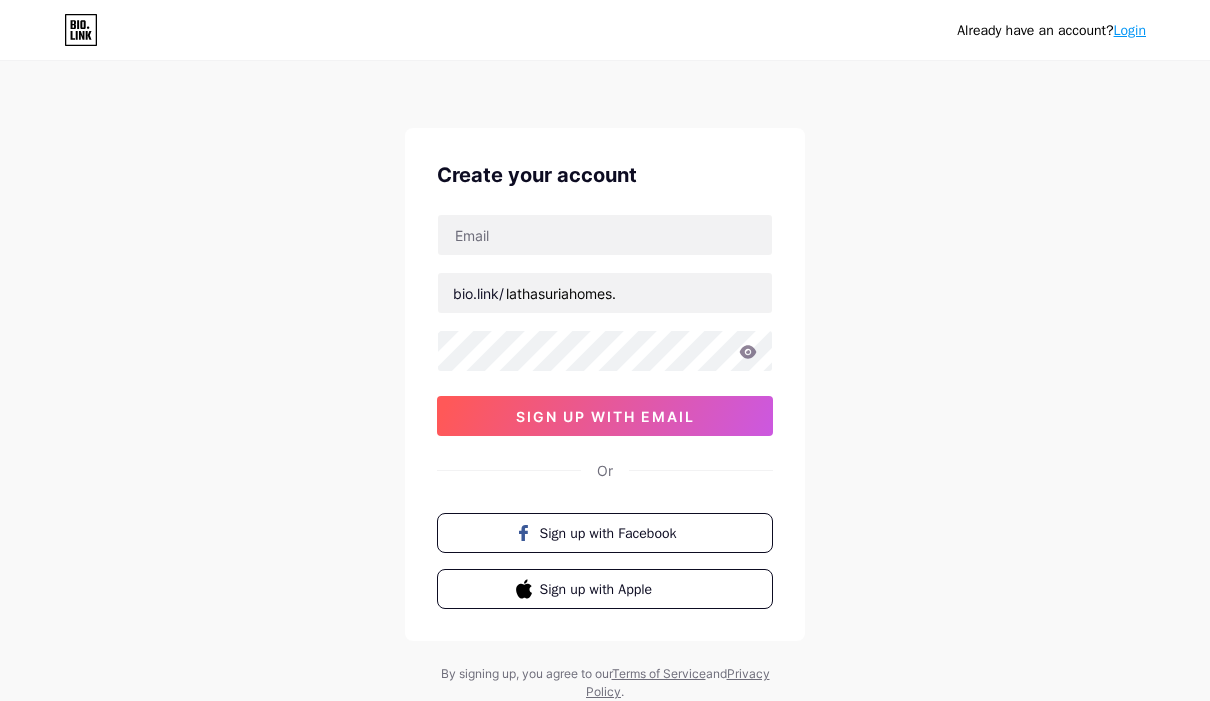 scroll, scrollTop: 0, scrollLeft: 0, axis: both 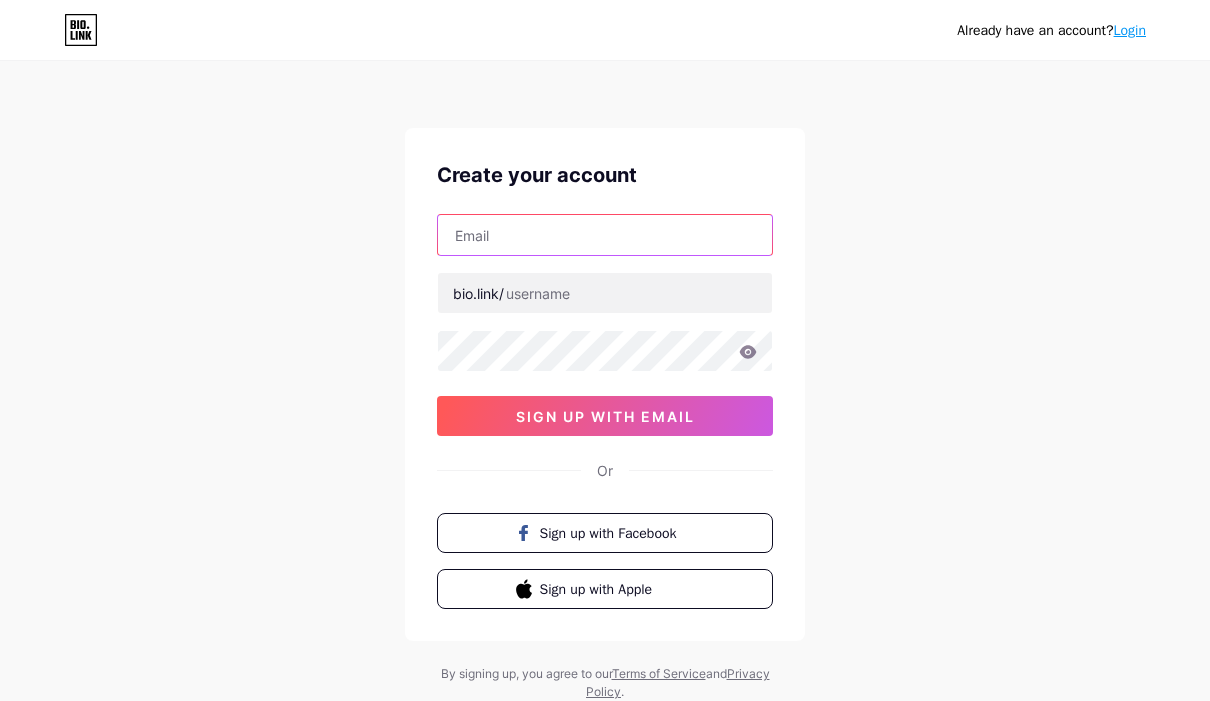 click at bounding box center [605, 235] 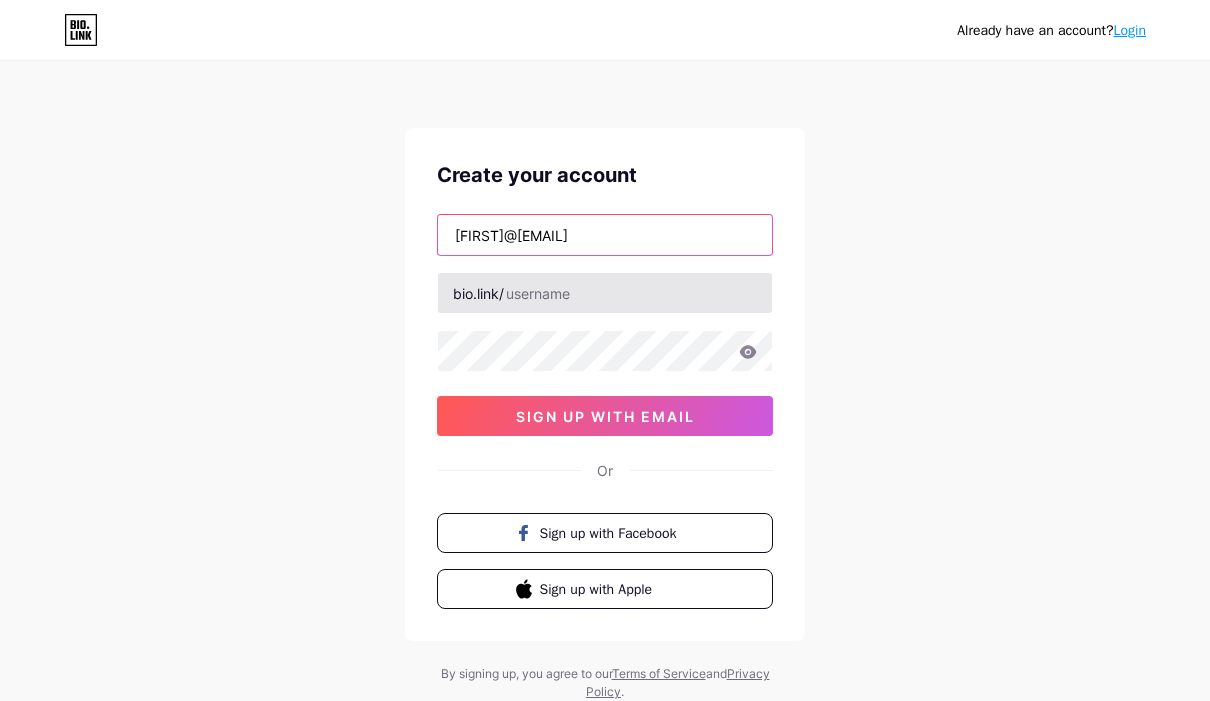 type on "[FIRST]@[EMAIL]" 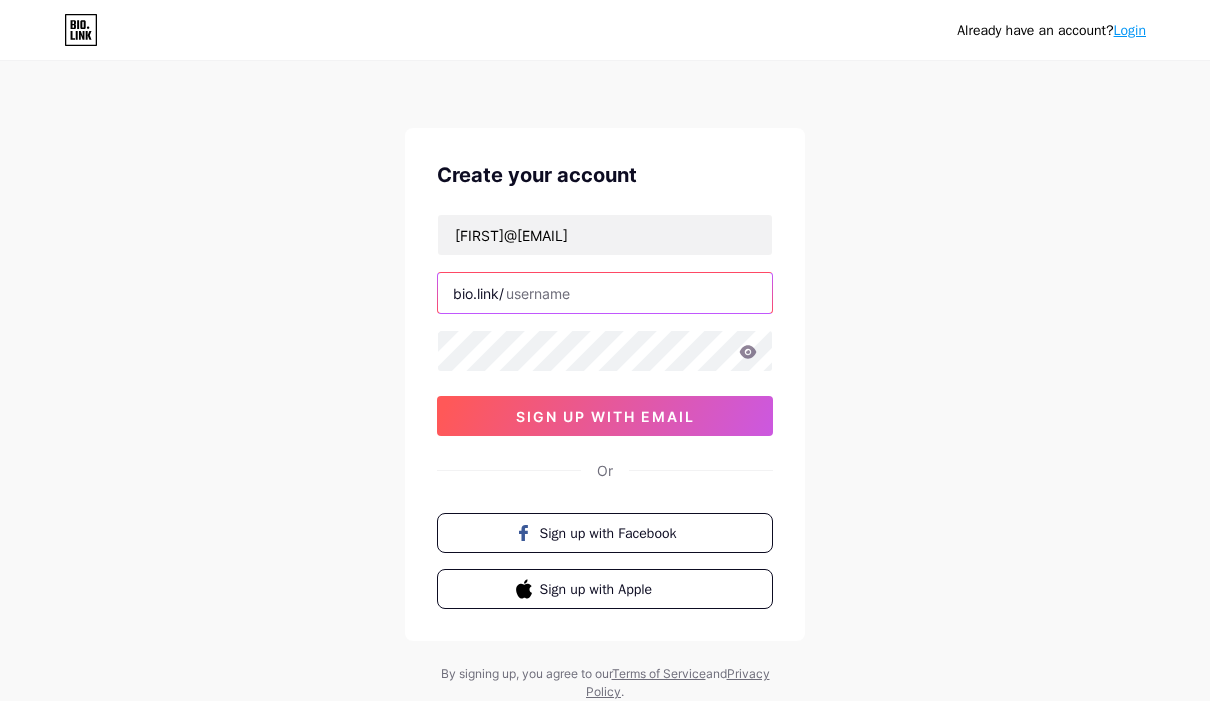 click at bounding box center [605, 293] 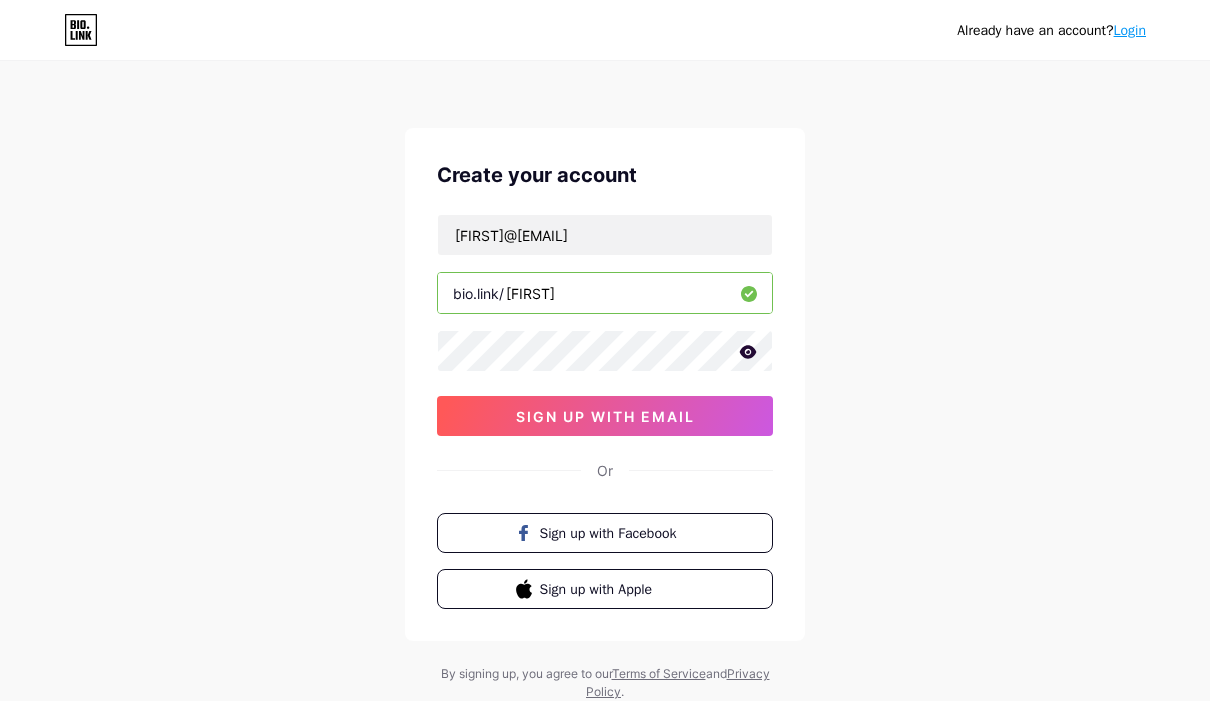 click 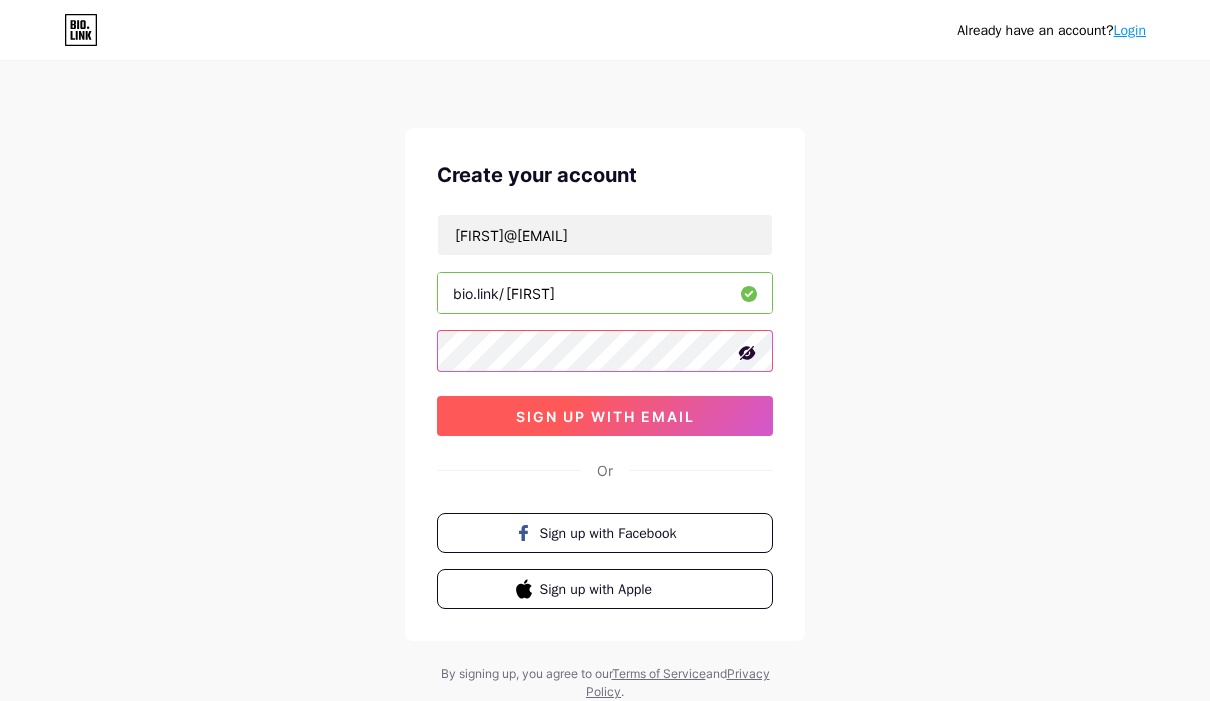 click on "sign up with email" at bounding box center (605, 416) 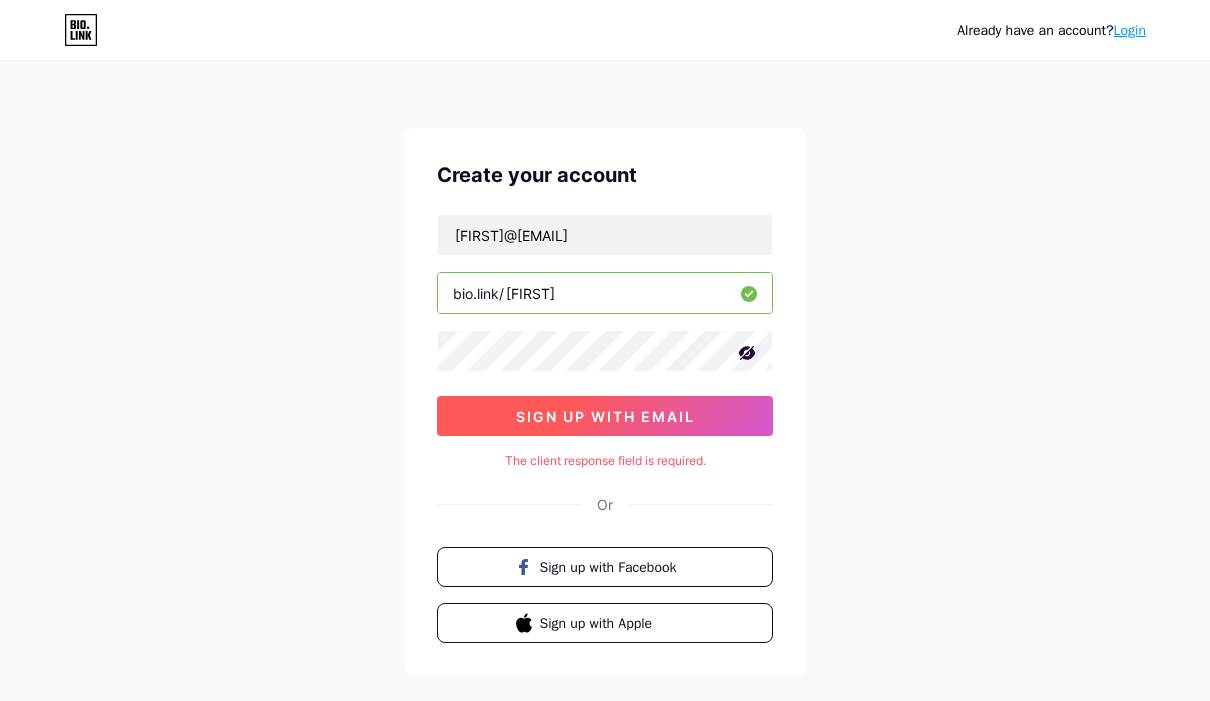 click on "sign up with email" at bounding box center [605, 416] 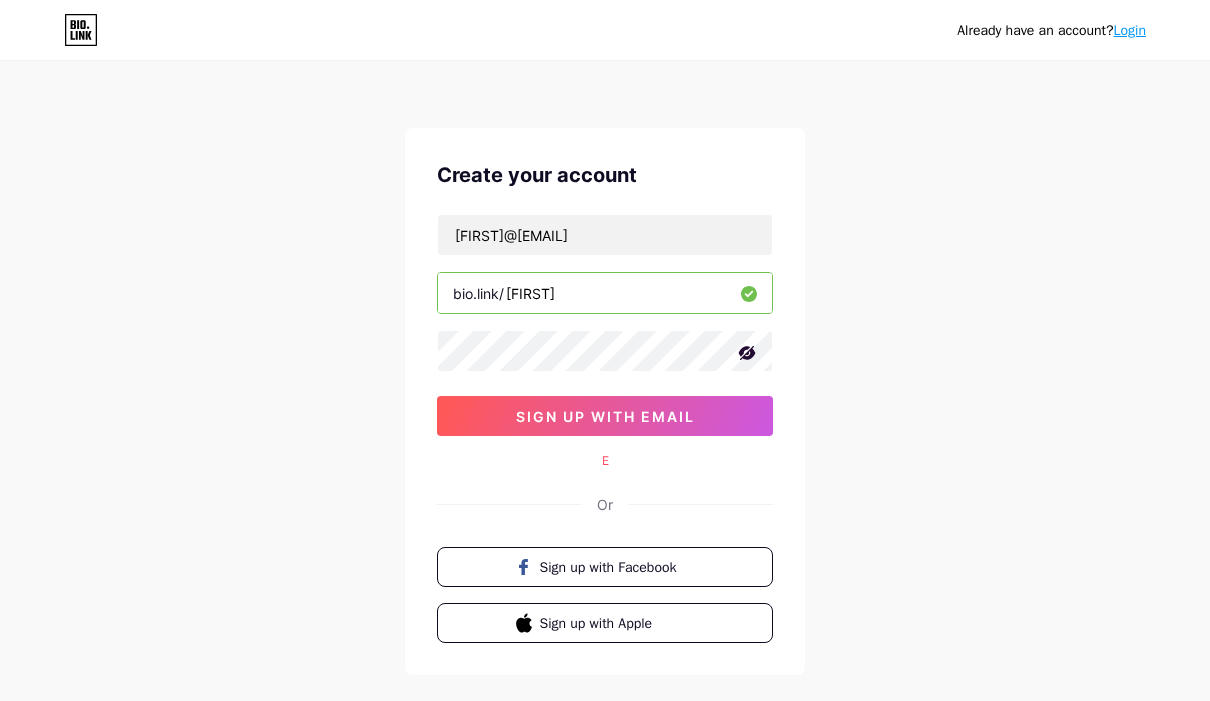 click on "[FIRST]" at bounding box center [605, 293] 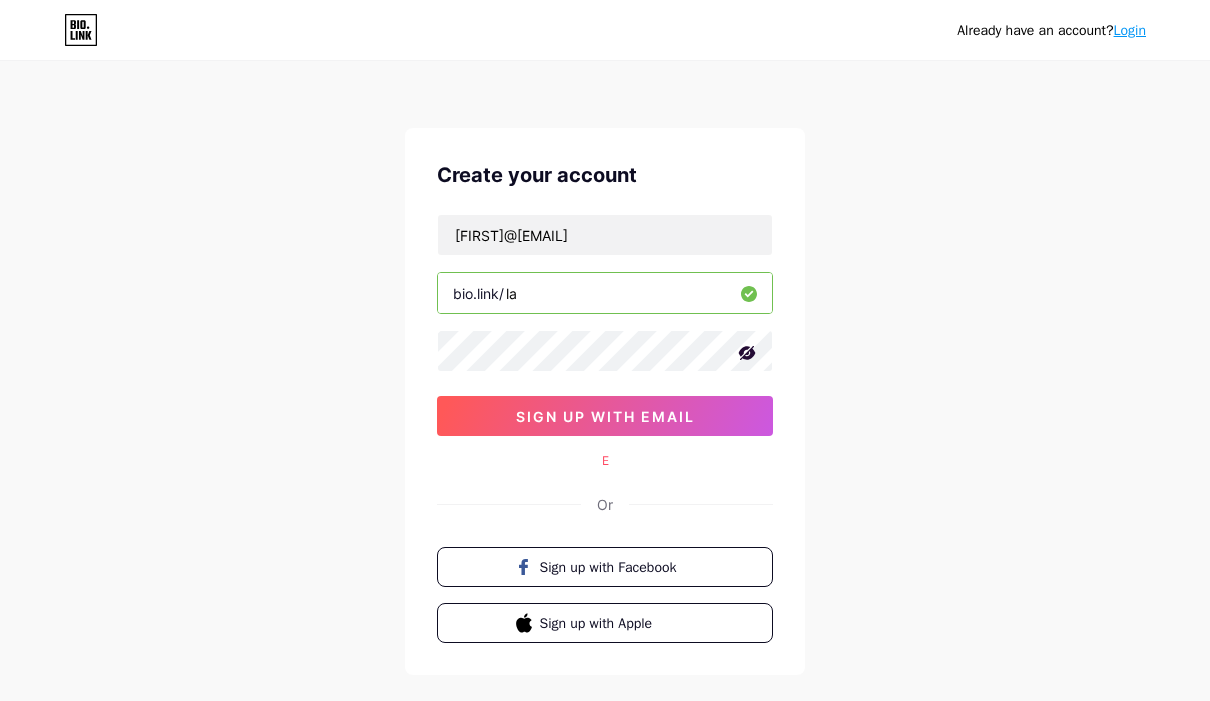 type on "l" 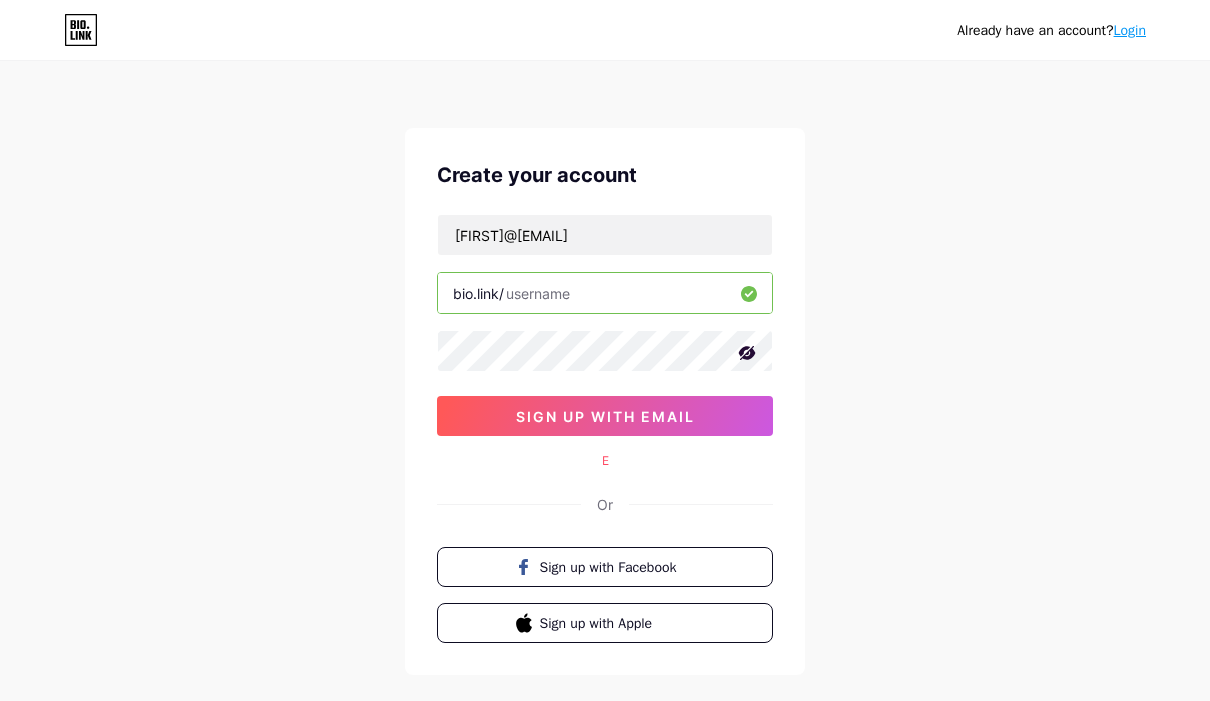 type 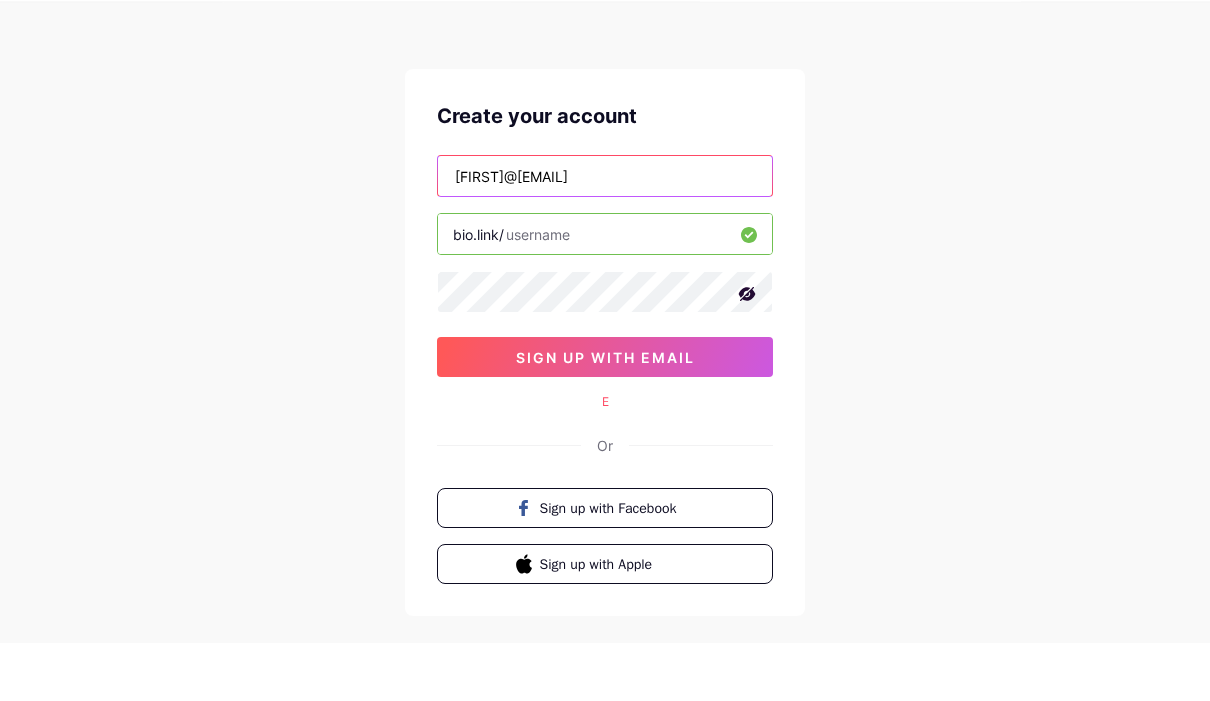 click on "[FIRST]@[EMAIL]" at bounding box center (605, 235) 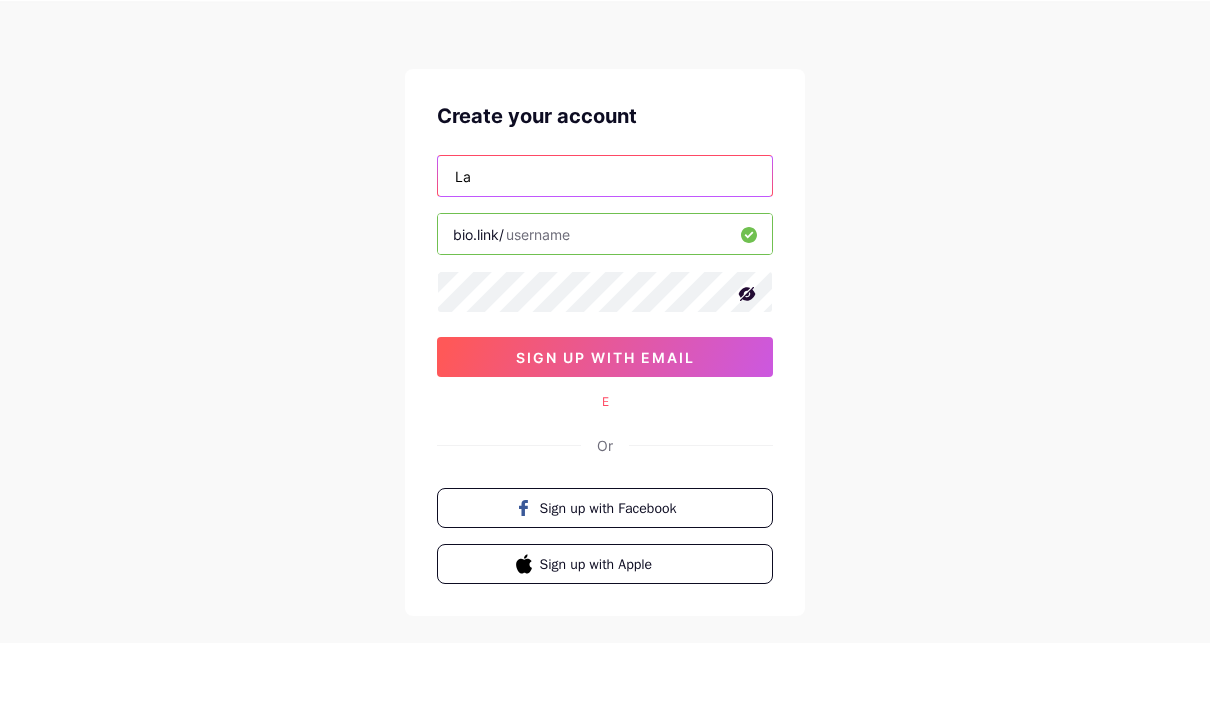 type on "L" 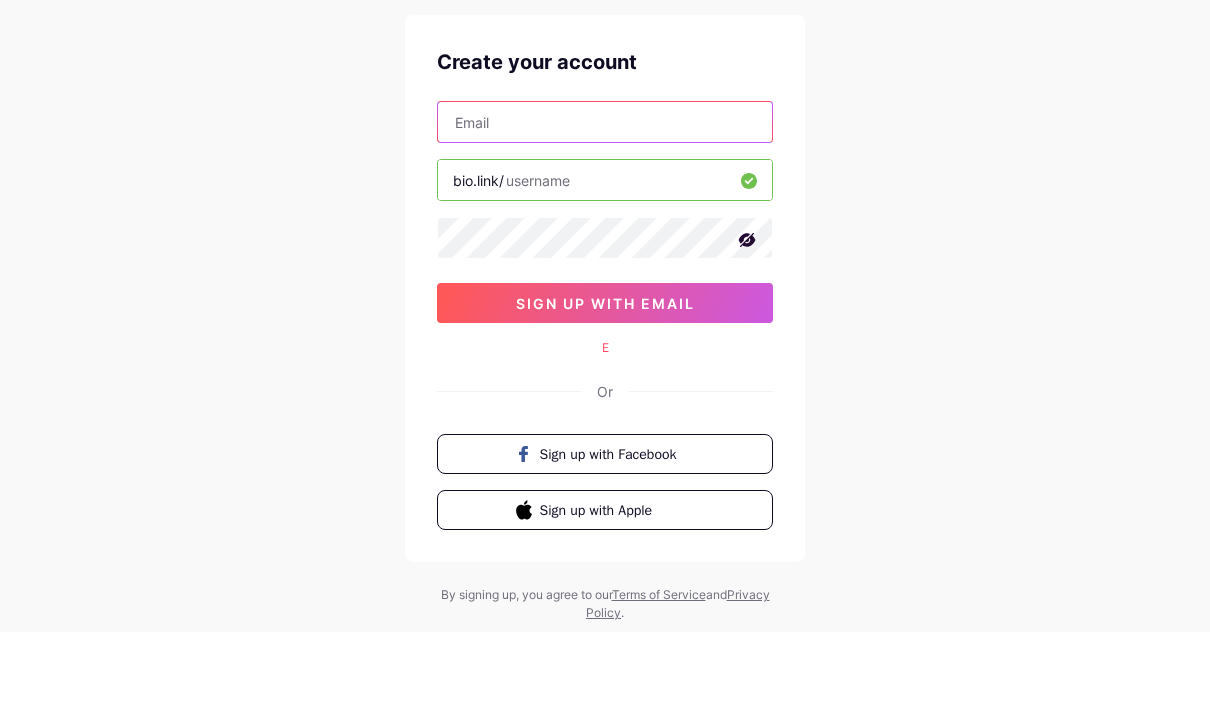 scroll, scrollTop: 82, scrollLeft: 0, axis: vertical 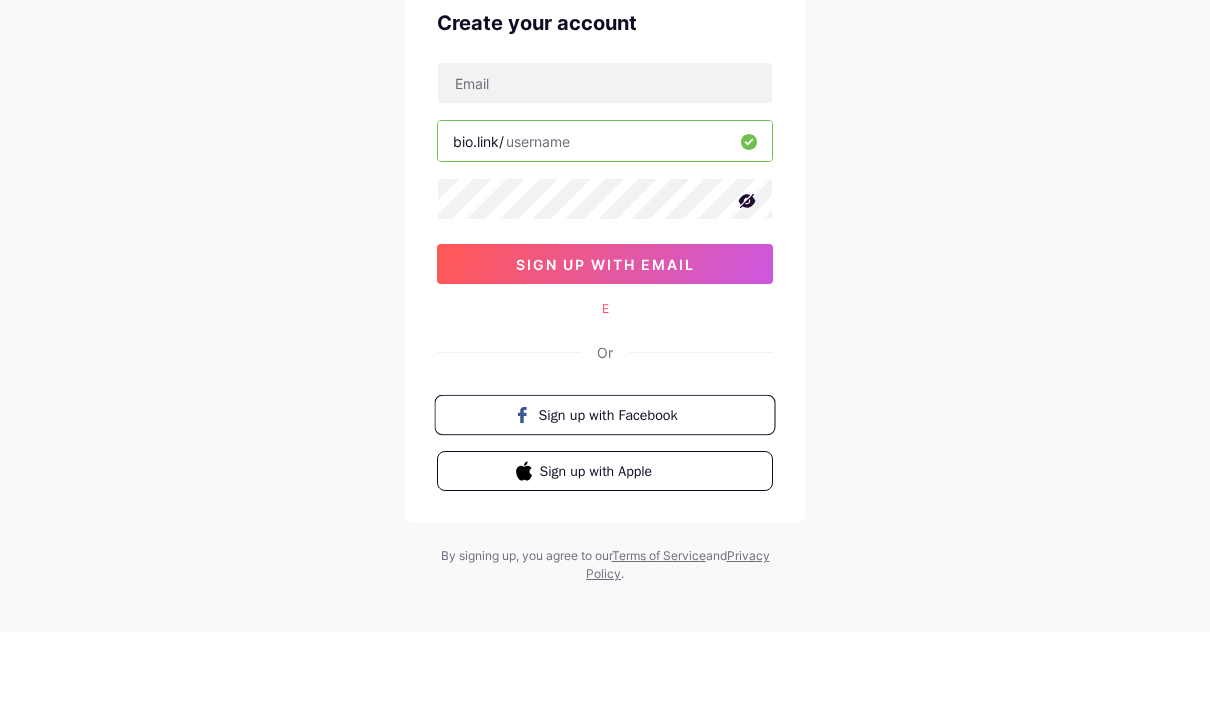 click on "Sign up with Facebook" at bounding box center [604, 485] 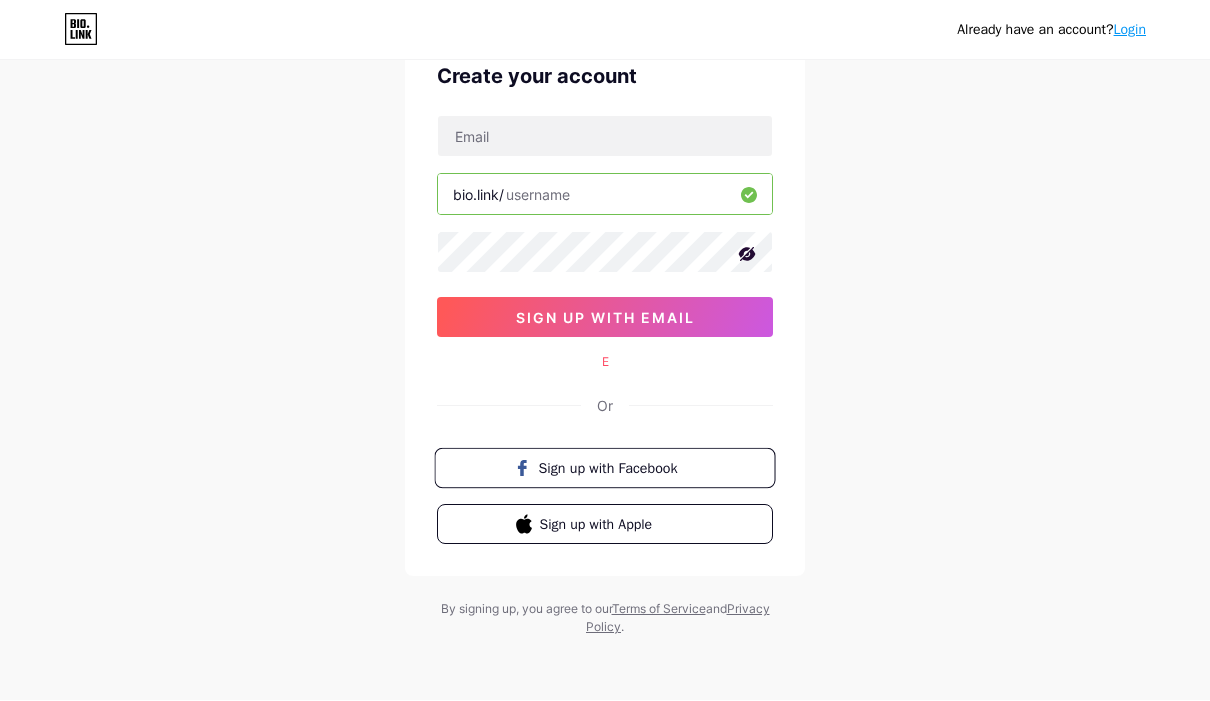 scroll, scrollTop: 0, scrollLeft: 0, axis: both 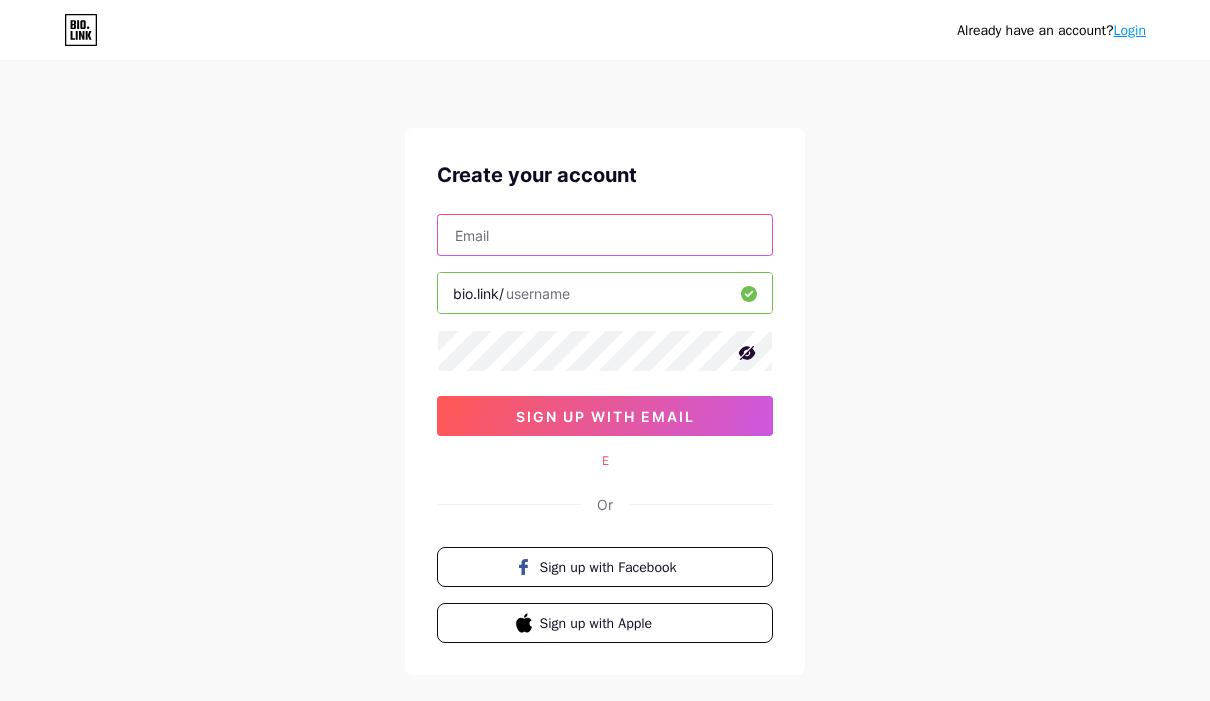 click at bounding box center [605, 235] 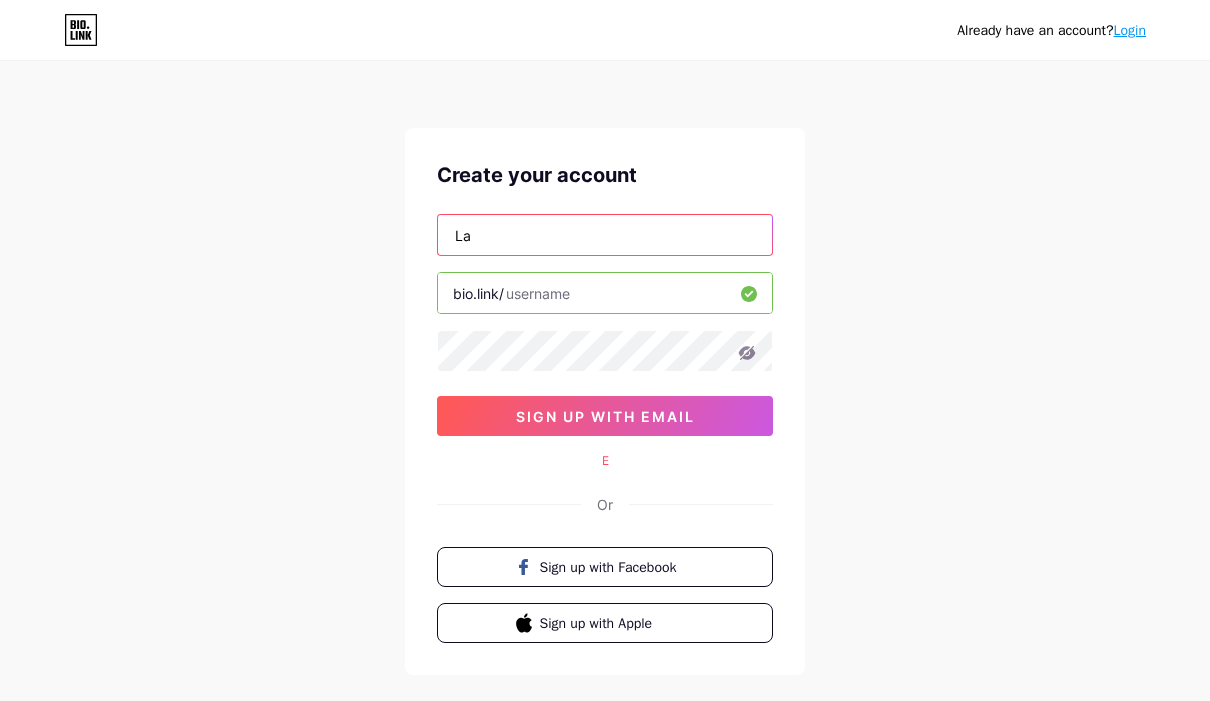 type on "L" 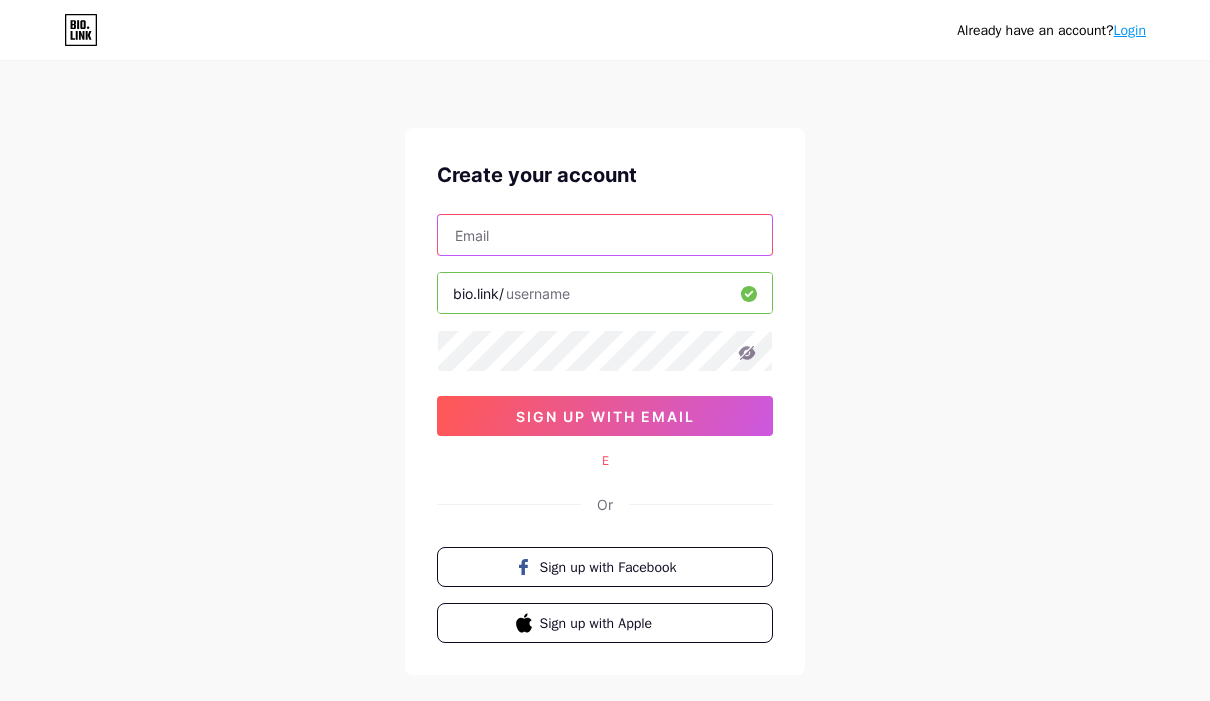 type on "E" 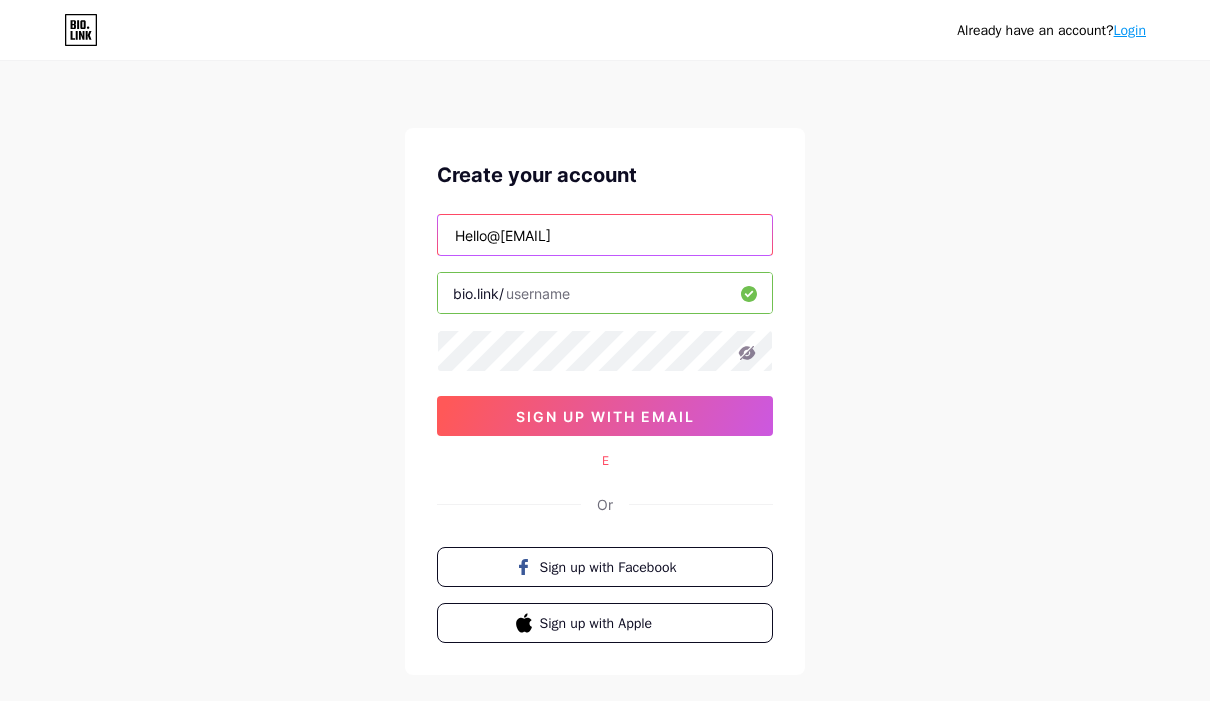 type on "Hello@lathasuriahomes.com" 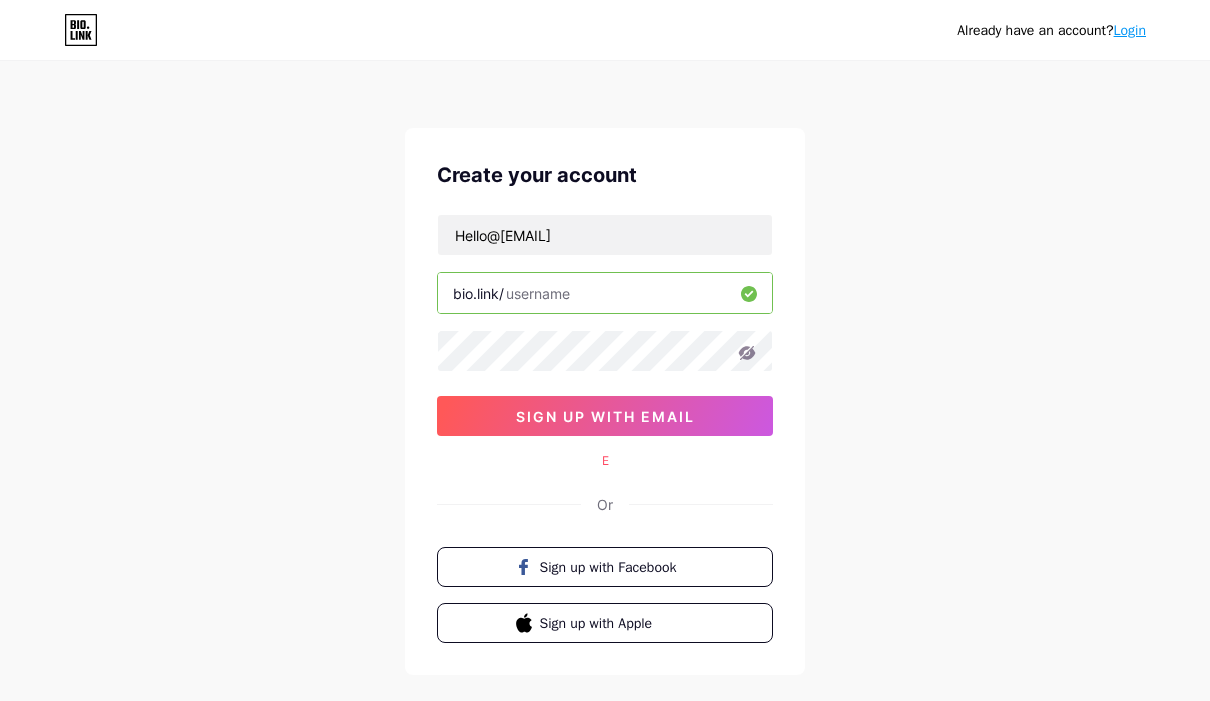 click at bounding box center (605, 293) 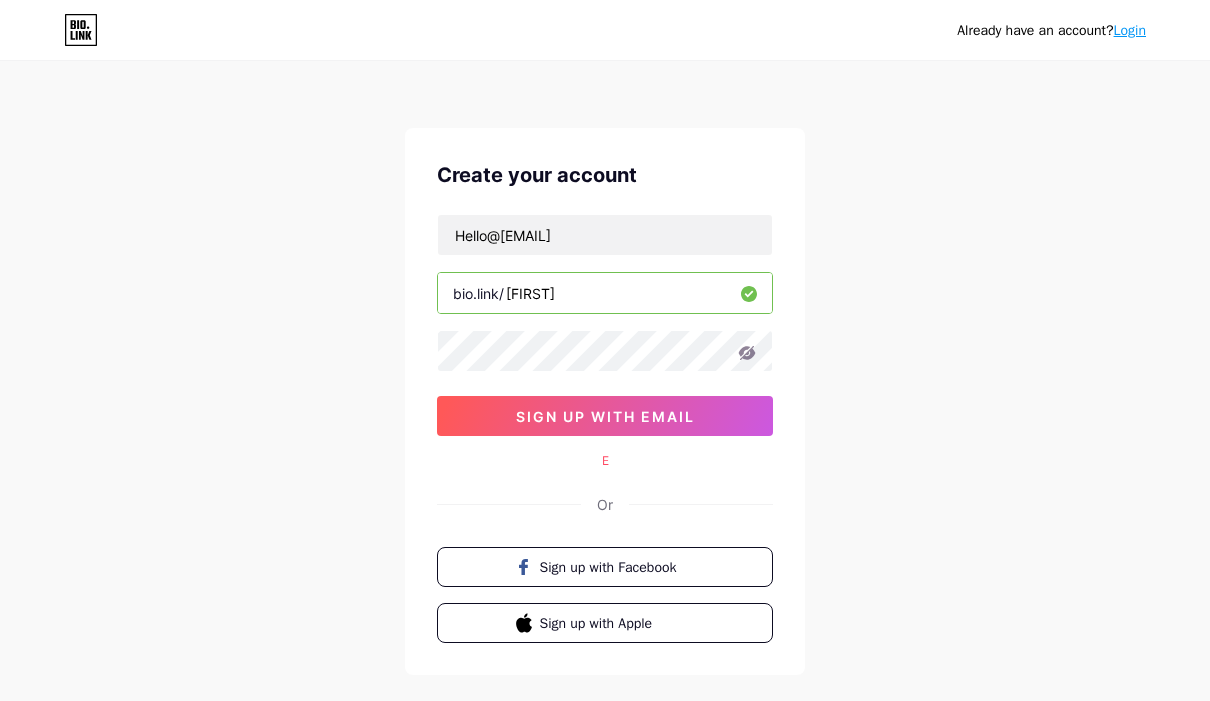 type on "lathasuriahomes" 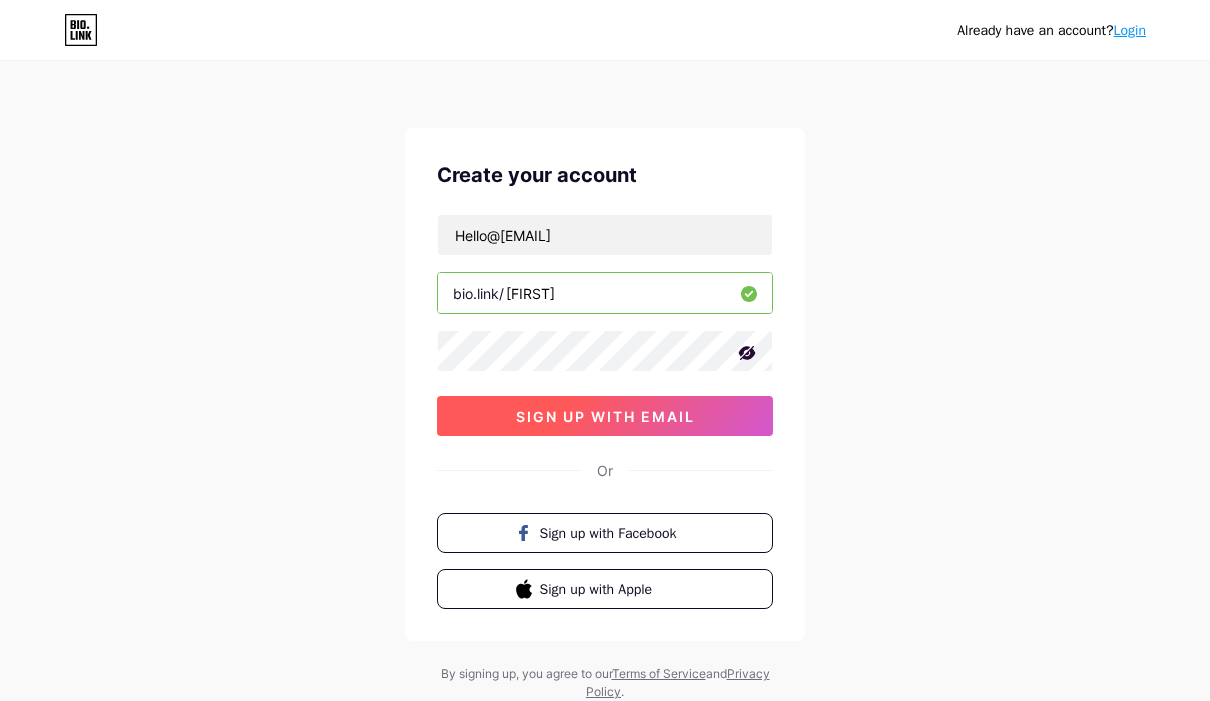 click on "sign up with email" at bounding box center (605, 416) 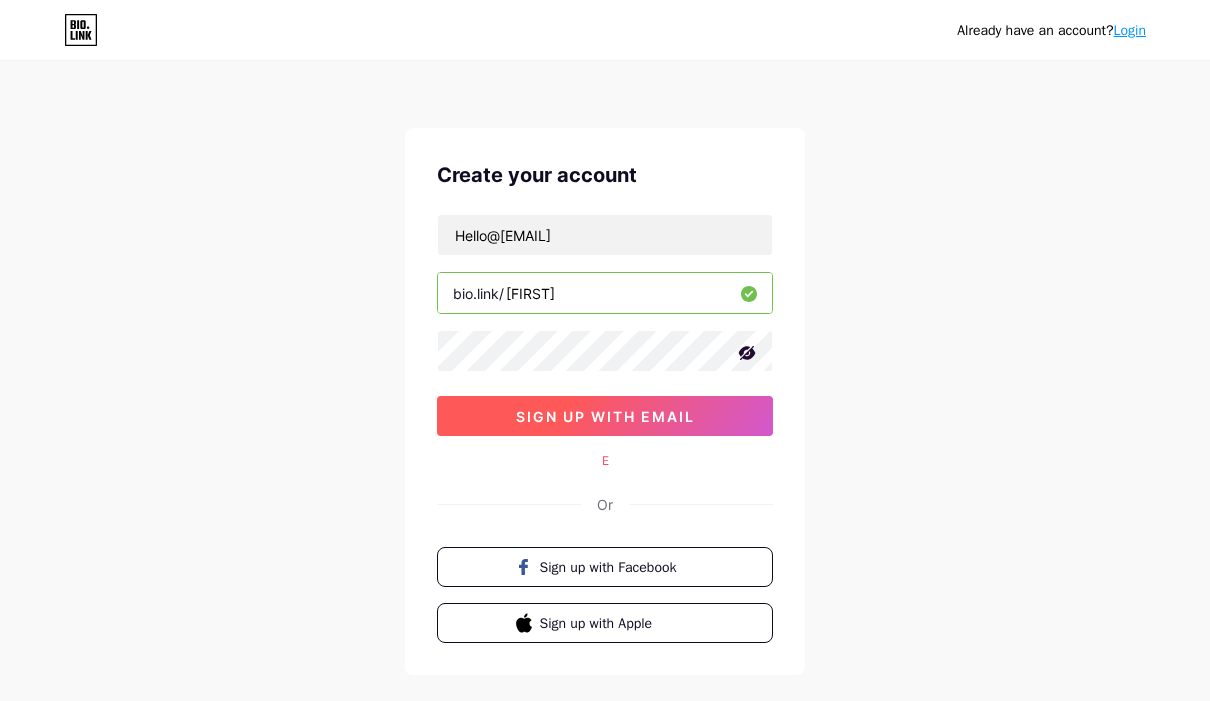 click on "sign up with email" at bounding box center [605, 416] 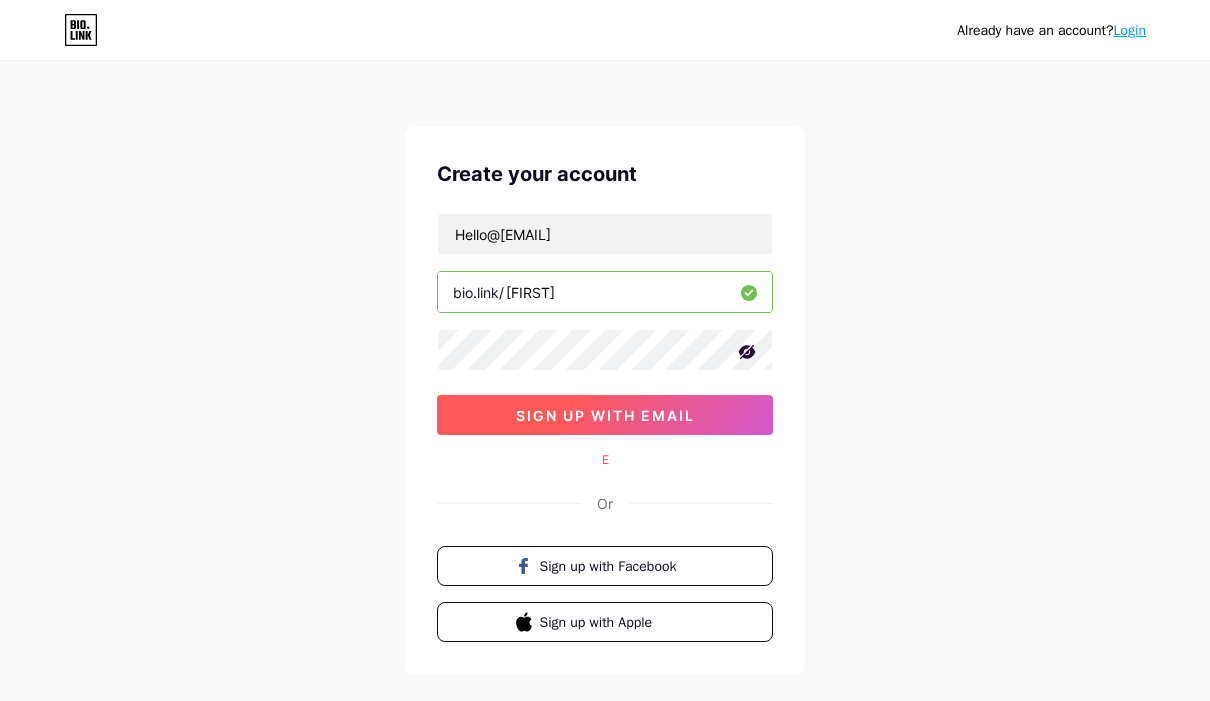 scroll, scrollTop: 9, scrollLeft: 0, axis: vertical 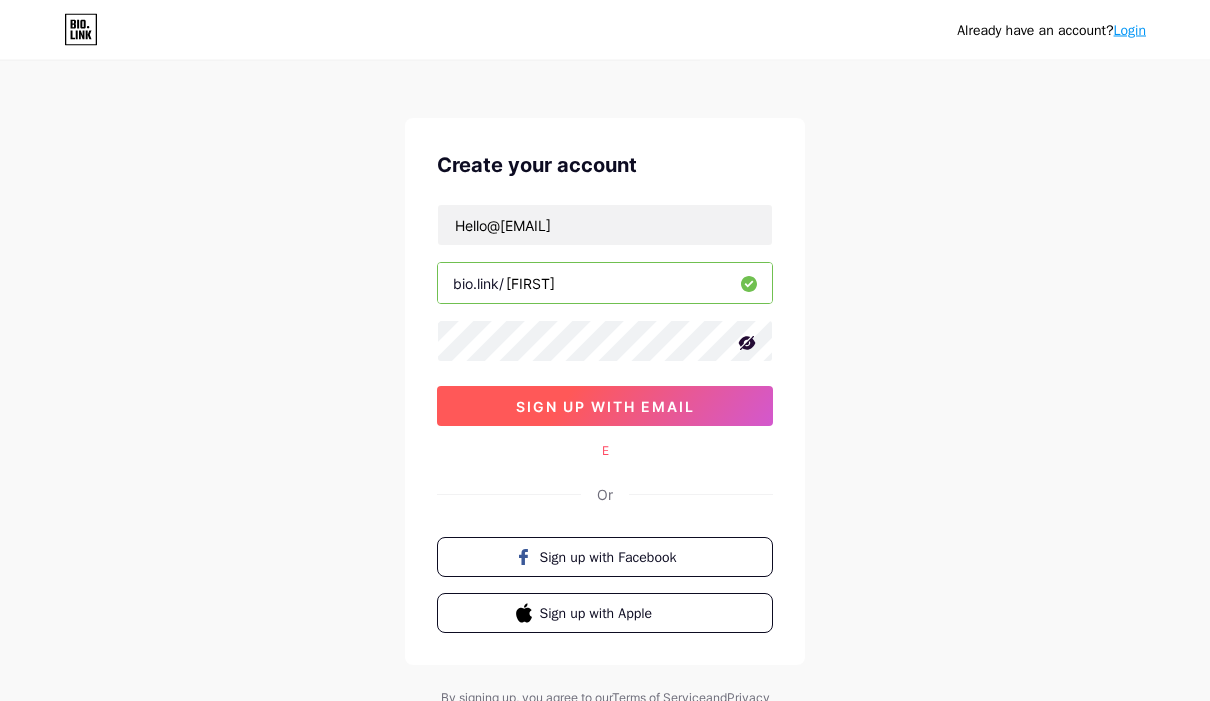 click on "sign up with email" at bounding box center (605, 407) 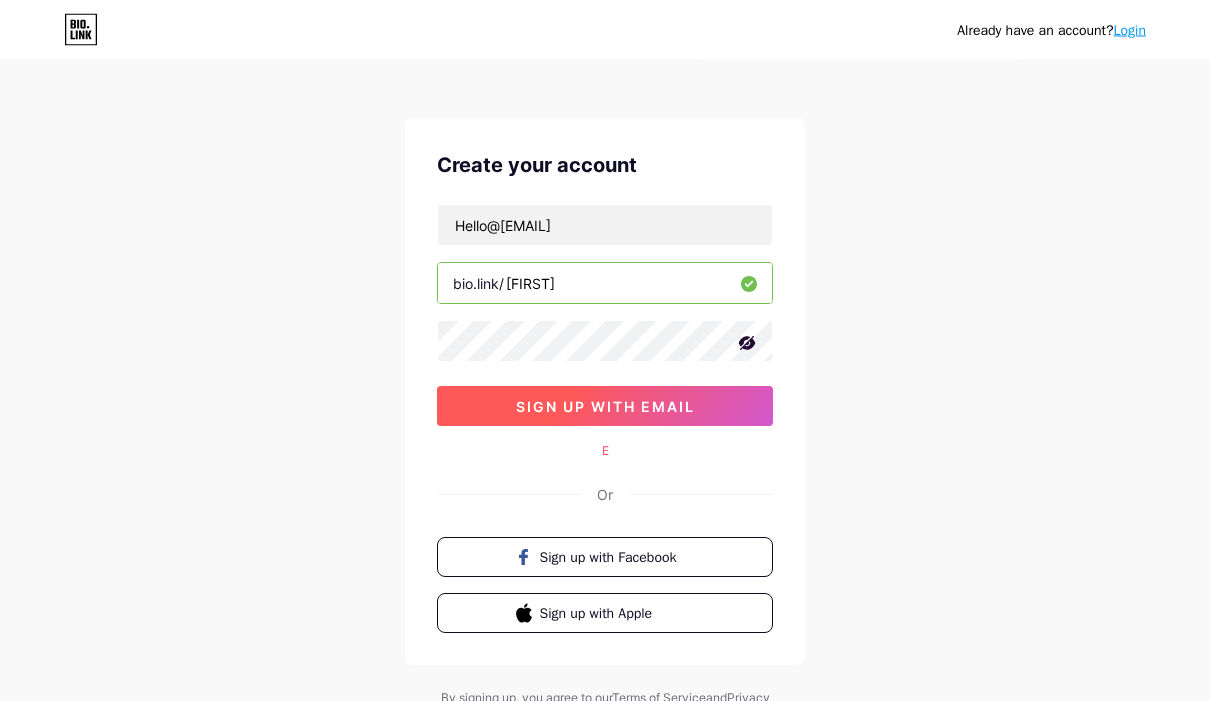 click on "sign up with email" at bounding box center [605, 407] 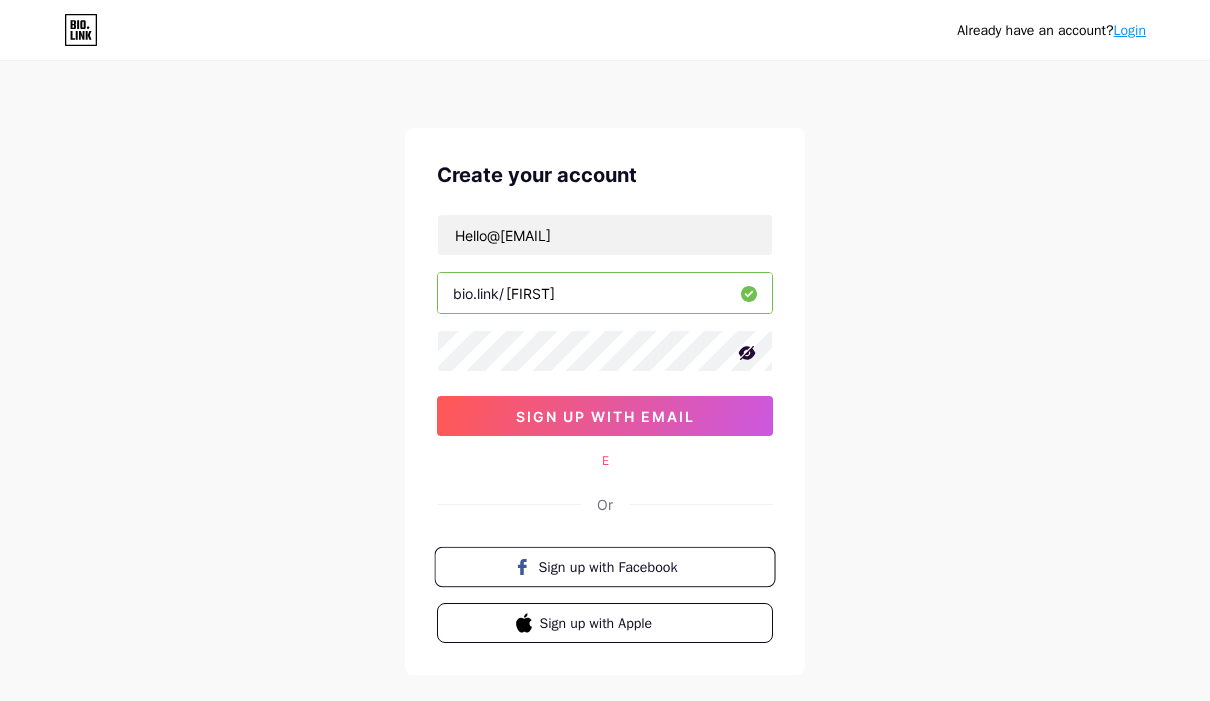 click on "Sign up with Facebook" at bounding box center (604, 567) 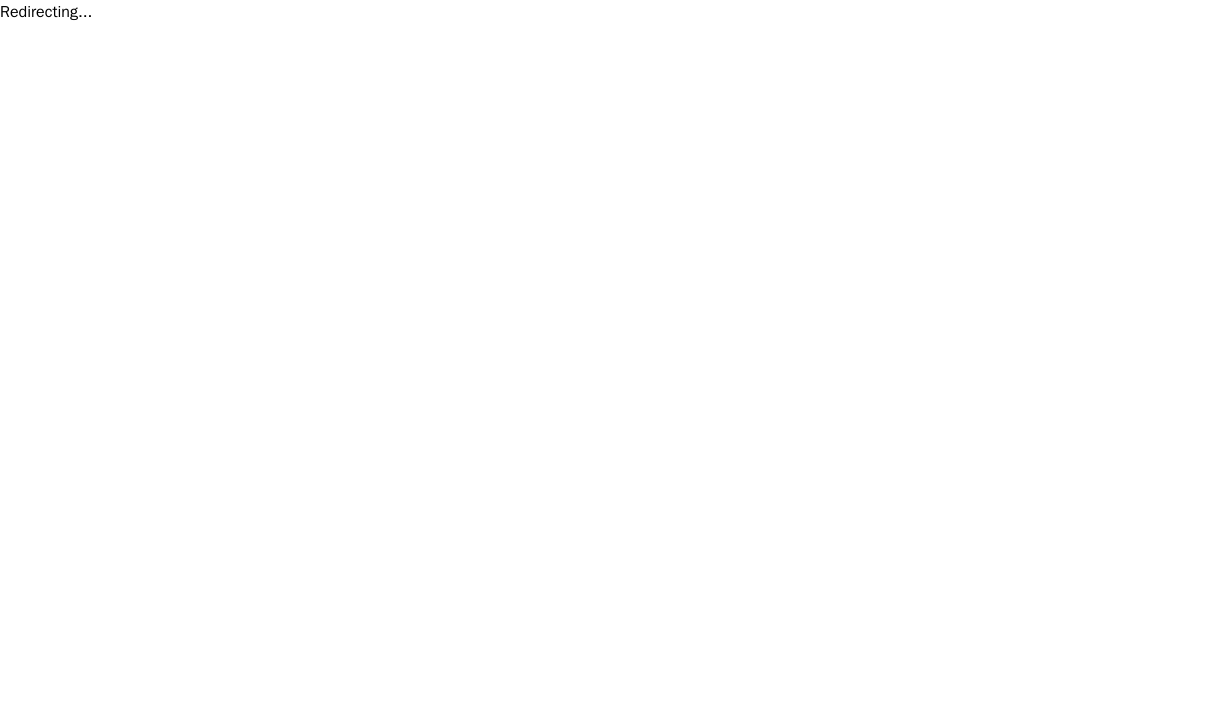 scroll, scrollTop: 0, scrollLeft: 0, axis: both 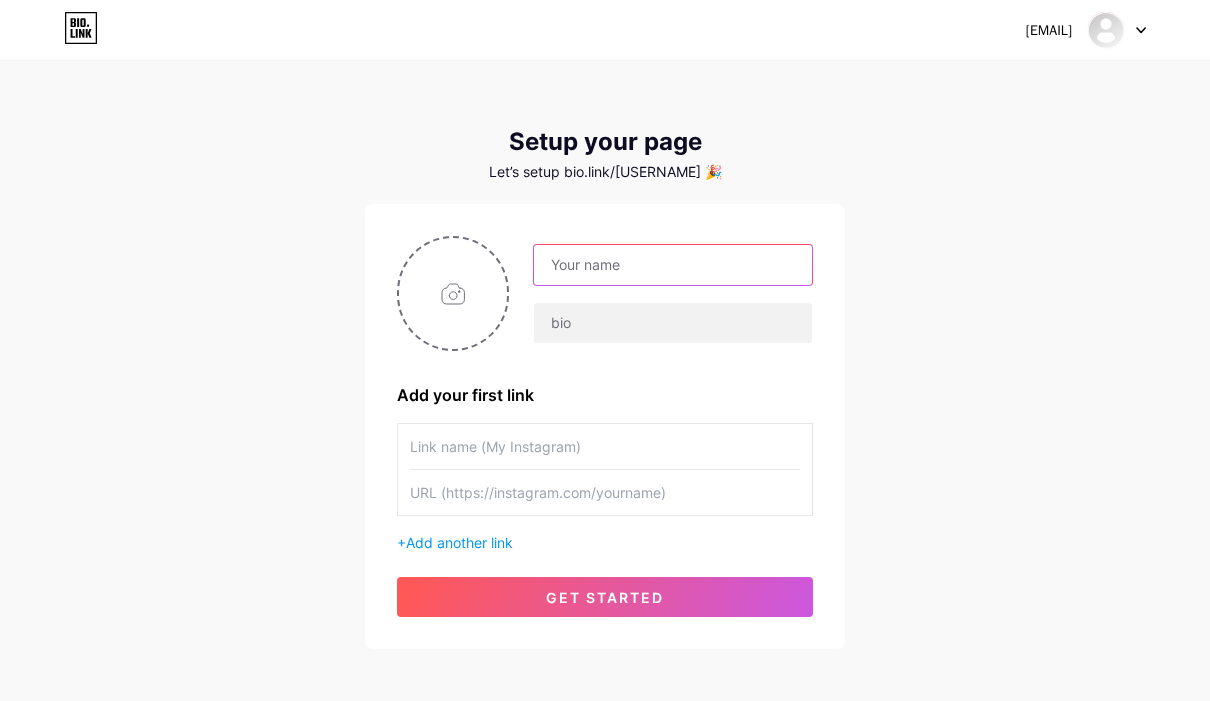 click at bounding box center [673, 265] 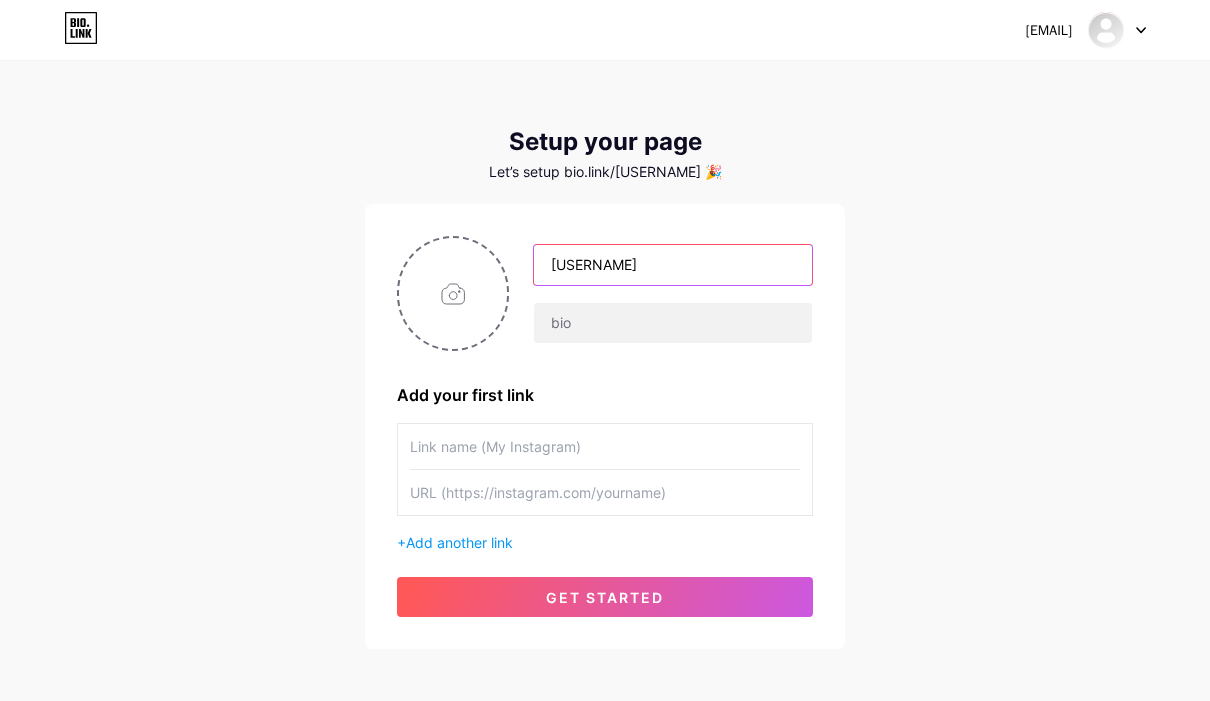 type on "[BRAND]" 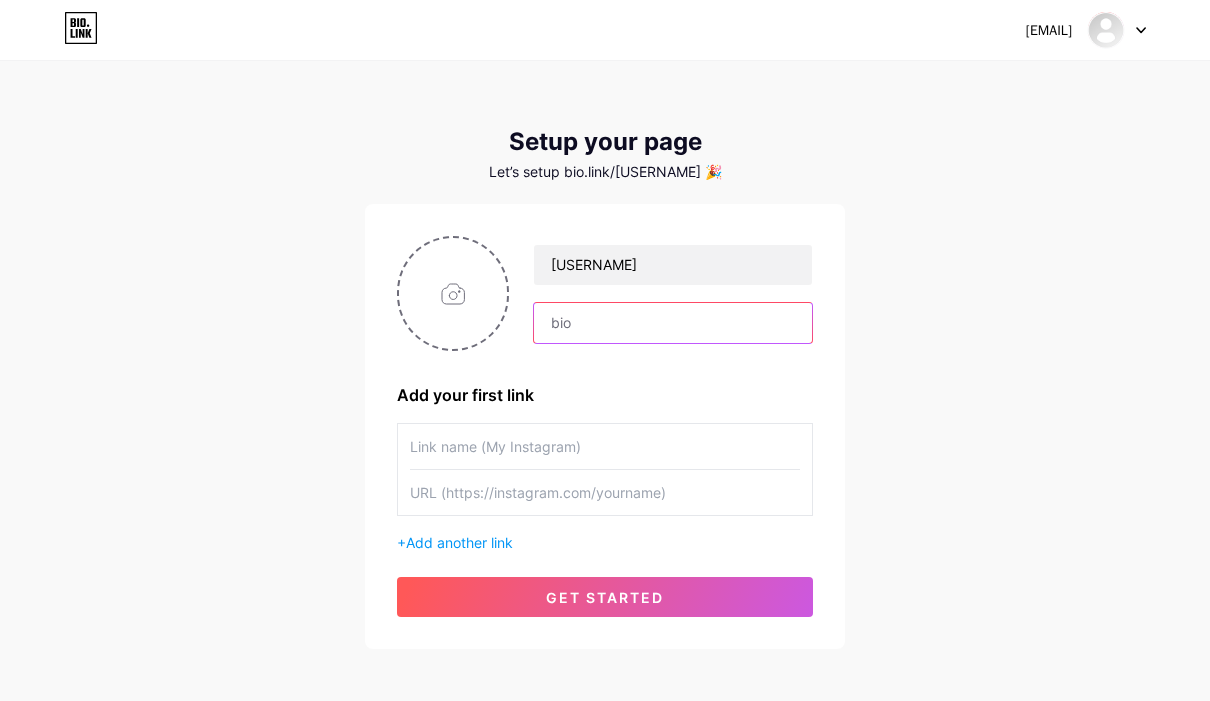 click at bounding box center (673, 323) 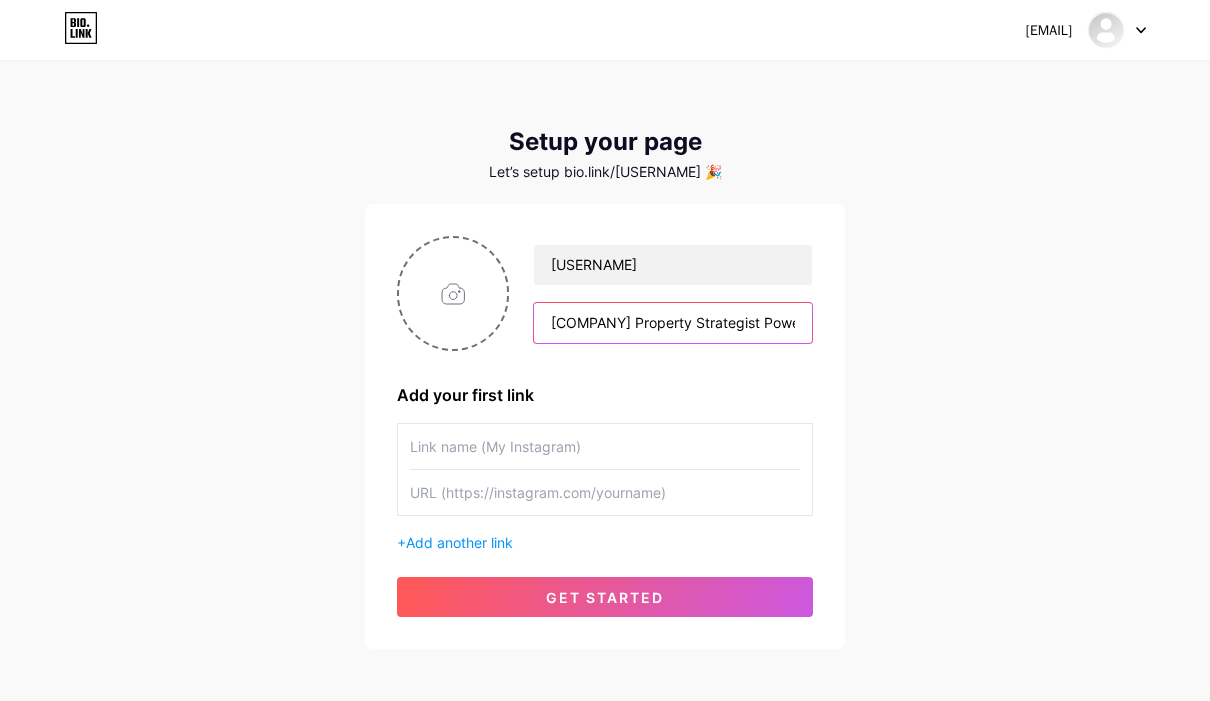 click on "SG Property Strategist Power Couple" at bounding box center [673, 323] 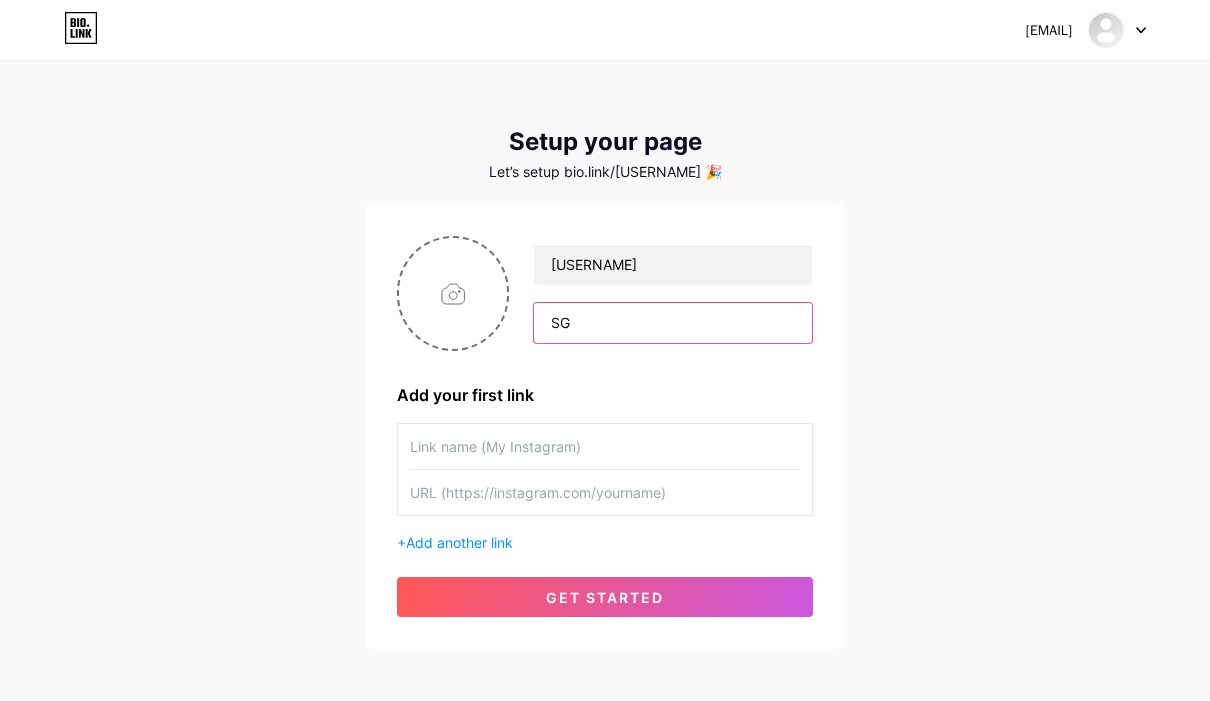 type on "S" 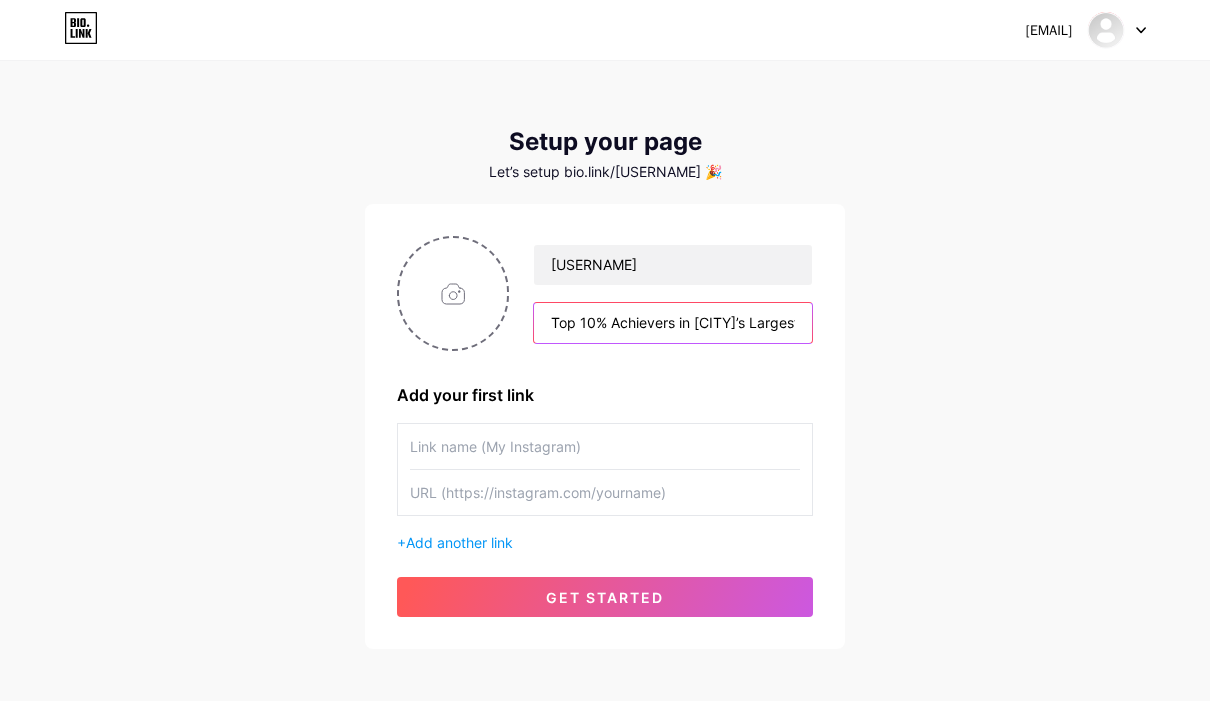 type on "Top 10% Achievers in Singapore’s Largest Real Estate Agency" 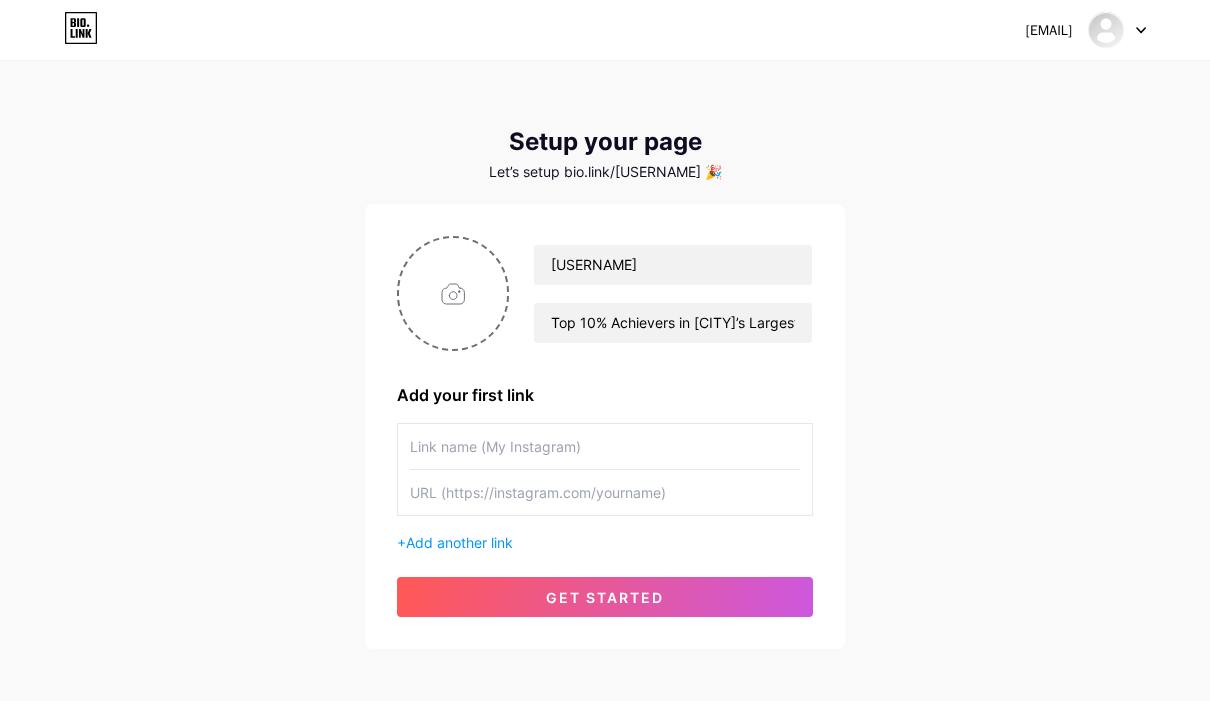 click at bounding box center [605, 446] 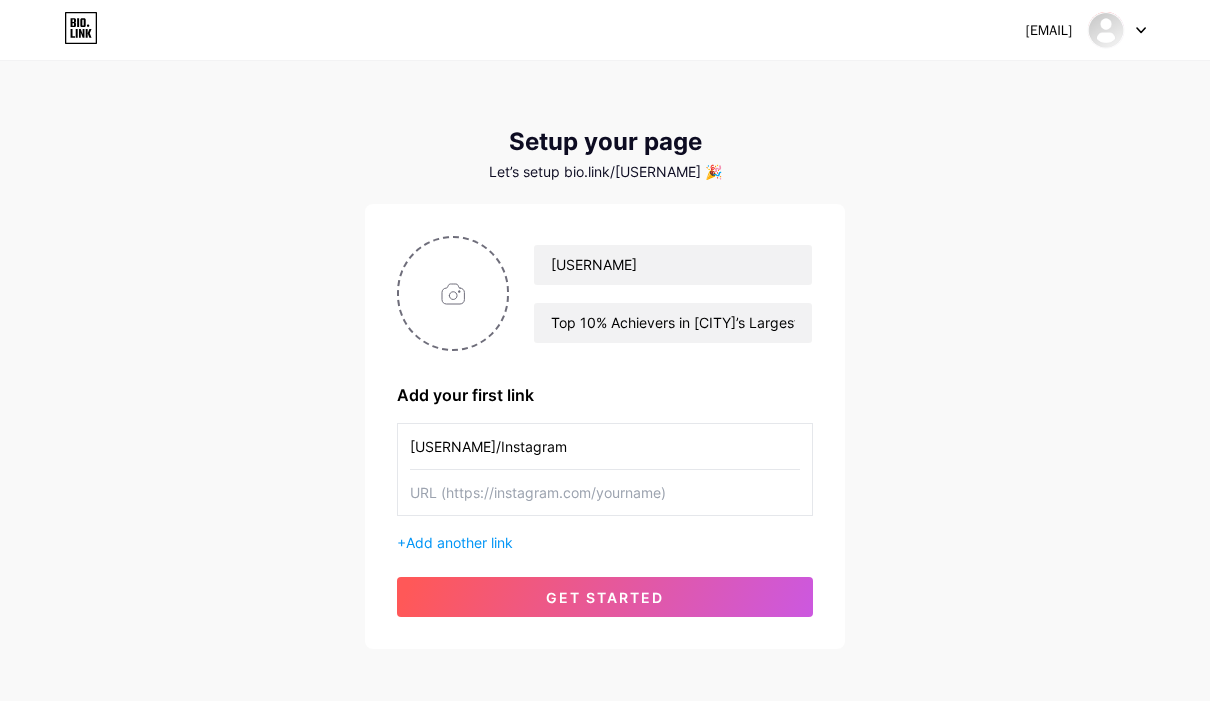 type on "[BRAND]/Instagram" 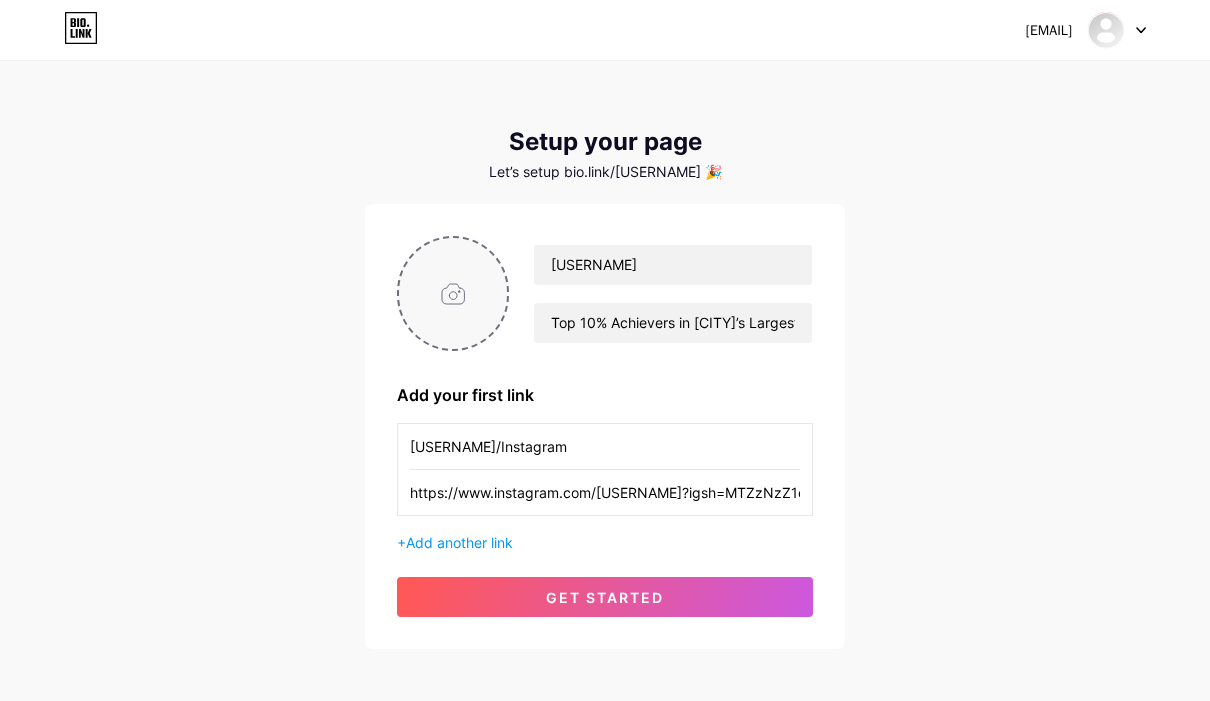 type on "https://www.instagram.com/[USERNAME]?igsh=MTZzNzZ1c2R4ZjAzYQ%3D%3D&utm_source=qr" 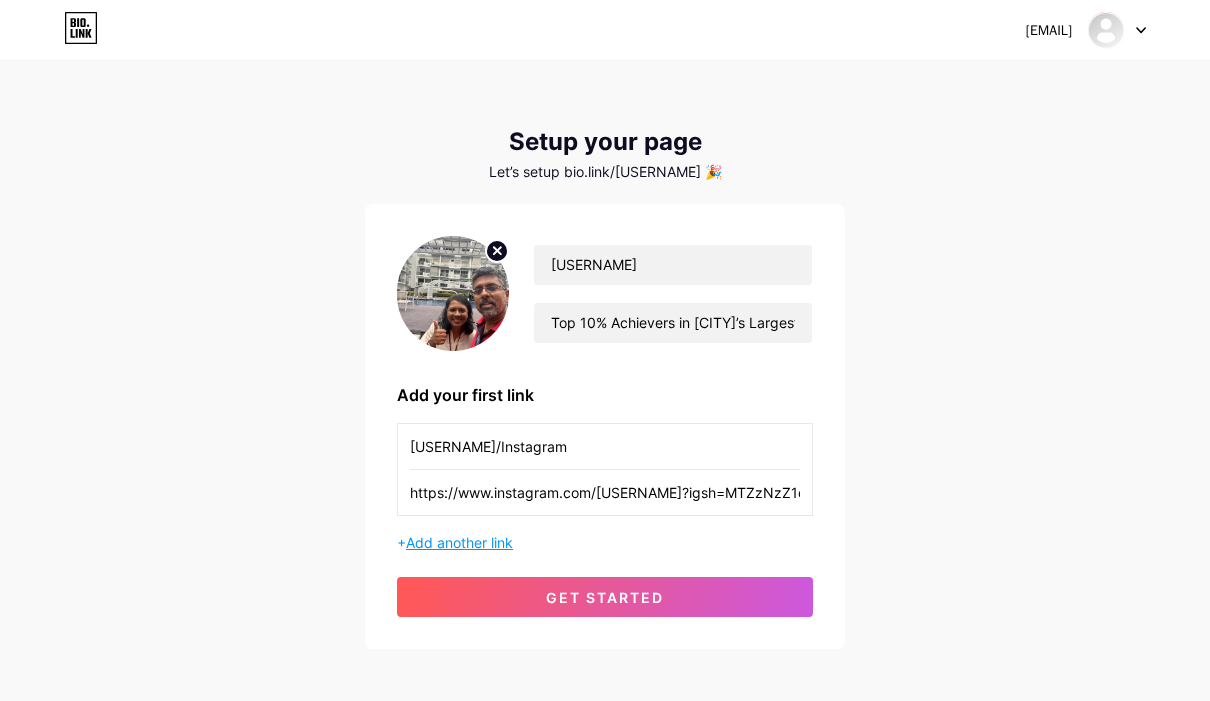 click on "Add another link" at bounding box center [459, 542] 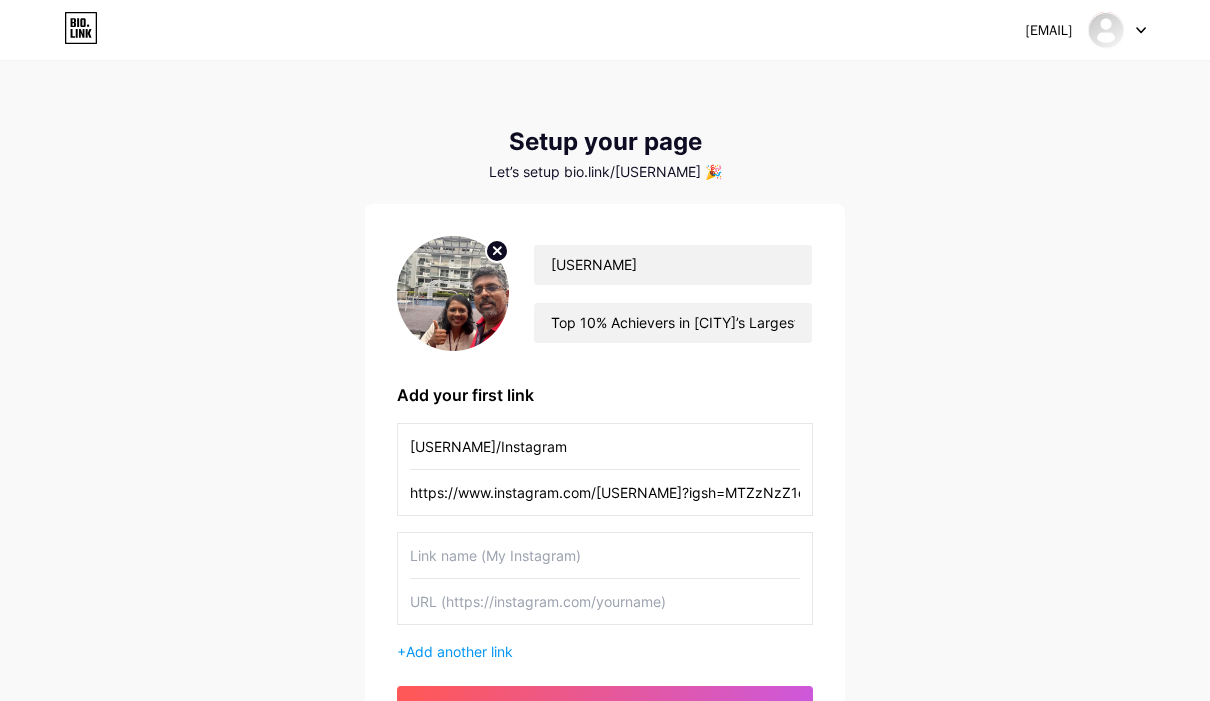 click at bounding box center [605, 555] 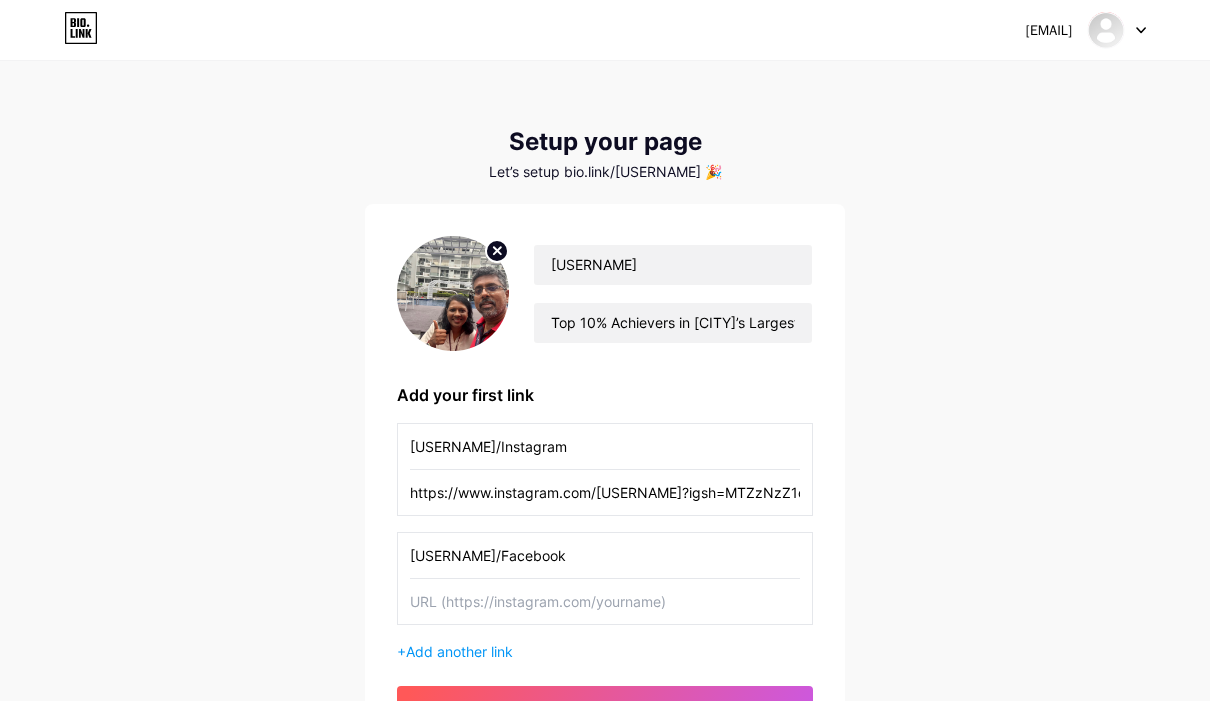 type on "[BRAND]/Facebook" 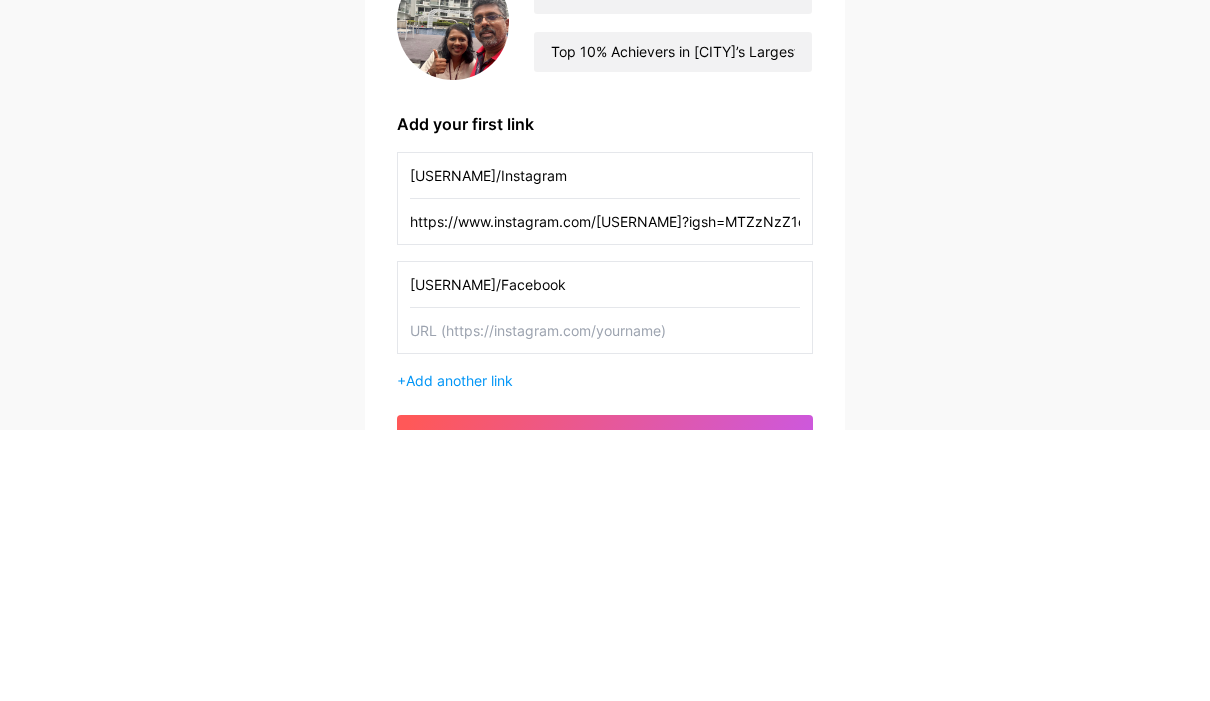 click at bounding box center (605, 601) 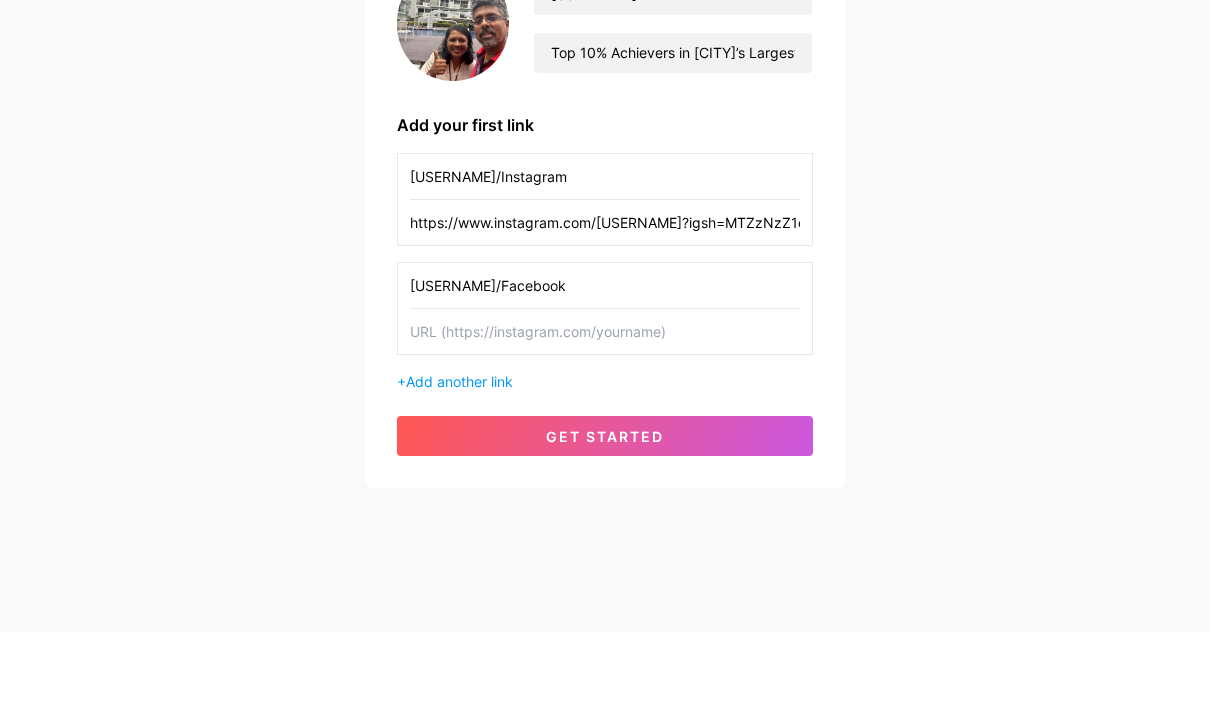 paste on "https://www.facebook.com/[PERSON]?" 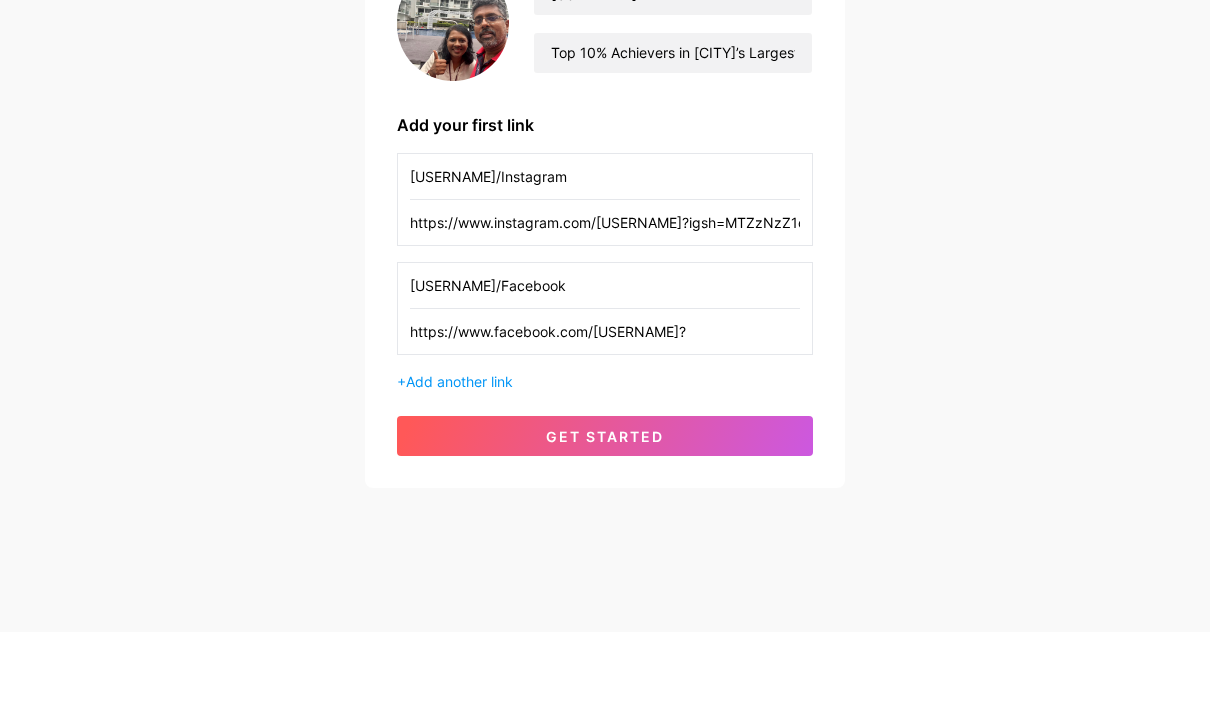 scroll, scrollTop: 201, scrollLeft: 0, axis: vertical 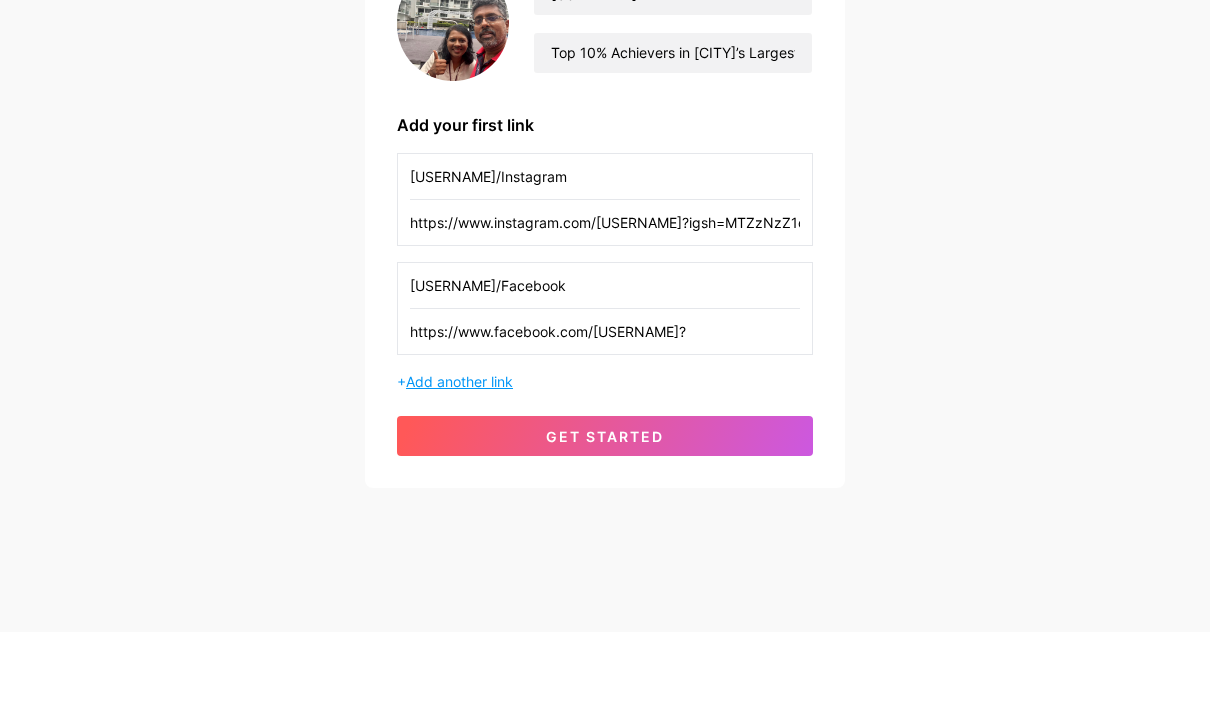 type on "https://www.facebook.com/[PERSON]?" 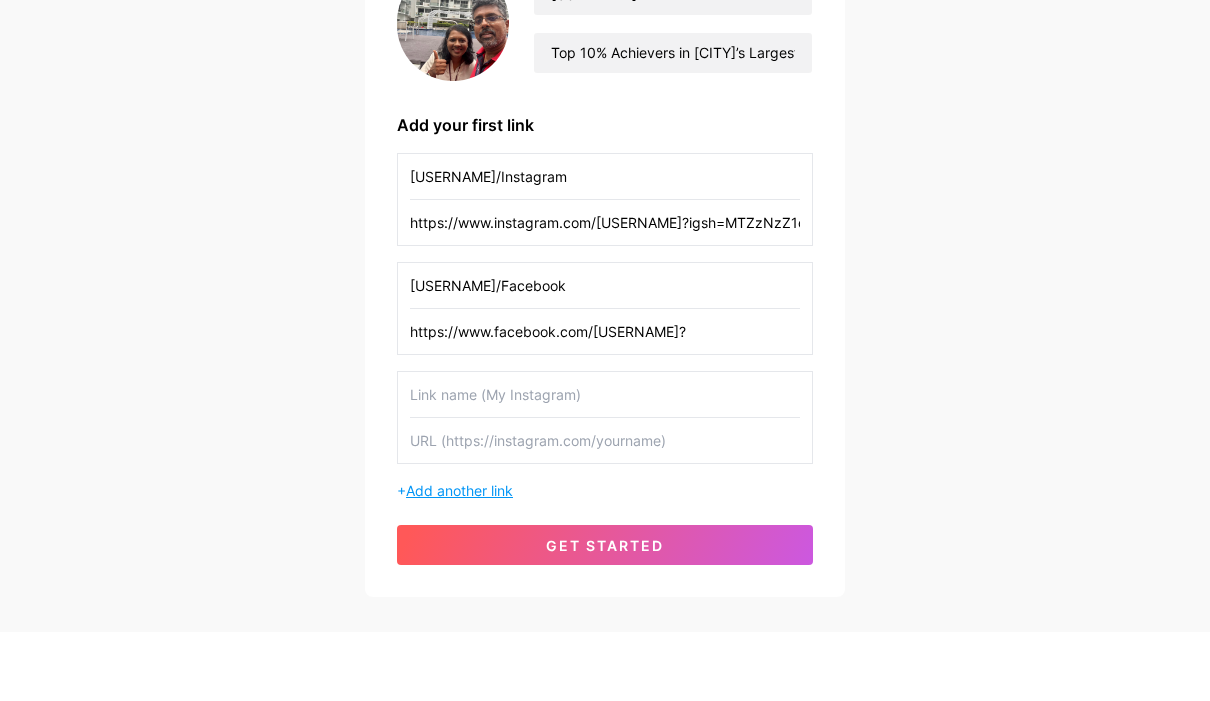 scroll, scrollTop: 270, scrollLeft: 0, axis: vertical 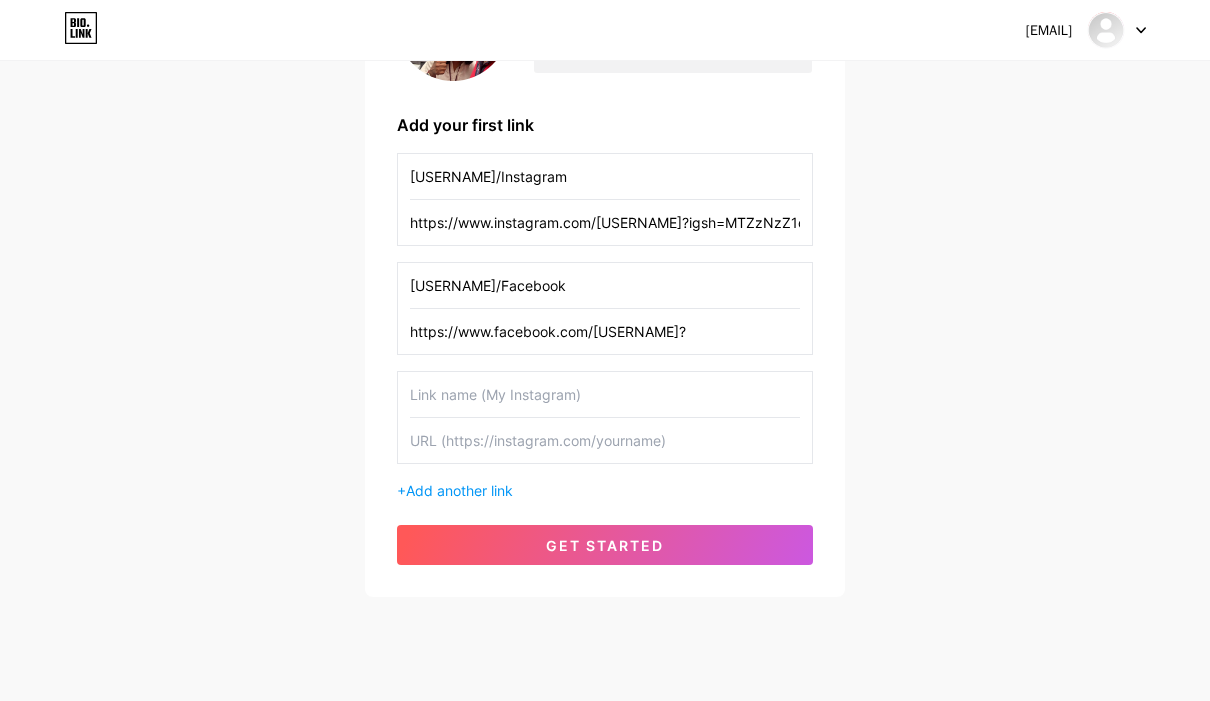 click at bounding box center [605, 394] 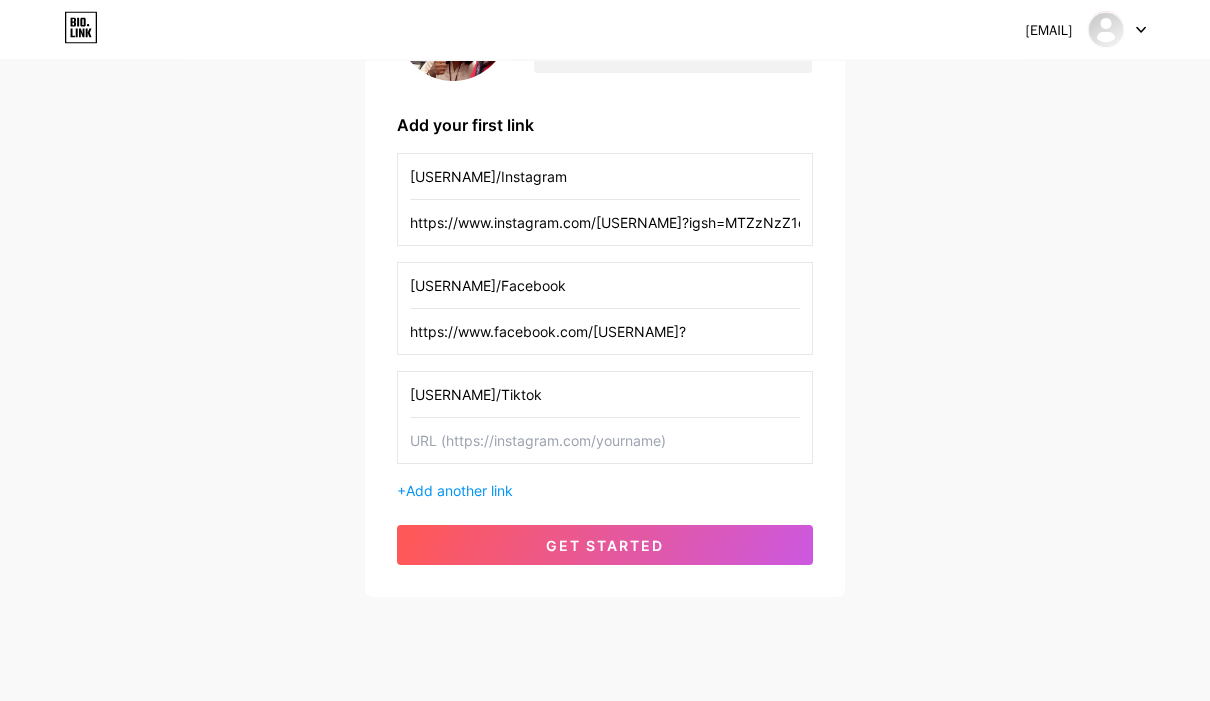 type on "LathaSuriaHomes/Tiktok" 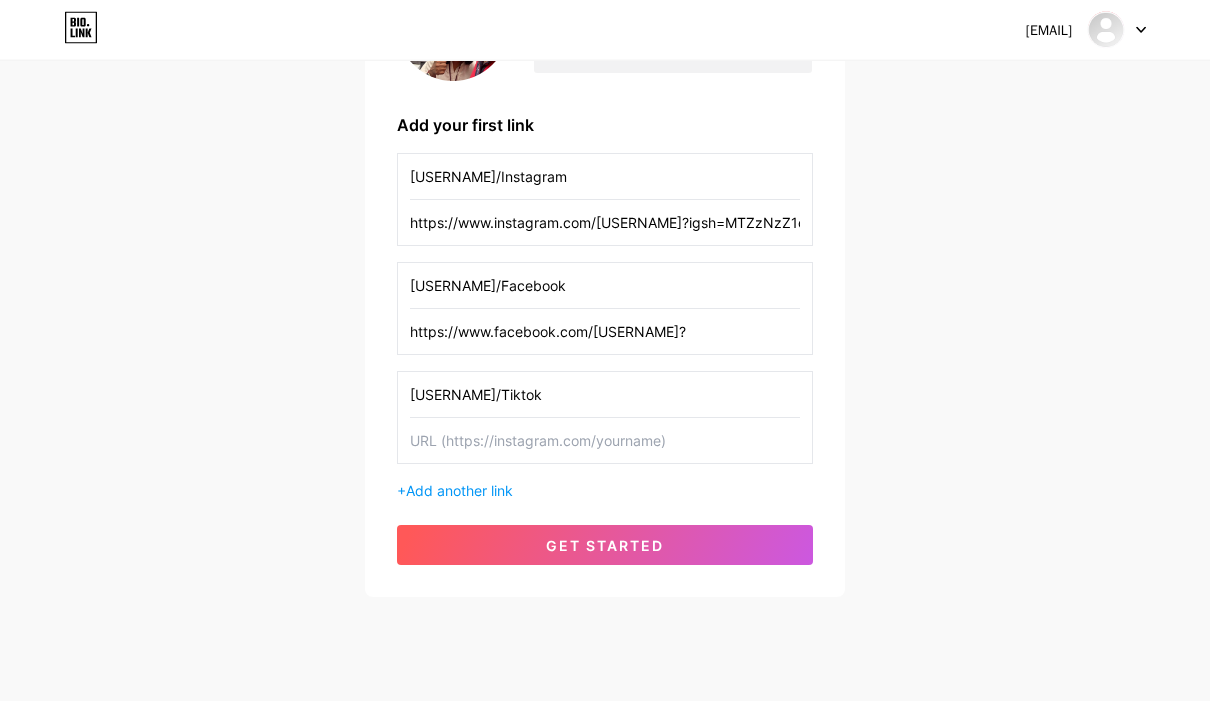 click at bounding box center [605, 441] 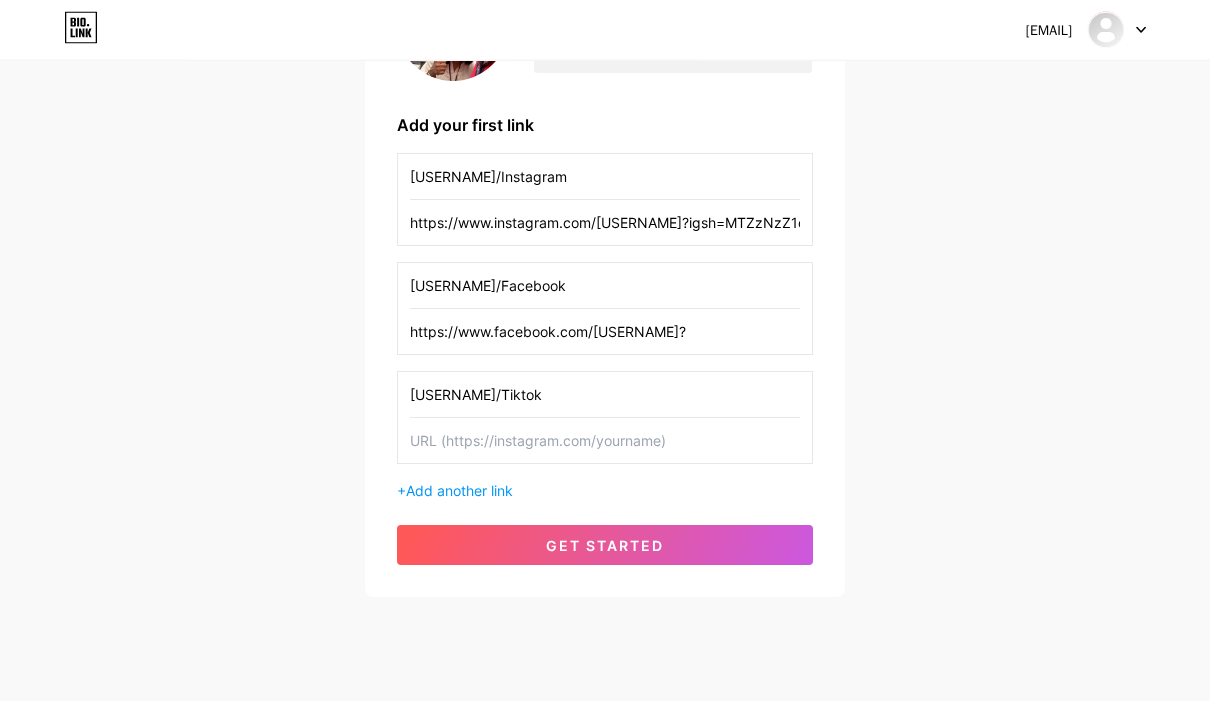 paste on "https://www.tiktok.com/@latha_kannan_?_t=ZS-8yb1ywvGHcv&_r=1" 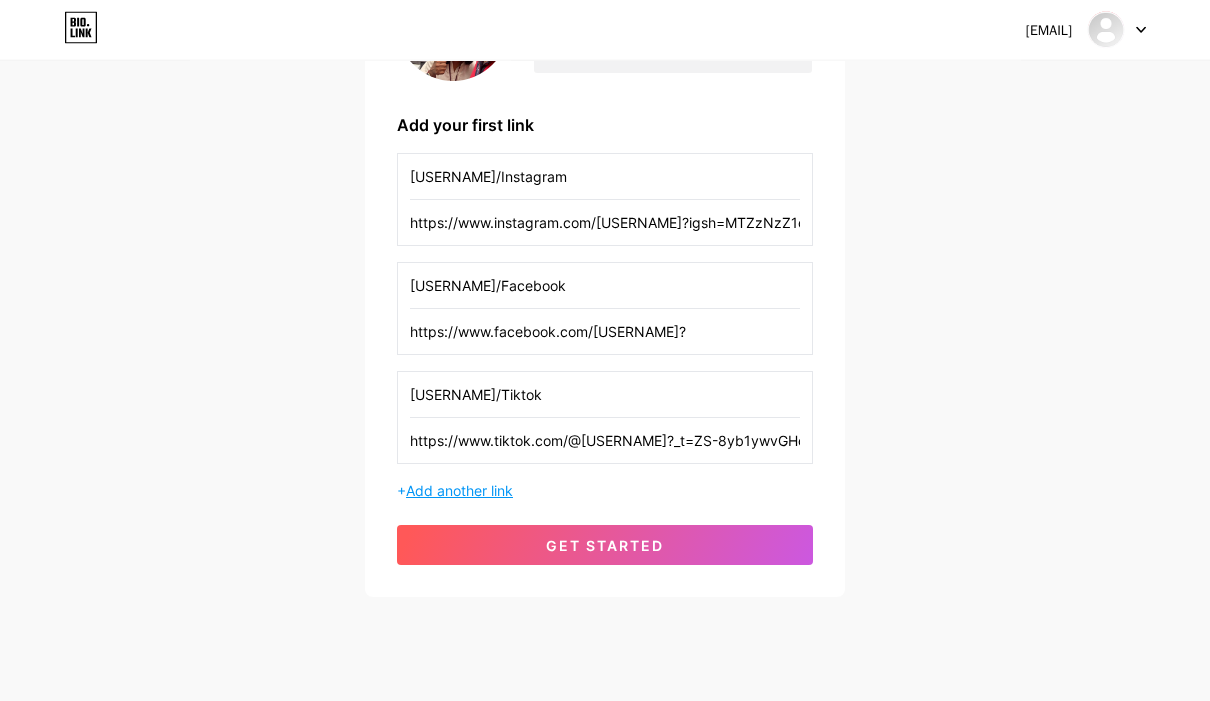 type on "https://www.tiktok.com/@latha_kannan_?_t=ZS-8yb1ywvGHcv&_r=1" 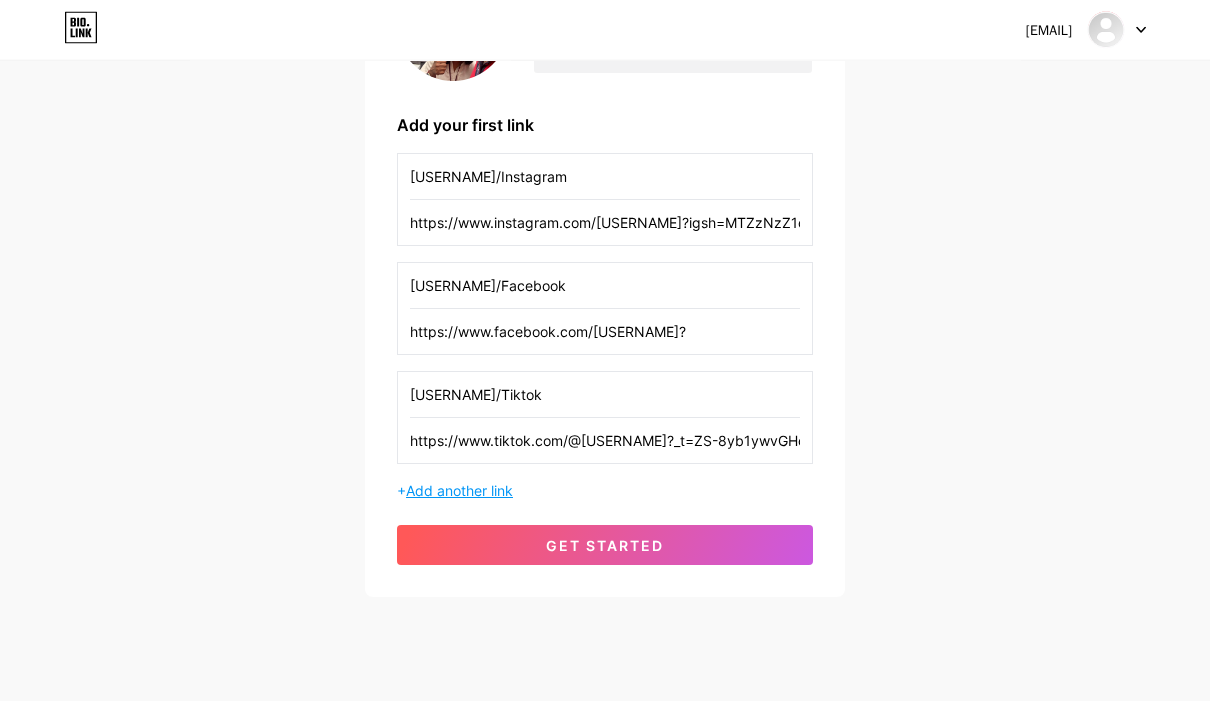click on "Add another link" at bounding box center [459, 491] 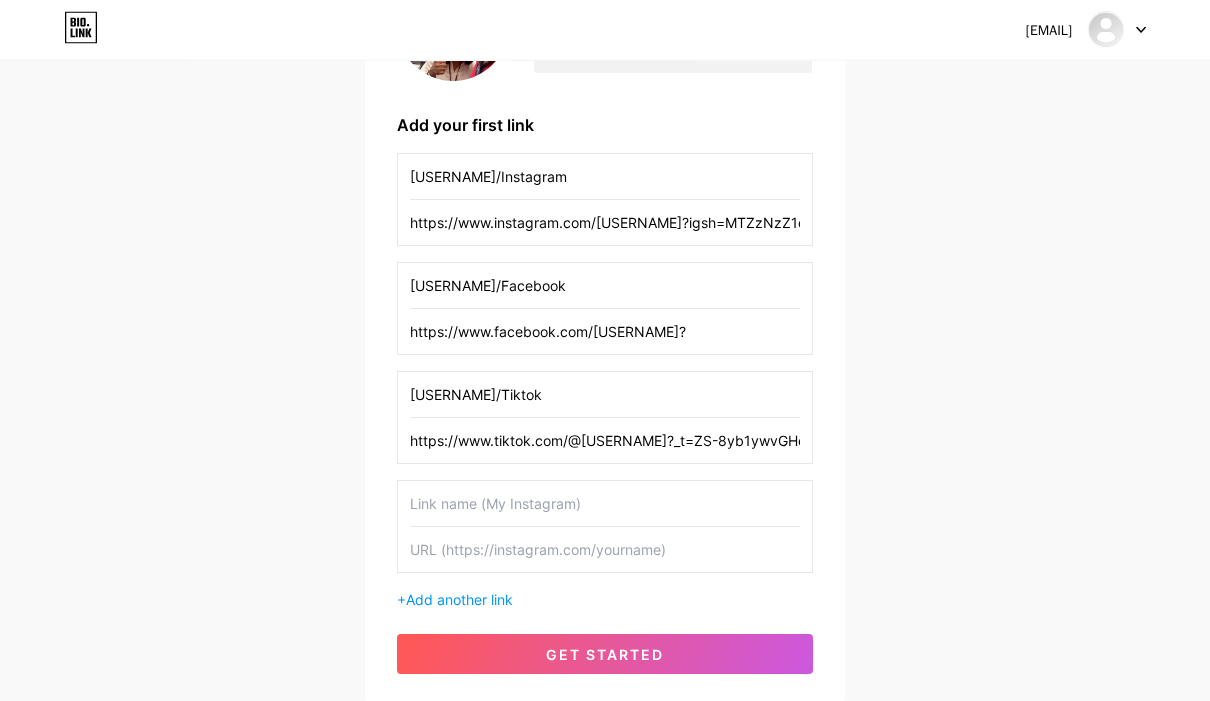 click at bounding box center (605, 504) 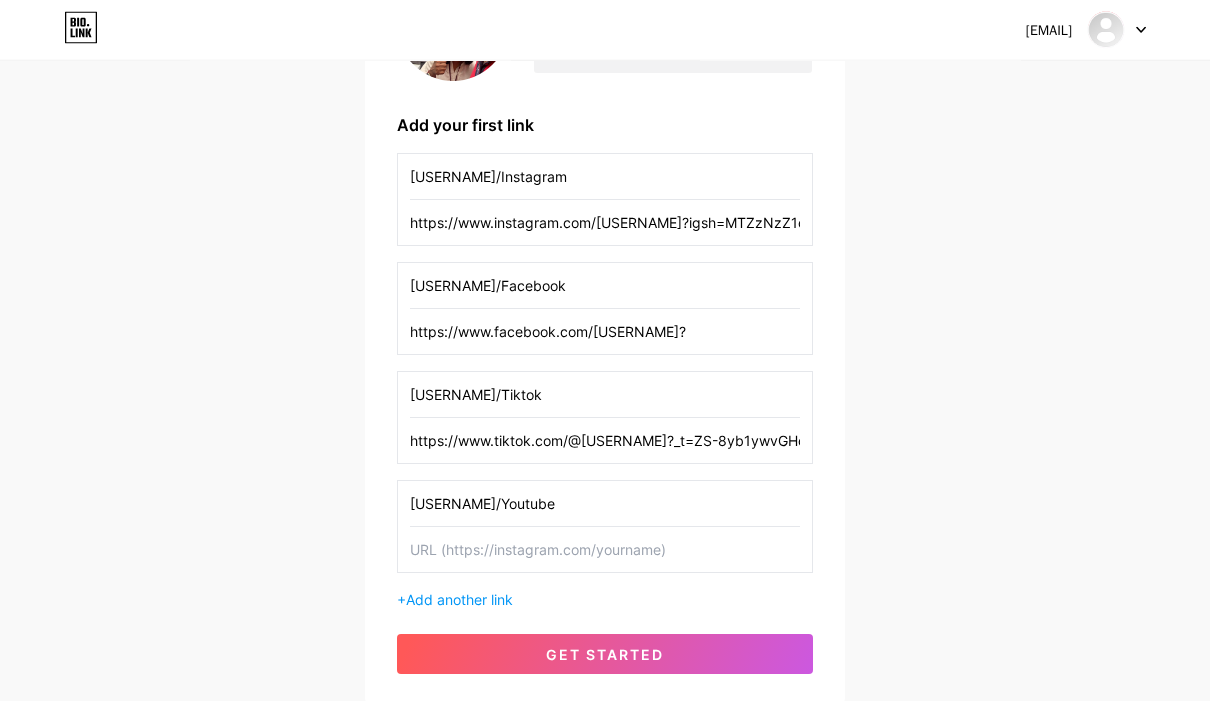 type on "LathaSuriaHomes/Youtube" 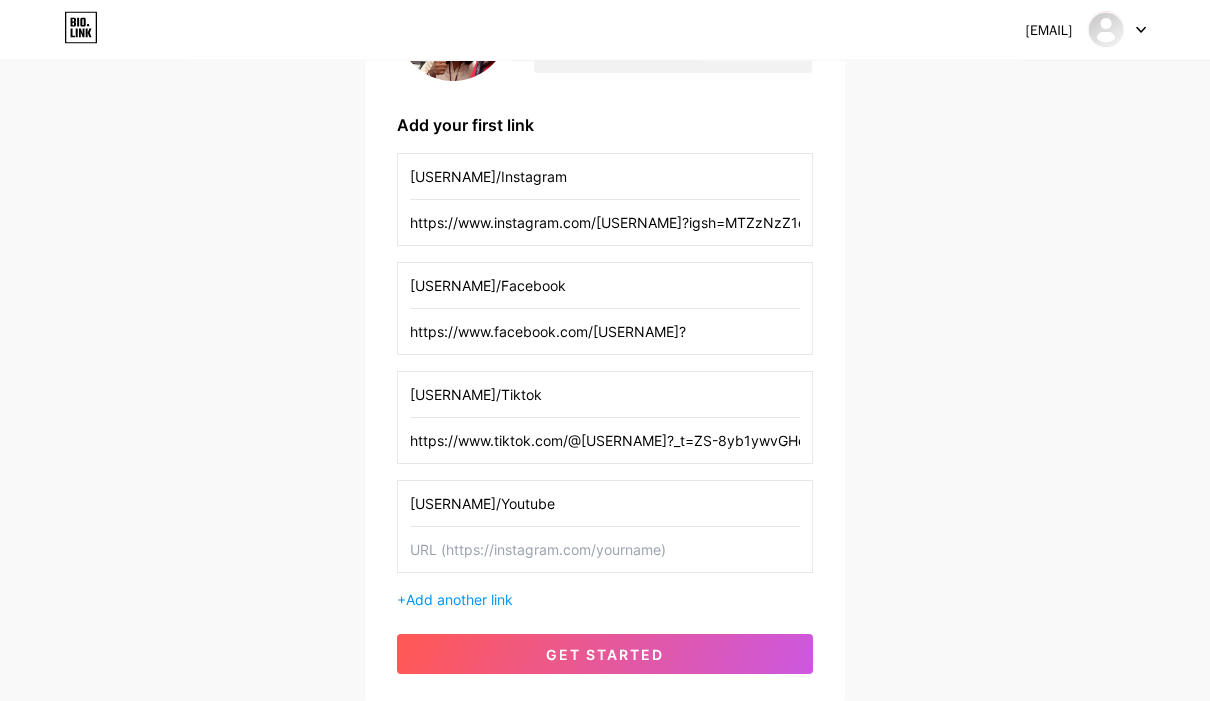 click at bounding box center [605, 550] 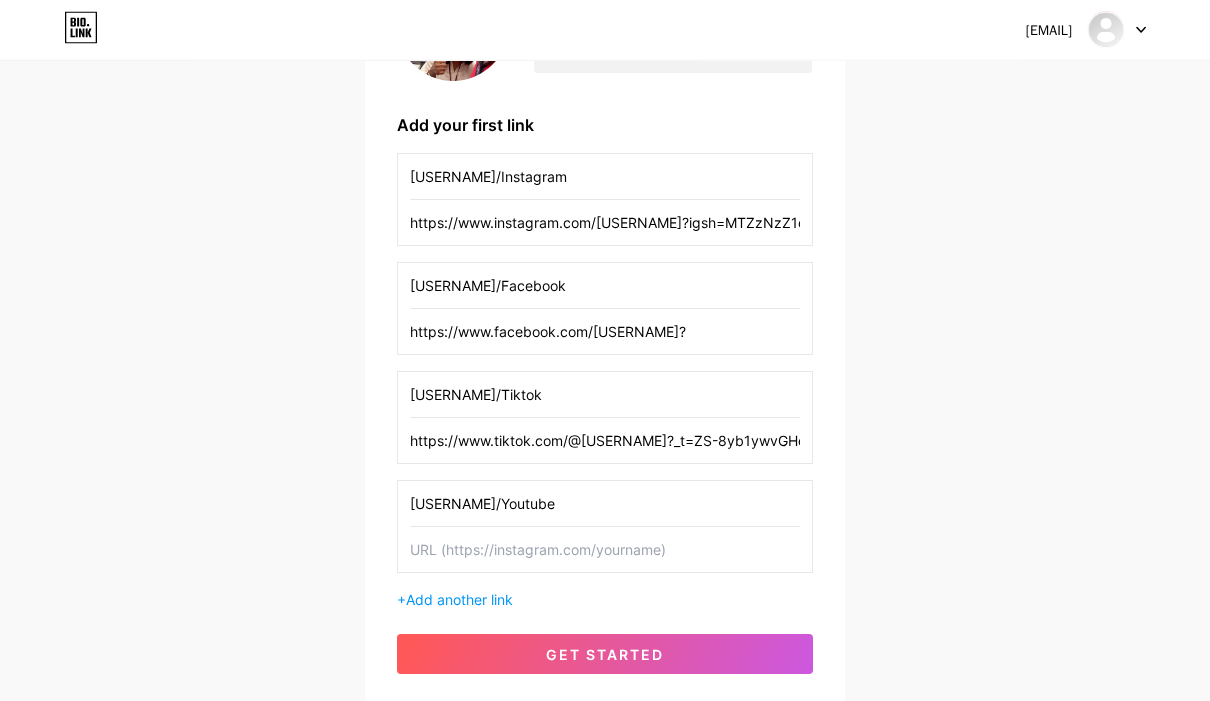 click at bounding box center [605, 550] 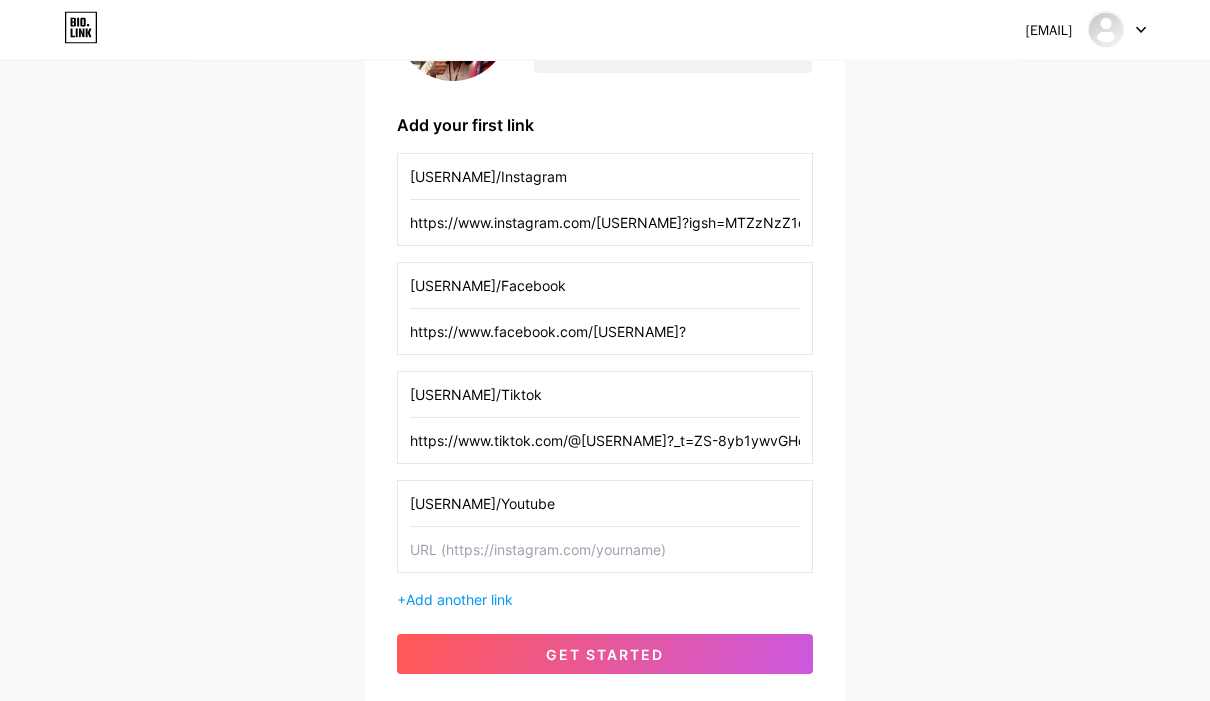 paste on "https://youtube.com/@lathakannanhomes?si=-nZIVQgsiWT5JbdI" 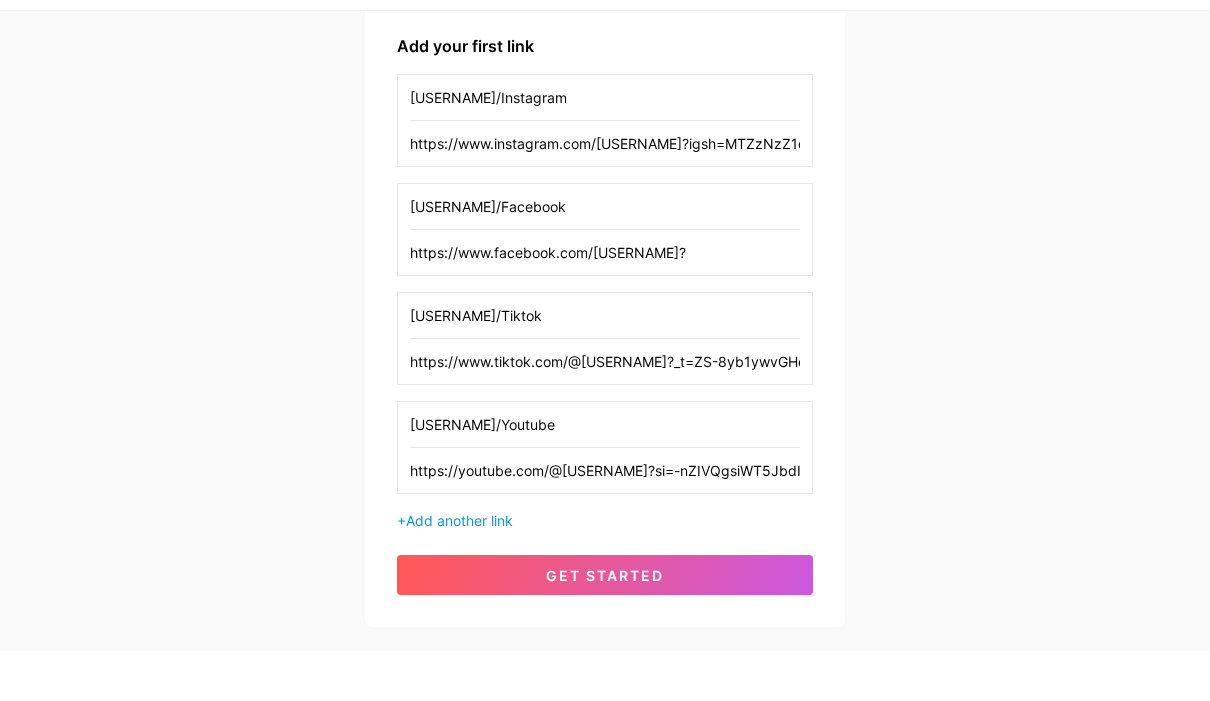 scroll, scrollTop: 341, scrollLeft: 0, axis: vertical 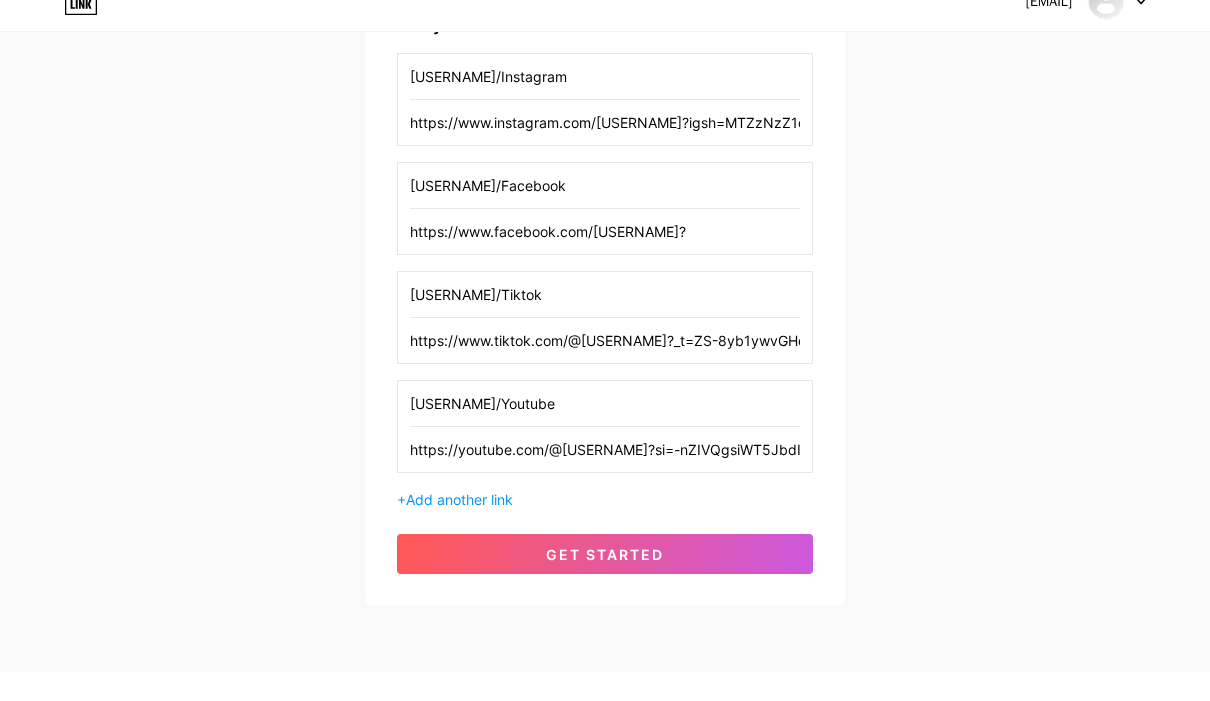 type on "https://youtube.com/@lathakannanhomes?si=-nZIVQgsiWT5JbdI" 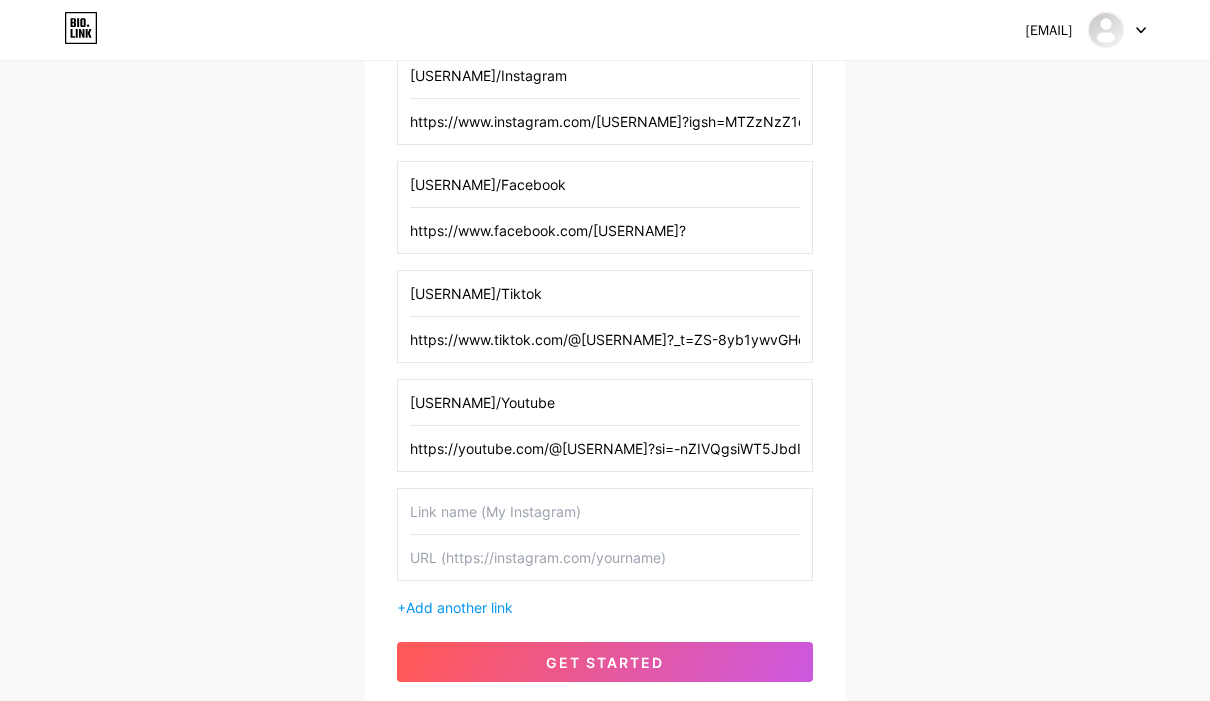 click at bounding box center [605, 511] 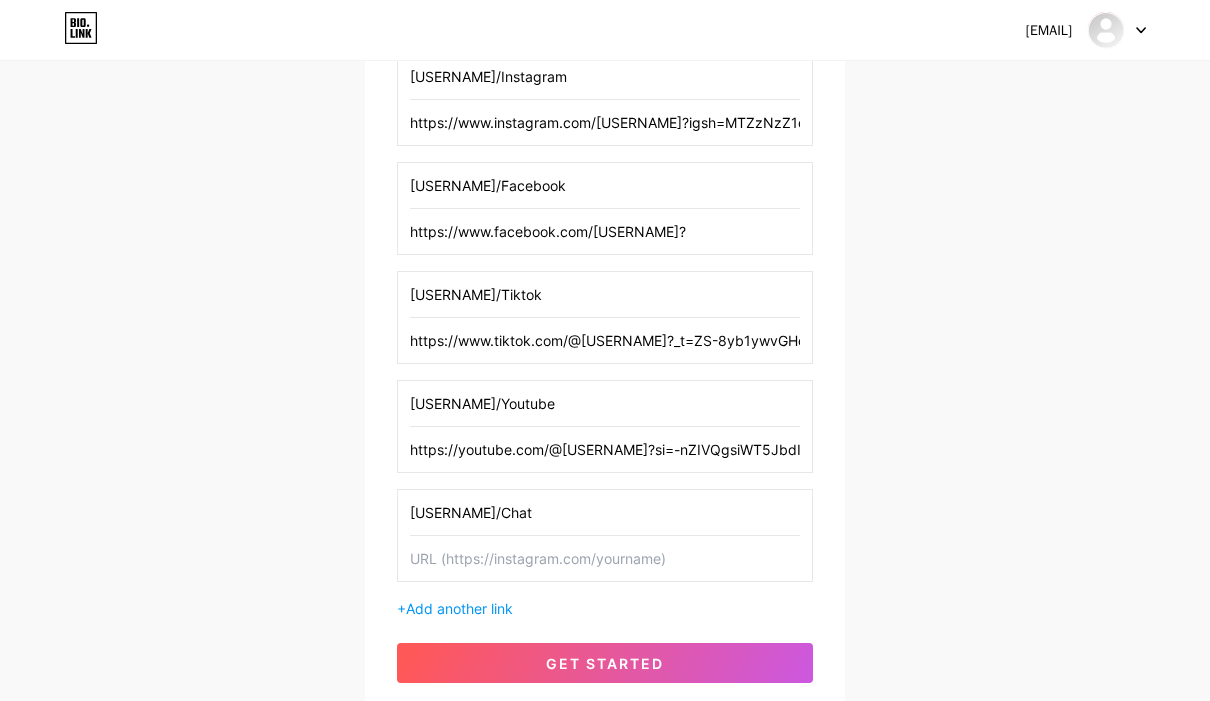type on "LathaSuriaHomes/Chat" 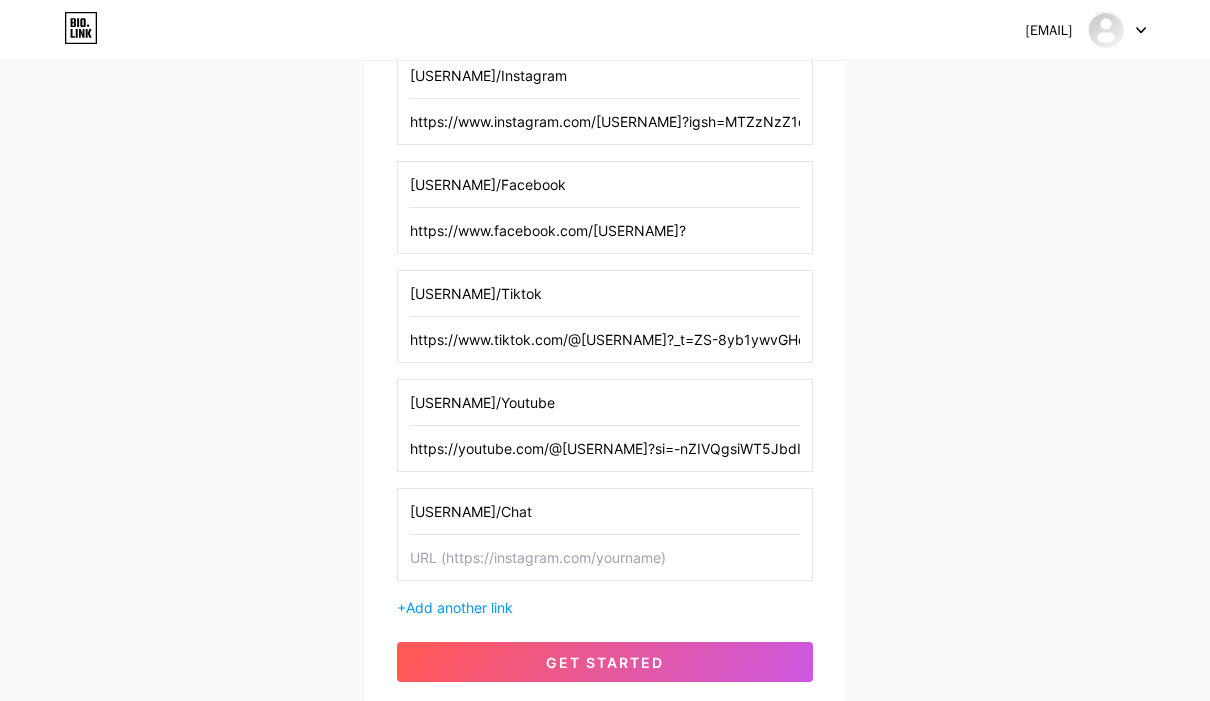 click at bounding box center (605, 557) 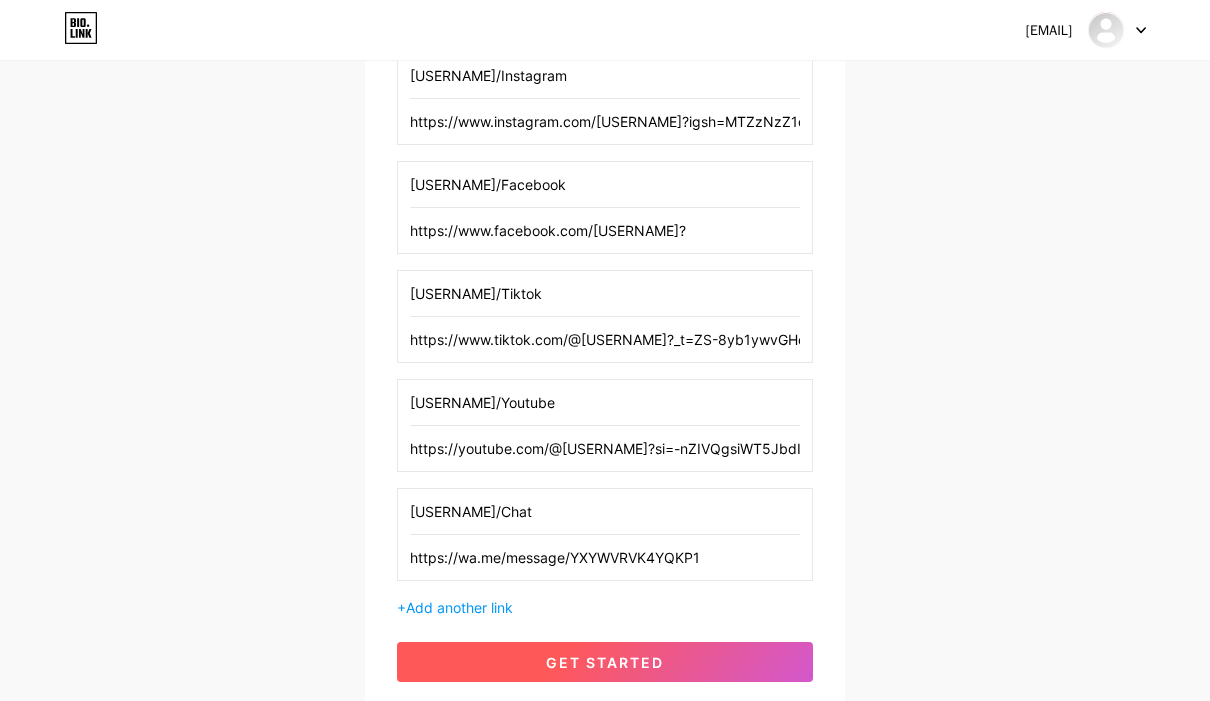 type on "https://wa.me/message/YXYWVRVK4YQKP1" 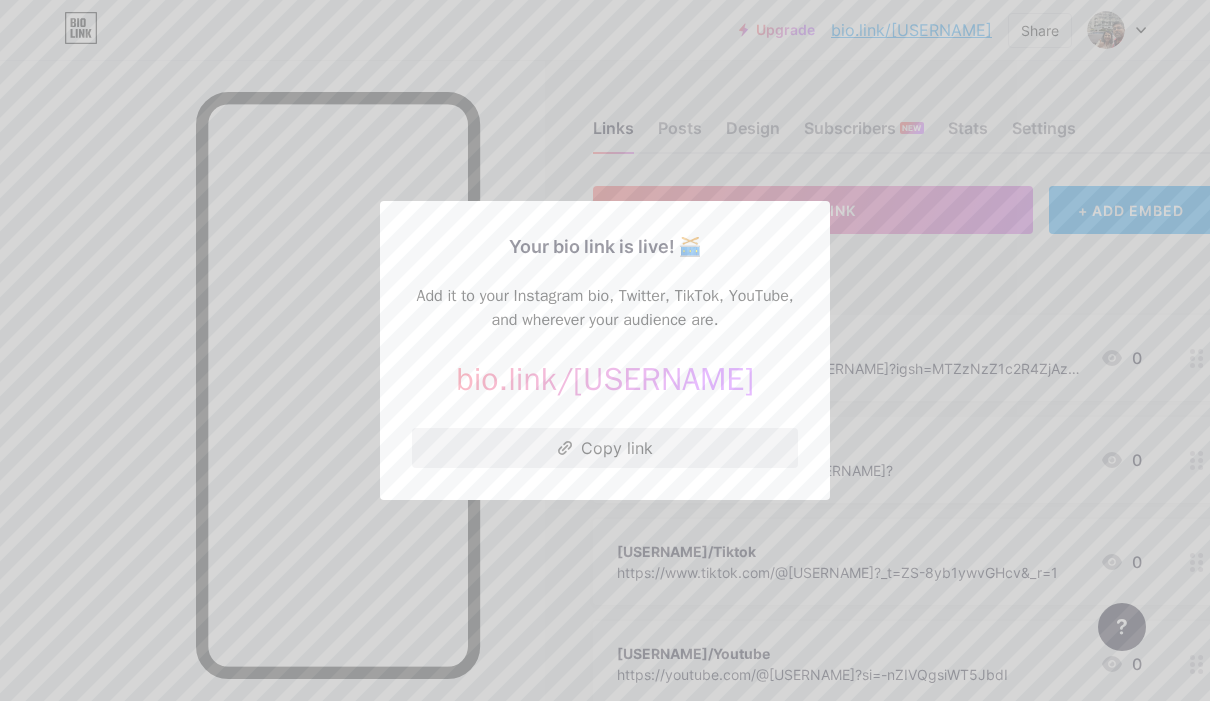click on "Copy link" at bounding box center [605, 448] 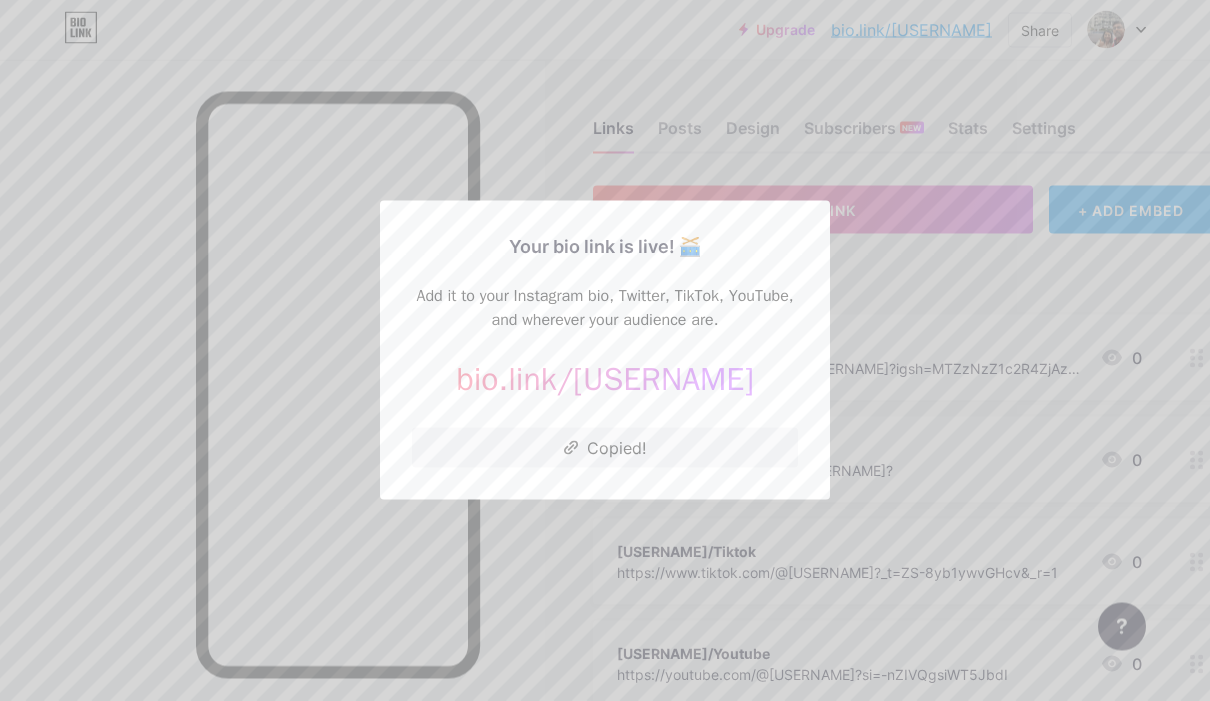 click at bounding box center [605, 350] 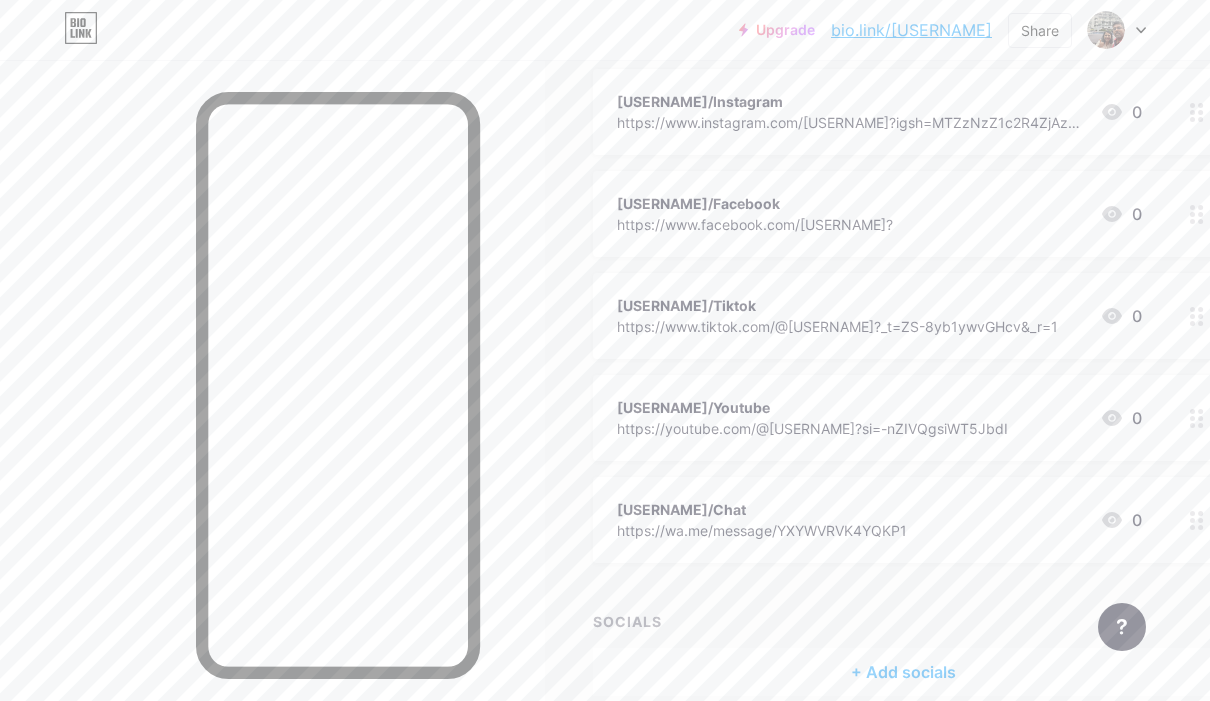 scroll, scrollTop: 251, scrollLeft: 0, axis: vertical 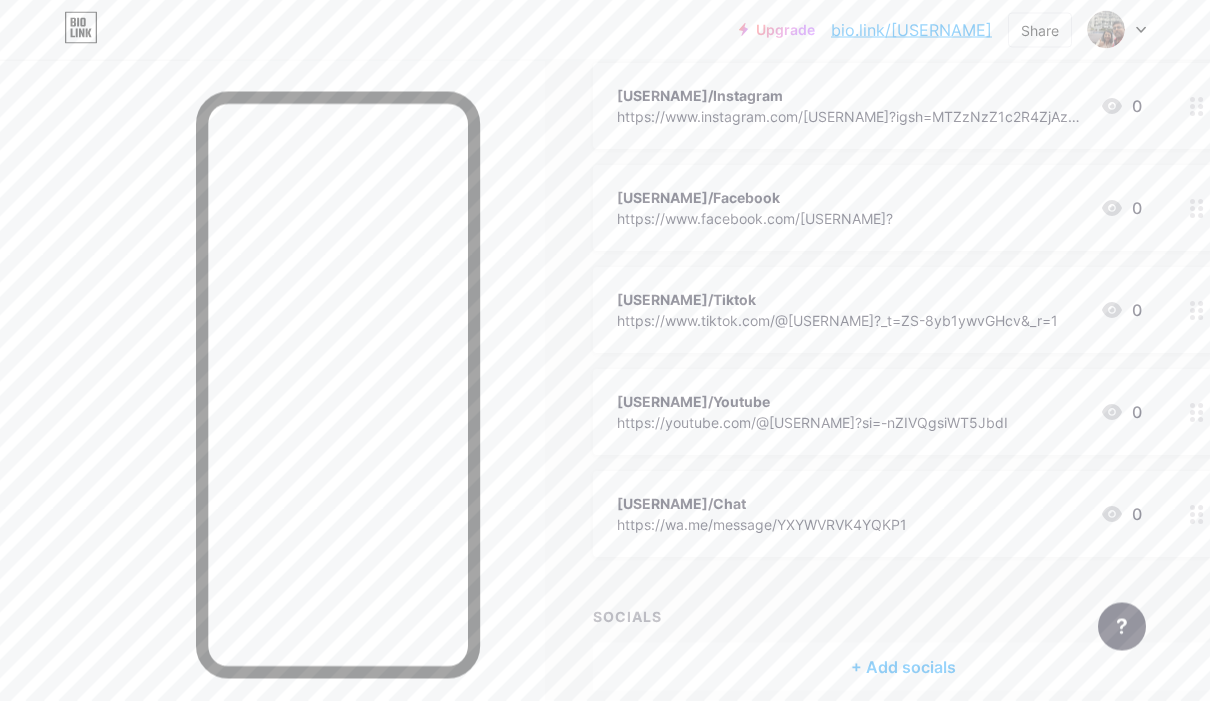 click on "+ Add socials" at bounding box center (903, 667) 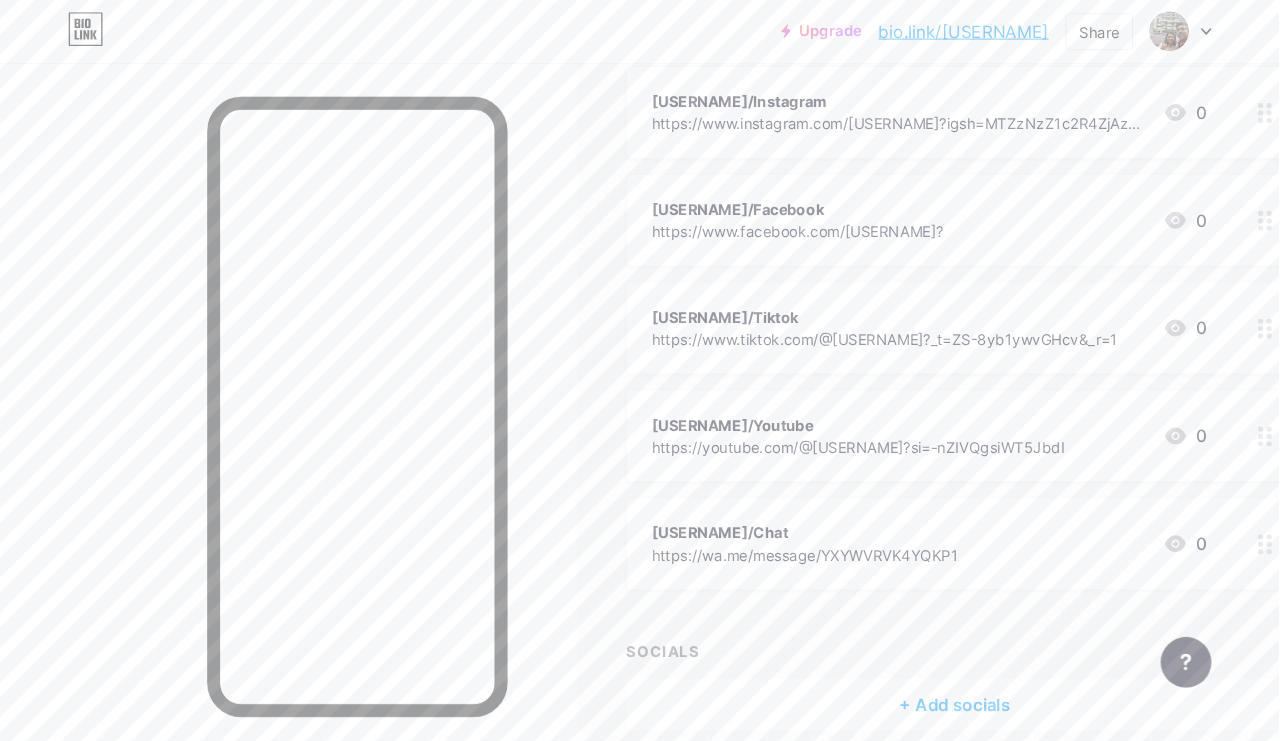 scroll, scrollTop: 251, scrollLeft: 0, axis: vertical 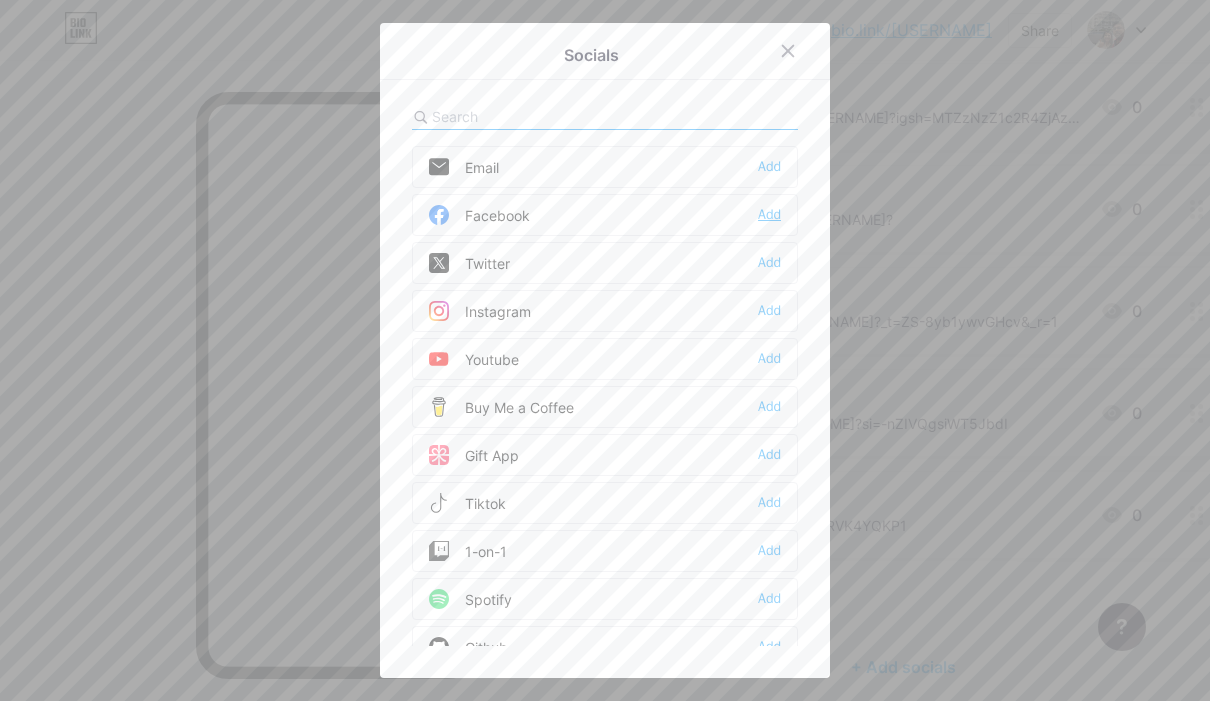 click on "Add" at bounding box center [769, 215] 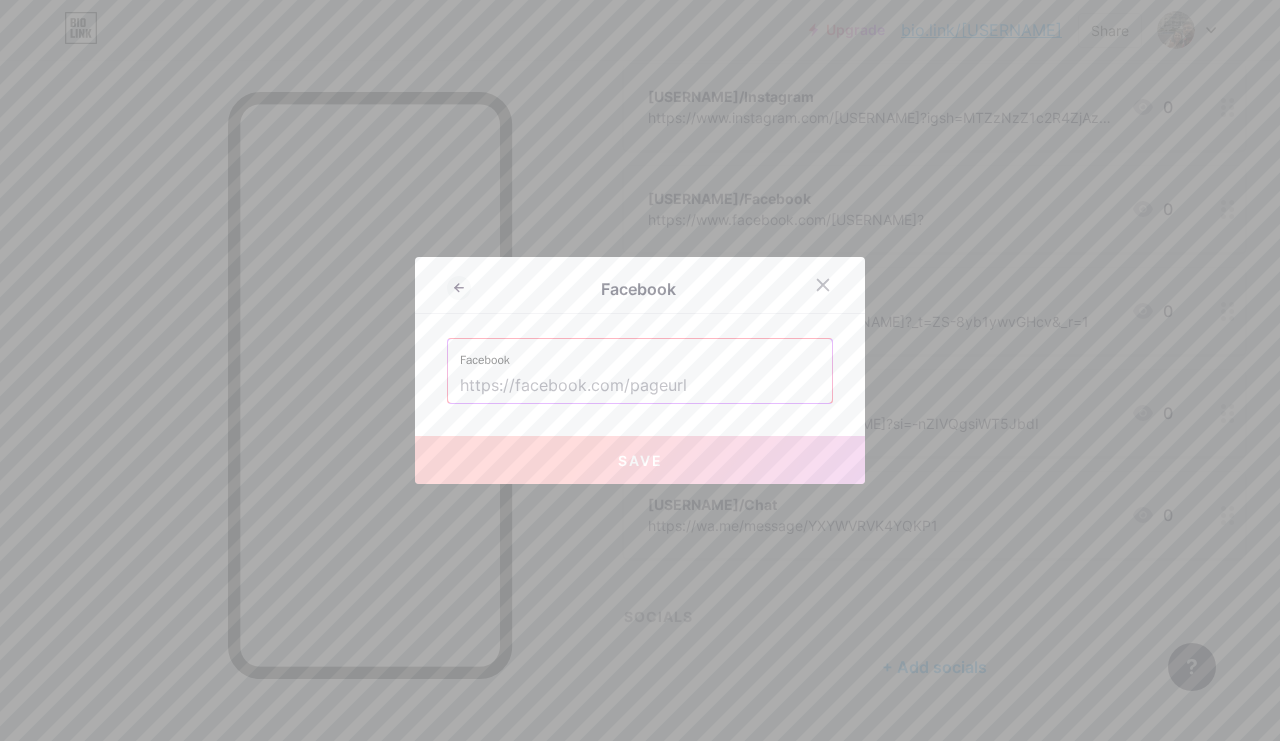 click at bounding box center [640, 386] 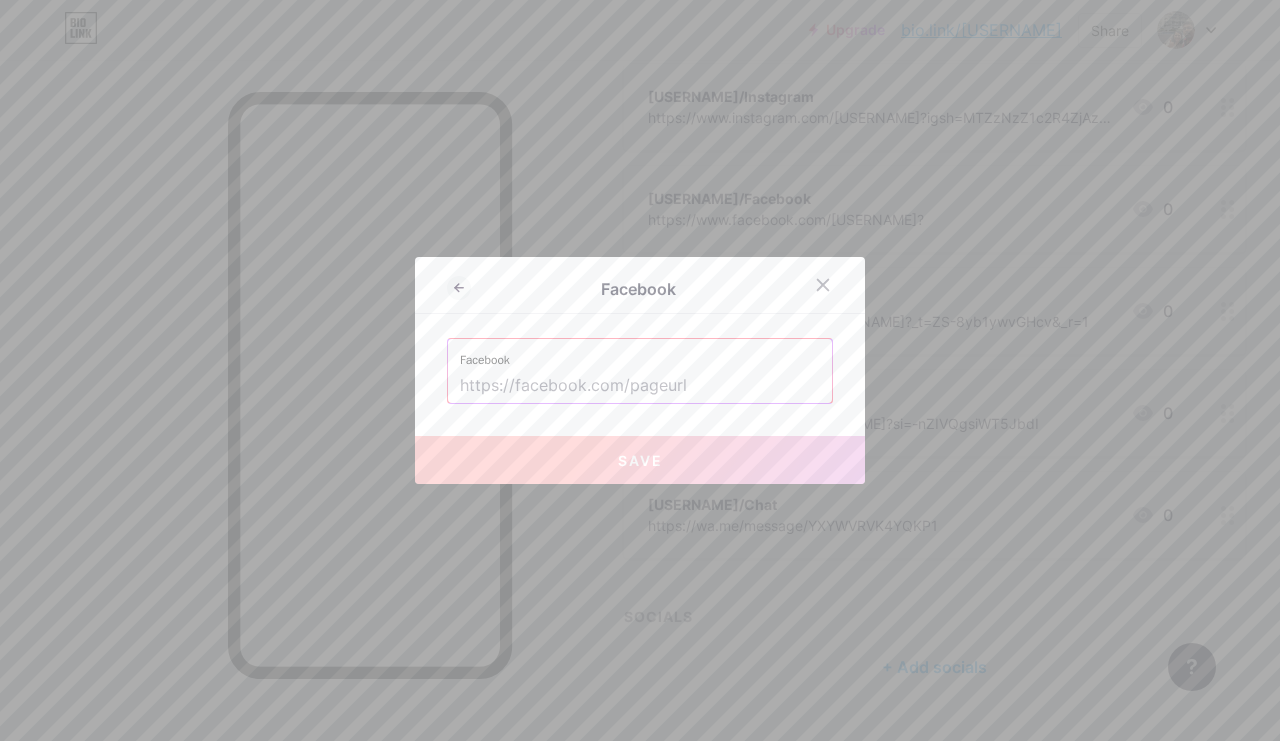 paste on "https://www.facebook.com/lathakannanproperties?" 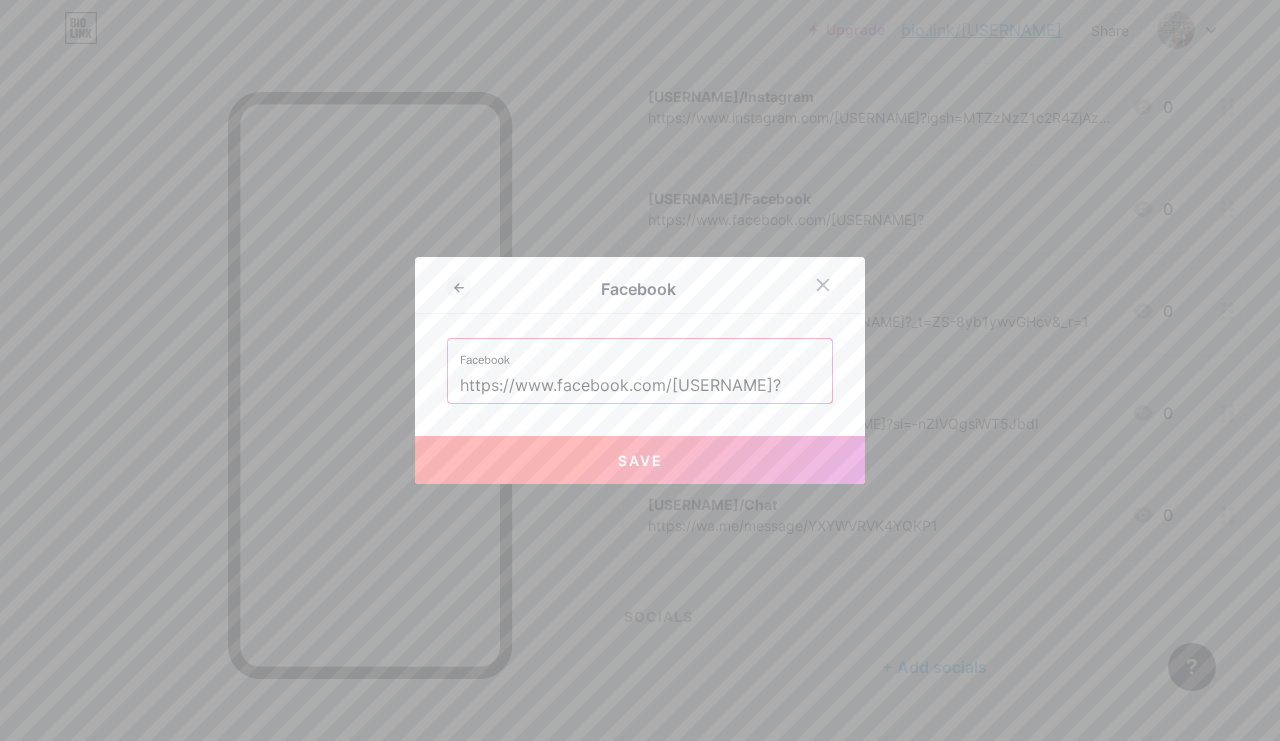 type on "https://www.facebook.com/lathakannanproperties?" 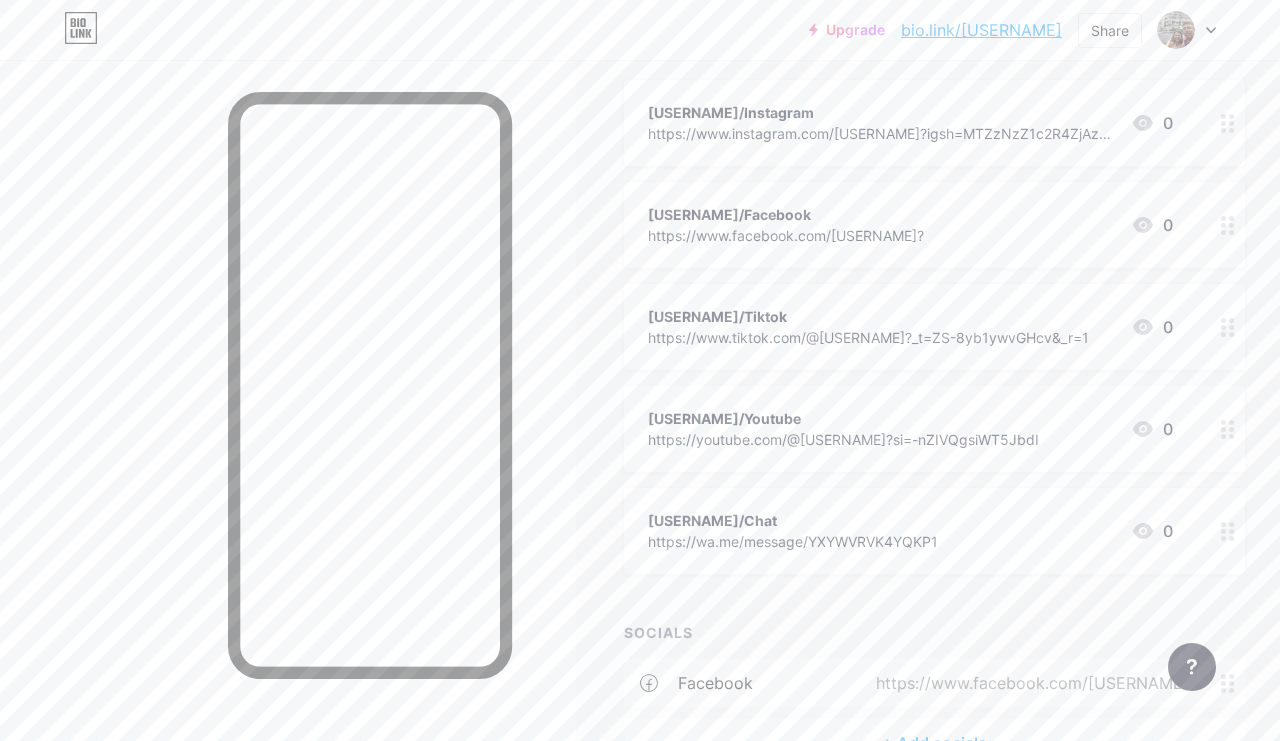 scroll, scrollTop: 265, scrollLeft: 0, axis: vertical 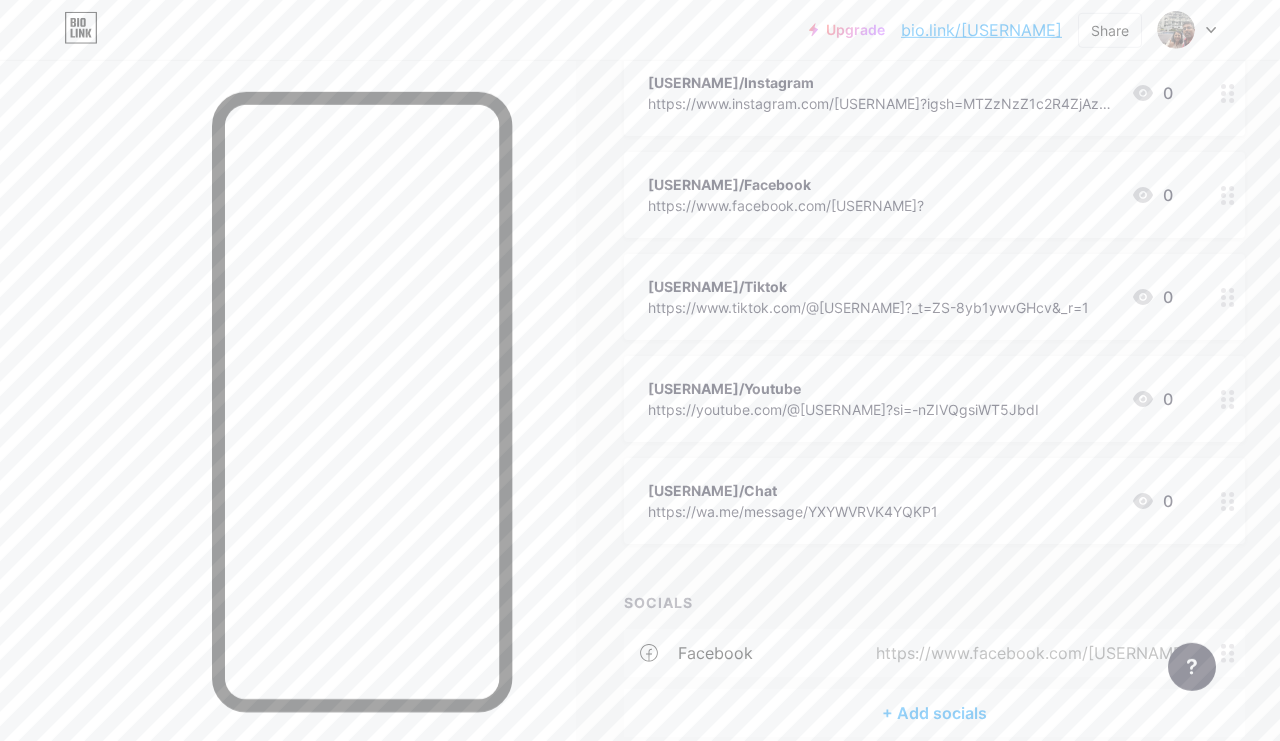 click on "https://www.facebook.com/lathakannanproperties?" at bounding box center (1032, 653) 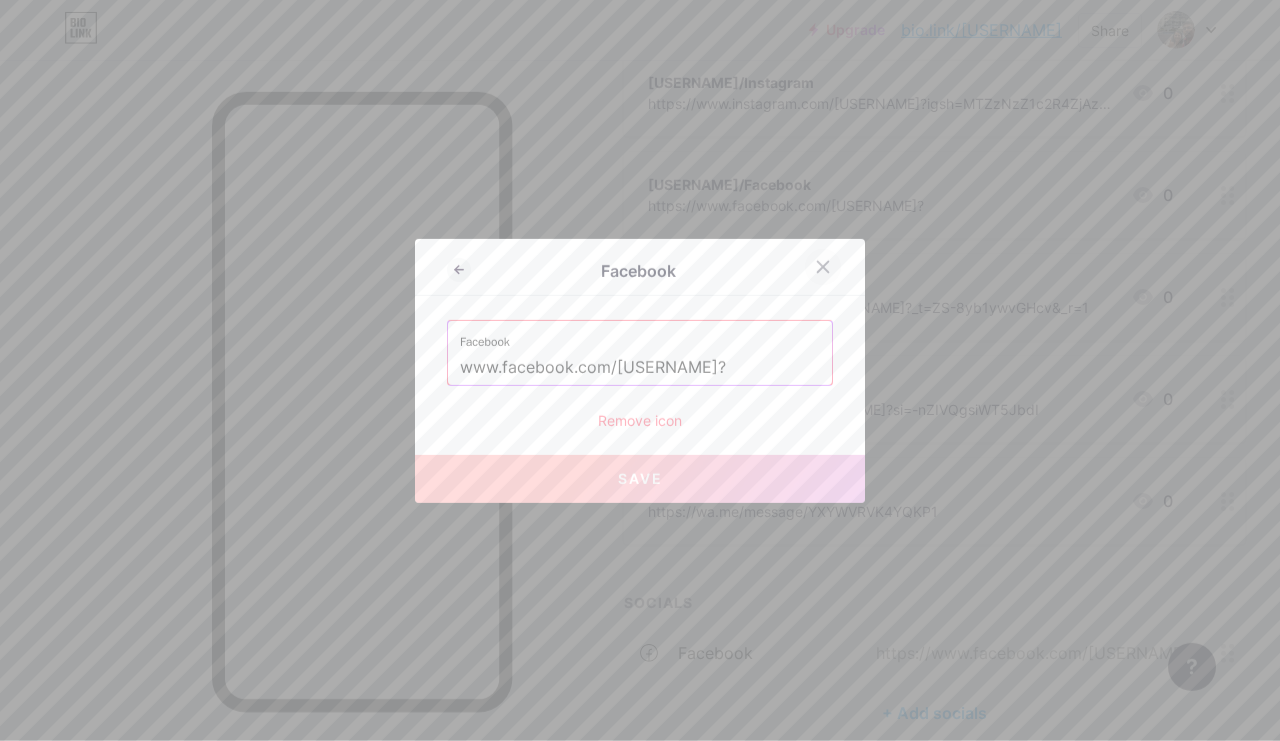 click 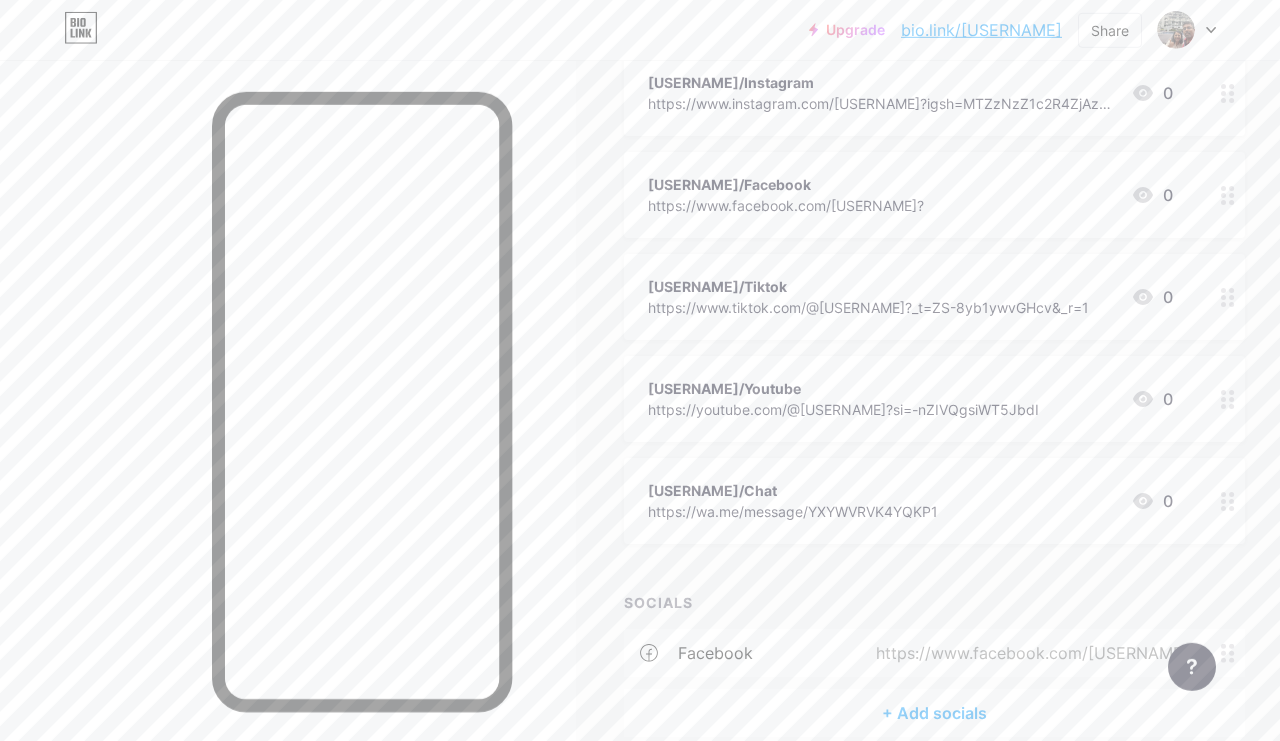 click on "https://www.facebook.com/lathakannanproperties?" at bounding box center [1032, 653] 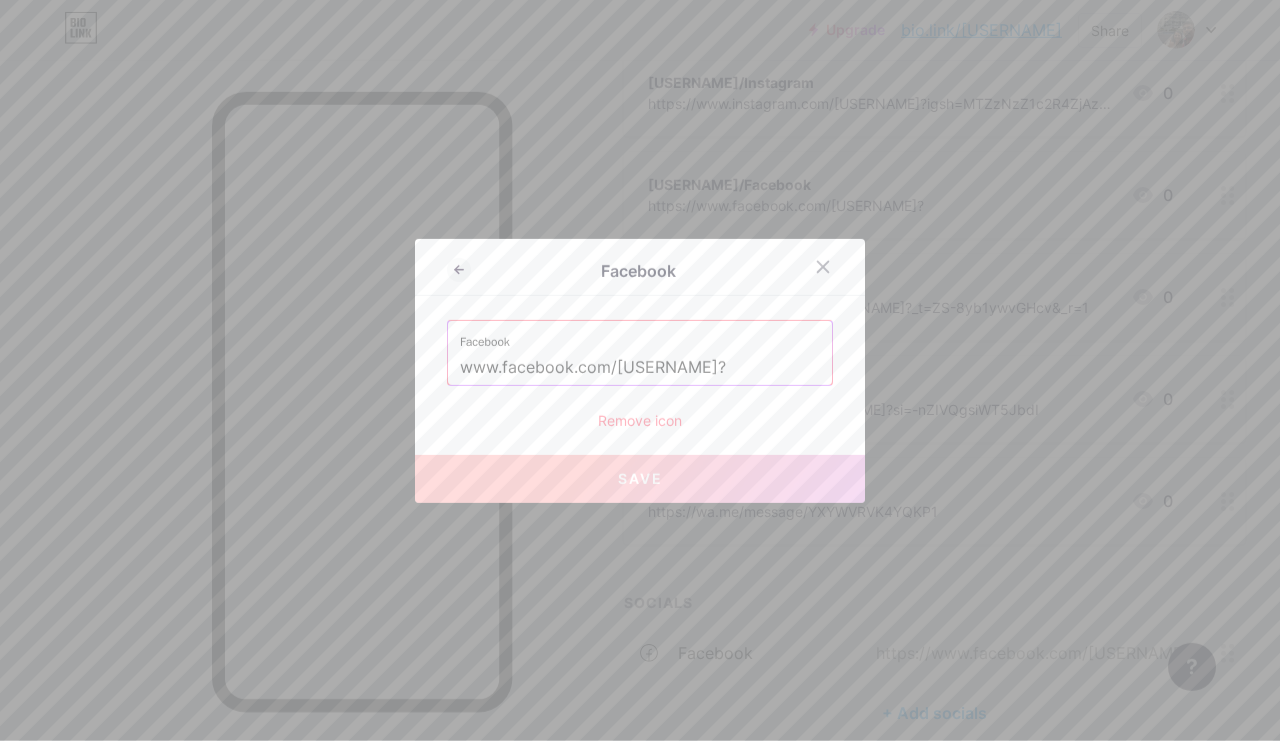 click on "Remove icon" at bounding box center [640, 420] 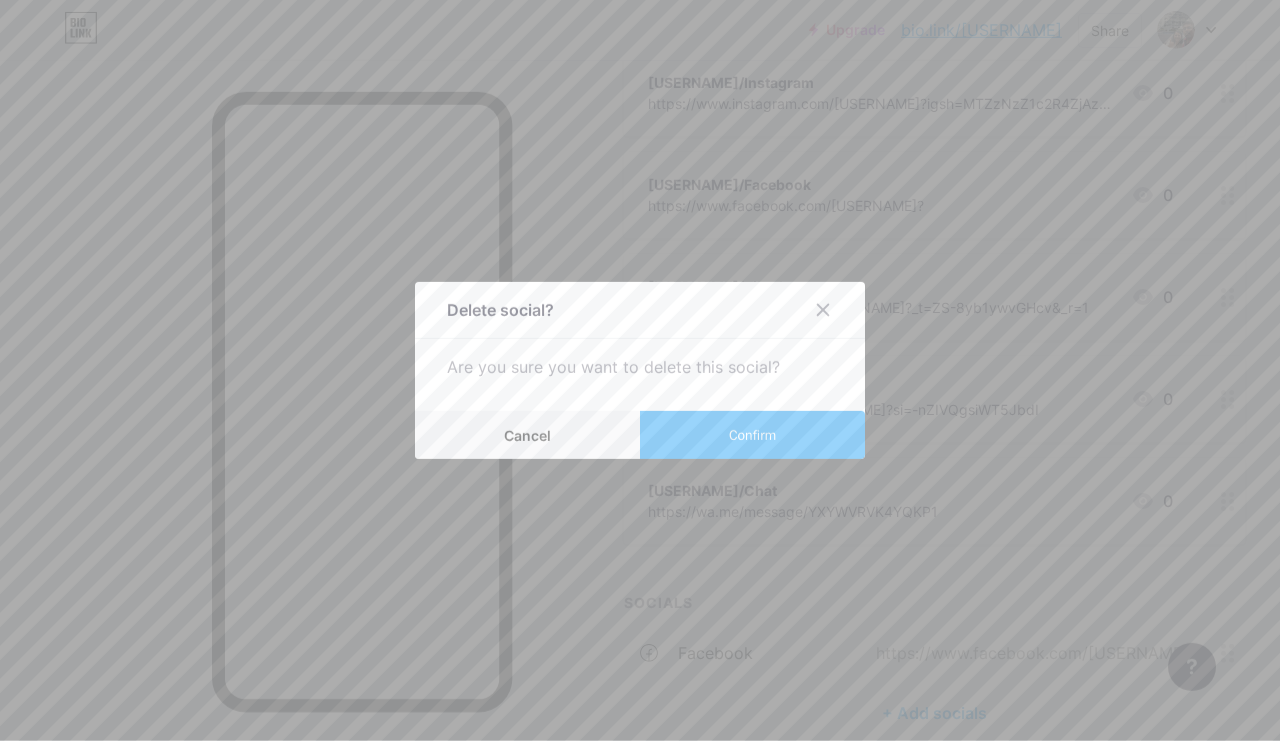 click on "Confirm" at bounding box center [752, 435] 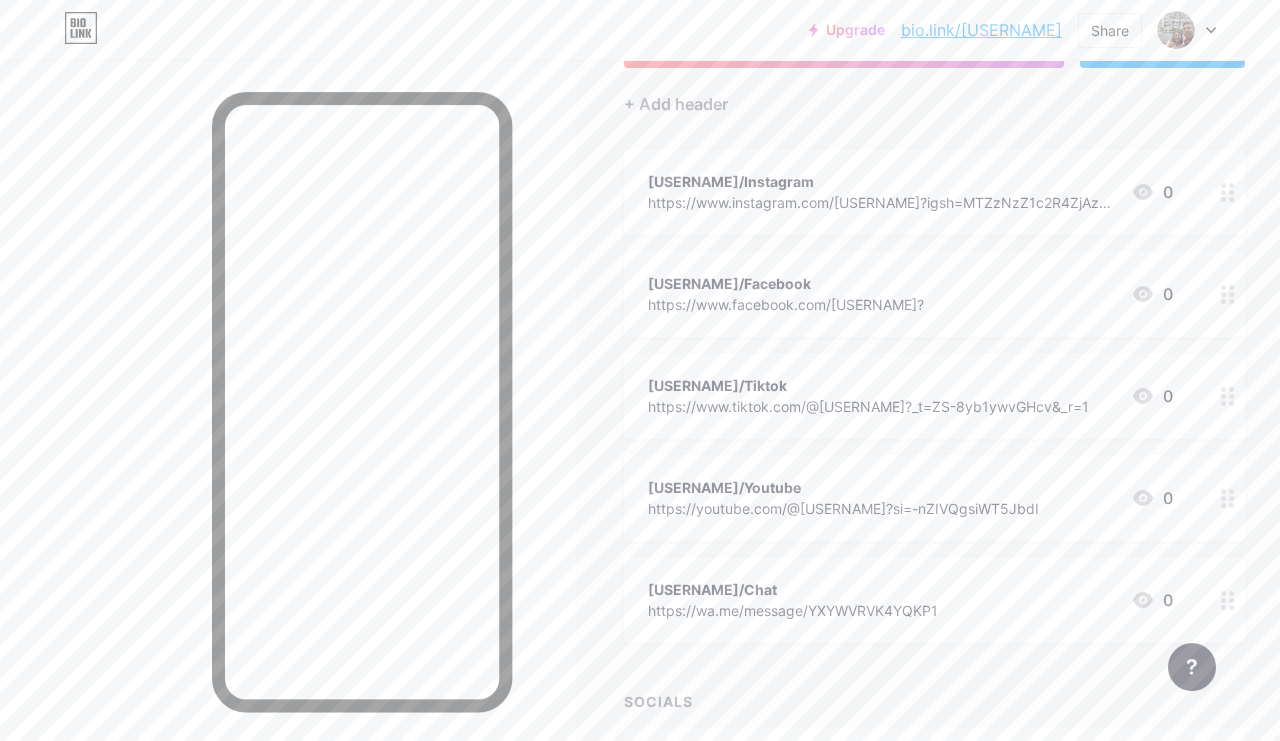 scroll, scrollTop: 166, scrollLeft: 0, axis: vertical 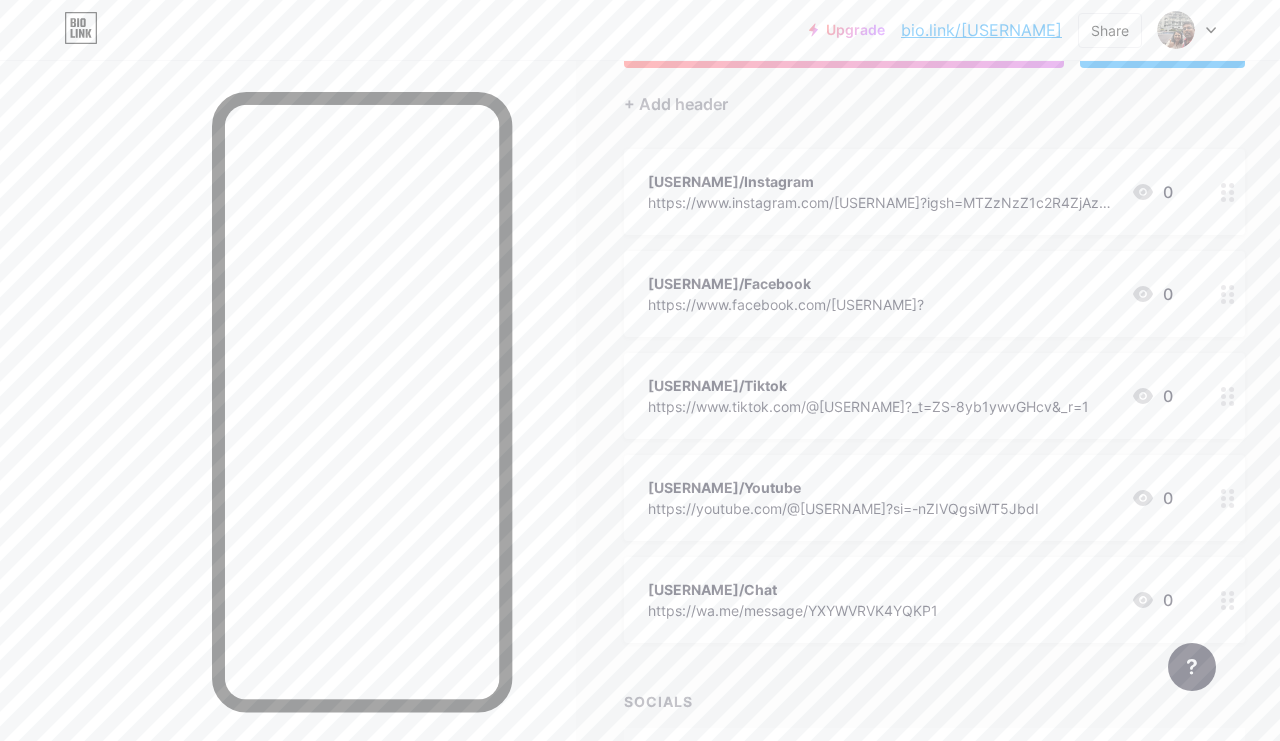 click 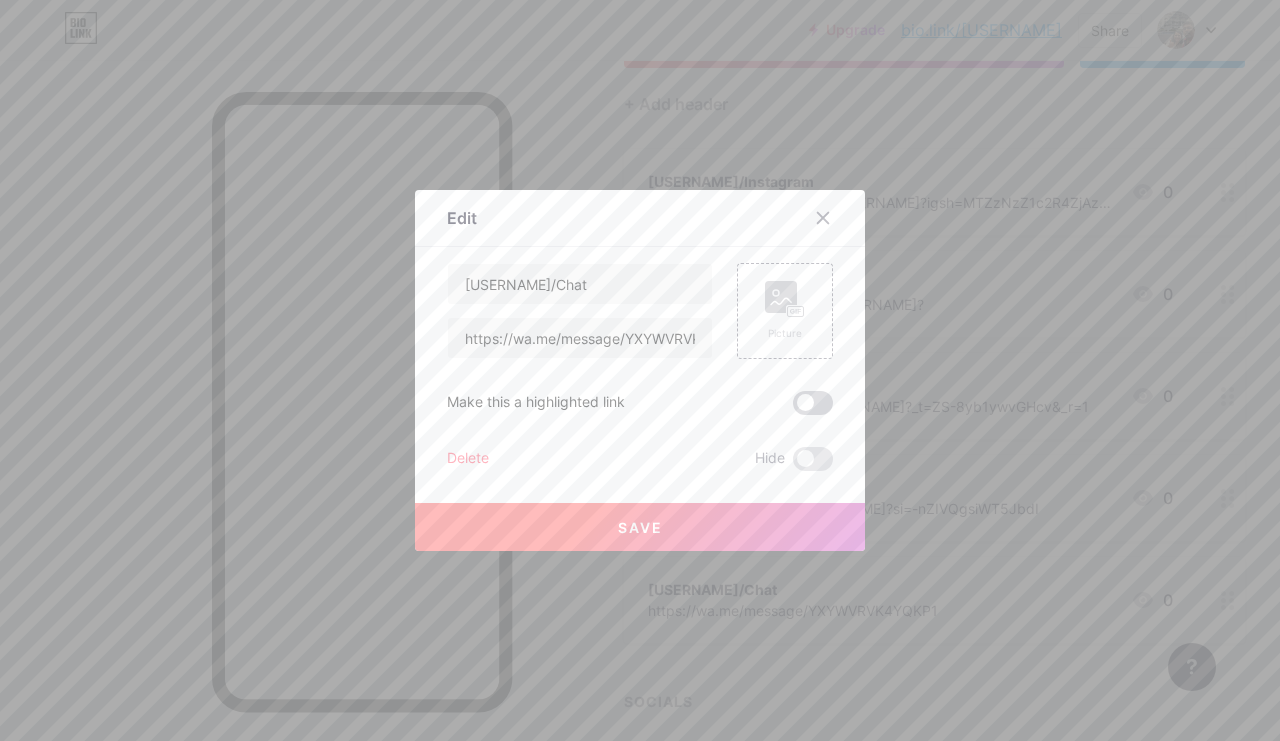 click at bounding box center (813, 403) 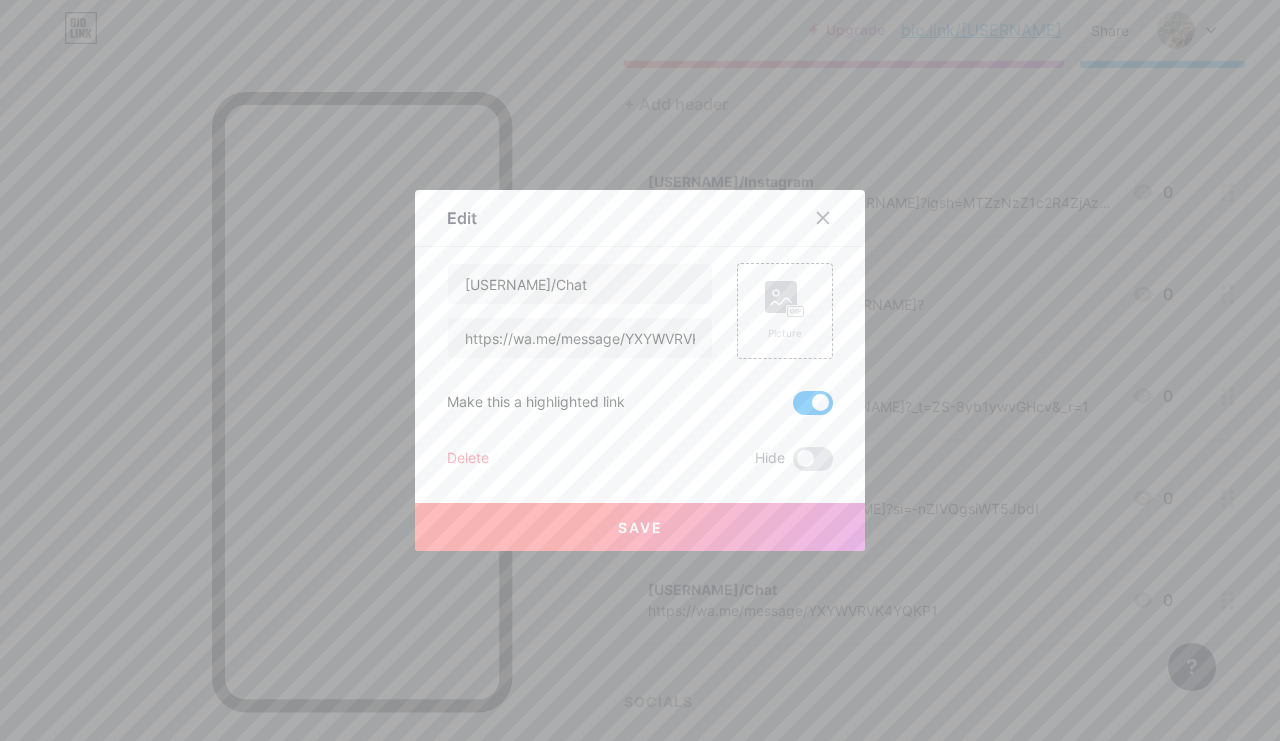 click at bounding box center [640, 370] 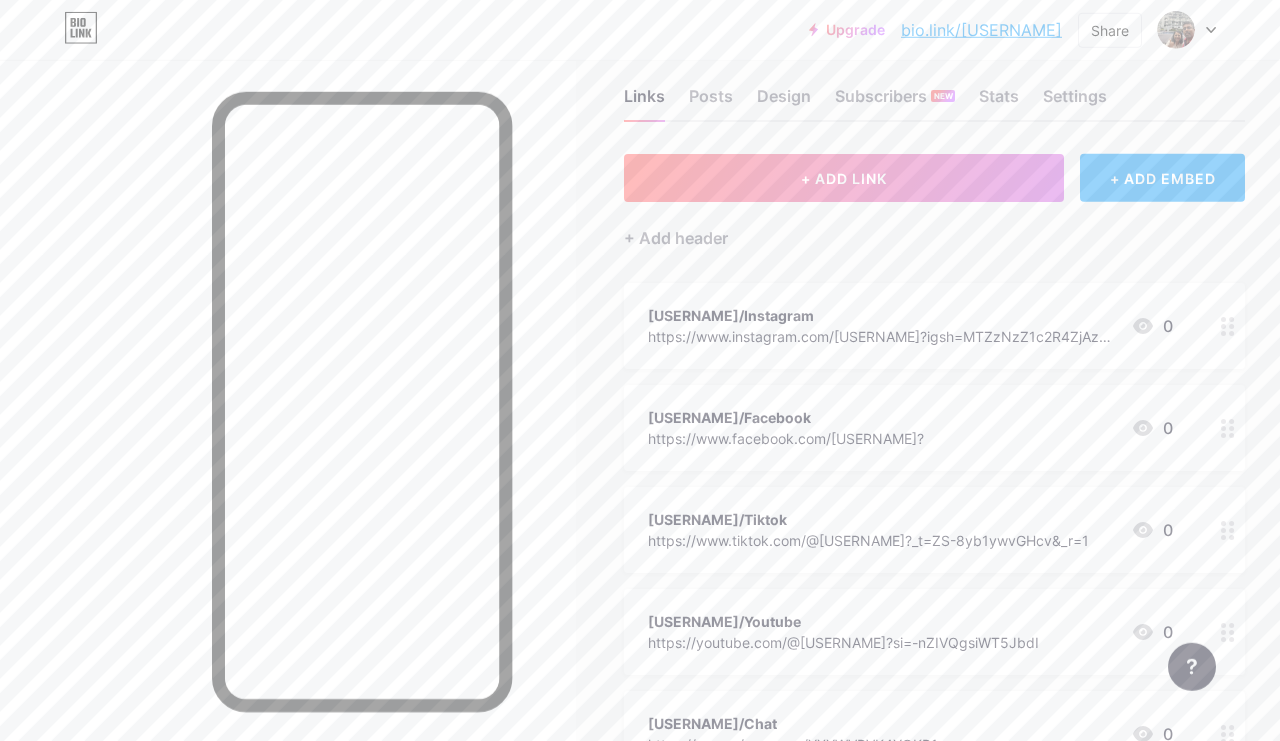 scroll, scrollTop: 33, scrollLeft: 0, axis: vertical 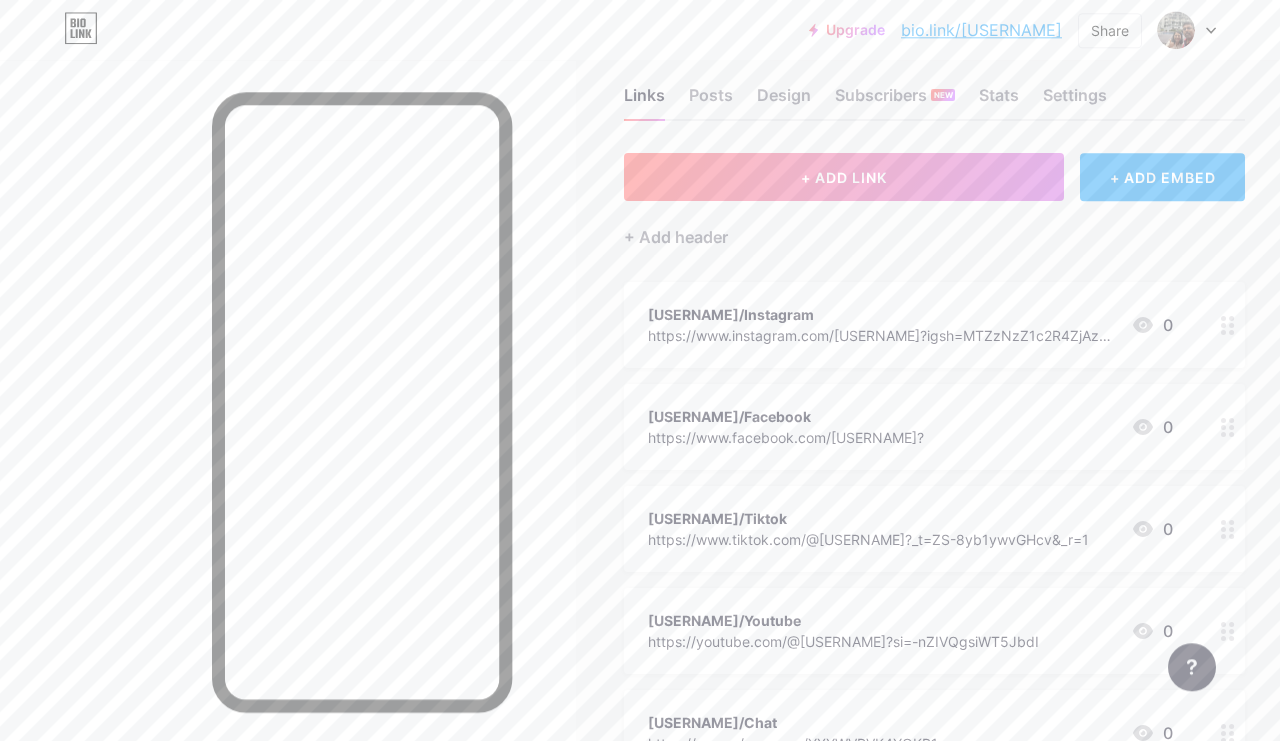 click 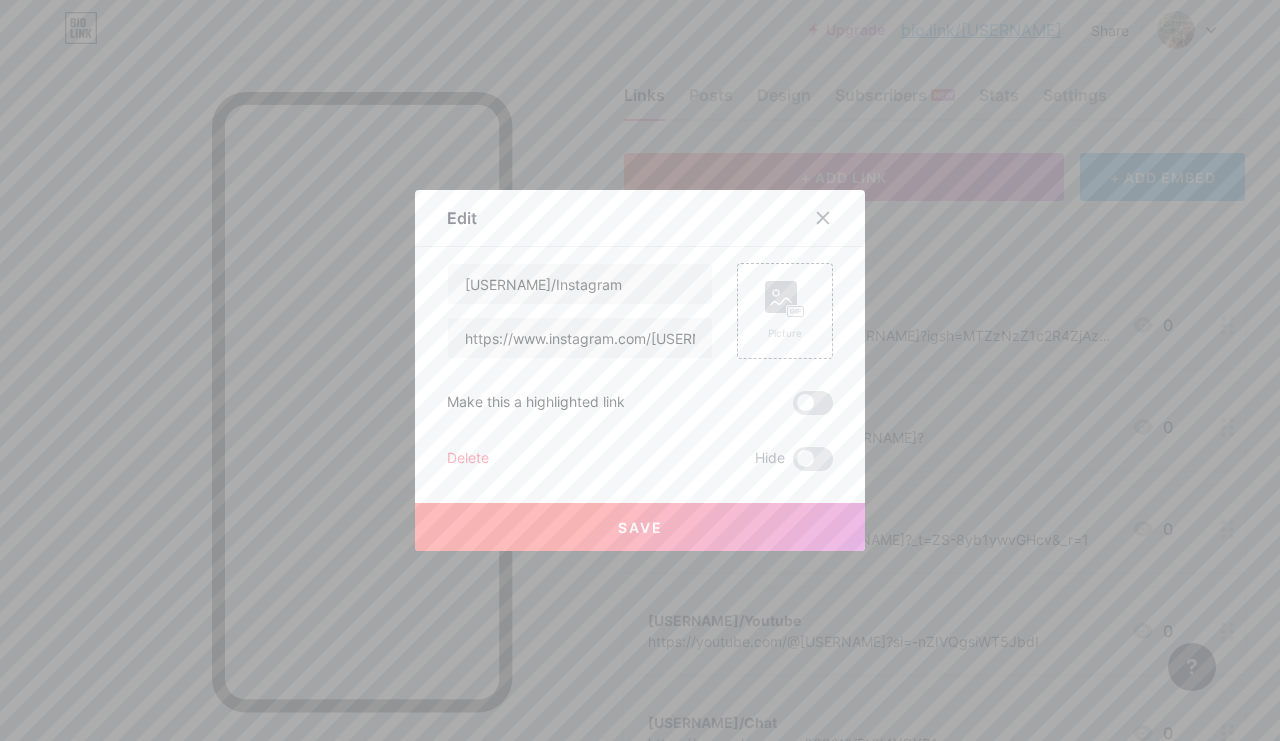 click at bounding box center (640, 370) 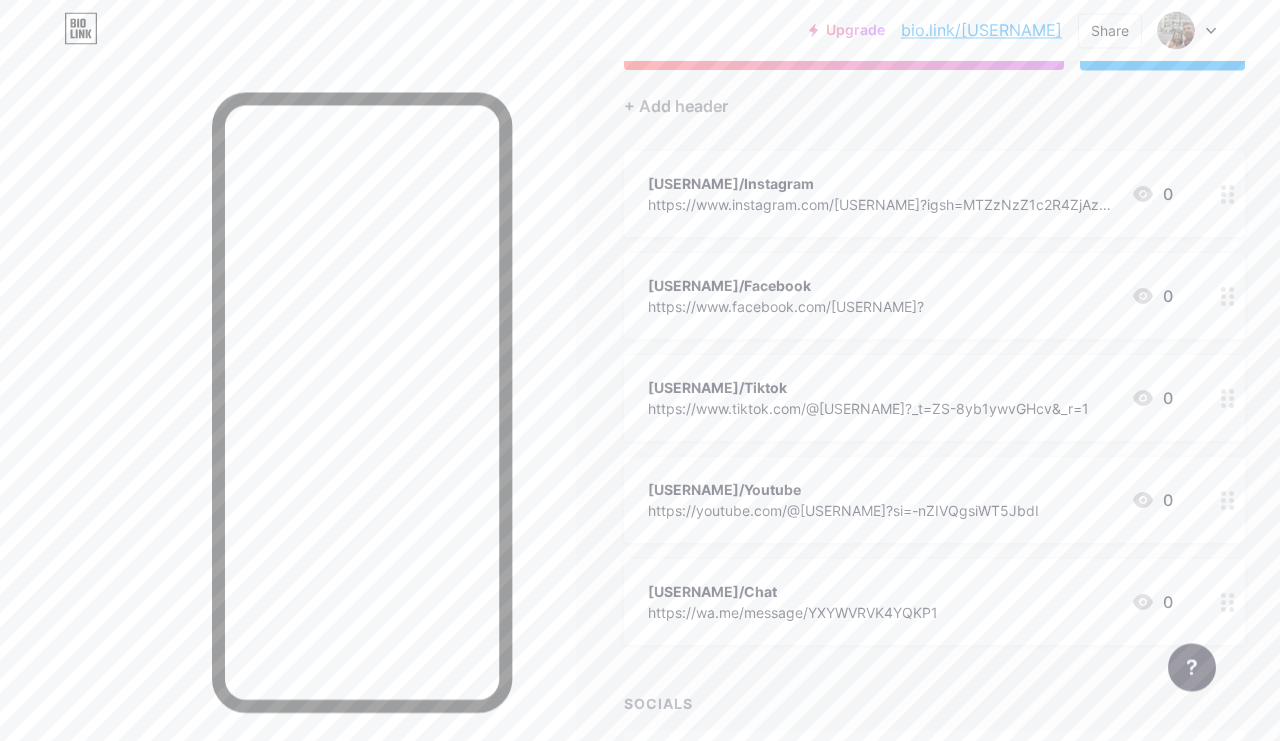 scroll, scrollTop: 205, scrollLeft: 0, axis: vertical 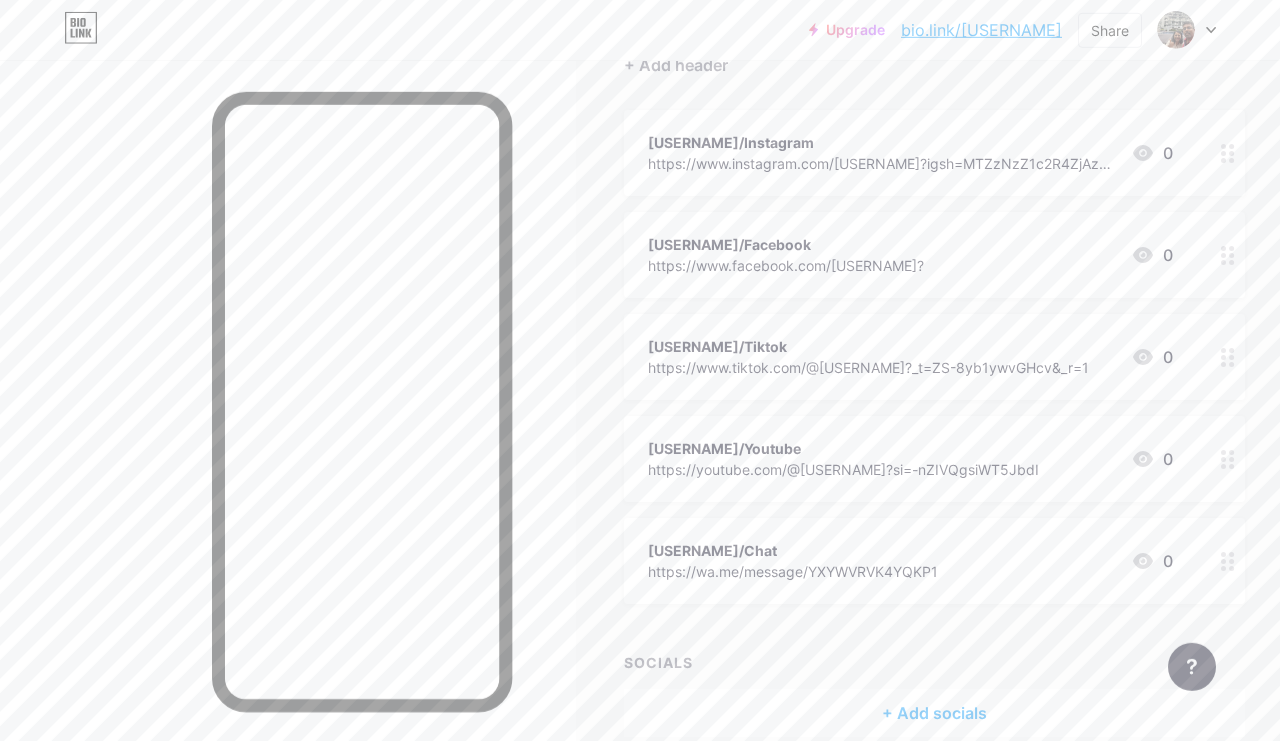 click 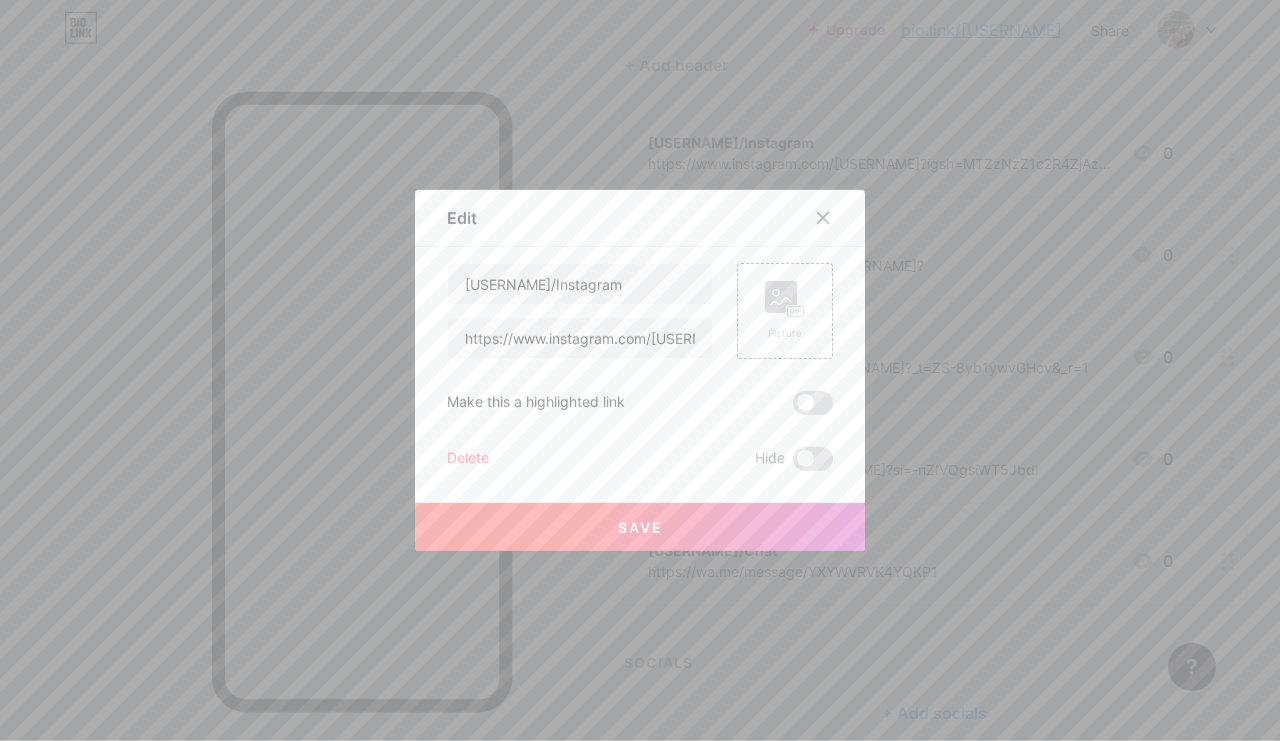 click on "Delete" at bounding box center [468, 459] 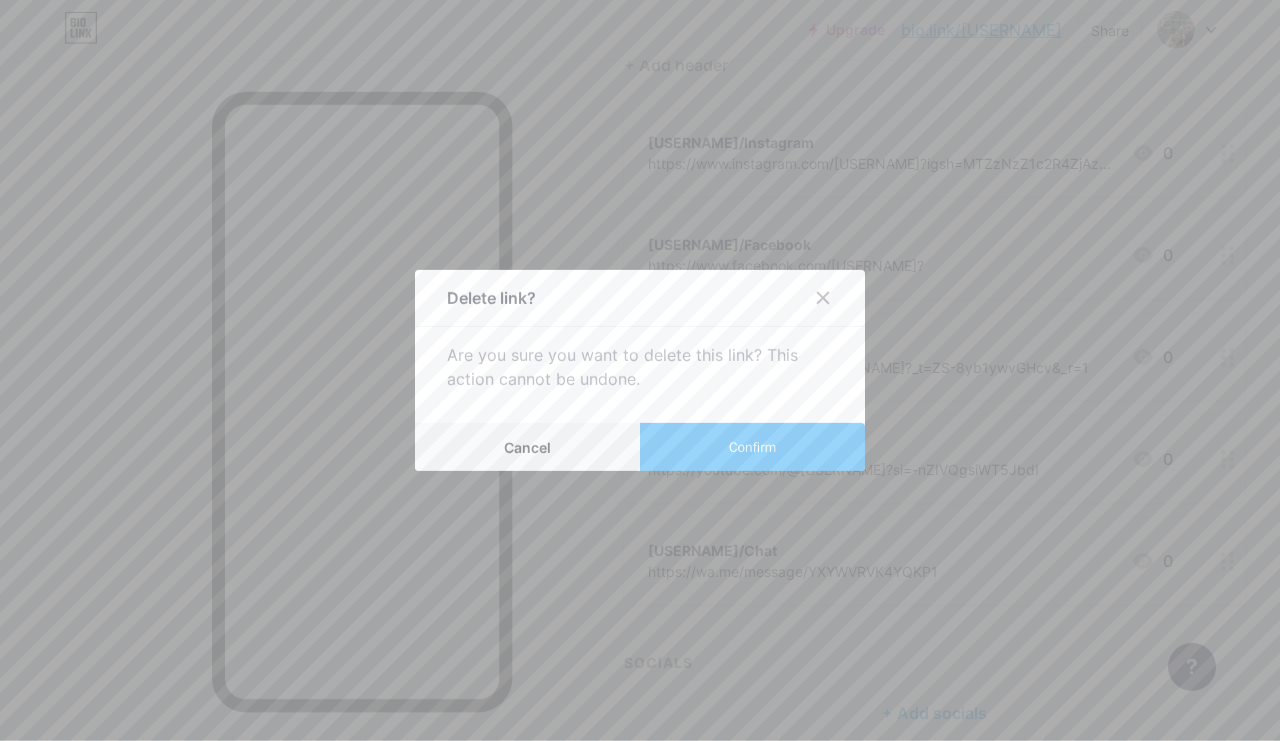click on "Confirm" at bounding box center [752, 447] 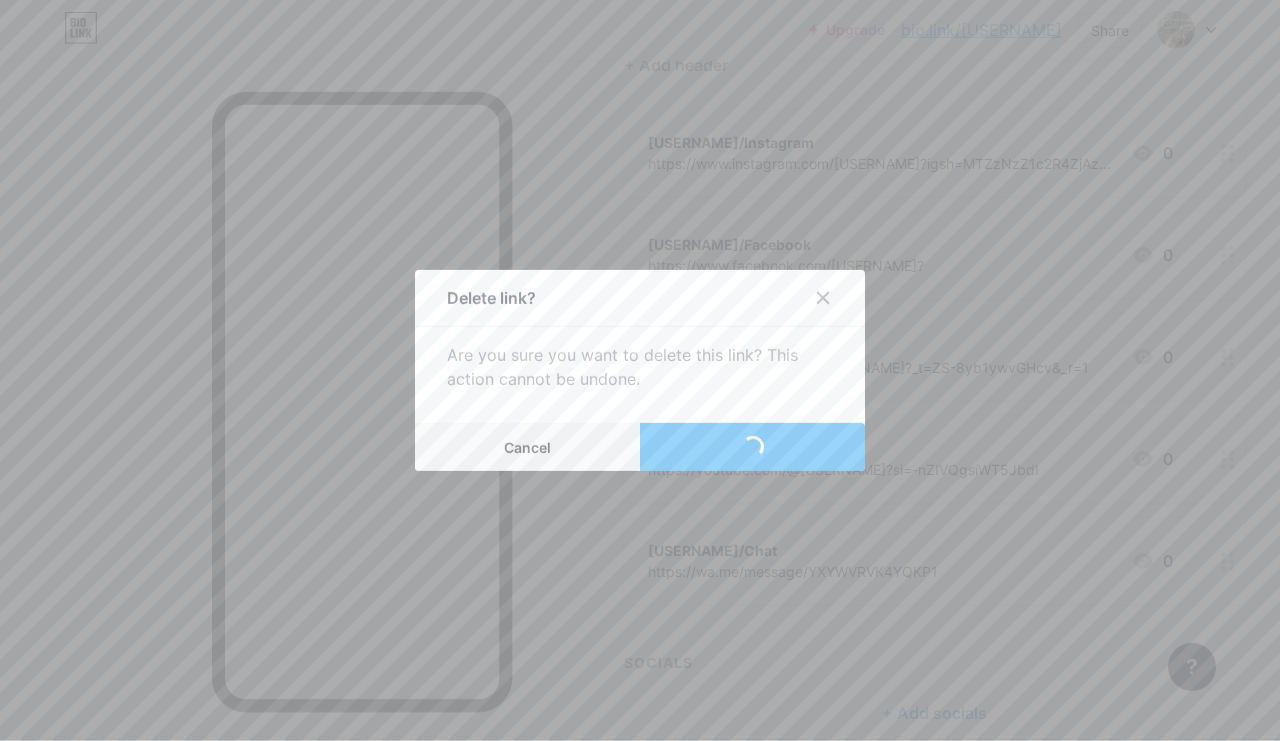 scroll, scrollTop: 103, scrollLeft: 0, axis: vertical 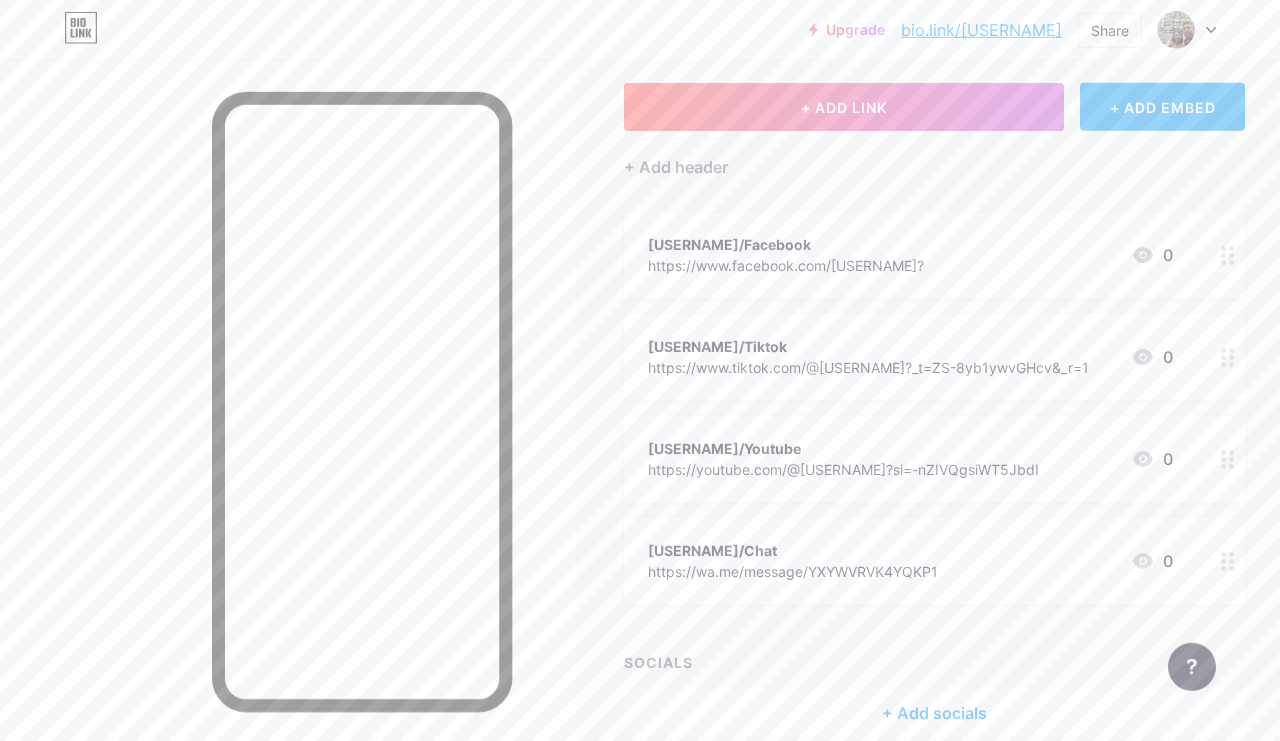 click 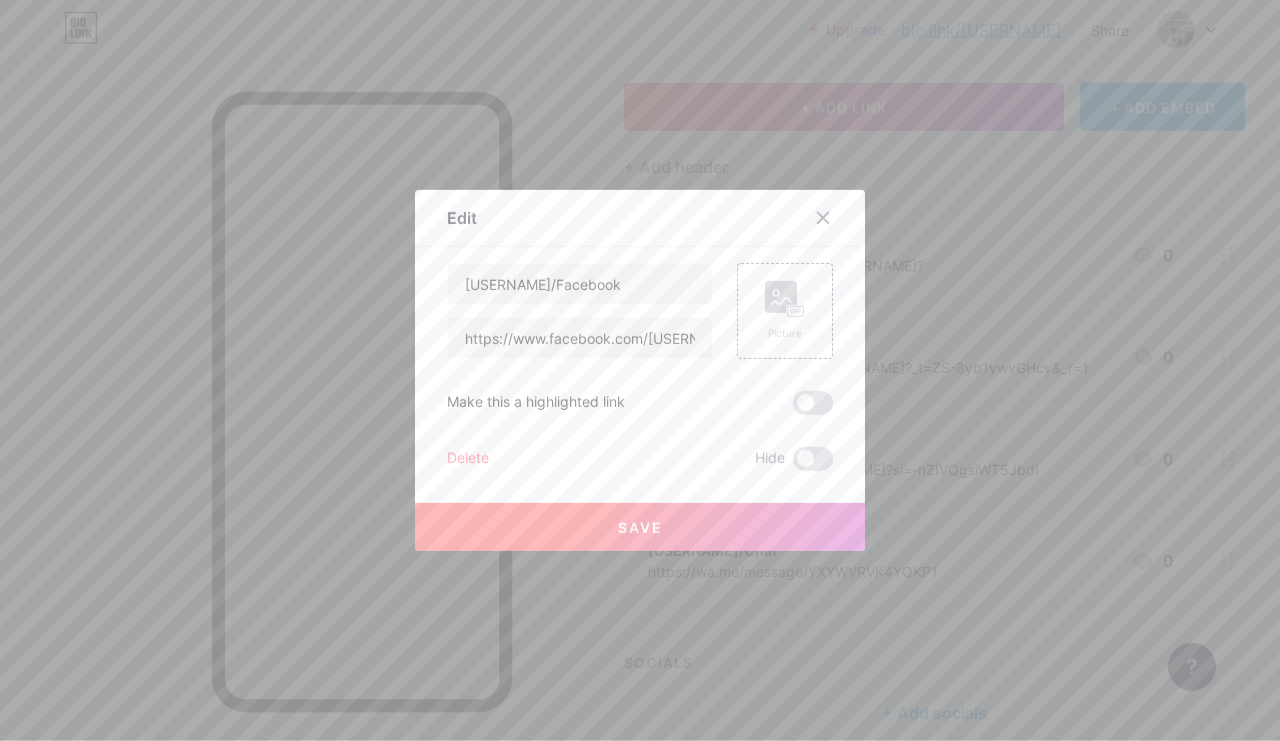 click on "Delete" at bounding box center (468, 459) 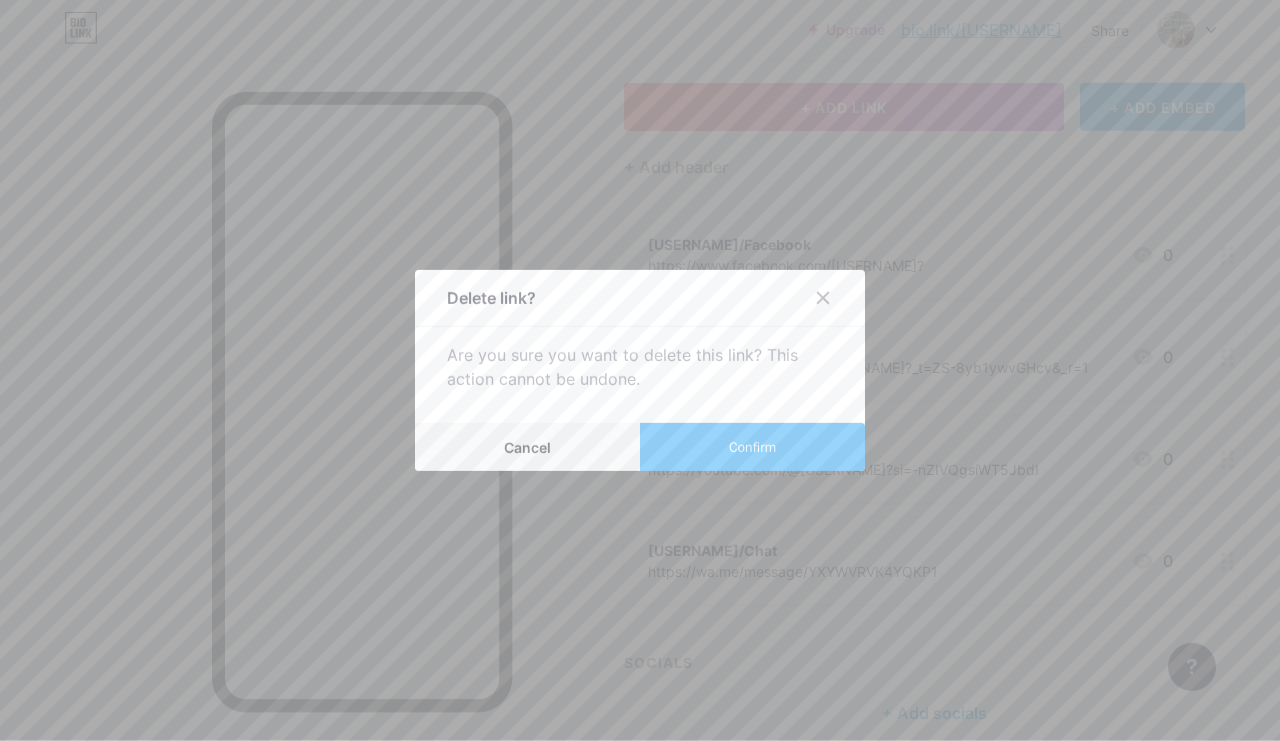 click on "Confirm" at bounding box center [752, 447] 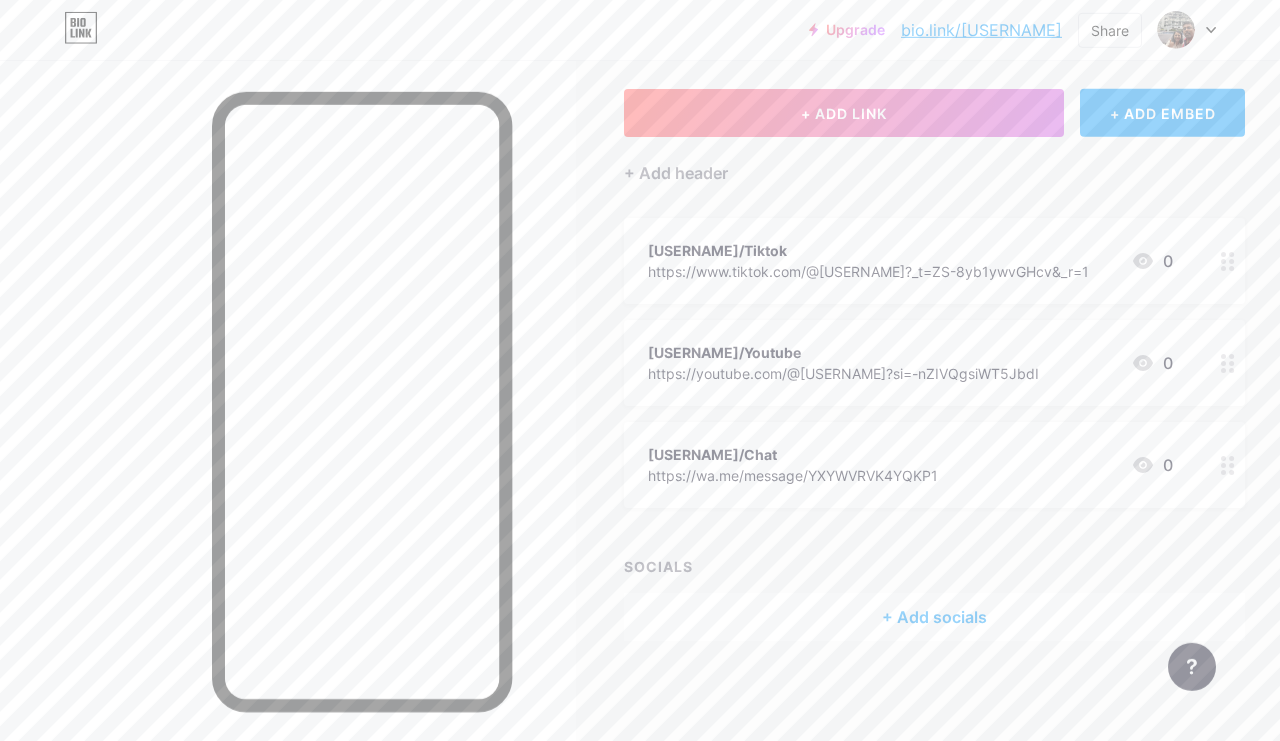 scroll, scrollTop: 1, scrollLeft: 0, axis: vertical 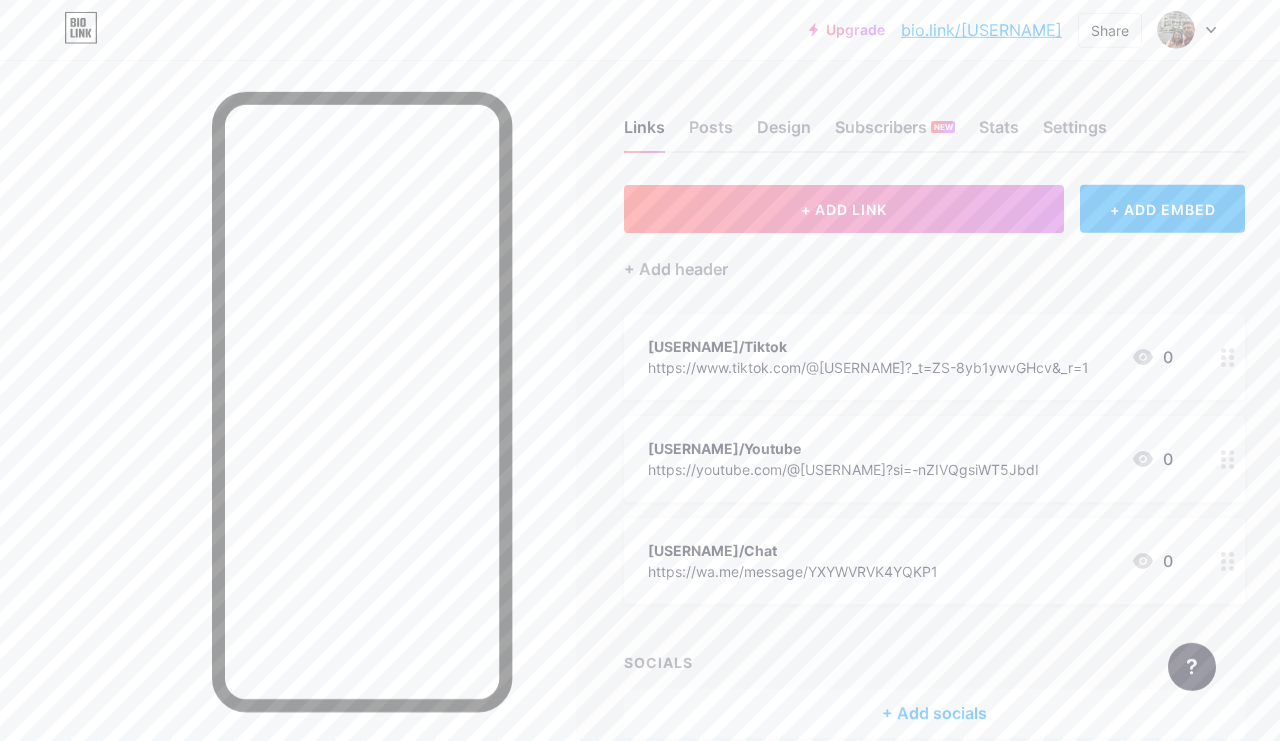 click 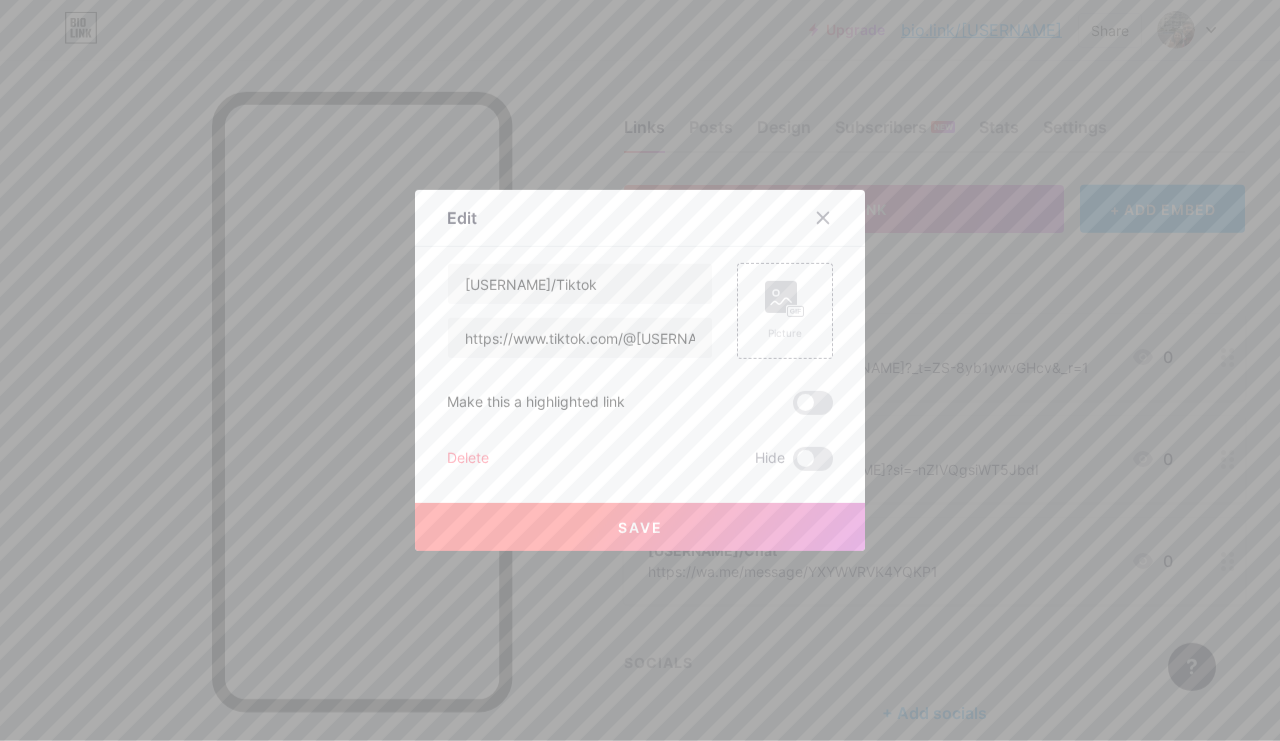 click on "Delete" at bounding box center [468, 459] 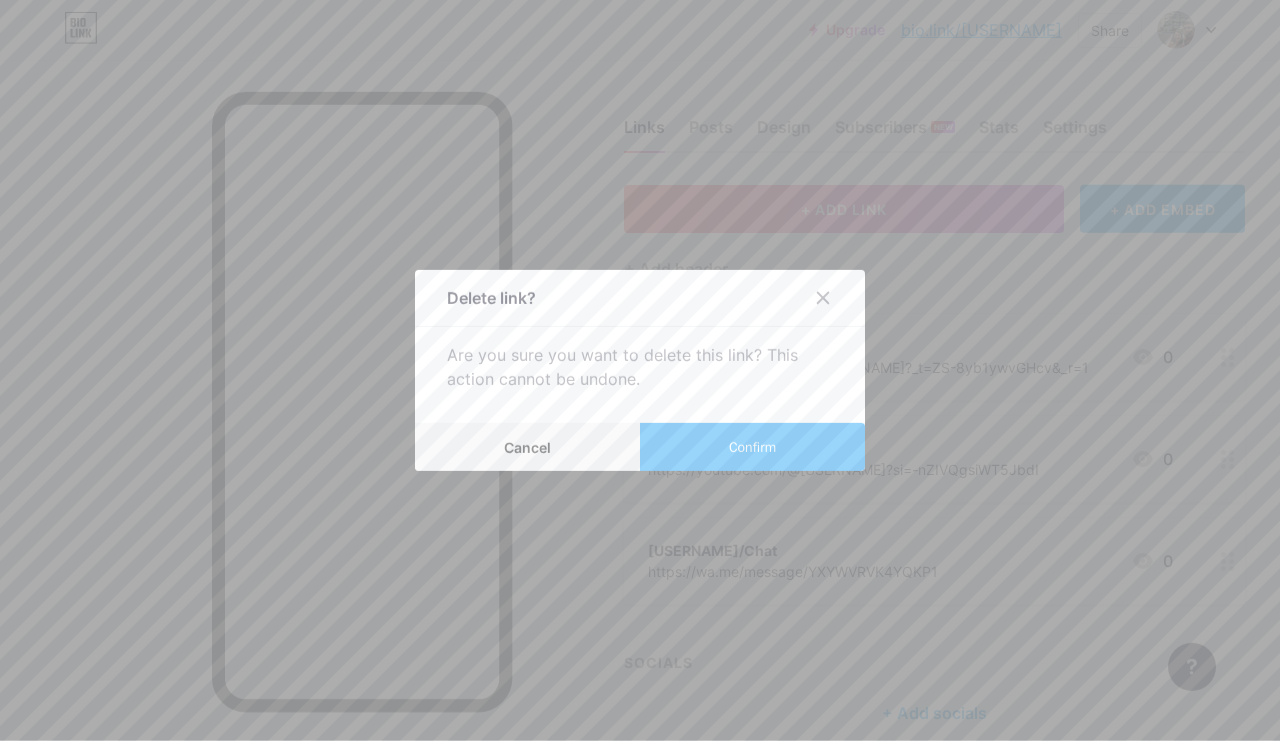 click on "Confirm" at bounding box center [752, 447] 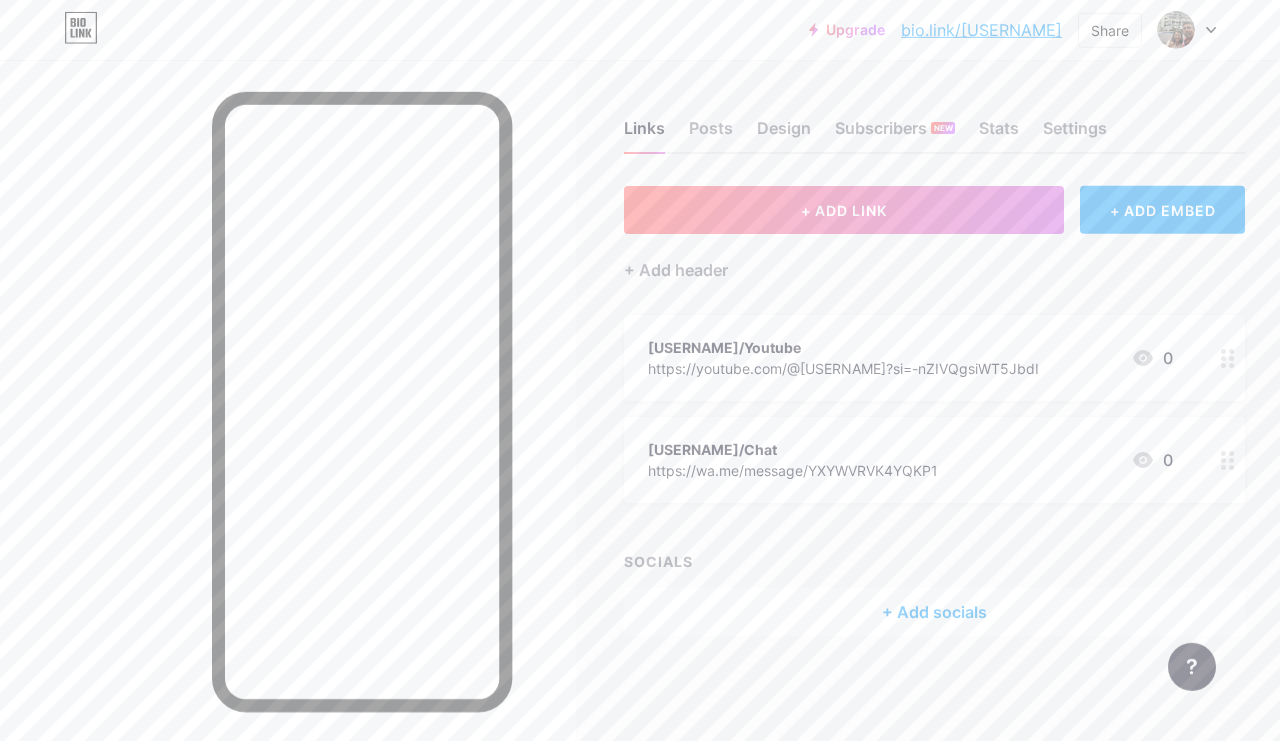 scroll, scrollTop: 93, scrollLeft: 0, axis: vertical 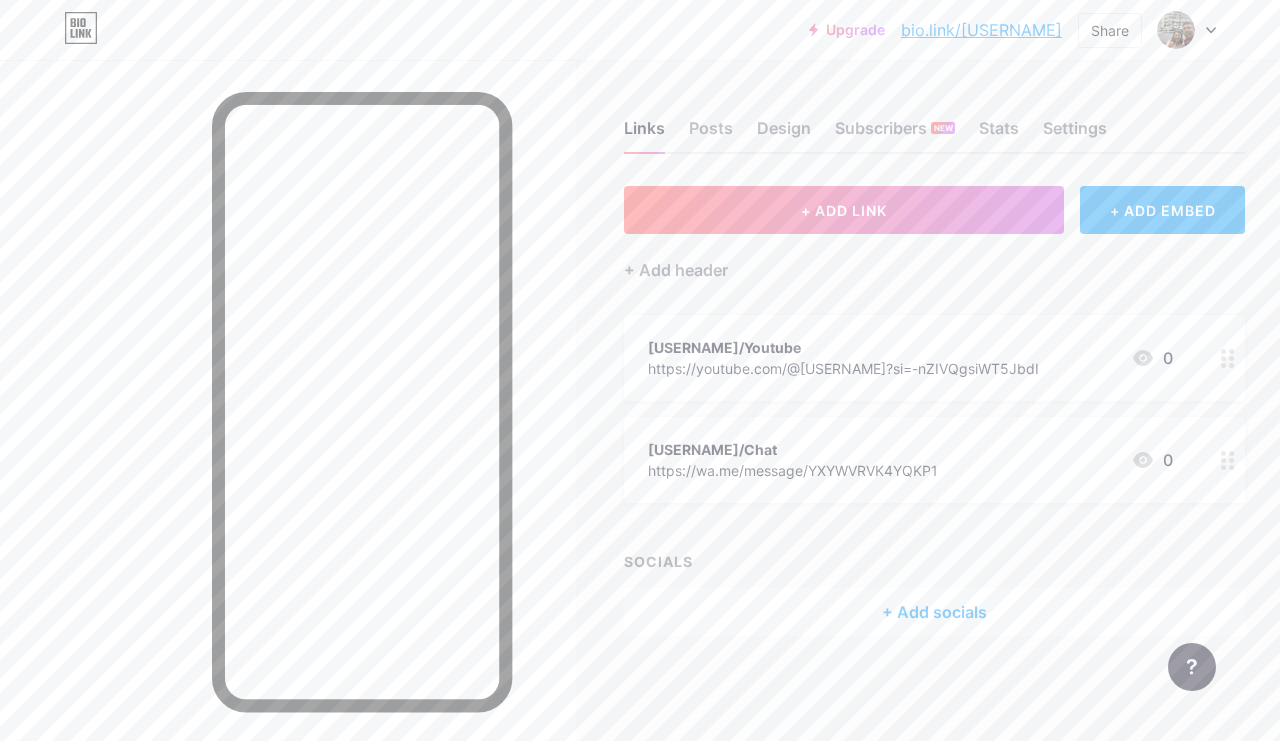 click 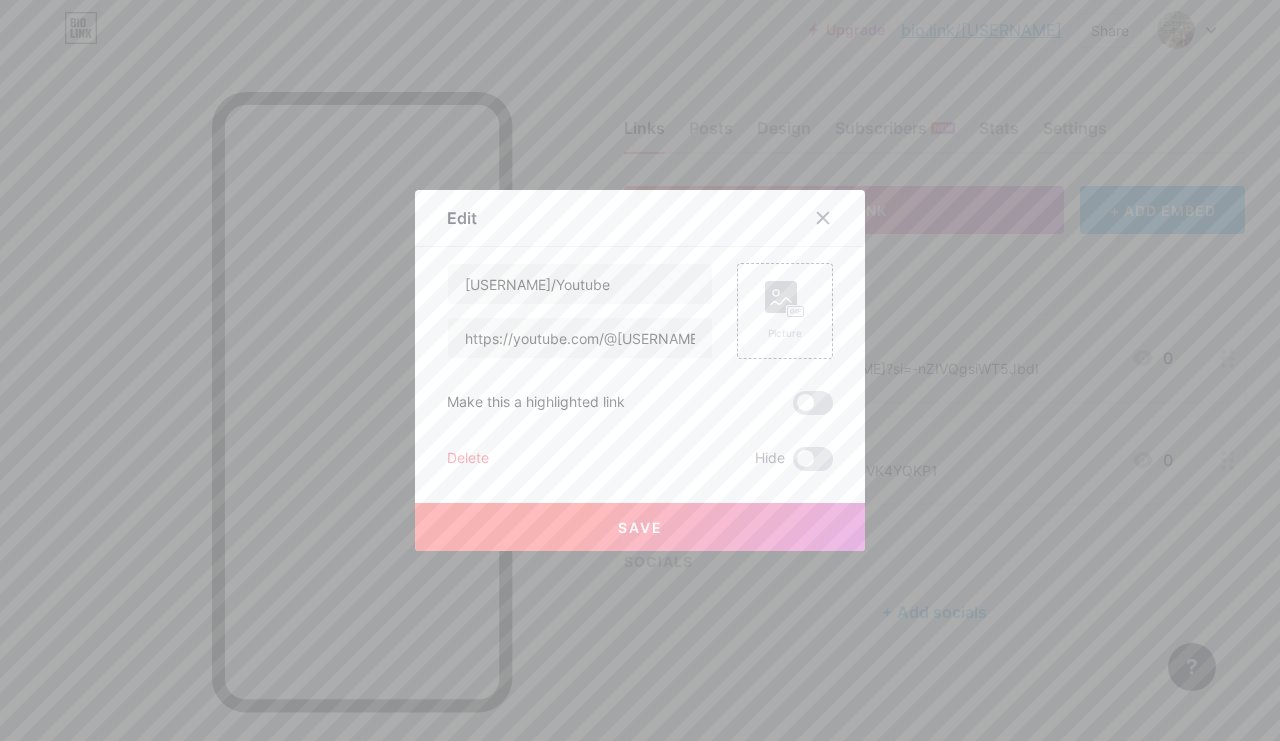 click on "Delete" at bounding box center (468, 459) 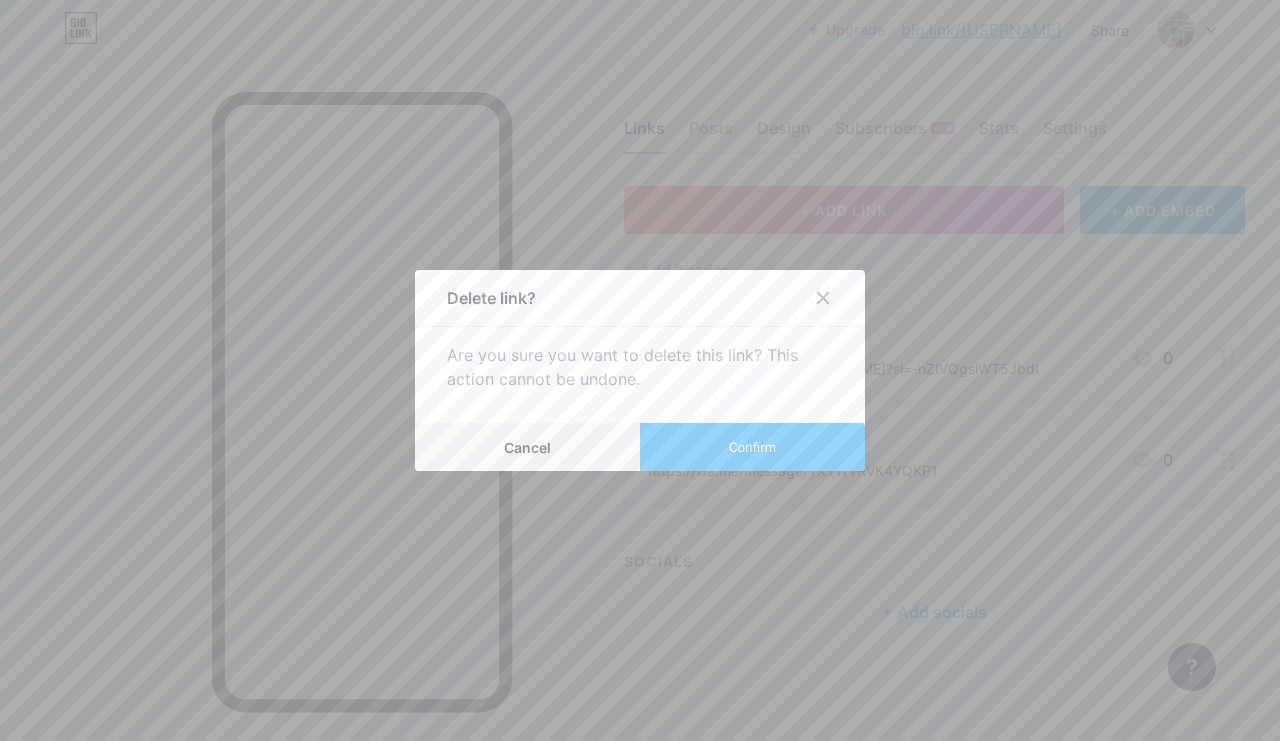 click on "Confirm" at bounding box center (752, 447) 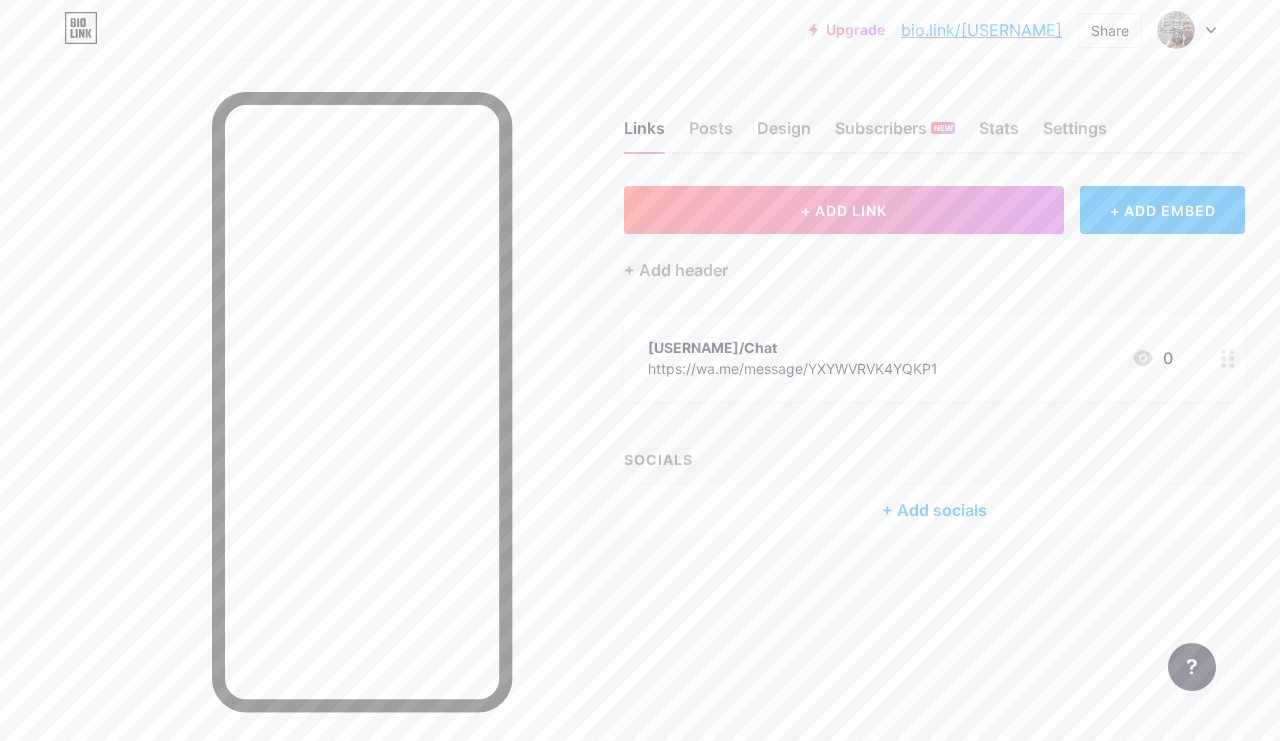 click 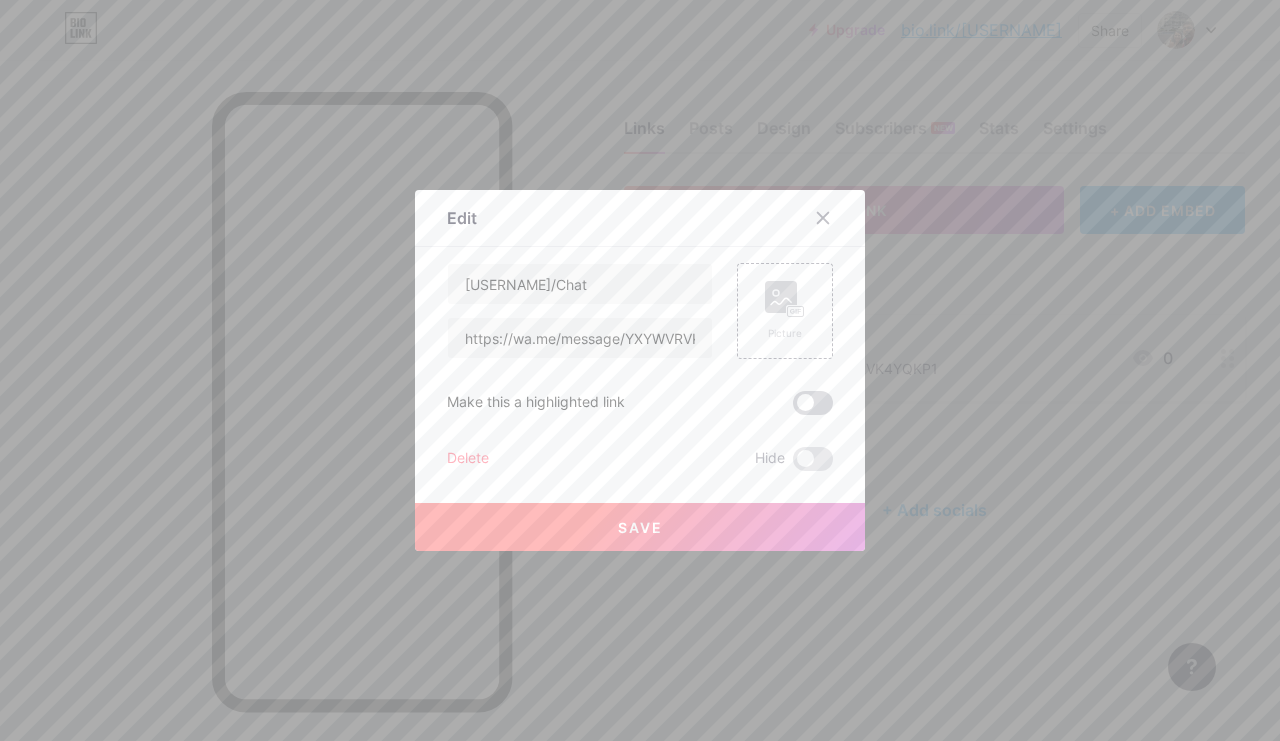 click at bounding box center [813, 403] 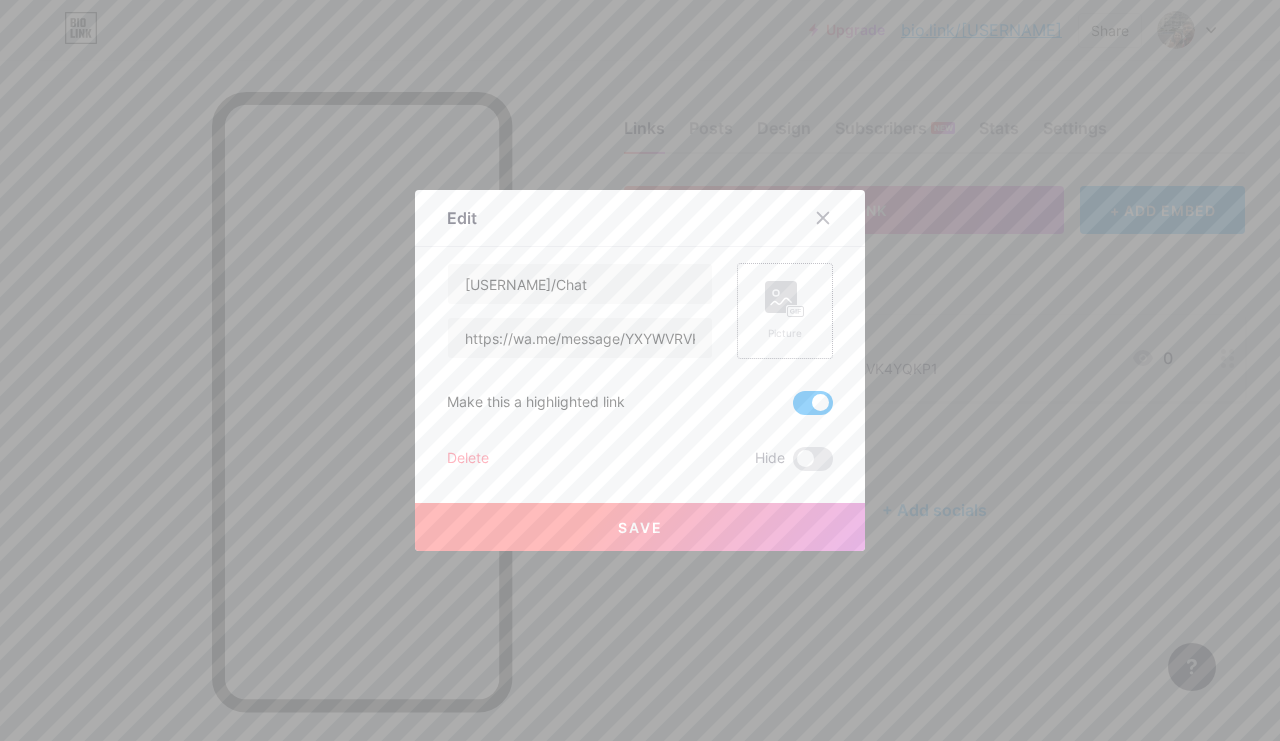 click 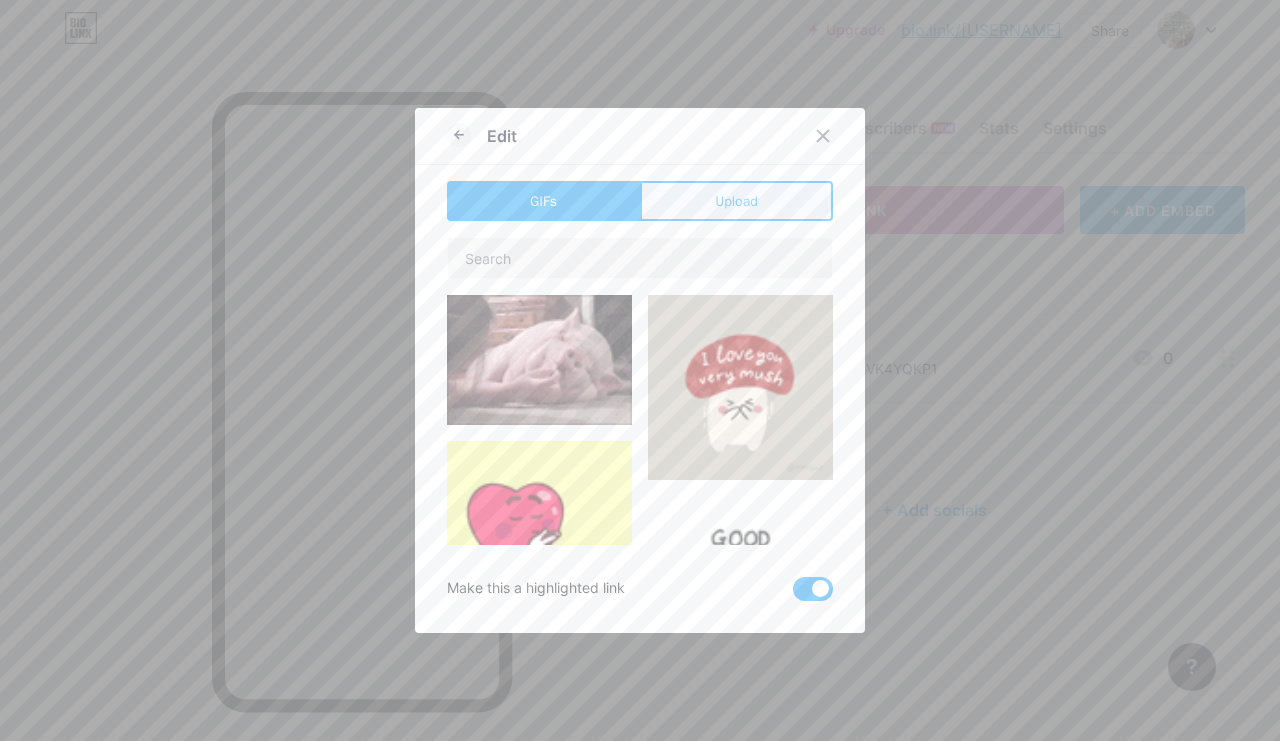 click on "Upload" at bounding box center (736, 201) 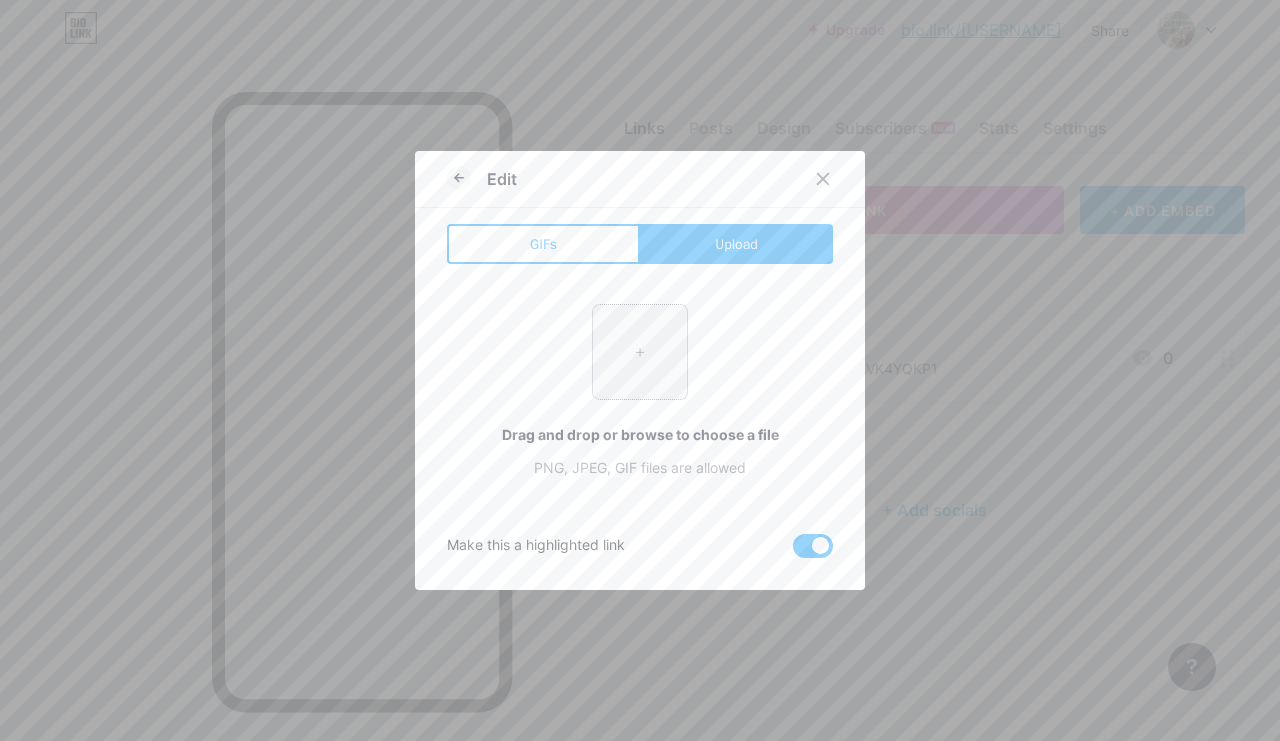 click at bounding box center [640, 352] 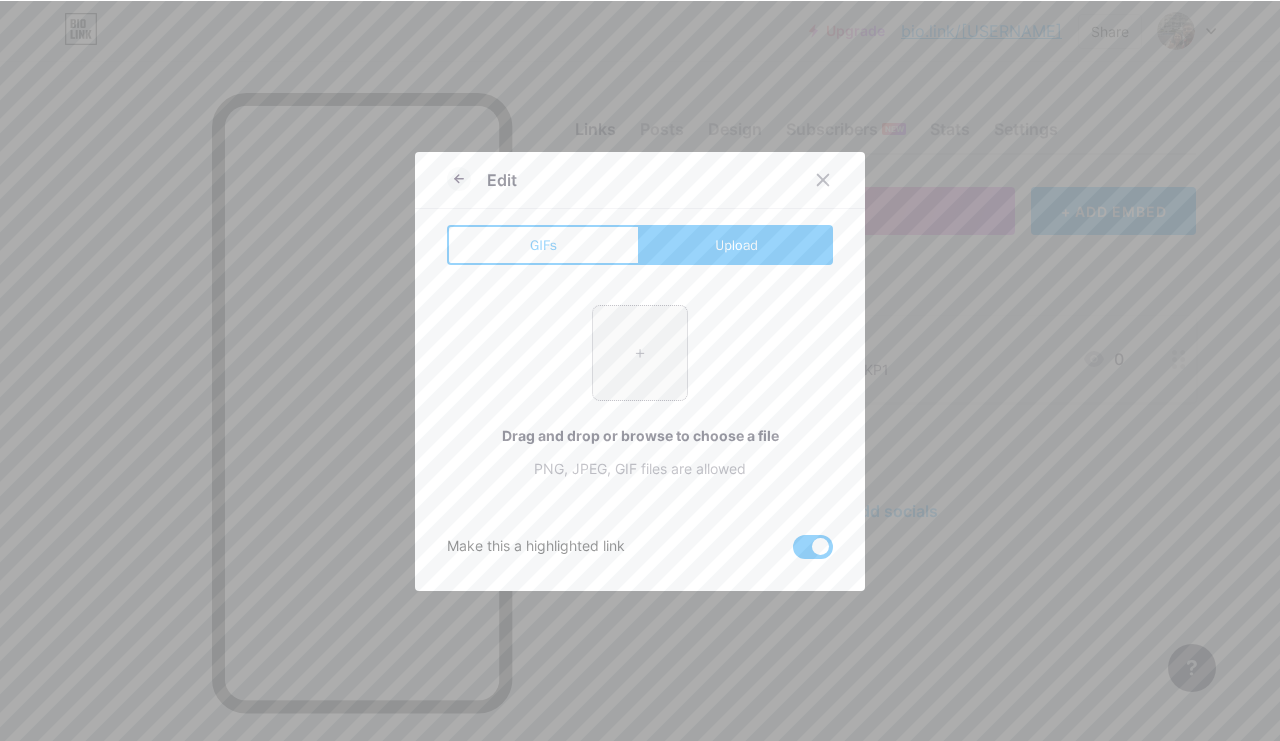 scroll, scrollTop: 0, scrollLeft: 48, axis: horizontal 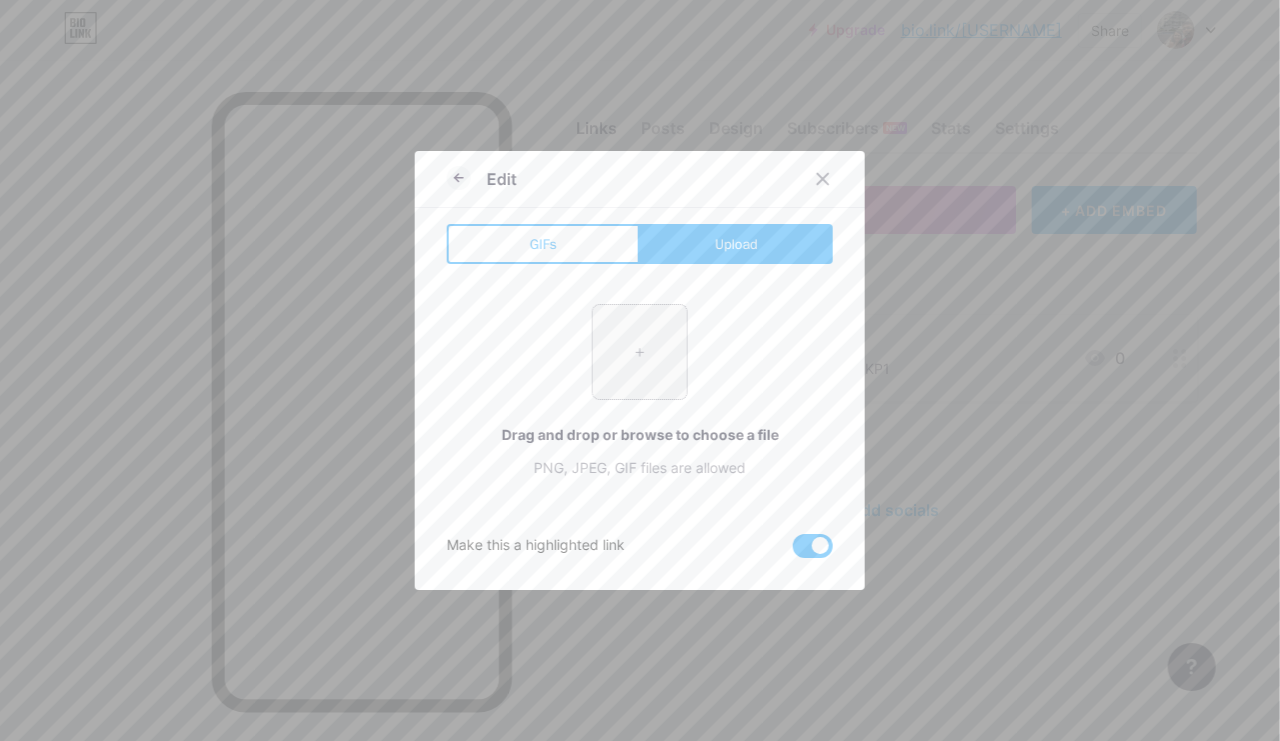 click at bounding box center [640, 352] 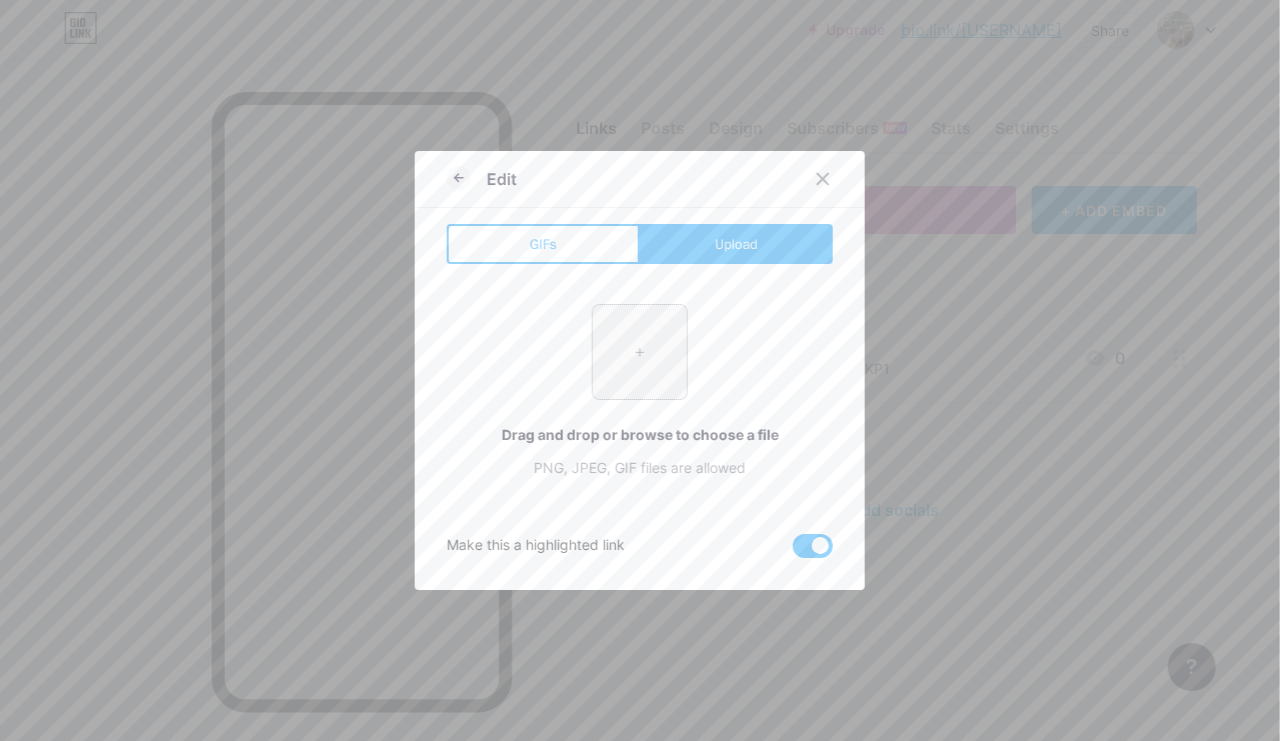 type on "C:\fakepath\IMG_8606.png" 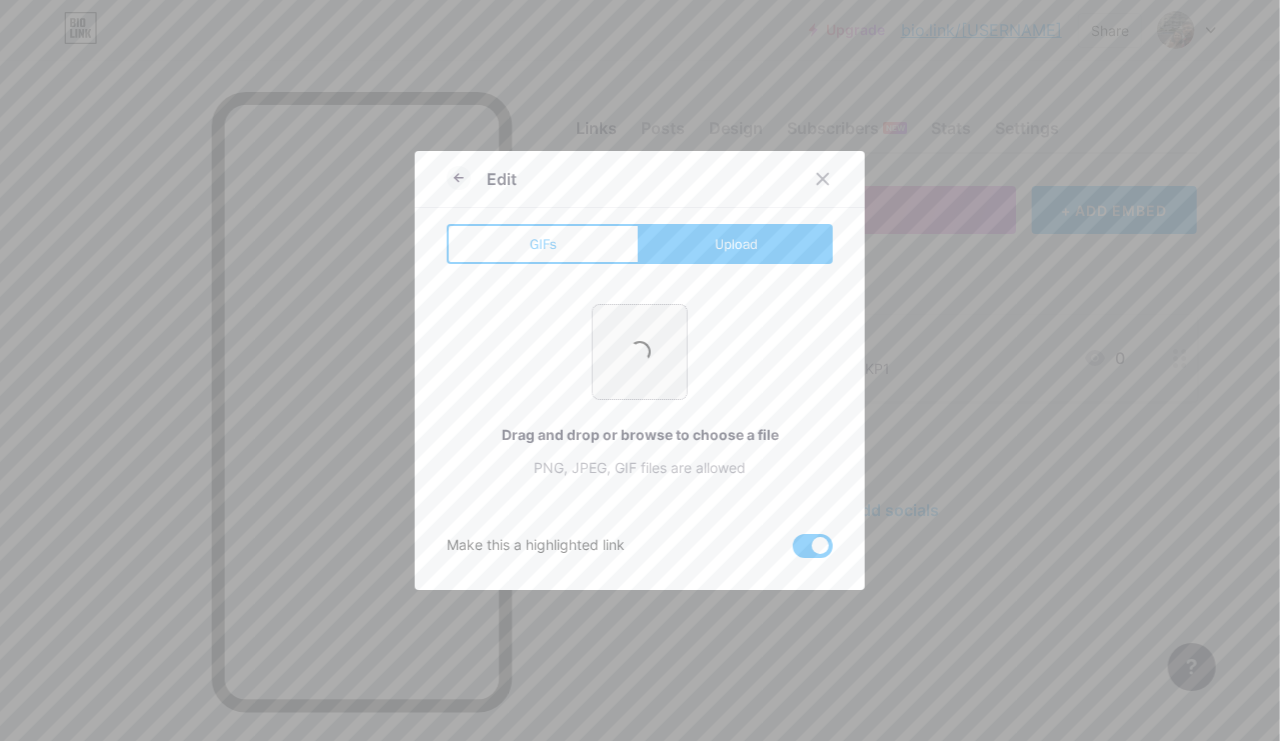 scroll, scrollTop: 0, scrollLeft: 49, axis: horizontal 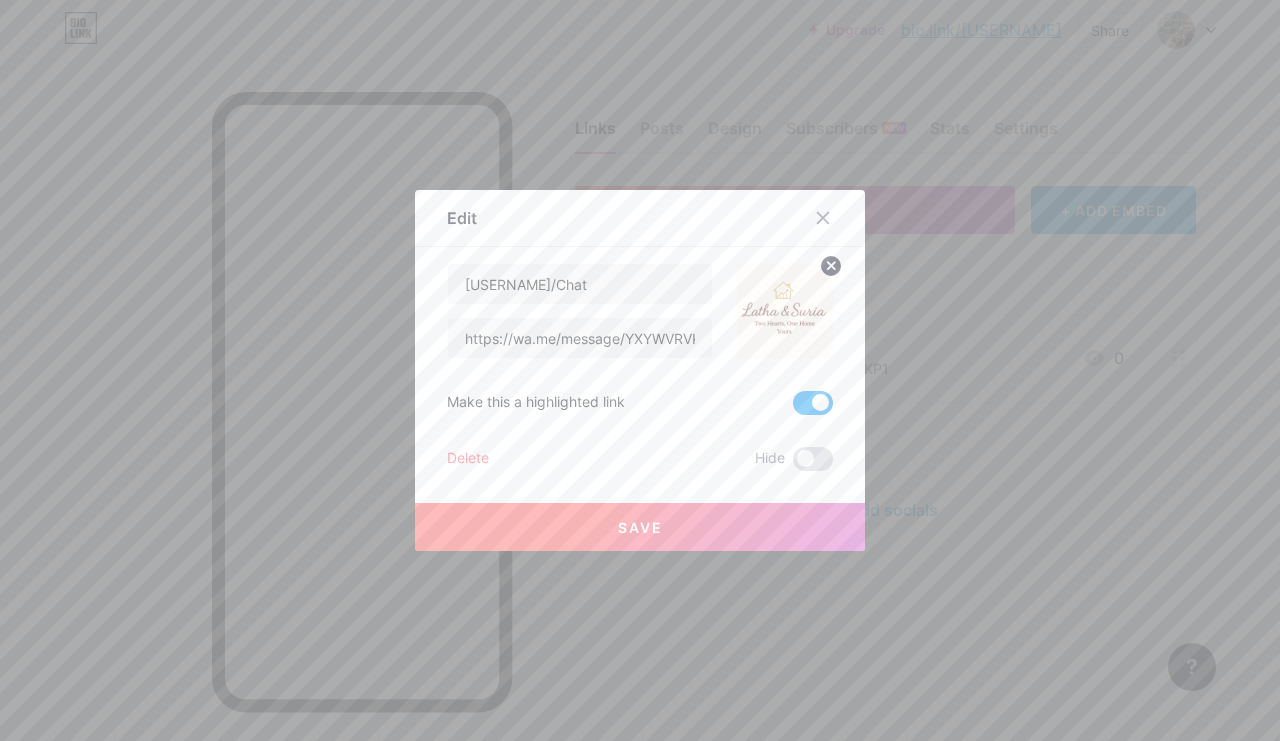click on "Save" at bounding box center (640, 527) 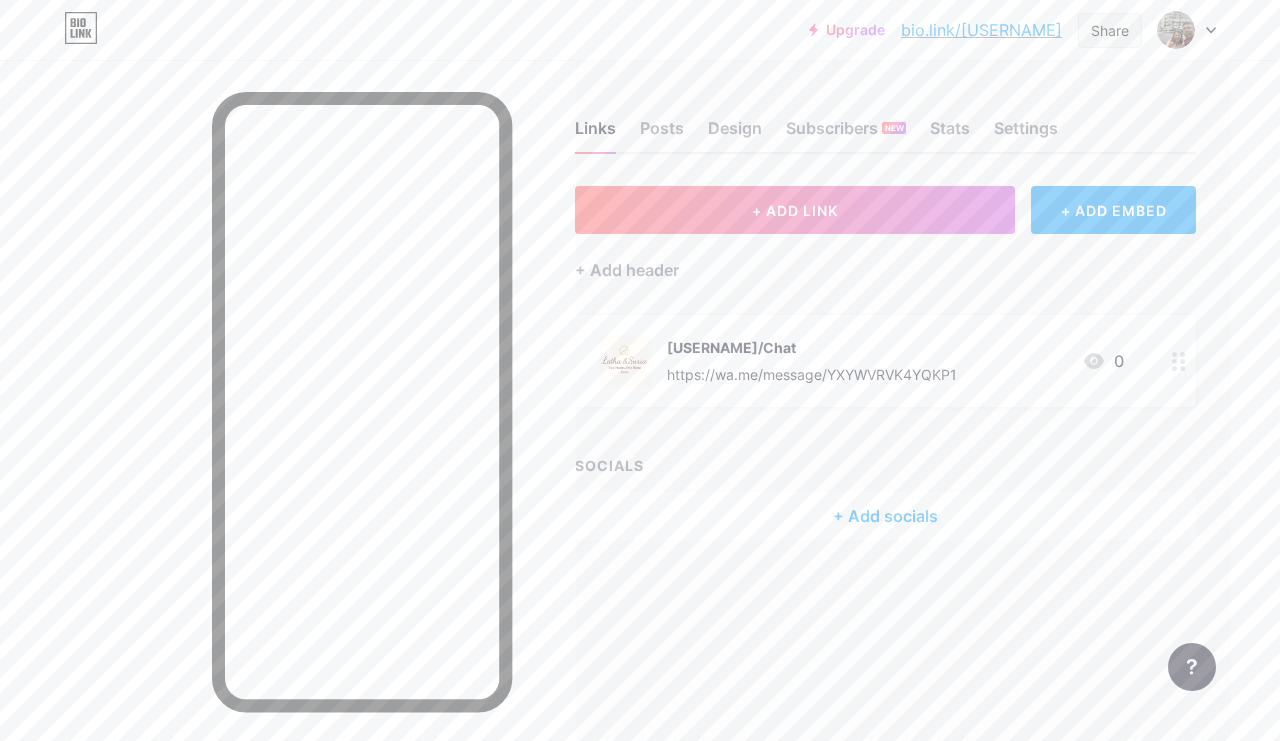 click on "Share" at bounding box center (1110, 30) 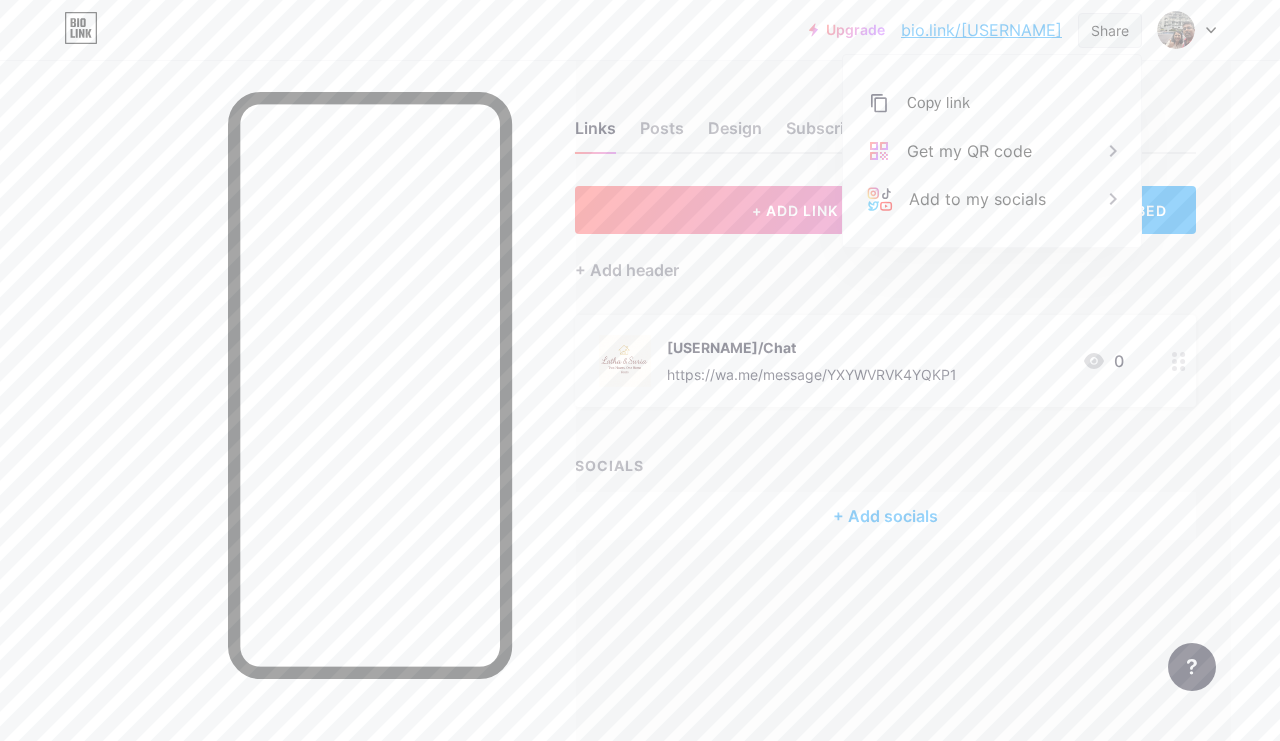 scroll, scrollTop: 0, scrollLeft: 0, axis: both 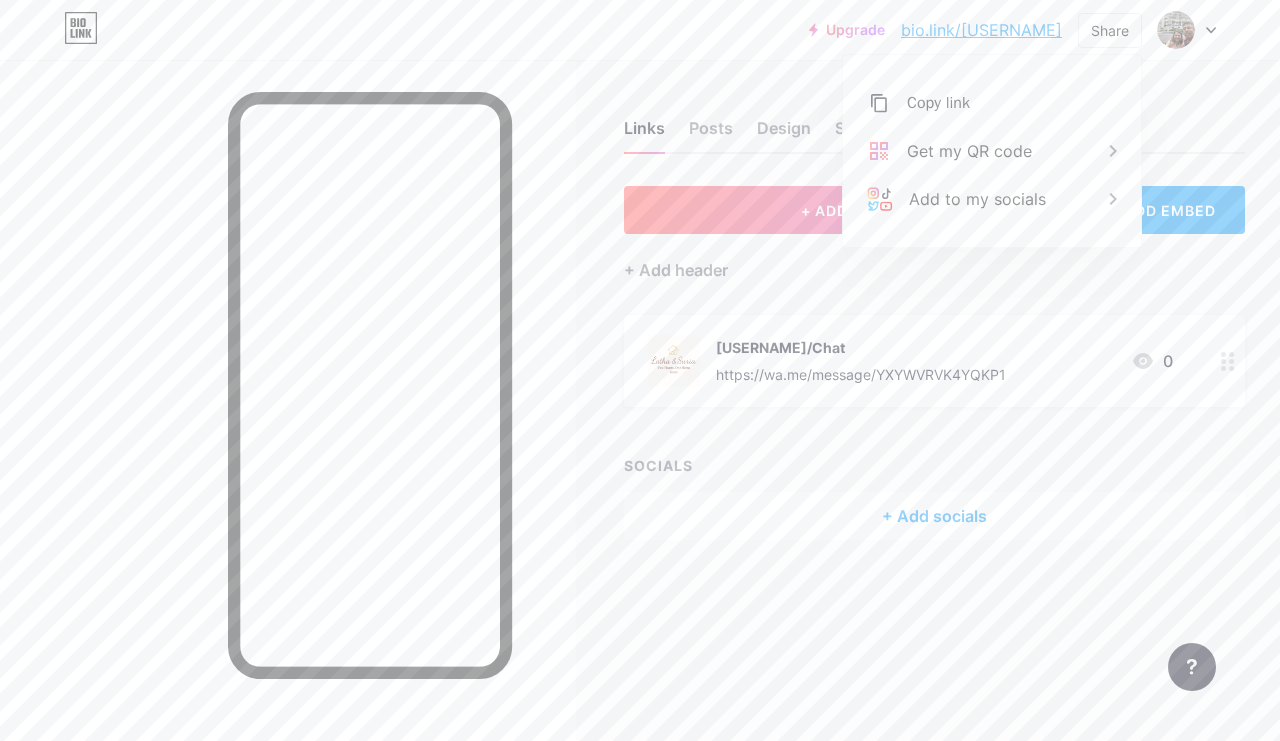 click on "+ Add socials" at bounding box center [934, 516] 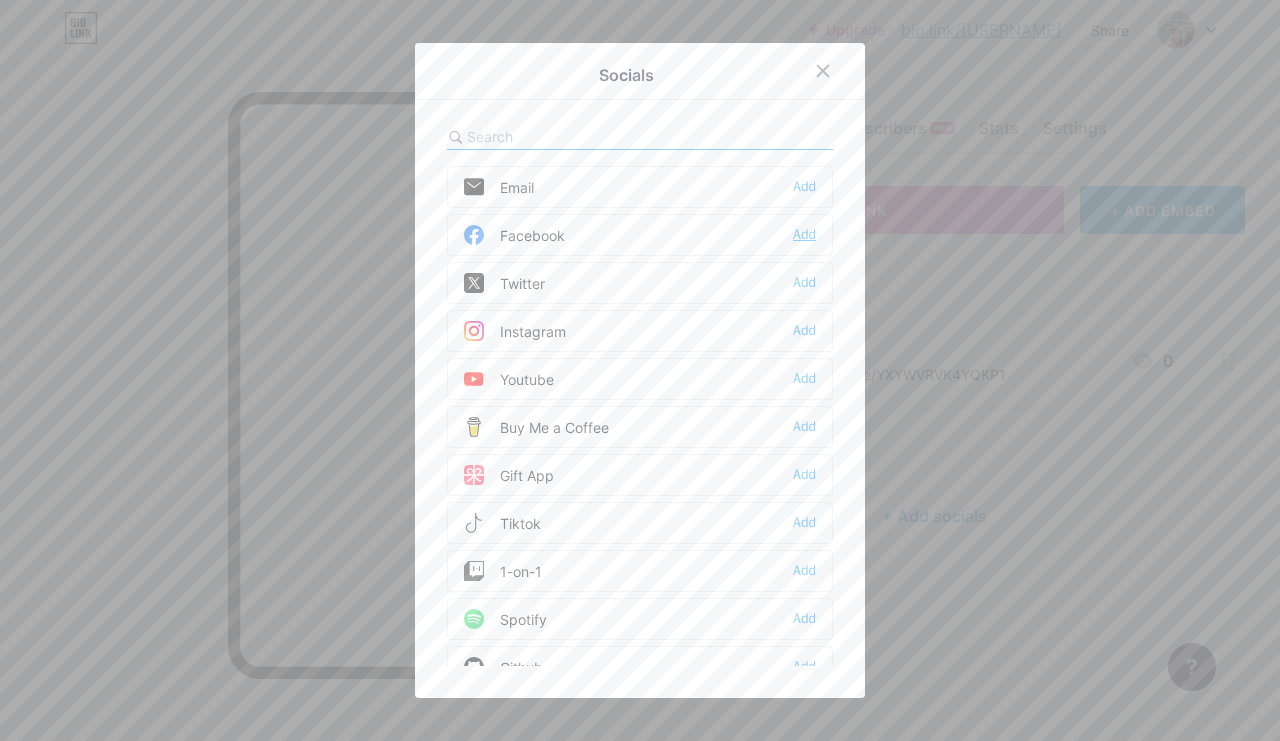 click on "Add" at bounding box center [804, 235] 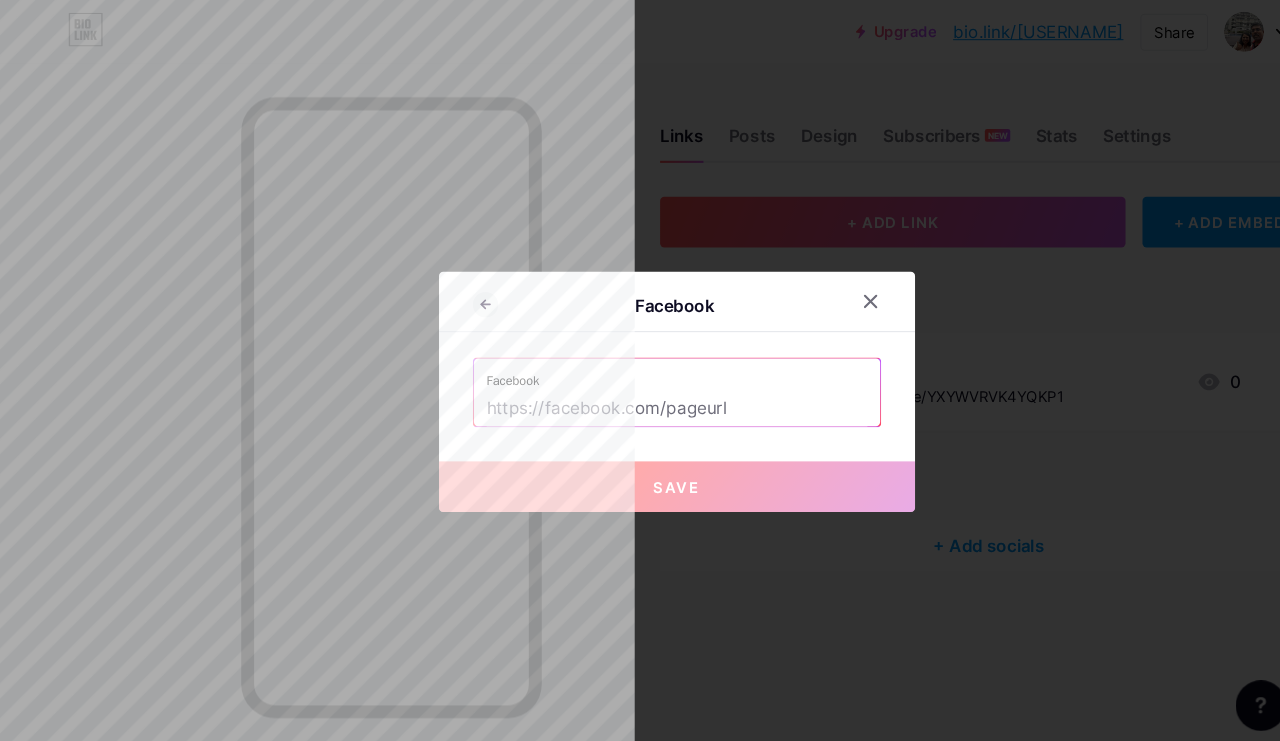 click at bounding box center (640, 386) 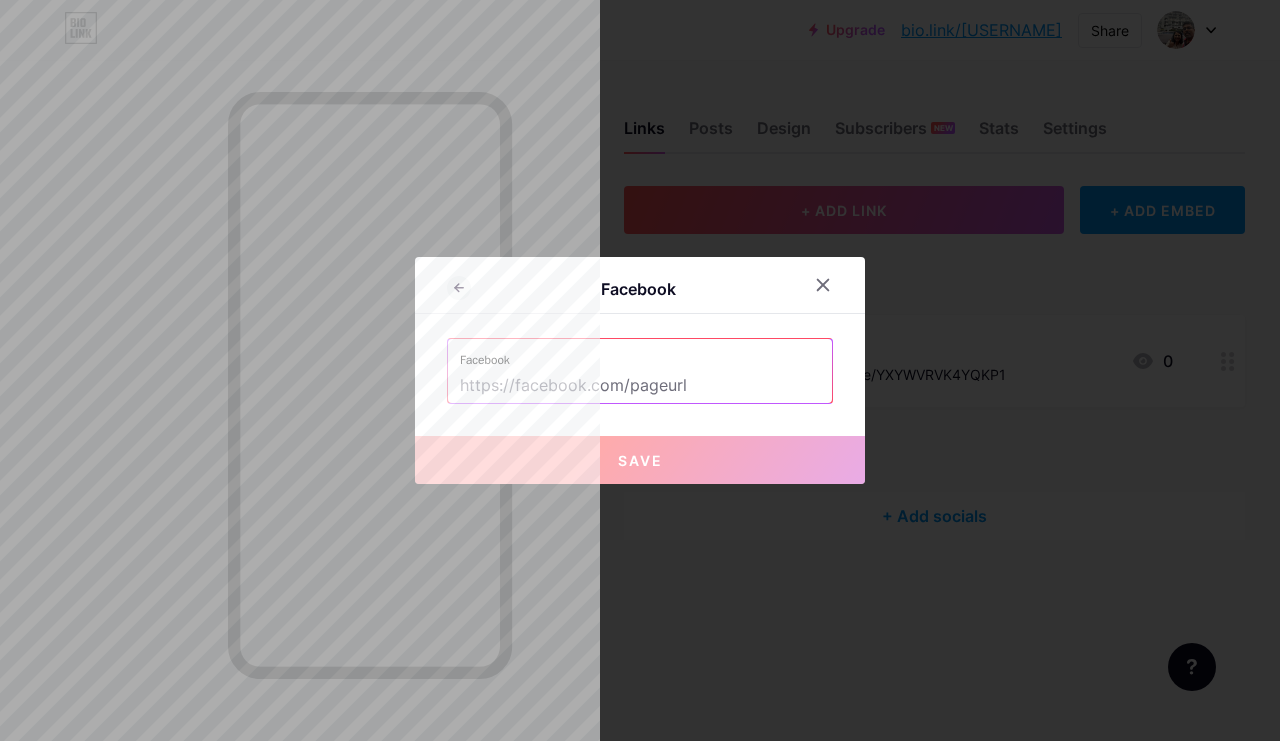 click at bounding box center [640, 386] 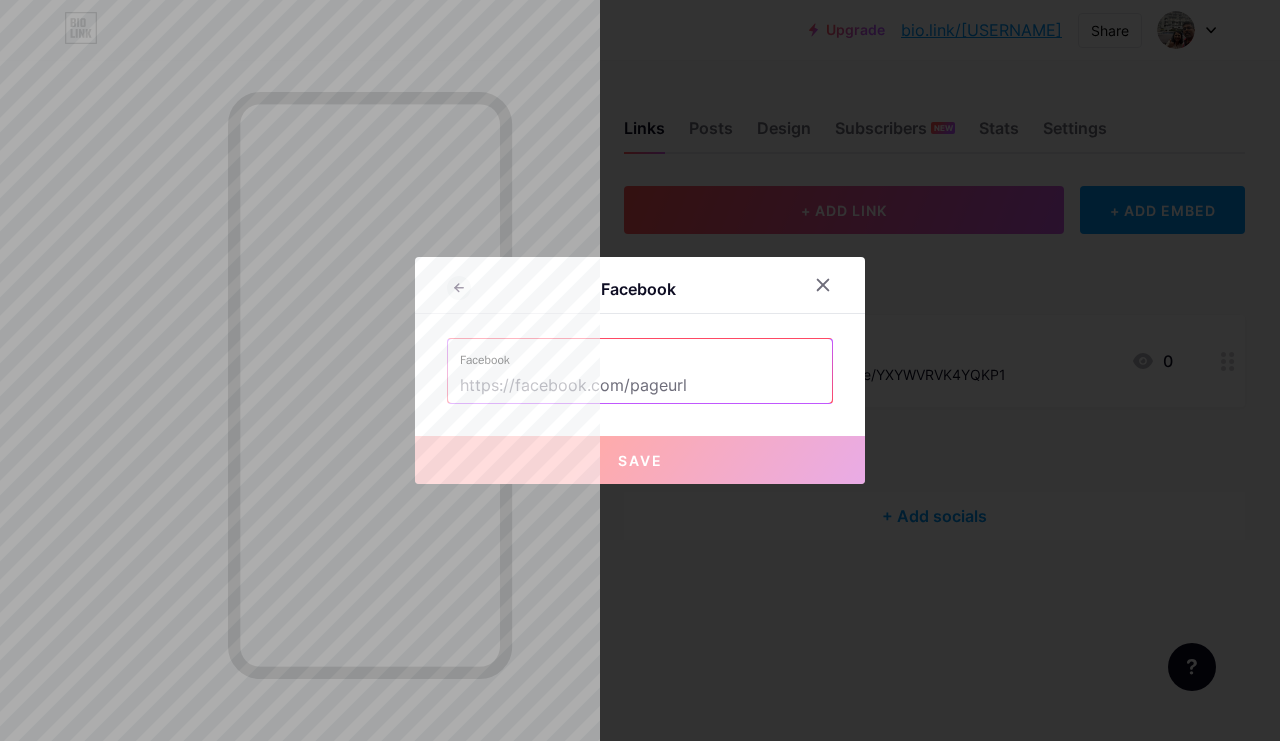 paste on "https://www.facebook.com/lathakannanproperties?" 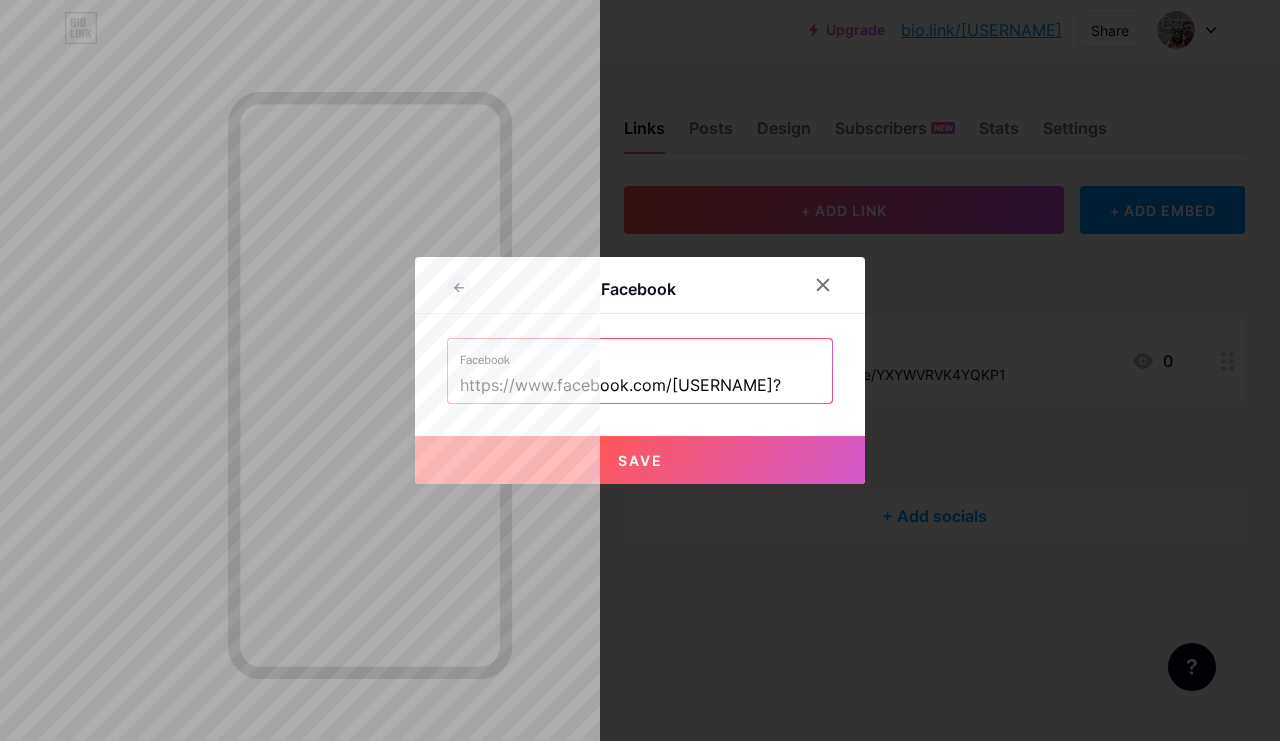 type on "https://www.facebook.com/lathakannanproperties?" 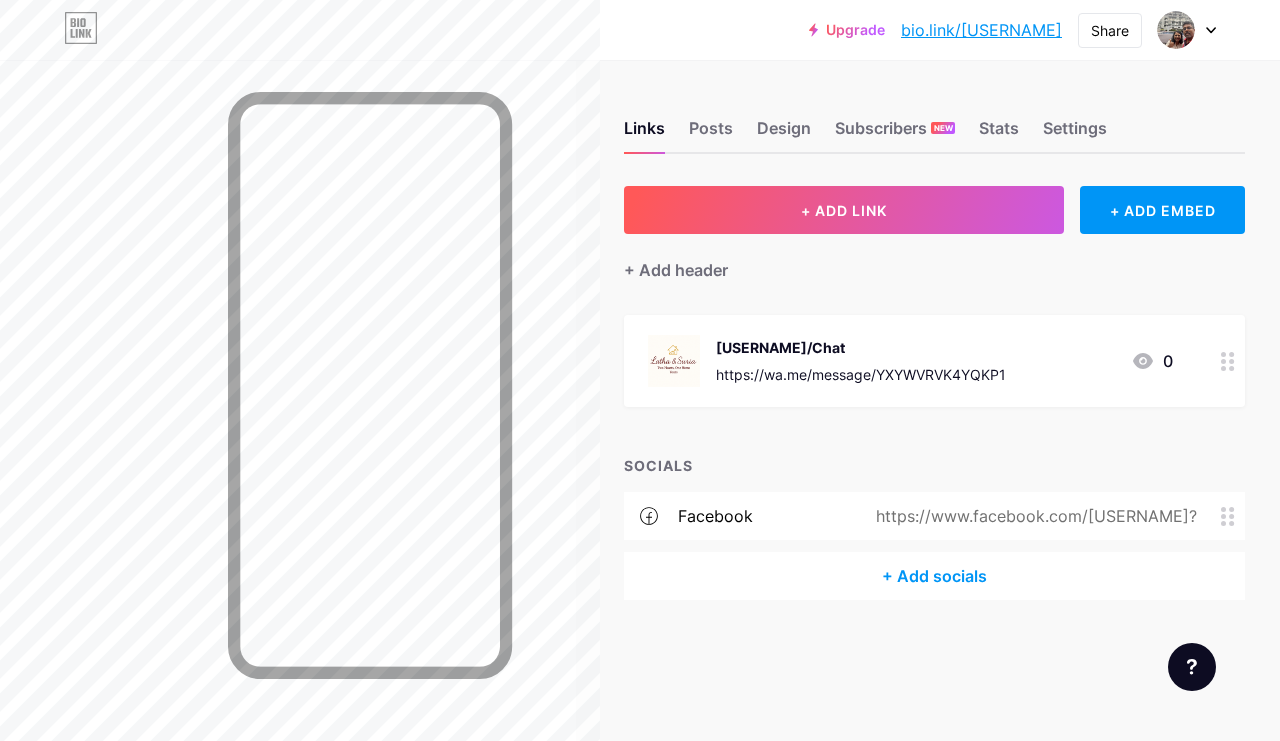 click 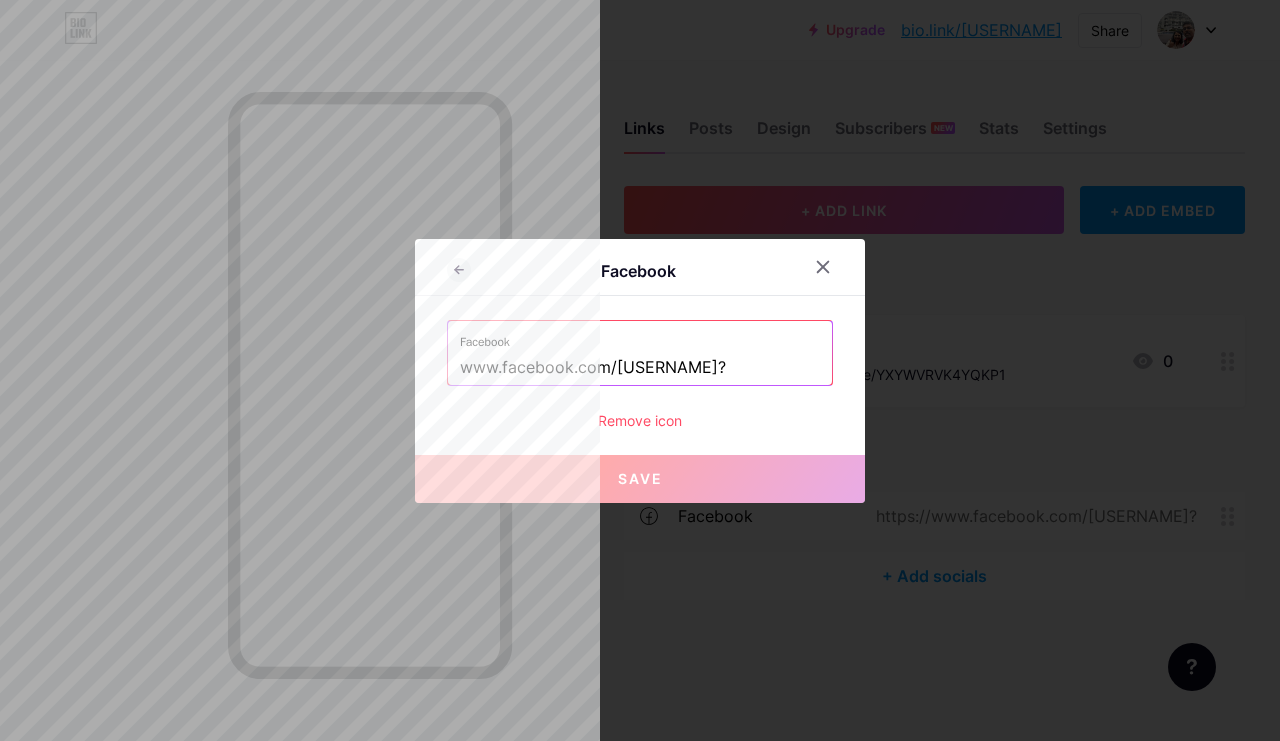 click on "Remove icon" at bounding box center [640, 420] 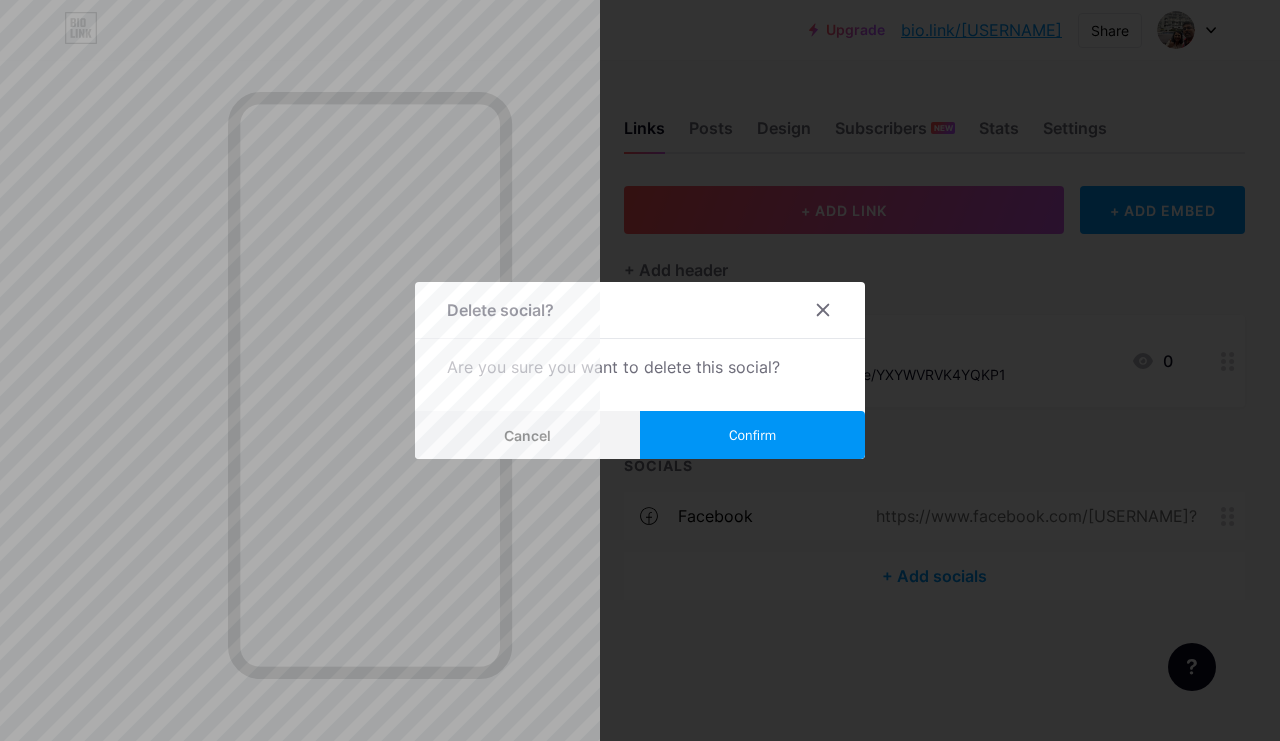 click on "Confirm" at bounding box center [752, 435] 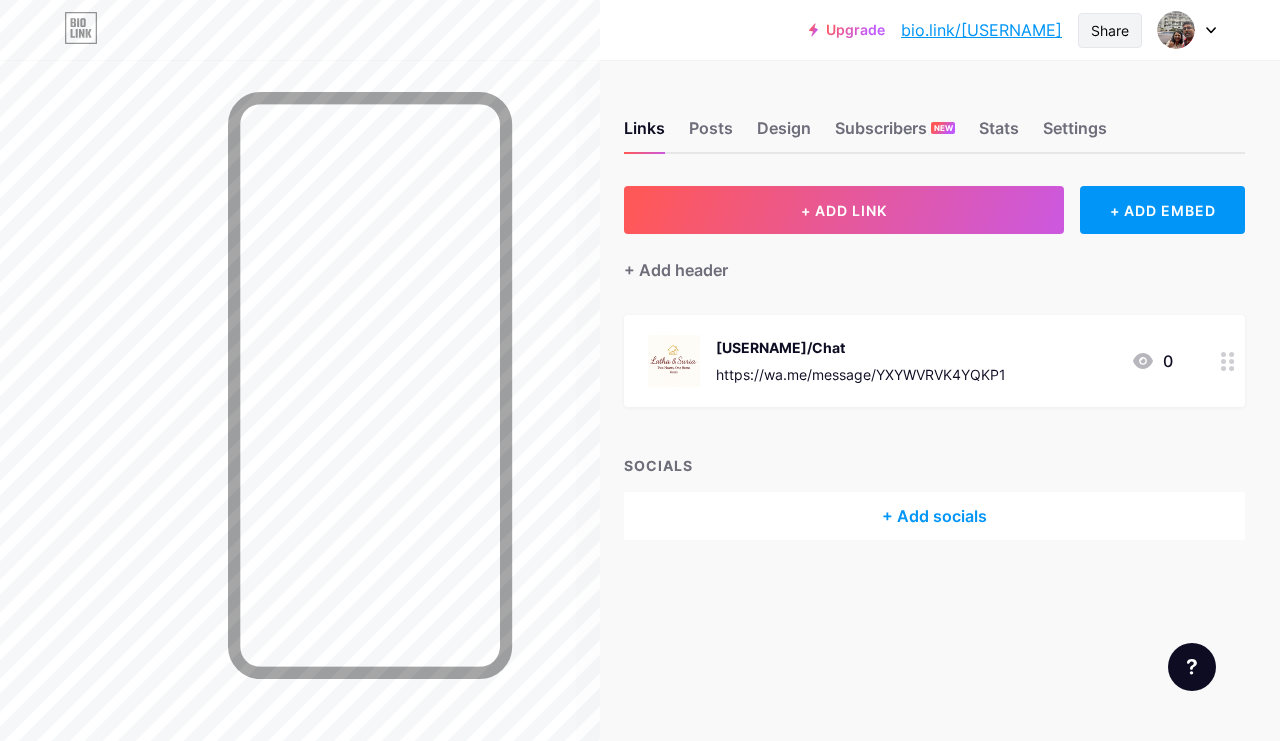 click on "Share" at bounding box center [1110, 30] 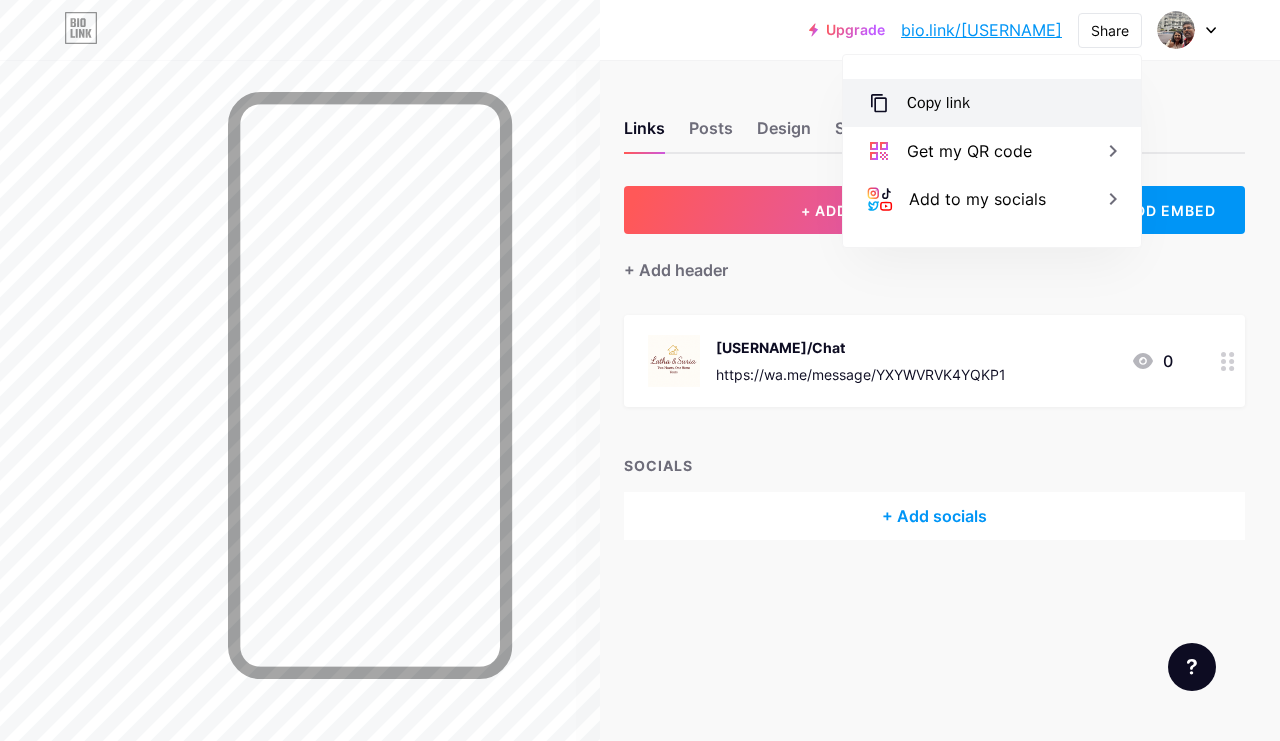 click on "Copy link" at bounding box center [938, 103] 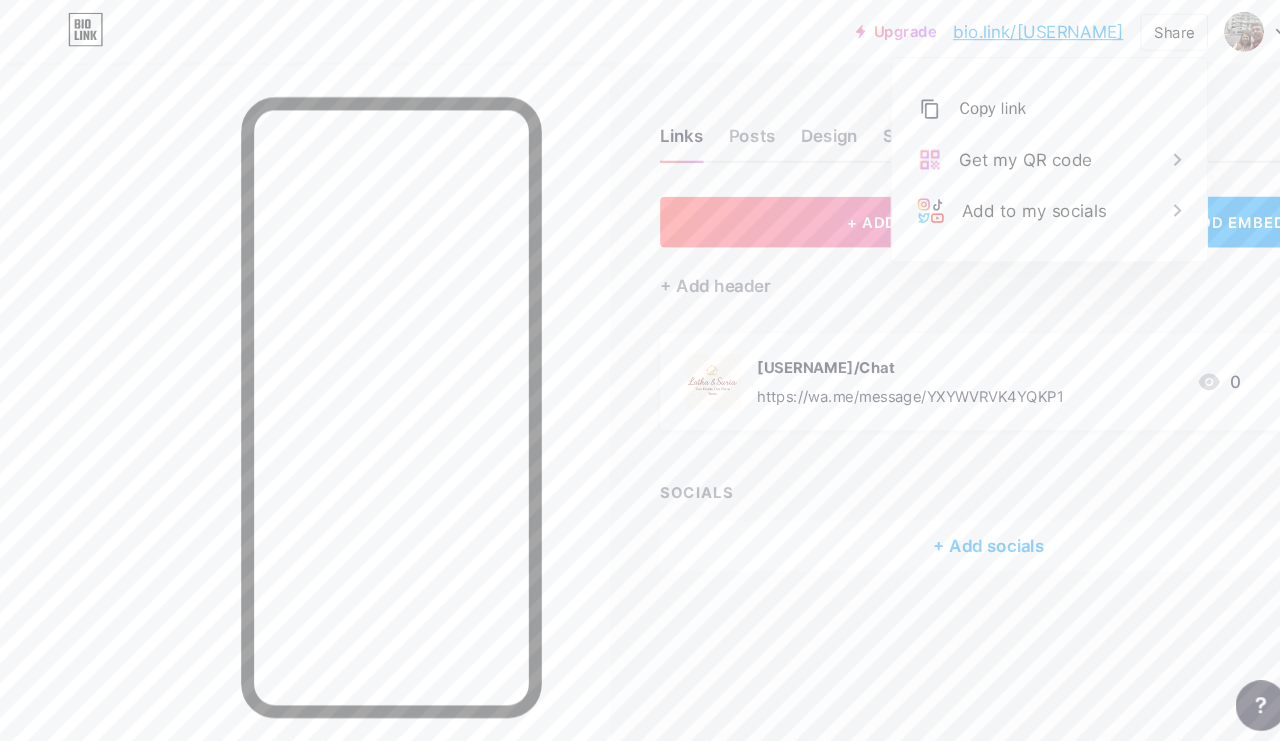 click on "Links
Posts
Design
Subscribers
NEW
Stats
Settings       + ADD LINK     + ADD EMBED
+ Add header
LathaSuriaHomes/Chat
https://wa.me/message/YXYWVRVK4YQKP1
0
SOCIALS     + Add socials                       Feature requests             Help center         Contact support" at bounding box center [664, 370] 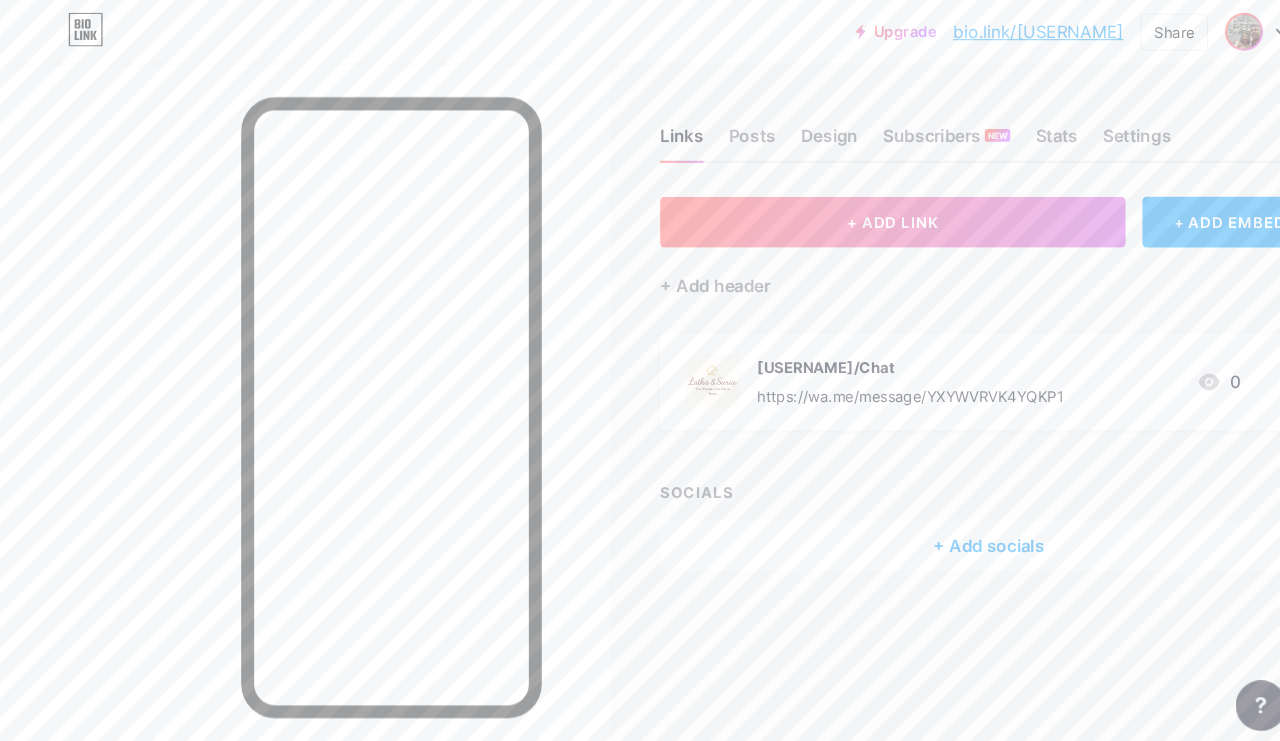click at bounding box center [1176, 30] 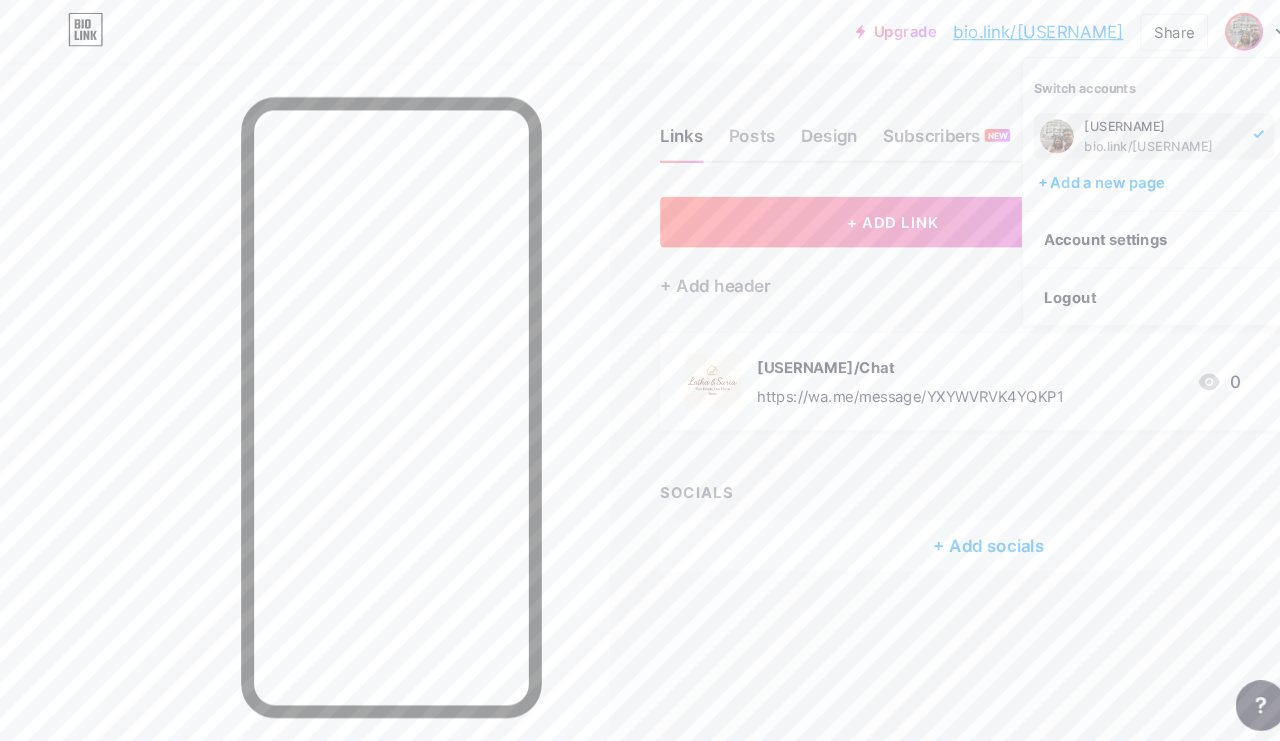 click at bounding box center (999, 129) 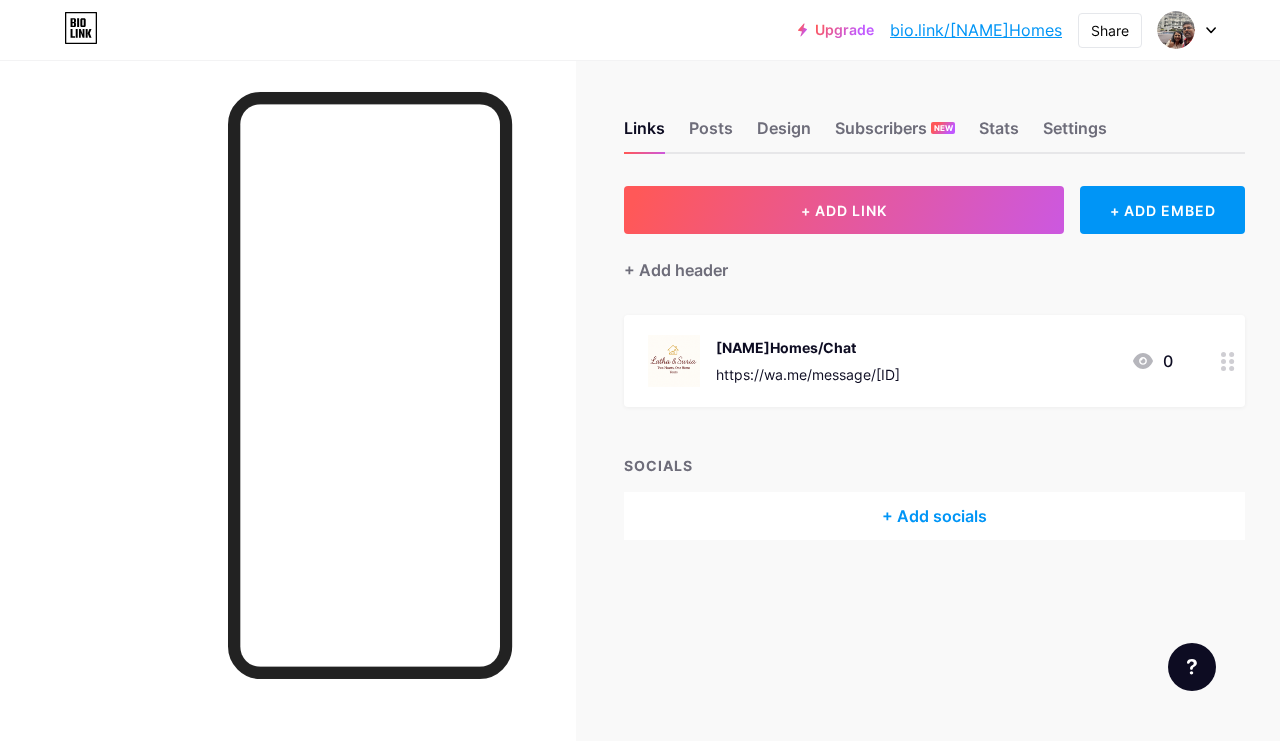 scroll, scrollTop: 0, scrollLeft: 0, axis: both 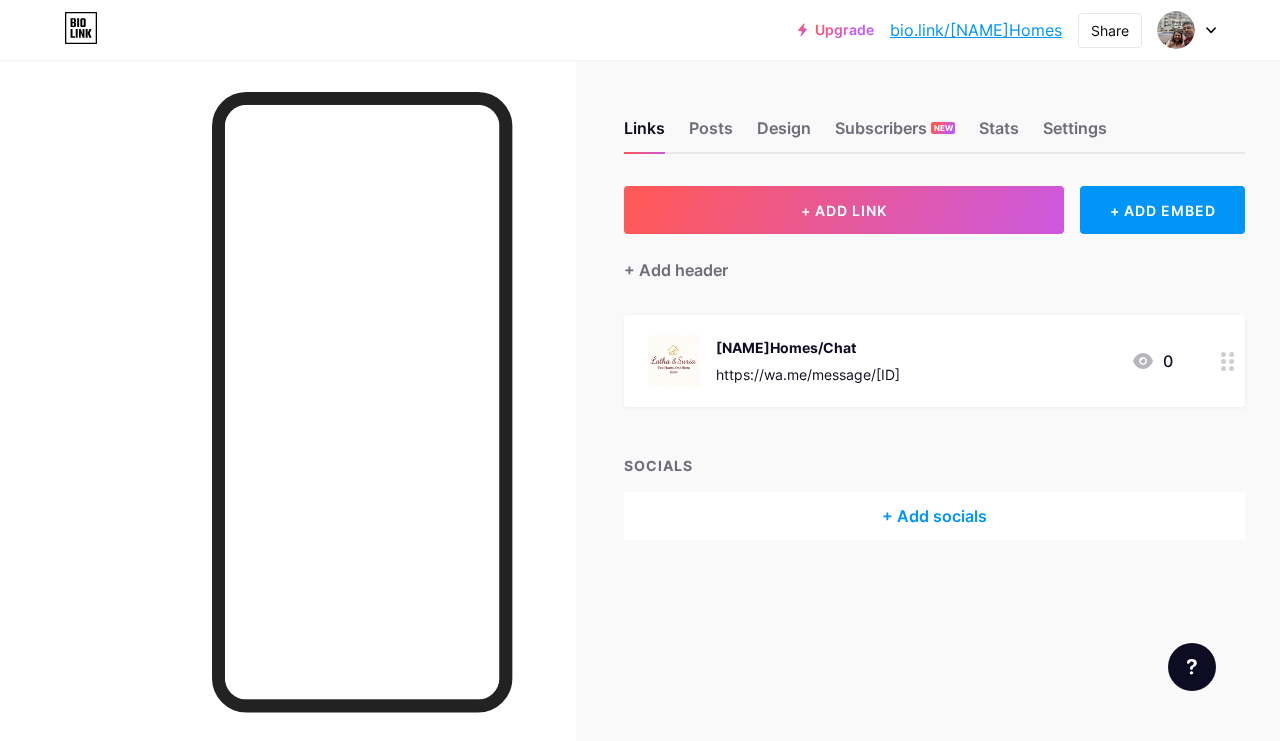 click at bounding box center [1187, 30] 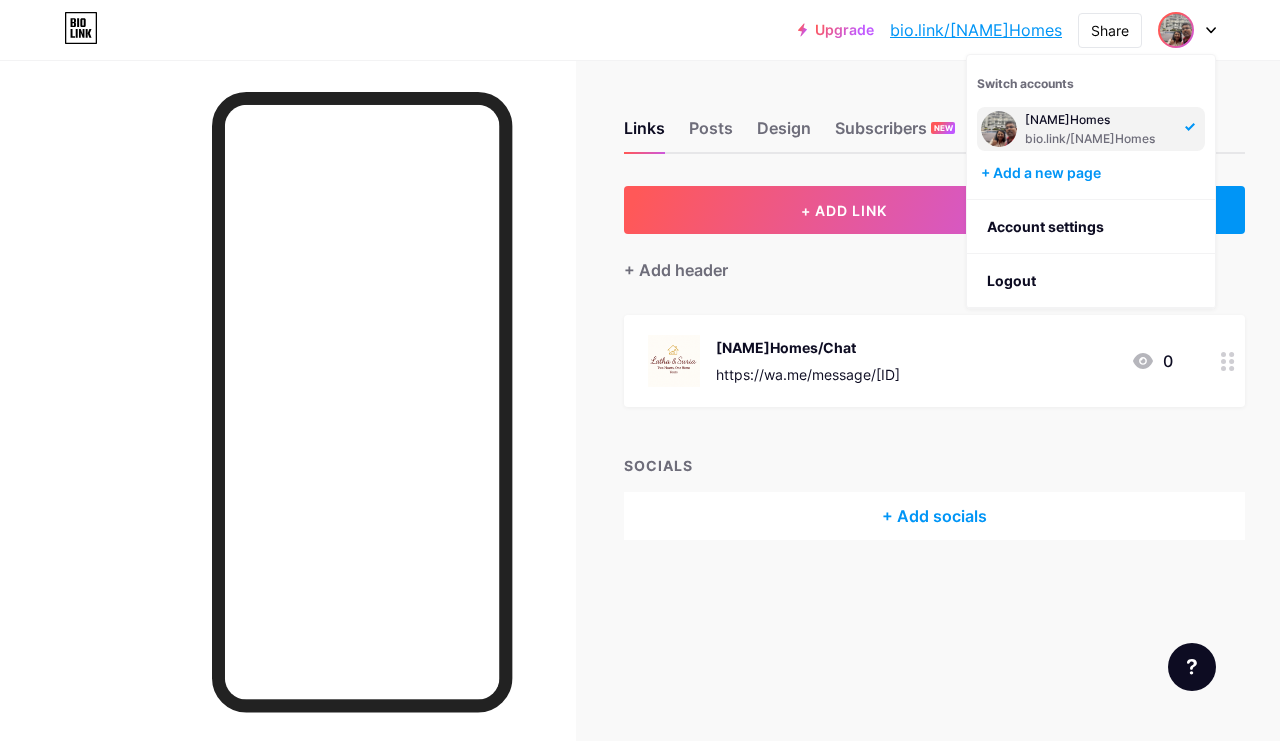 click on "LathaSuriaHomes   bio.link/lathasuriahomes" at bounding box center (1099, 129) 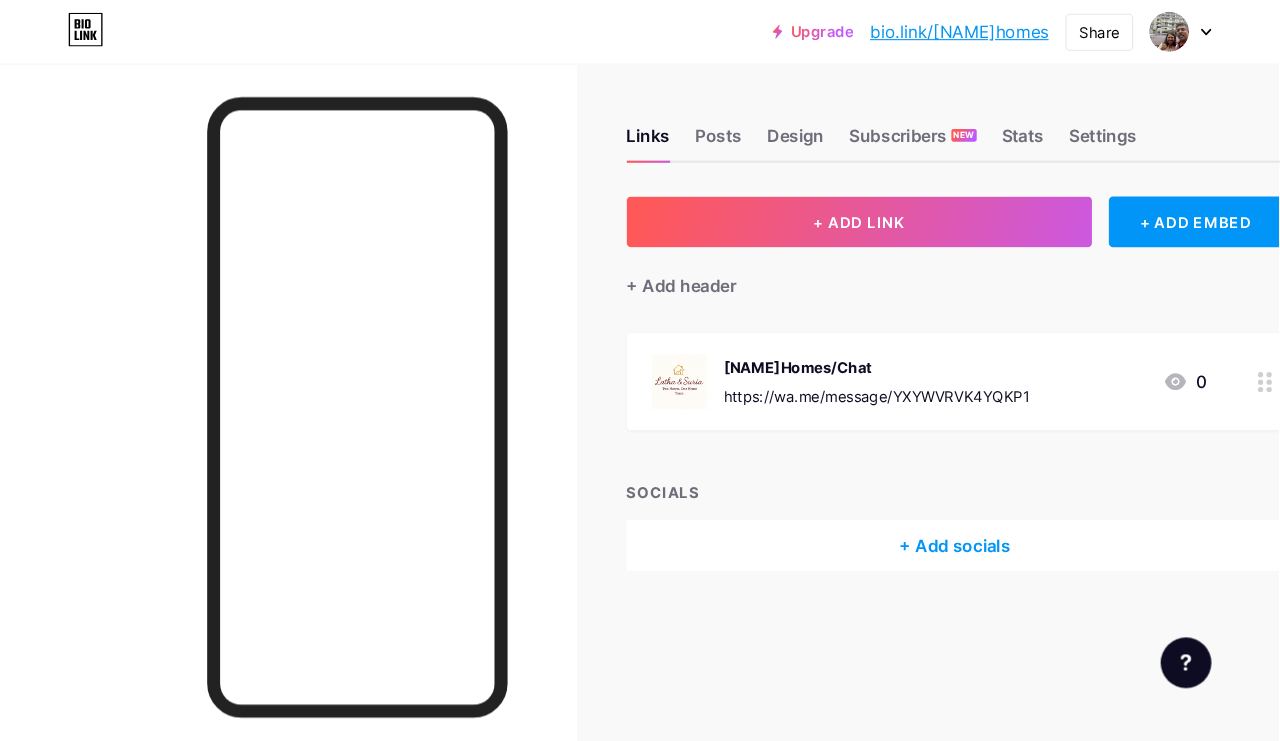 scroll, scrollTop: 7, scrollLeft: 0, axis: vertical 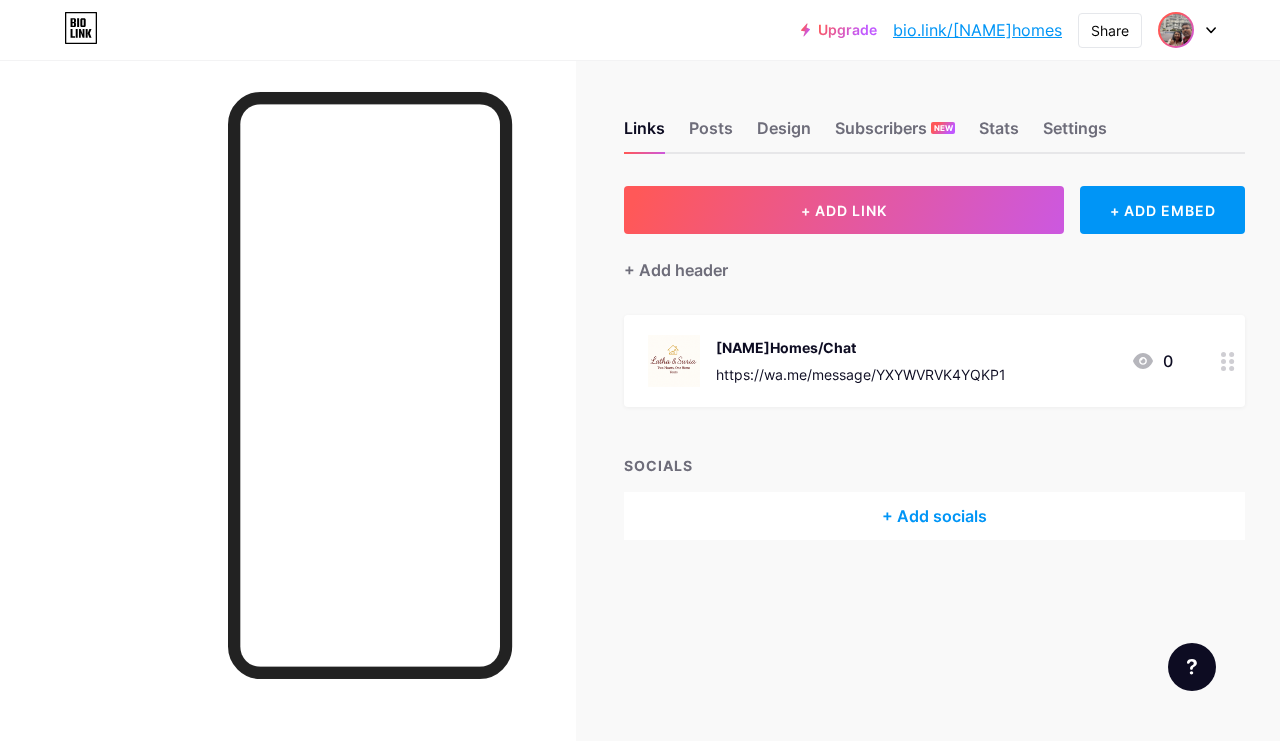 click at bounding box center (1176, 30) 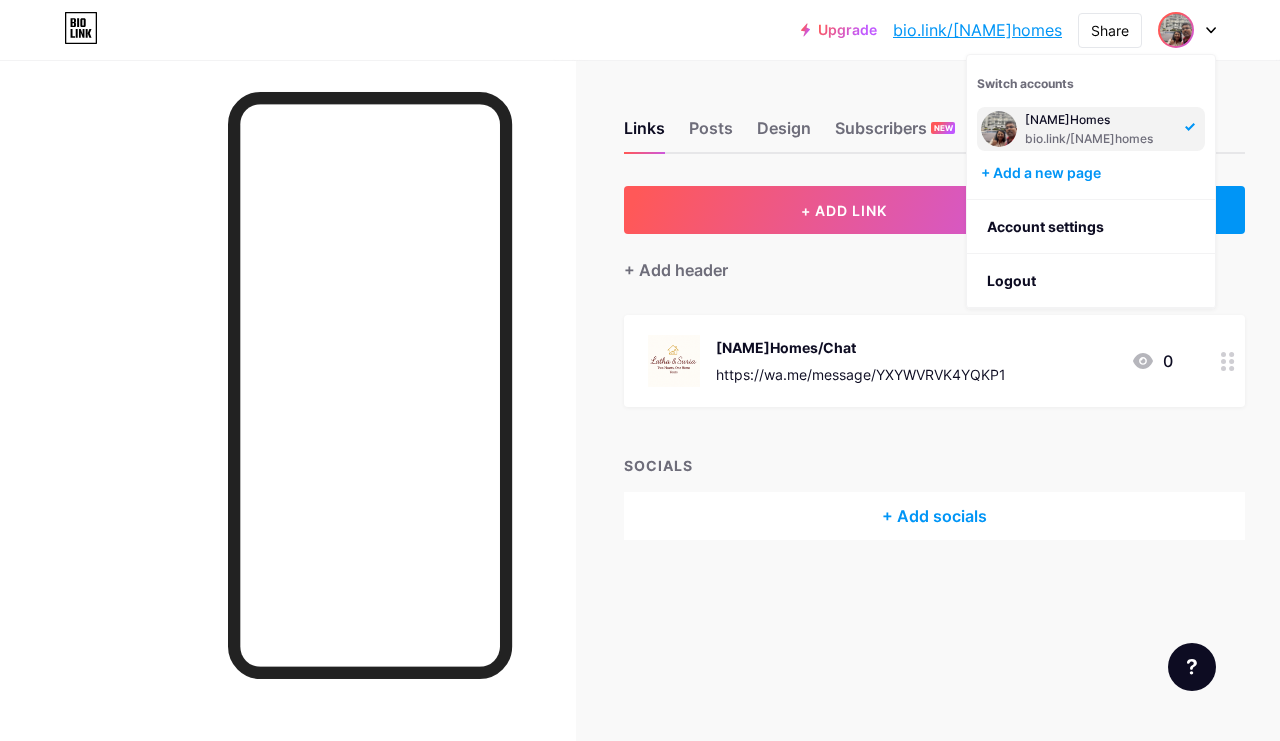 click on "Links
Posts
Design
Subscribers
NEW
Stats
Settings       + ADD LINK     + ADD EMBED
+ Add header
[NAME]Homes/Chat
https://wa.me/message/YXYWVRVK4YQKP1
0
SOCIALS     + Add socials                       Feature requests             Help center         Contact support" at bounding box center [664, 350] 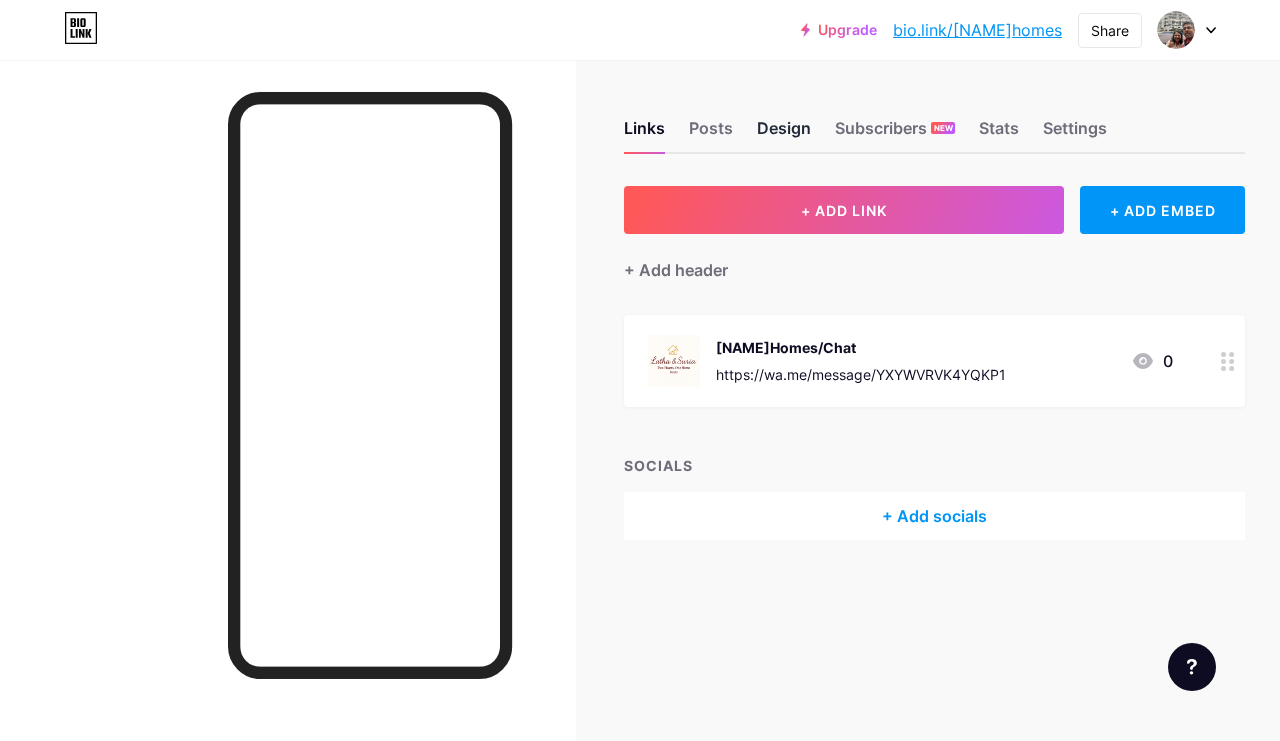 click on "Design" at bounding box center [784, 134] 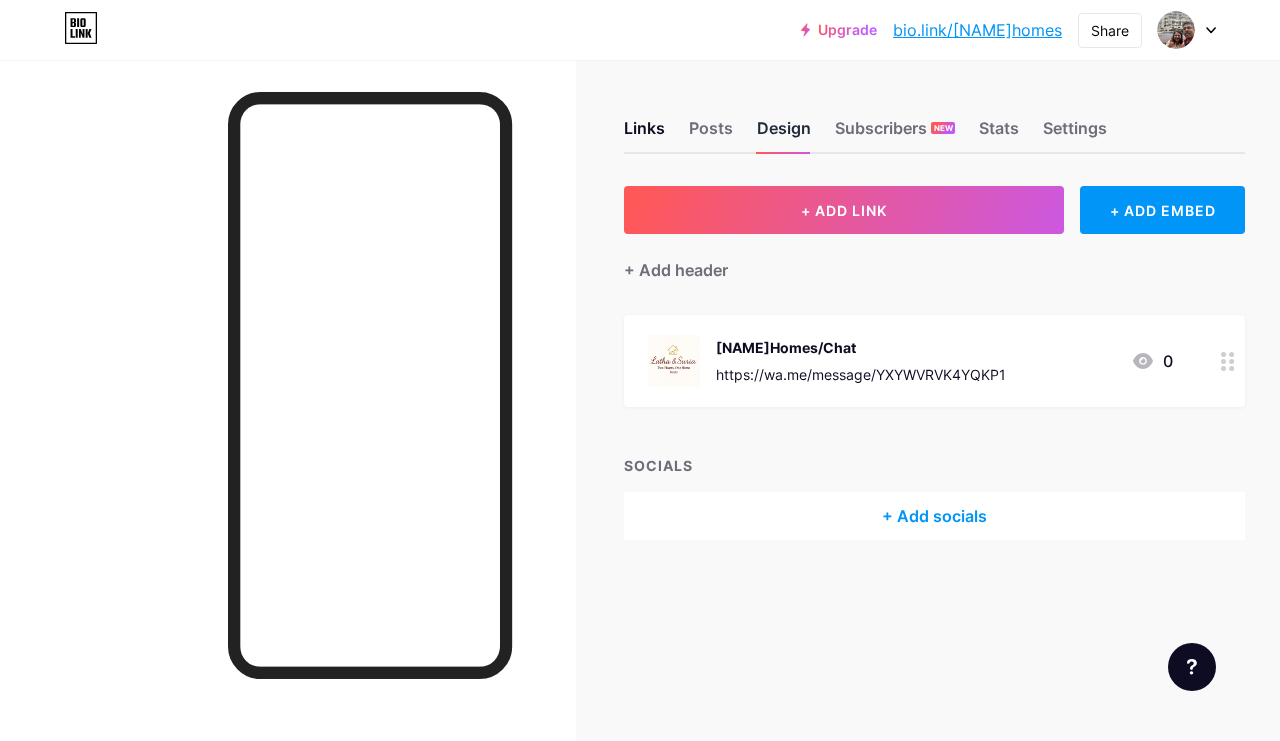 scroll, scrollTop: 0, scrollLeft: 0, axis: both 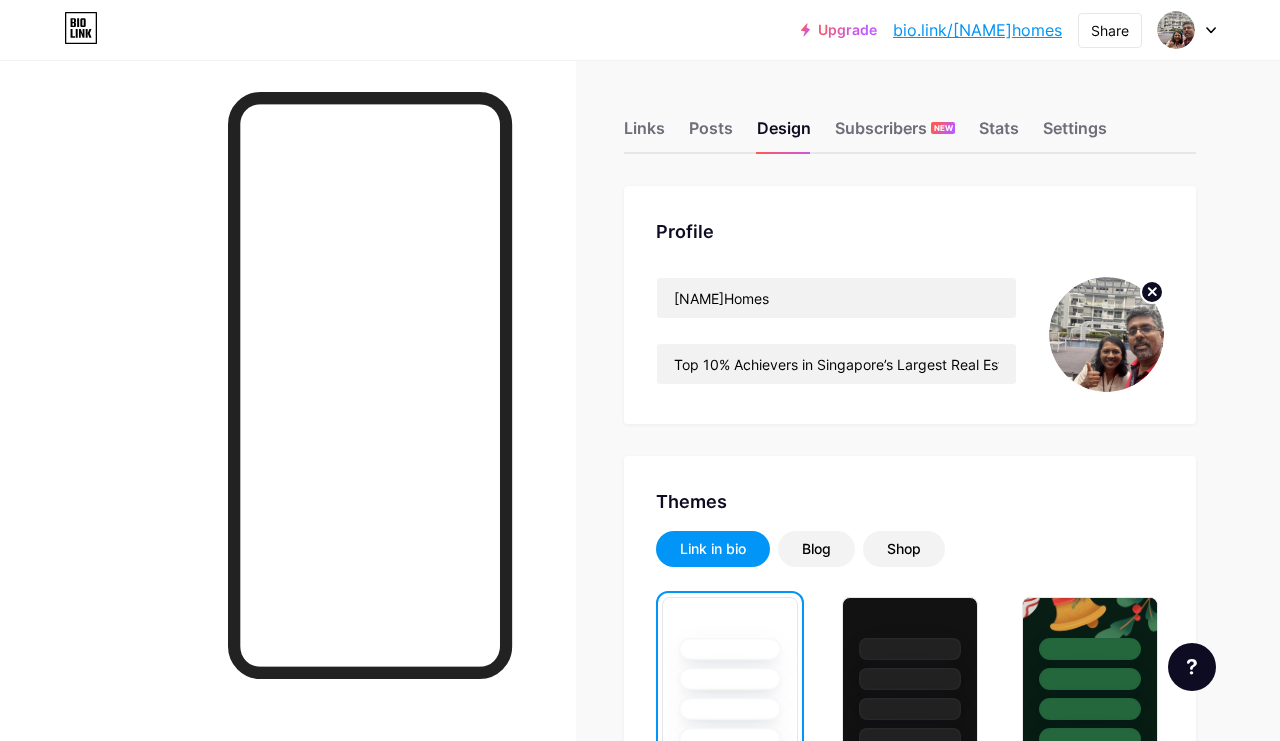 click on "[NAME]Homes Top 10% Achievers in Singapore’s Largest Real Estate Agency" at bounding box center [910, 334] 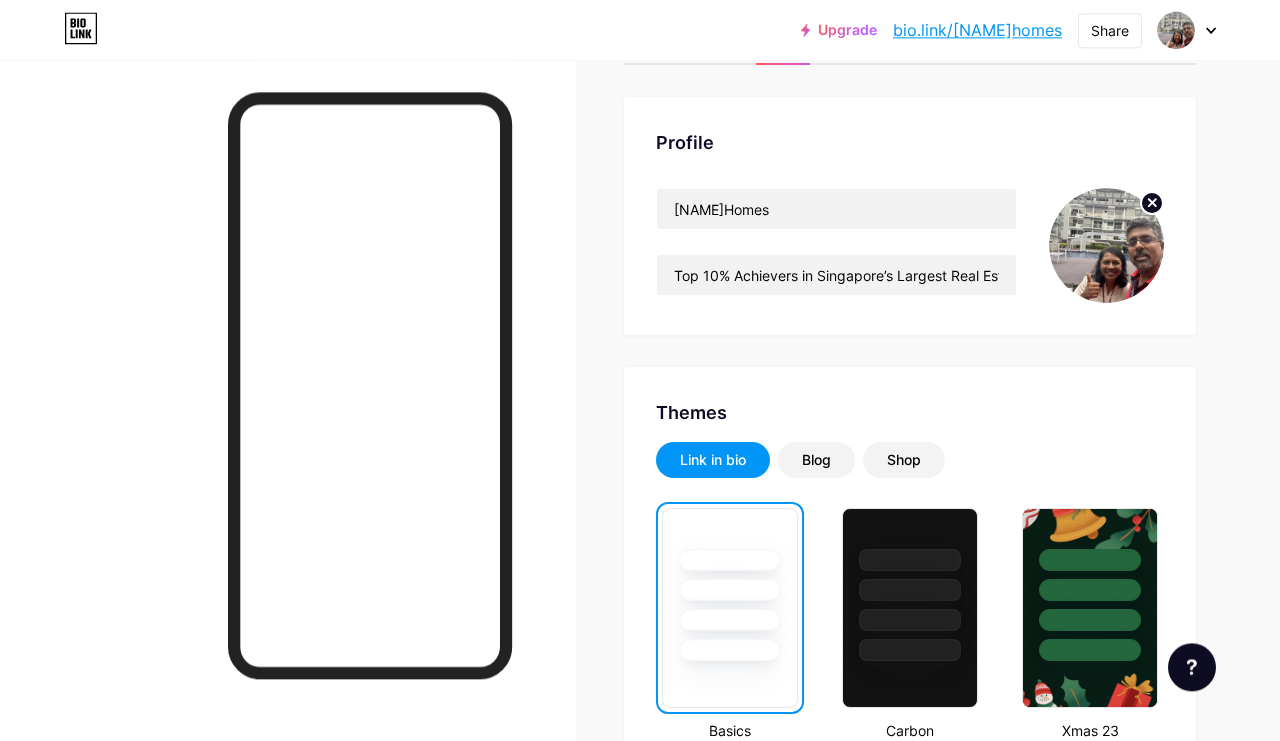 scroll, scrollTop: 110, scrollLeft: 0, axis: vertical 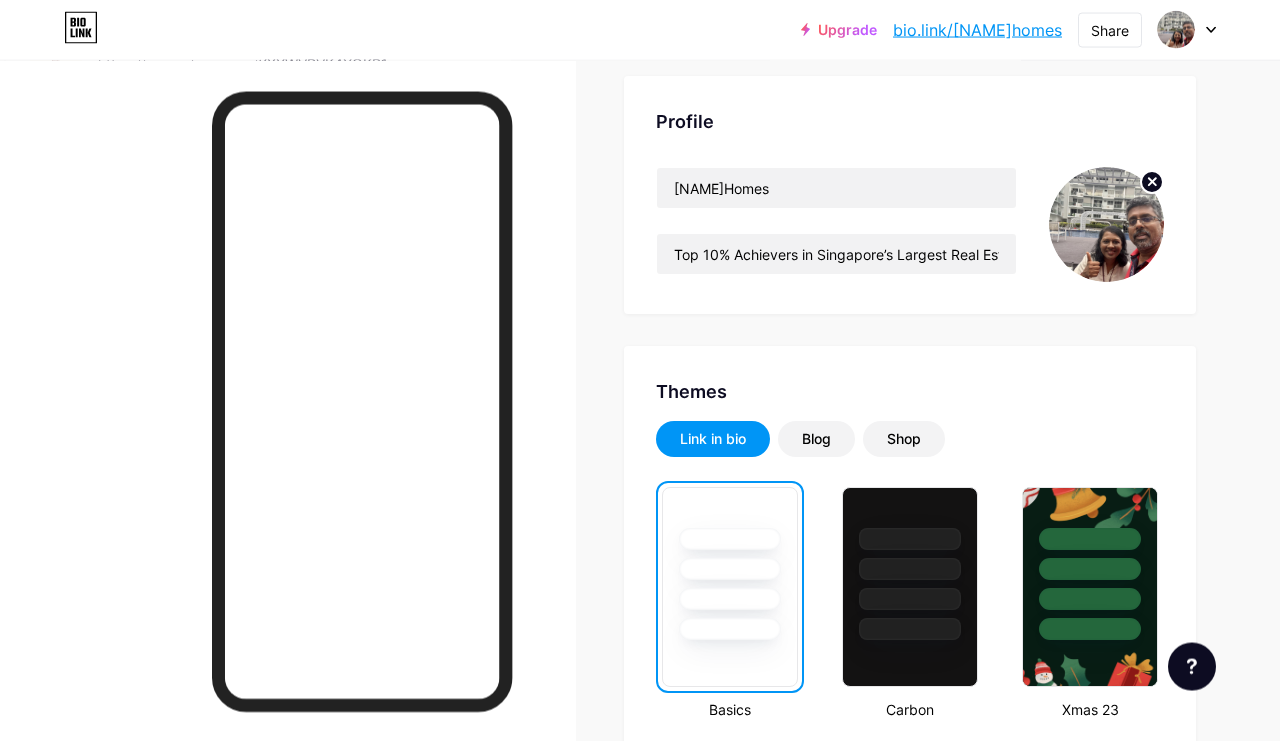 click 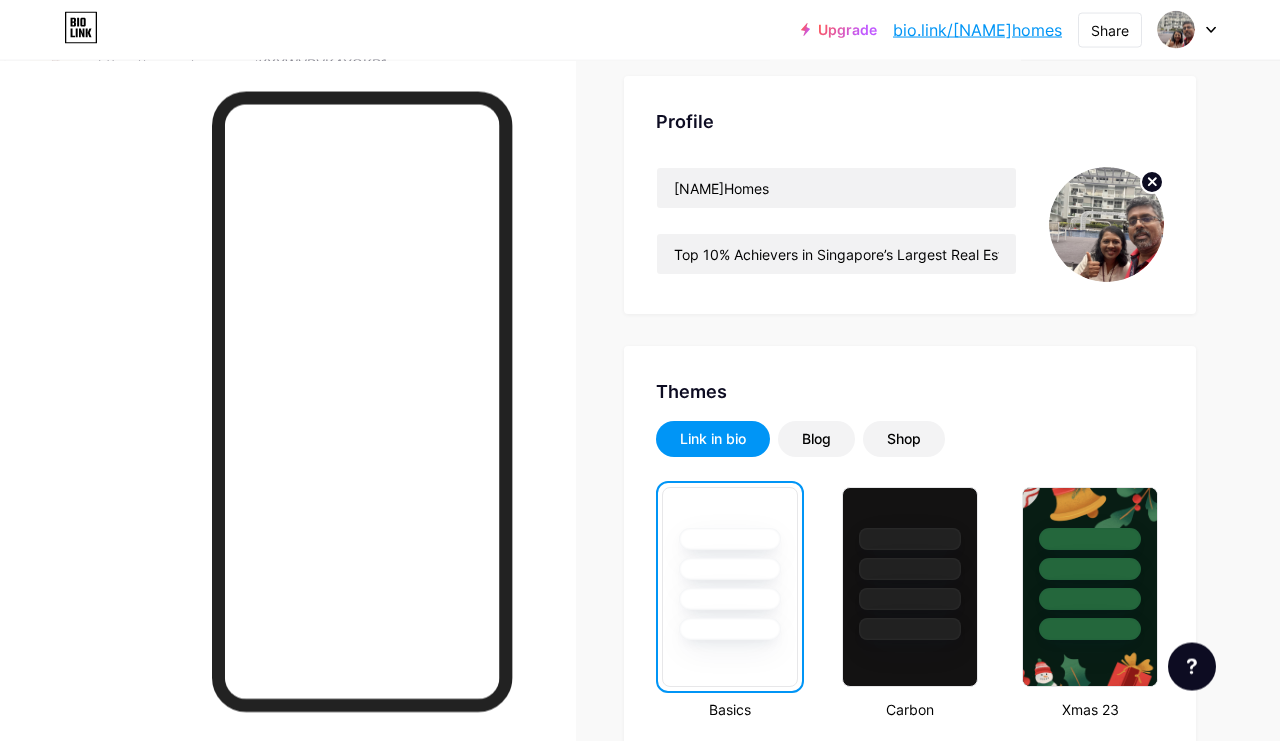 scroll, scrollTop: 110, scrollLeft: 0, axis: vertical 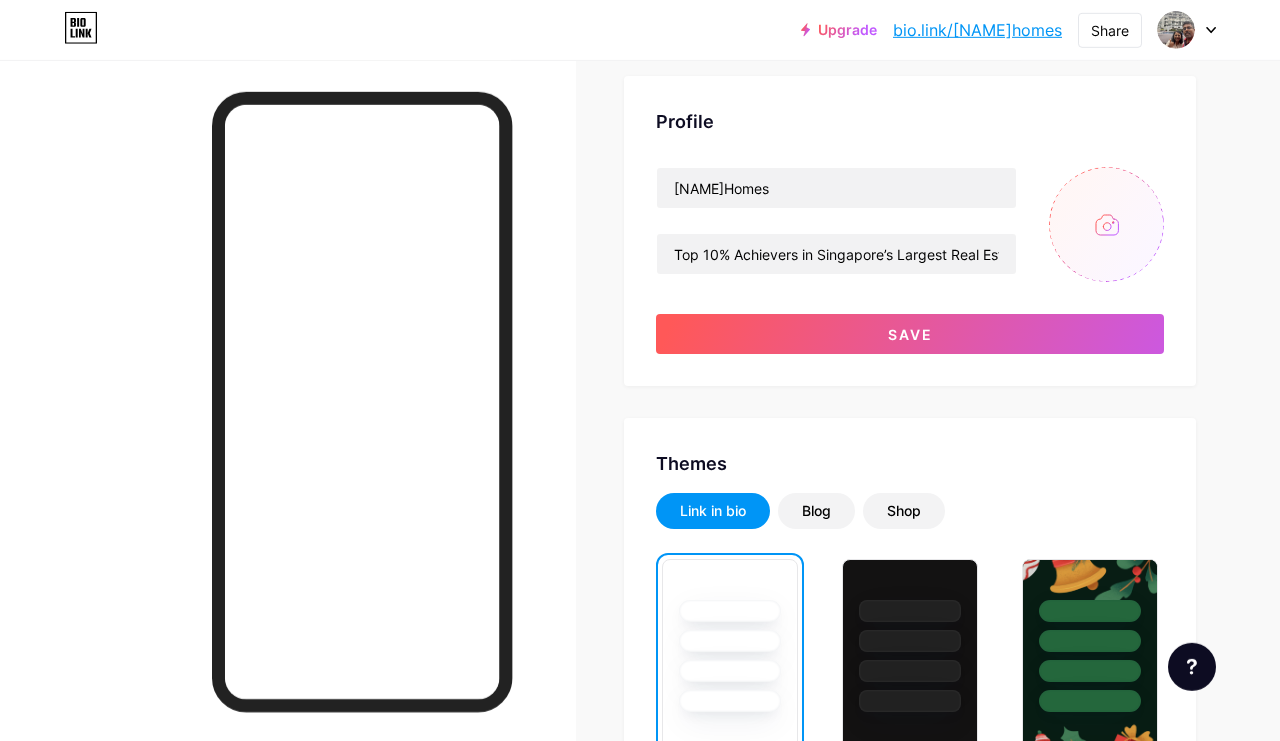 click at bounding box center [1106, 224] 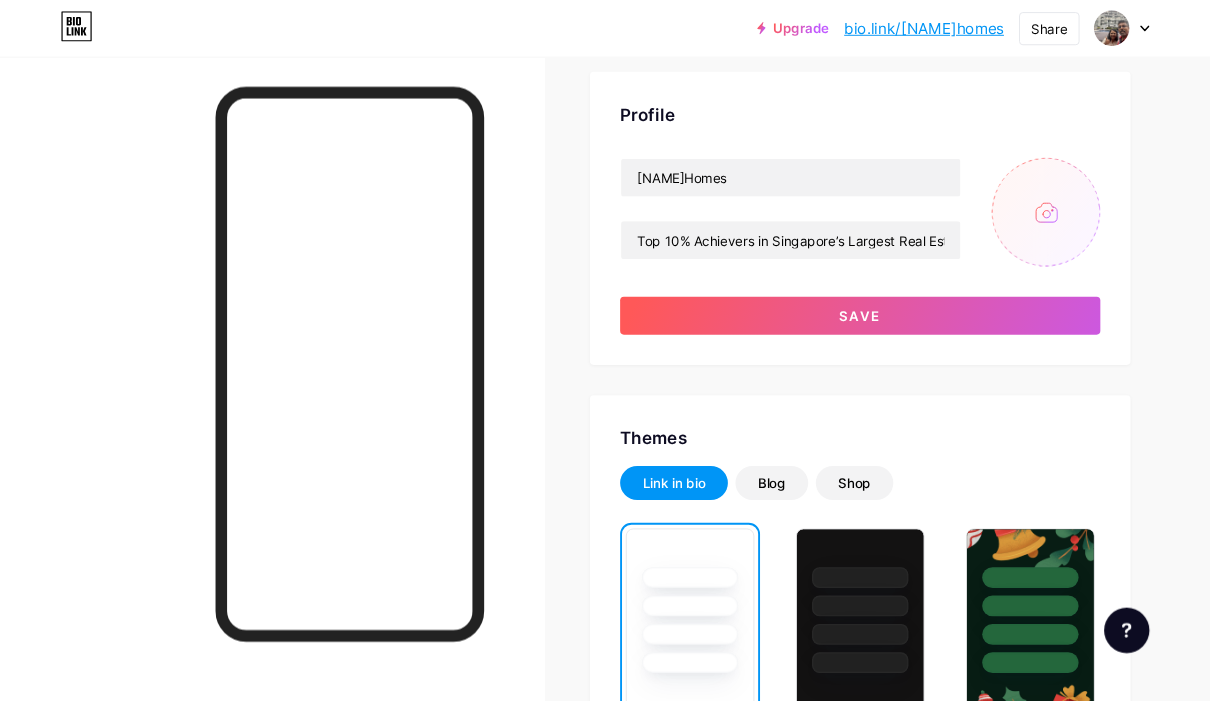 scroll, scrollTop: 0, scrollLeft: 0, axis: both 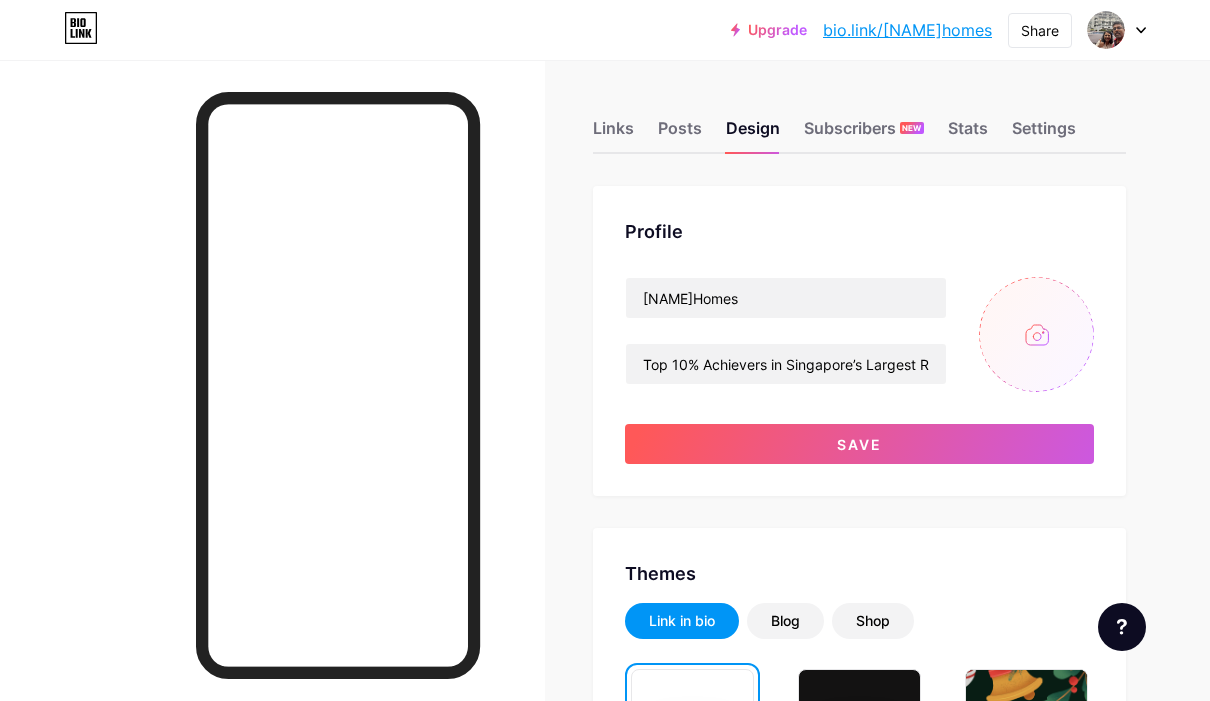 click at bounding box center (1036, 334) 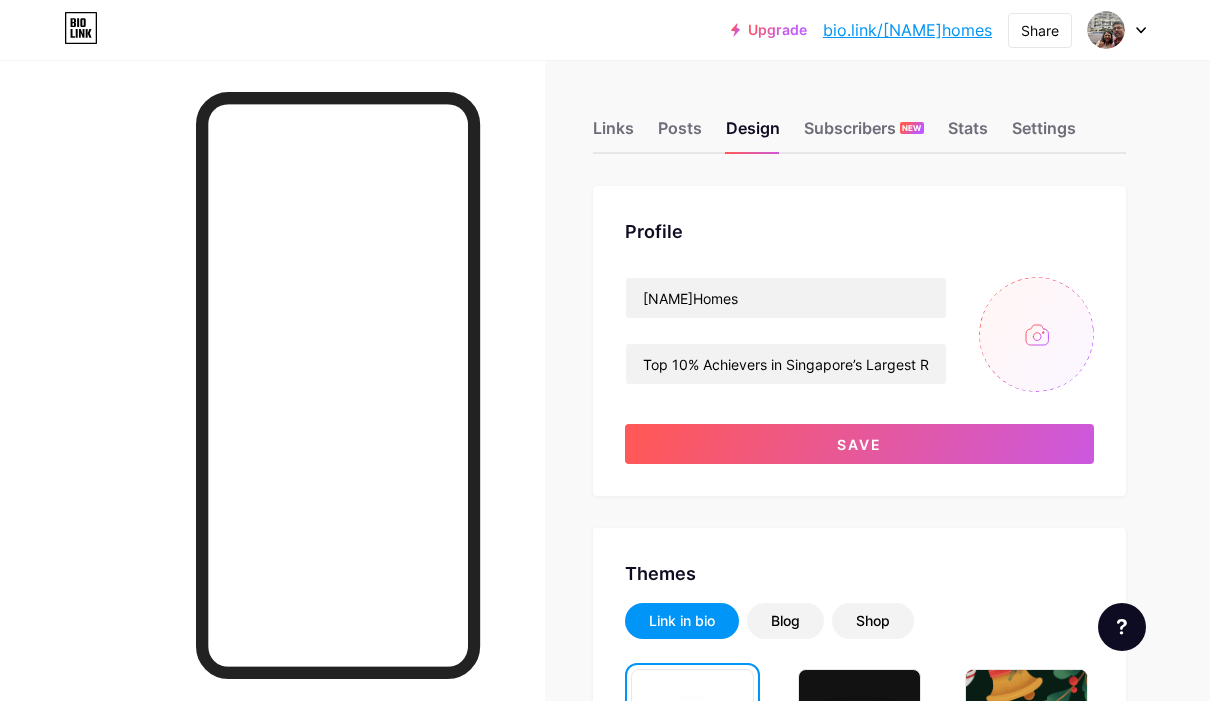 type on "C:\fakepath\PropNex PAC 2025 0190.jpeg" 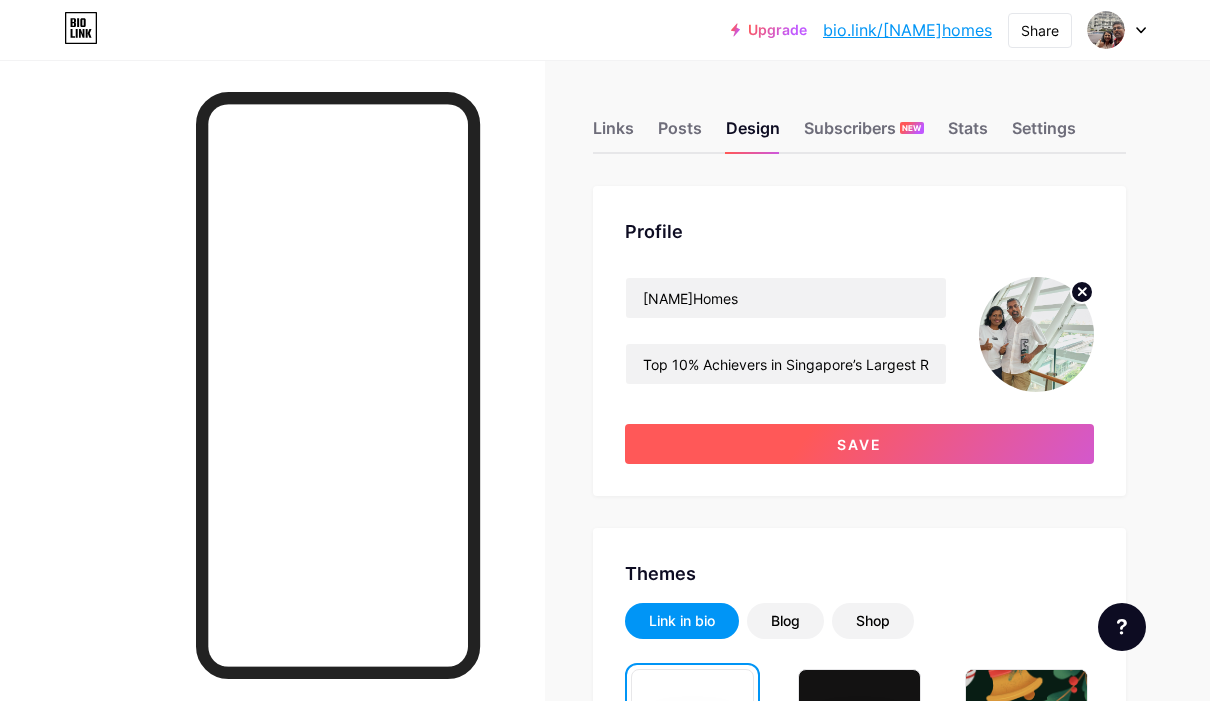 click on "Save" at bounding box center (860, 444) 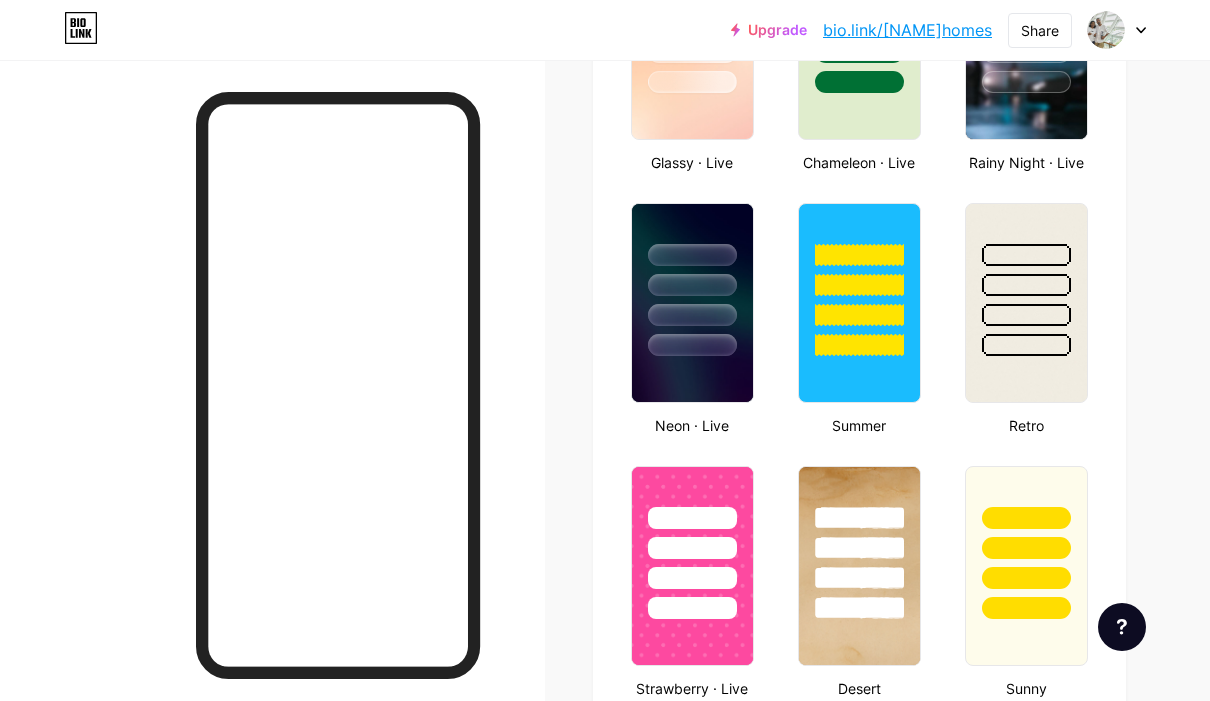 scroll, scrollTop: 1185, scrollLeft: 0, axis: vertical 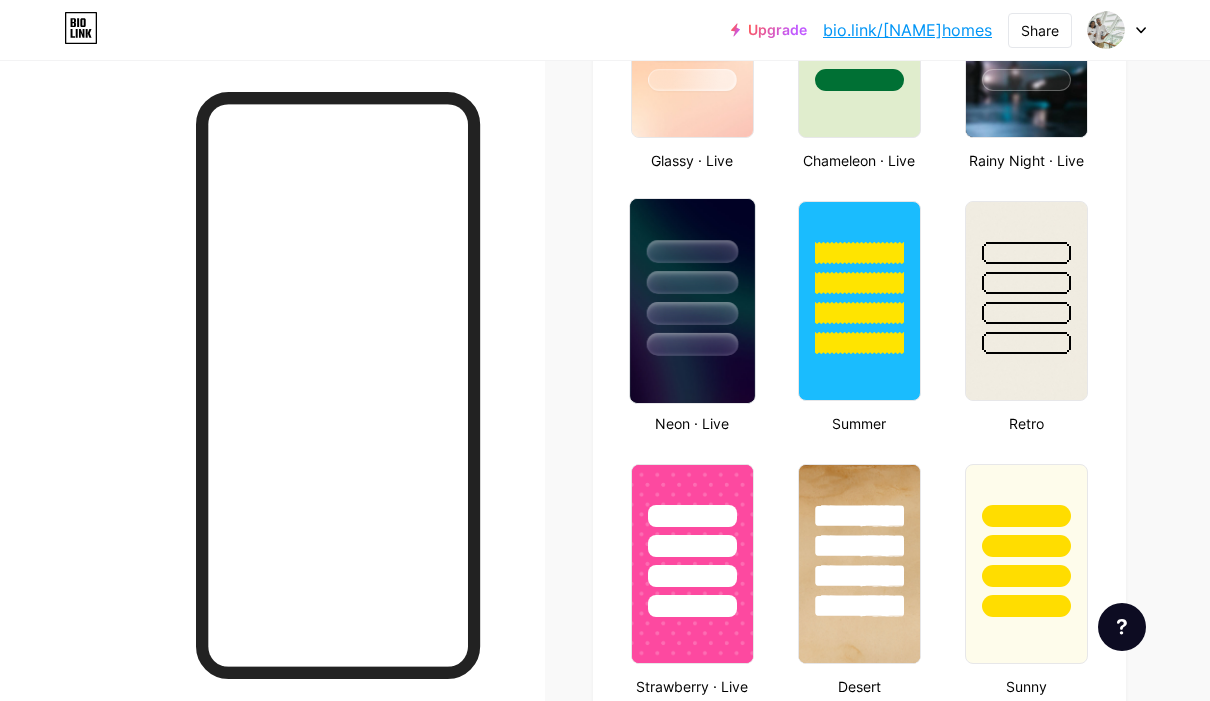 click at bounding box center (692, 301) 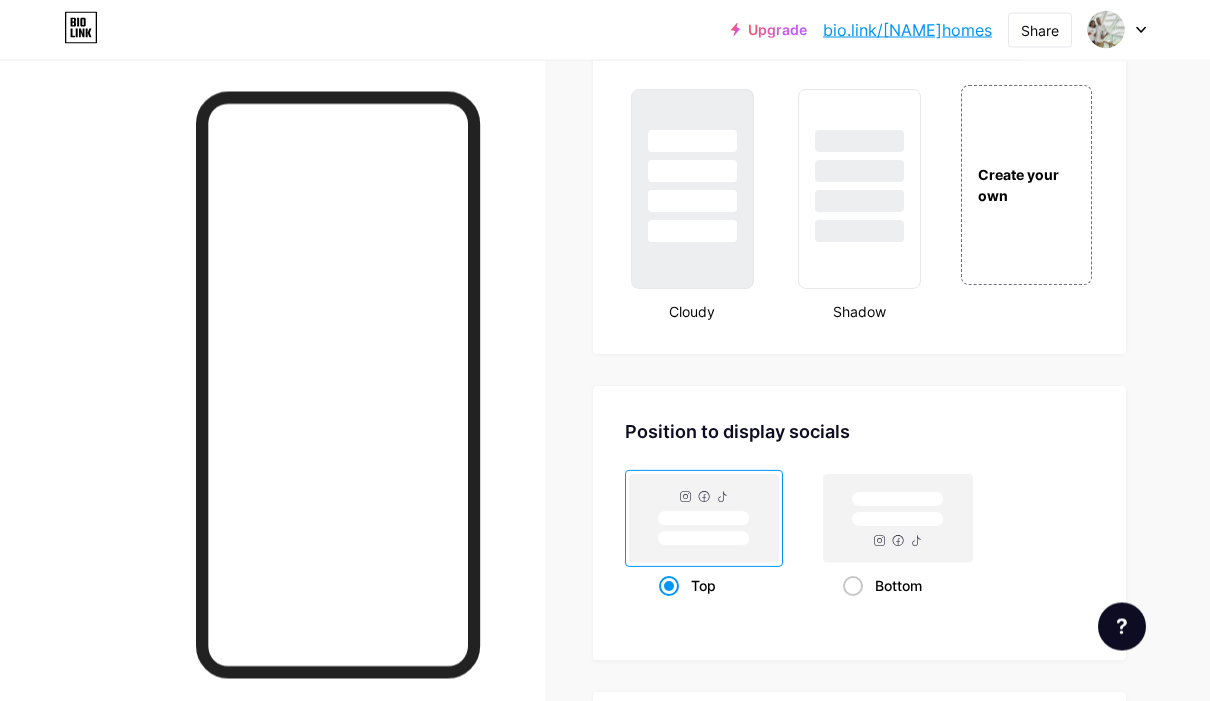 scroll, scrollTop: 2372, scrollLeft: 0, axis: vertical 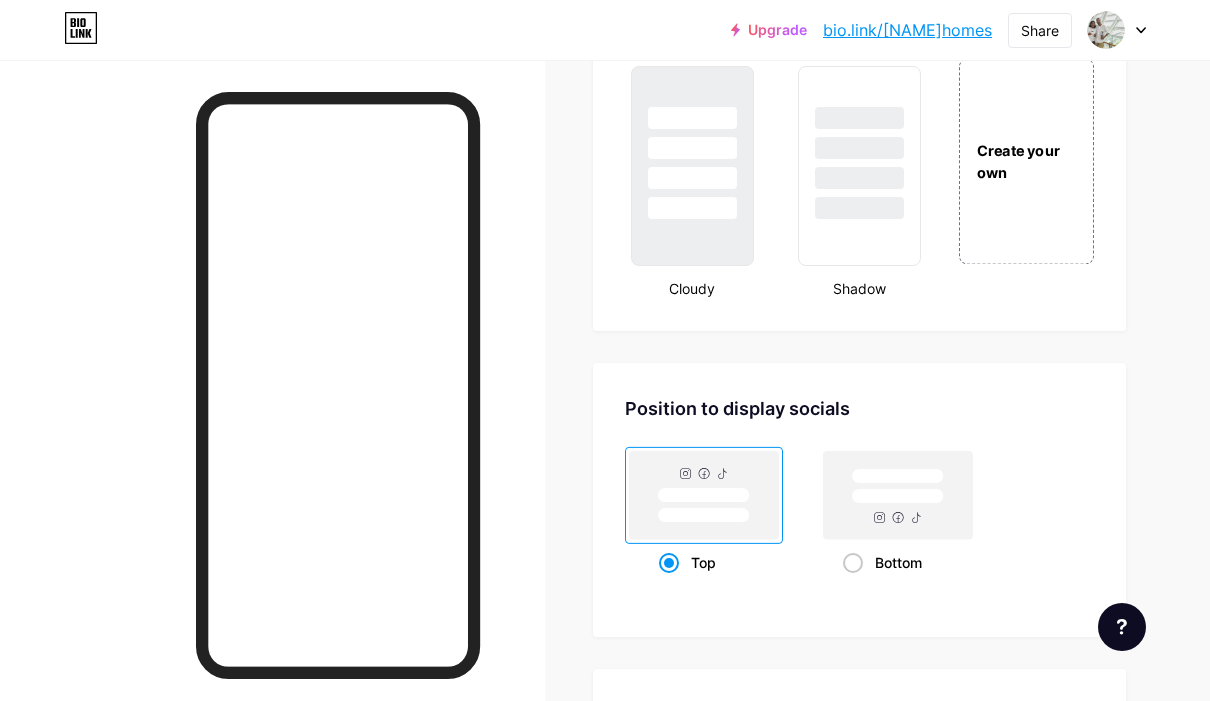 click on "Create your own" at bounding box center (1026, 161) 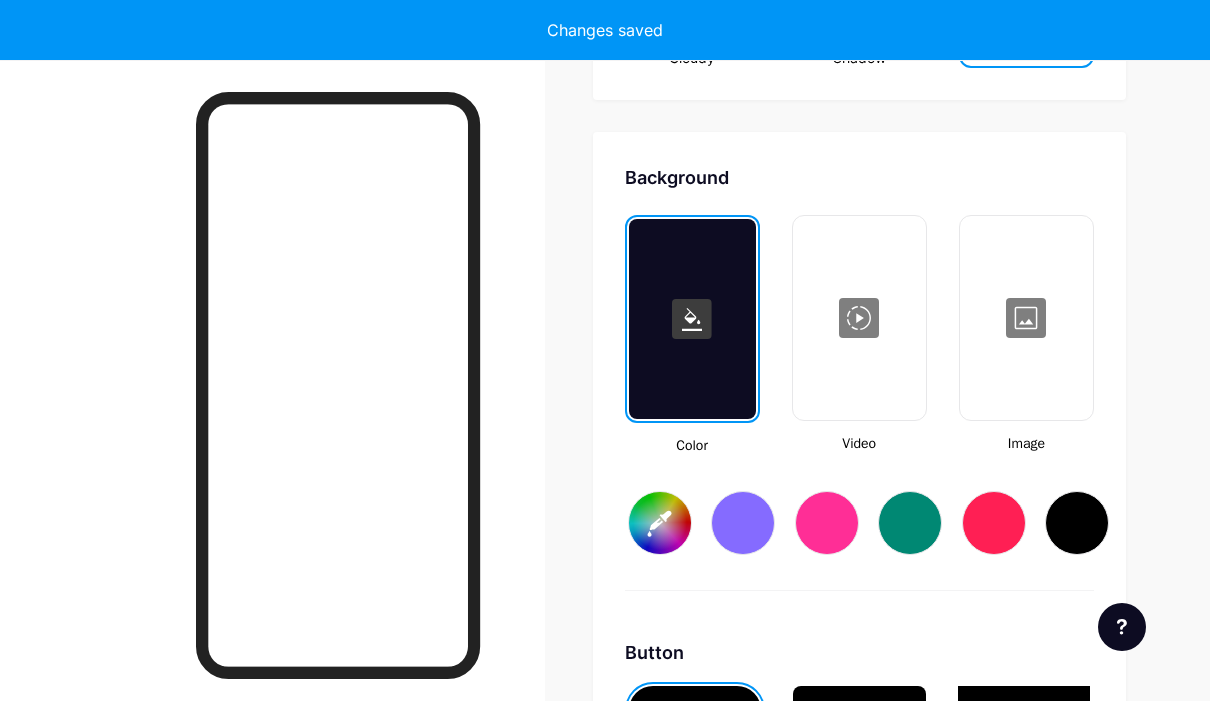 scroll, scrollTop: 2655, scrollLeft: 0, axis: vertical 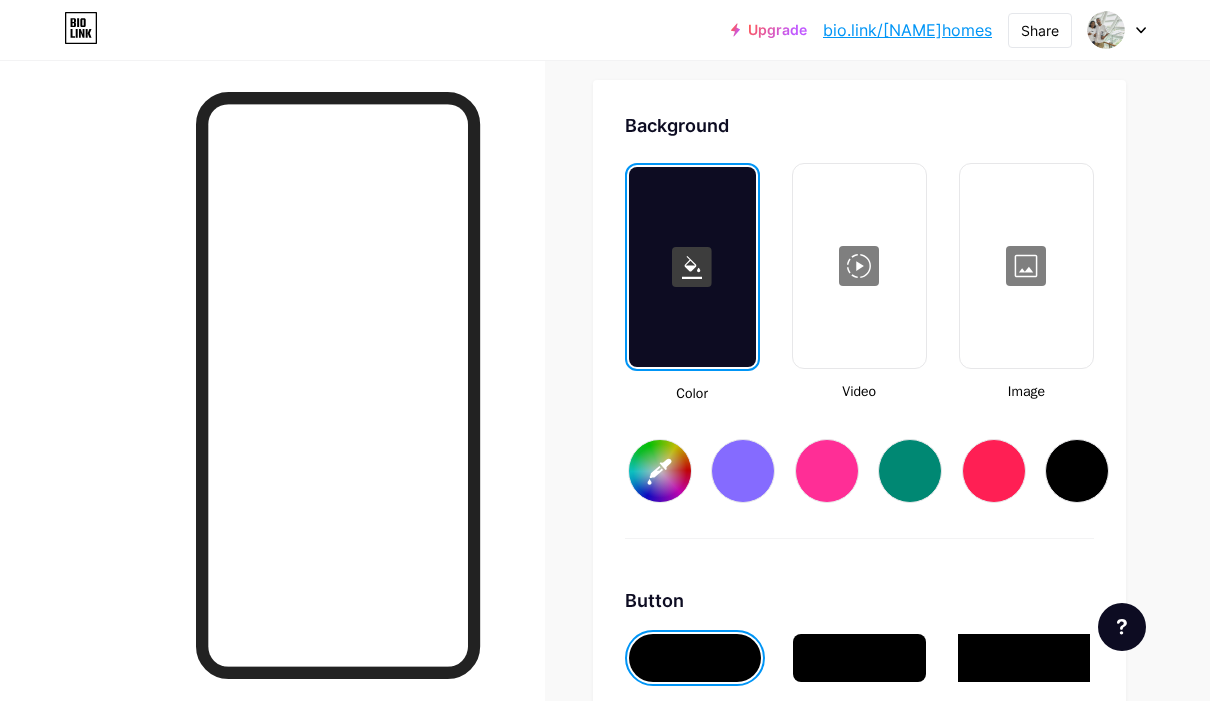type on "#ffffff" 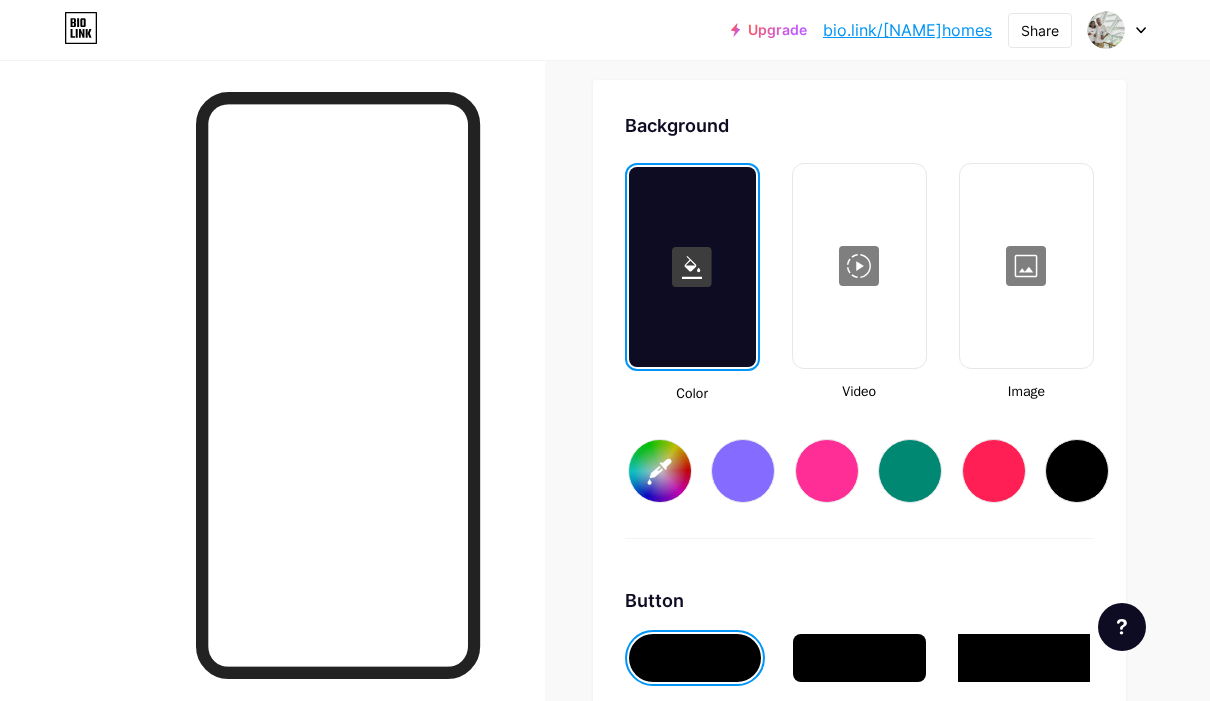 type on "#000000" 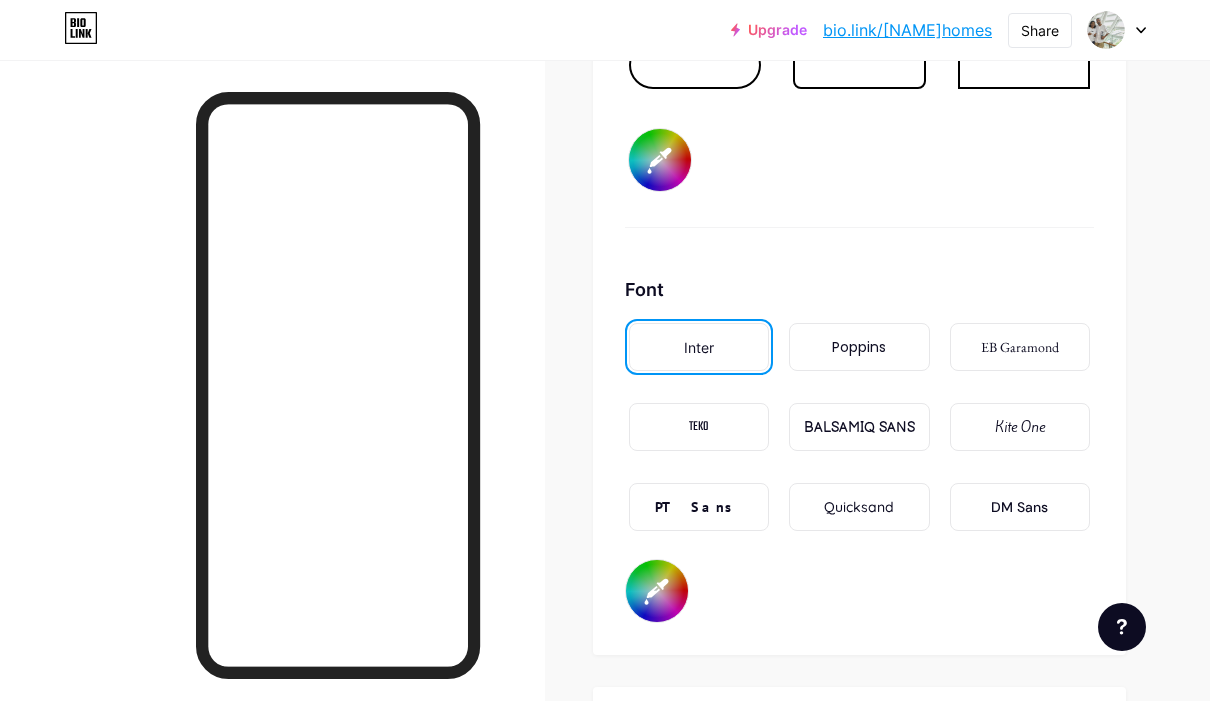 scroll, scrollTop: 3329, scrollLeft: 0, axis: vertical 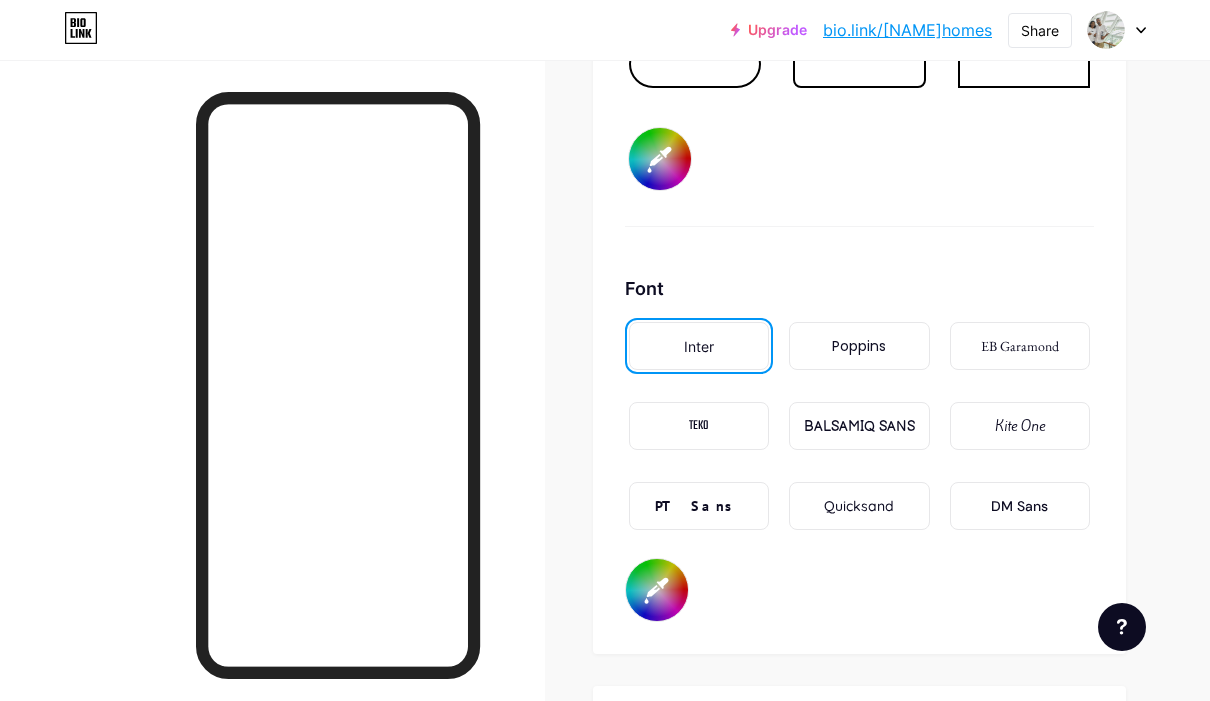 click on "BALSAMIQ SANS" at bounding box center [859, 426] 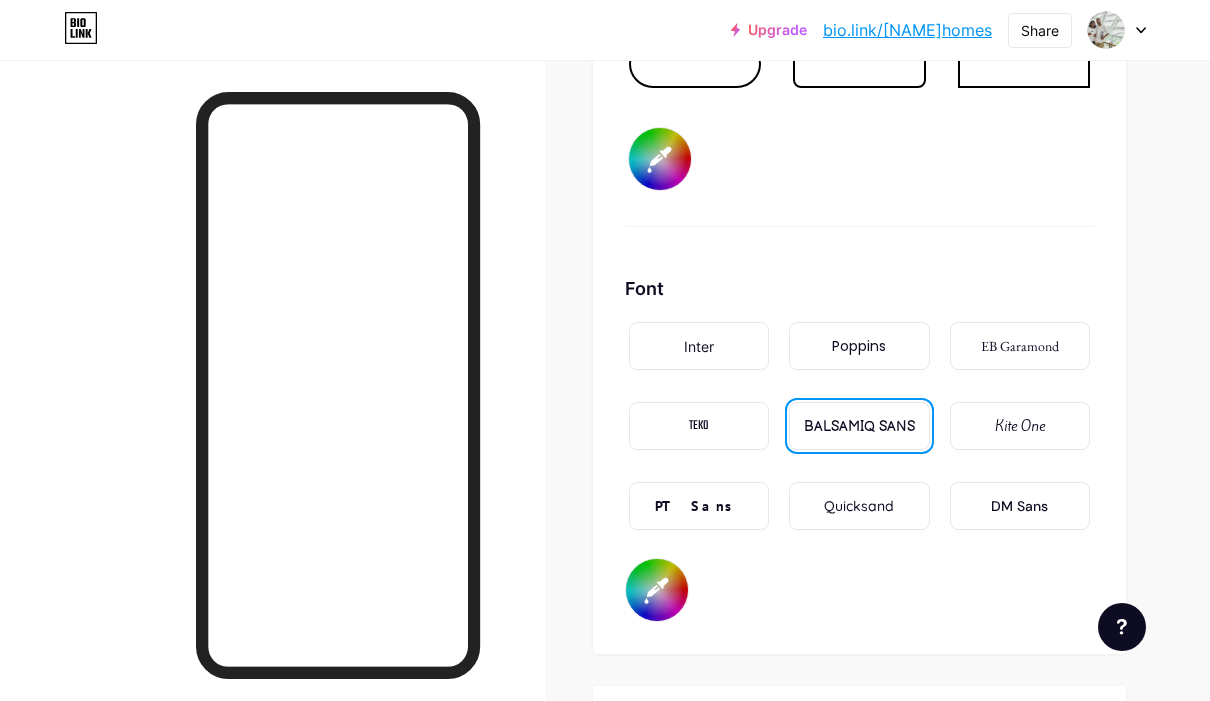 click on "Inter" at bounding box center [699, 346] 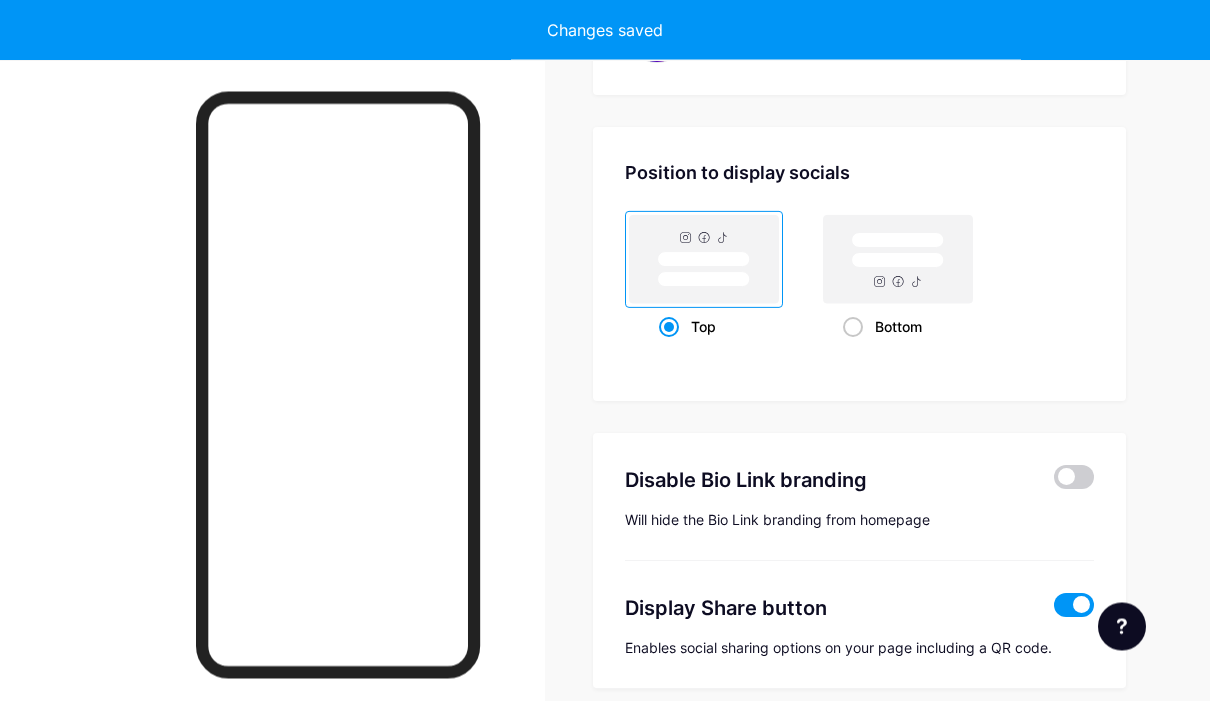 type on "#ffffff" 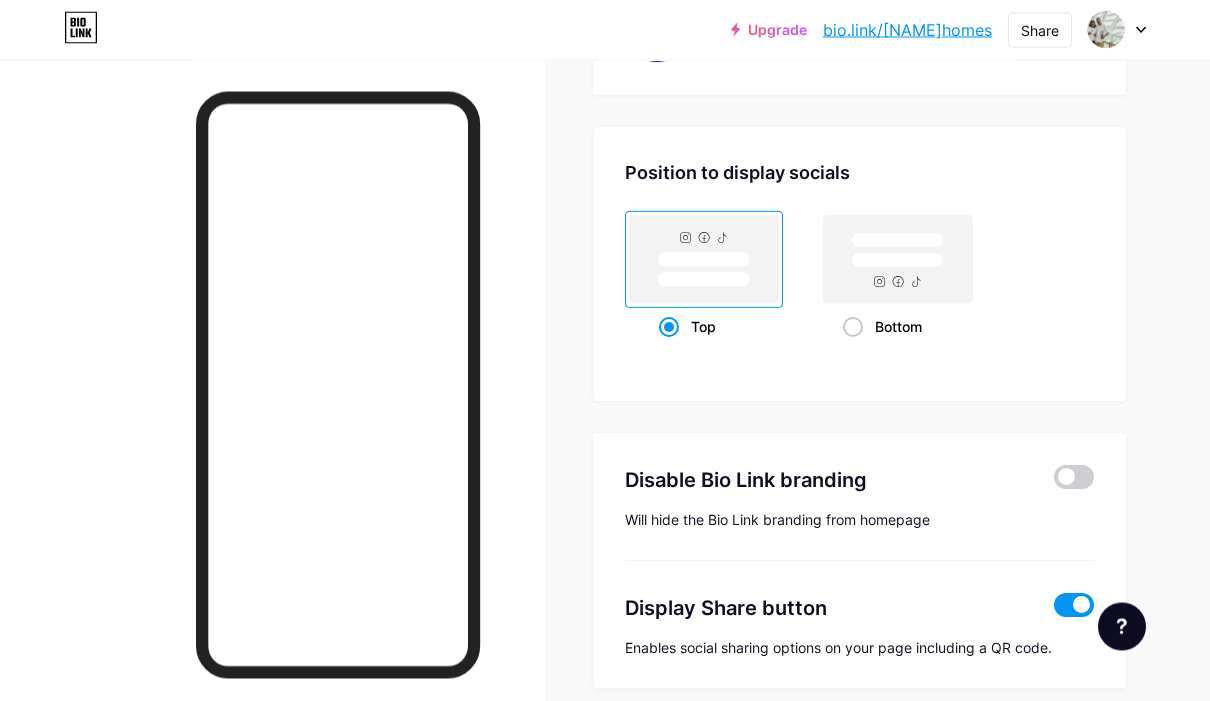 scroll, scrollTop: 3887, scrollLeft: 0, axis: vertical 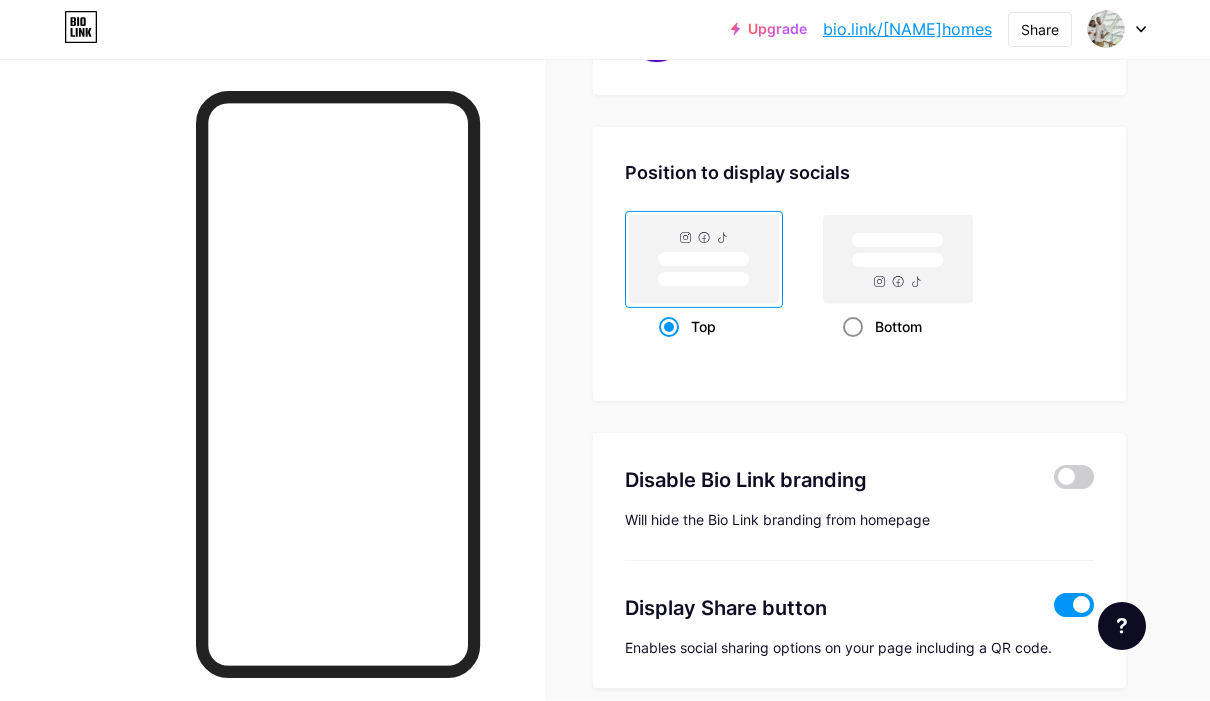 click on "Bottom" at bounding box center (898, 327) 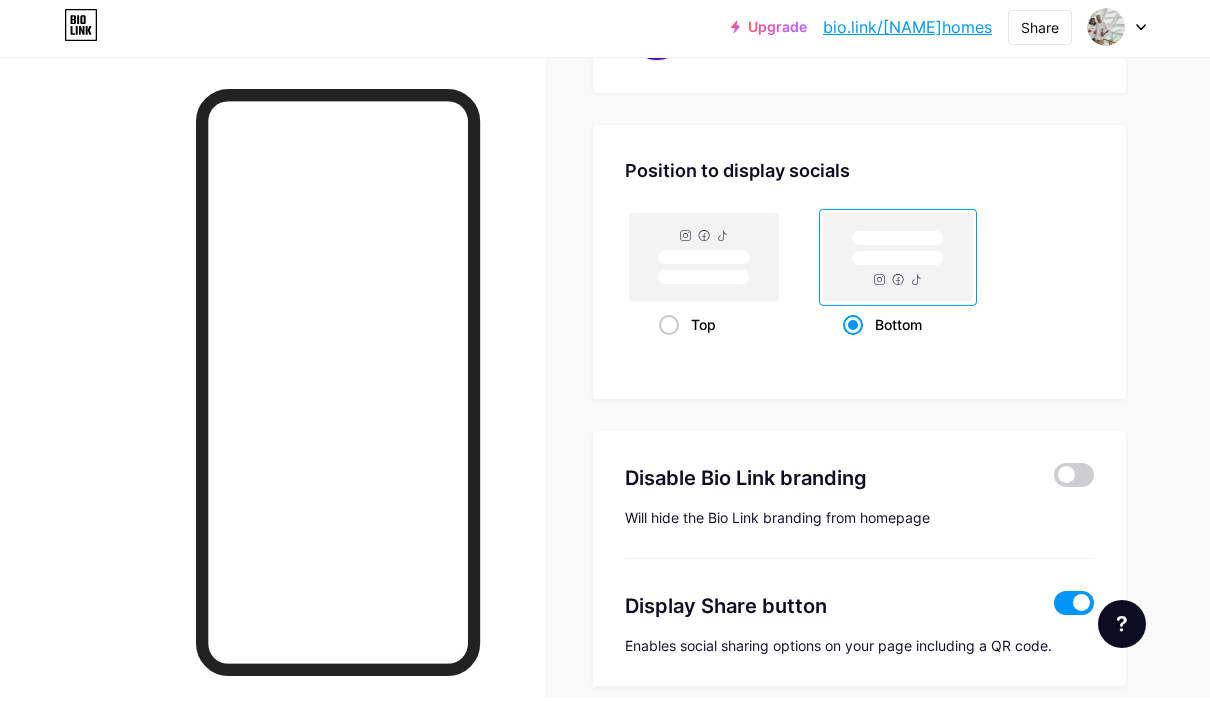 scroll, scrollTop: 3887, scrollLeft: 0, axis: vertical 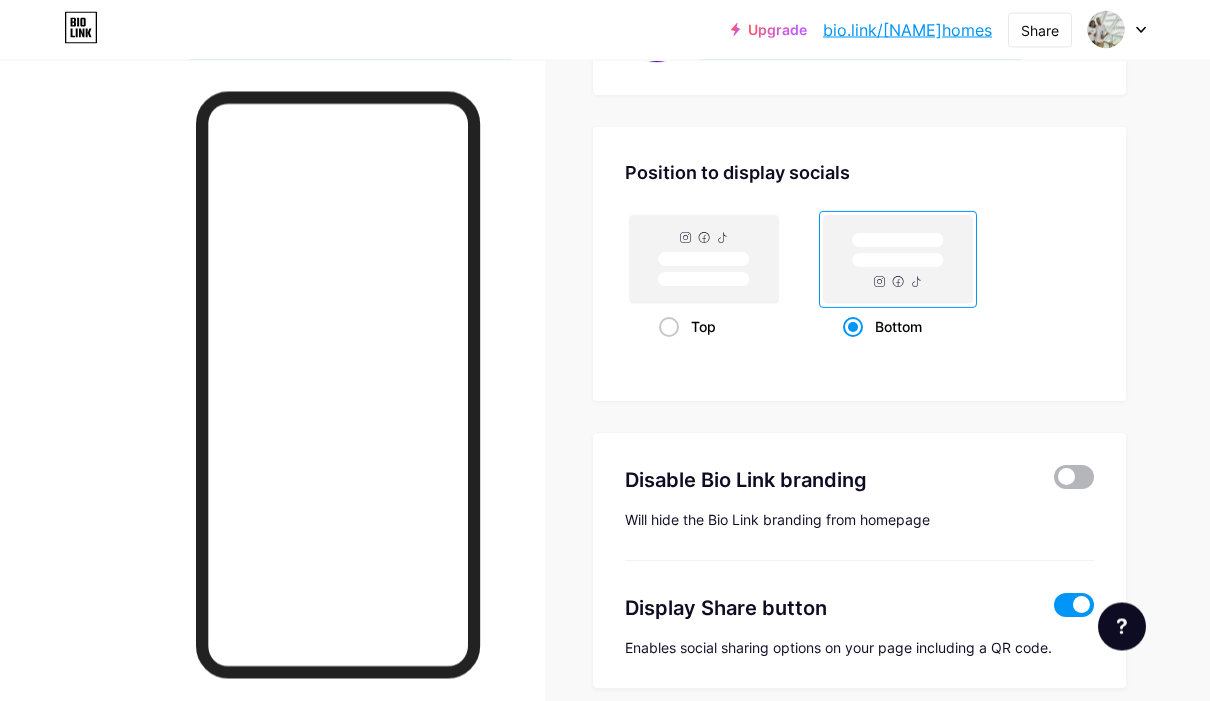 click at bounding box center [1074, 478] 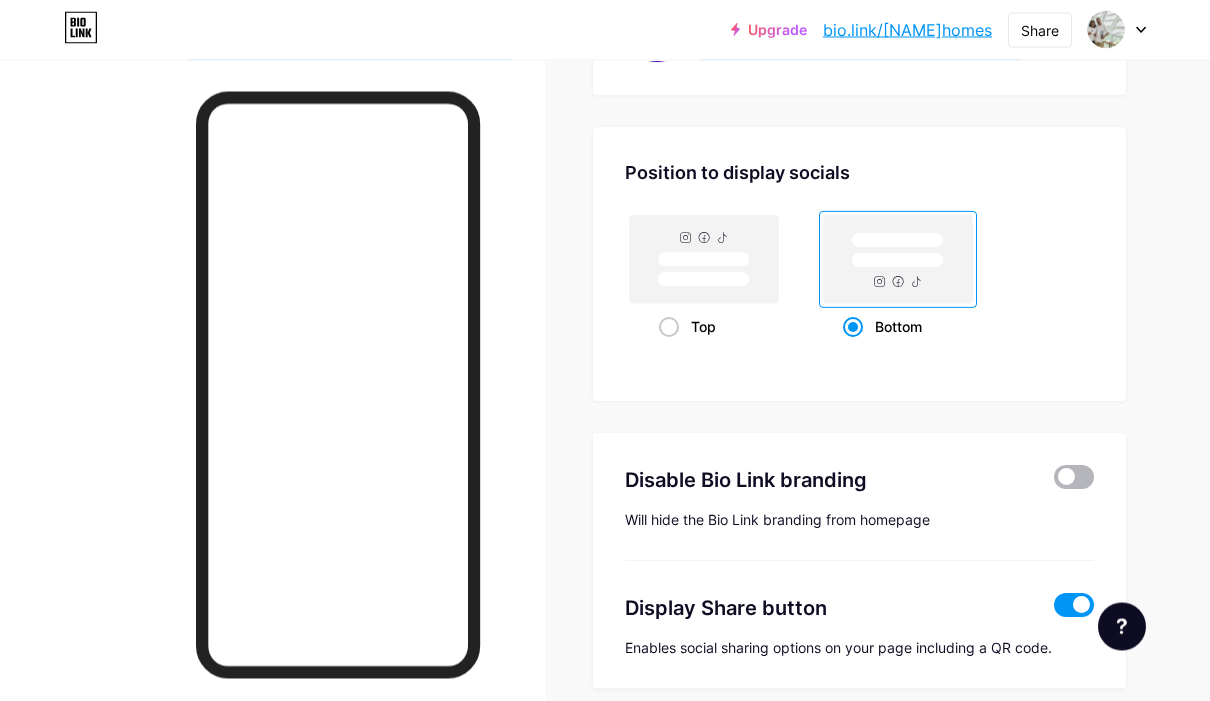 click at bounding box center (1054, 483) 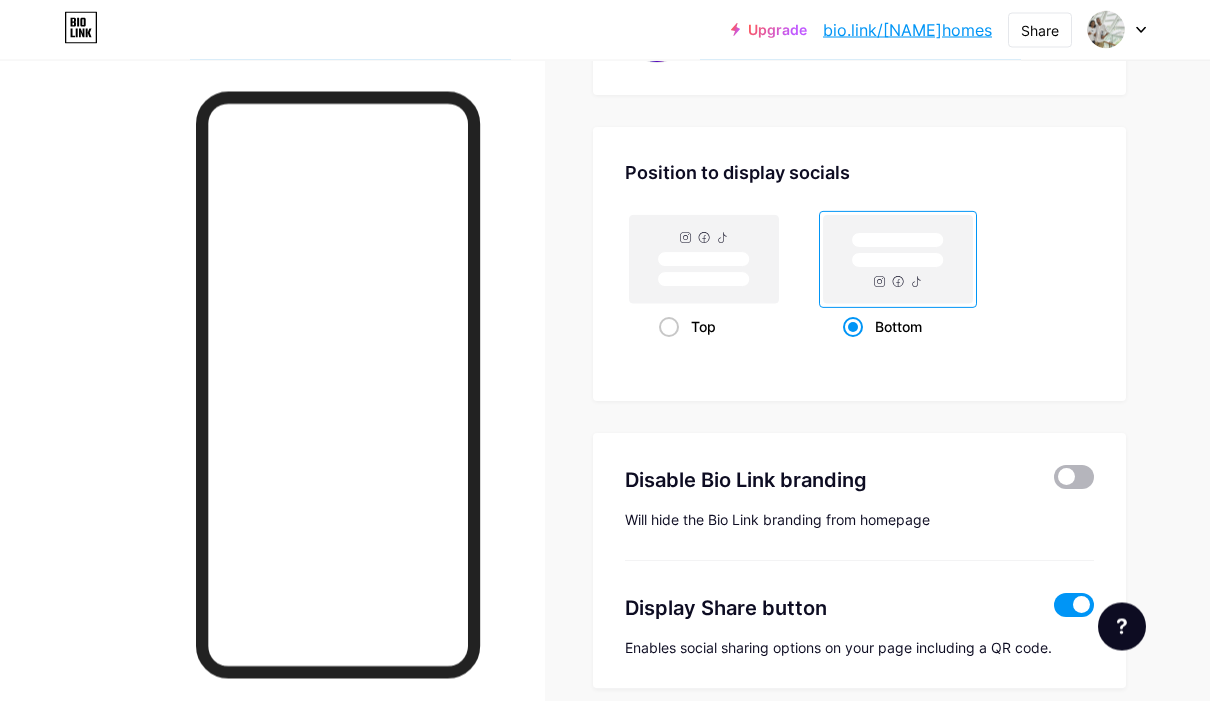 scroll, scrollTop: 3887, scrollLeft: 0, axis: vertical 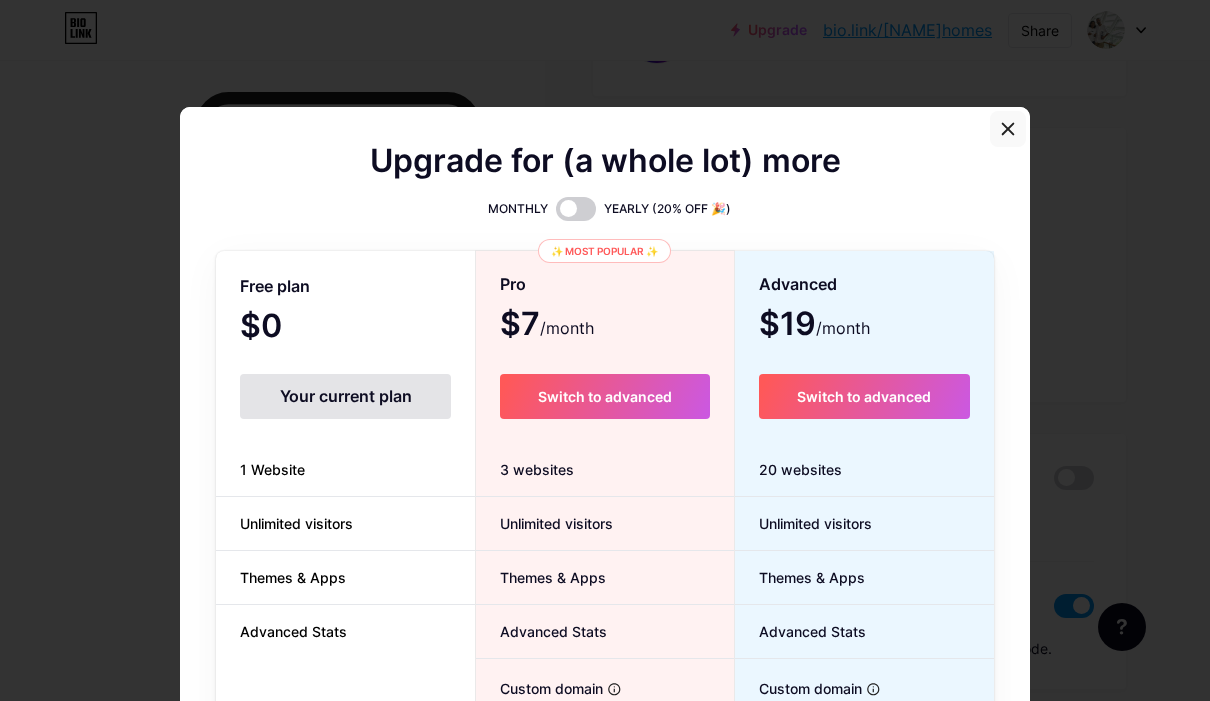 click 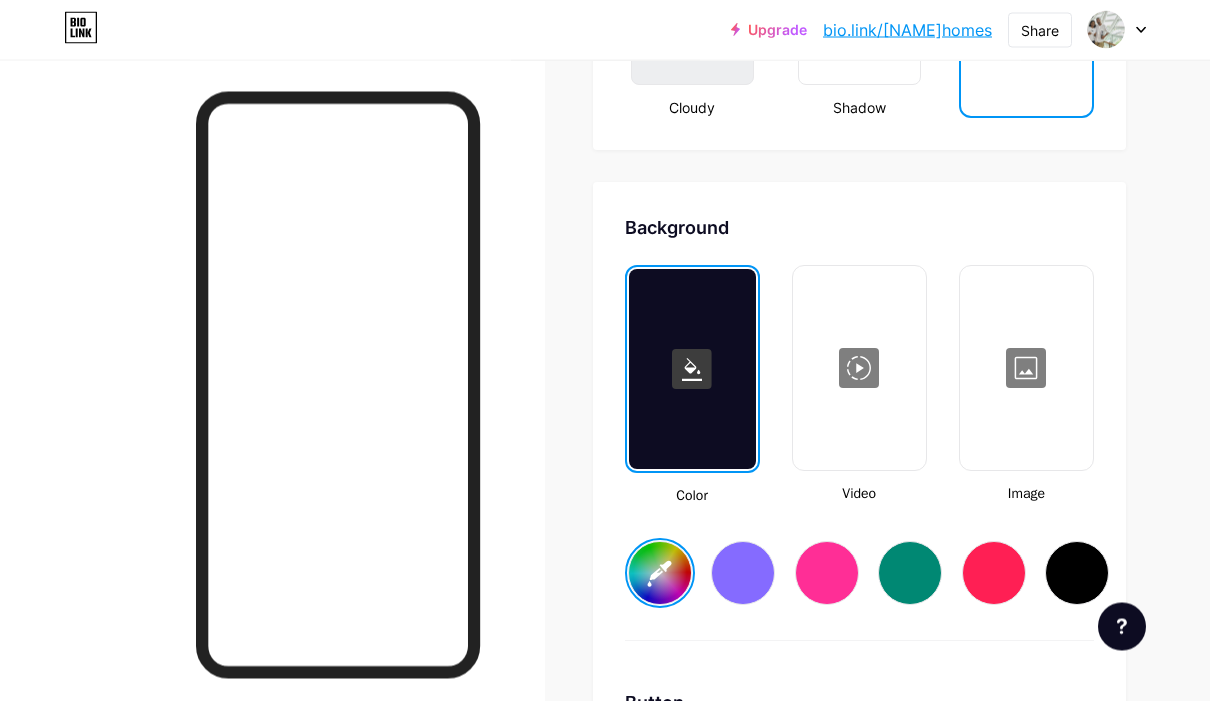 scroll, scrollTop: 2537, scrollLeft: 0, axis: vertical 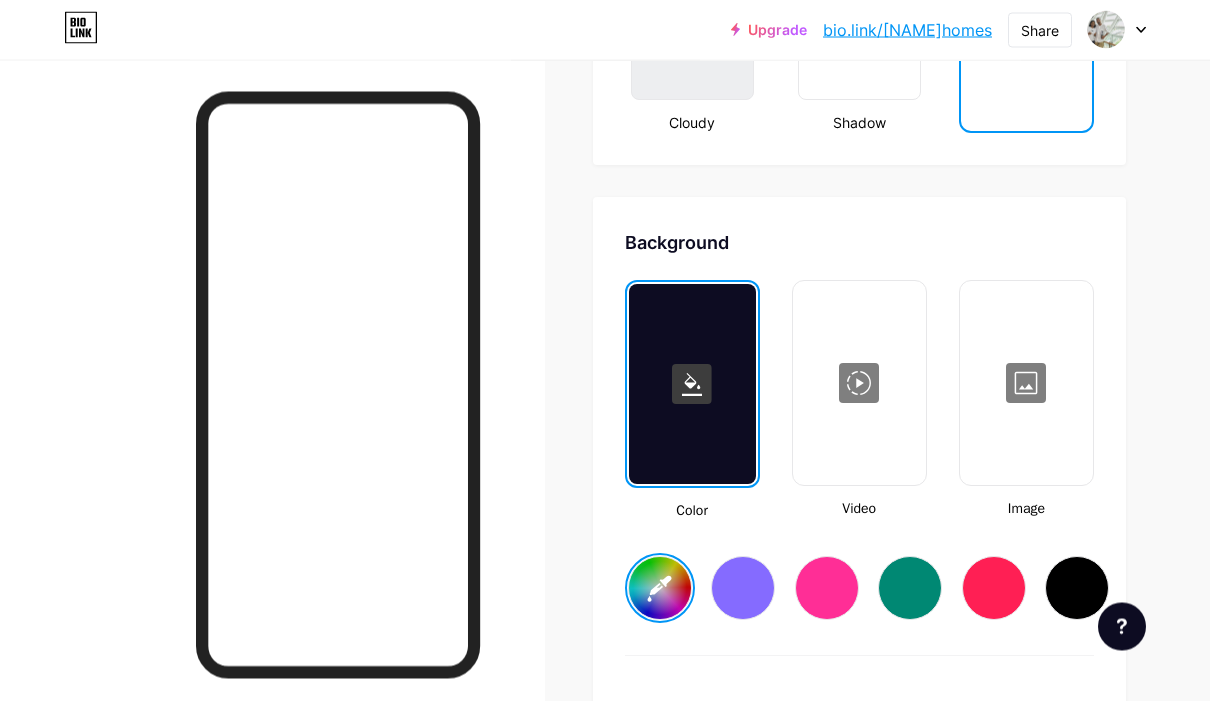 click 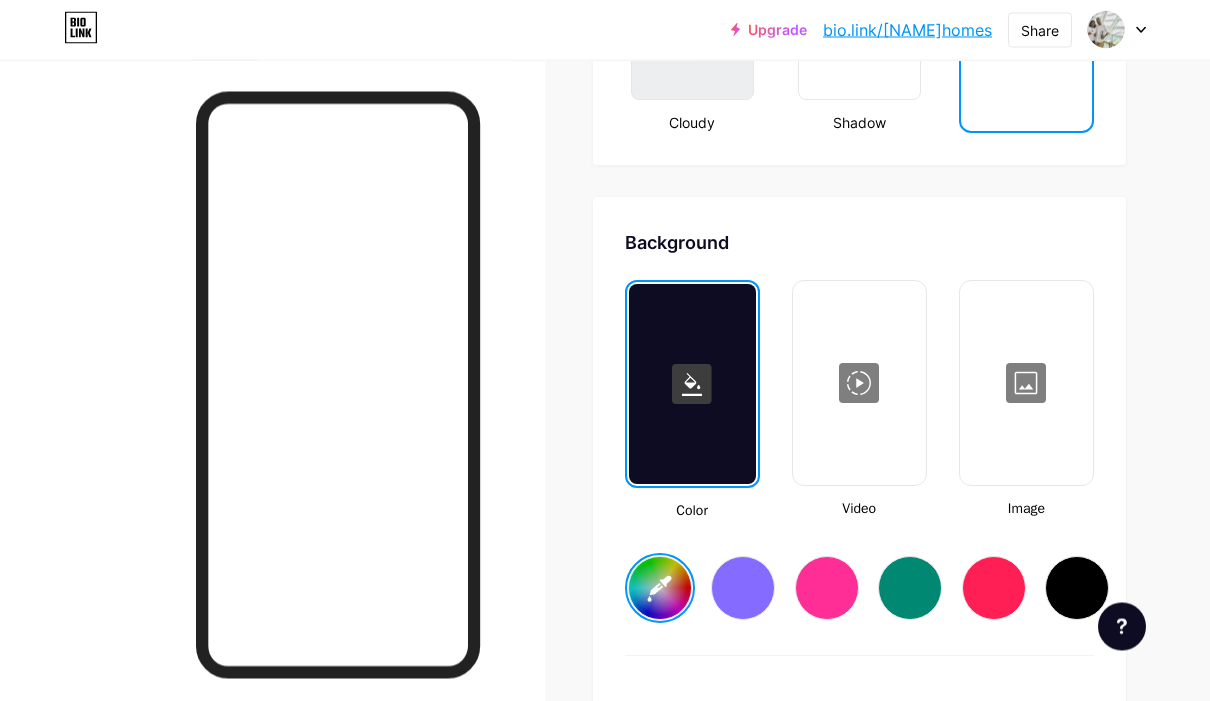 click on "#ffffff" at bounding box center [660, 589] 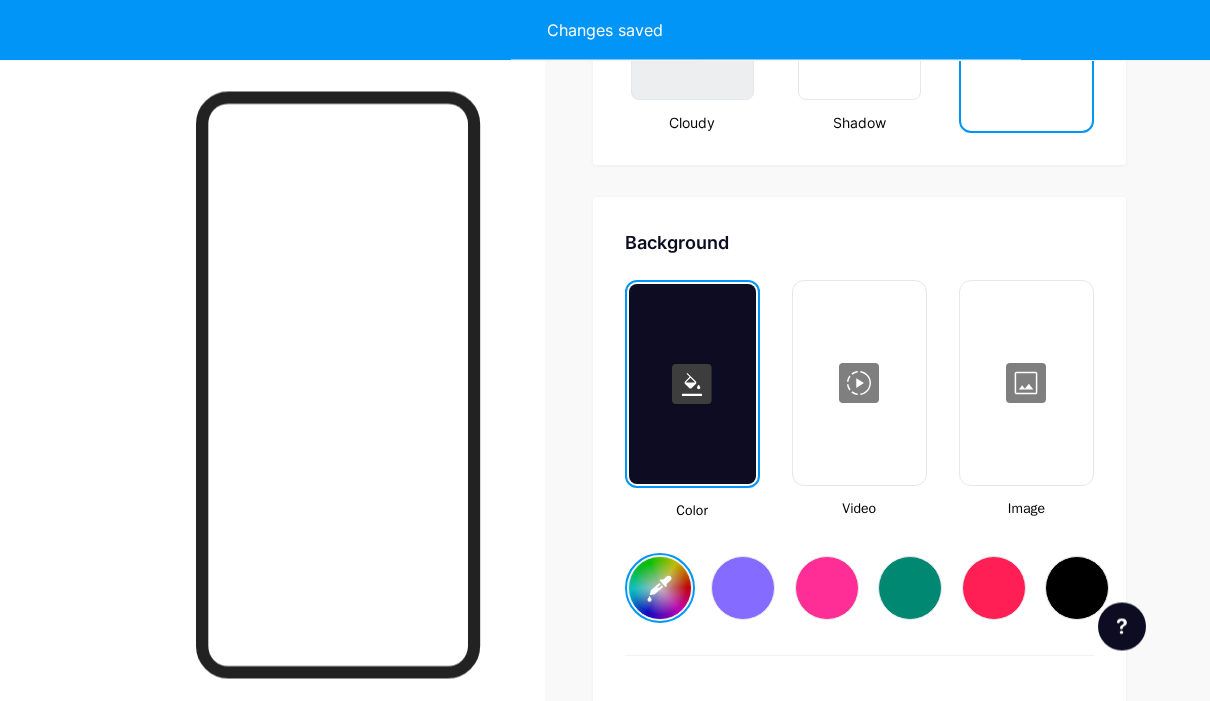 scroll, scrollTop: 2538, scrollLeft: 0, axis: vertical 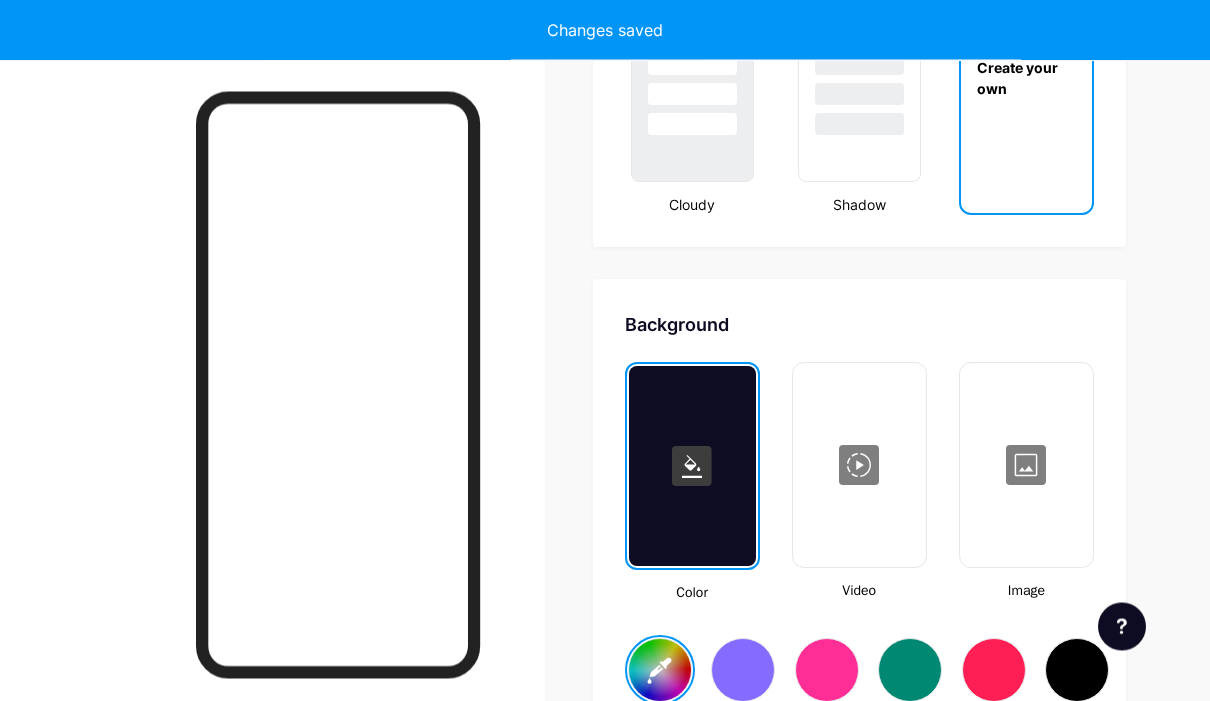 type on "#00005d" 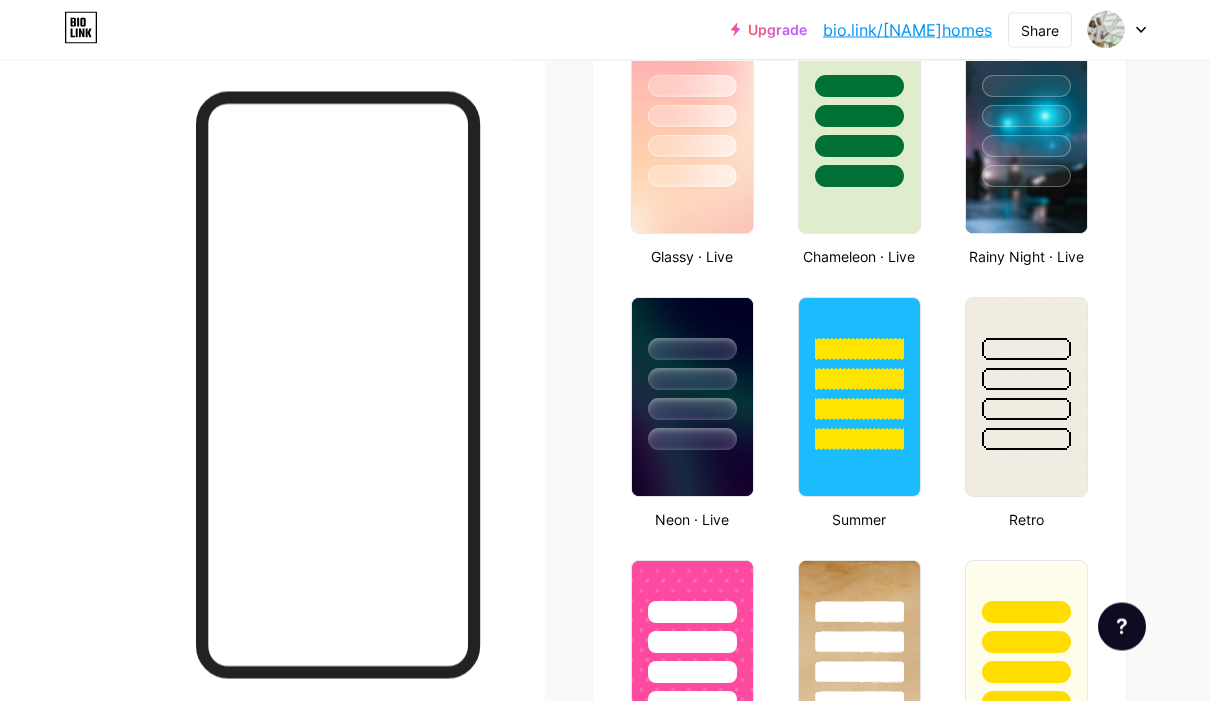 scroll, scrollTop: 1071, scrollLeft: 0, axis: vertical 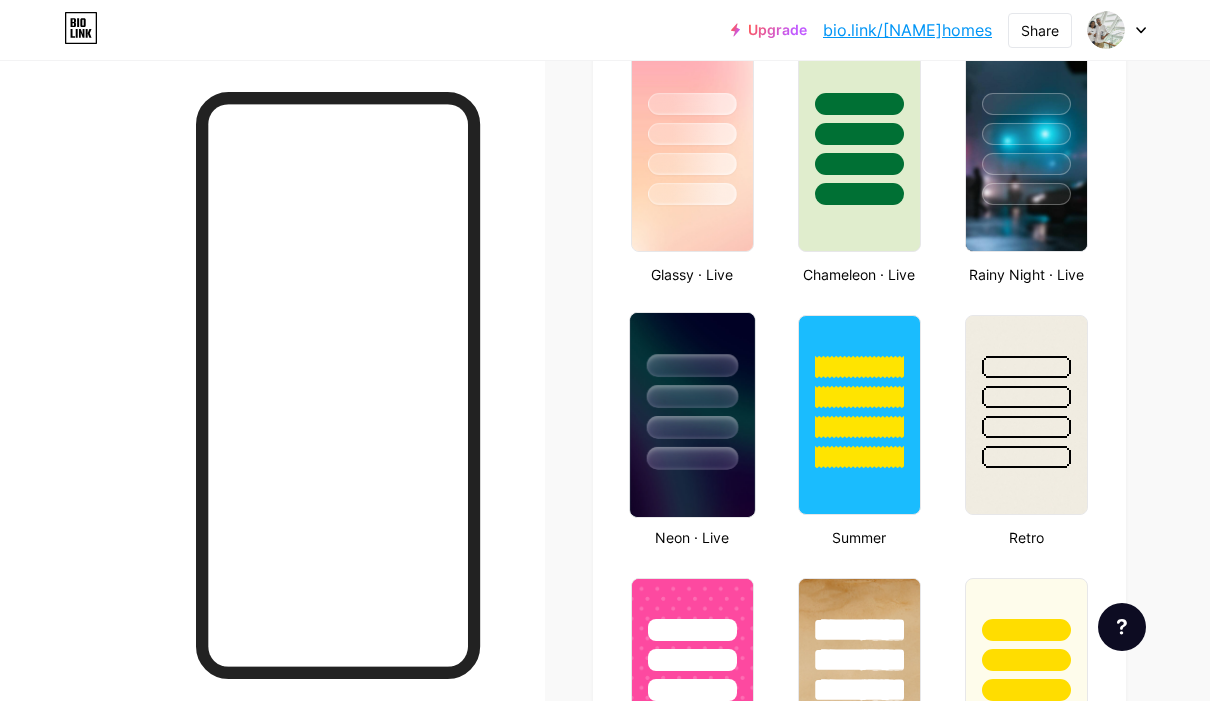 click at bounding box center (692, 391) 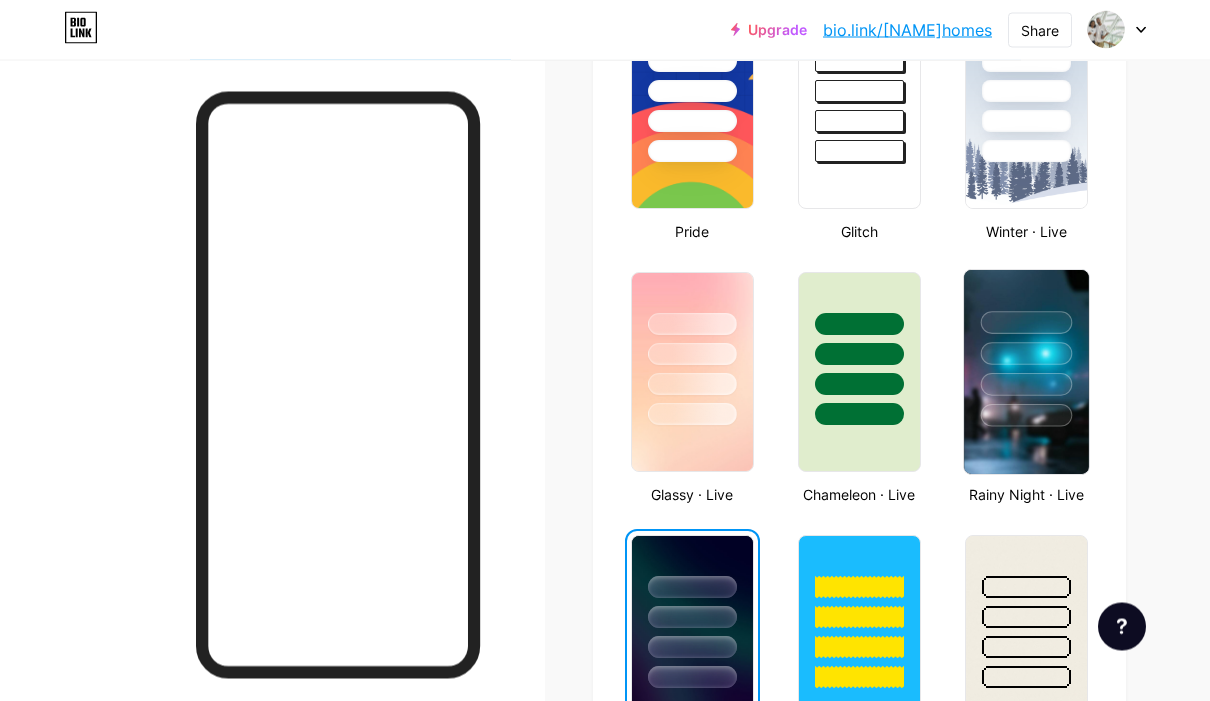 scroll, scrollTop: 851, scrollLeft: 0, axis: vertical 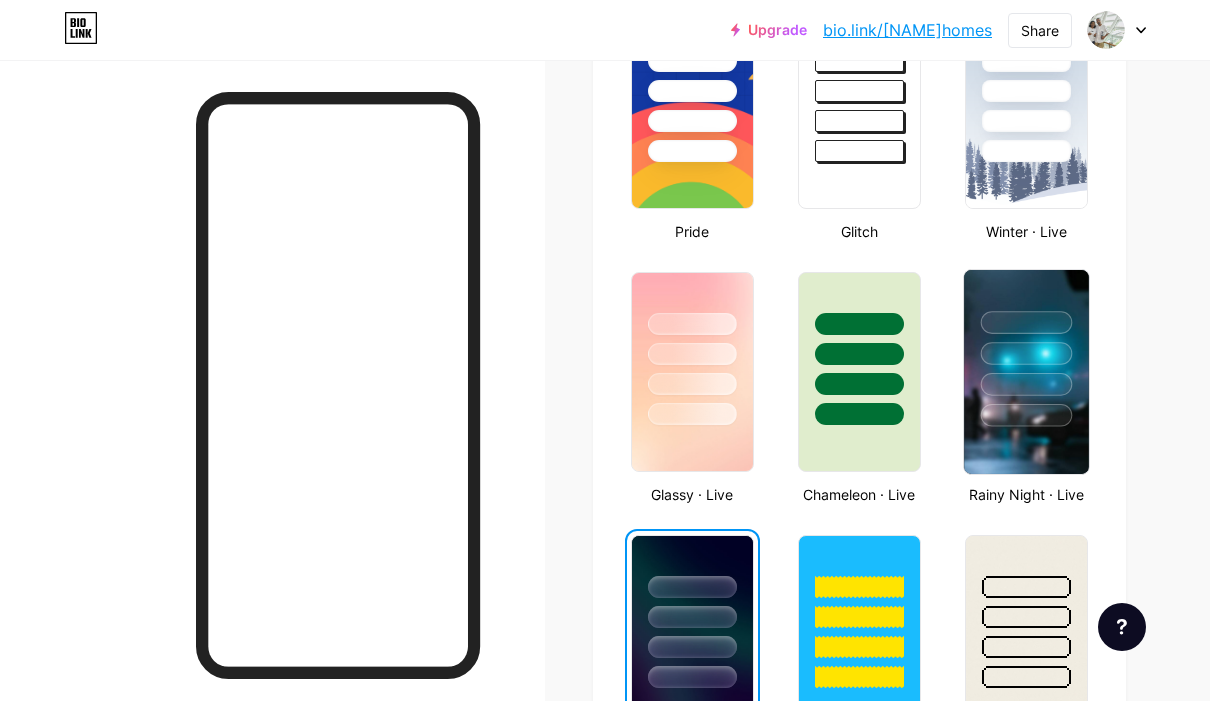 click at bounding box center [1026, 415] 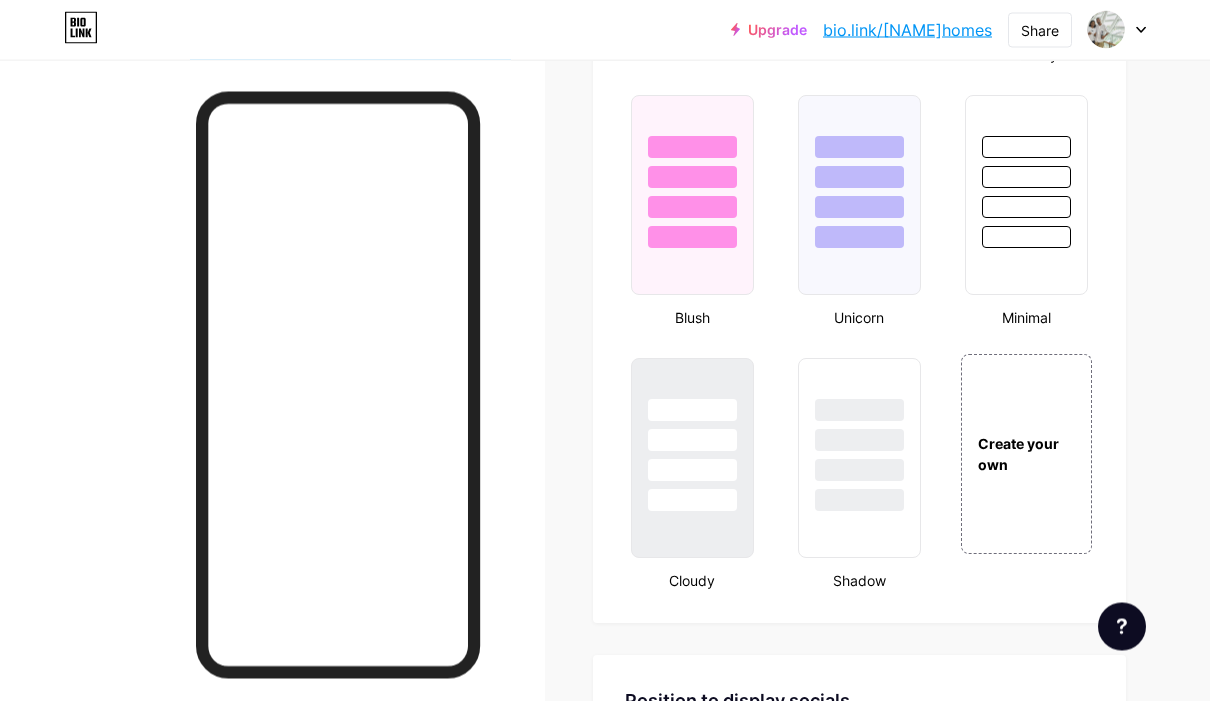 scroll, scrollTop: 2095, scrollLeft: 0, axis: vertical 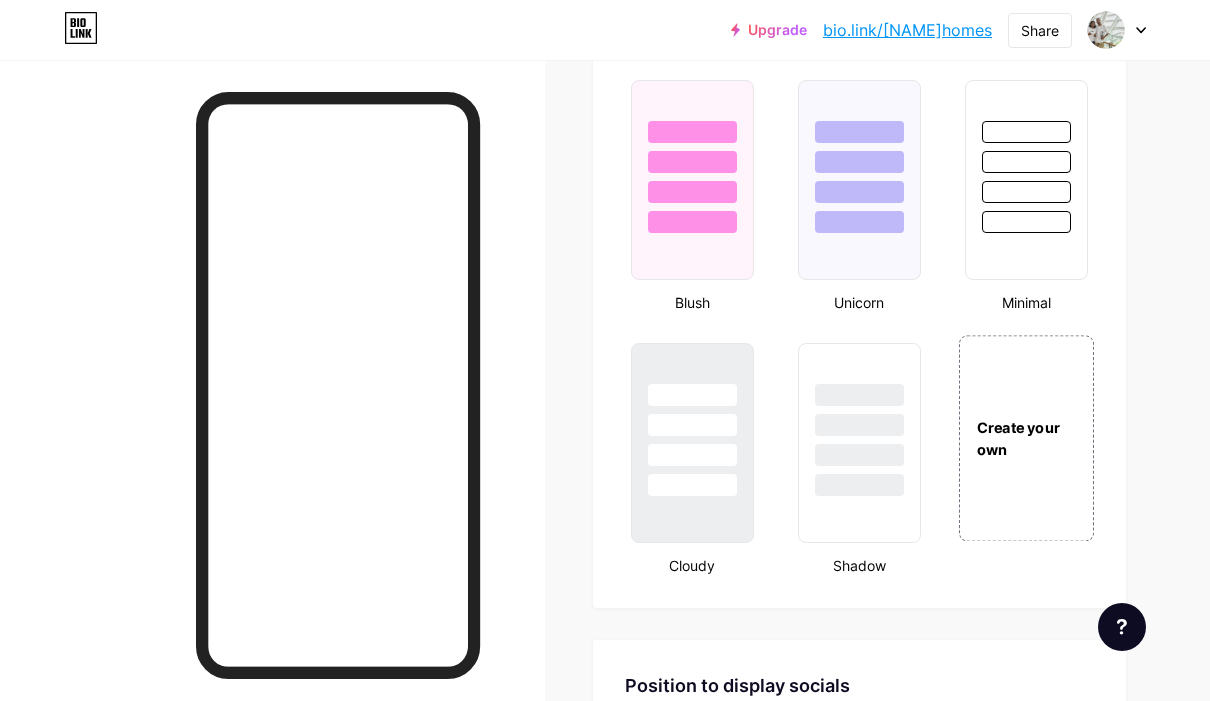 click on "Create your own" at bounding box center (1026, 438) 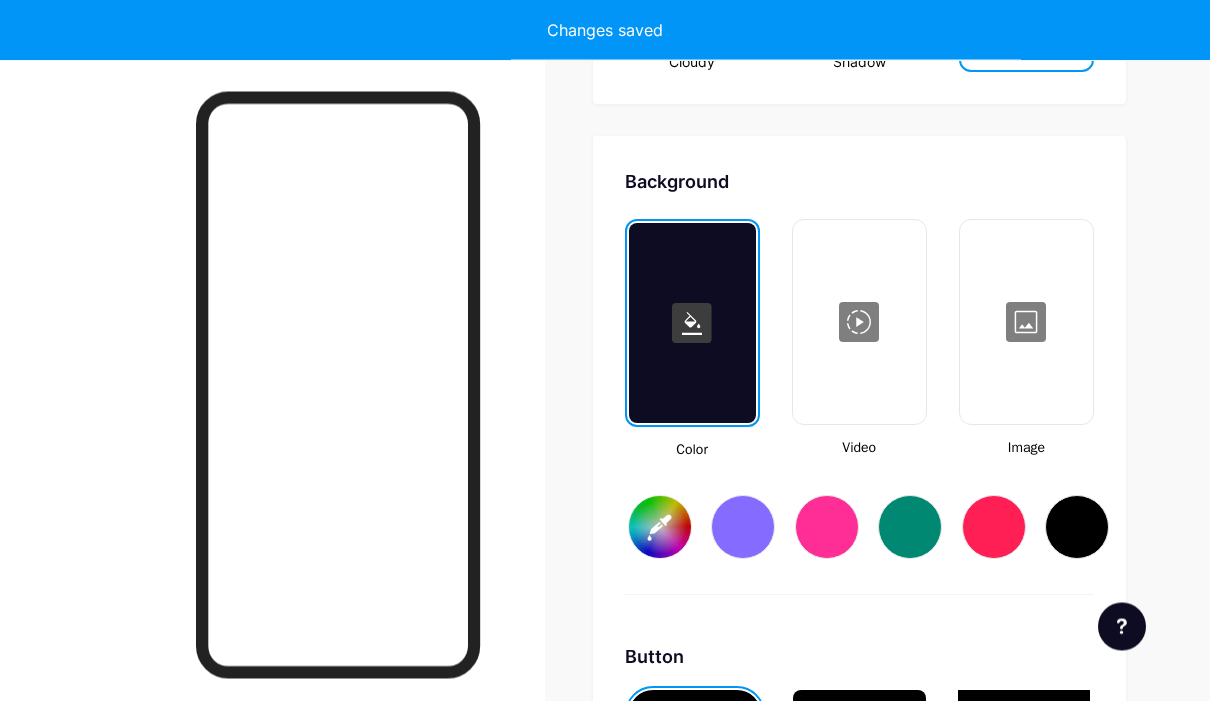scroll, scrollTop: 2655, scrollLeft: 0, axis: vertical 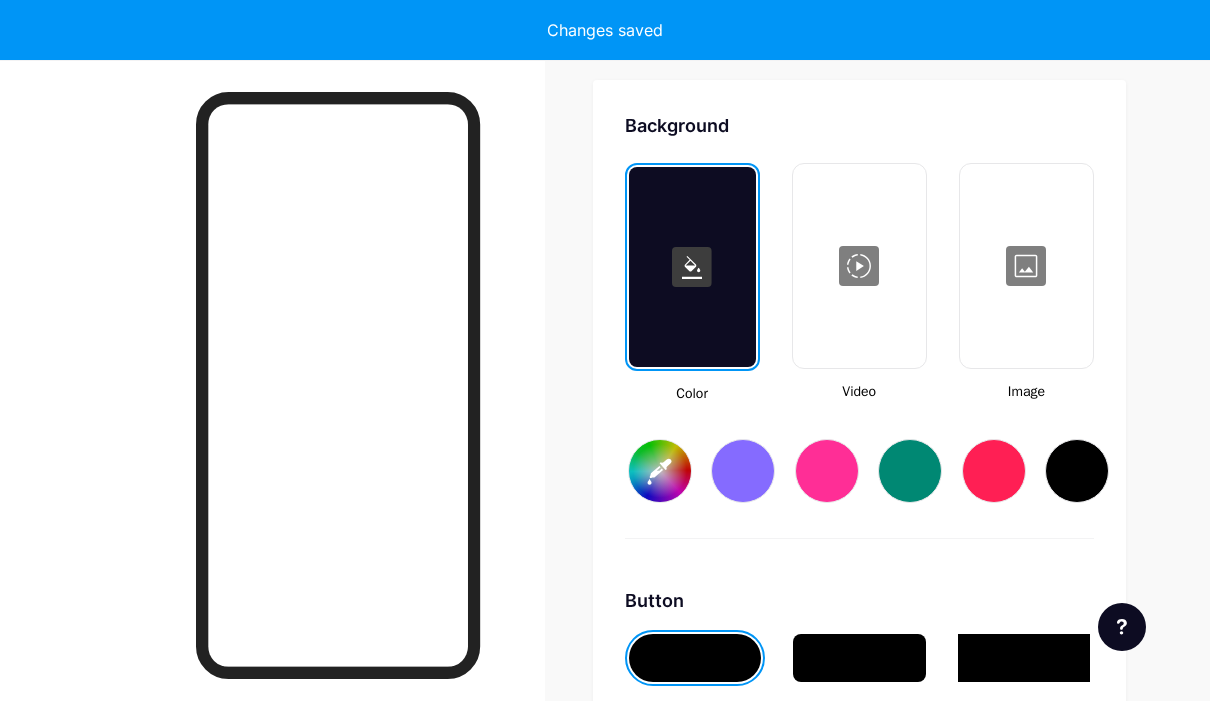 type on "#ffffff" 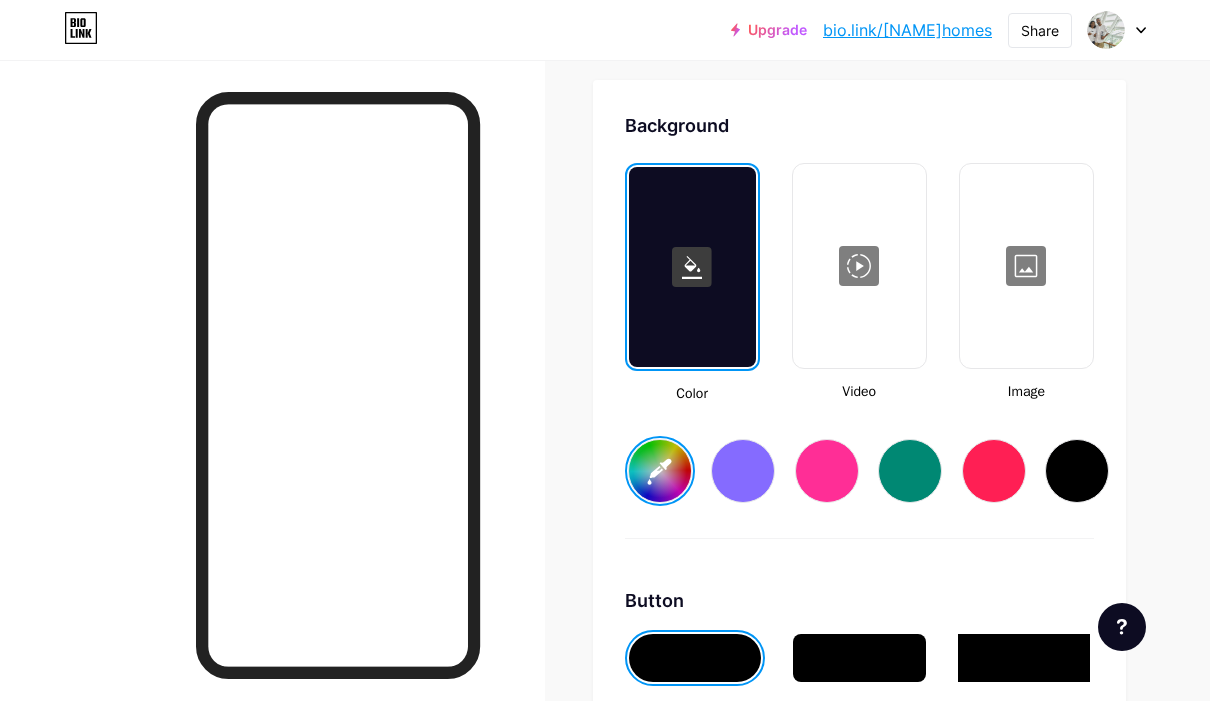 click at bounding box center [859, 266] 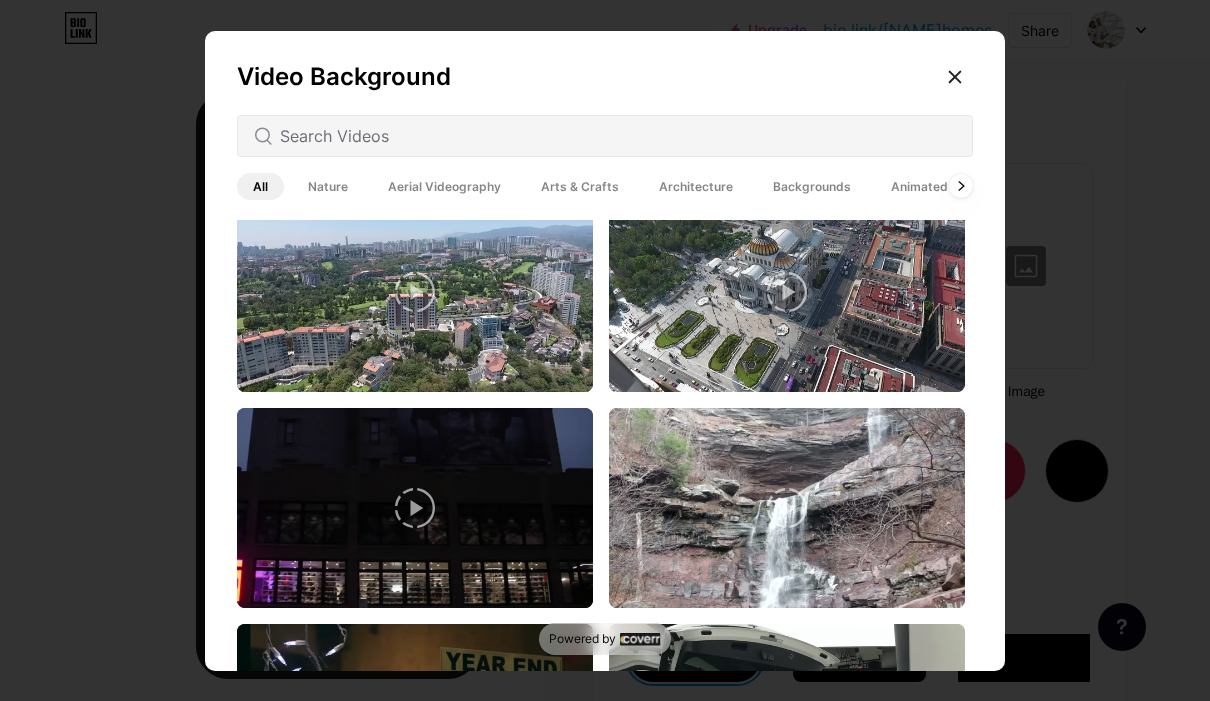 scroll, scrollTop: 245, scrollLeft: 0, axis: vertical 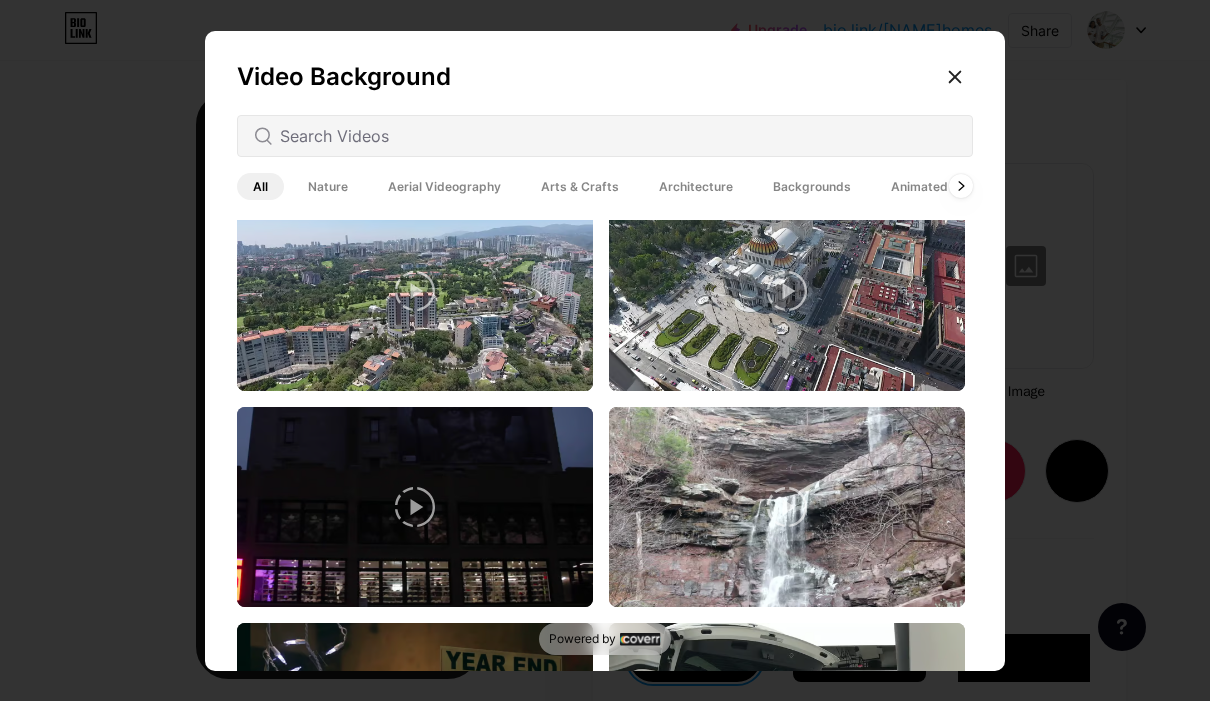 click 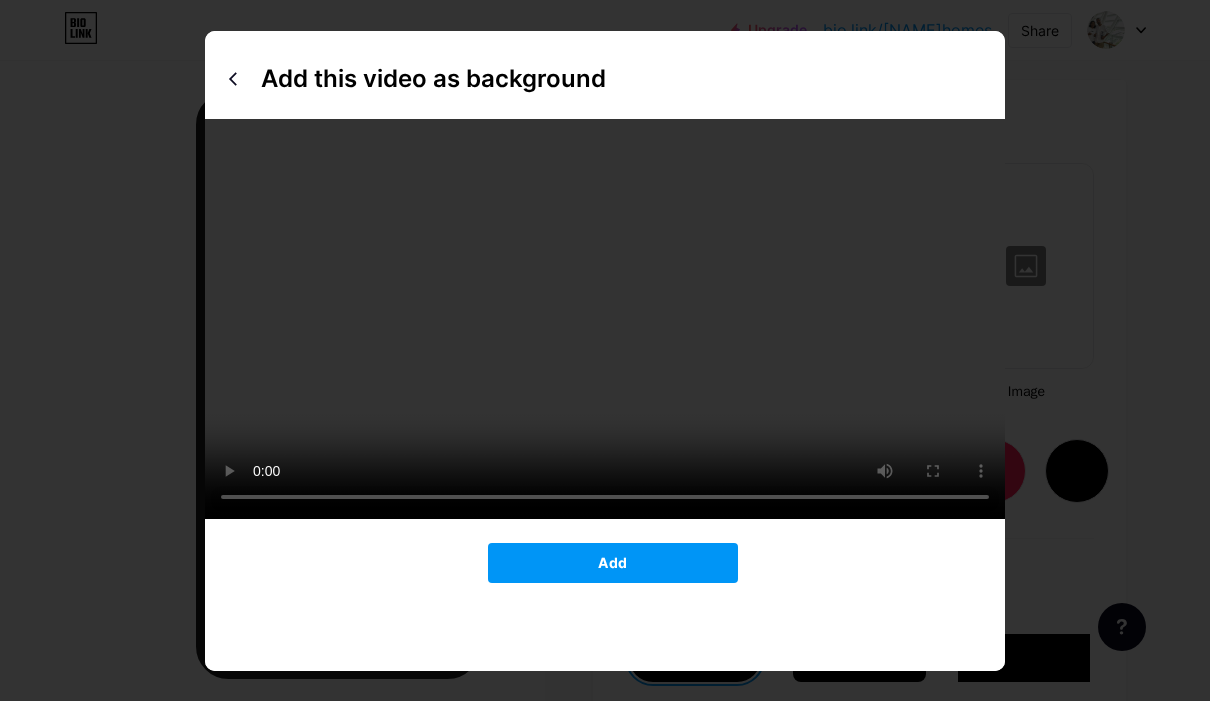 click on "Add" at bounding box center [613, 563] 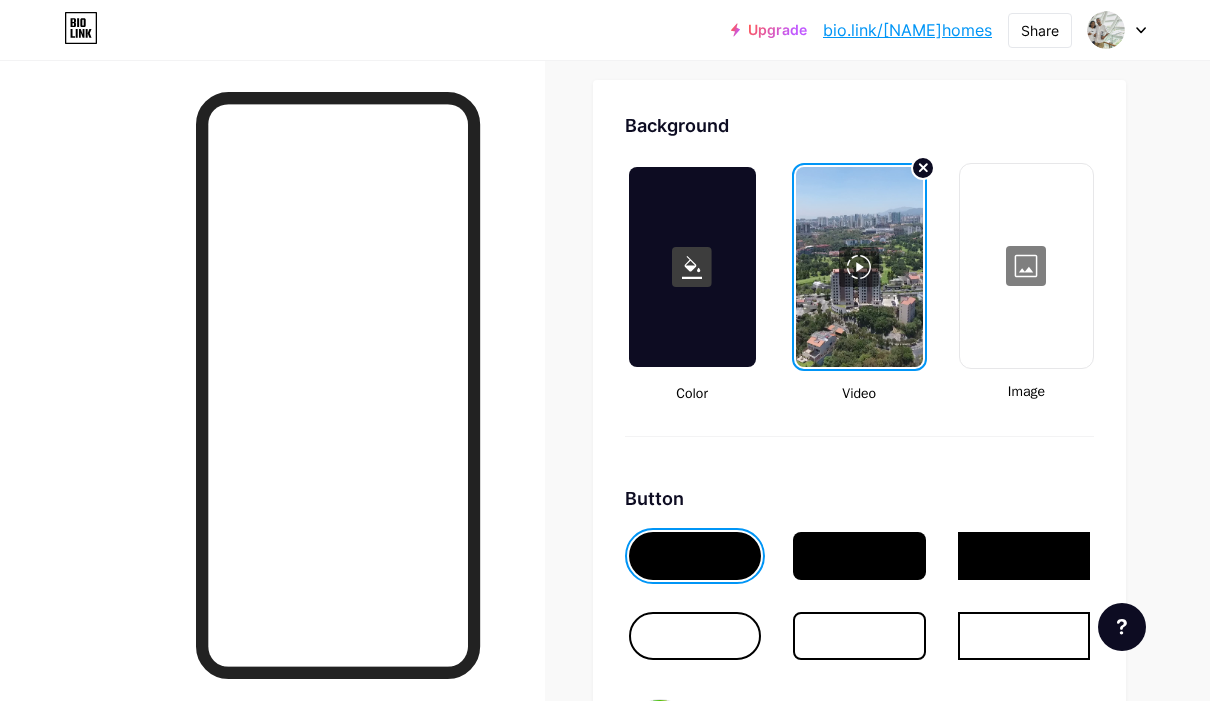 click at bounding box center (859, 267) 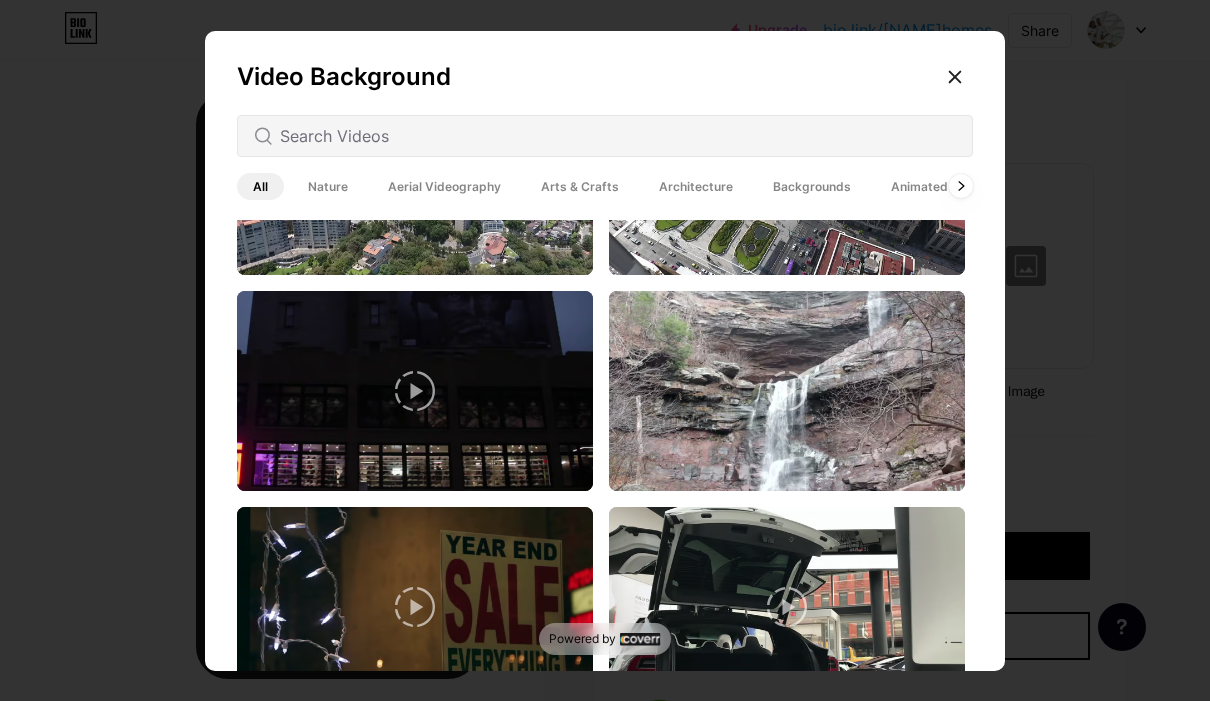 scroll, scrollTop: 358, scrollLeft: 0, axis: vertical 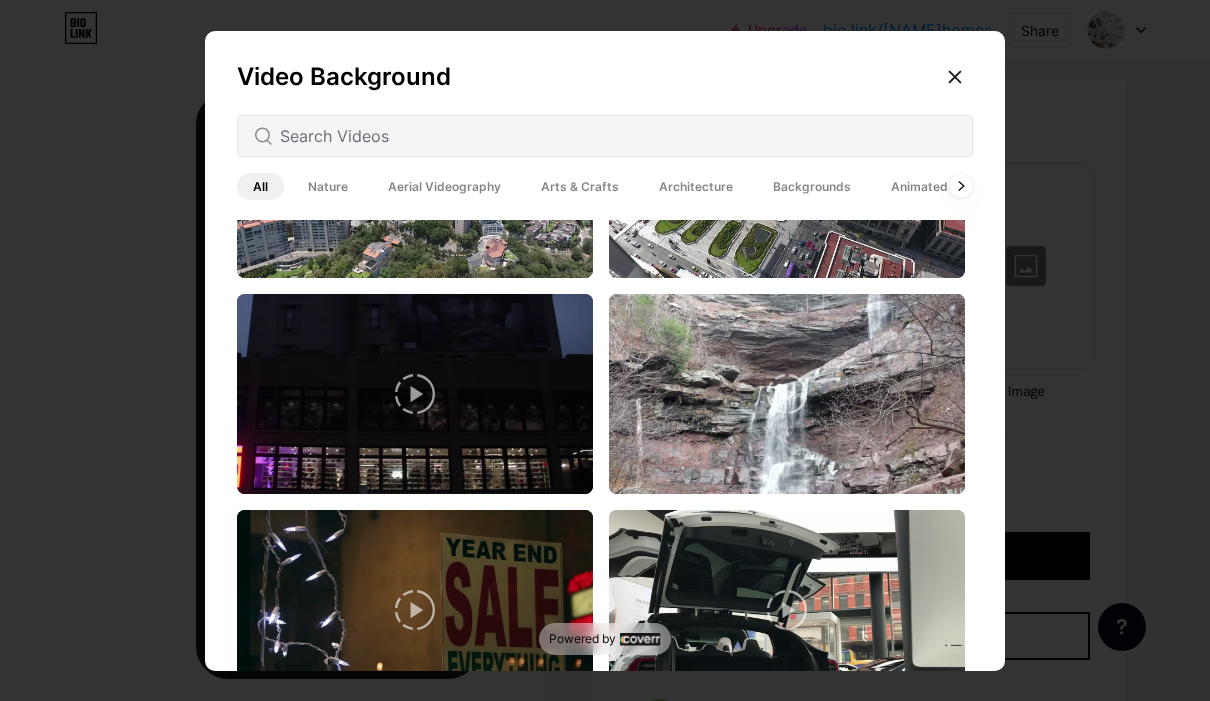 click 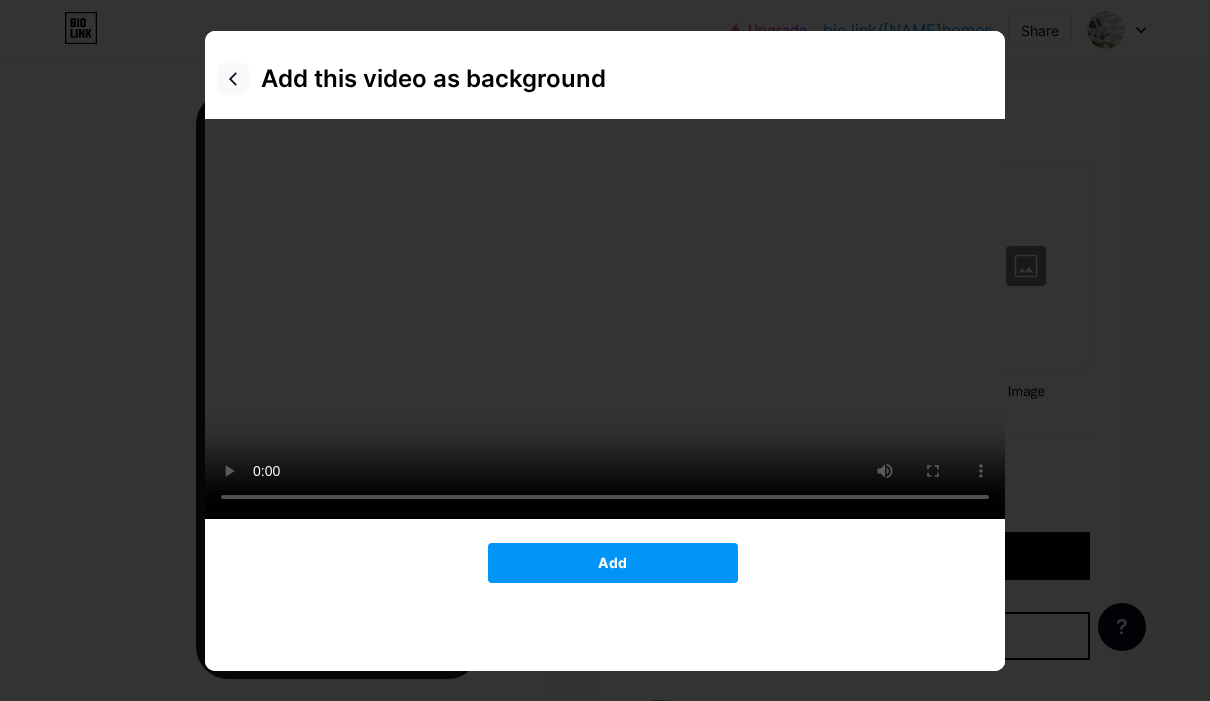click at bounding box center [233, 79] 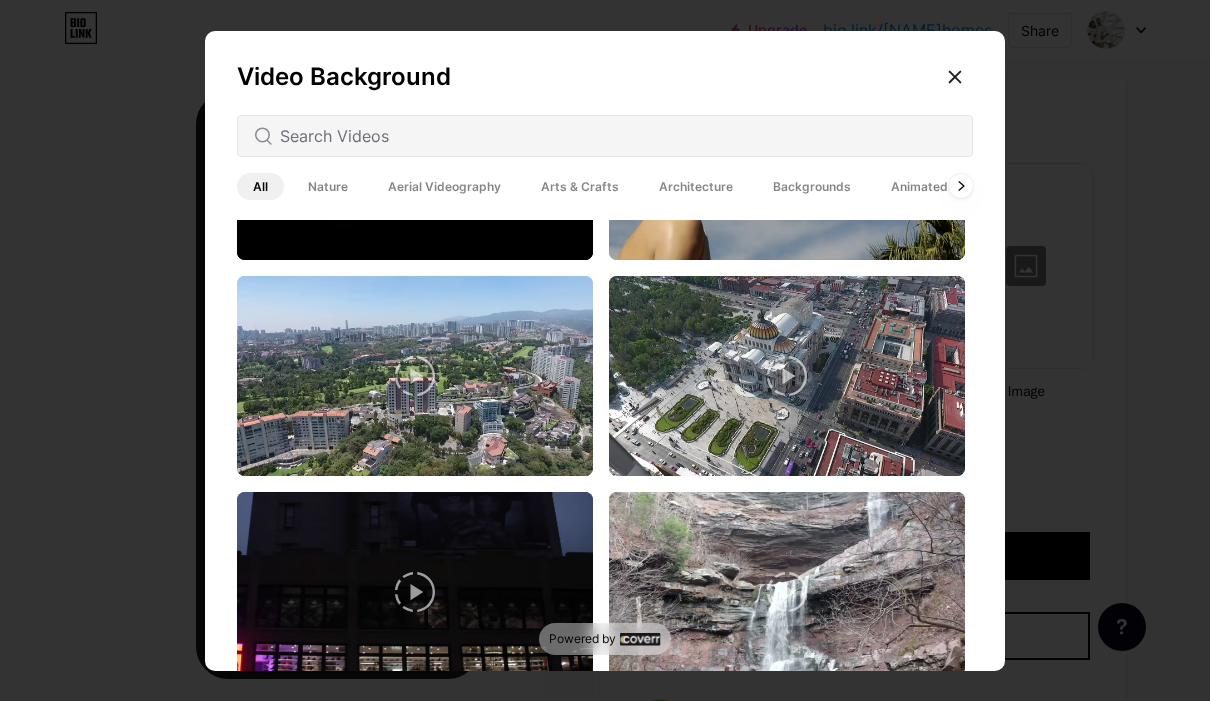 scroll, scrollTop: 41, scrollLeft: 0, axis: vertical 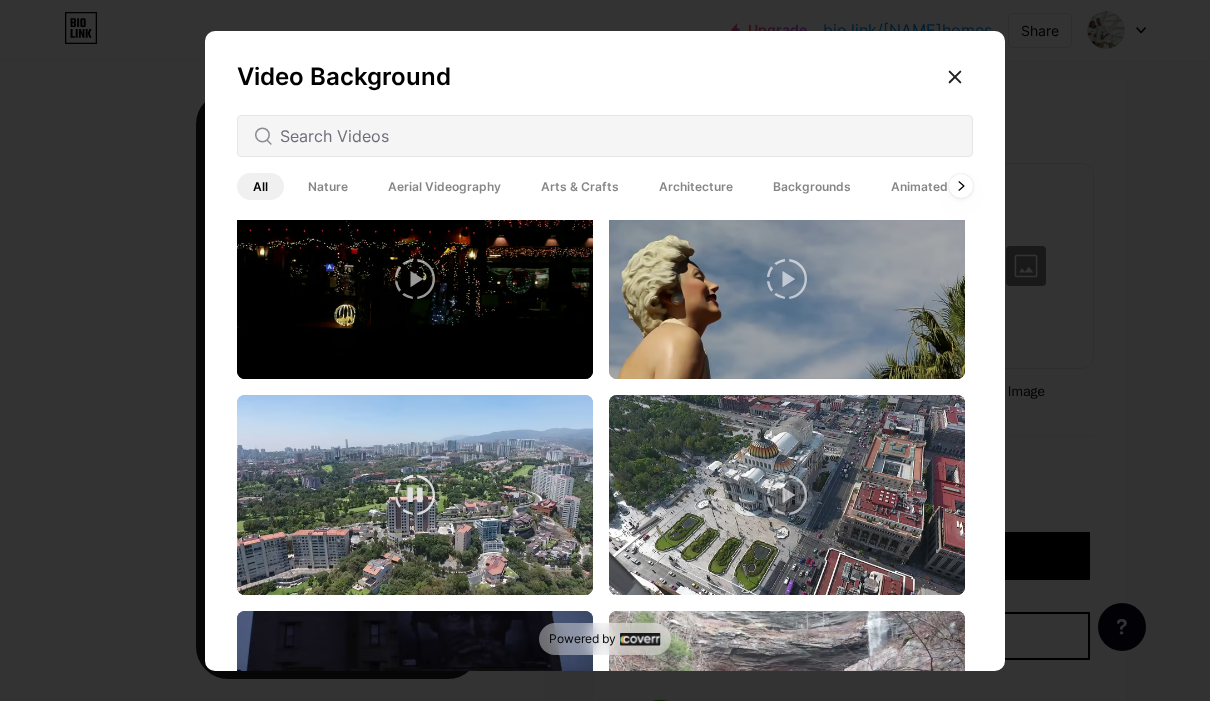 click at bounding box center (415, 495) 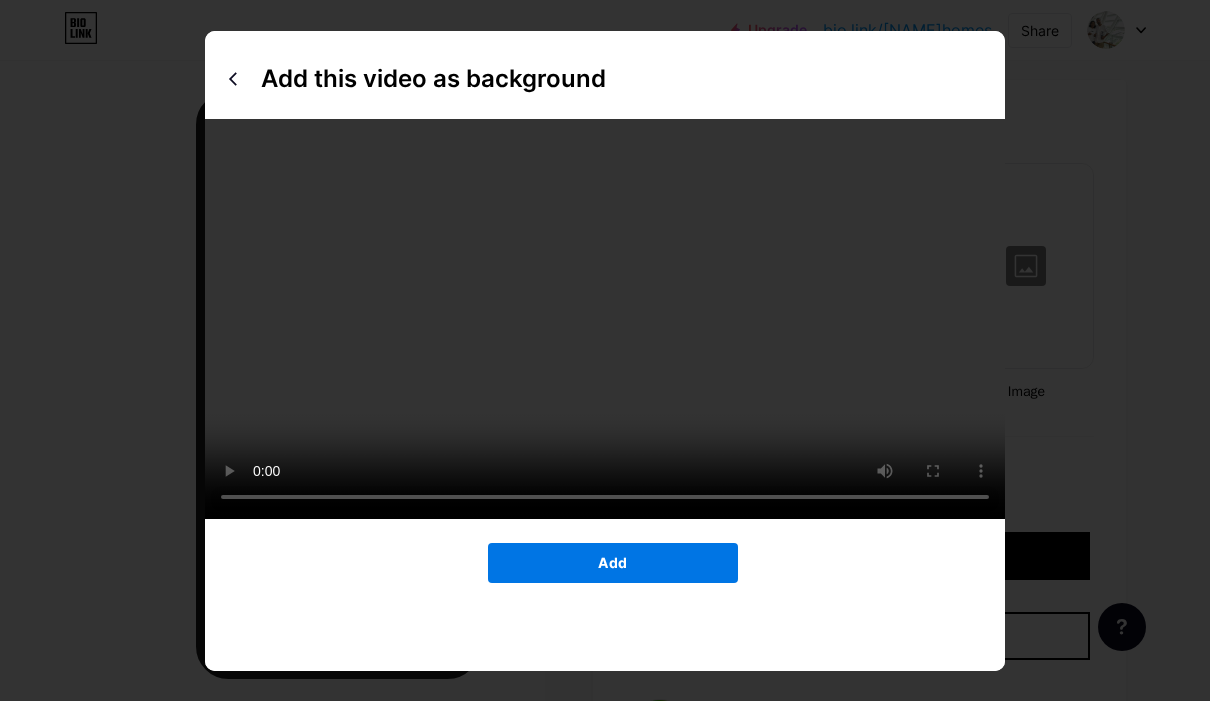 click on "Add" at bounding box center (613, 563) 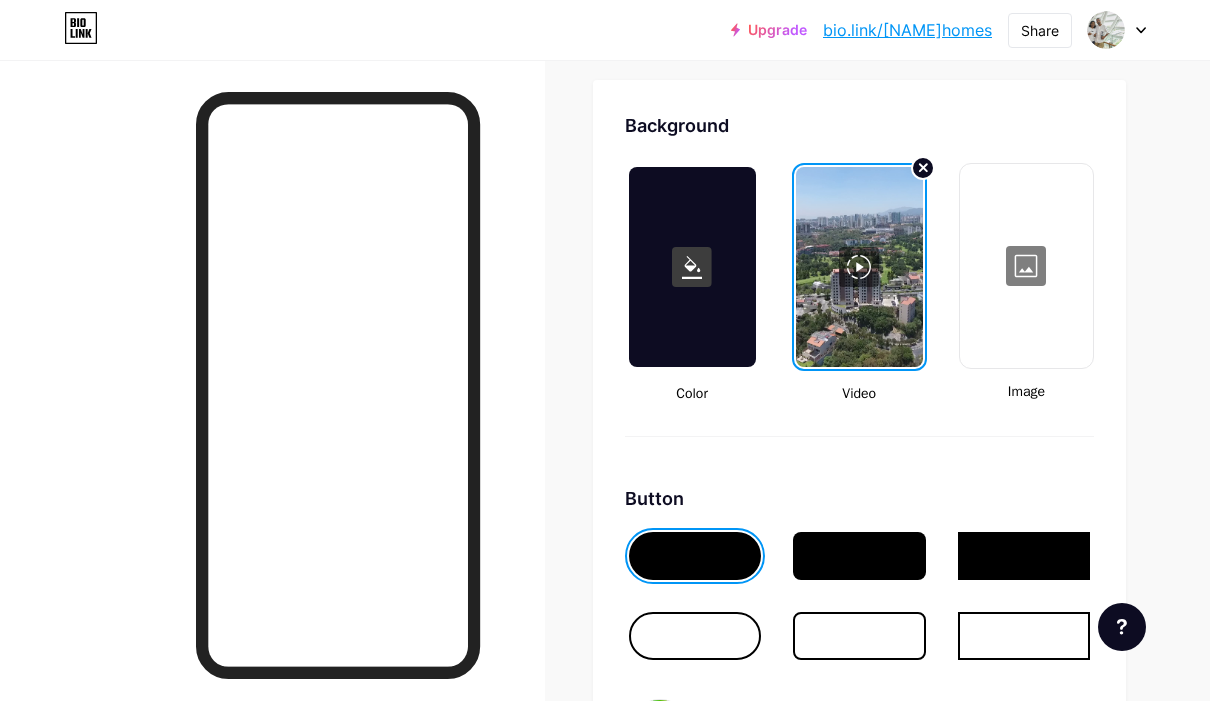 click at bounding box center [1026, 266] 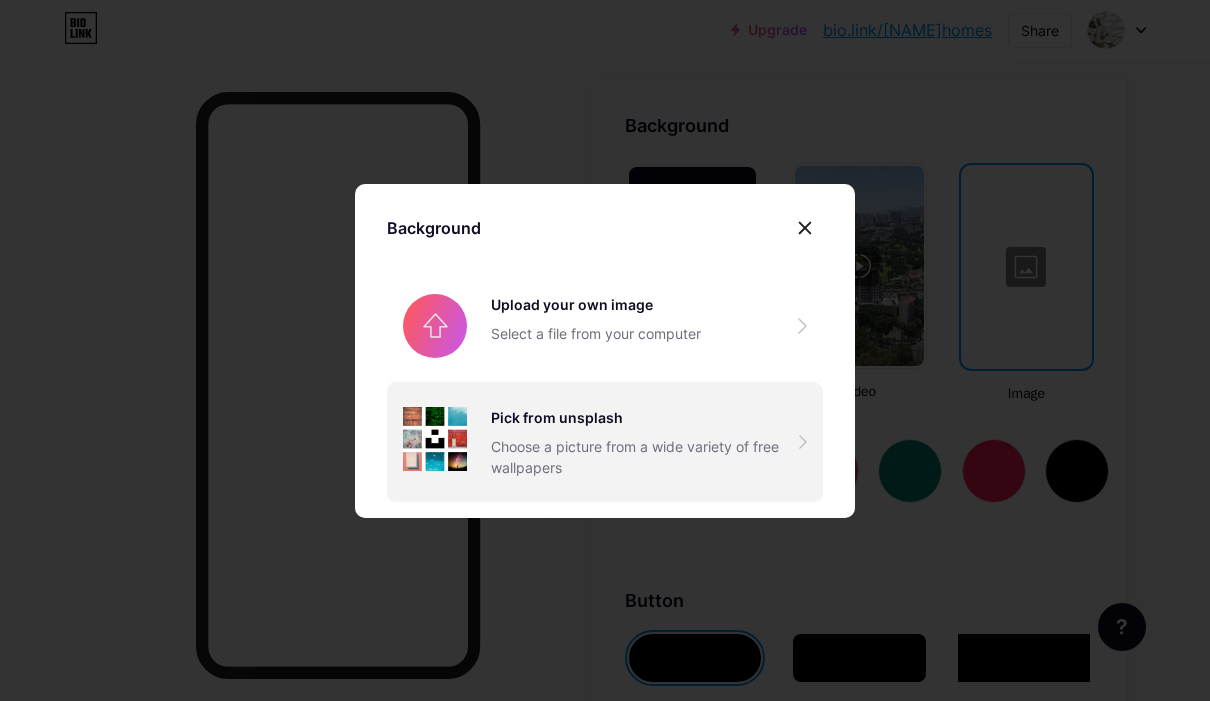 click on "Choose a picture from a wide variety of
free wallpapers" at bounding box center [645, 457] 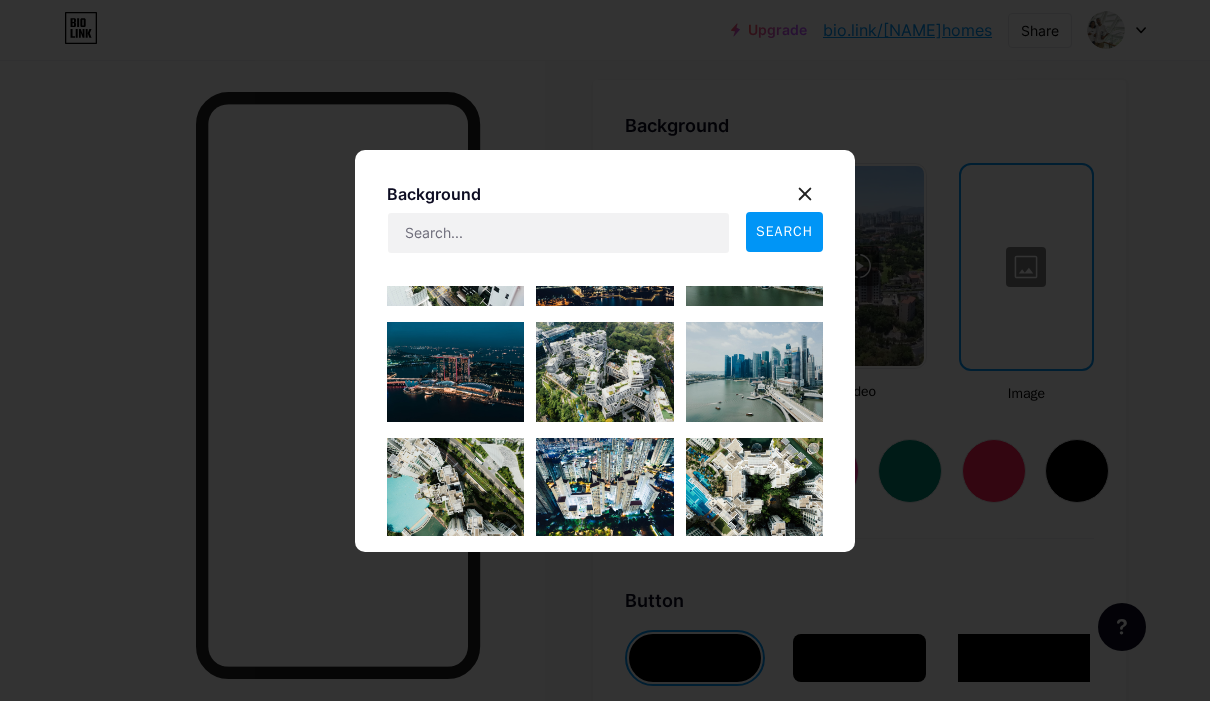 scroll, scrollTop: 197, scrollLeft: 0, axis: vertical 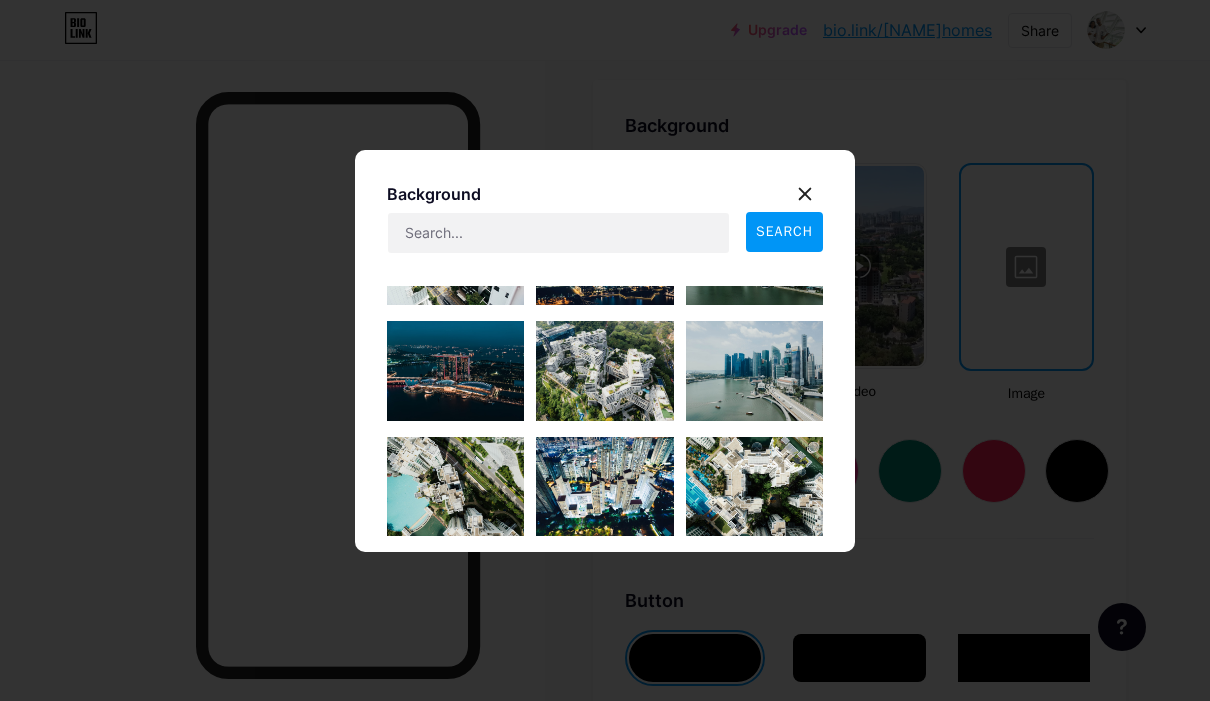 click at bounding box center (455, 371) 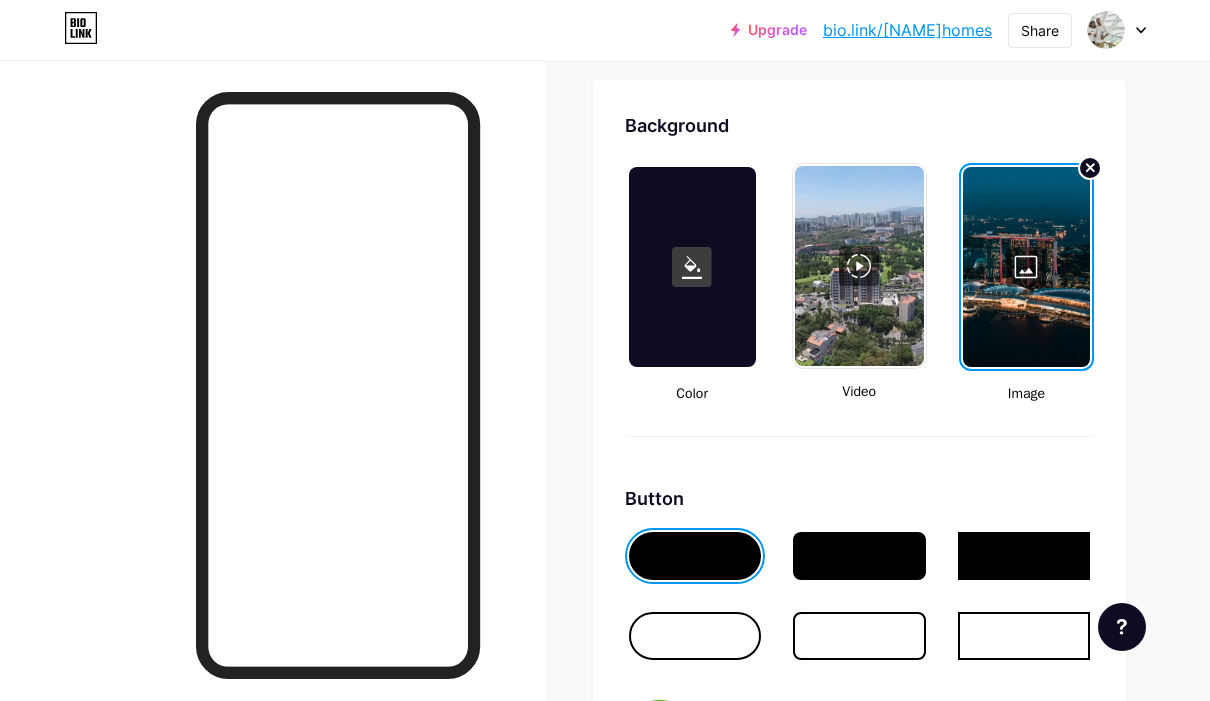 click at bounding box center [692, 267] 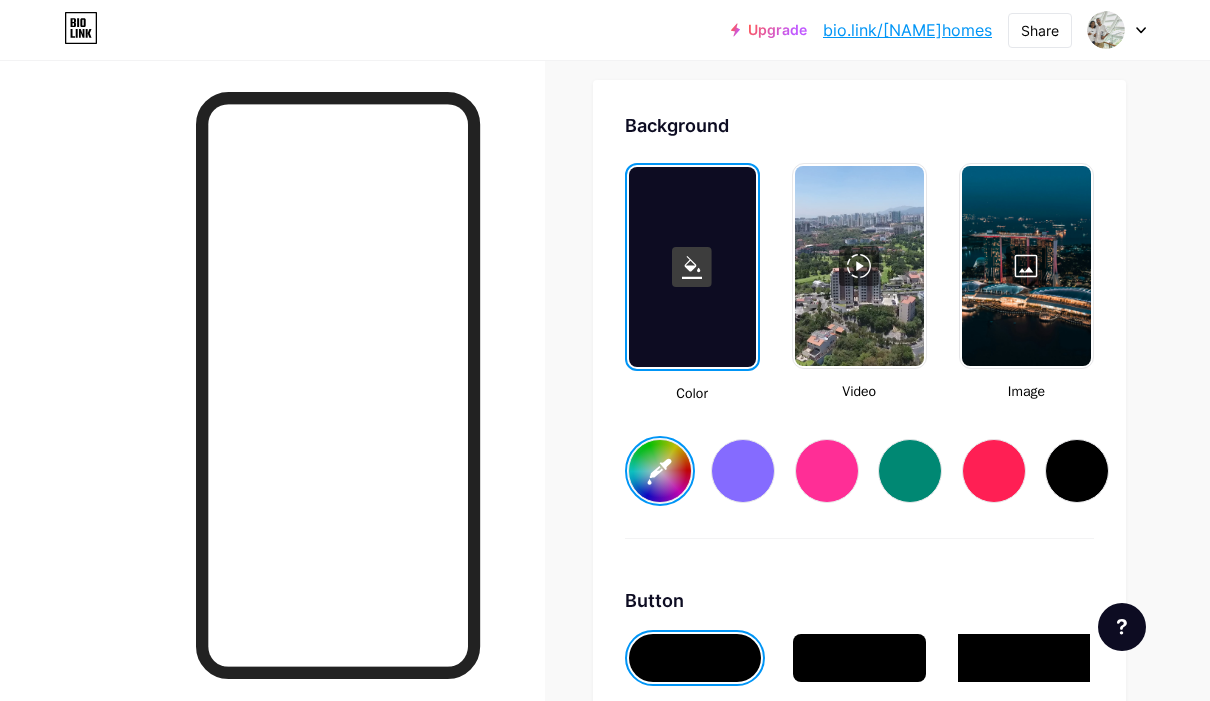 click on "#ffffff" at bounding box center [660, 471] 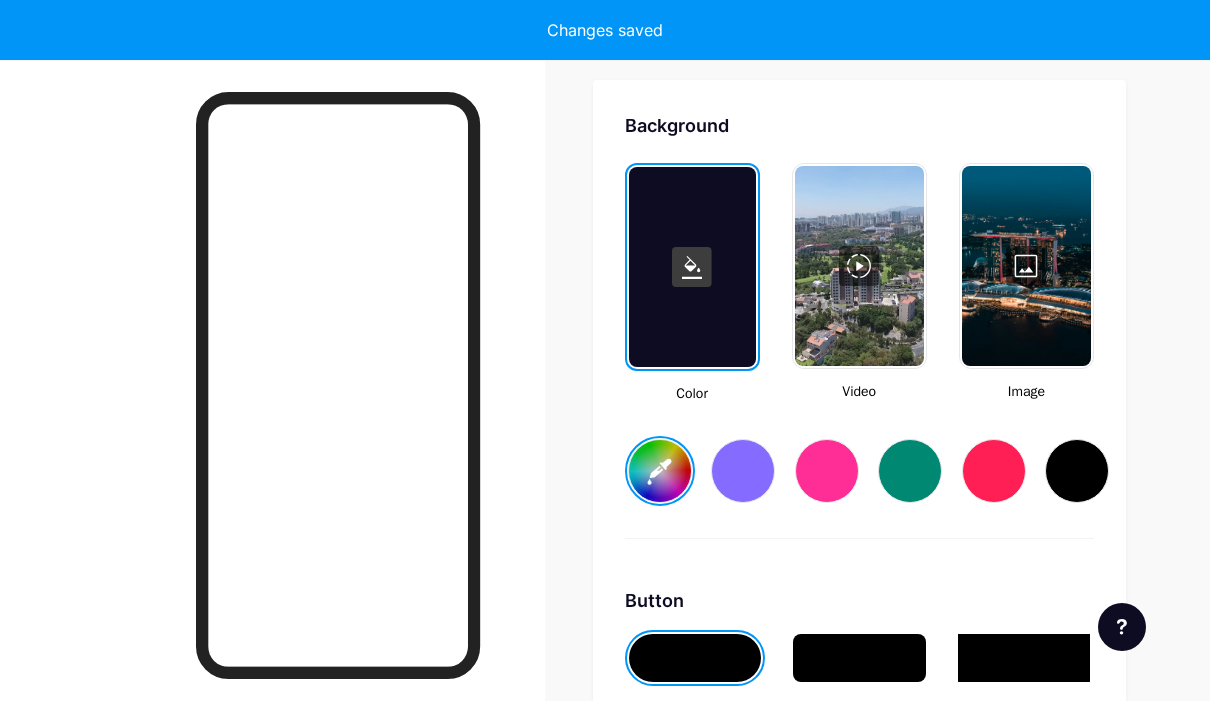 type on "#ffffff" 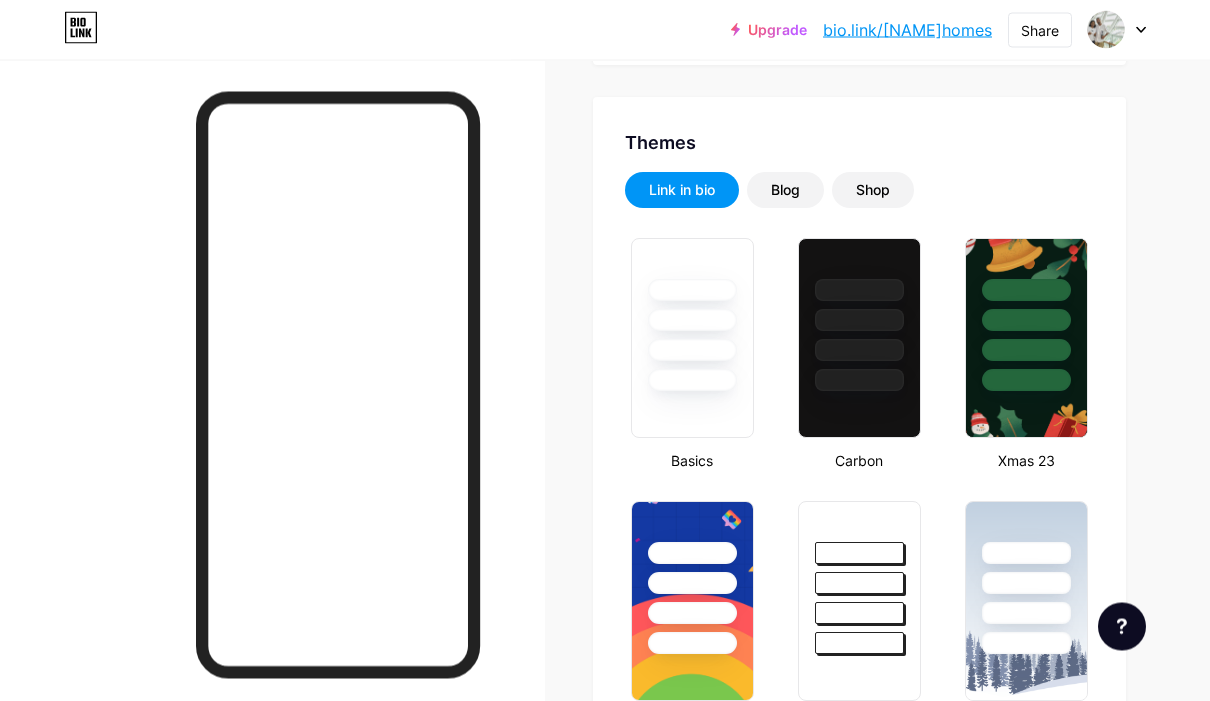 scroll, scrollTop: 348, scrollLeft: 0, axis: vertical 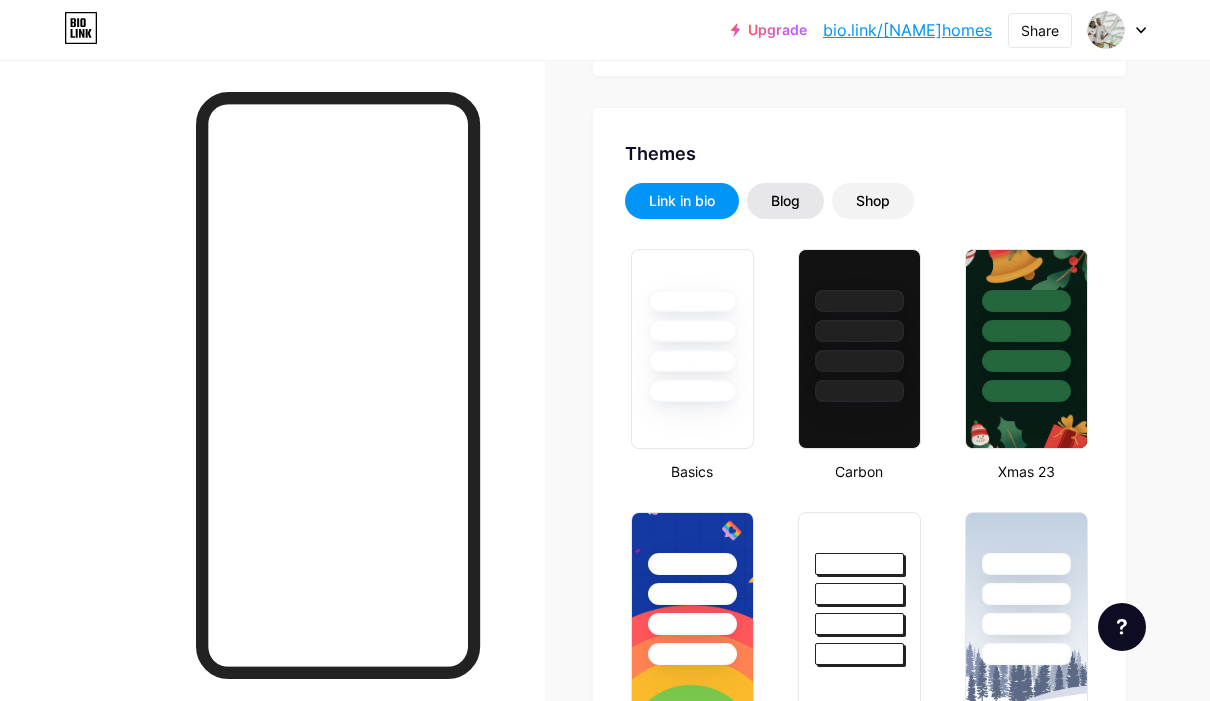 click on "Blog" at bounding box center [785, 201] 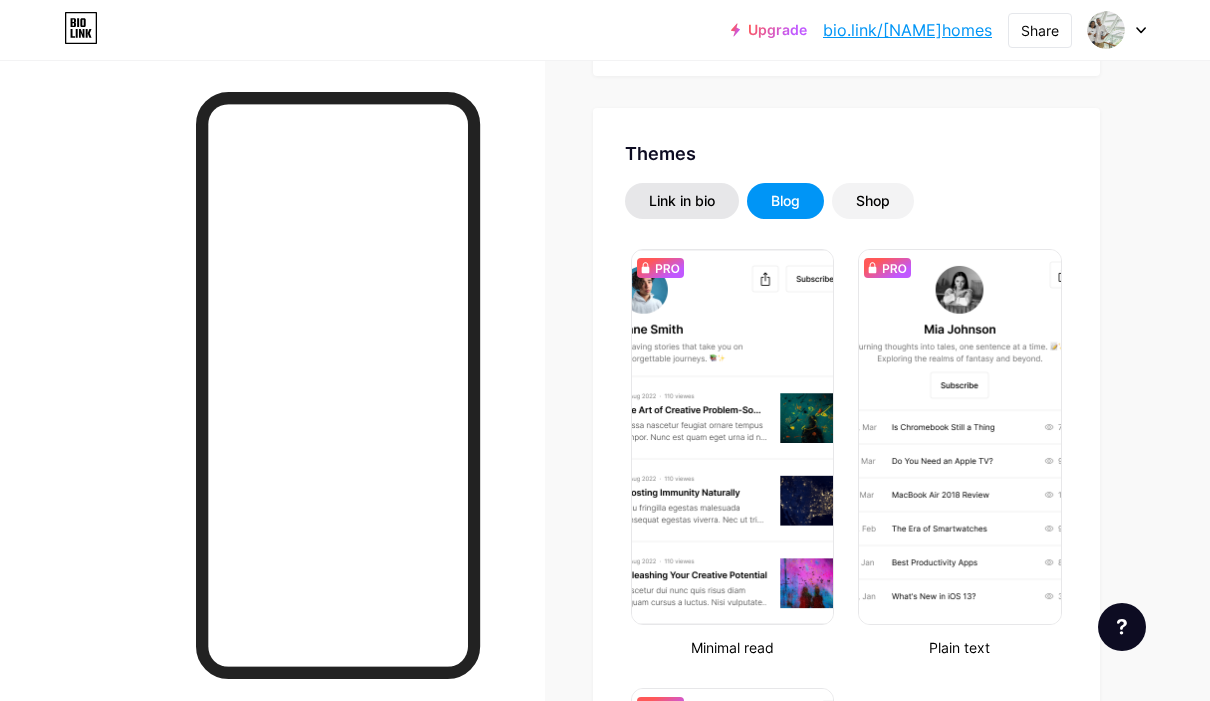 click on "Link in bio" at bounding box center [682, 201] 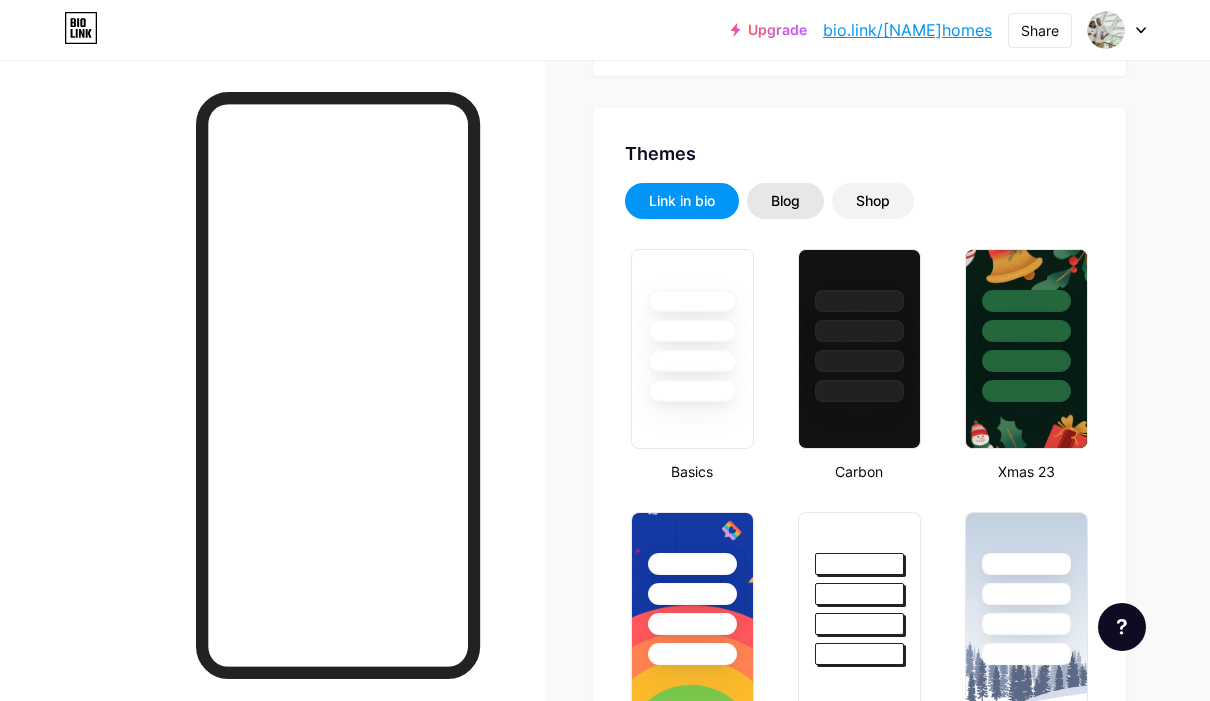 click on "Blog" at bounding box center [785, 201] 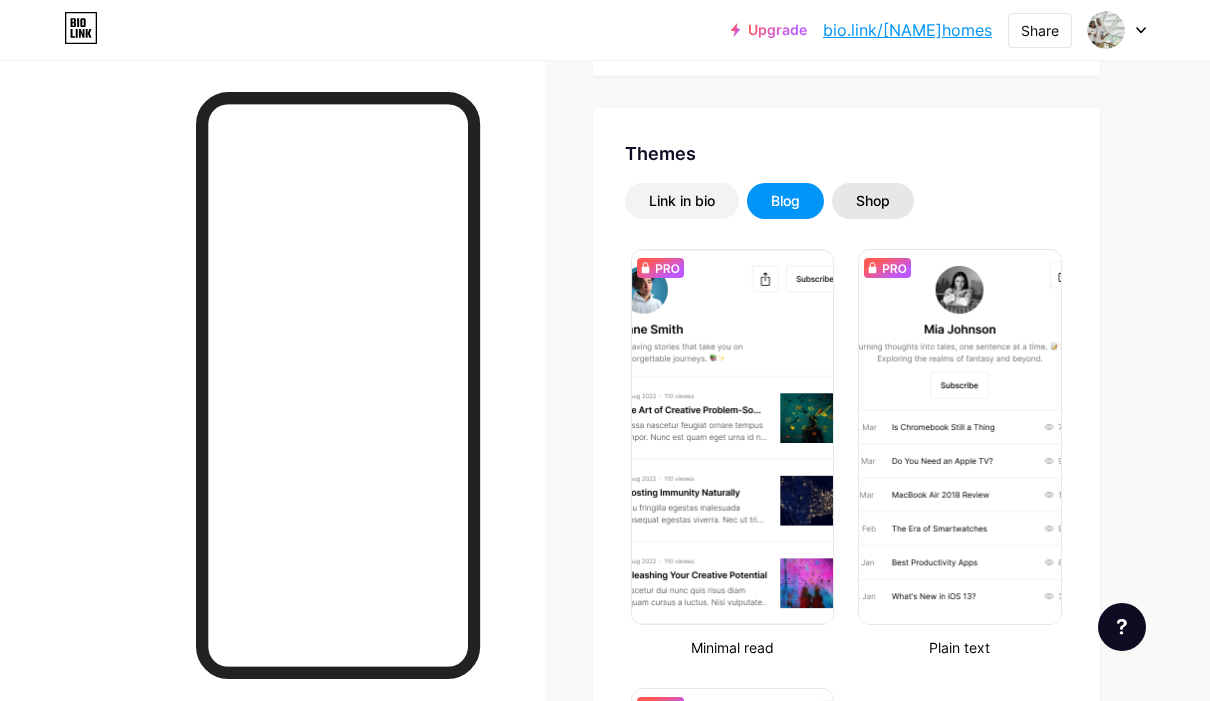 click on "Shop" at bounding box center [873, 201] 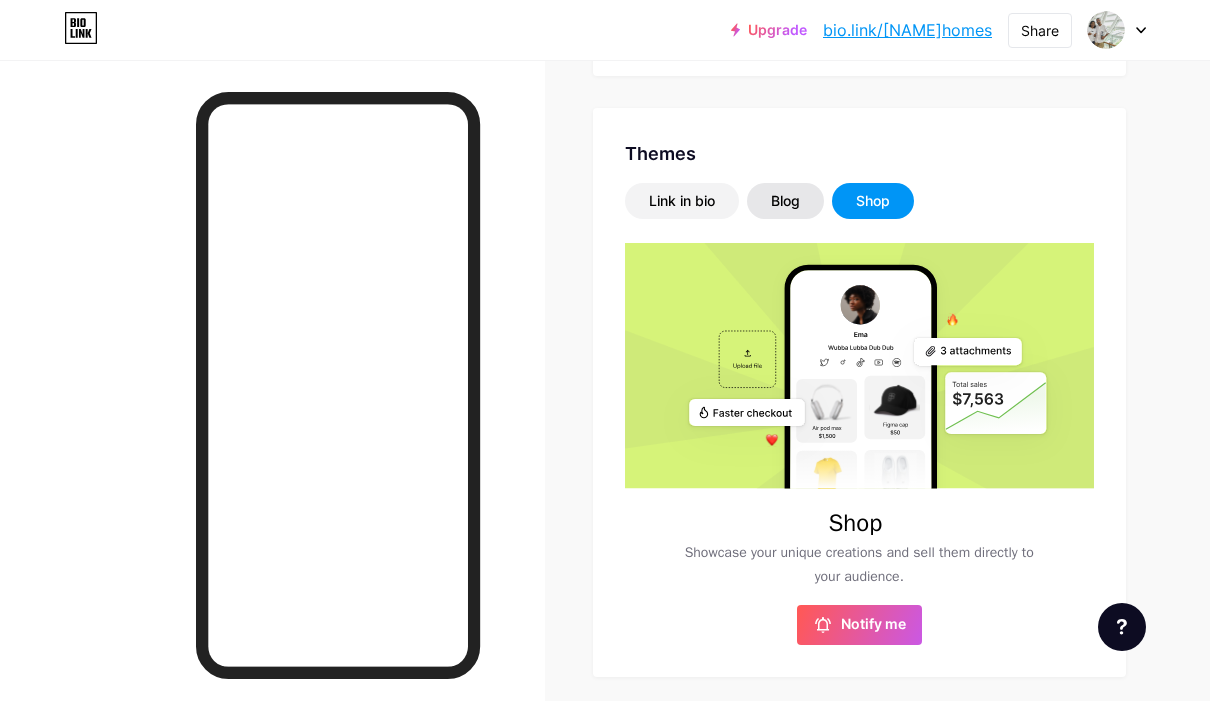 click on "Blog" at bounding box center [785, 201] 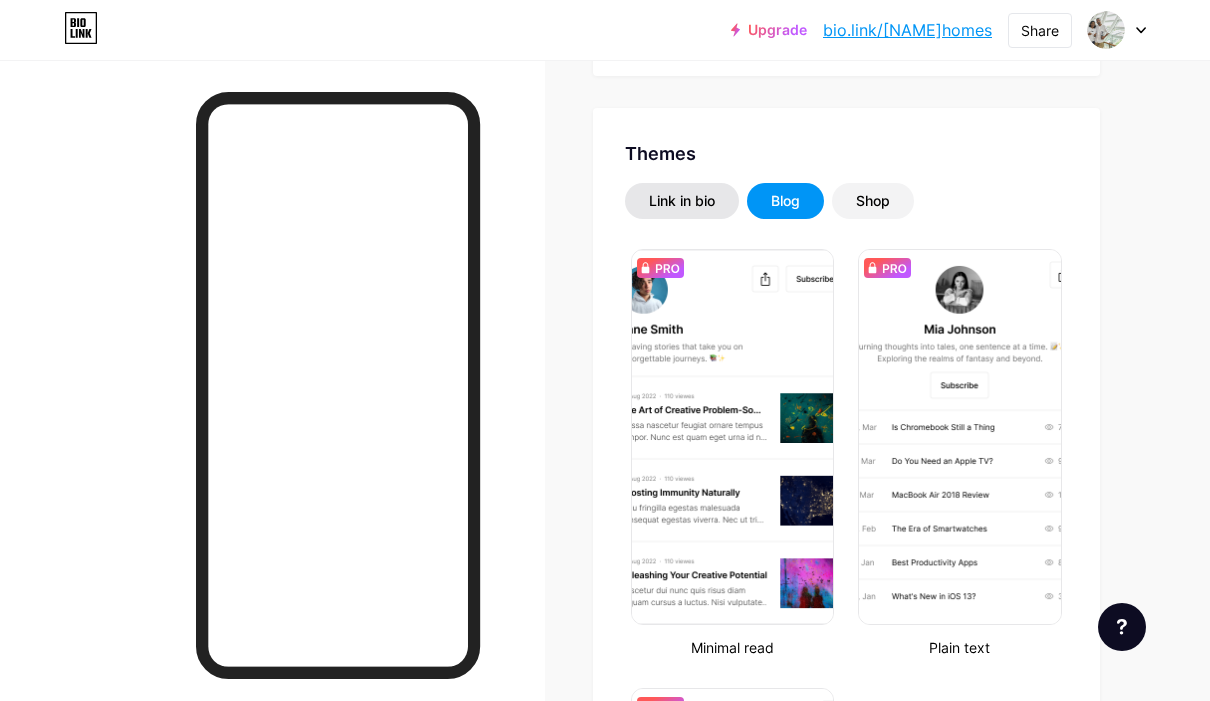 click on "Link in bio" at bounding box center (682, 201) 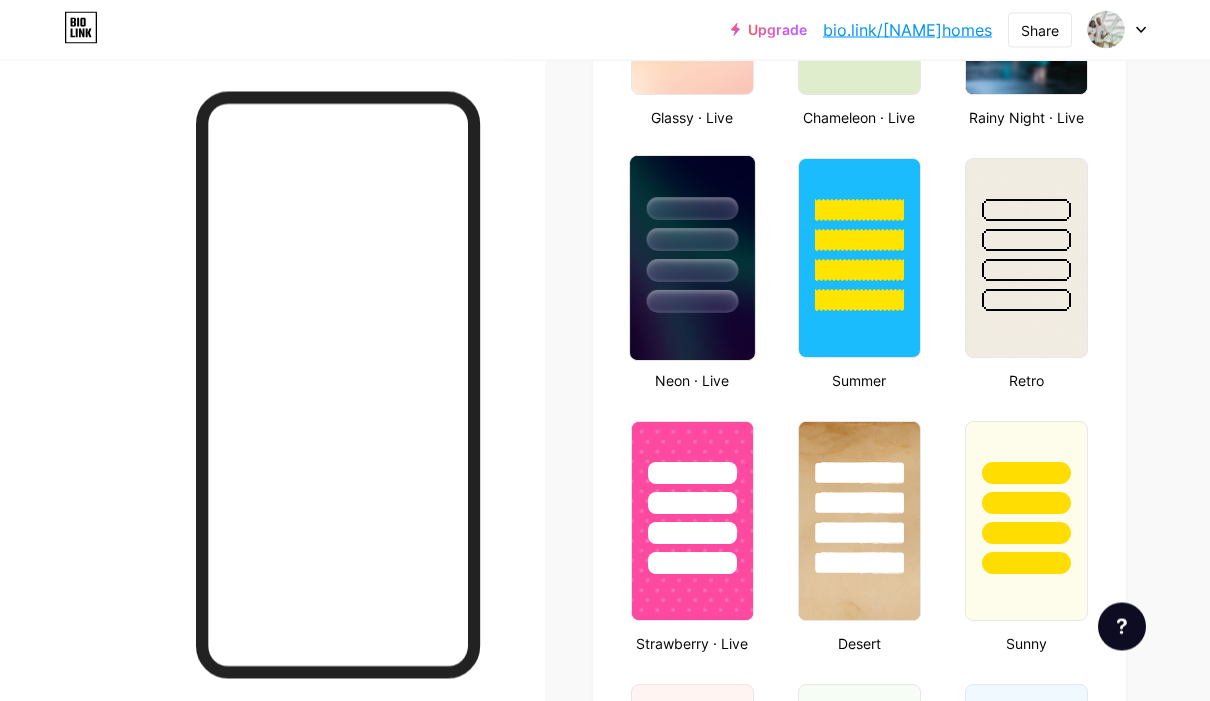 scroll, scrollTop: 1228, scrollLeft: 0, axis: vertical 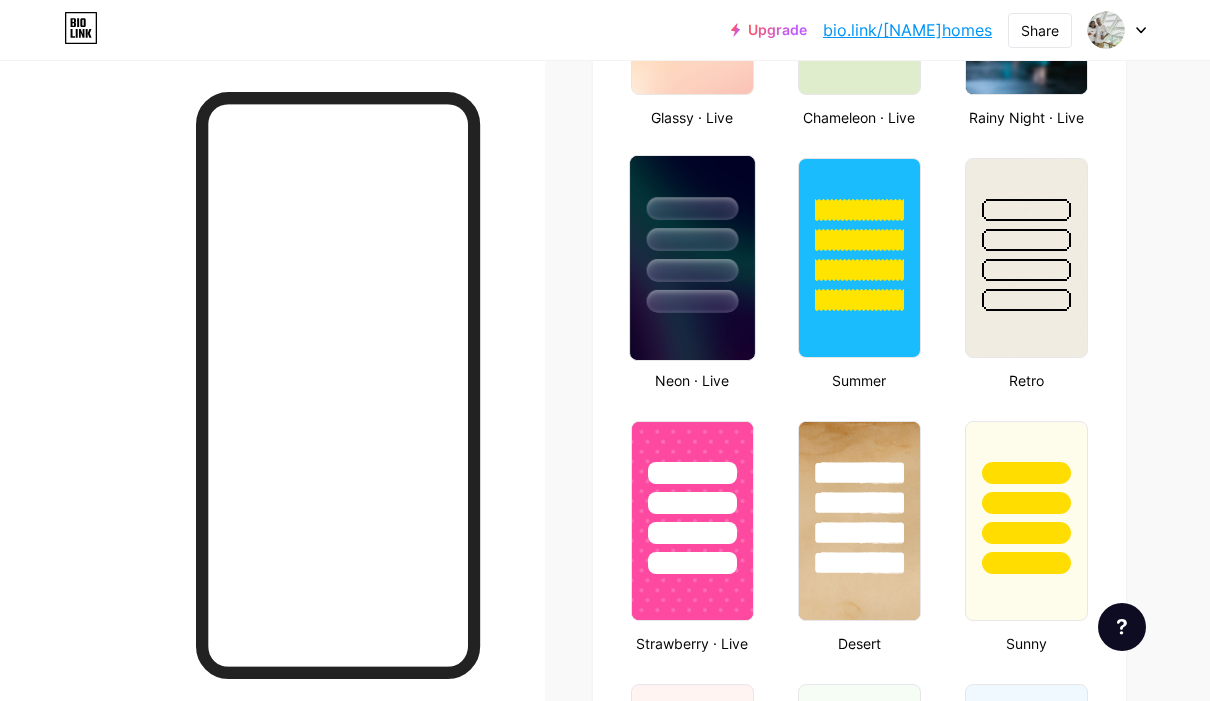 click at bounding box center [692, 258] 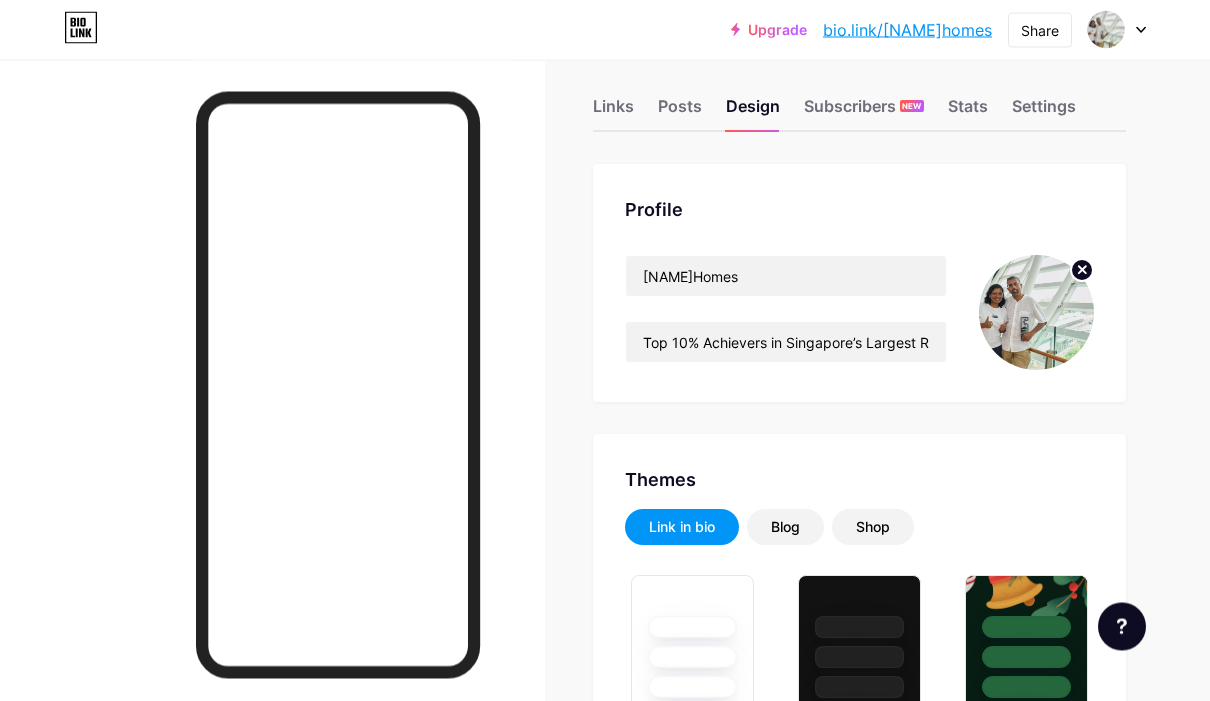 scroll, scrollTop: 0, scrollLeft: 0, axis: both 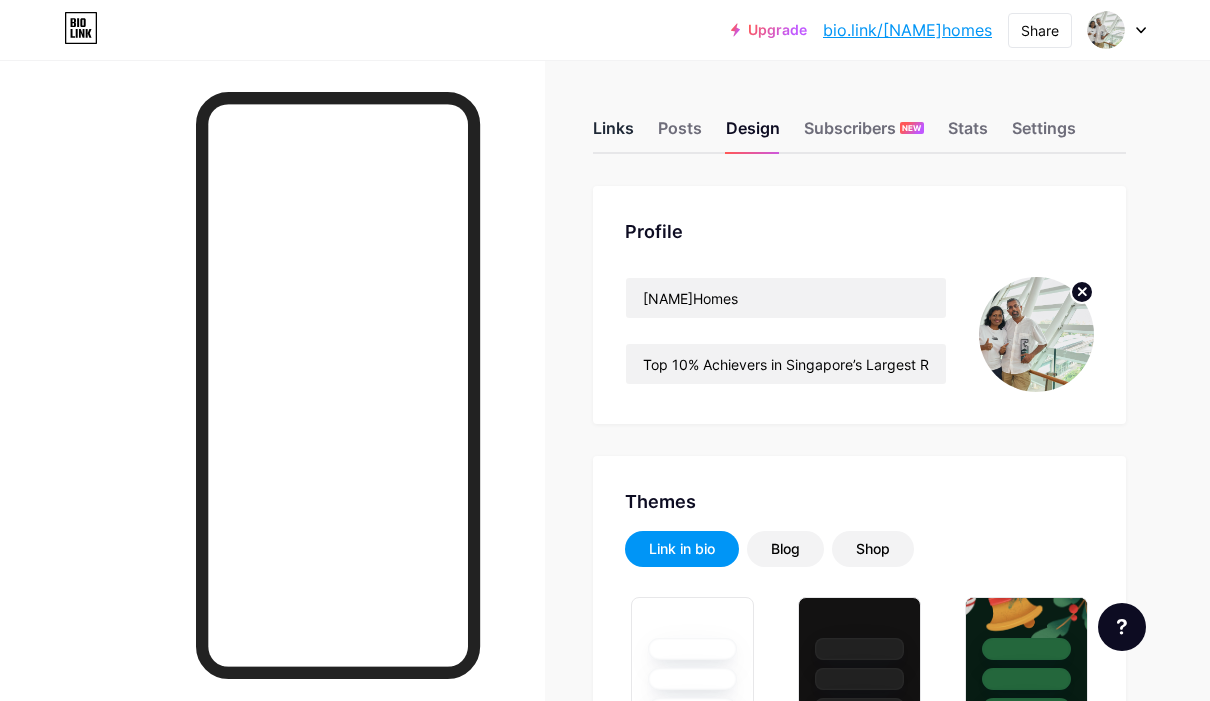 click on "Links" at bounding box center (613, 134) 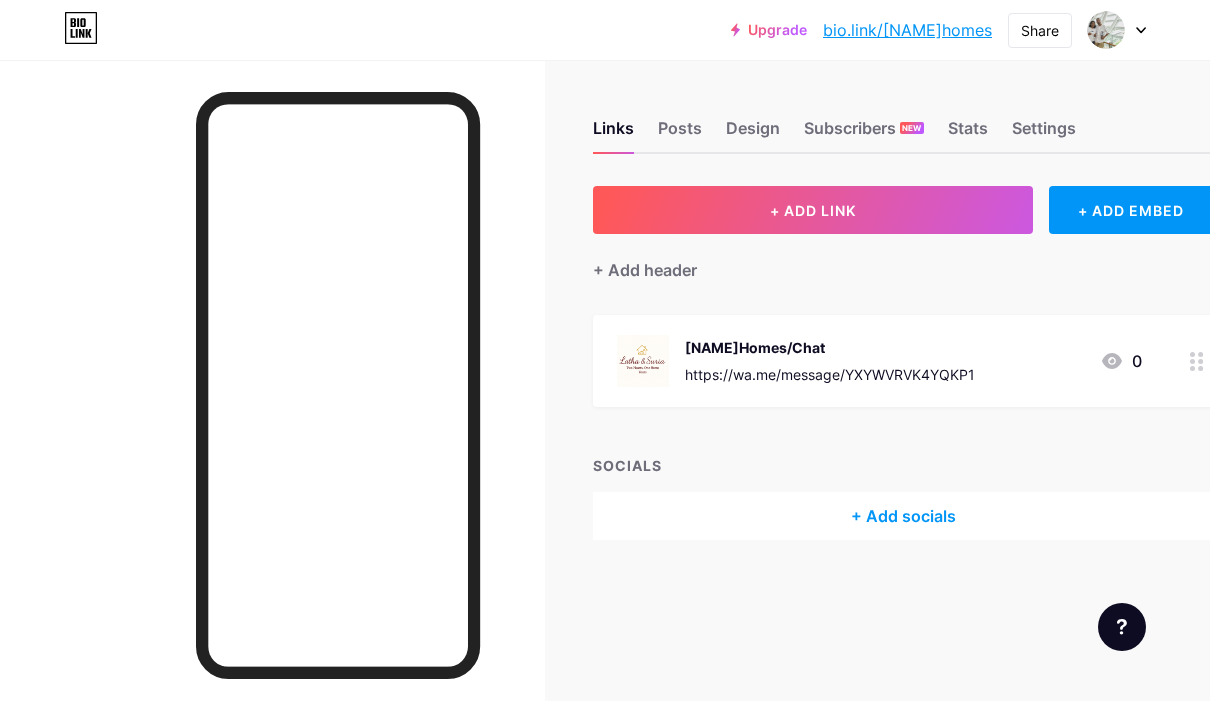 click on "+ Add socials" at bounding box center [903, 516] 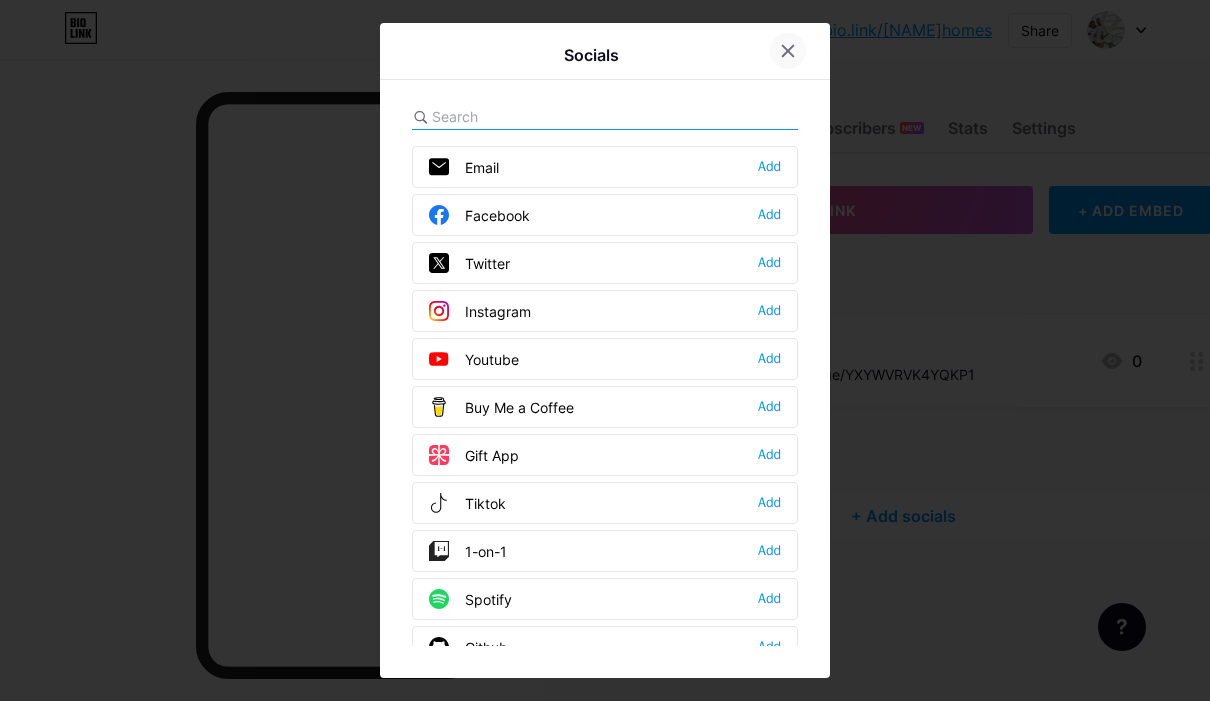 click at bounding box center [788, 51] 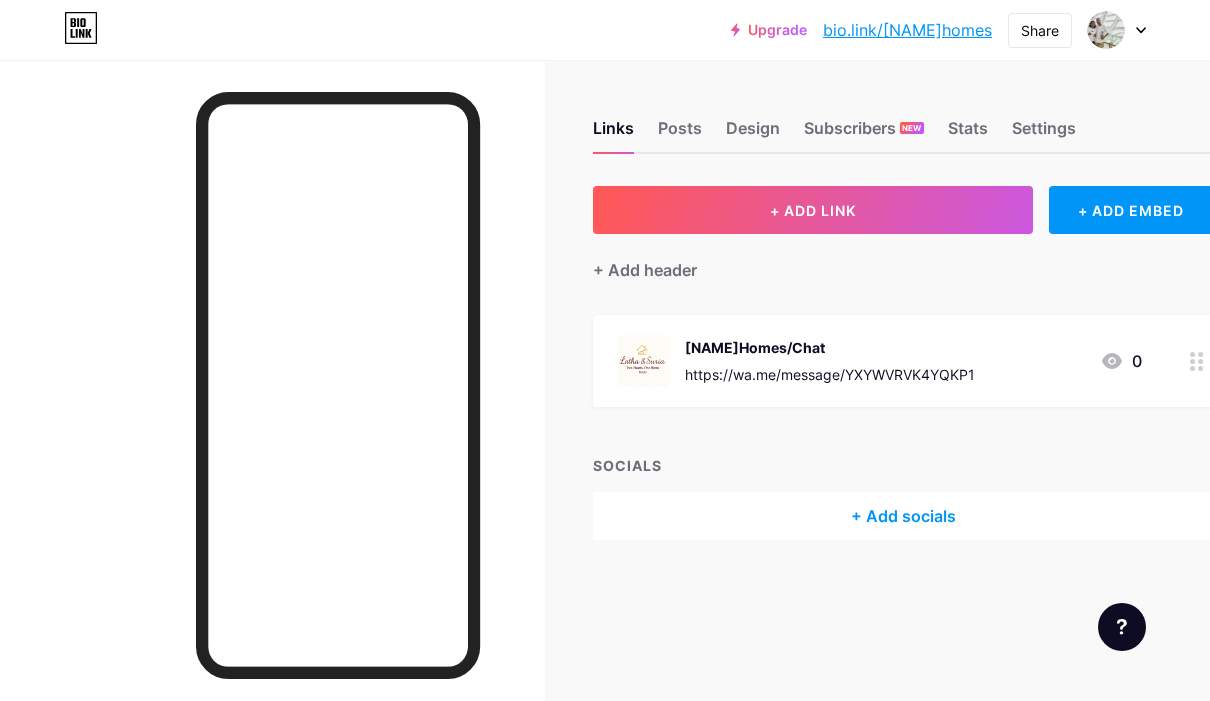 click on "+ Add socials" at bounding box center [903, 516] 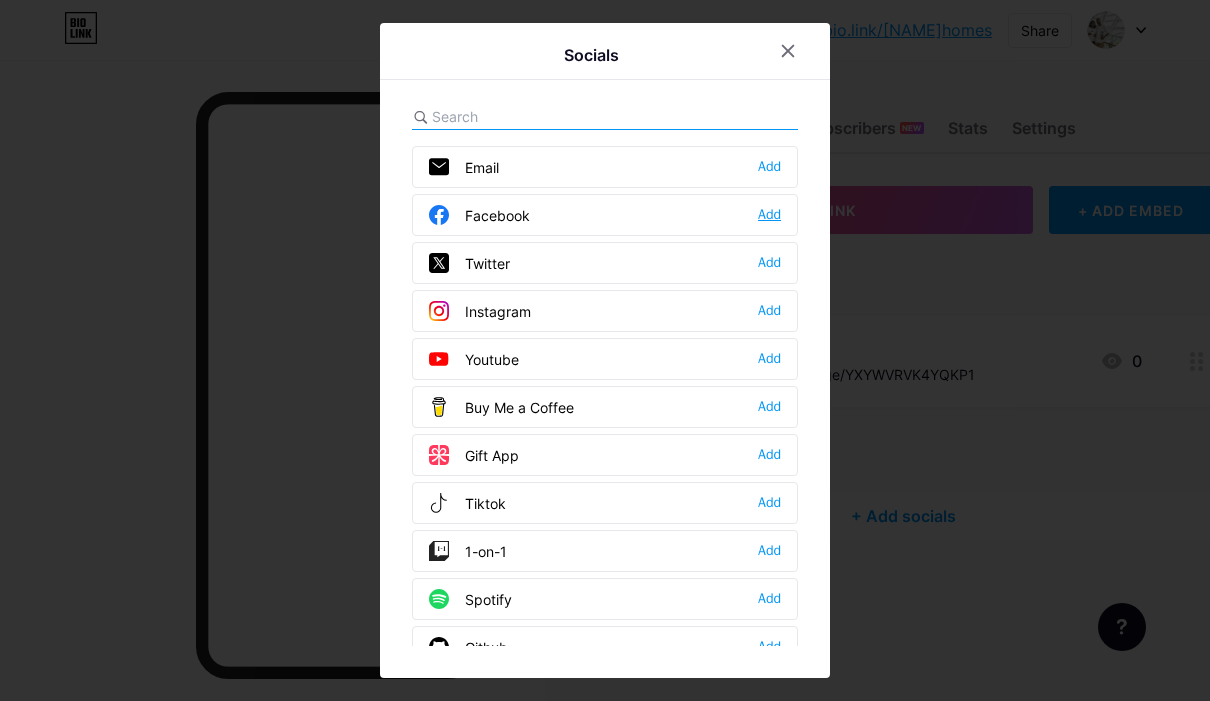 click on "Add" at bounding box center [769, 215] 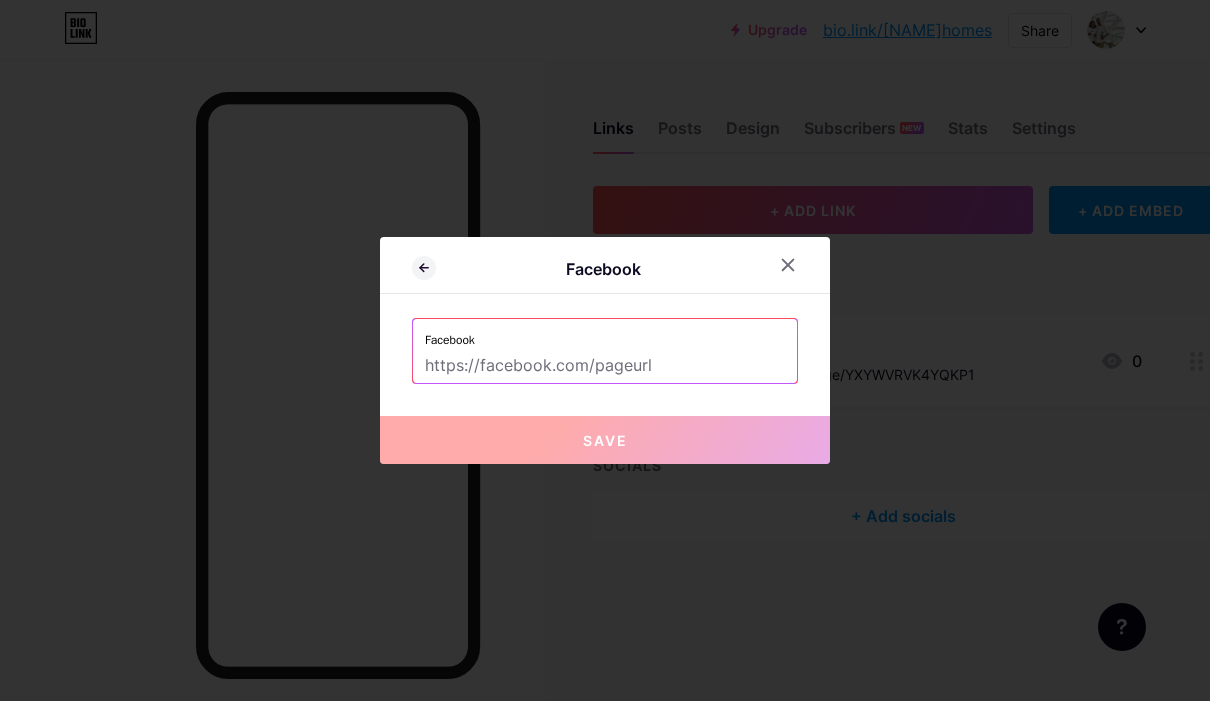 click at bounding box center (605, 366) 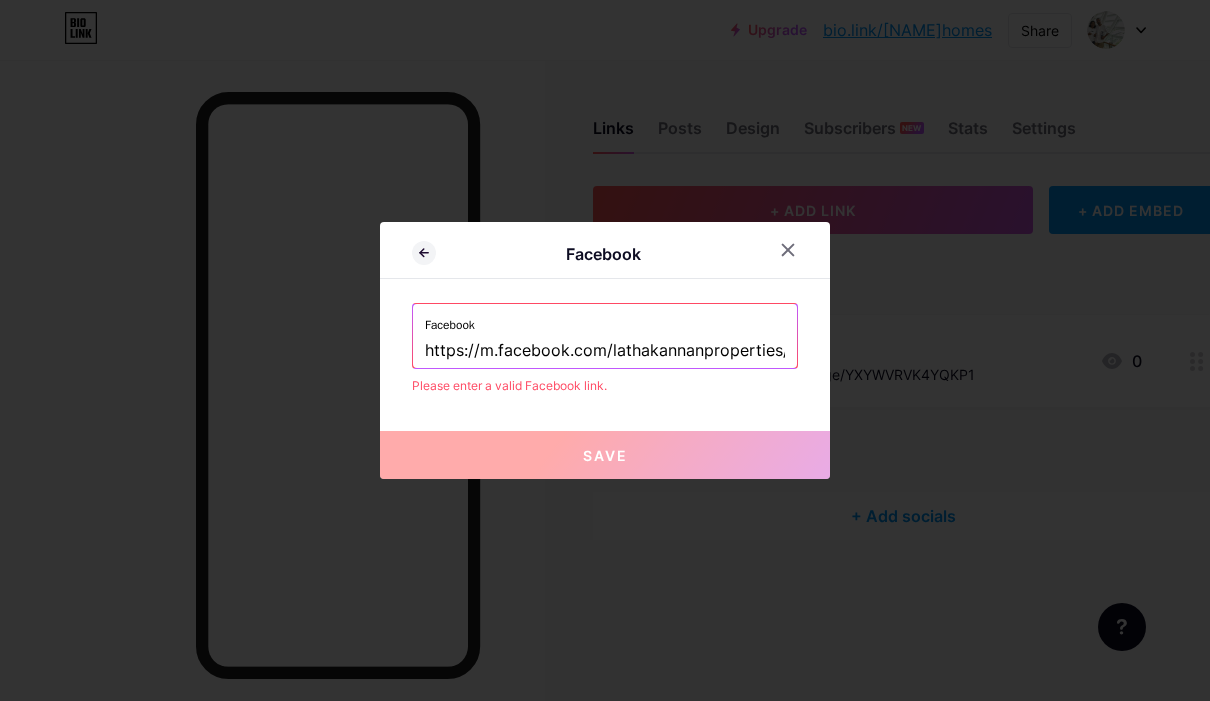 click on "Save" at bounding box center (605, 455) 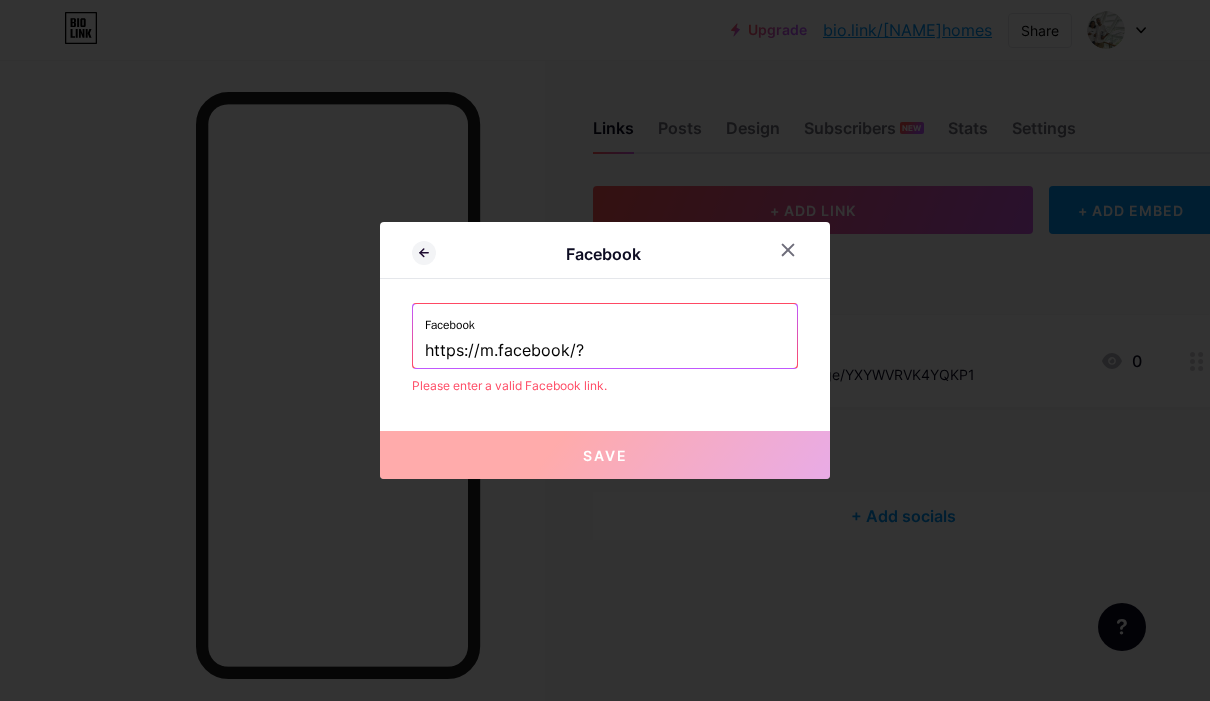 click on "https://m.facebook/?" at bounding box center (605, 351) 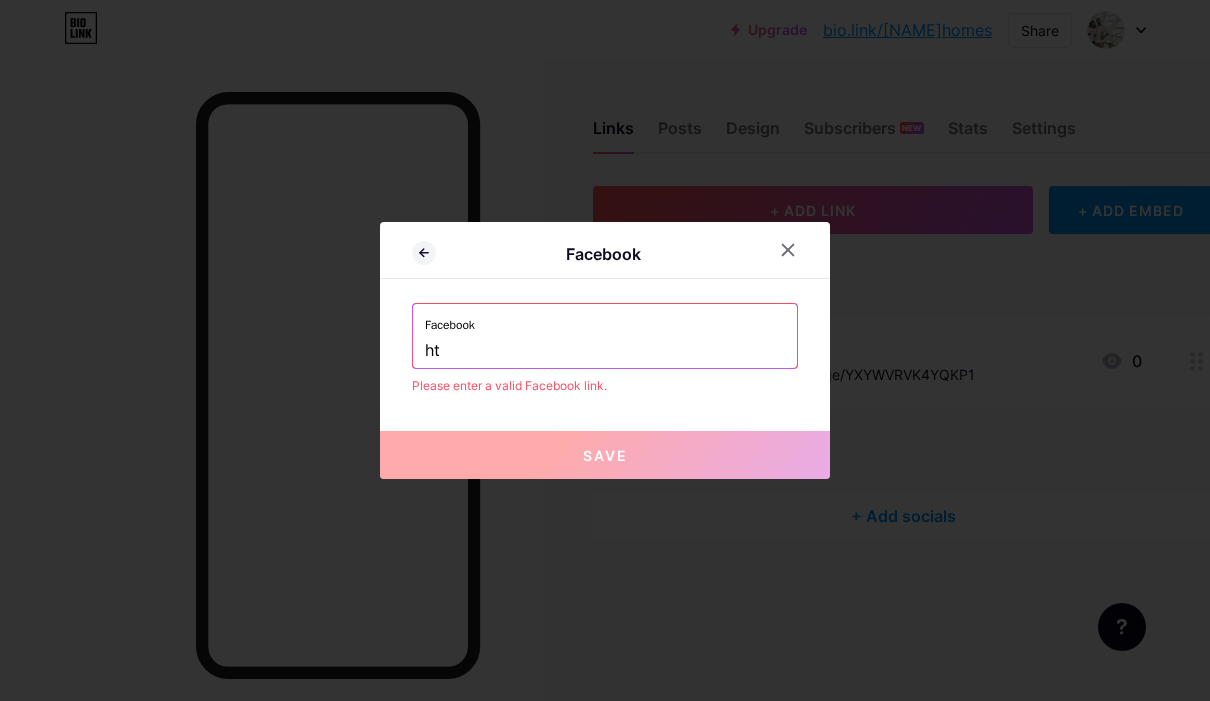type on "h" 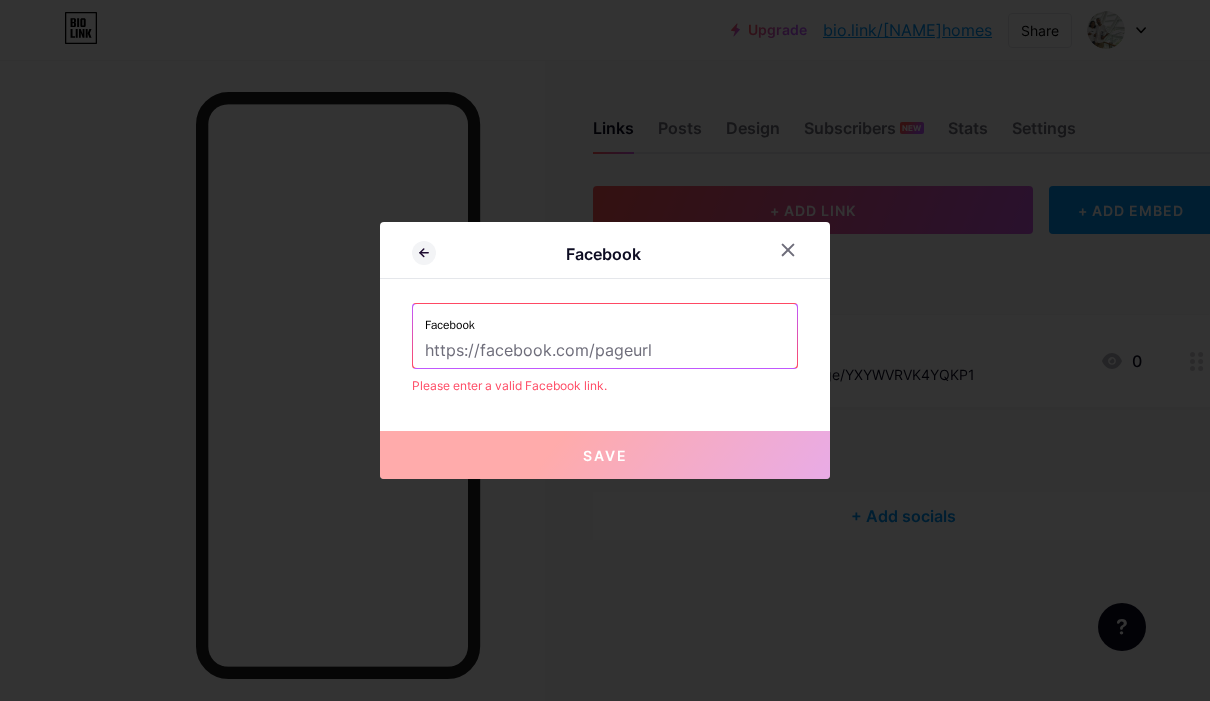 click at bounding box center (605, 351) 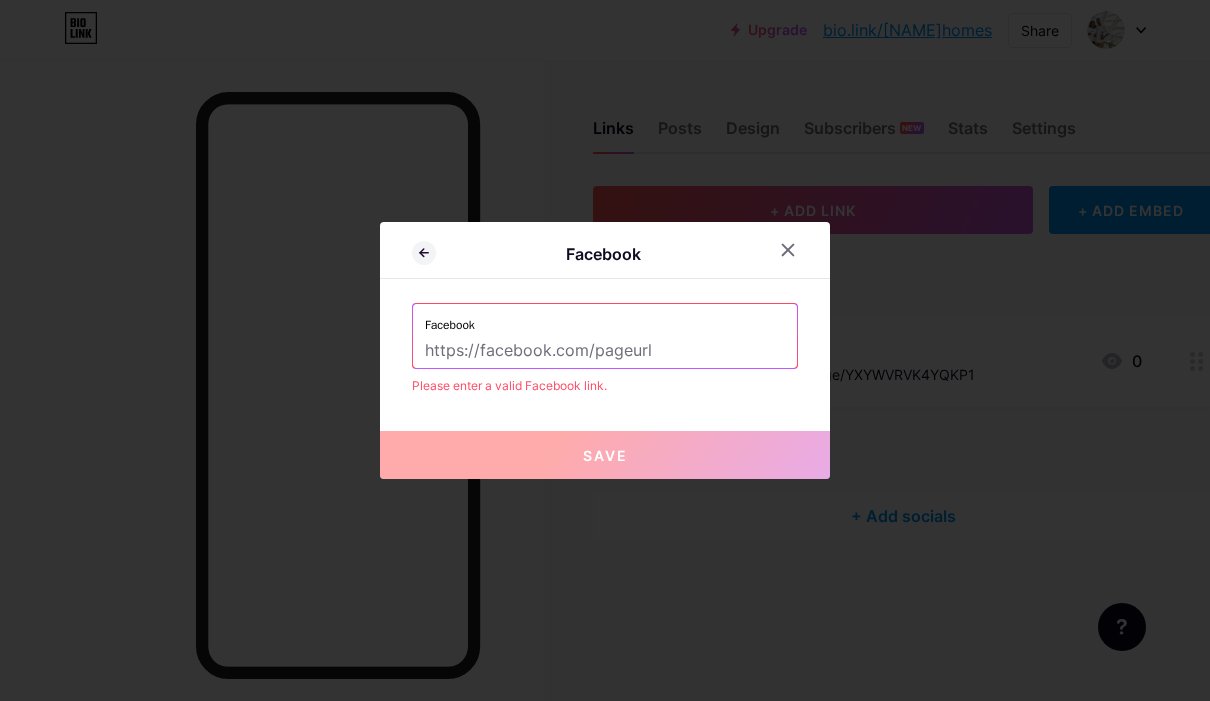 paste on "https://m.facebook.com/lathakannanproperties/?" 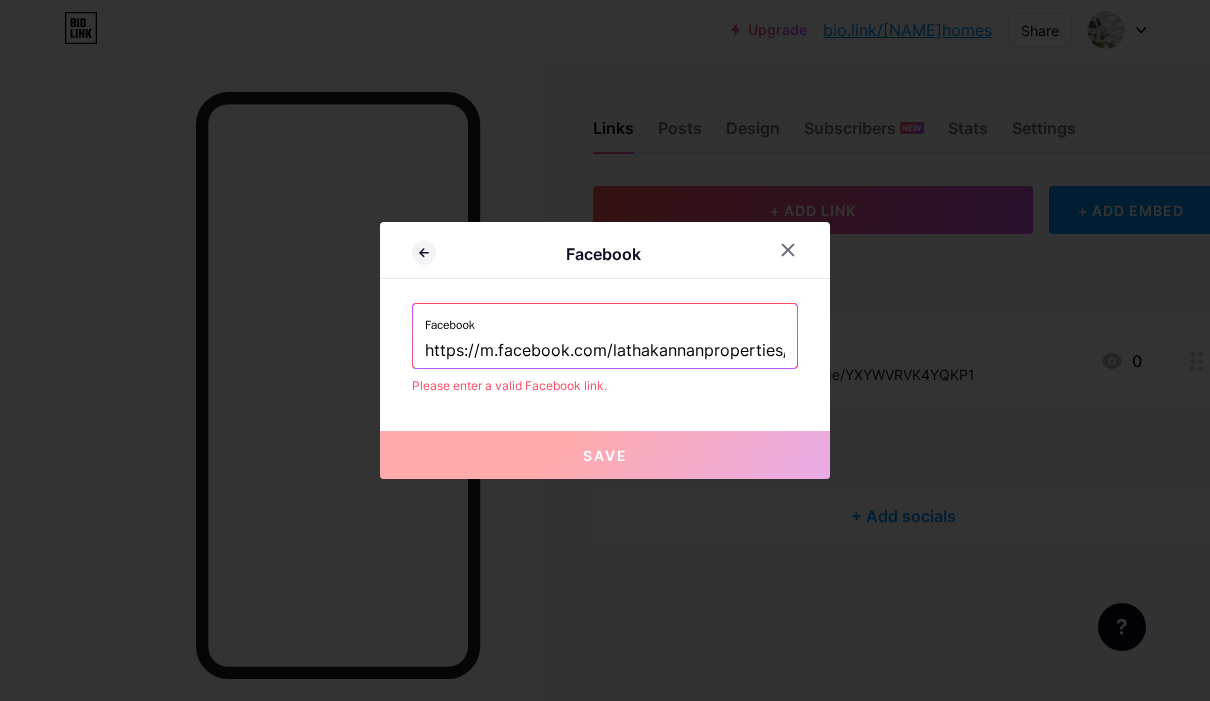 click on "Save" at bounding box center [605, 455] 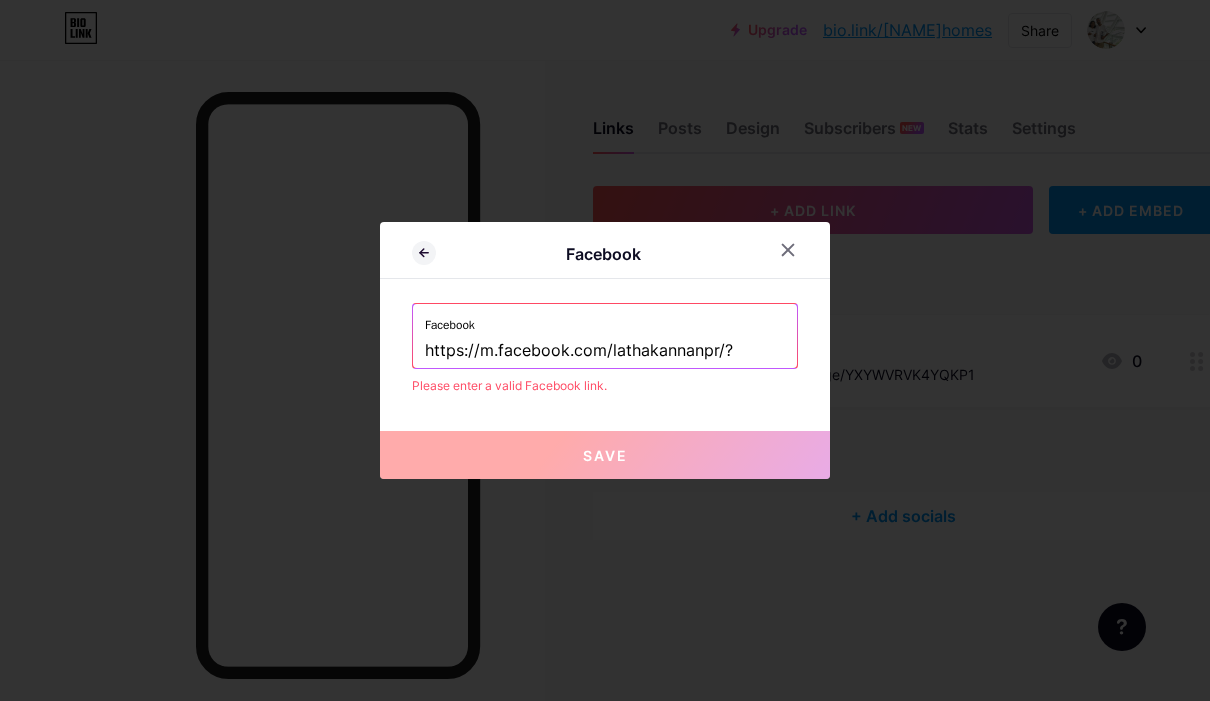 click on "https://m.facebook.com/lathakannanpr/?" at bounding box center [605, 351] 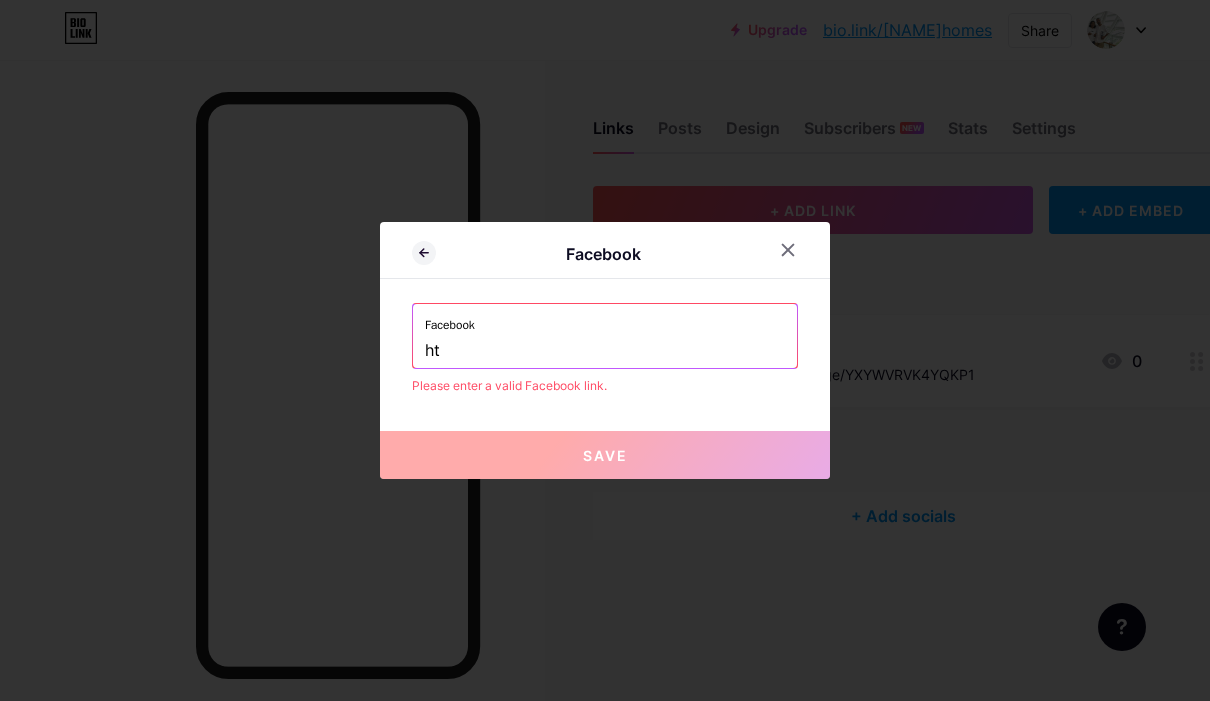 type on "h" 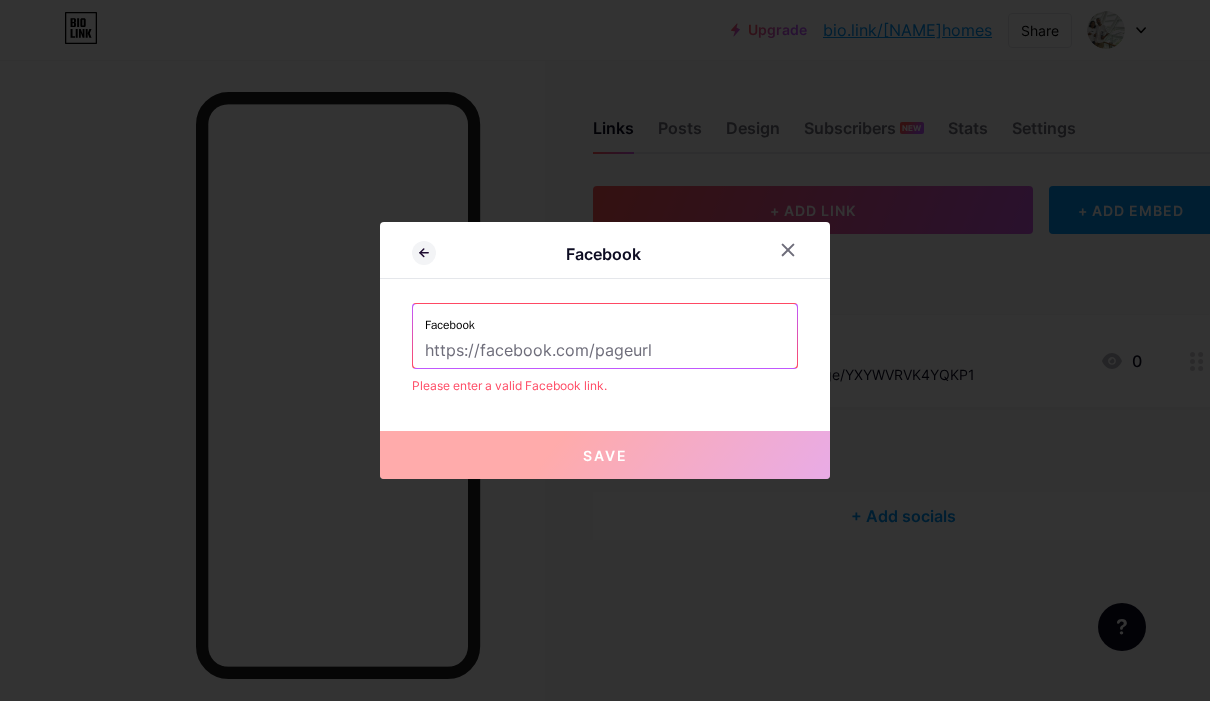 click at bounding box center [605, 351] 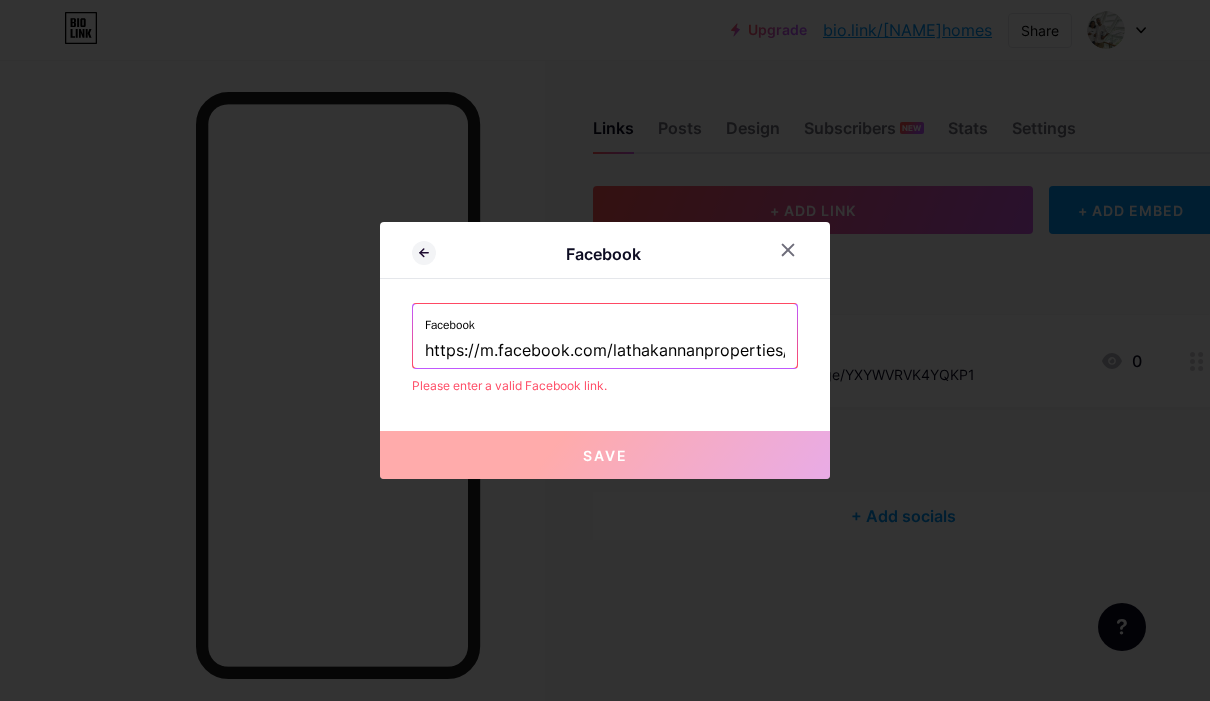 click on "Save" at bounding box center (605, 455) 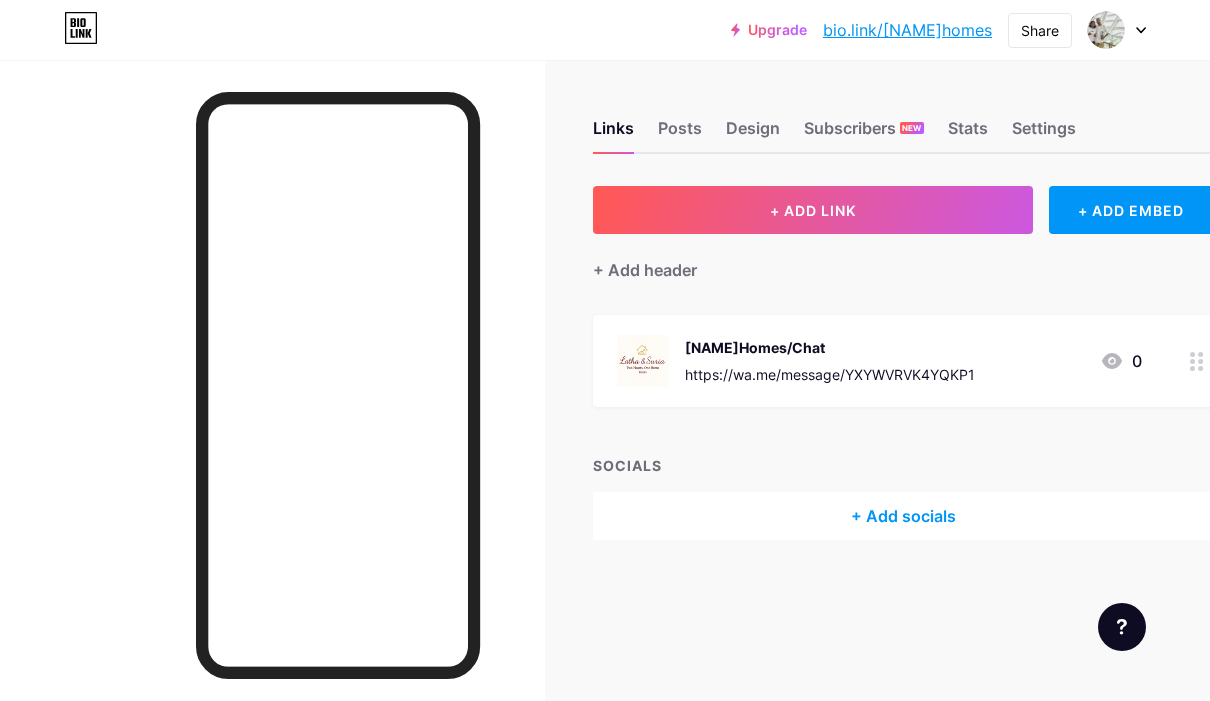 click on "+ Add socials" at bounding box center (903, 516) 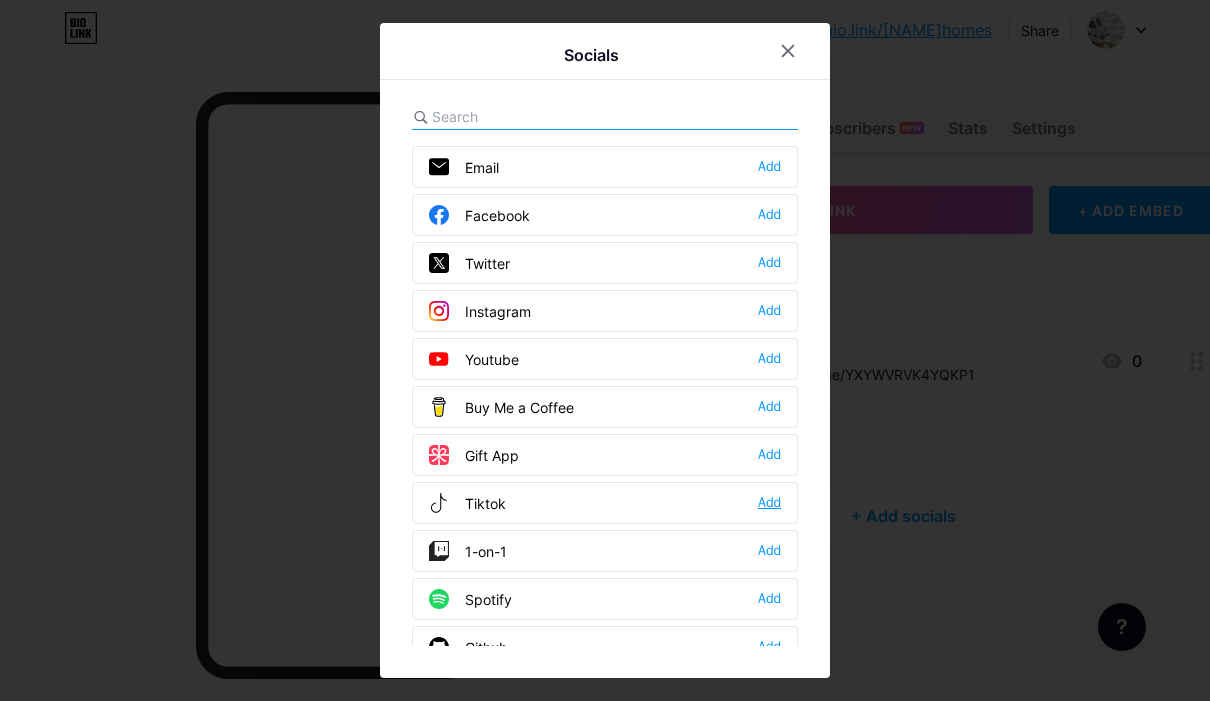 click on "Add" at bounding box center (769, 503) 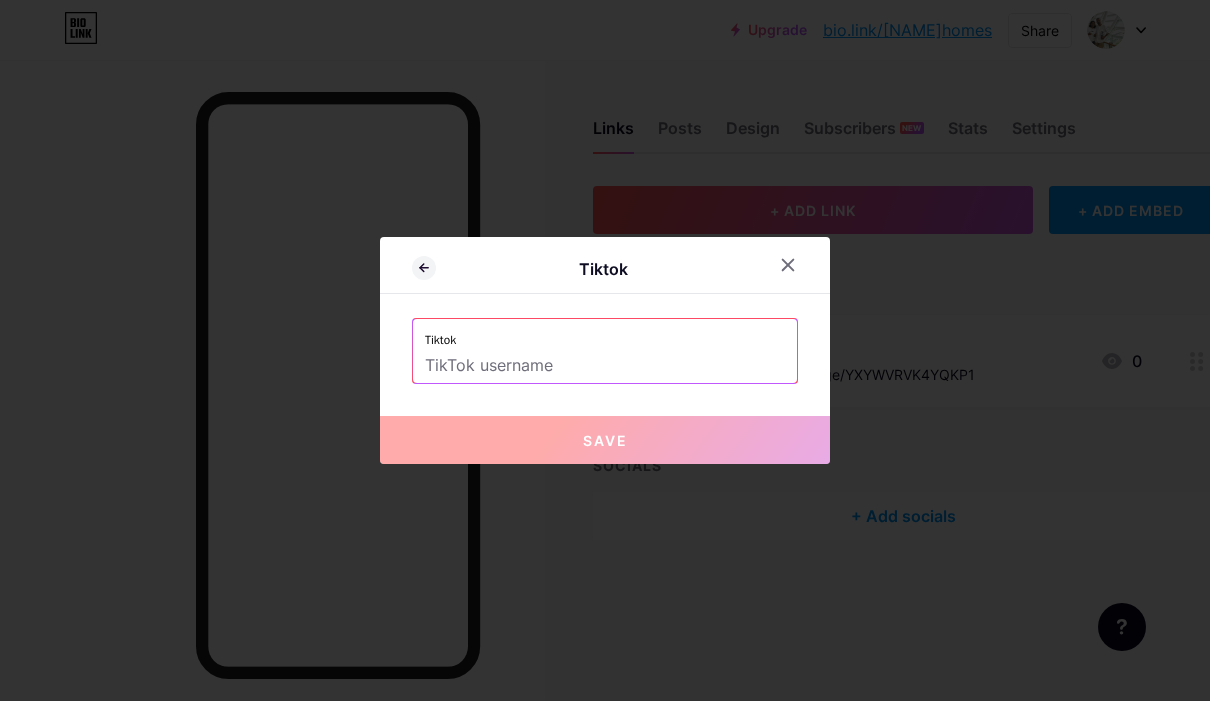 click at bounding box center [605, 366] 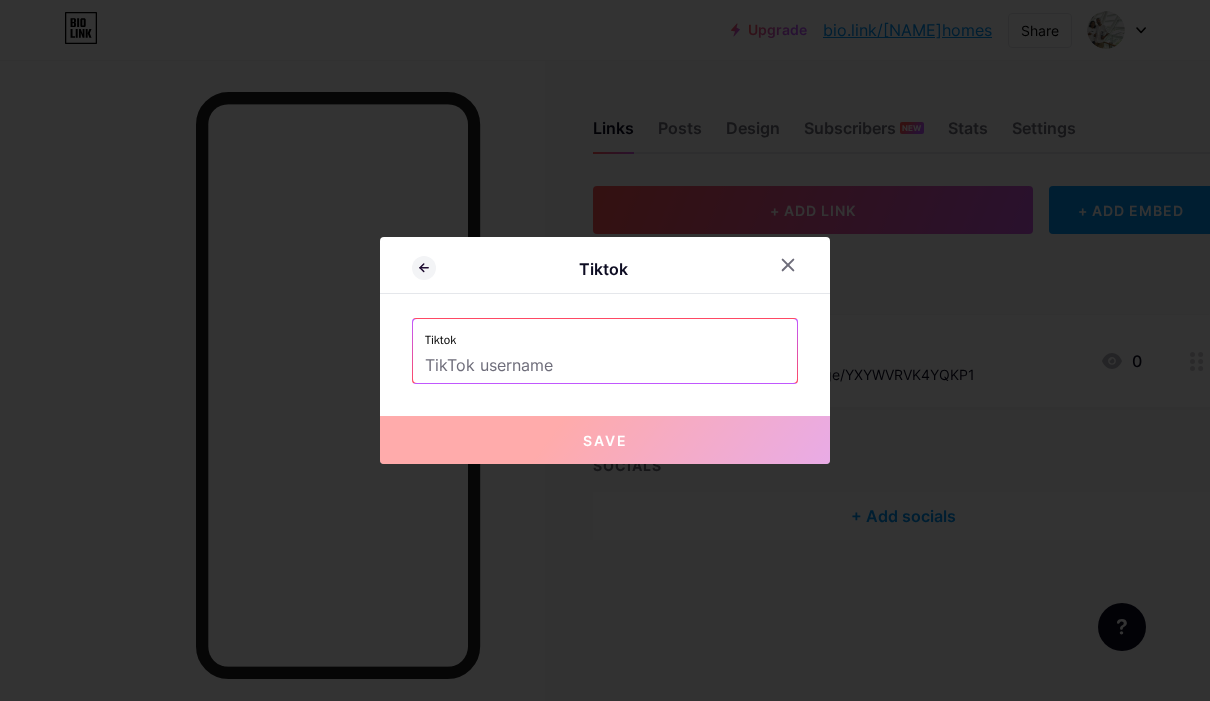 paste on "https://www.tiktok.com/@latha_kannan_?_t=ZS-8yb41TQHn29&_r=1" 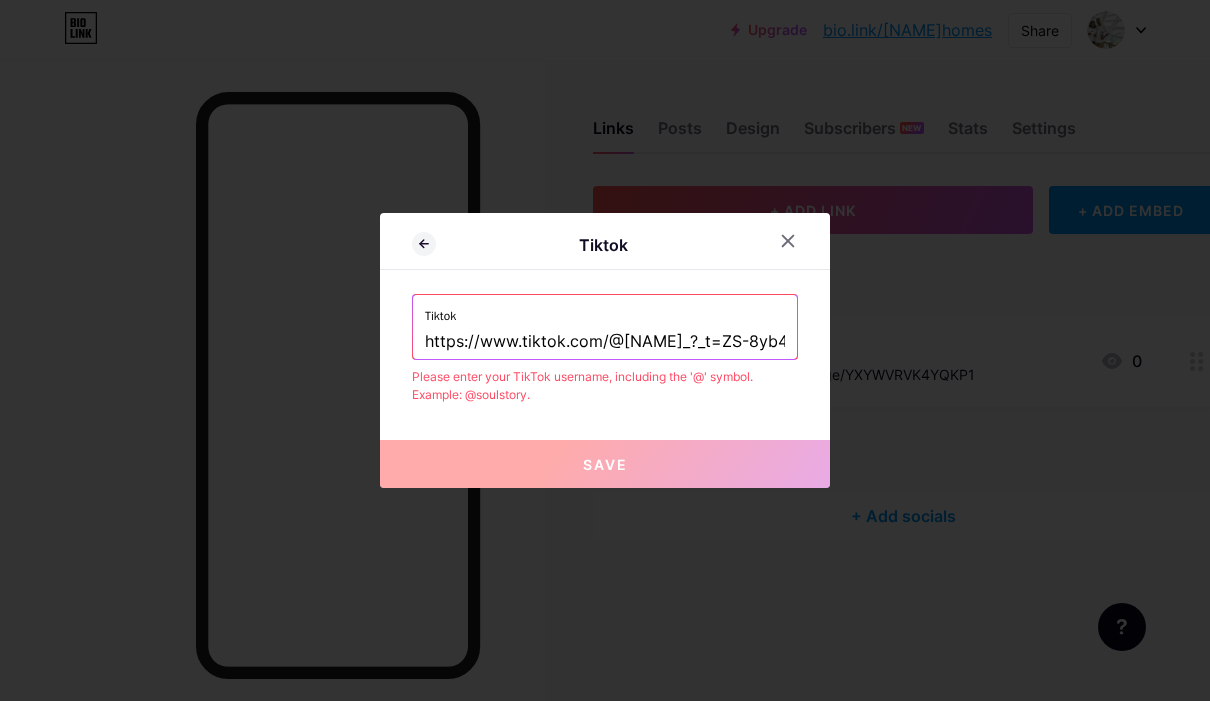 click on "Save" at bounding box center (605, 464) 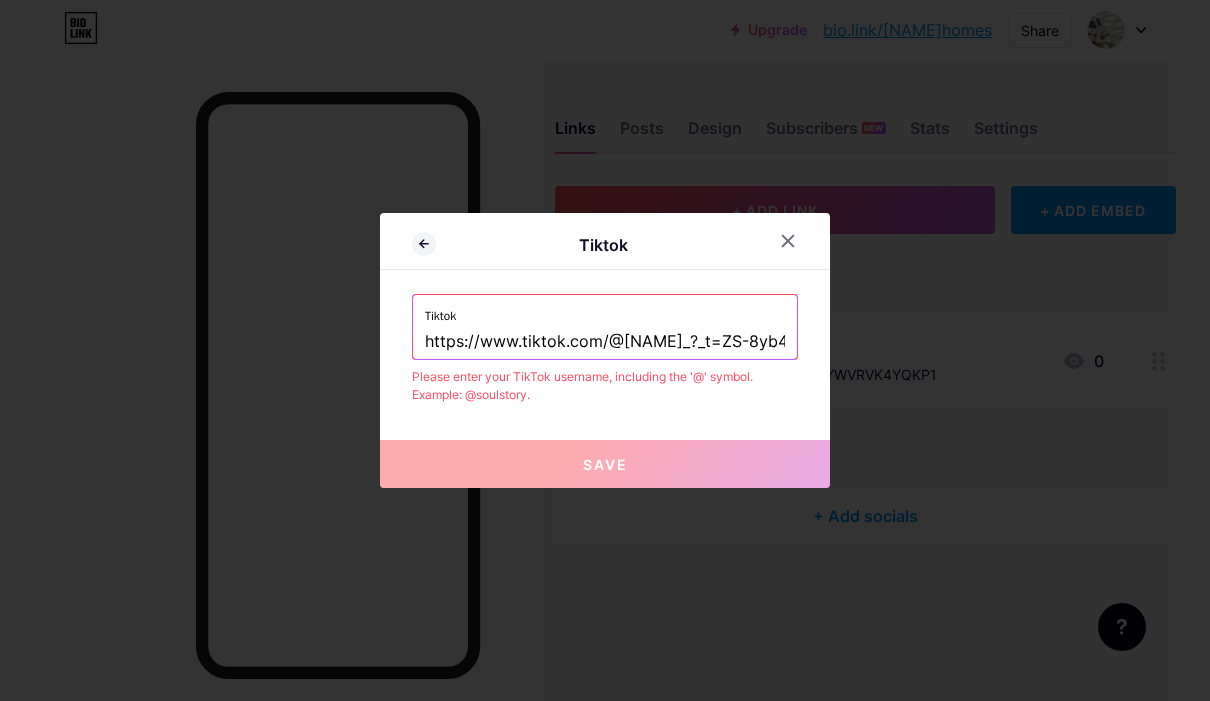 scroll, scrollTop: 0, scrollLeft: 88, axis: horizontal 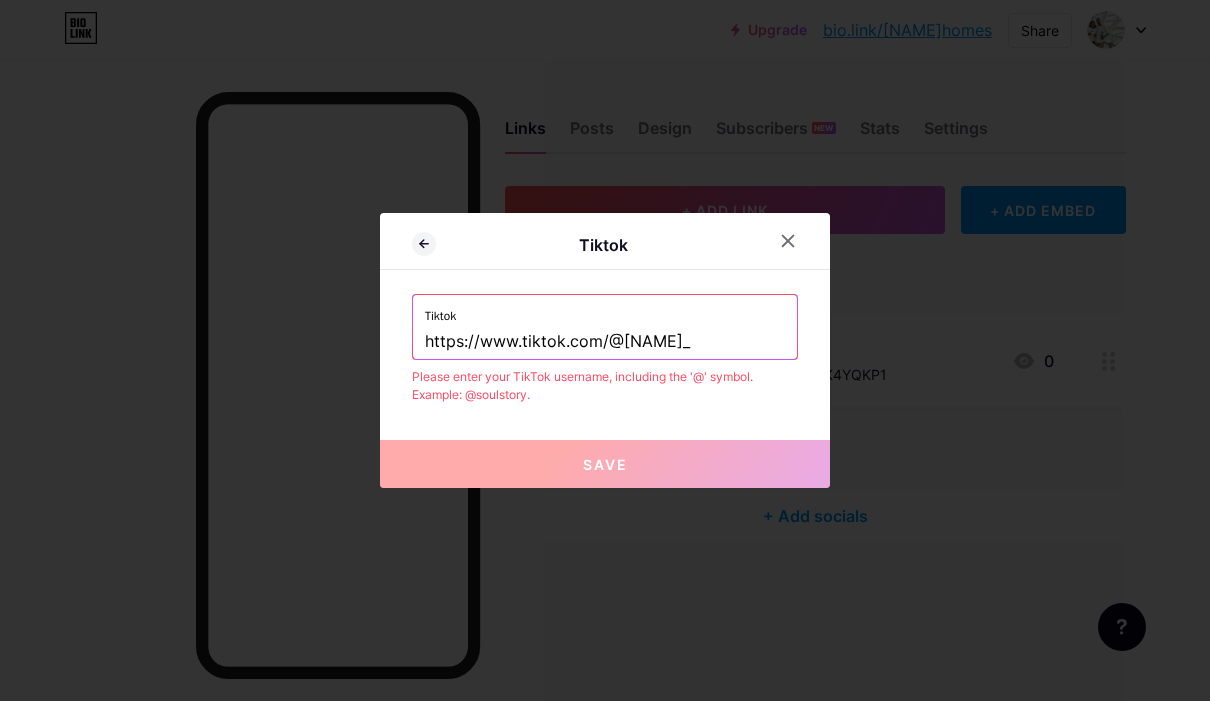 type on "https://www.tiktok.com/@latha_kannan_" 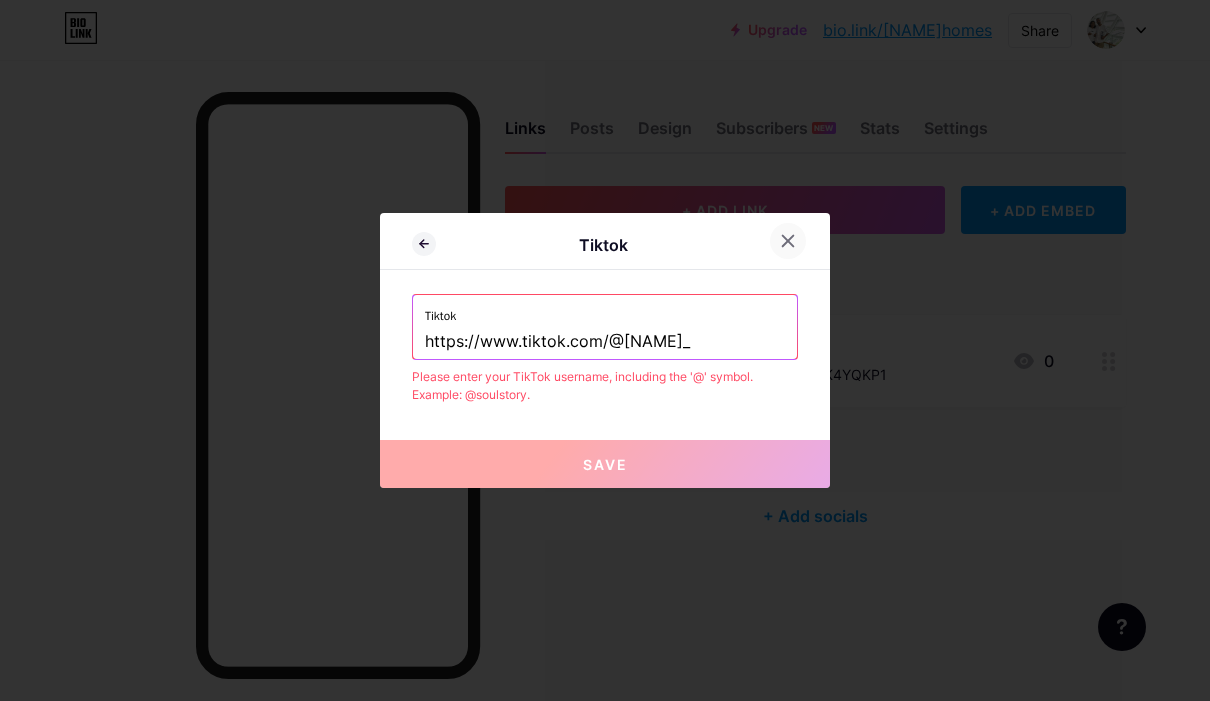 click 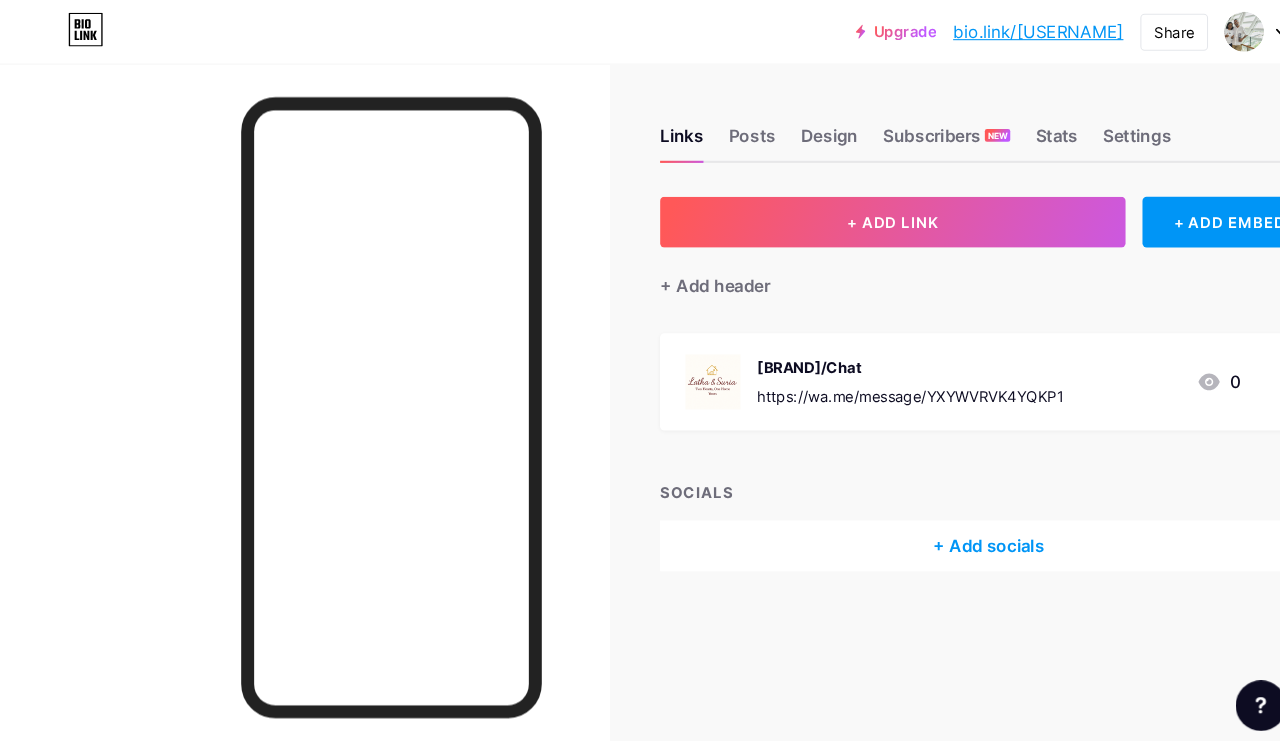 scroll, scrollTop: 7, scrollLeft: 0, axis: vertical 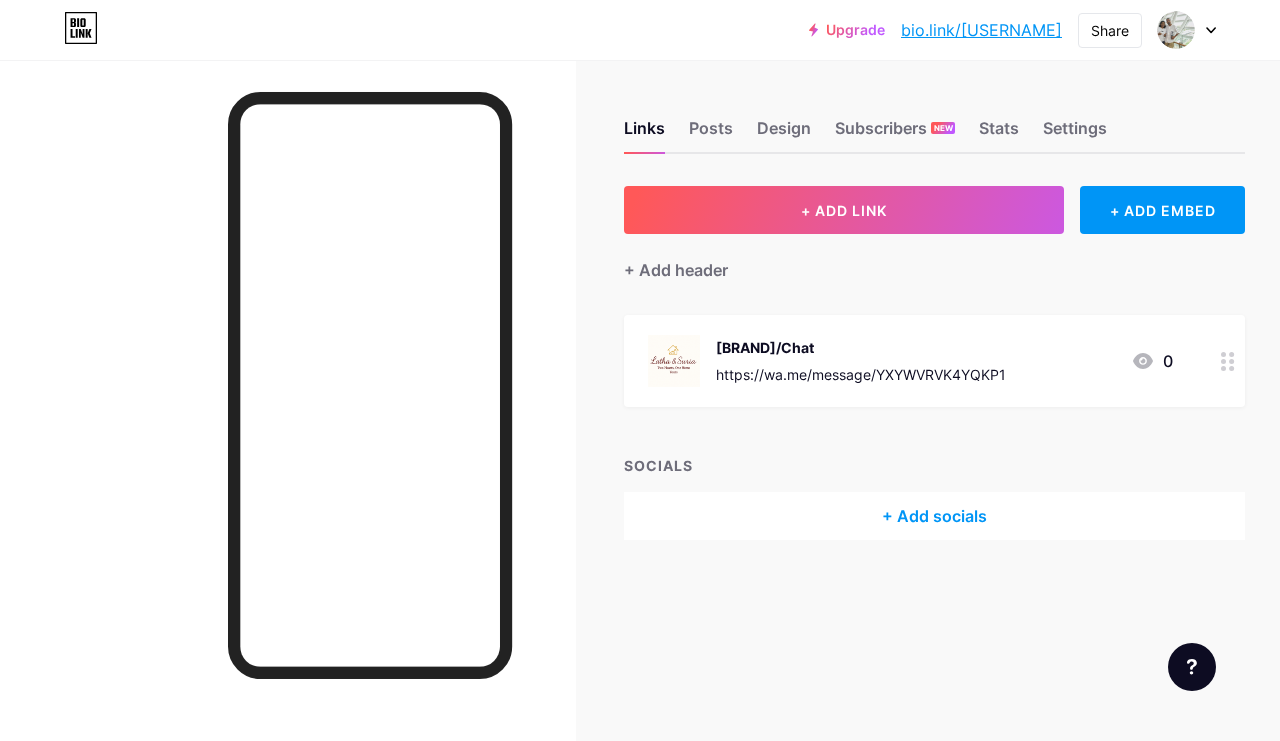click on "+ Add socials" at bounding box center (934, 516) 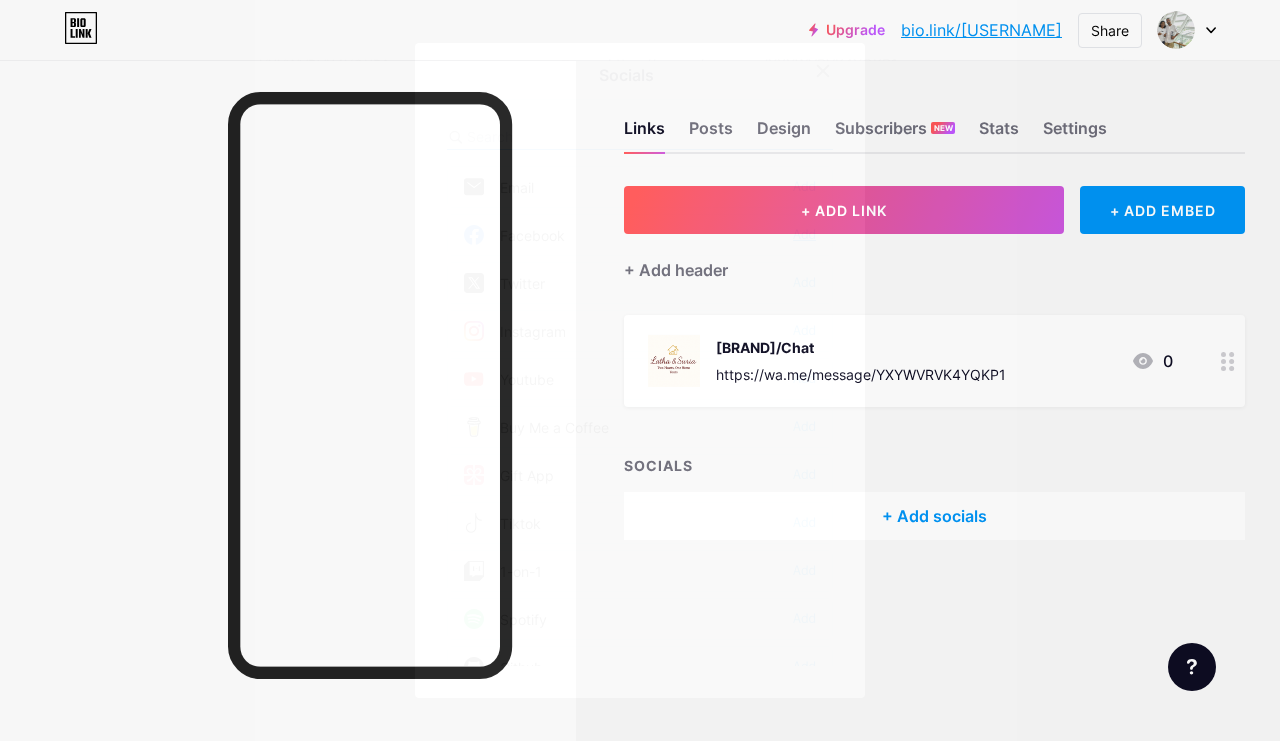 click on "Add" at bounding box center [804, 235] 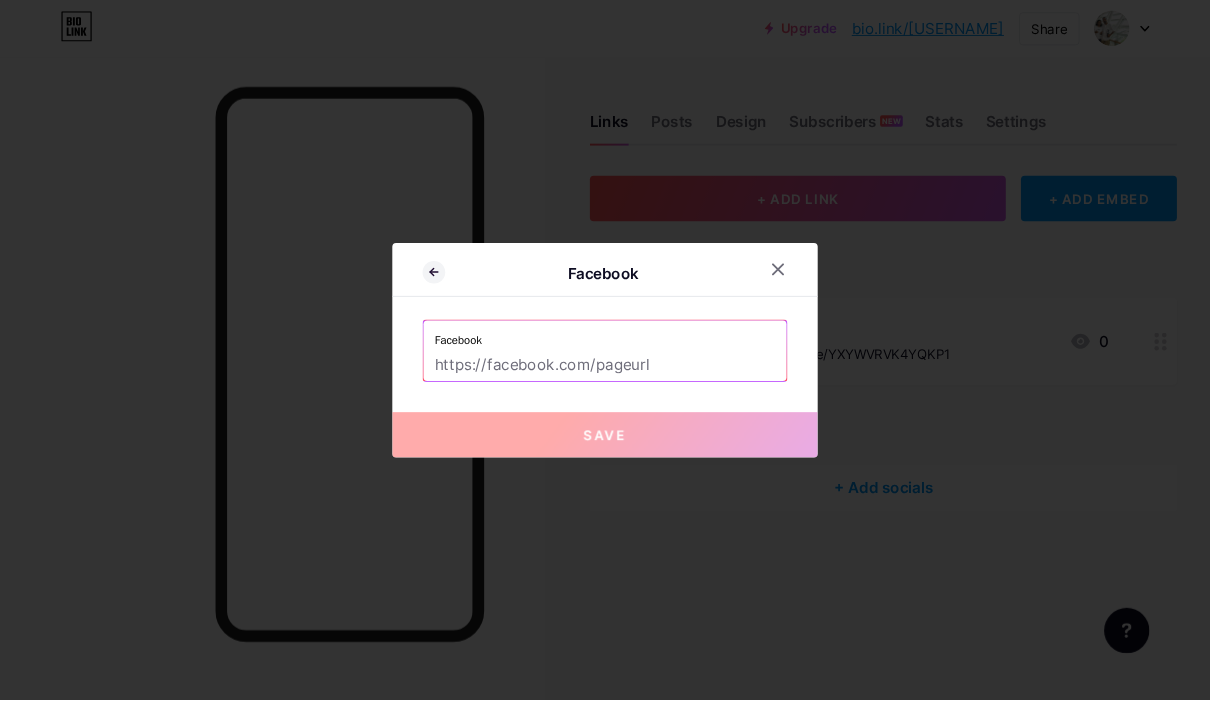 scroll, scrollTop: 0, scrollLeft: 0, axis: both 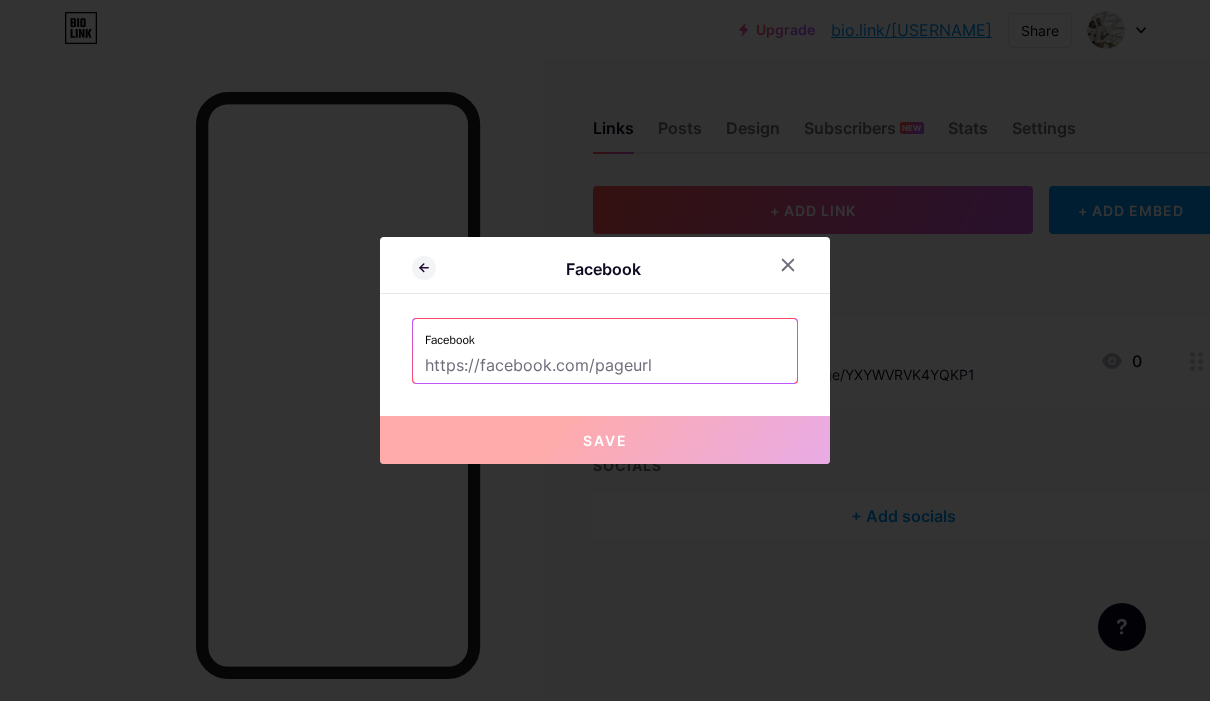 click at bounding box center [605, 366] 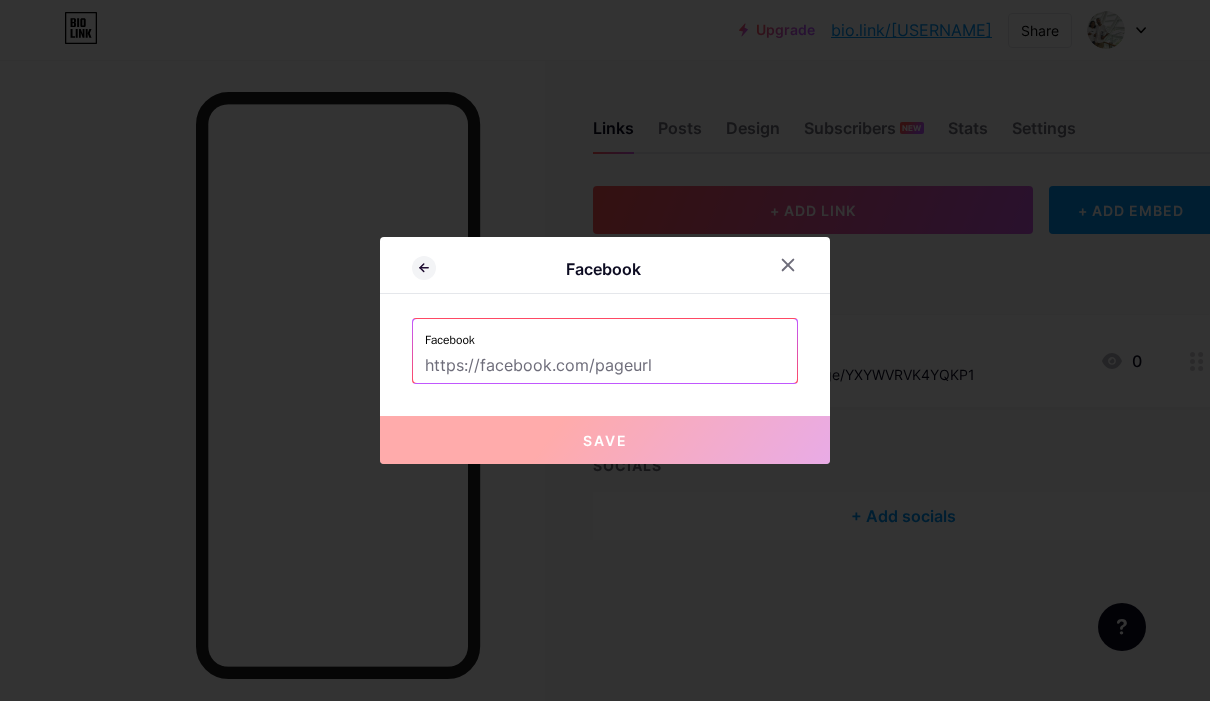 paste on "https://www.facebook.com/[USERNAME]?" 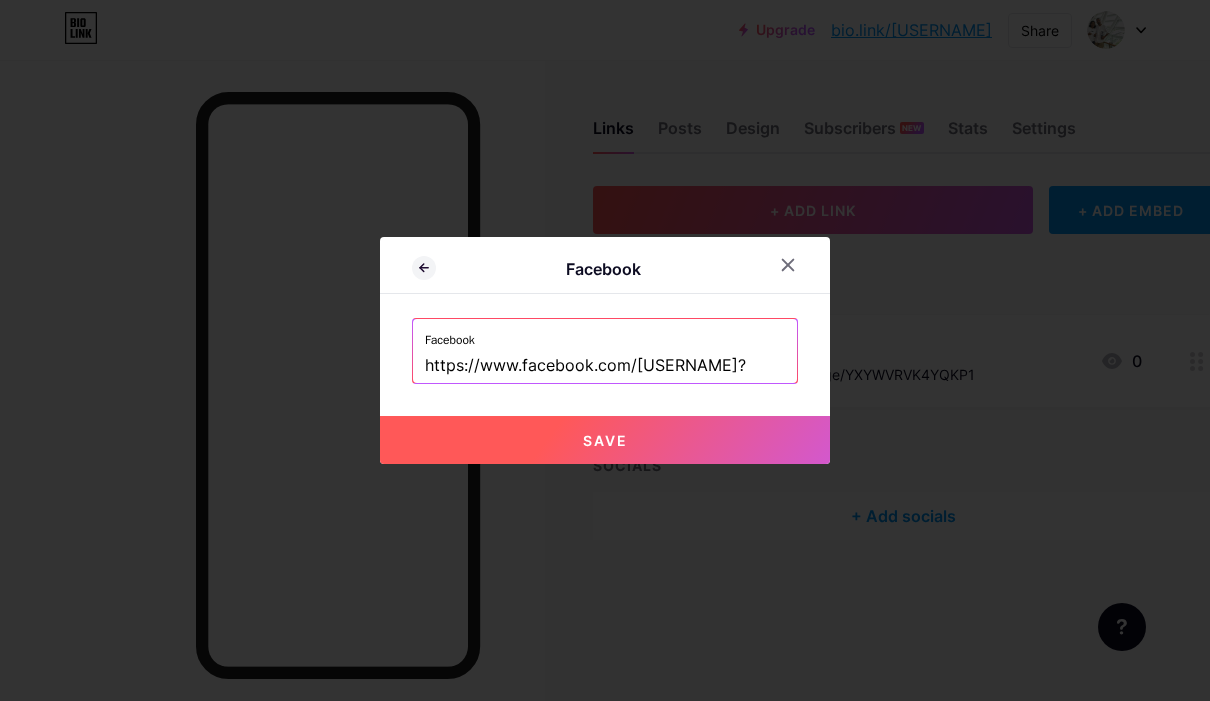 type on "https://www.facebook.com/[USERNAME]?" 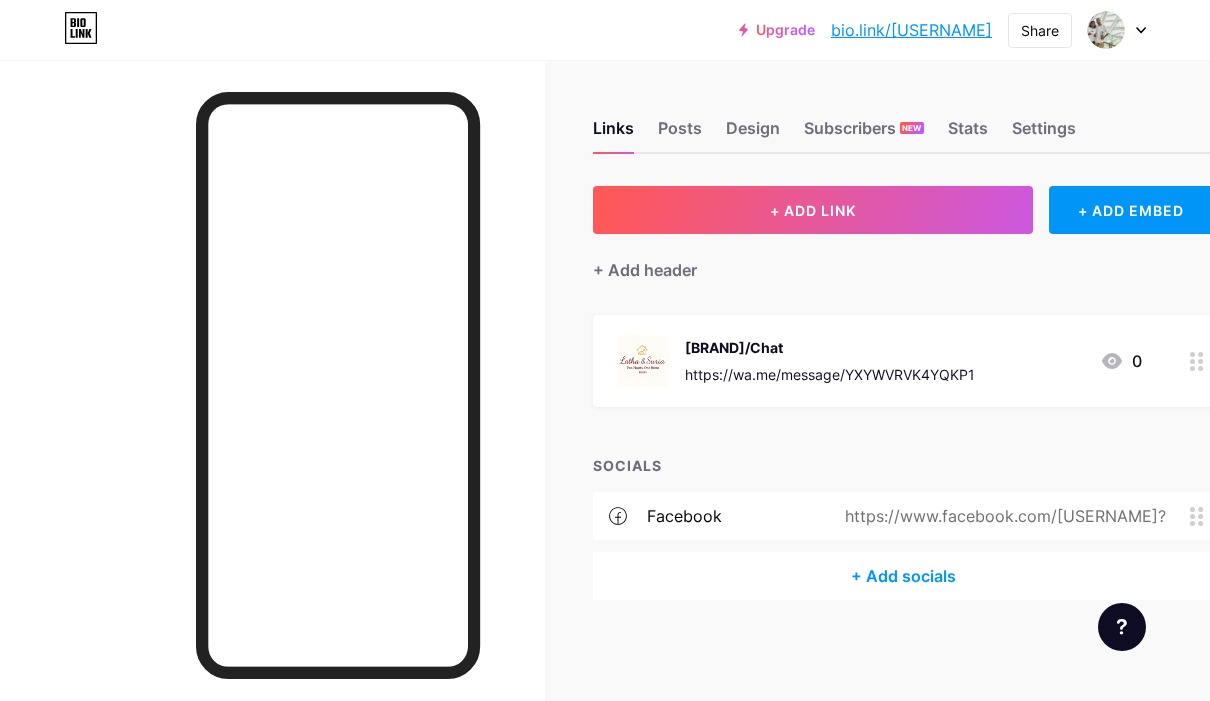click on "+ Add socials" at bounding box center (903, 576) 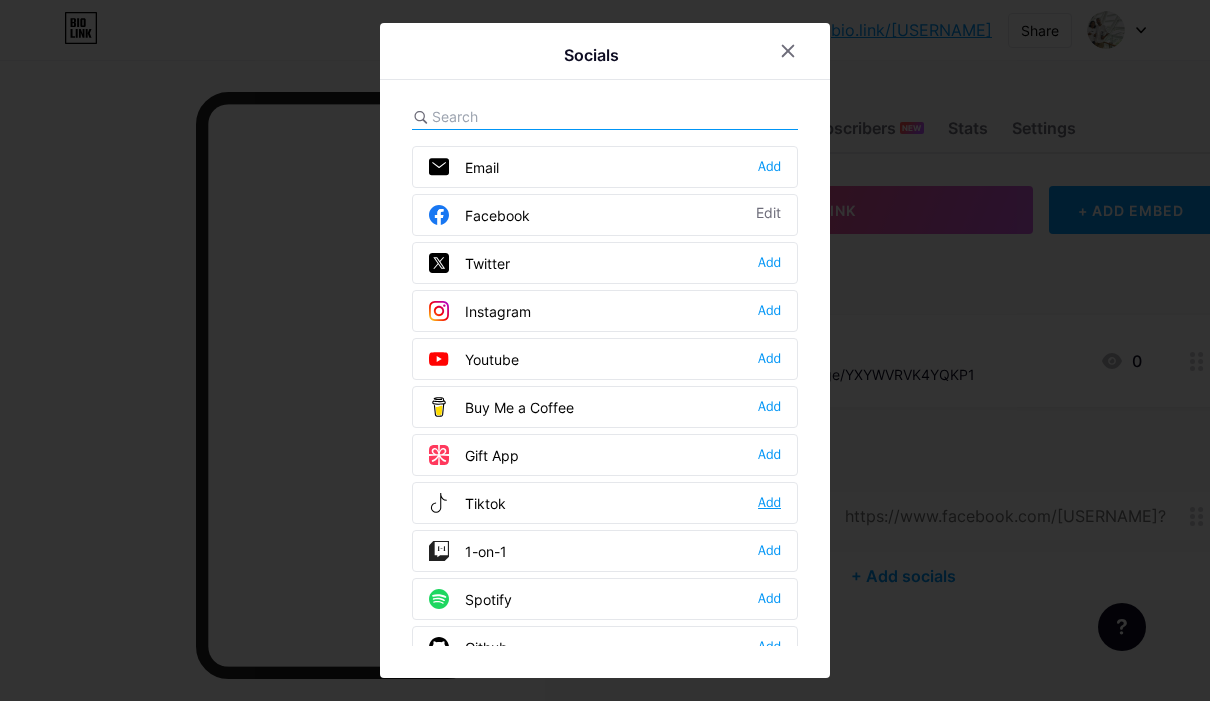 click on "Add" at bounding box center [769, 503] 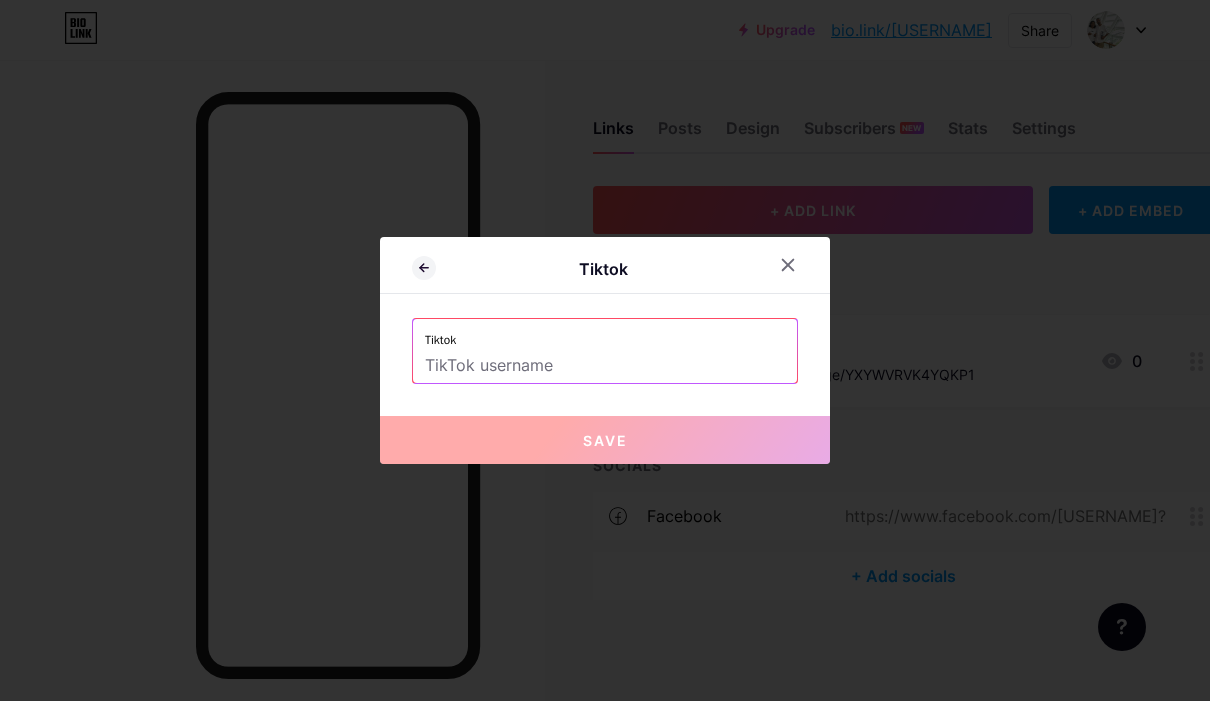 click at bounding box center [605, 366] 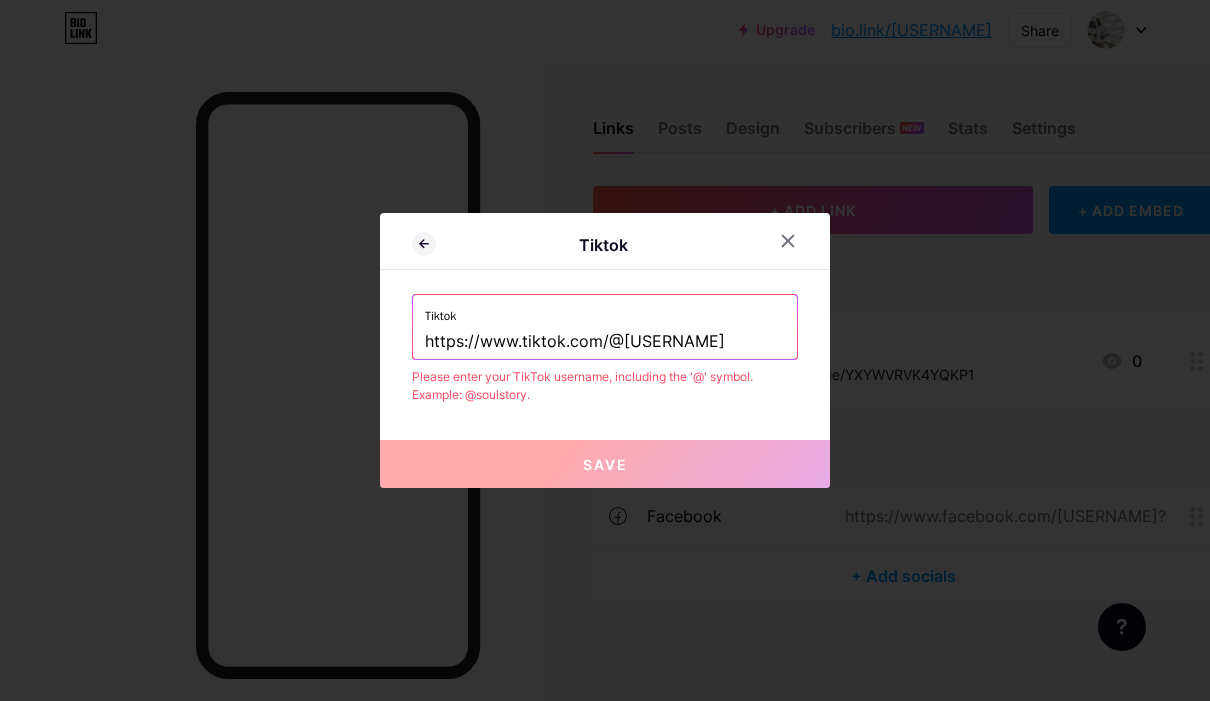 click on "https://www.tiktok.com/@[USERNAME]" at bounding box center [605, 342] 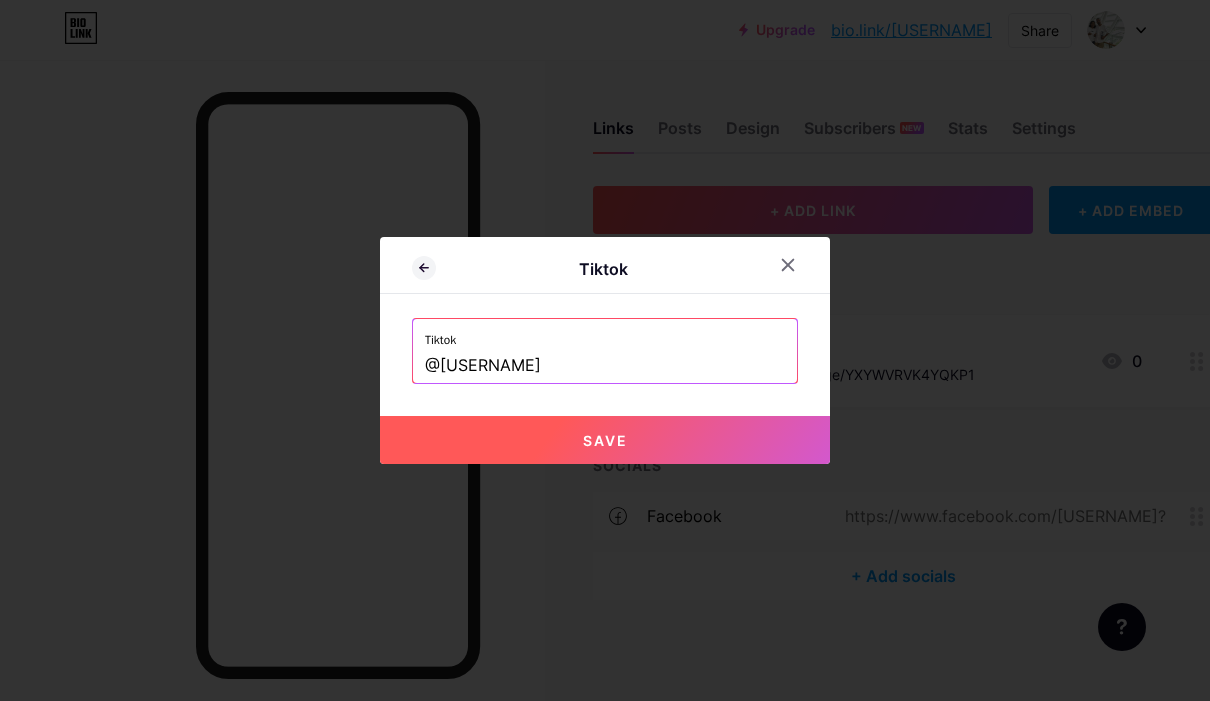 click on "Save" at bounding box center [605, 440] 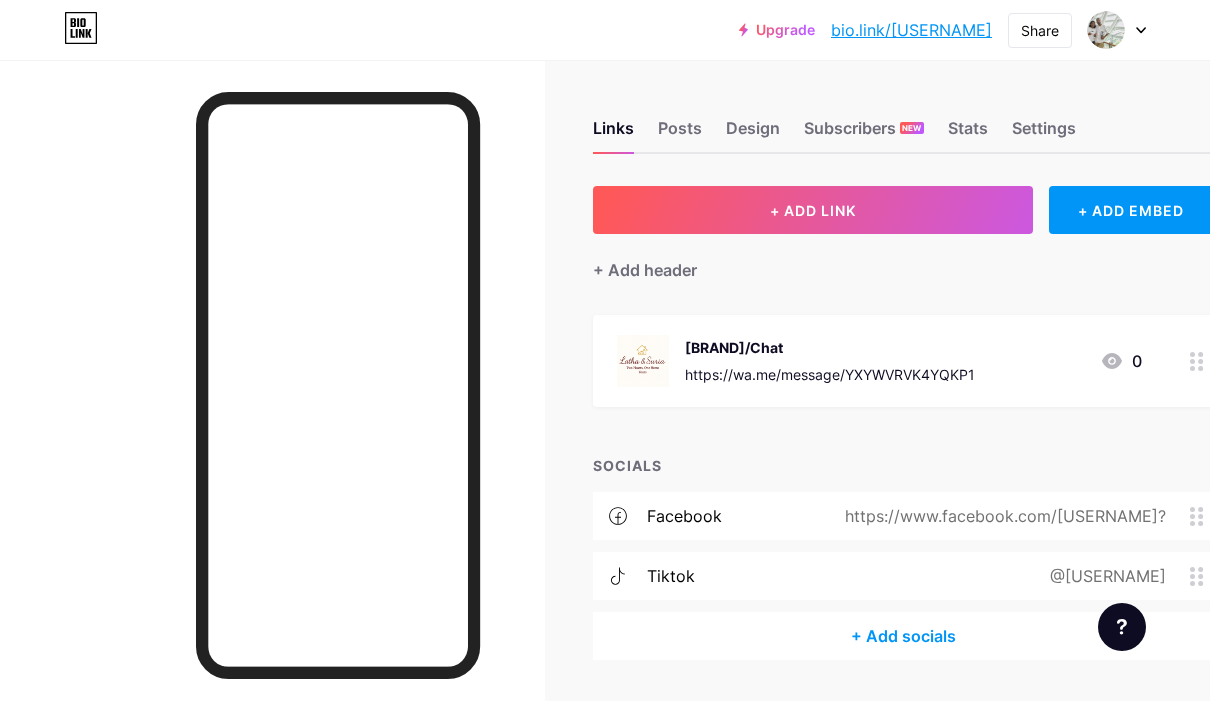 click on "+ Add socials" at bounding box center [903, 636] 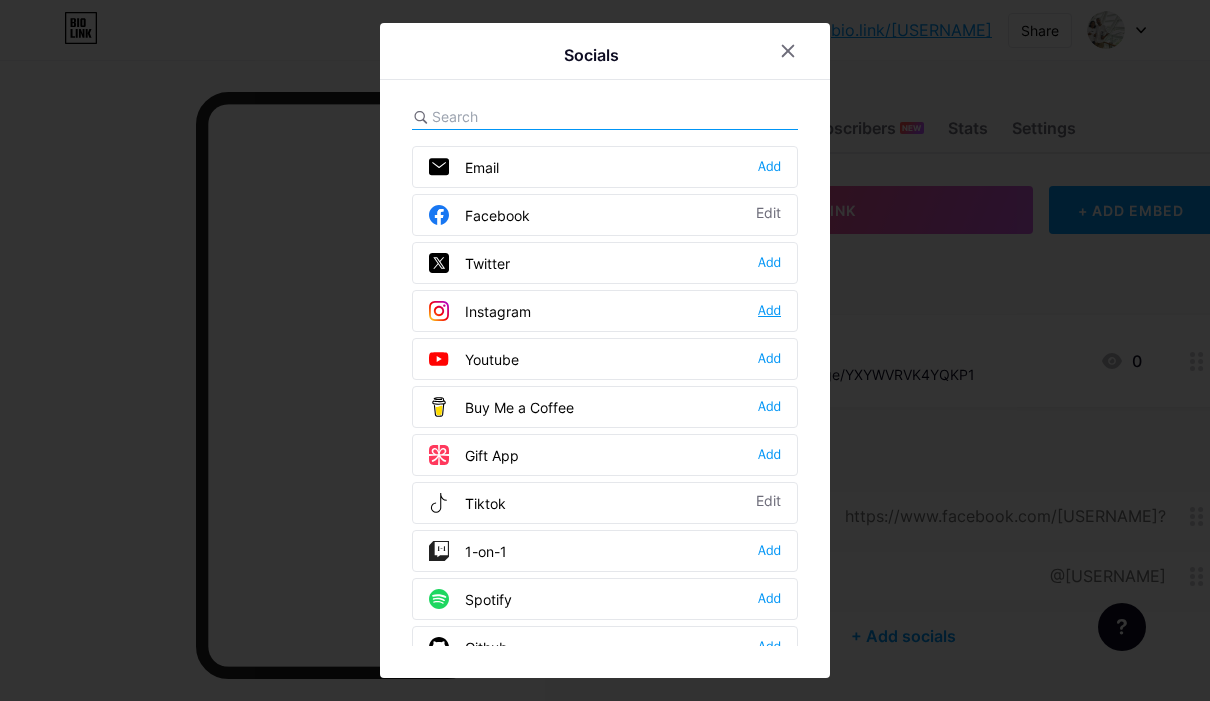 click on "Add" at bounding box center [769, 311] 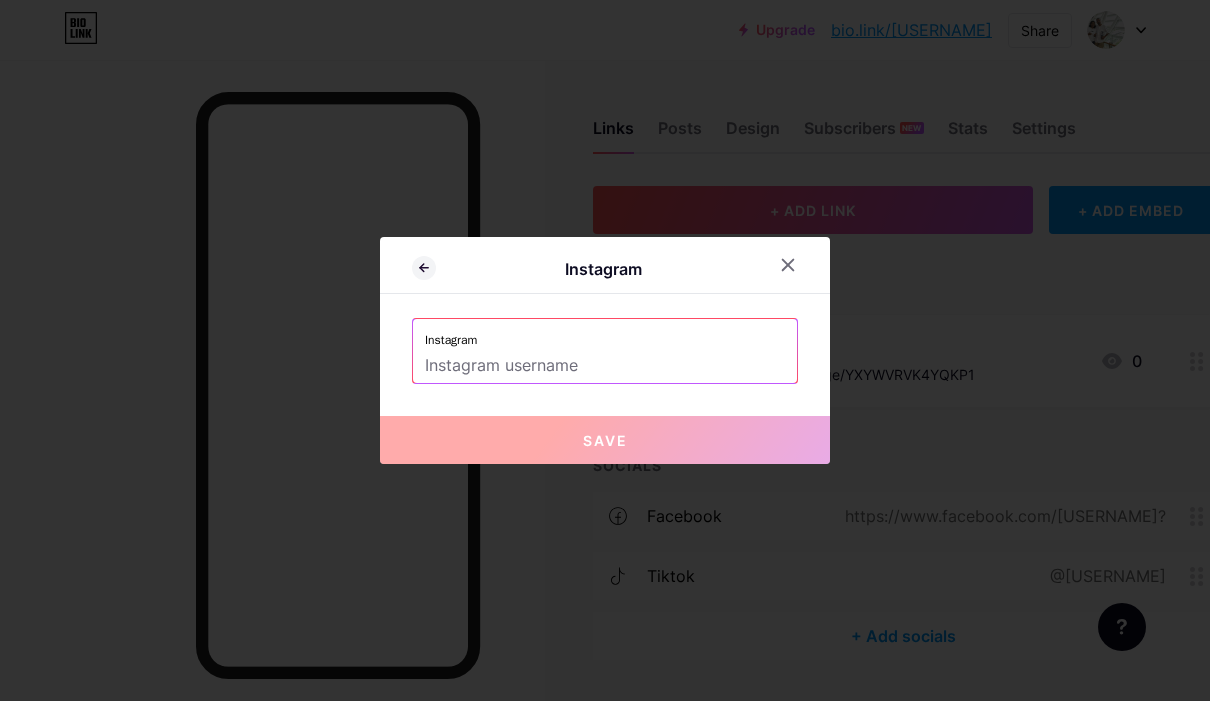 click at bounding box center (605, 366) 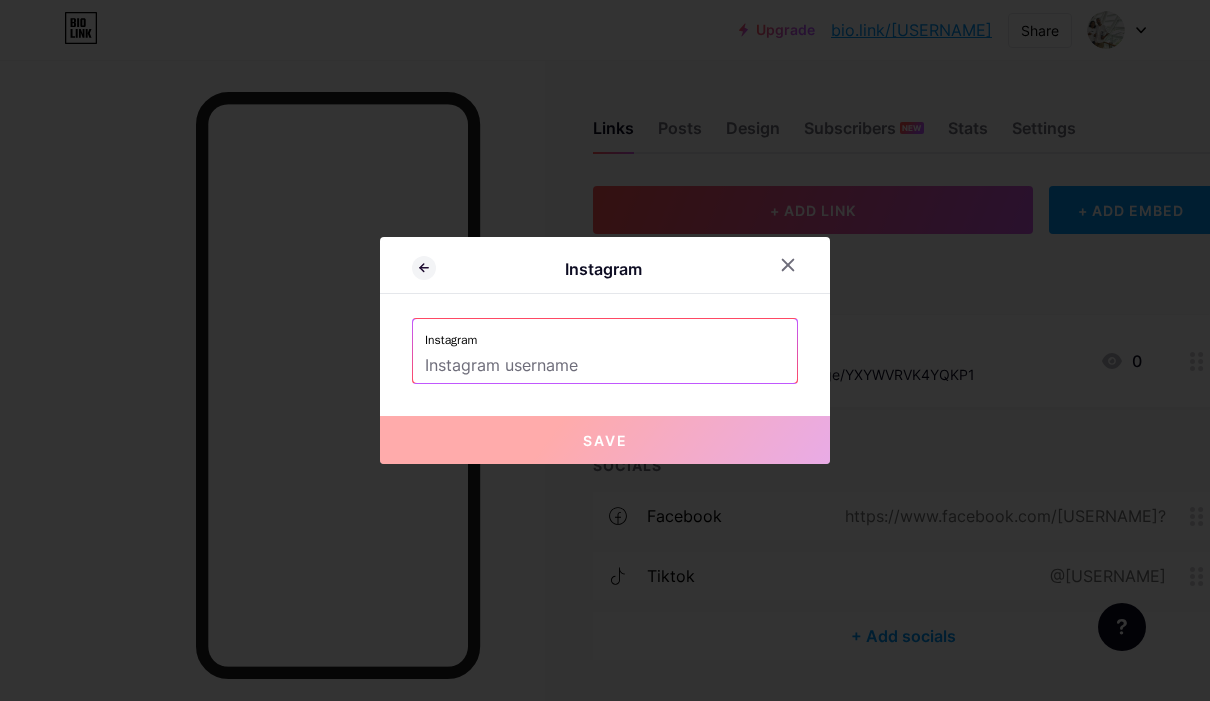 paste on "https://www.instagram.com/[USERNAME]?igsh=MTZzNzZ1c2R4ZjAzYQ%3D%3D&utm_source=qr" 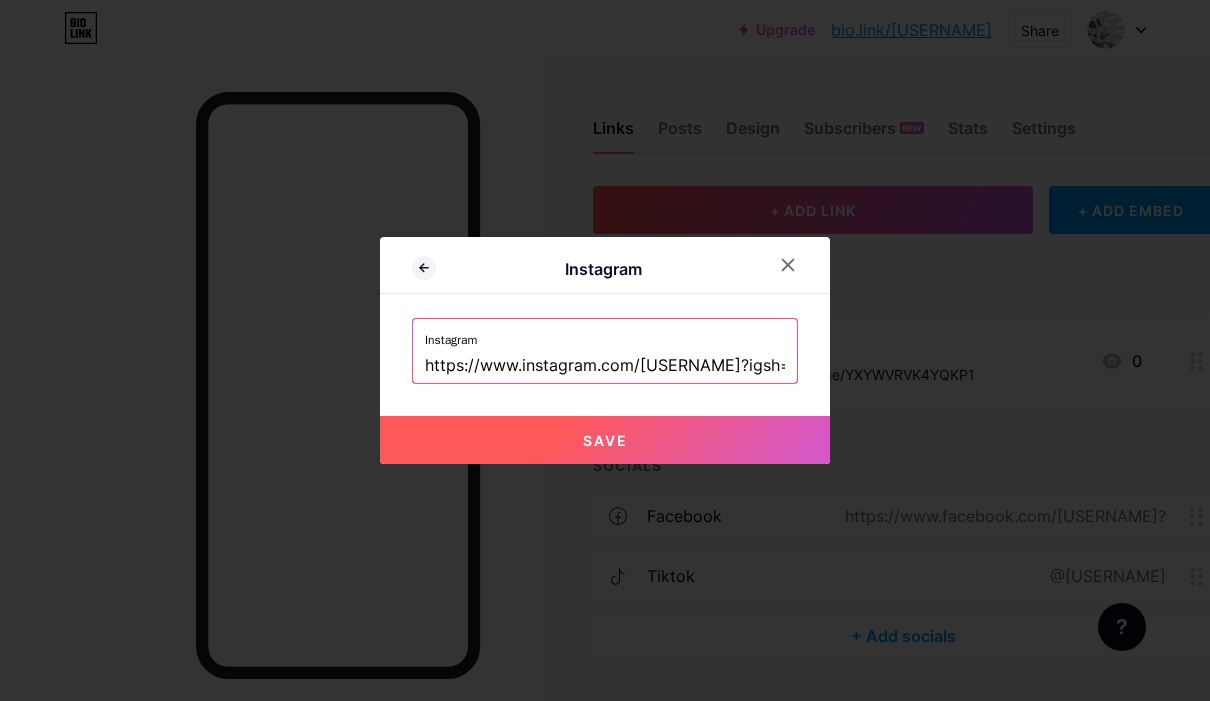 click on "Save" at bounding box center [605, 440] 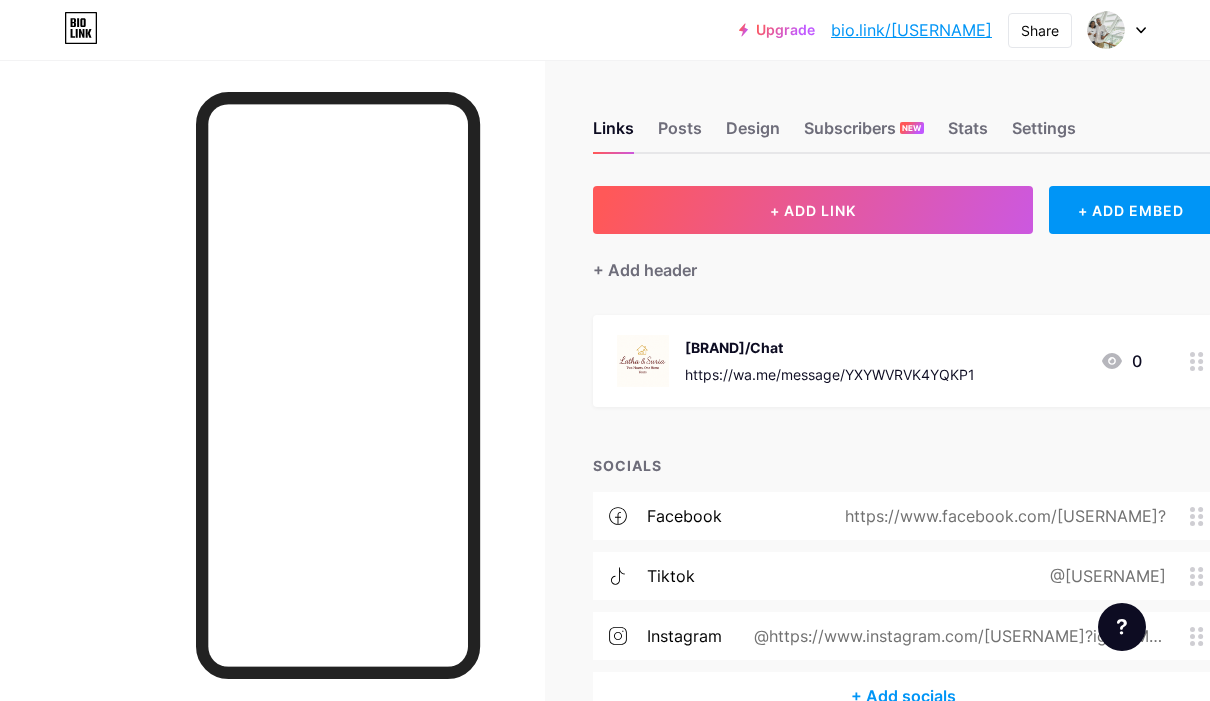 scroll, scrollTop: 4, scrollLeft: 0, axis: vertical 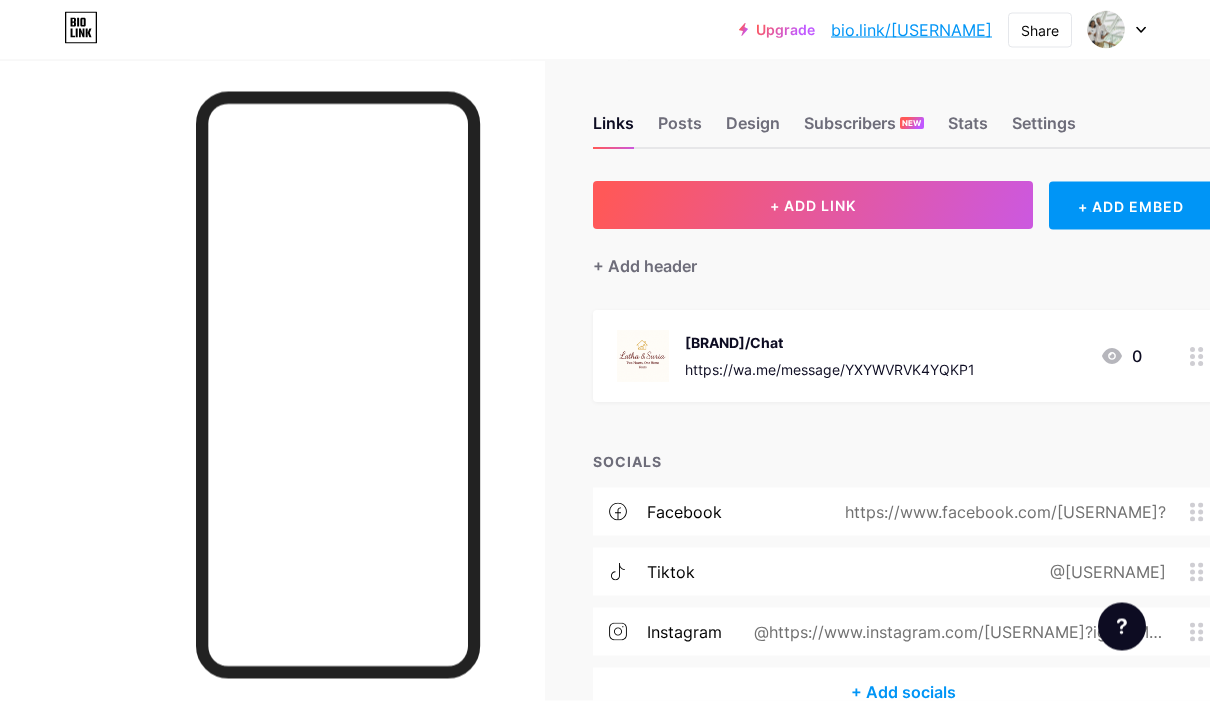 click on "+ Add socials" at bounding box center (903, 692) 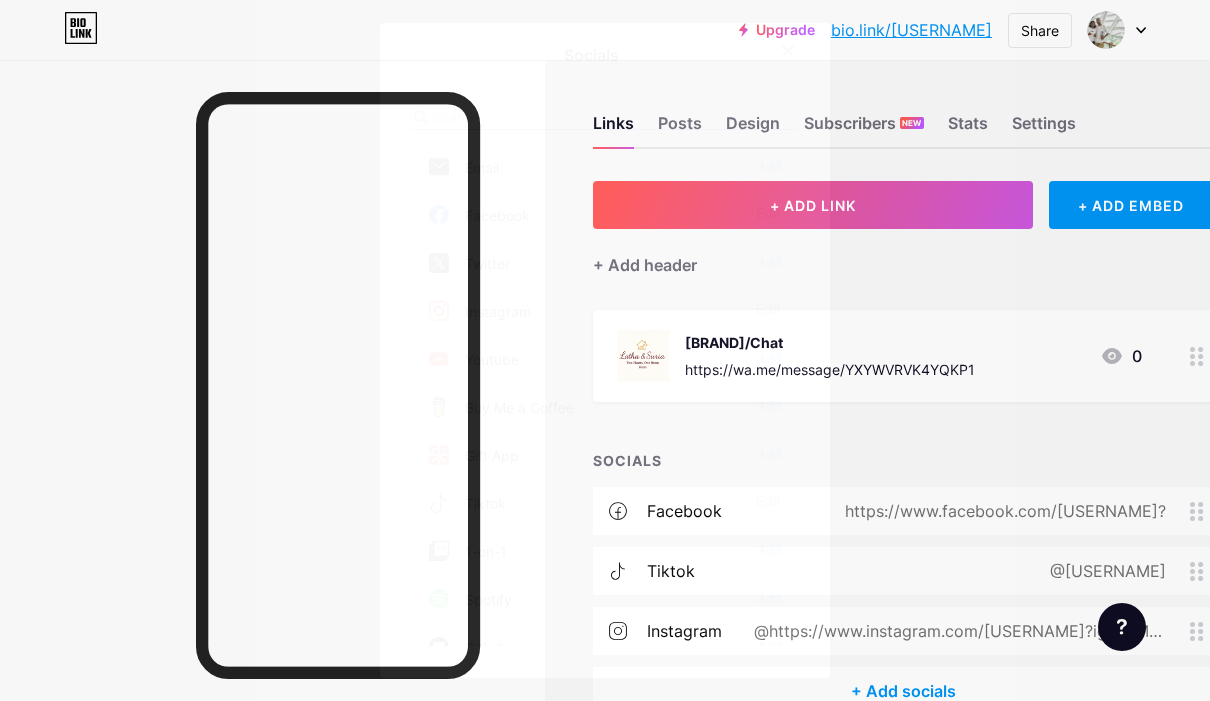 scroll, scrollTop: 29, scrollLeft: 0, axis: vertical 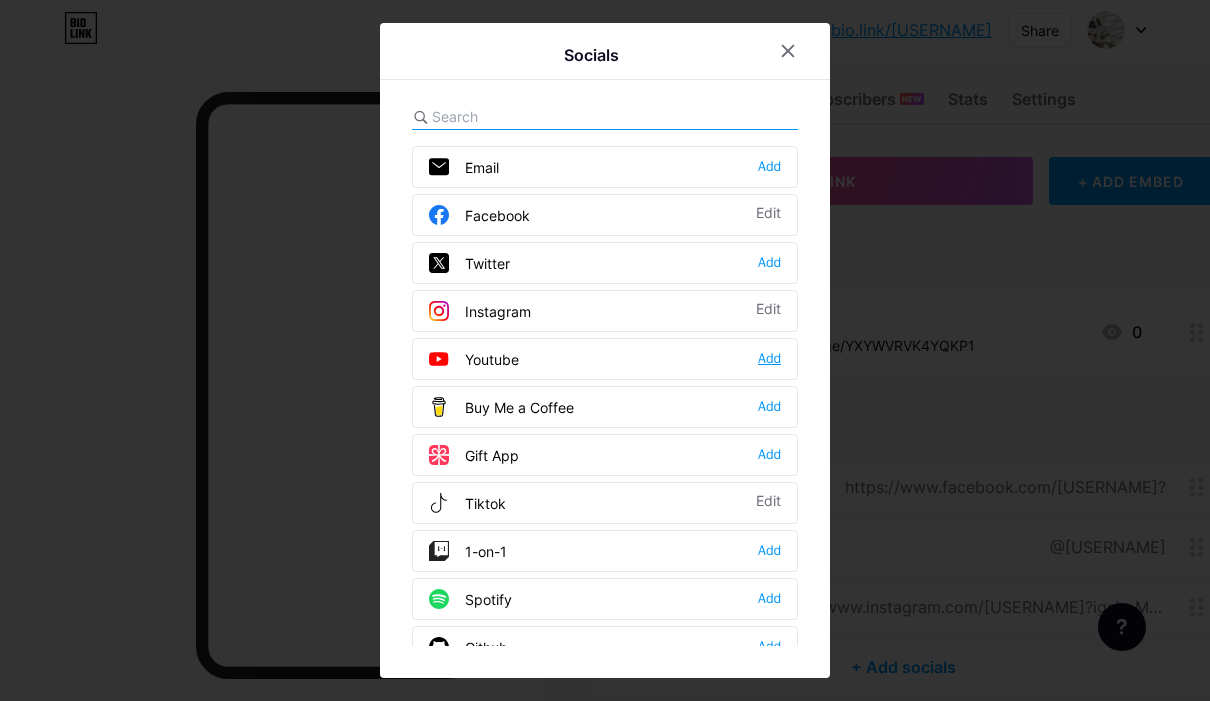 click on "Add" at bounding box center [769, 359] 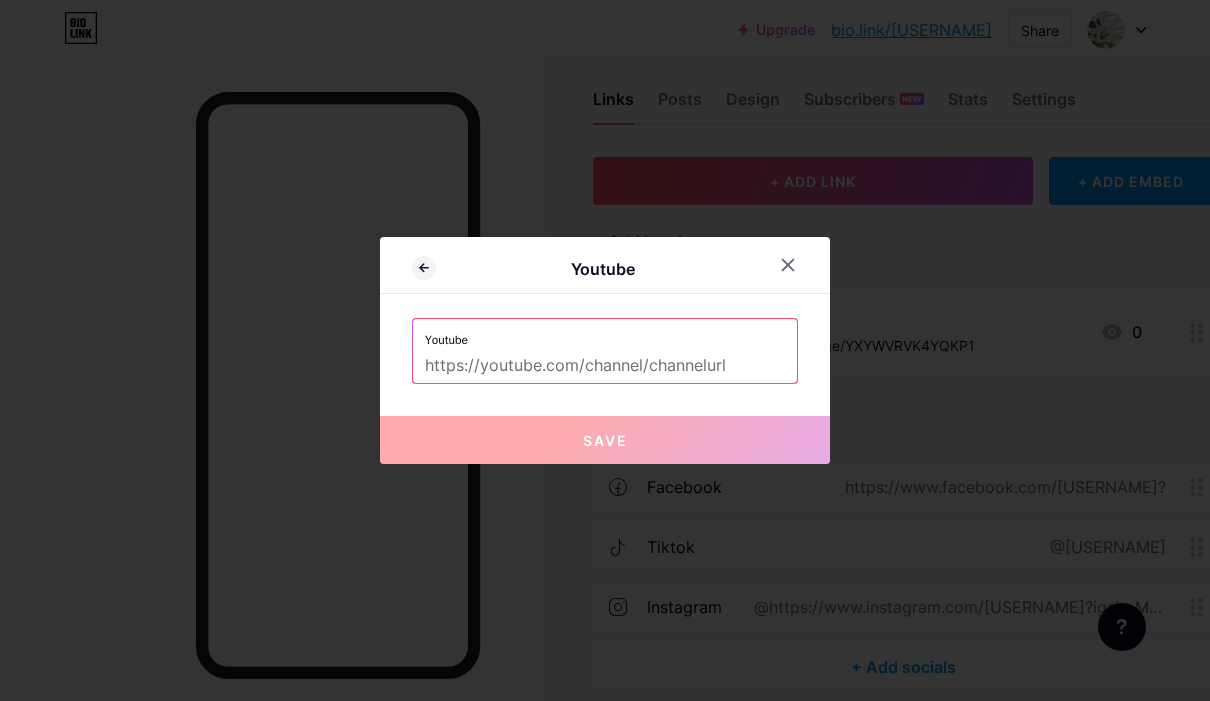 click at bounding box center (605, 366) 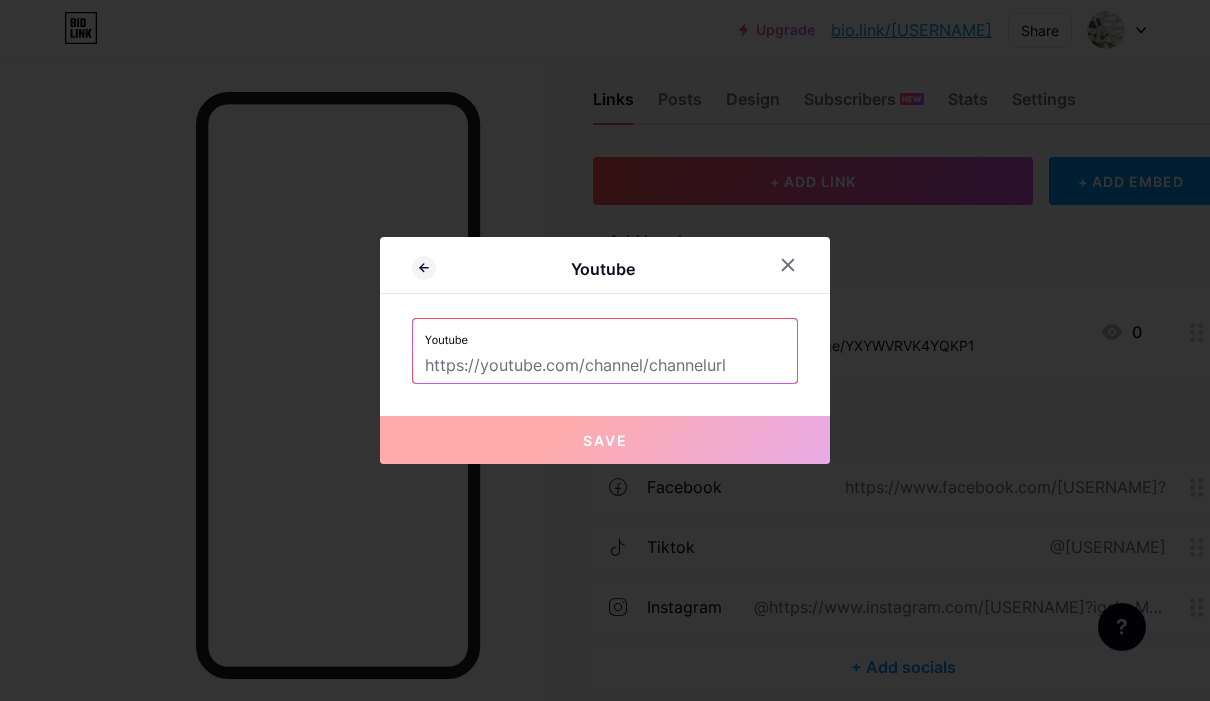 paste on "https://youtube.com/[USERNAME]?si=-nZIVQgsiWT5JbdI" 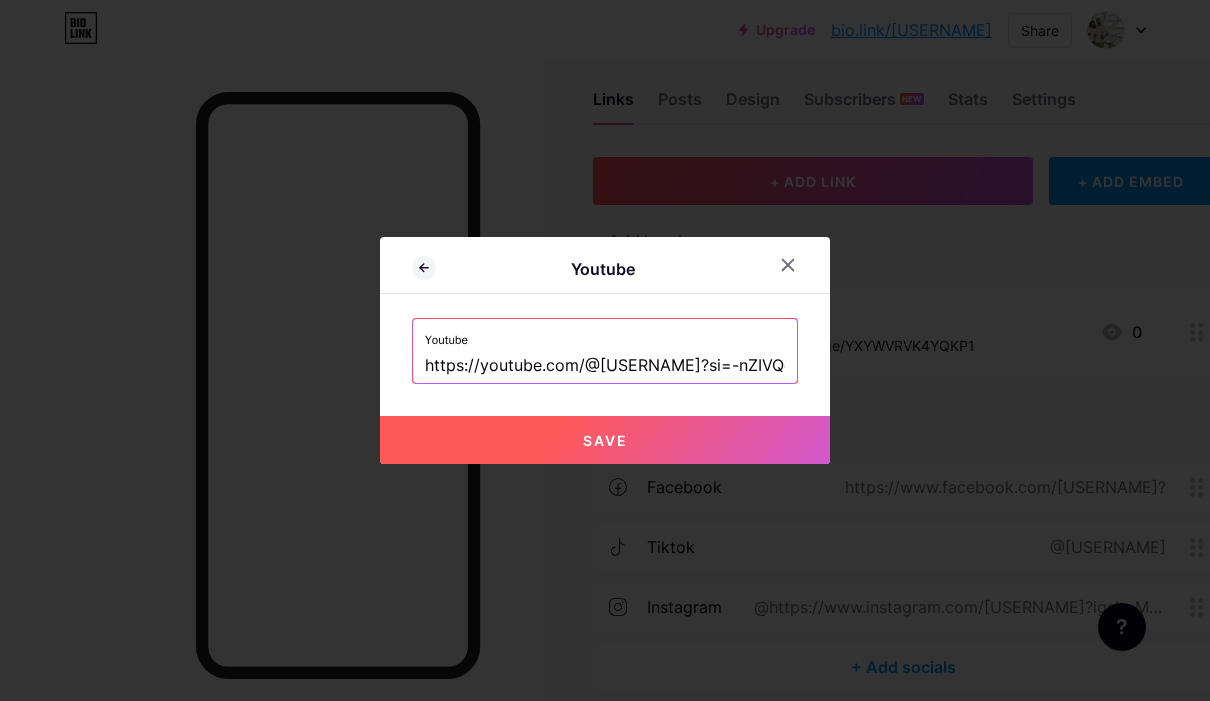 type on "https://youtube.com/[USERNAME]?si=-nZIVQgsiWT5JbdI" 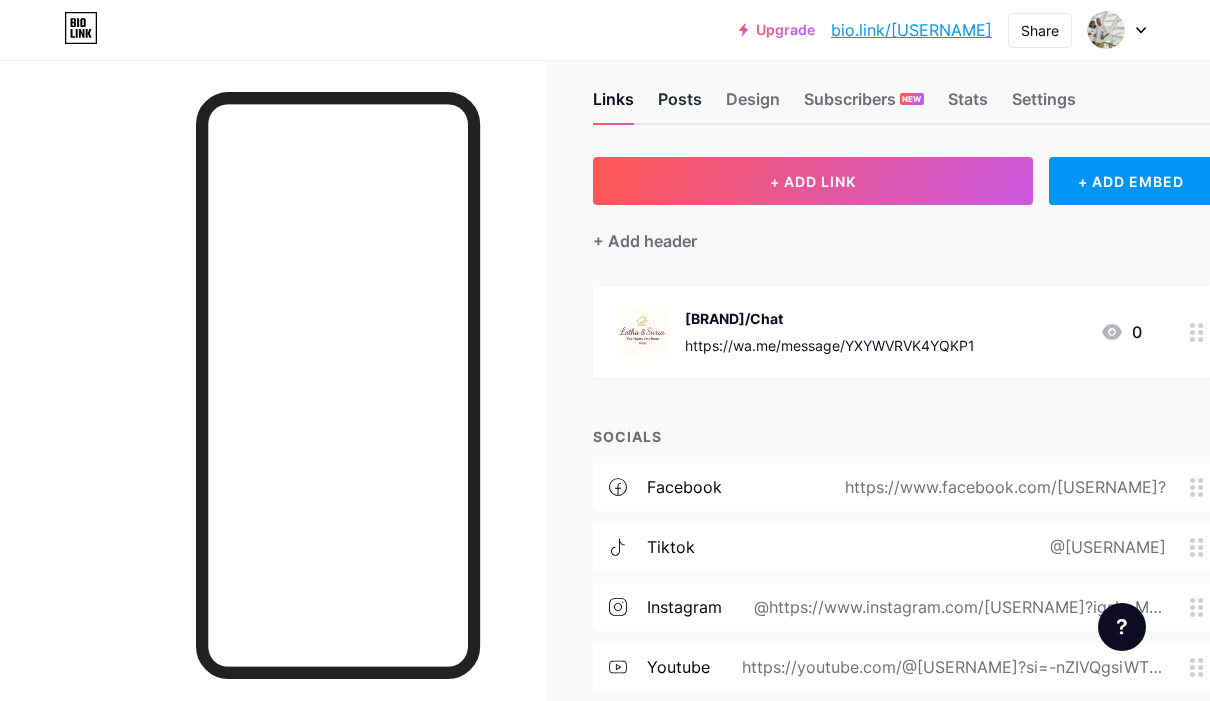 click on "Posts" at bounding box center [680, 105] 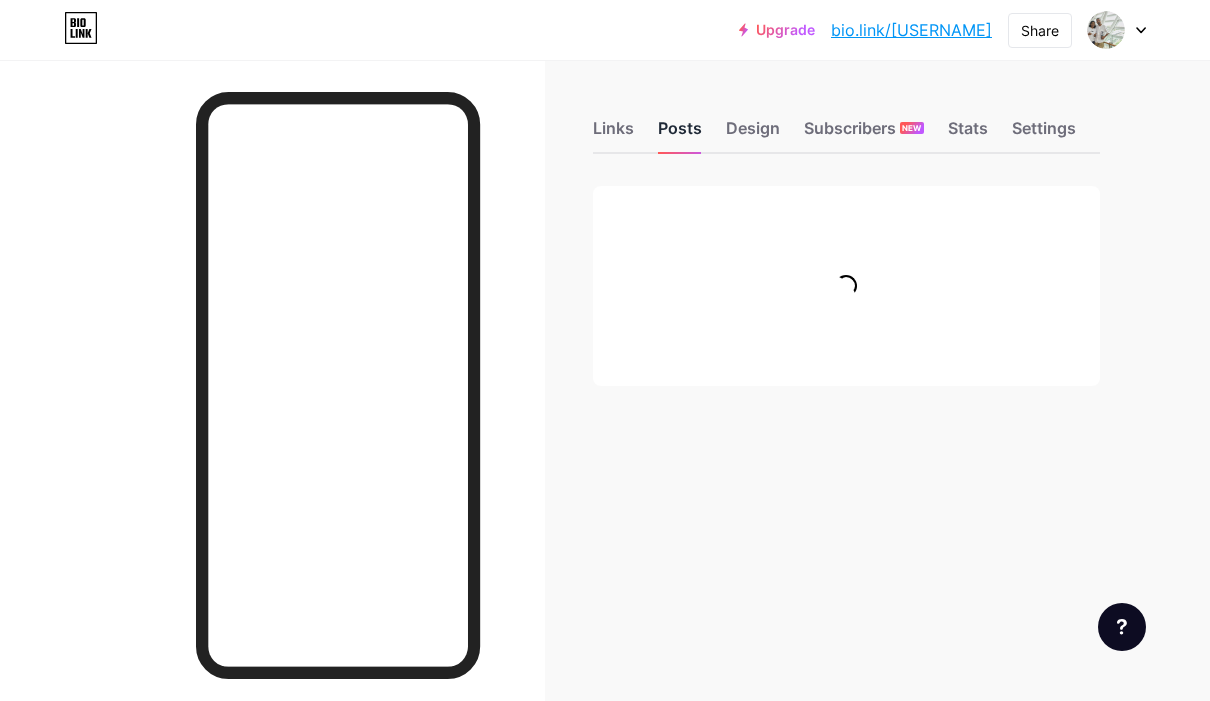 scroll, scrollTop: 0, scrollLeft: 0, axis: both 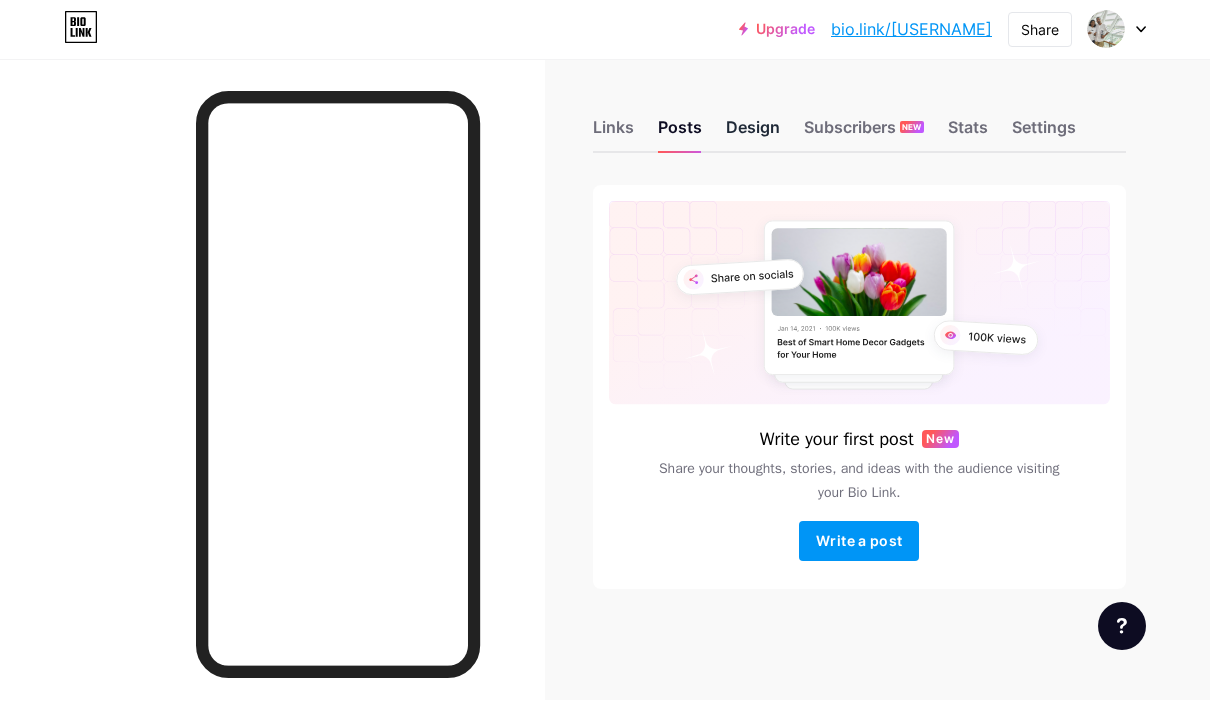 click on "Design" at bounding box center (753, 134) 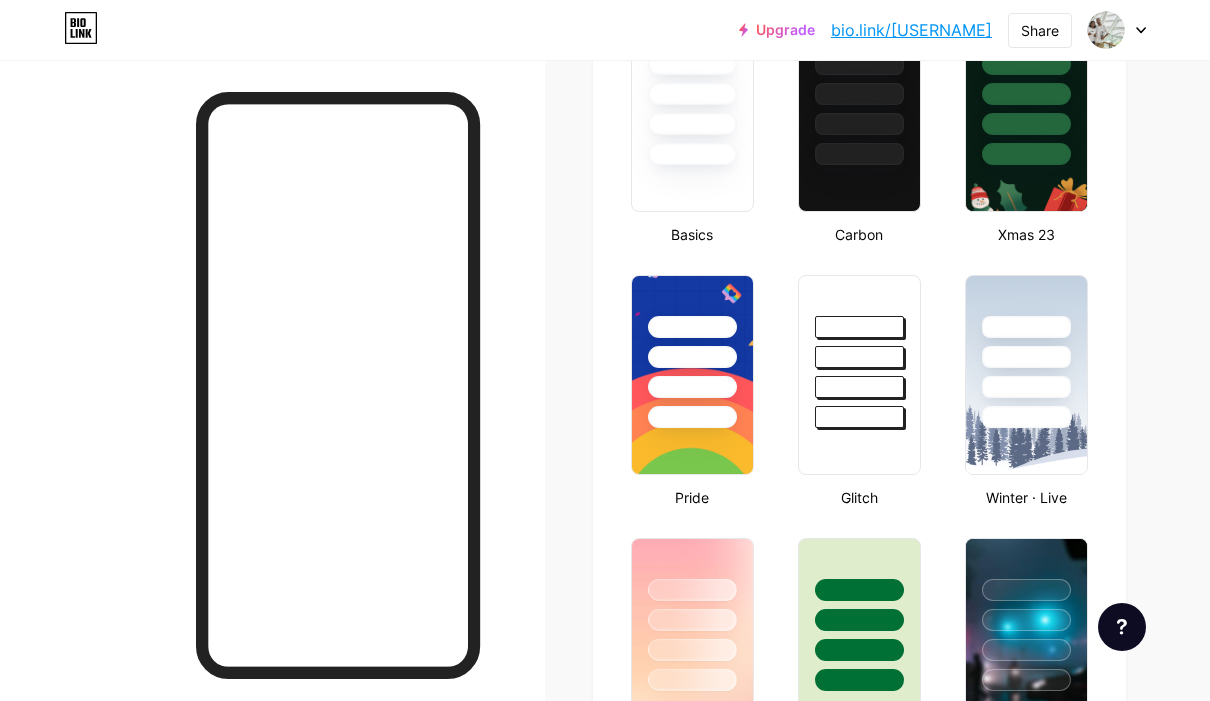 scroll, scrollTop: 584, scrollLeft: 0, axis: vertical 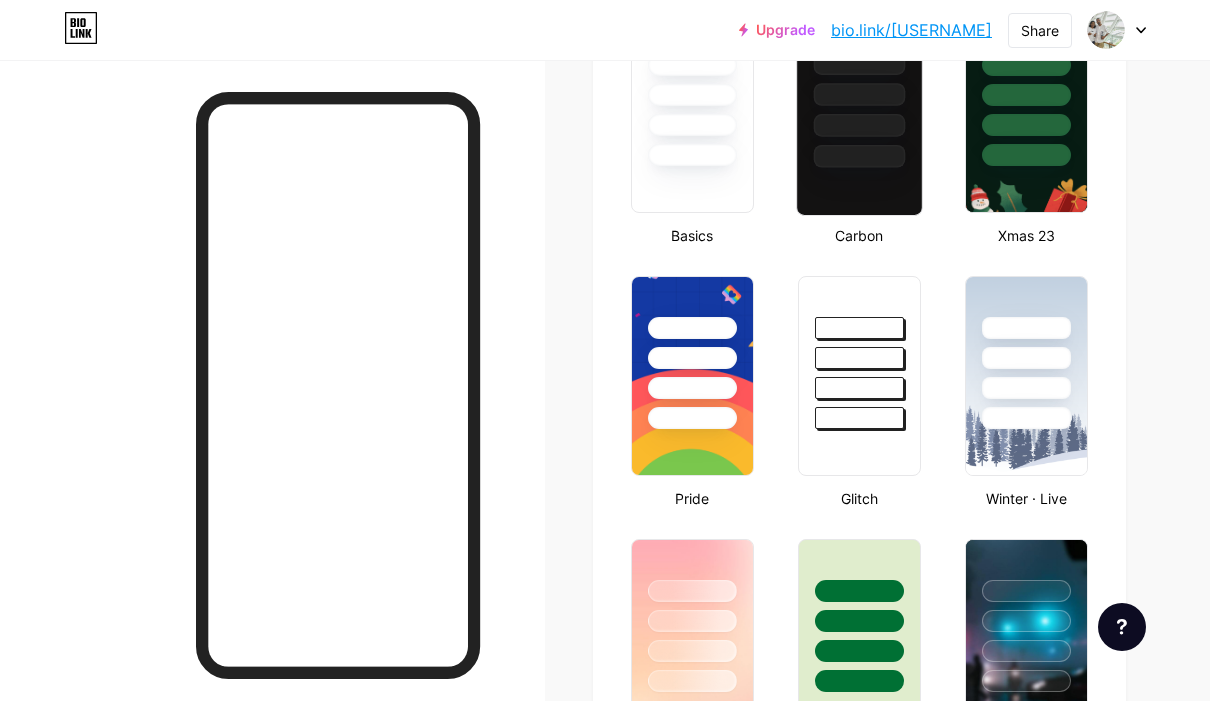 click at bounding box center (859, 156) 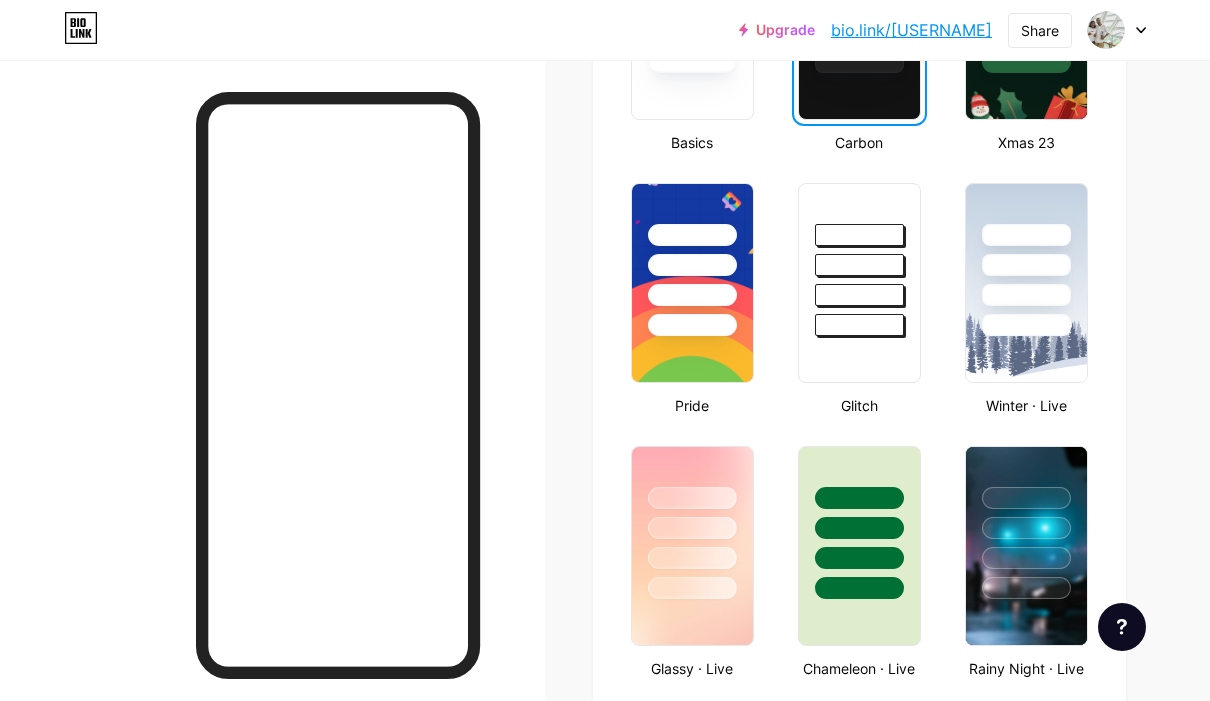 scroll, scrollTop: 680, scrollLeft: 0, axis: vertical 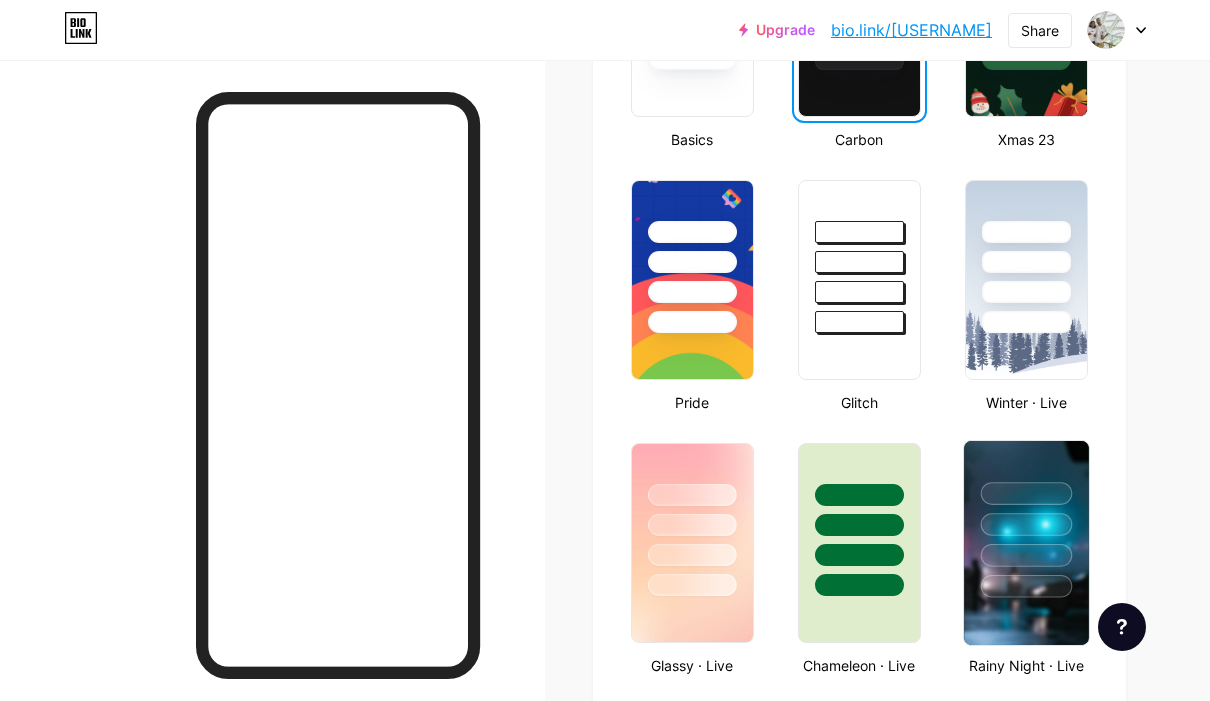 click at bounding box center [1026, 524] 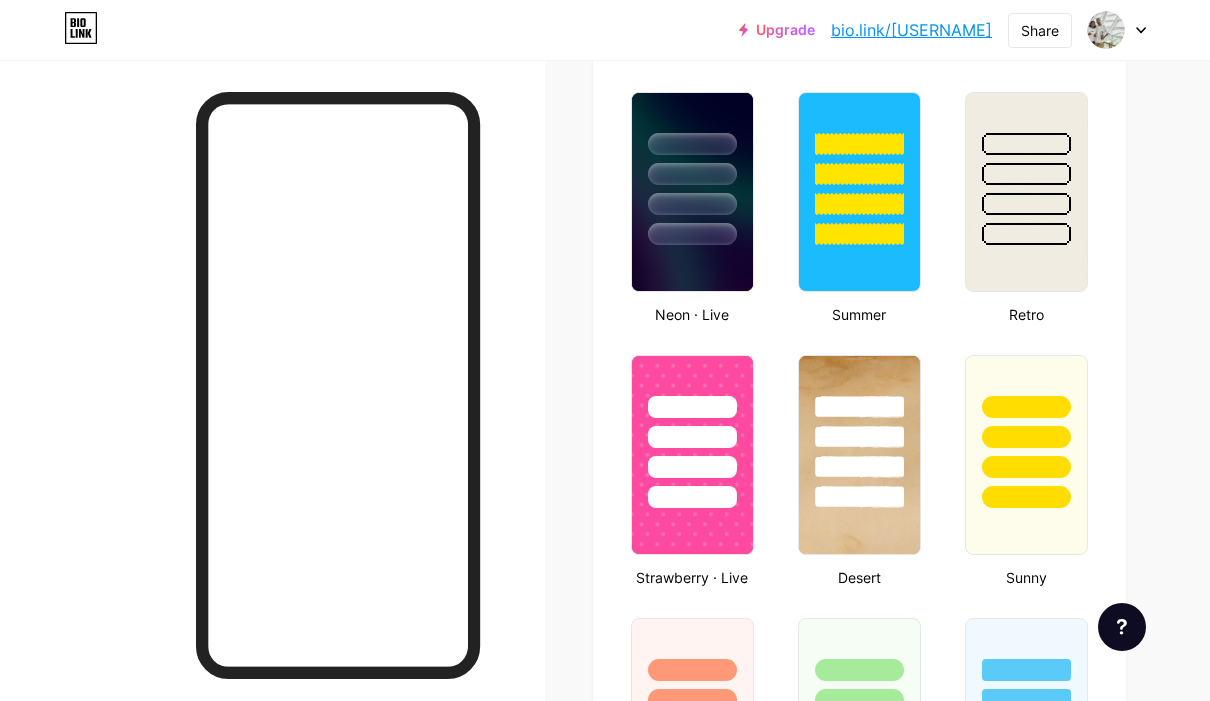 scroll, scrollTop: 1291, scrollLeft: 0, axis: vertical 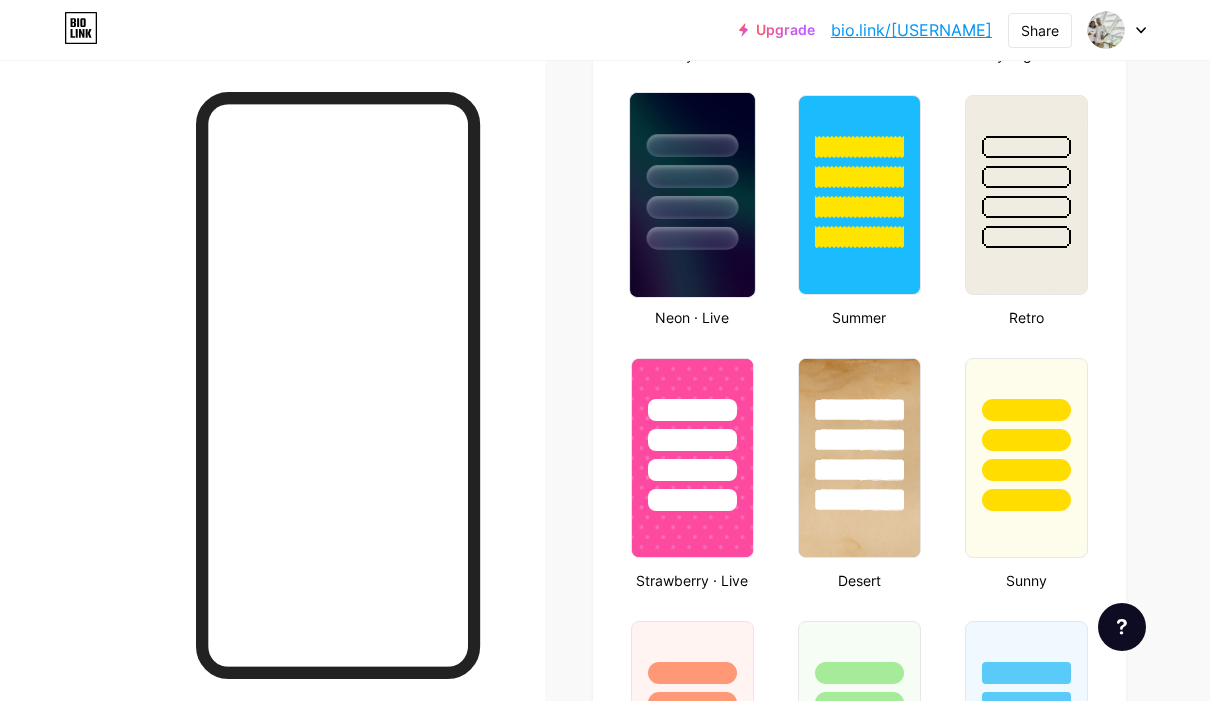 click at bounding box center [692, 238] 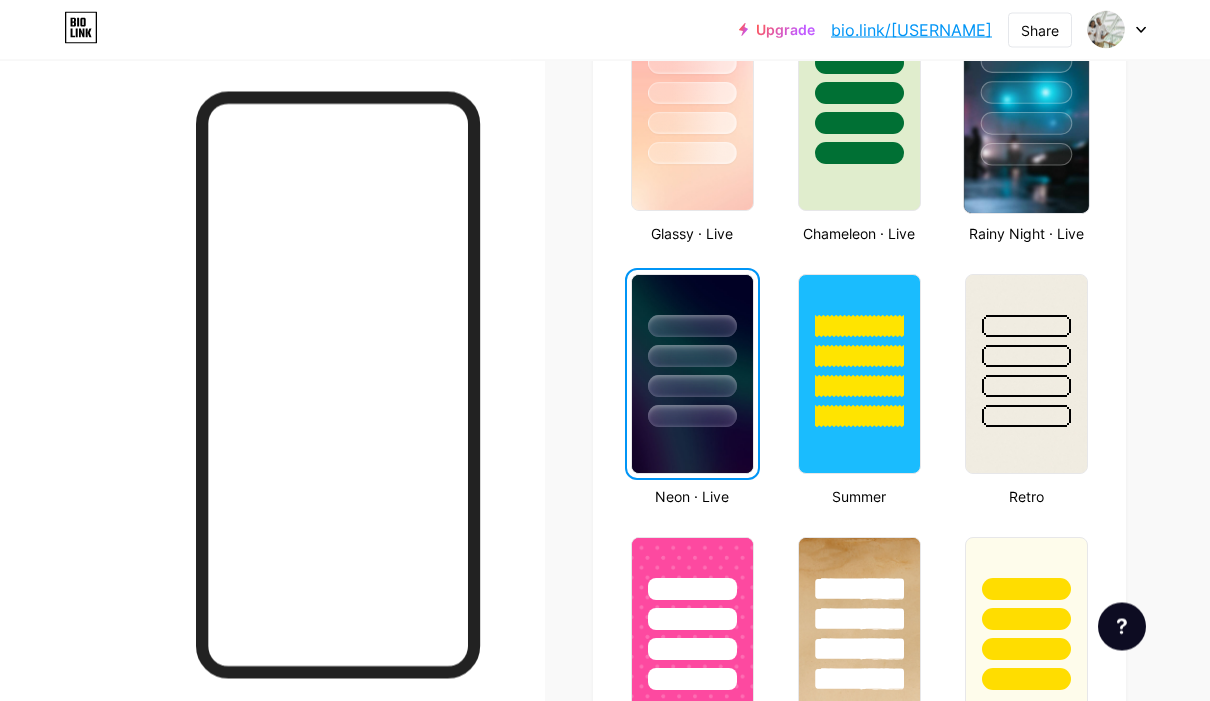 scroll, scrollTop: 1112, scrollLeft: 0, axis: vertical 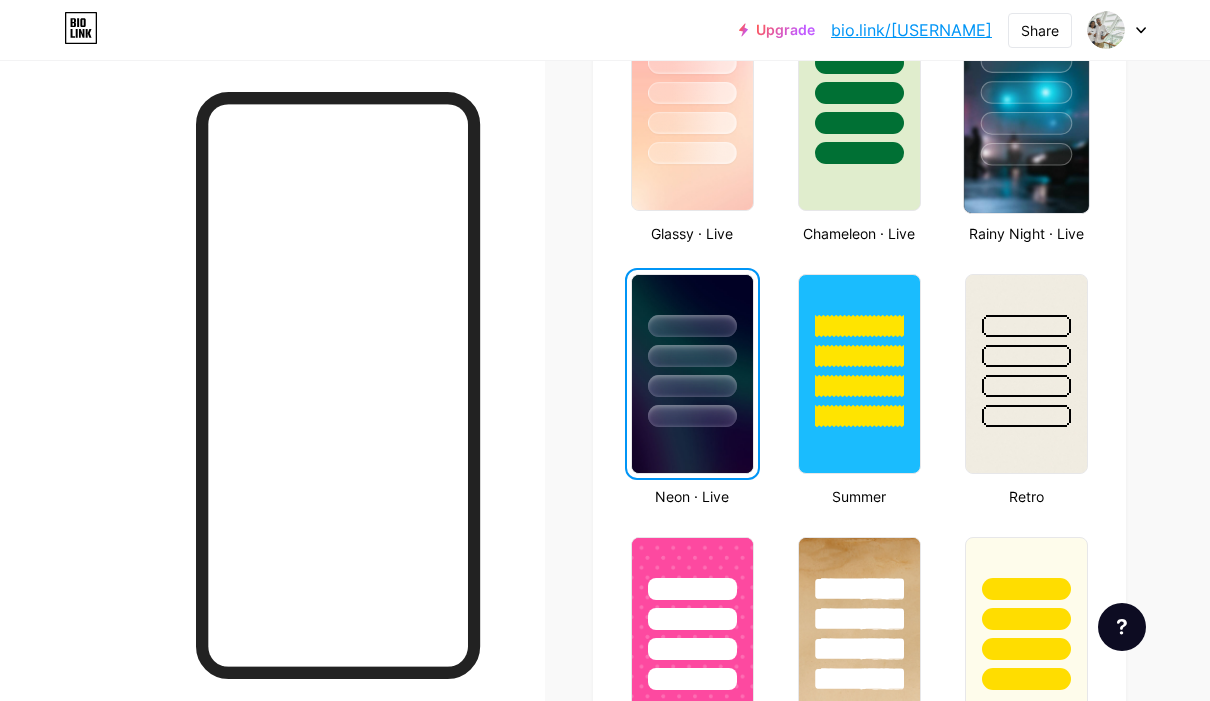 click at bounding box center (1026, 111) 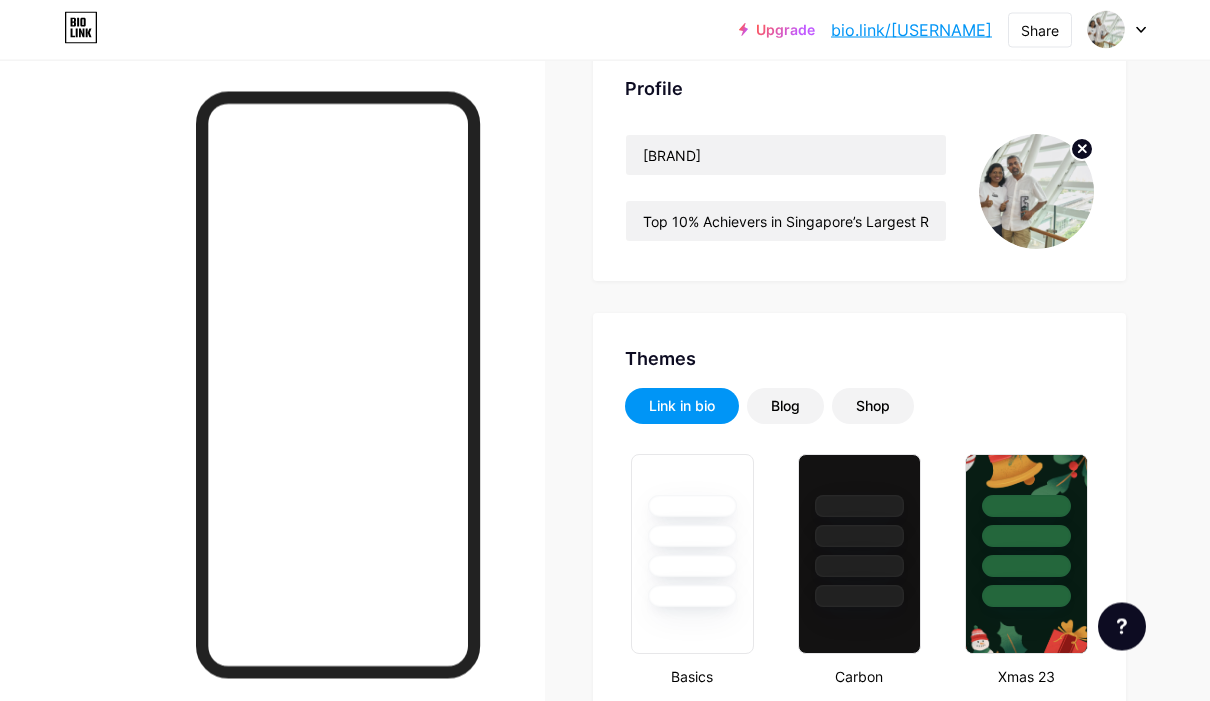scroll, scrollTop: 0, scrollLeft: 0, axis: both 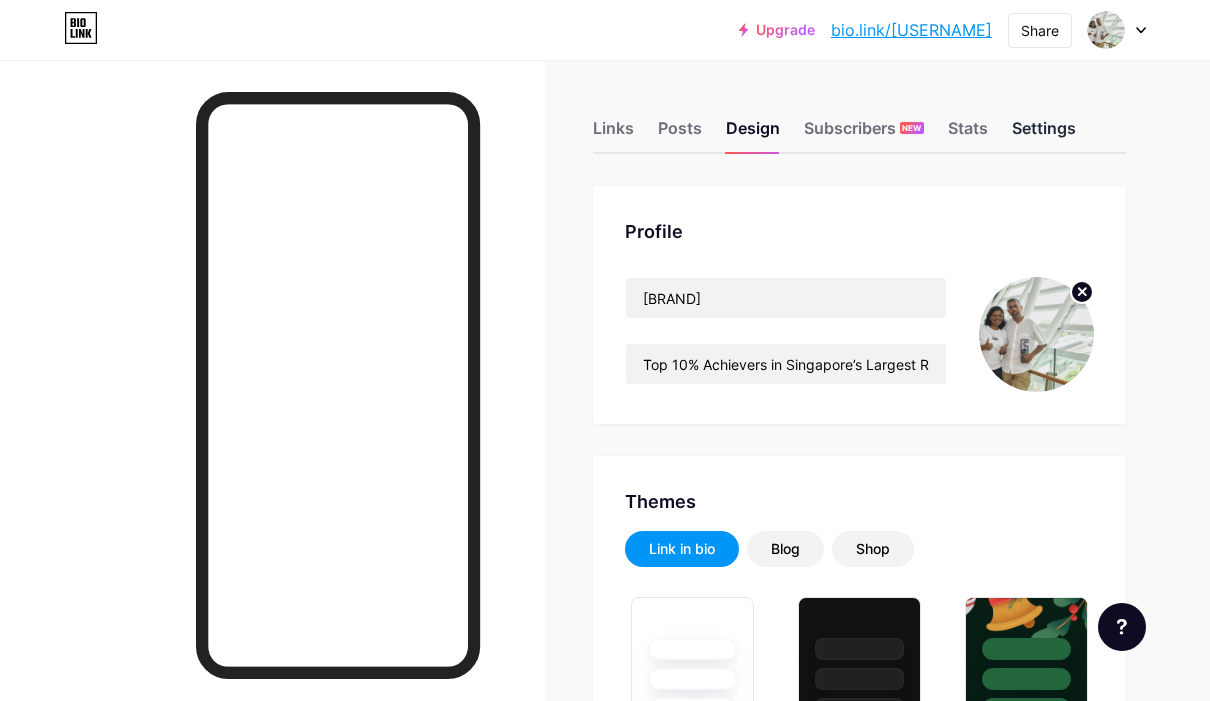 click on "Settings" at bounding box center [1044, 134] 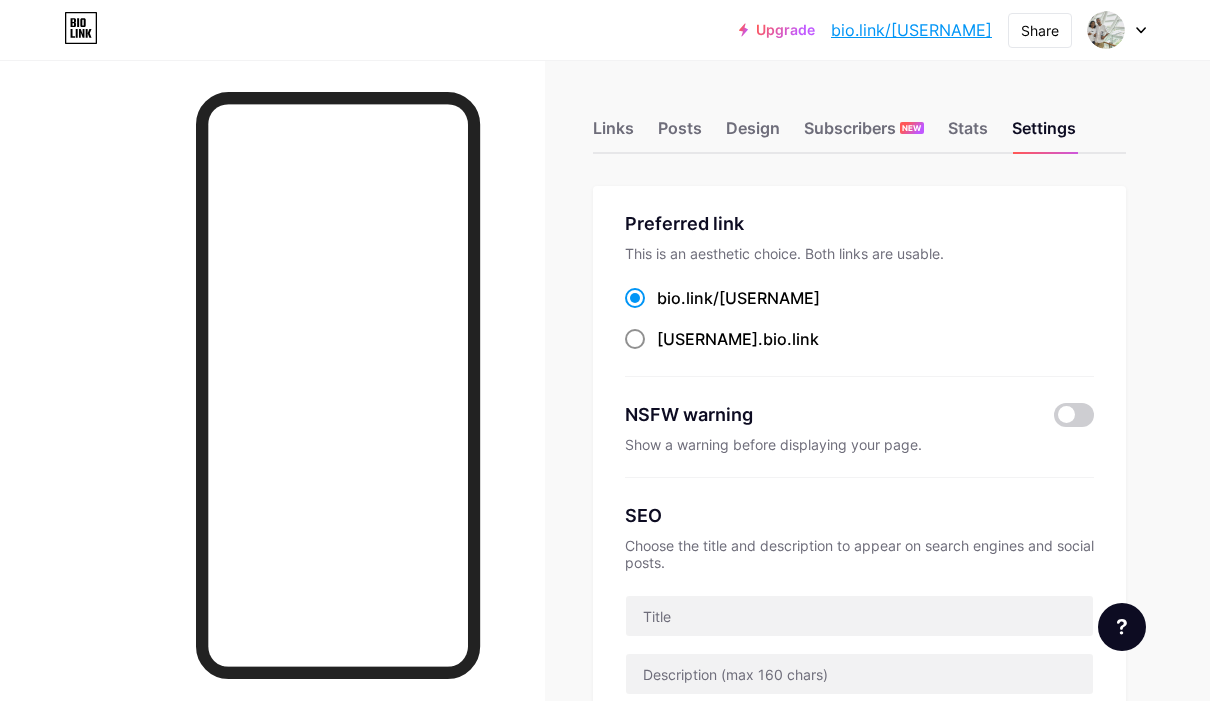 click at bounding box center (635, 339) 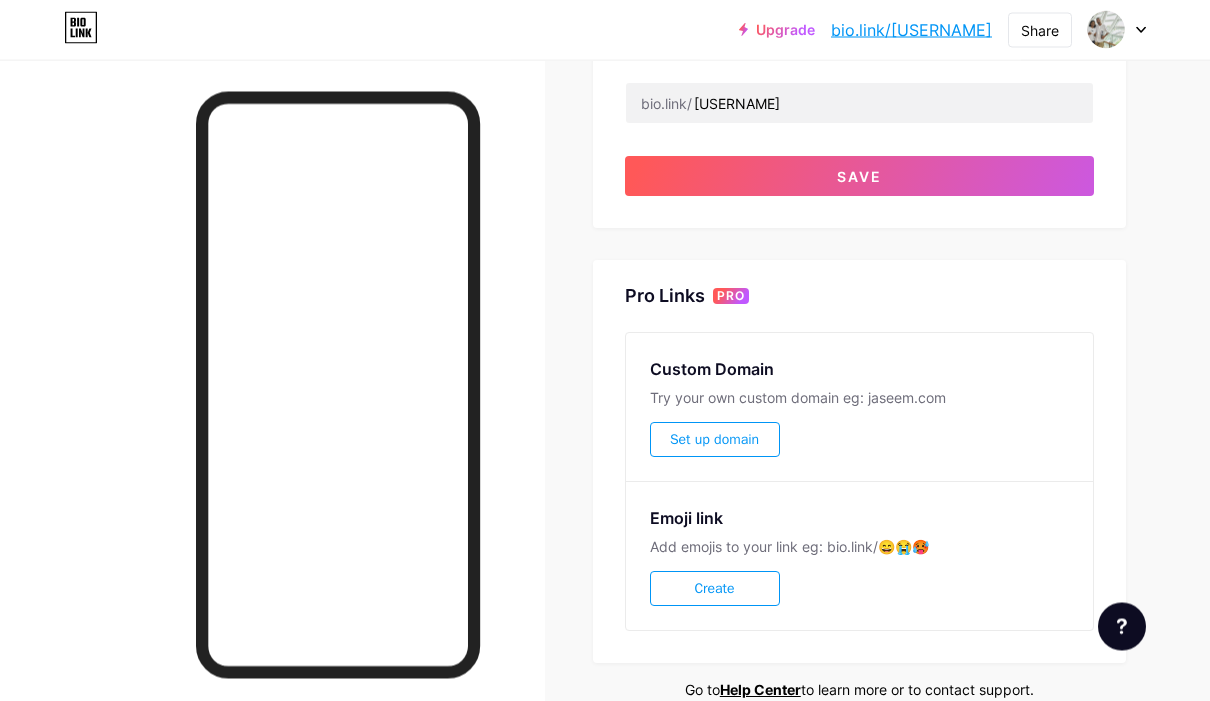 scroll, scrollTop: 856, scrollLeft: 0, axis: vertical 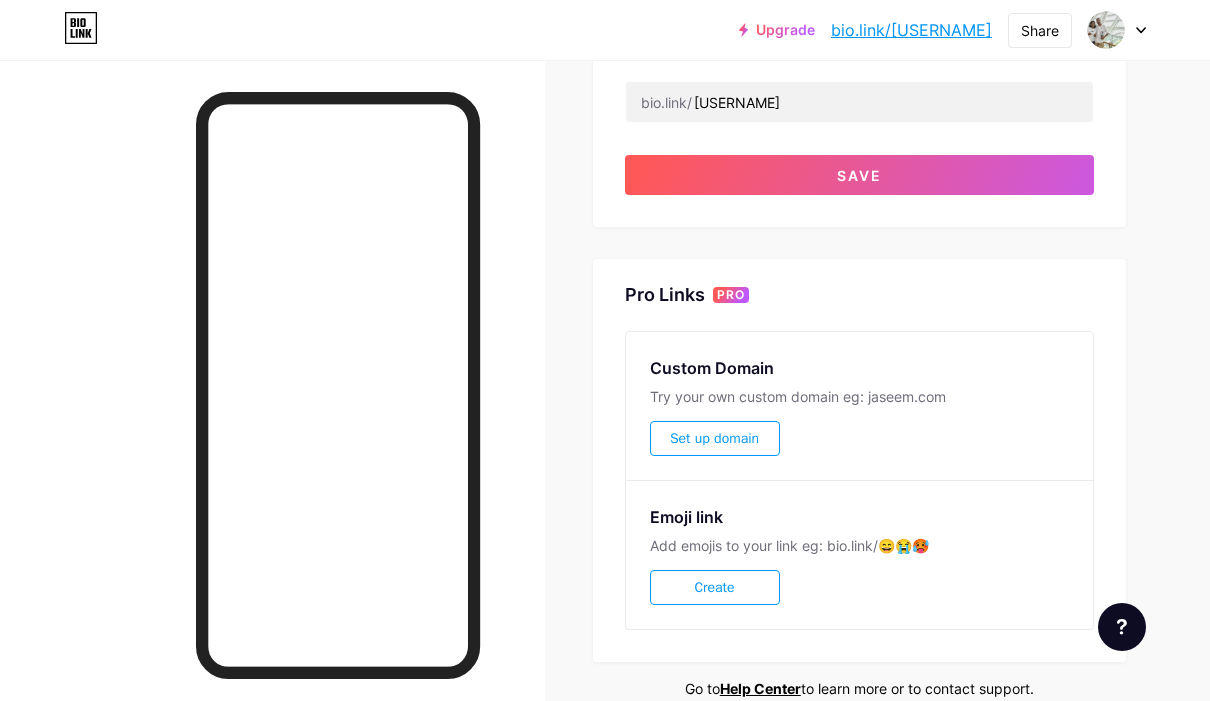 click on "Set
up domain" at bounding box center (714, 438) 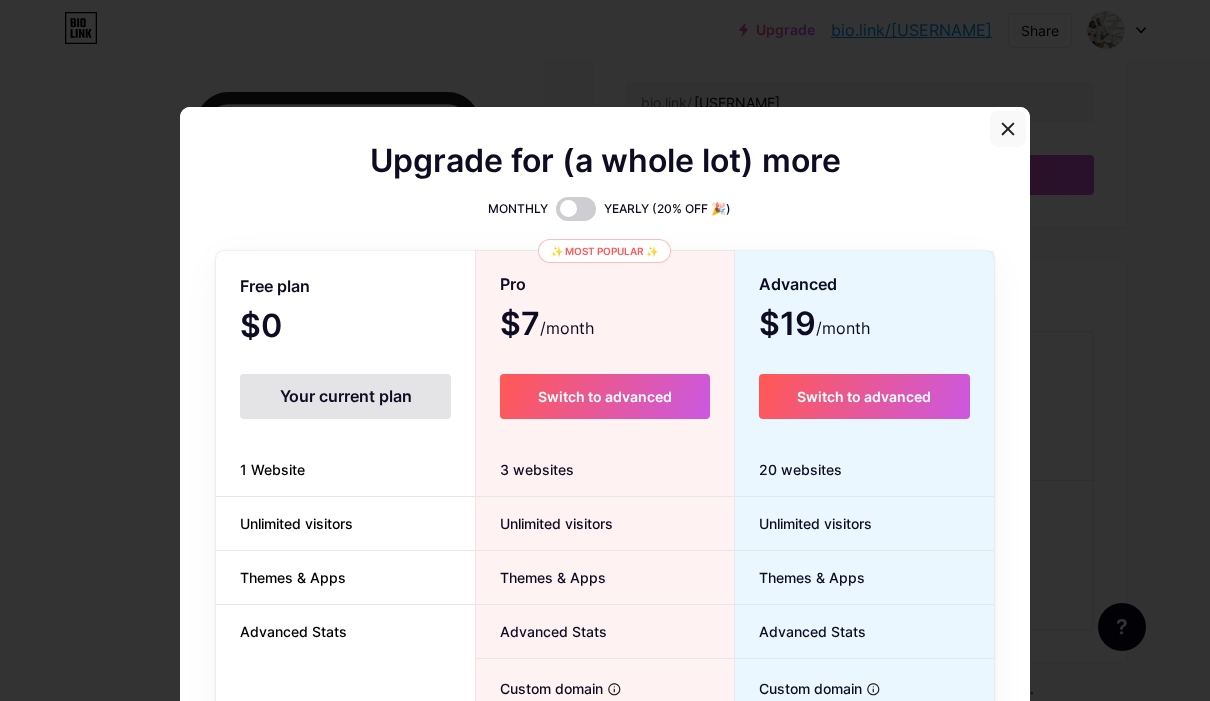 click at bounding box center [1008, 129] 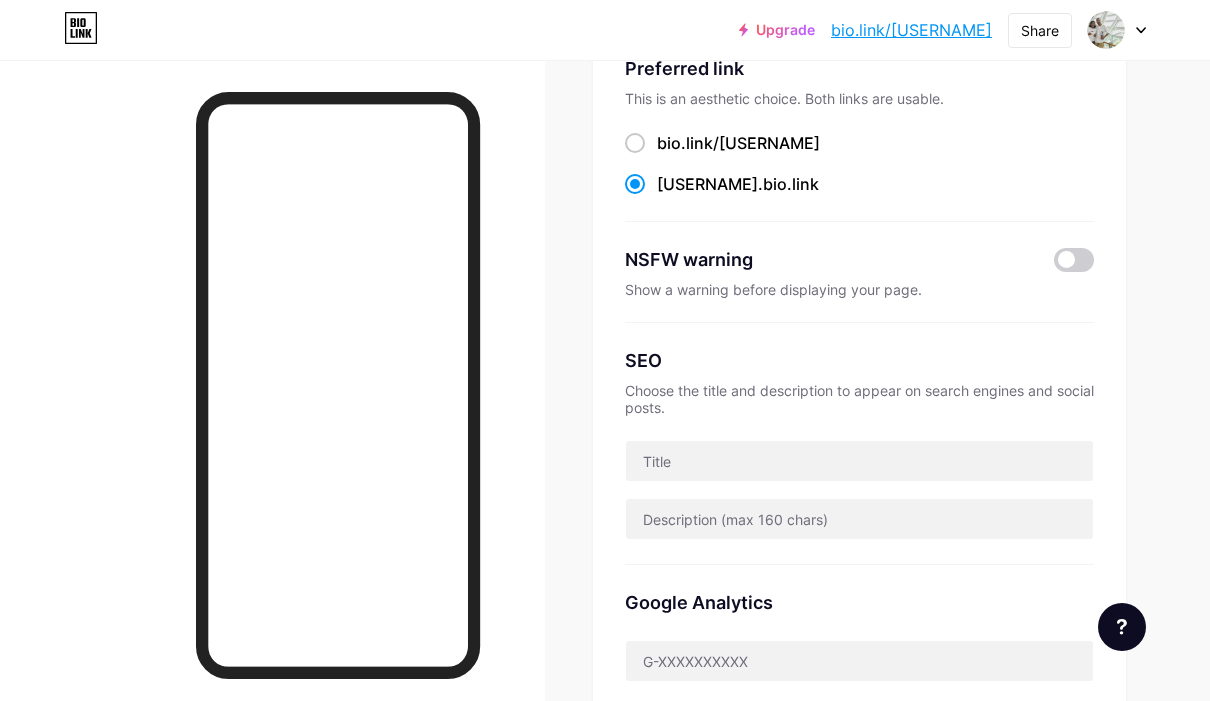 scroll, scrollTop: 153, scrollLeft: 0, axis: vertical 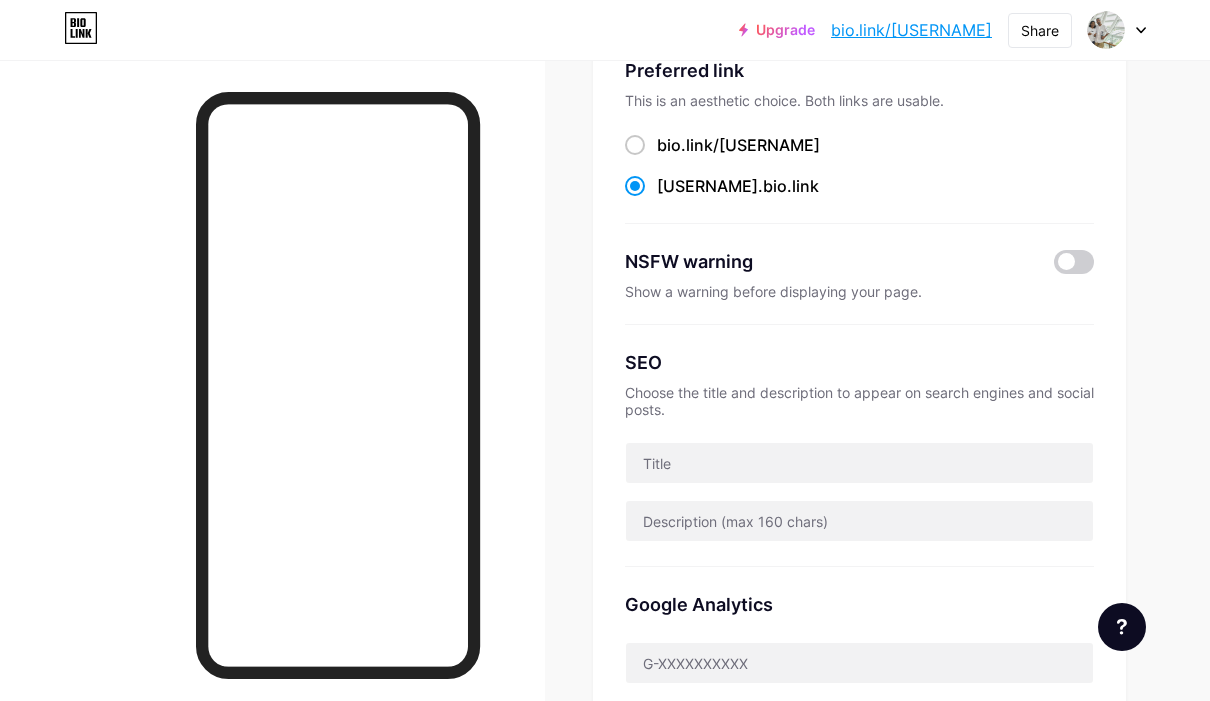 click 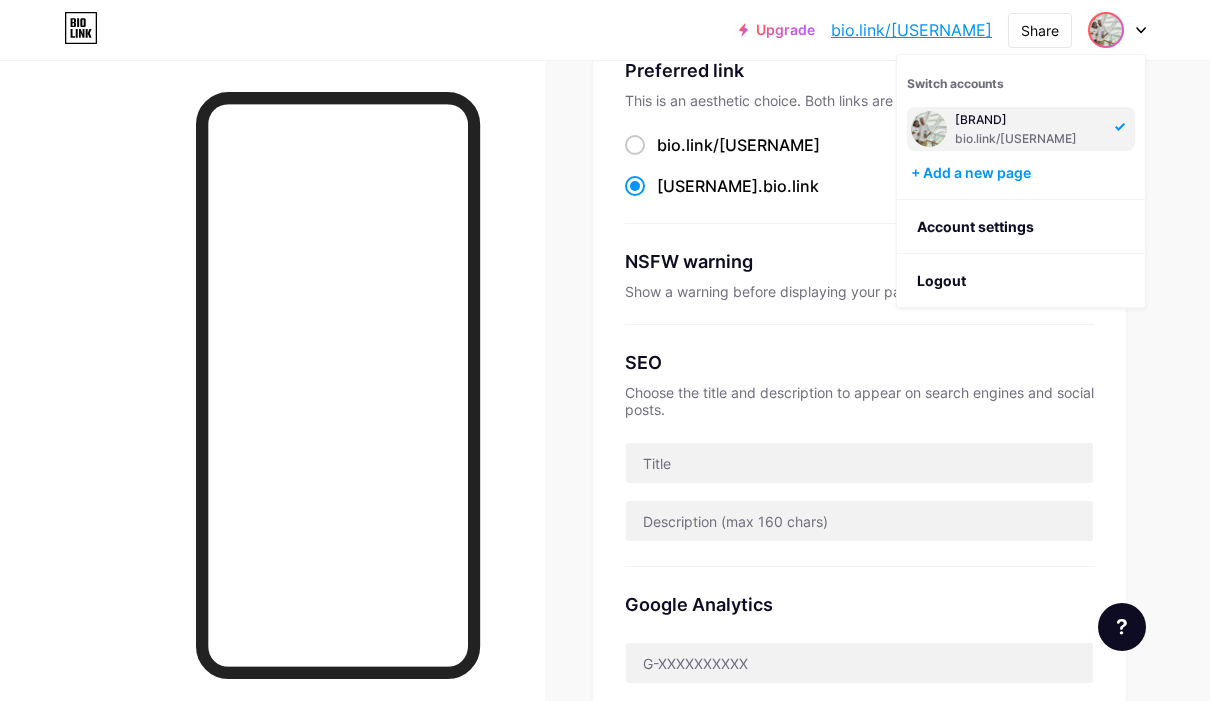 click on "Links
Posts
Design
Subscribers
NEW
Stats
Settings     Preferred link   This is an aesthetic choice. Both links are usable.
bio.link/ lathasuriahomes       lathasuriahomes .bio.link
NSFW warning       Show a warning before displaying your page.     SEO   Choose the title and description to appear on search engines and social posts.           Google Analytics       My username   bio.link/   lathasuriahomes         Save       Pro Links   PRO   Custom Domain   Try your own custom domain eg: jaseem.com   Set
up domain             Emoji link   Add emojis to your link eg: bio.link/😄😭🥵   Create
Go to  Help Center  to learn more or to contact support.   Changes saved           Feature requests             Help center         Contact support" at bounding box center [605, 704] 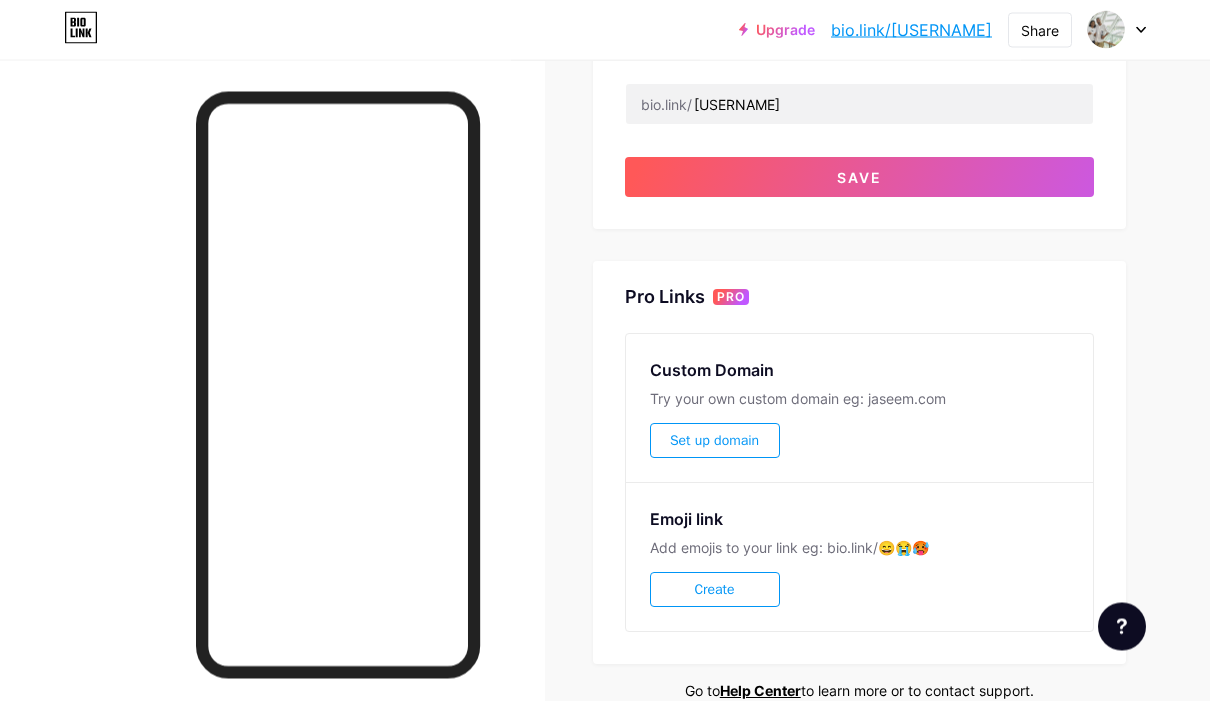 scroll, scrollTop: 863, scrollLeft: 0, axis: vertical 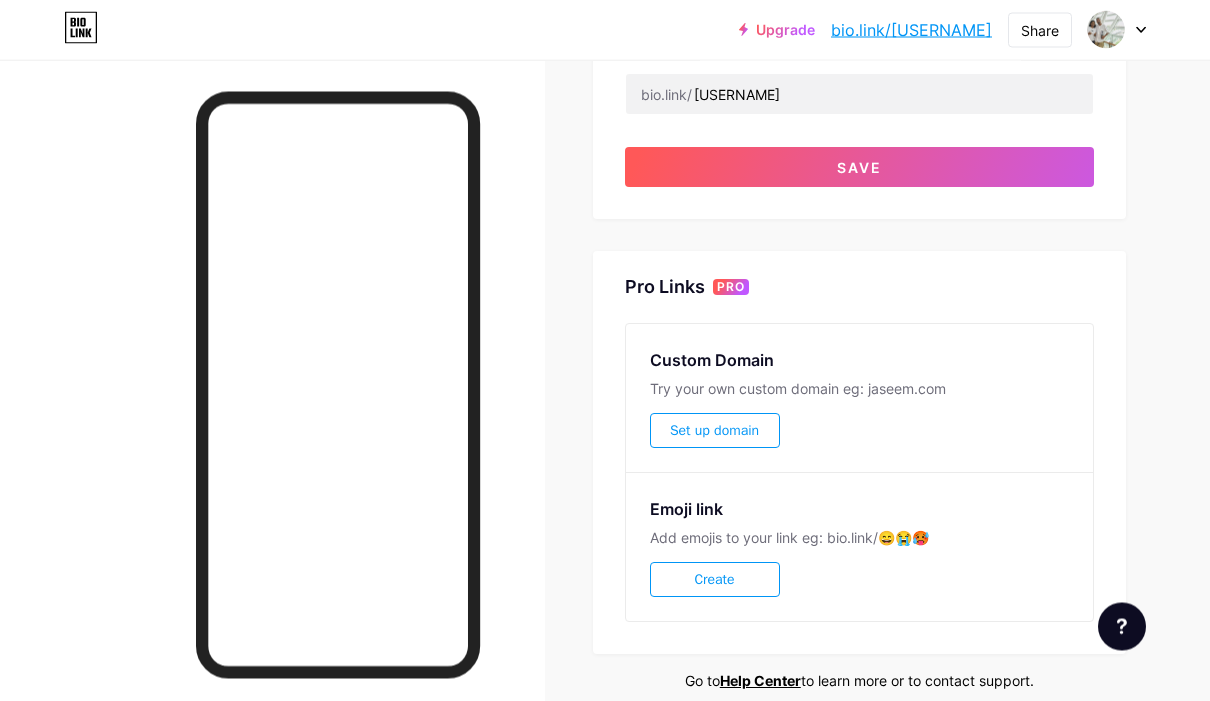 click on "Save" at bounding box center [860, 168] 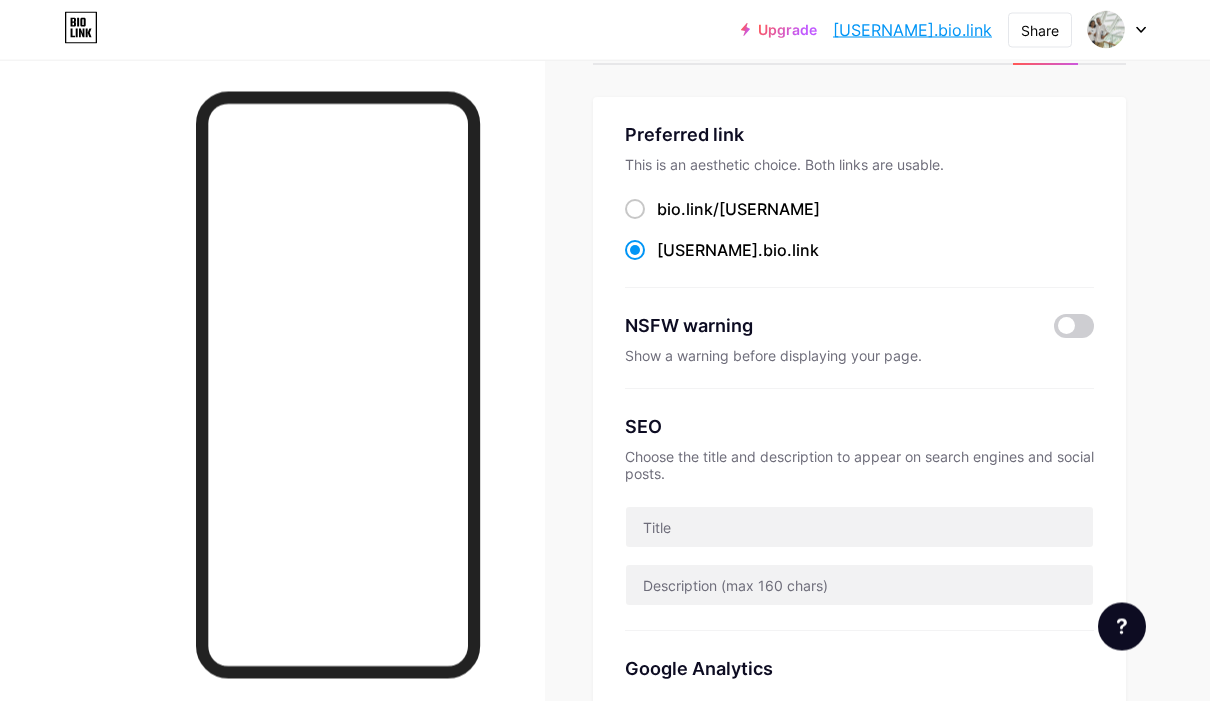 scroll, scrollTop: 0, scrollLeft: 0, axis: both 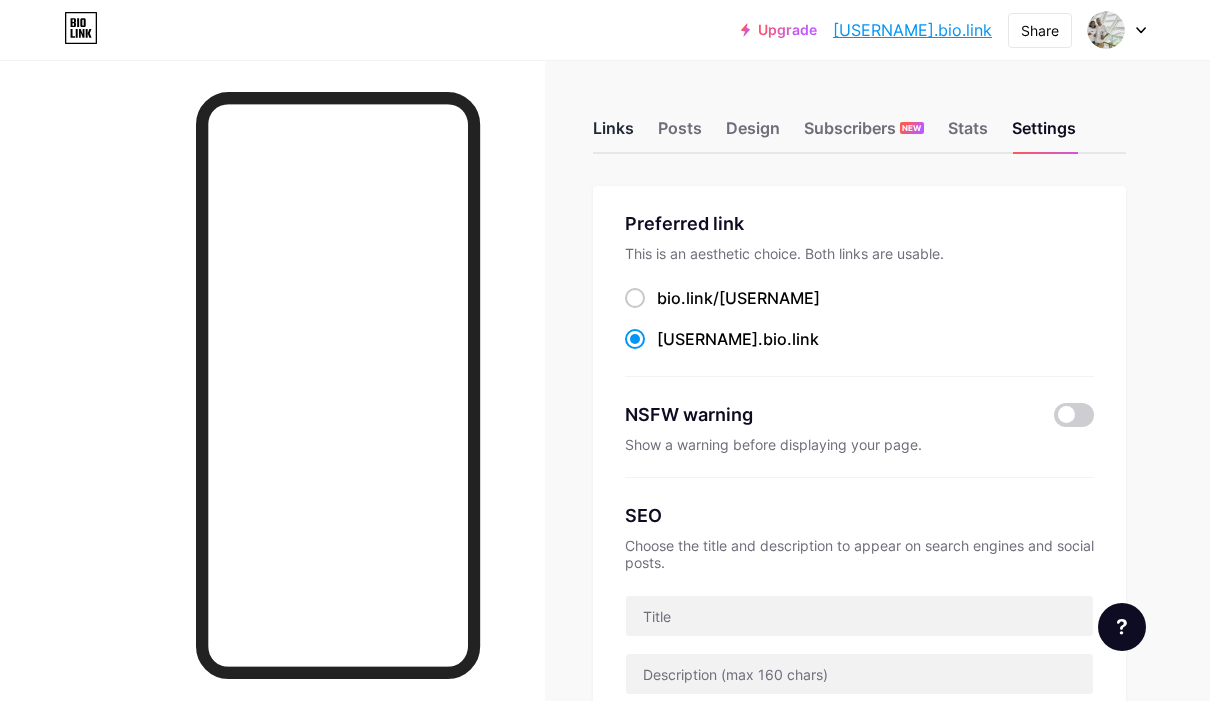 click on "Links" at bounding box center [613, 134] 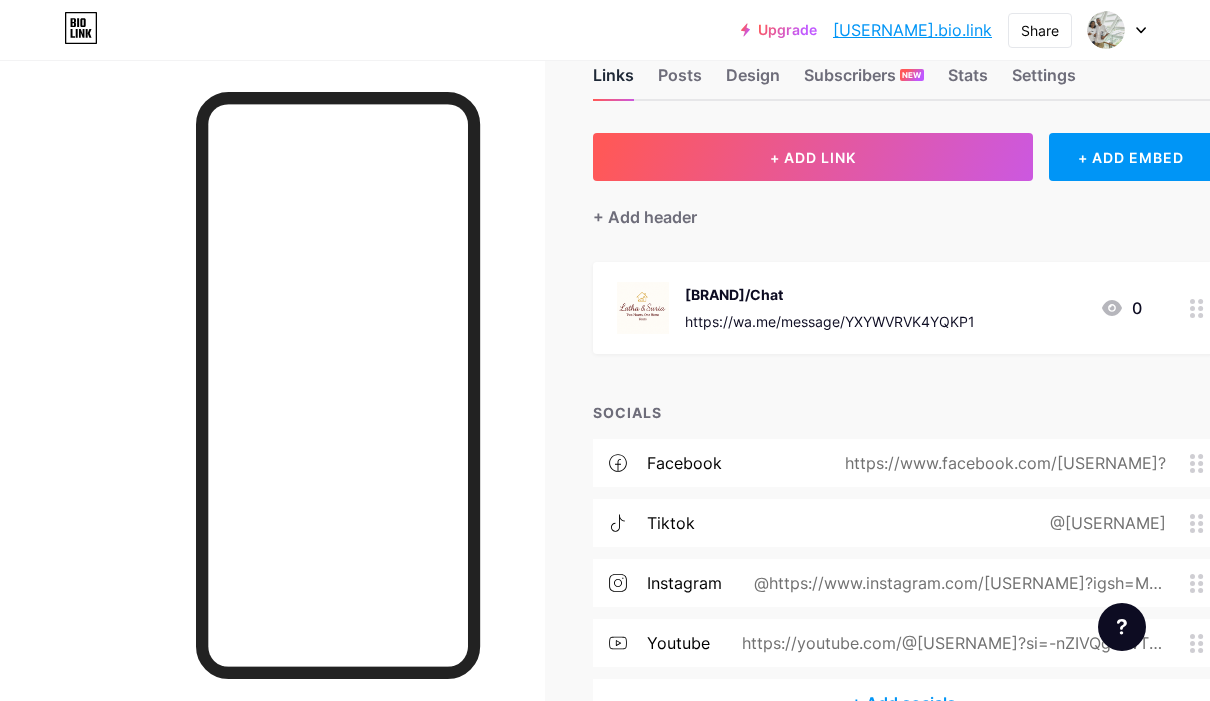 scroll, scrollTop: 0, scrollLeft: 0, axis: both 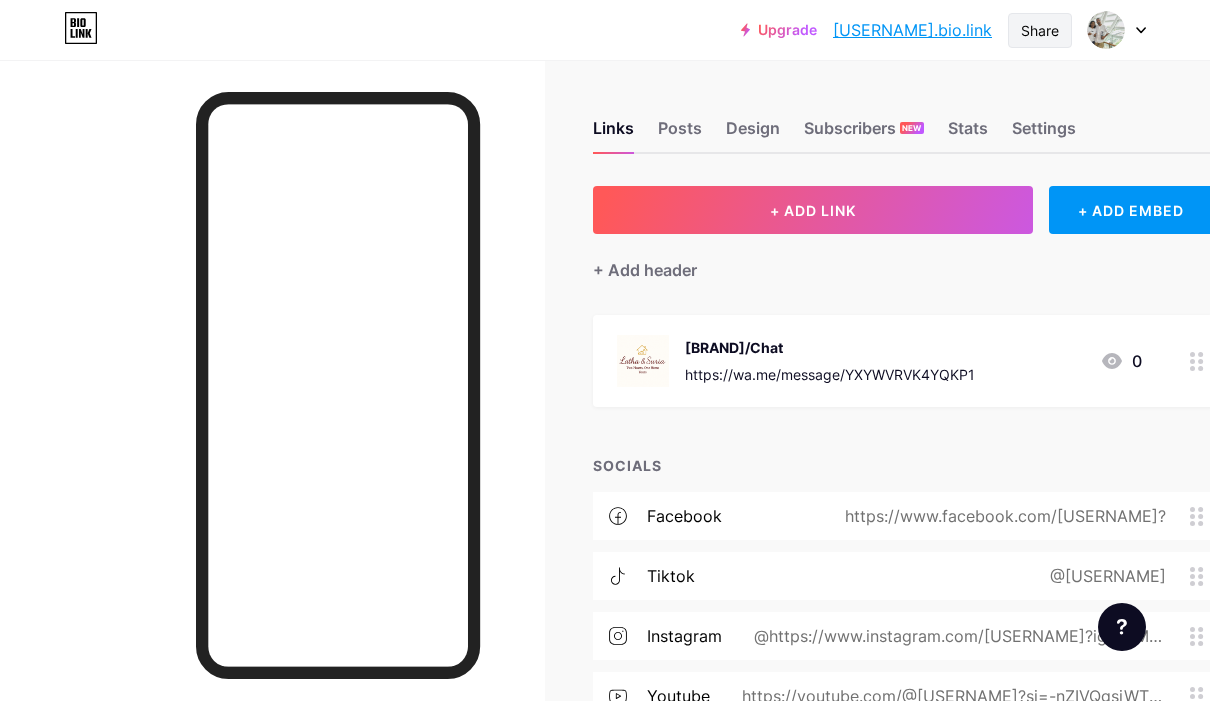 click on "Share" at bounding box center (1040, 30) 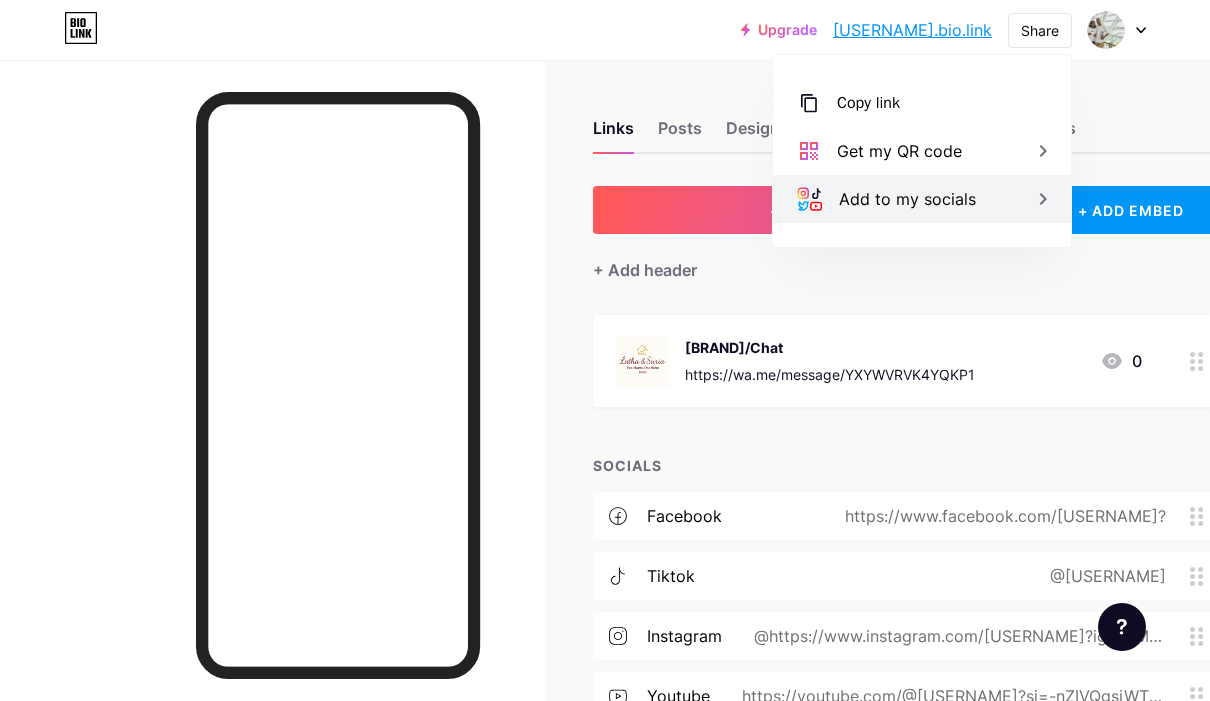 click on "Add to my socials" at bounding box center [907, 199] 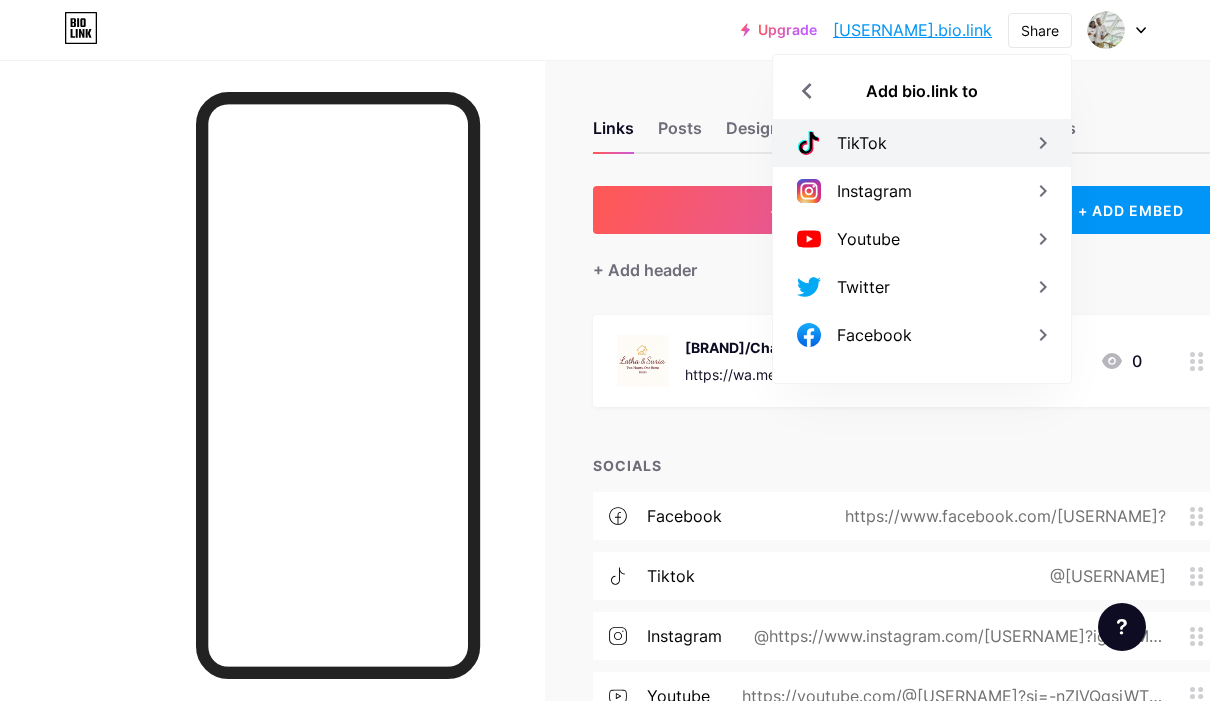 click on "TikTok" at bounding box center (922, 143) 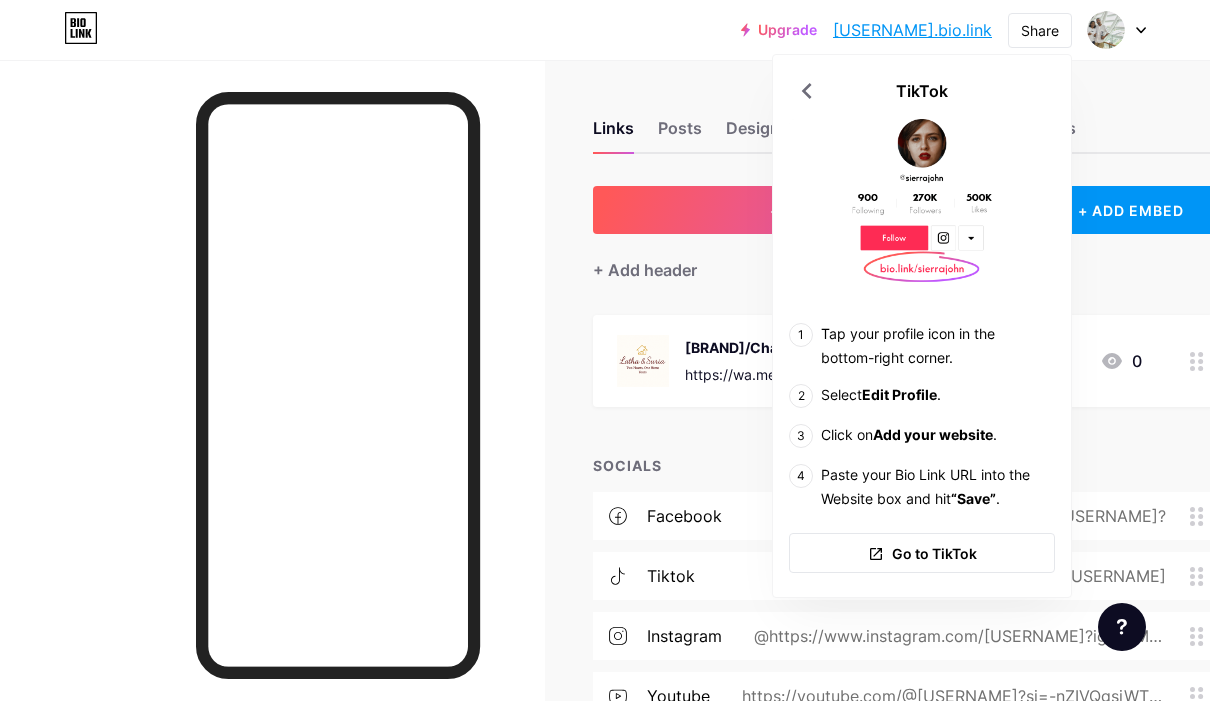 click on "+ ADD LINK     + ADD EMBED
+ Add header
LathaSuriaHomes/Chat
https://wa.me/message/YXYWVRVK4YQKP1
0
SOCIALS
facebook
https://www.facebook.com/lathakannanproperties?
tiktok
@latha_kannan_
instagram
@https://www.instagram.com/lathakannanhomes?igsh=MTZzNzZ1c2R4ZjAzYQ%3D%3D&utm_source=qr
youtube
https://youtube.com/@lathakannanhomes?si=-nZIVQgsiWT5JbdI               + Add socials" at bounding box center [903, 483] 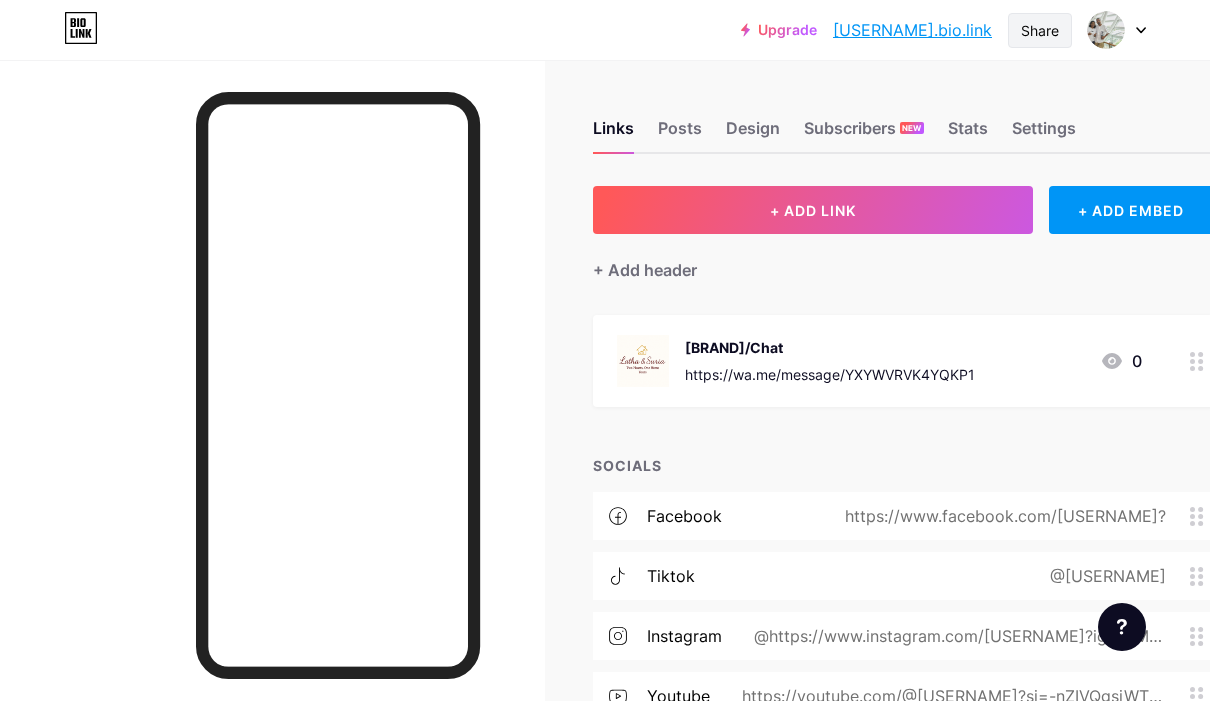 click on "Share" at bounding box center (1040, 30) 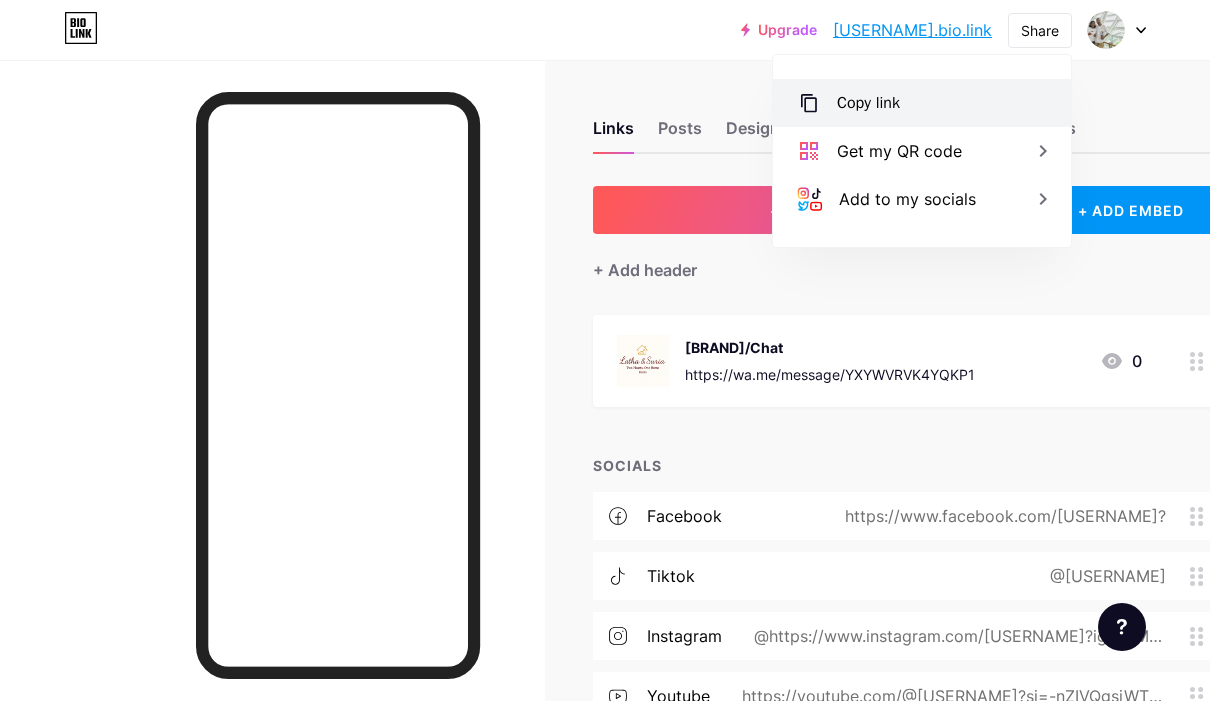 click on "Copy link" at bounding box center (922, 103) 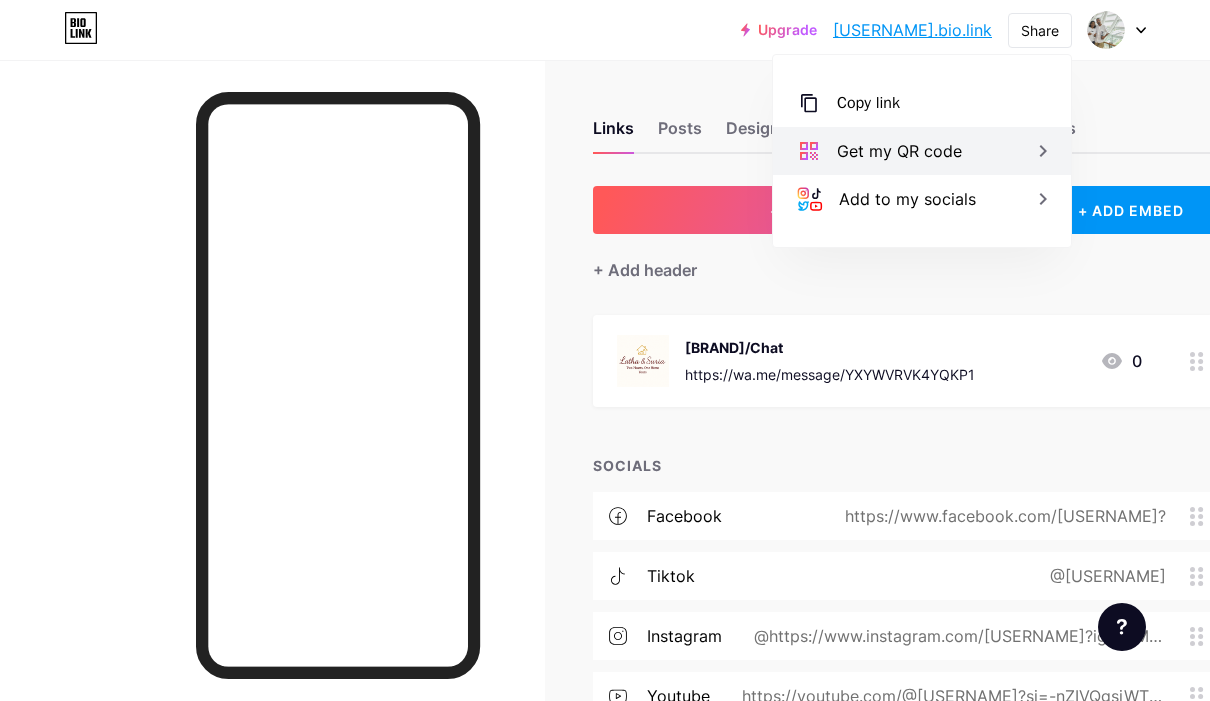 click 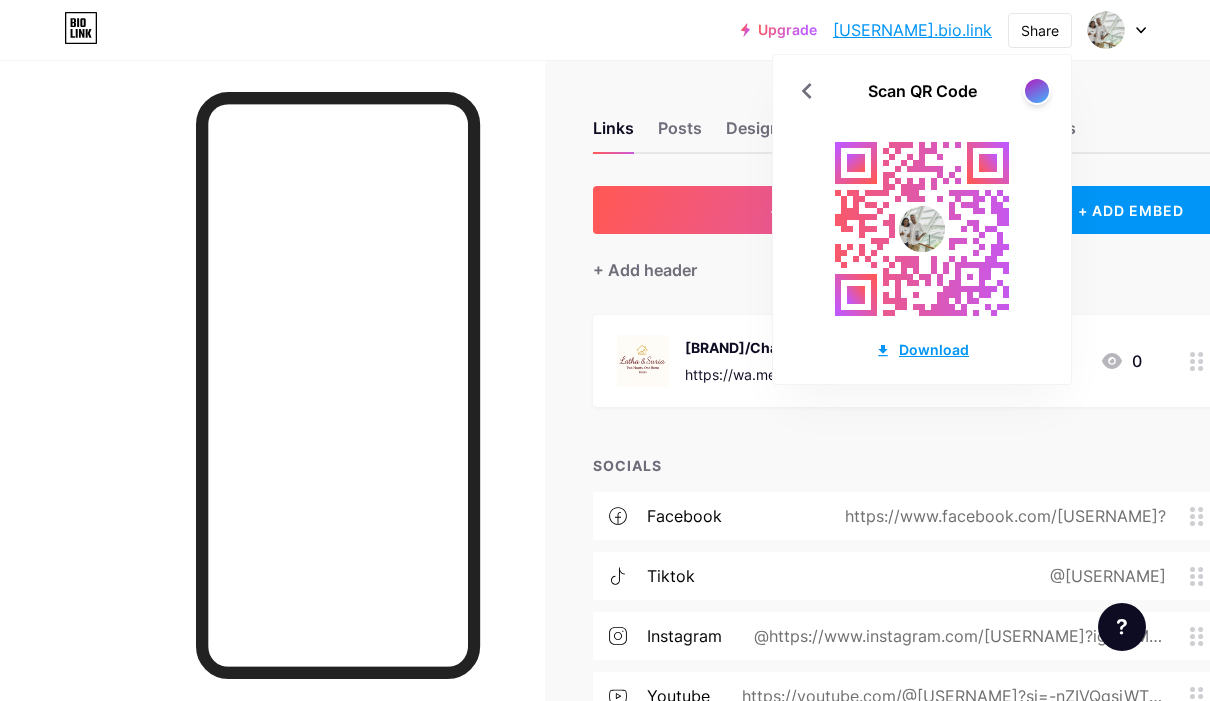 click on "Download" at bounding box center (922, 349) 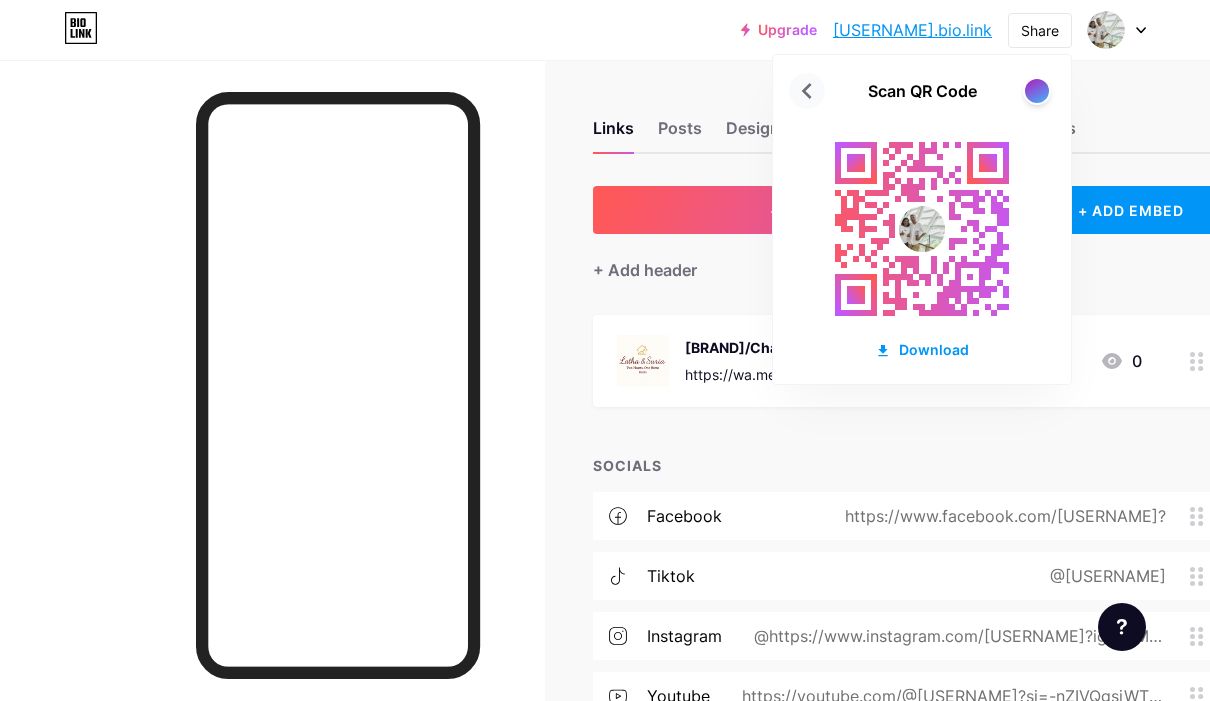 click 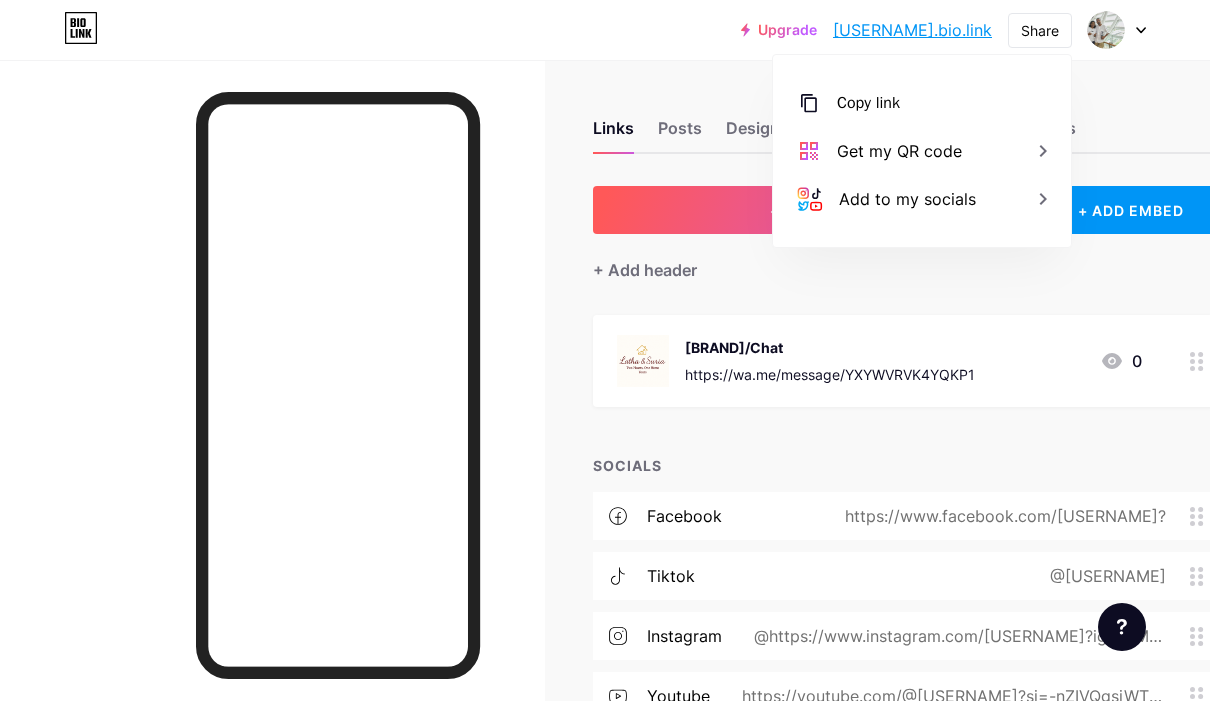 click on "SOCIALS" at bounding box center [903, 465] 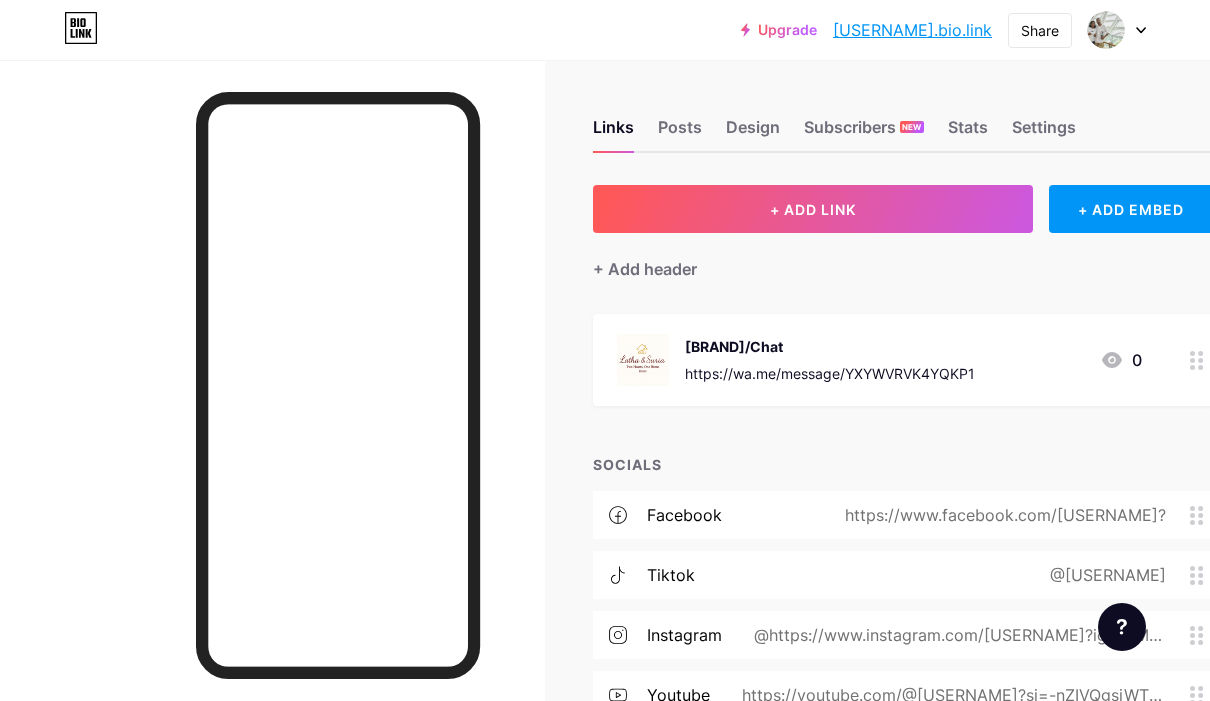 scroll, scrollTop: 89, scrollLeft: 0, axis: vertical 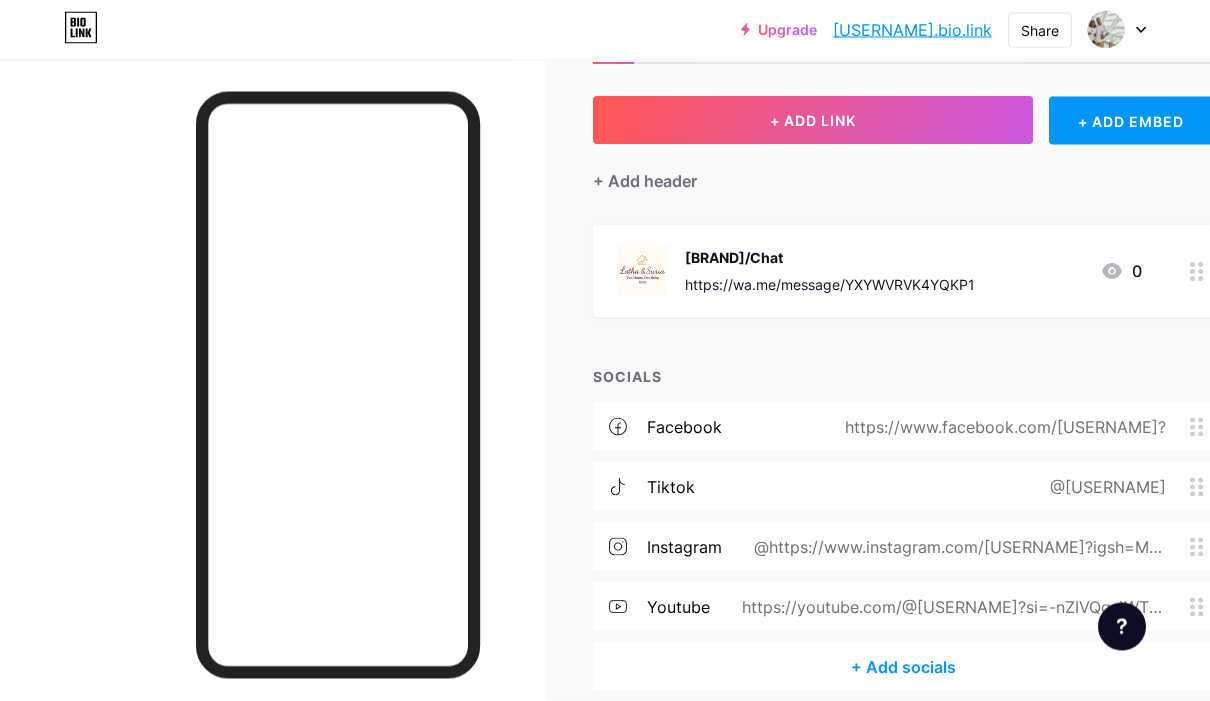 click 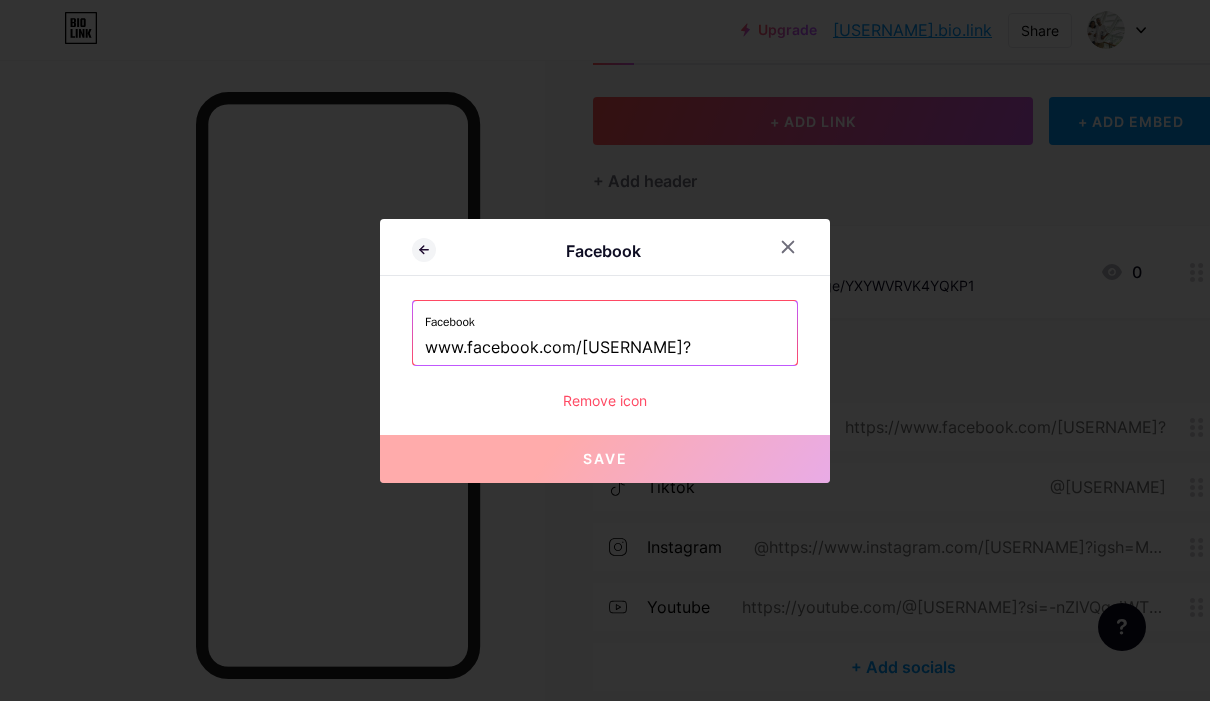 click on "Remove icon" at bounding box center (605, 400) 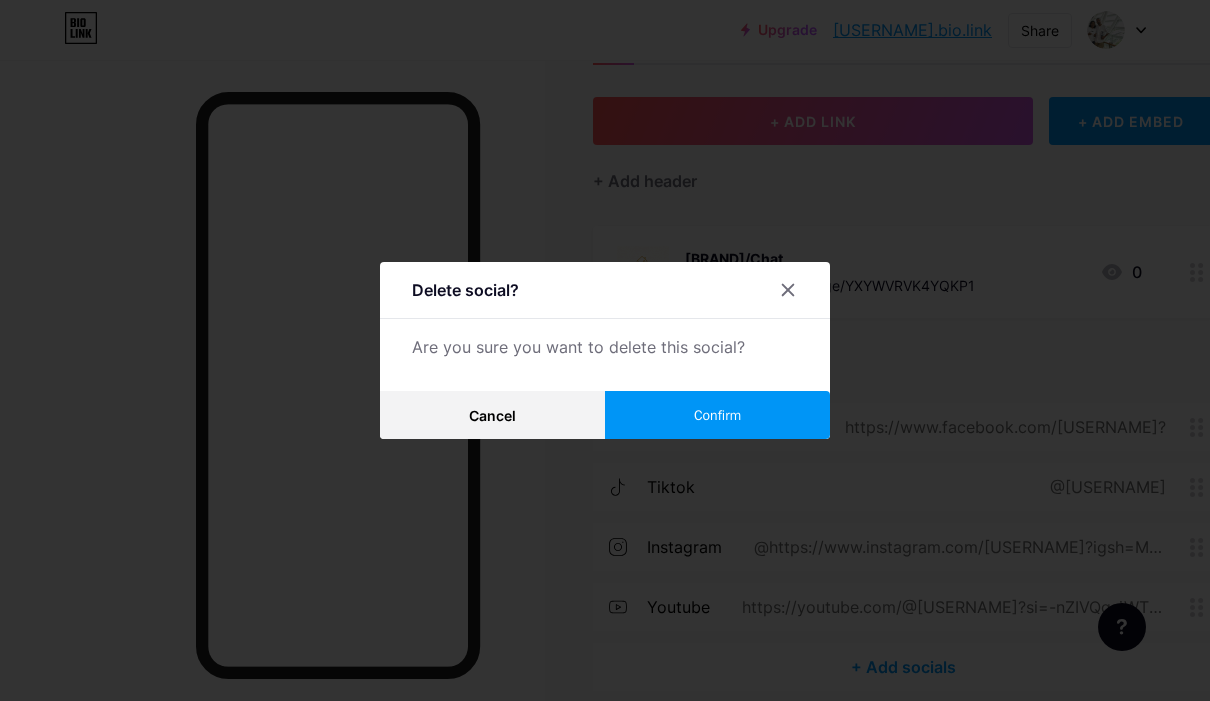 click on "Confirm" at bounding box center (717, 415) 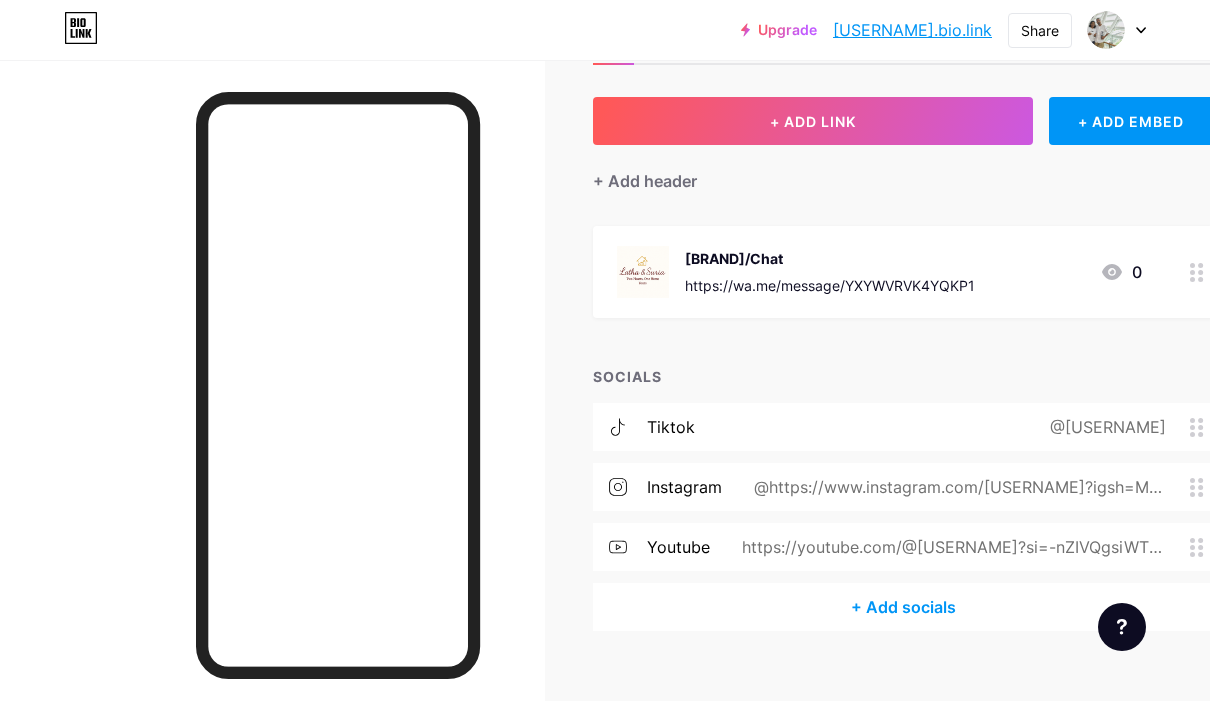 scroll, scrollTop: 29, scrollLeft: 0, axis: vertical 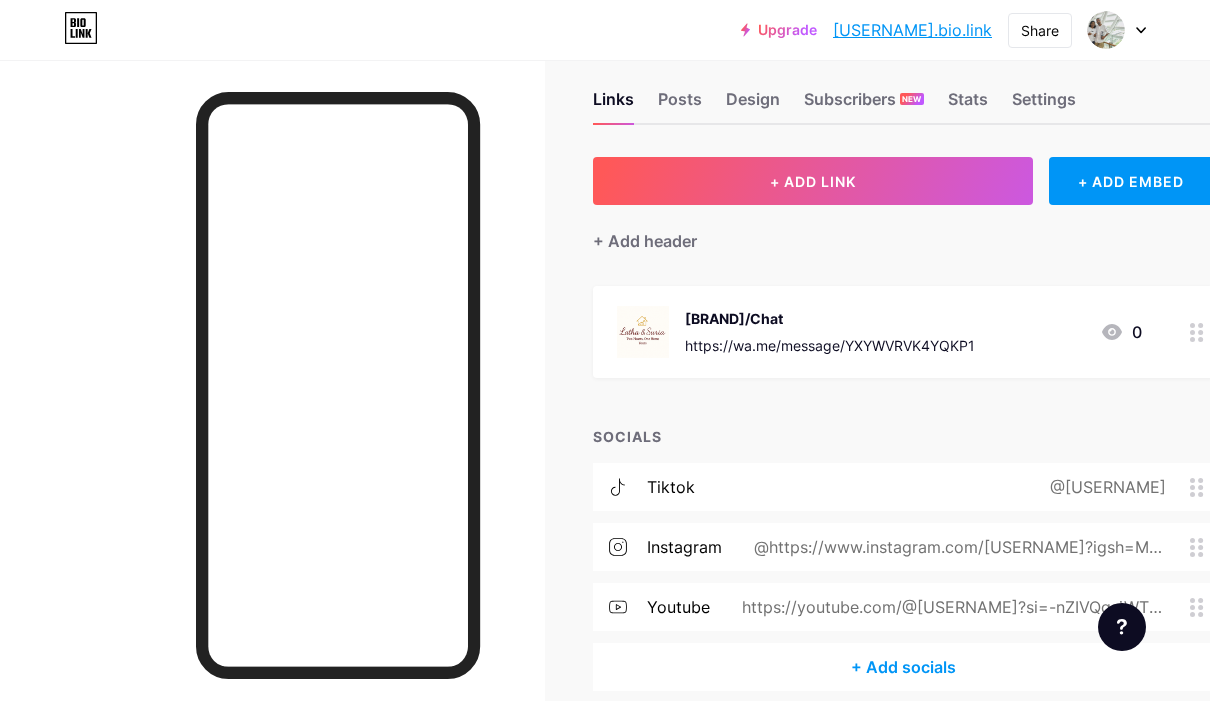 click 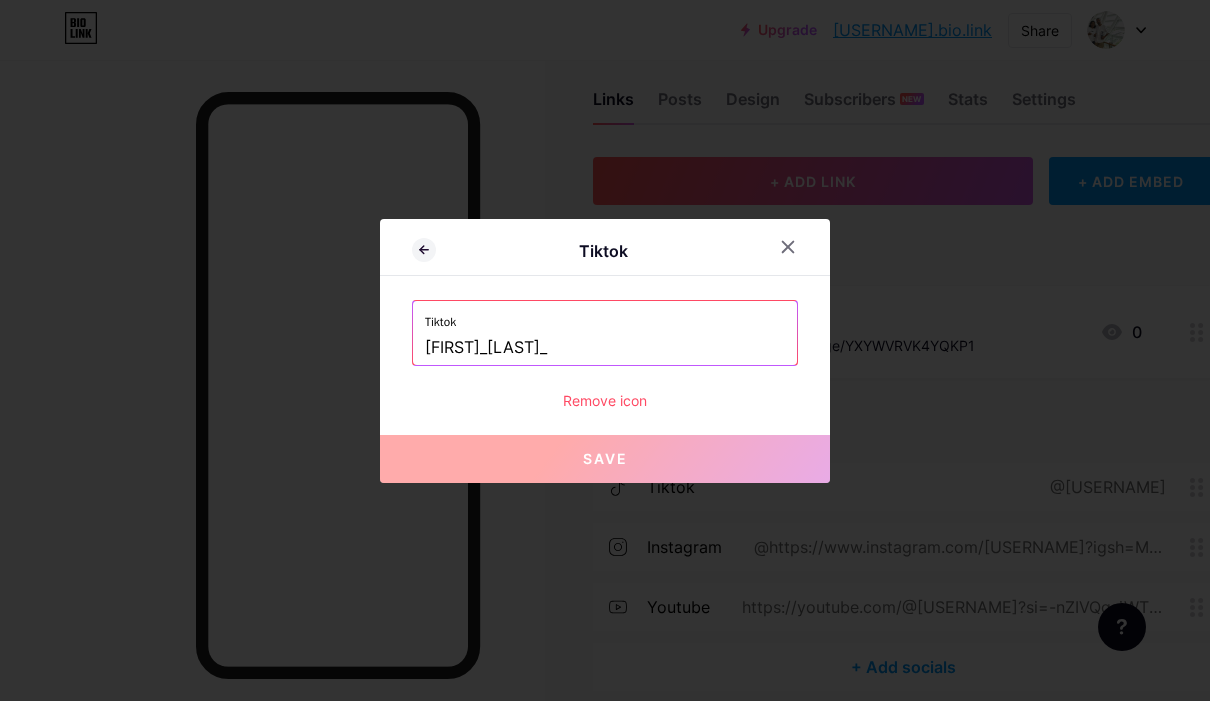 click on "Remove icon" at bounding box center [605, 400] 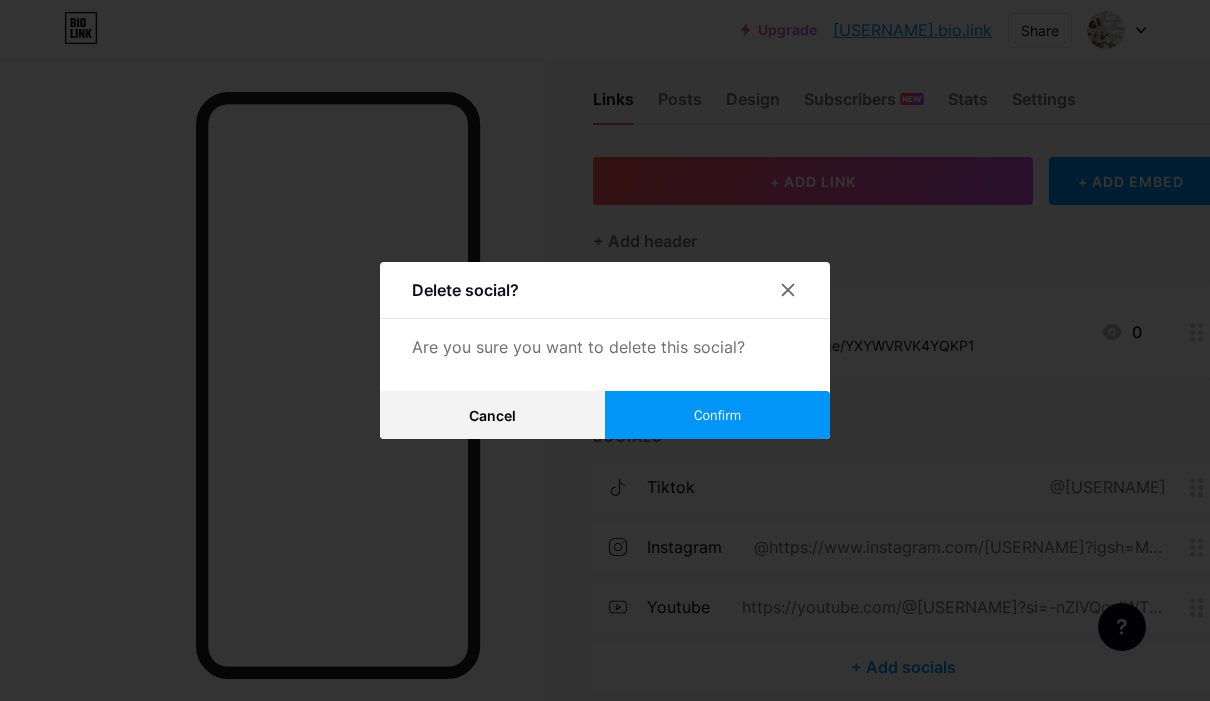 click on "Confirm" at bounding box center [717, 415] 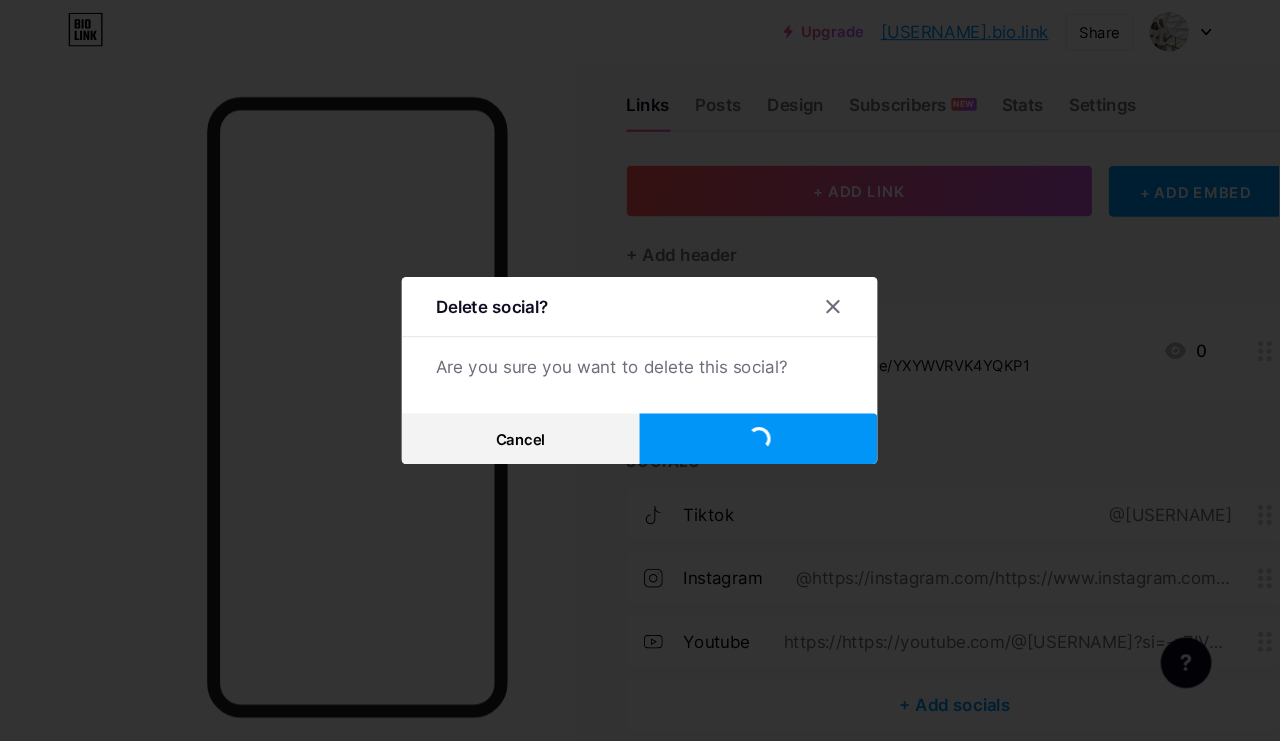 scroll, scrollTop: 0, scrollLeft: 0, axis: both 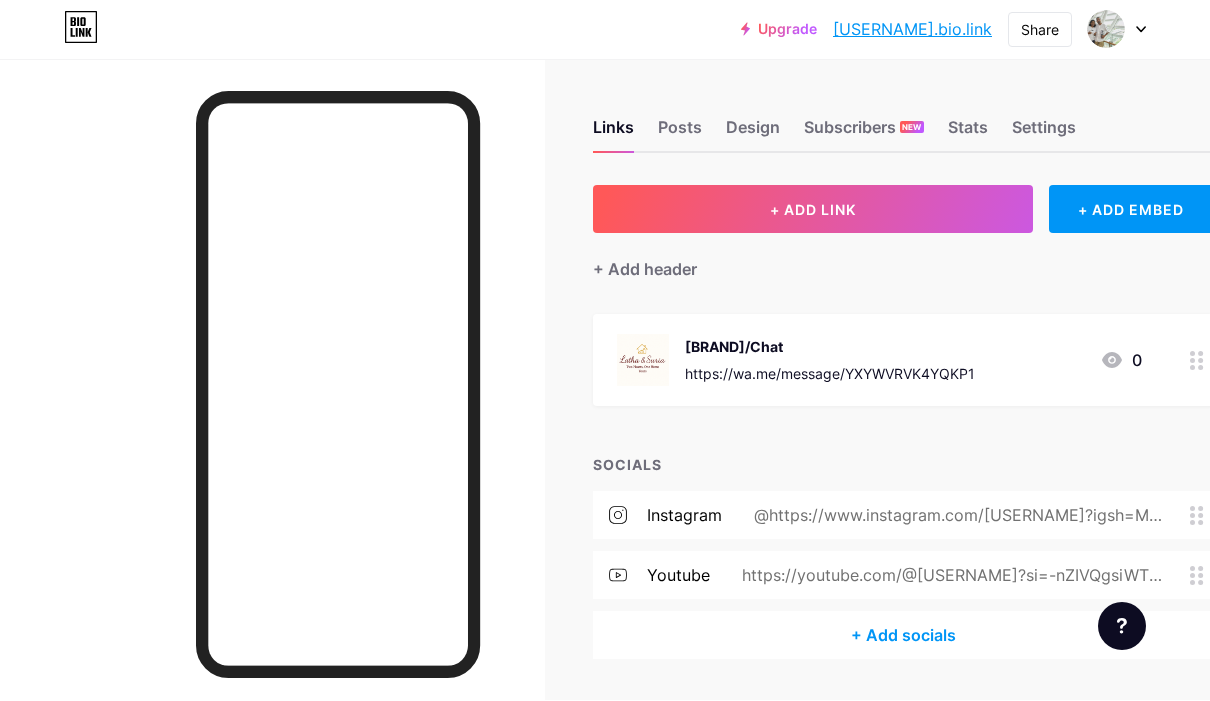 click 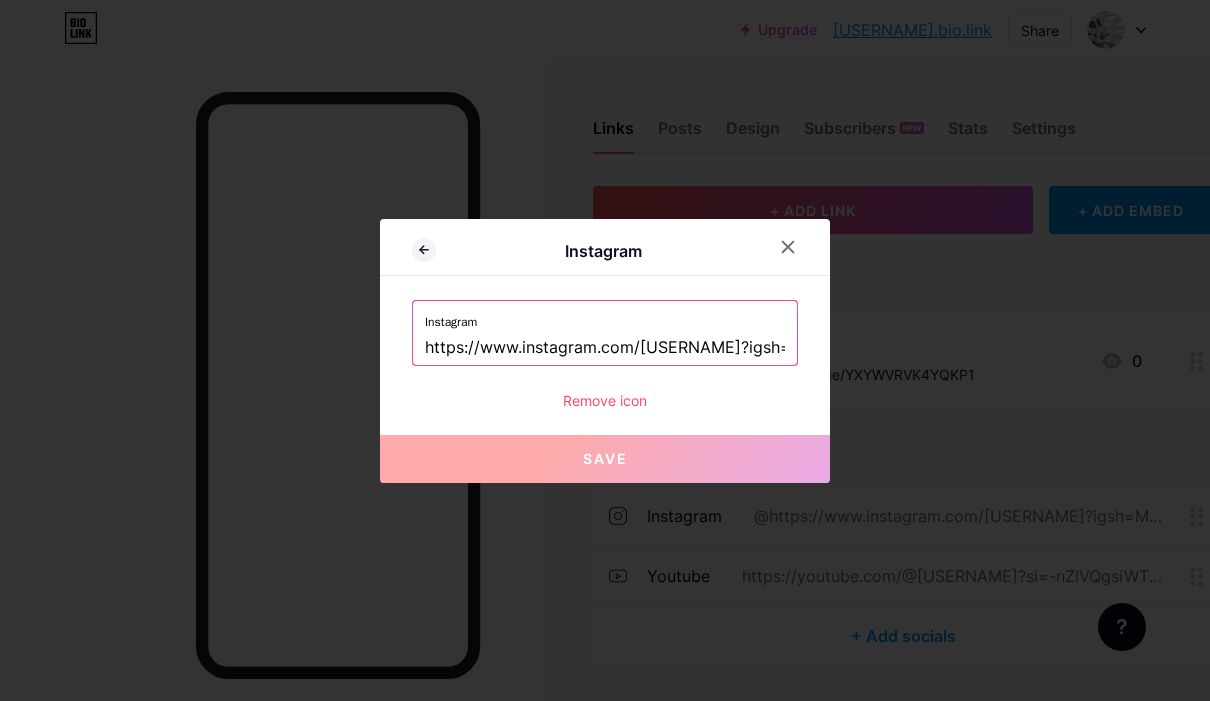 click on "Remove icon" at bounding box center [605, 400] 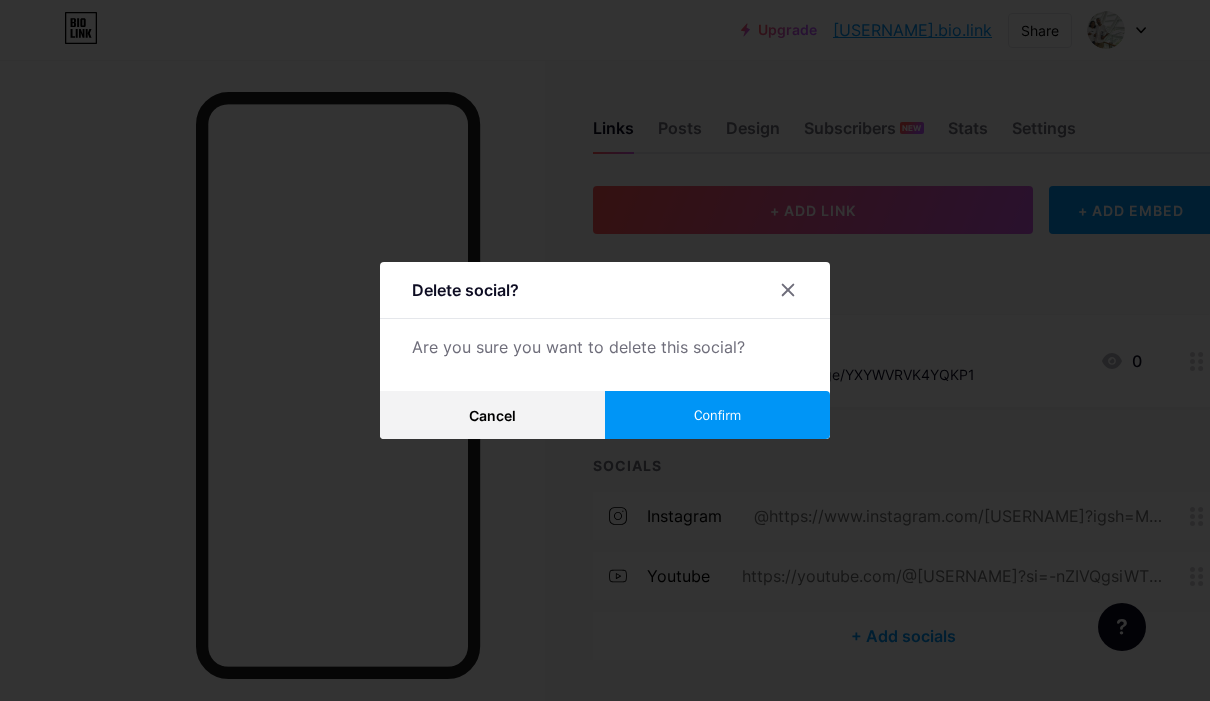 click on "Confirm" at bounding box center [717, 415] 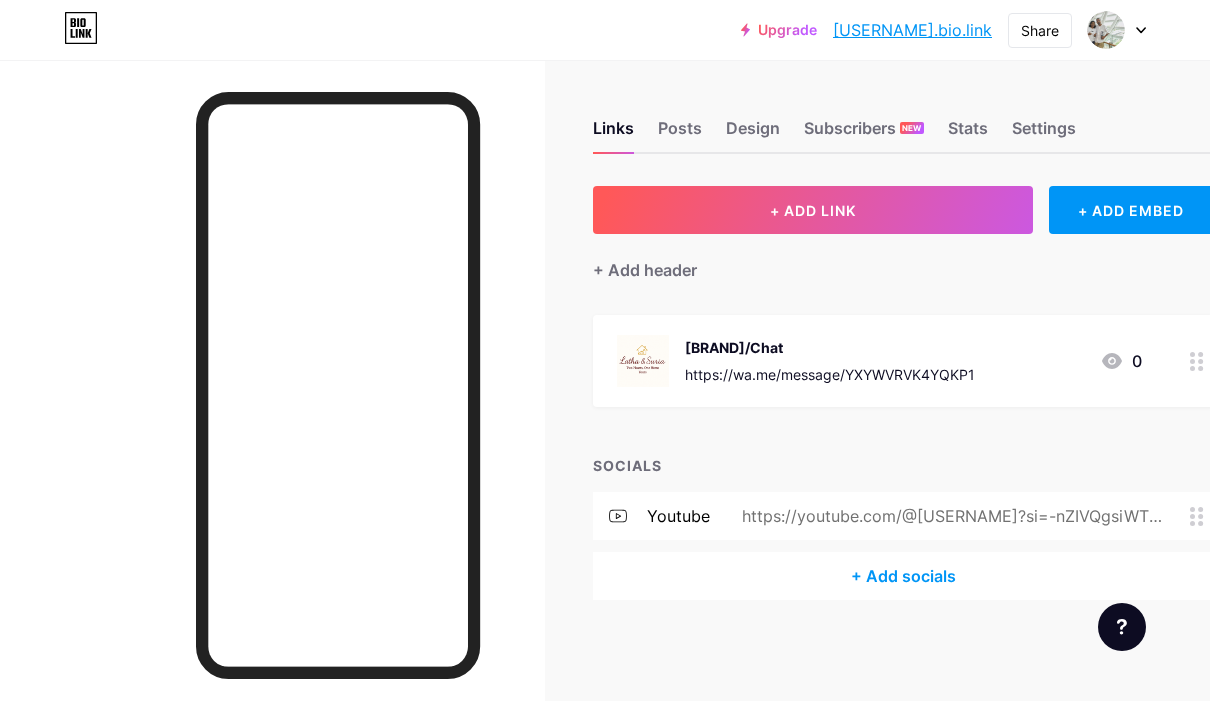 click at bounding box center (1202, 516) 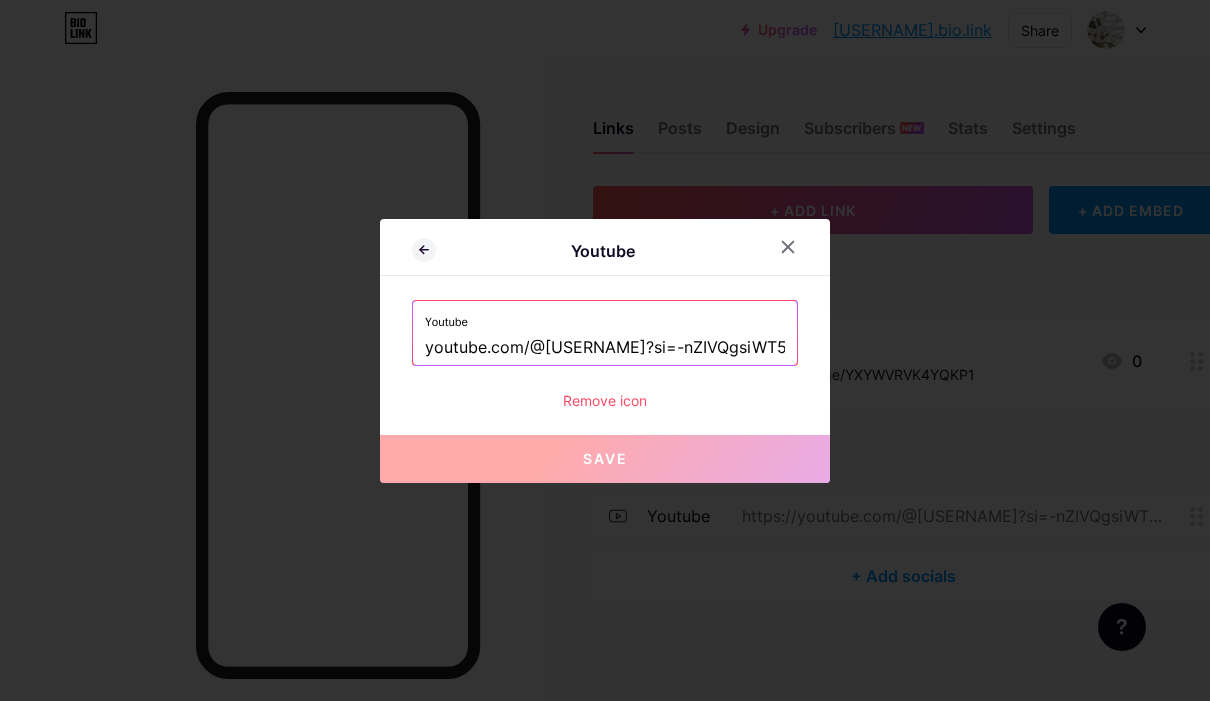 click on "Remove icon" at bounding box center [605, 400] 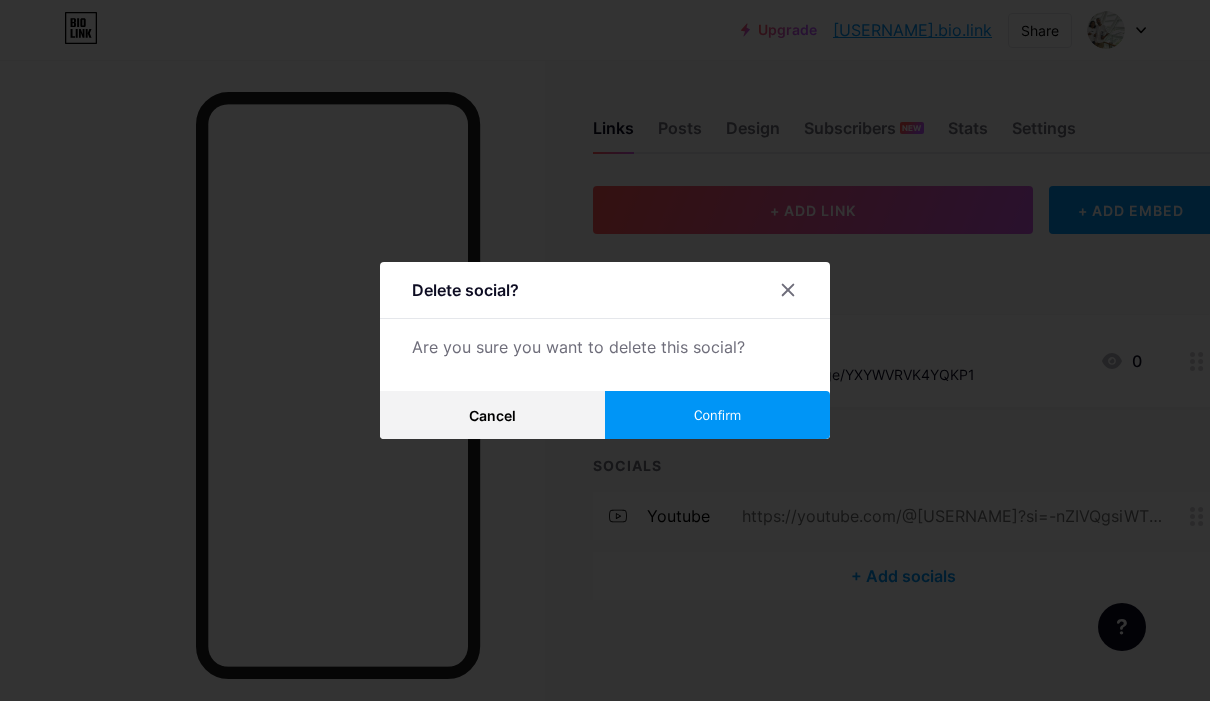click on "Confirm" at bounding box center [717, 415] 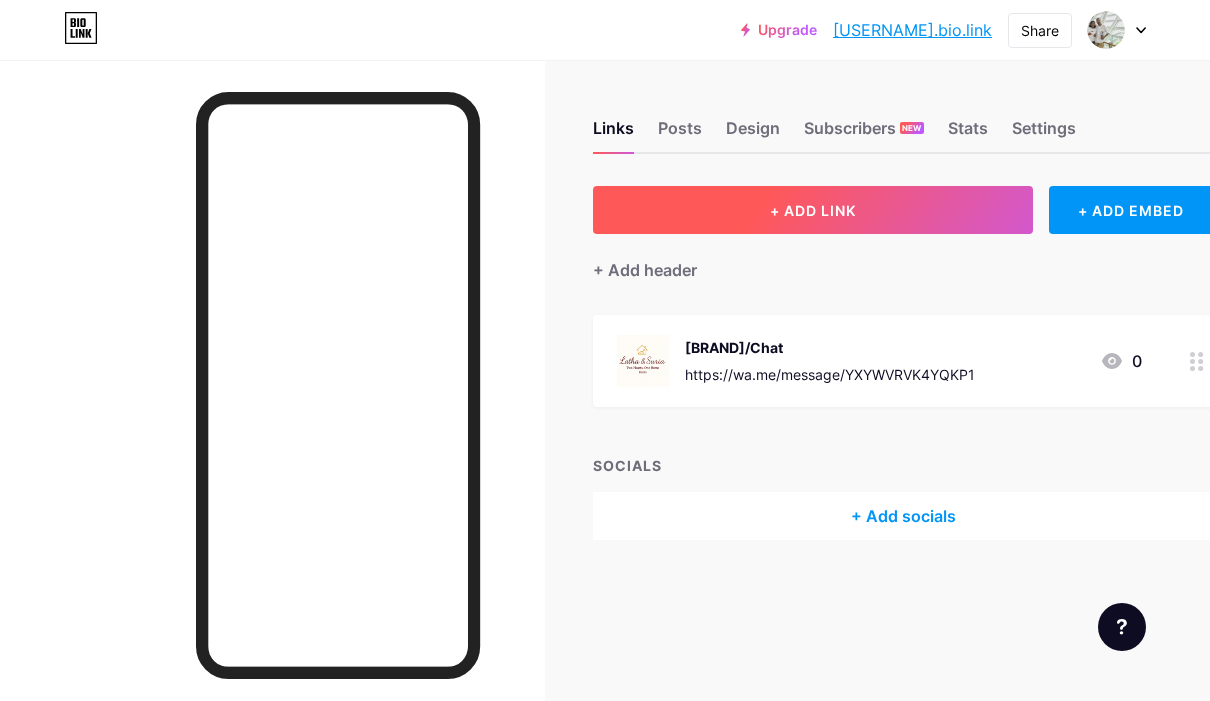 click on "+ ADD LINK" at bounding box center (813, 210) 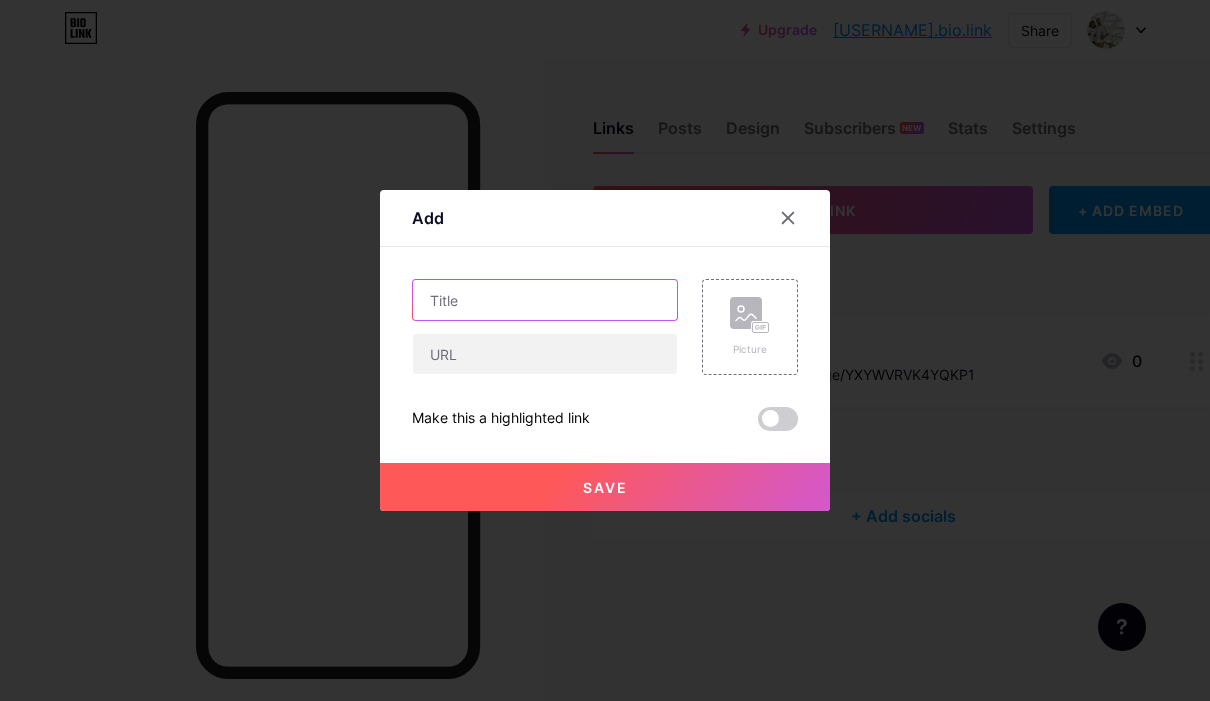 click at bounding box center [545, 300] 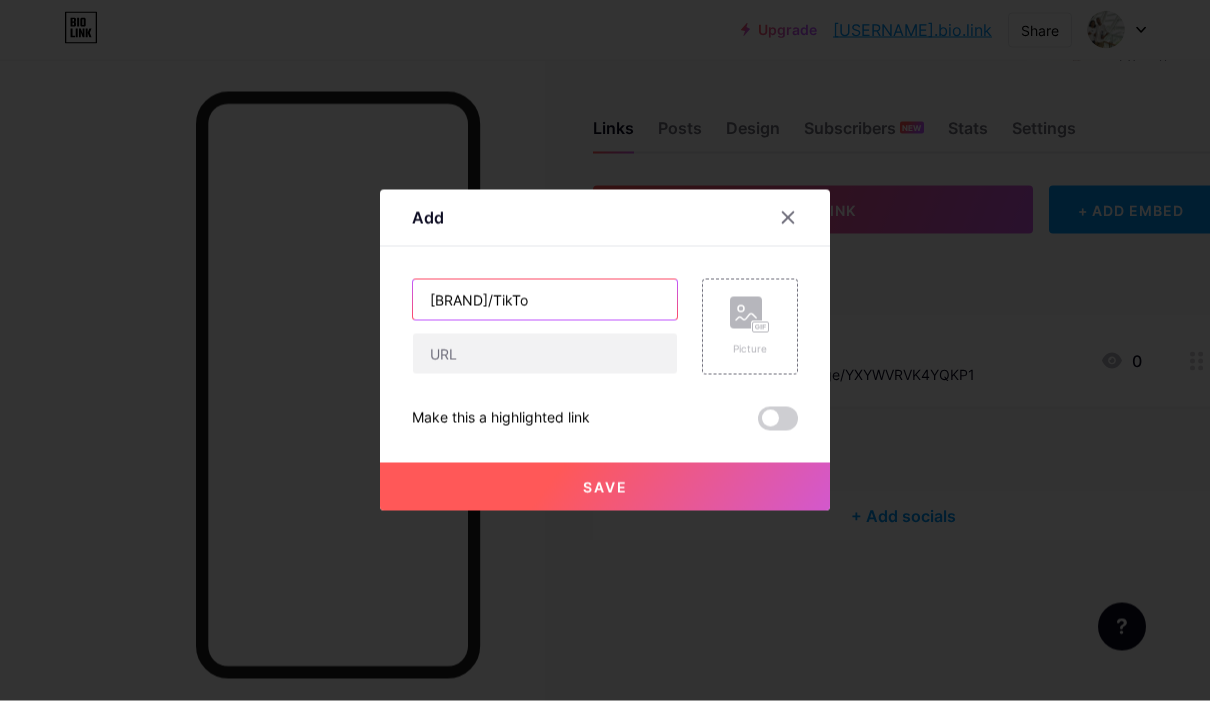 type on "[BRAND]/TikTok" 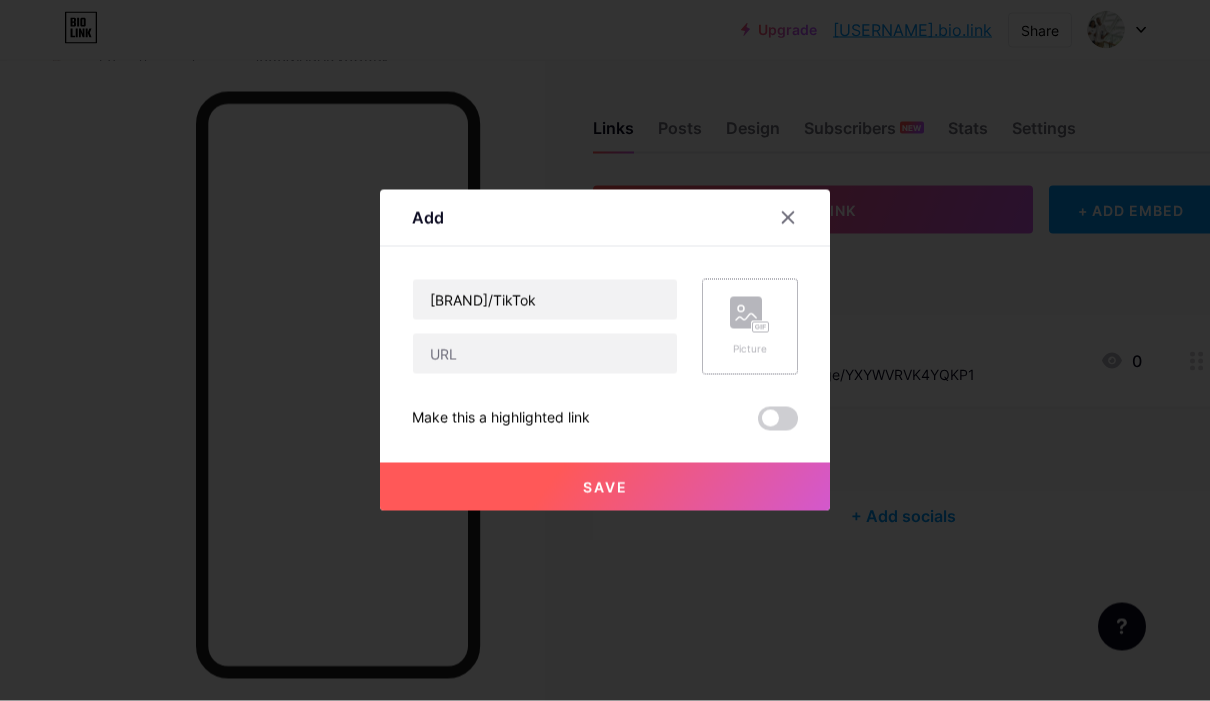 click on "Picture" at bounding box center [750, 327] 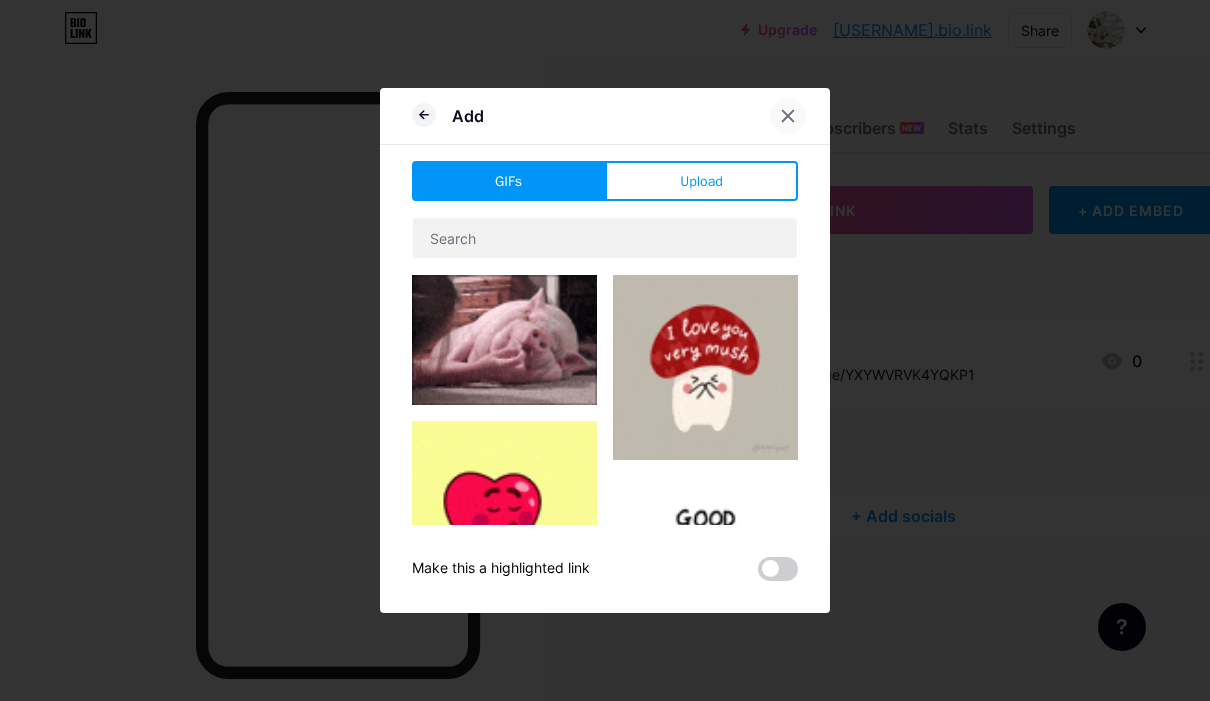click at bounding box center [788, 116] 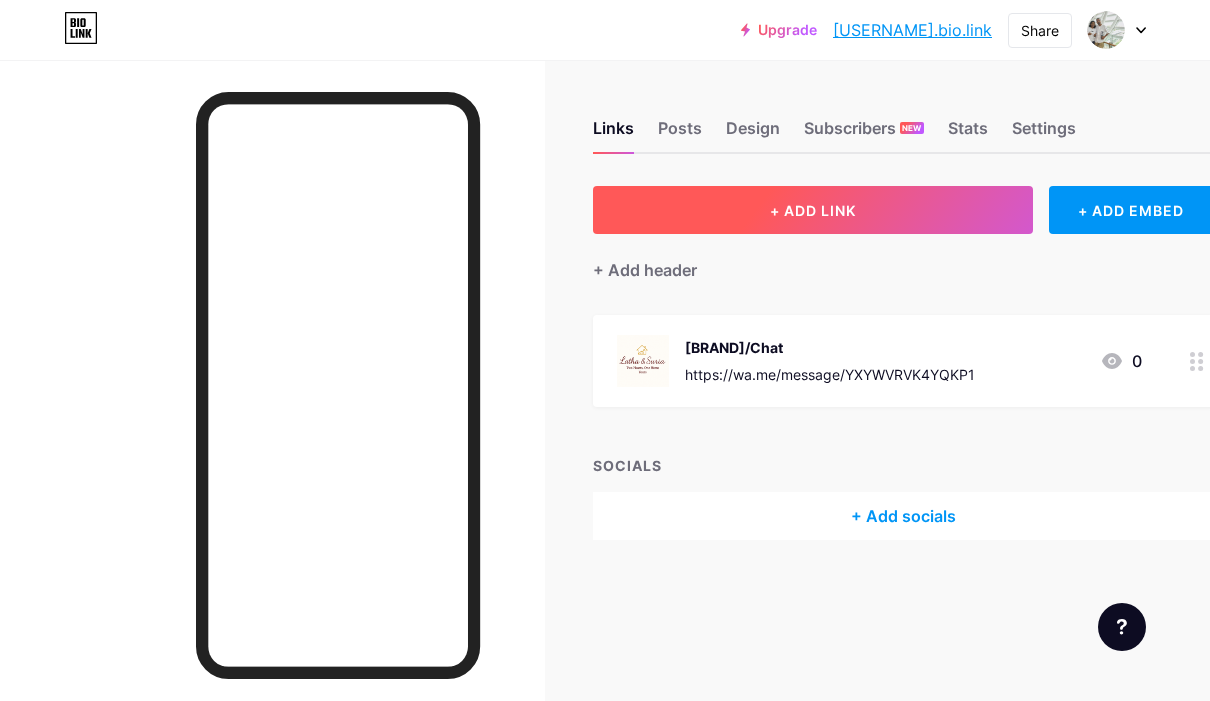 click on "+ ADD LINK" at bounding box center [813, 210] 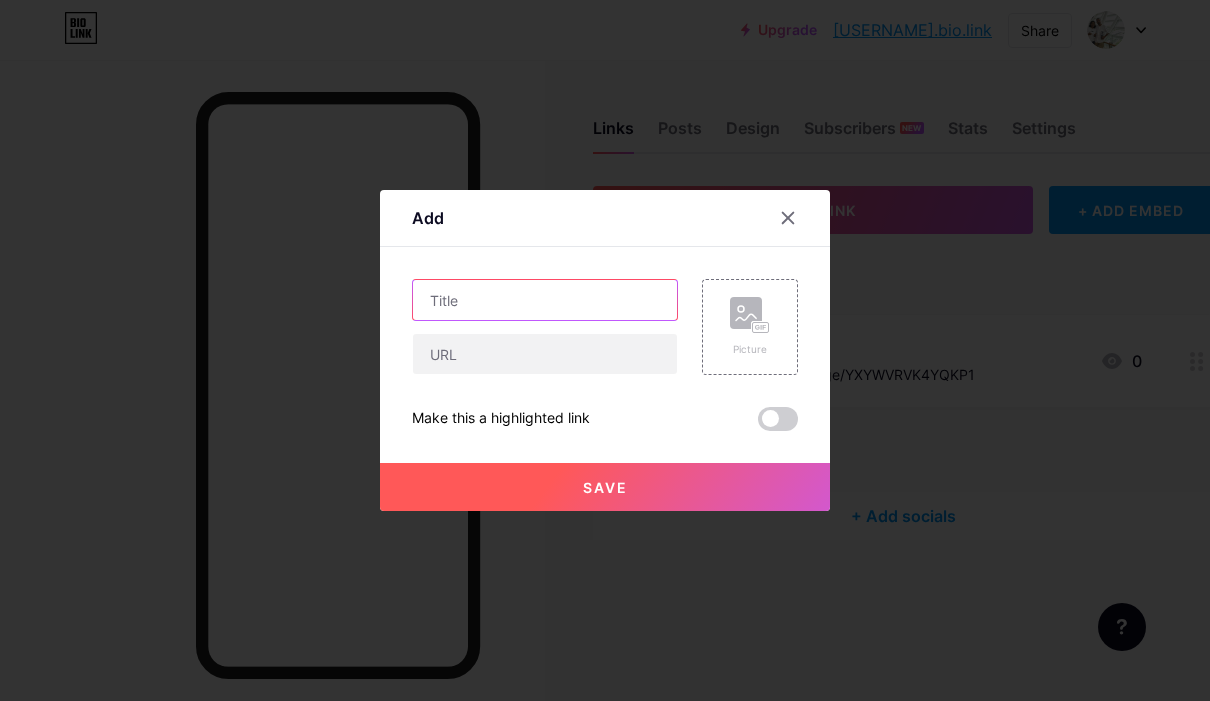 click at bounding box center [545, 300] 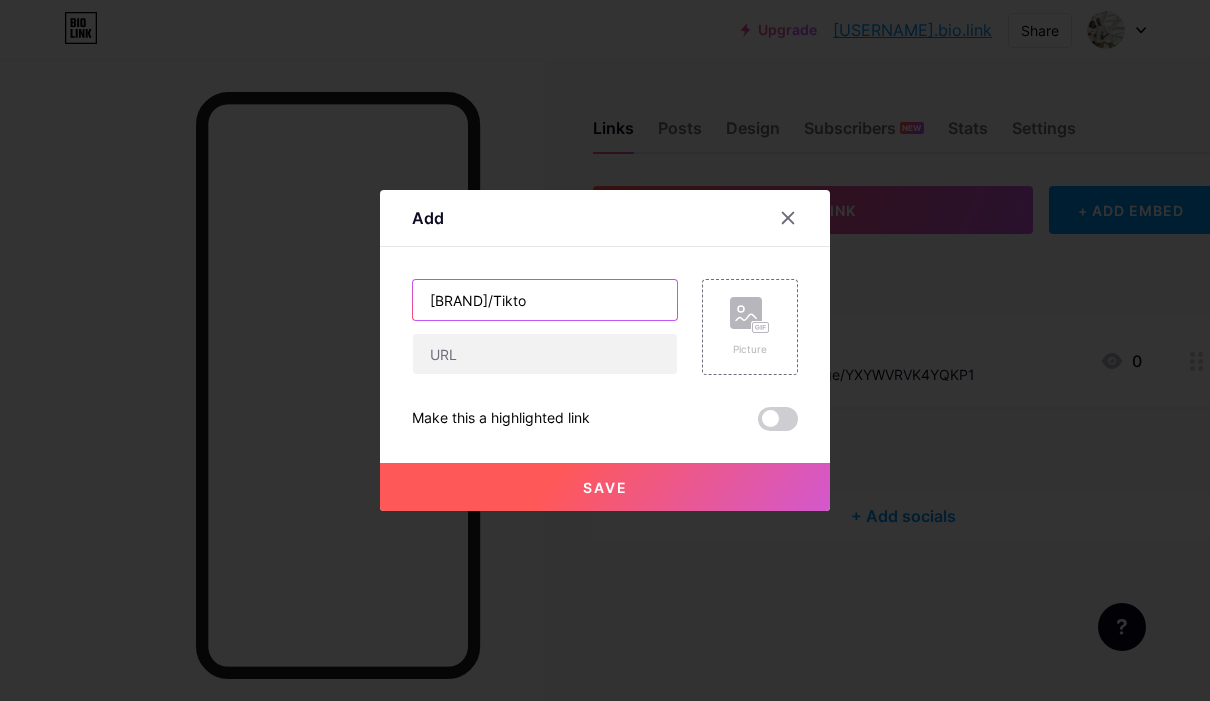 type on "LathaSuriaHomes/Tiktok" 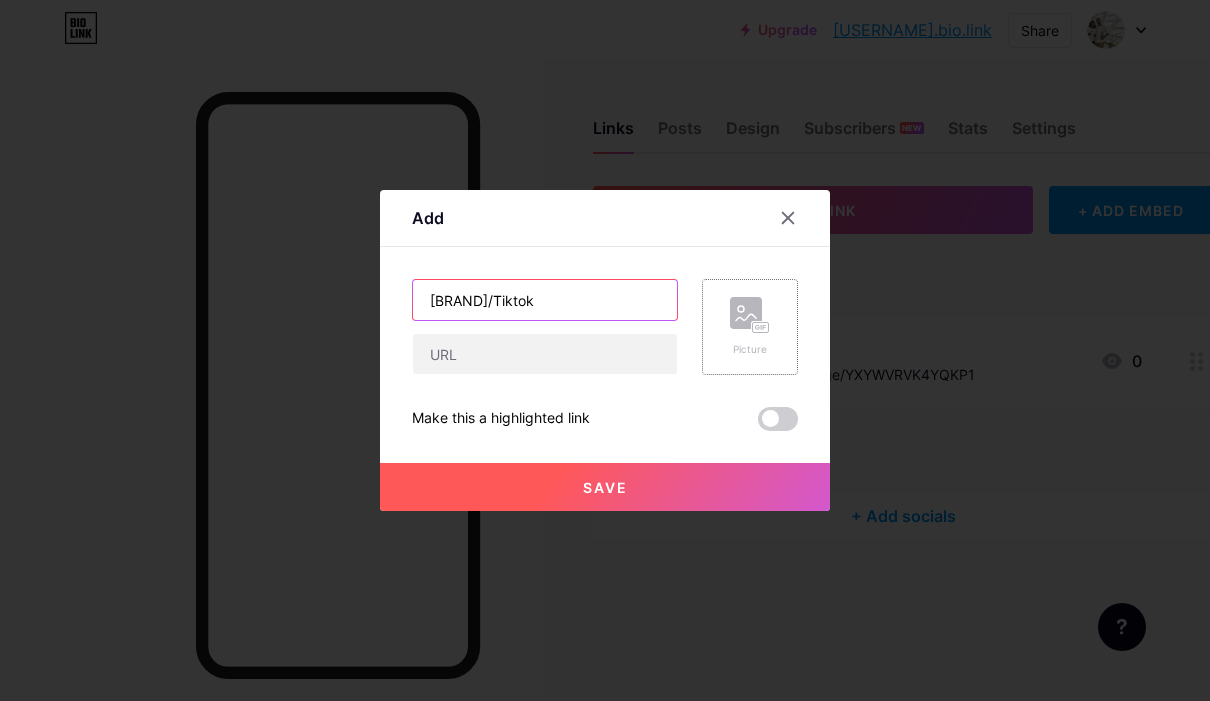 click on "Picture" at bounding box center (750, 349) 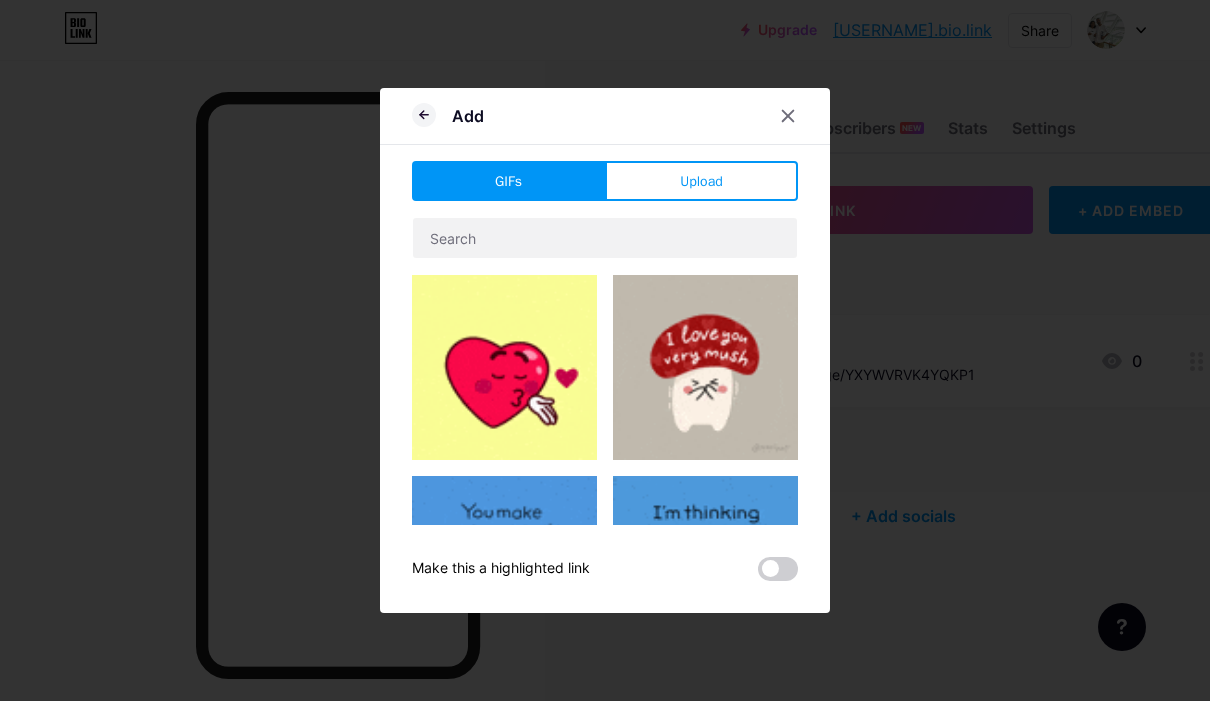 click on "Upload" at bounding box center [701, 181] 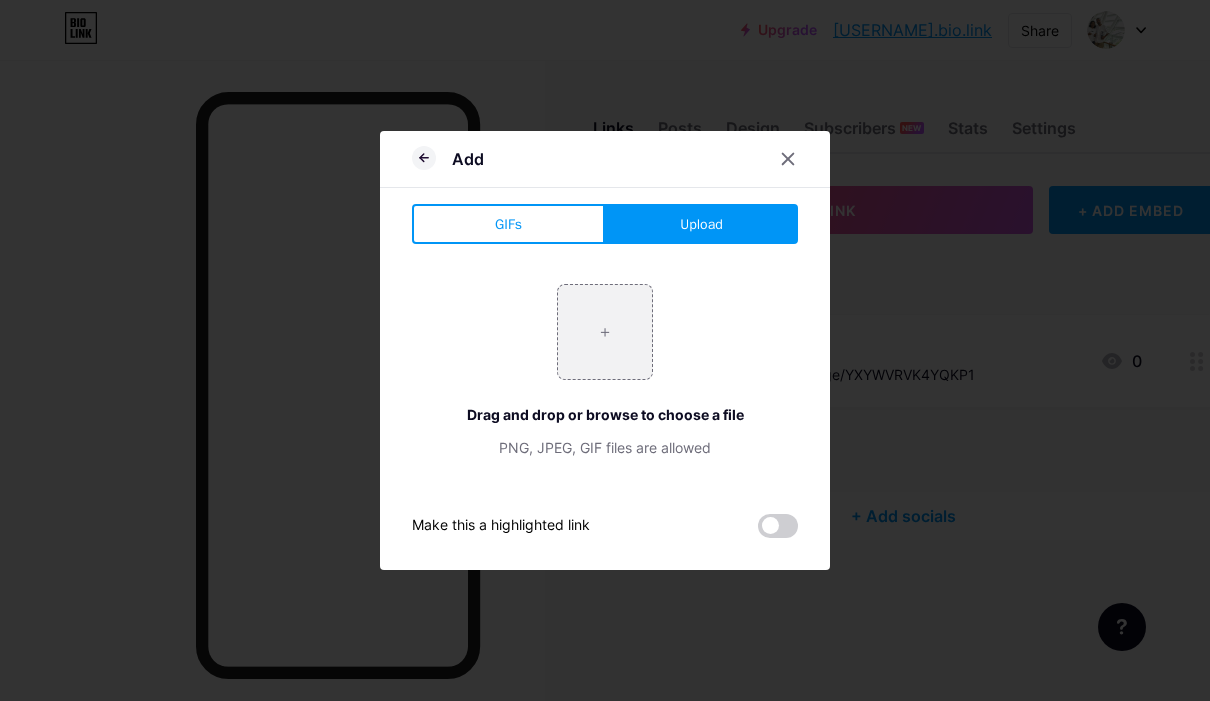 click at bounding box center (605, 332) 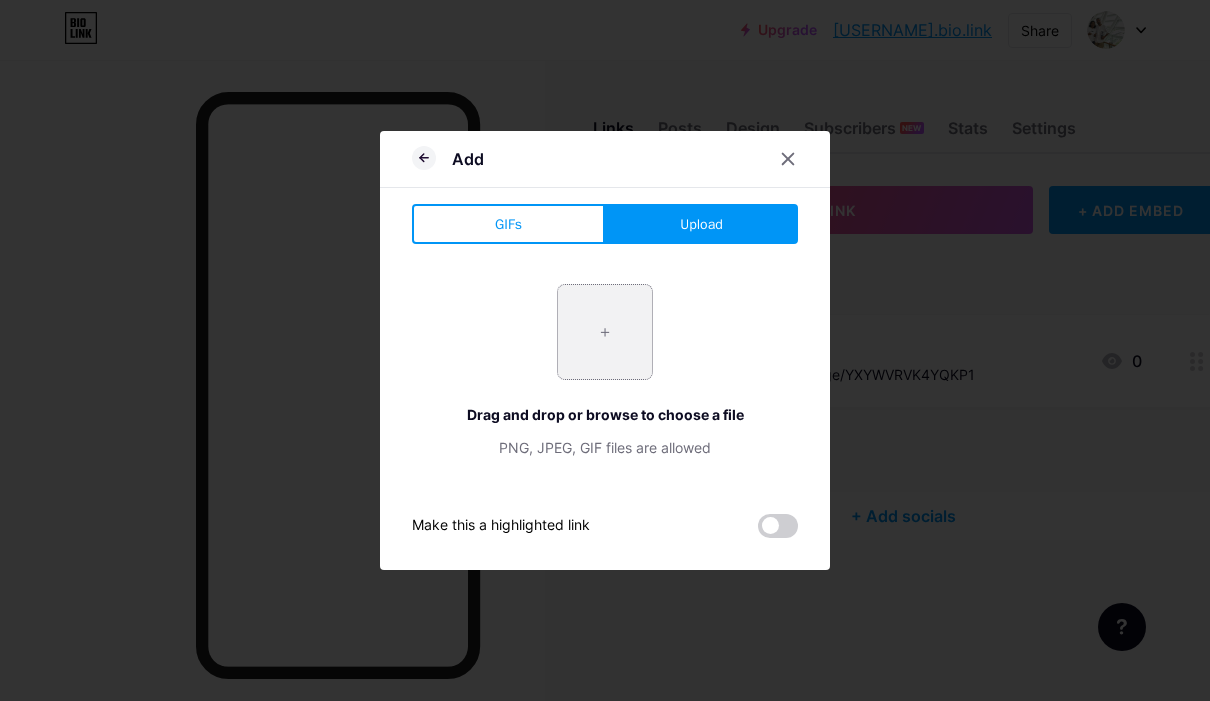 type on "C:\fakepath\IMG_8853.jpeg" 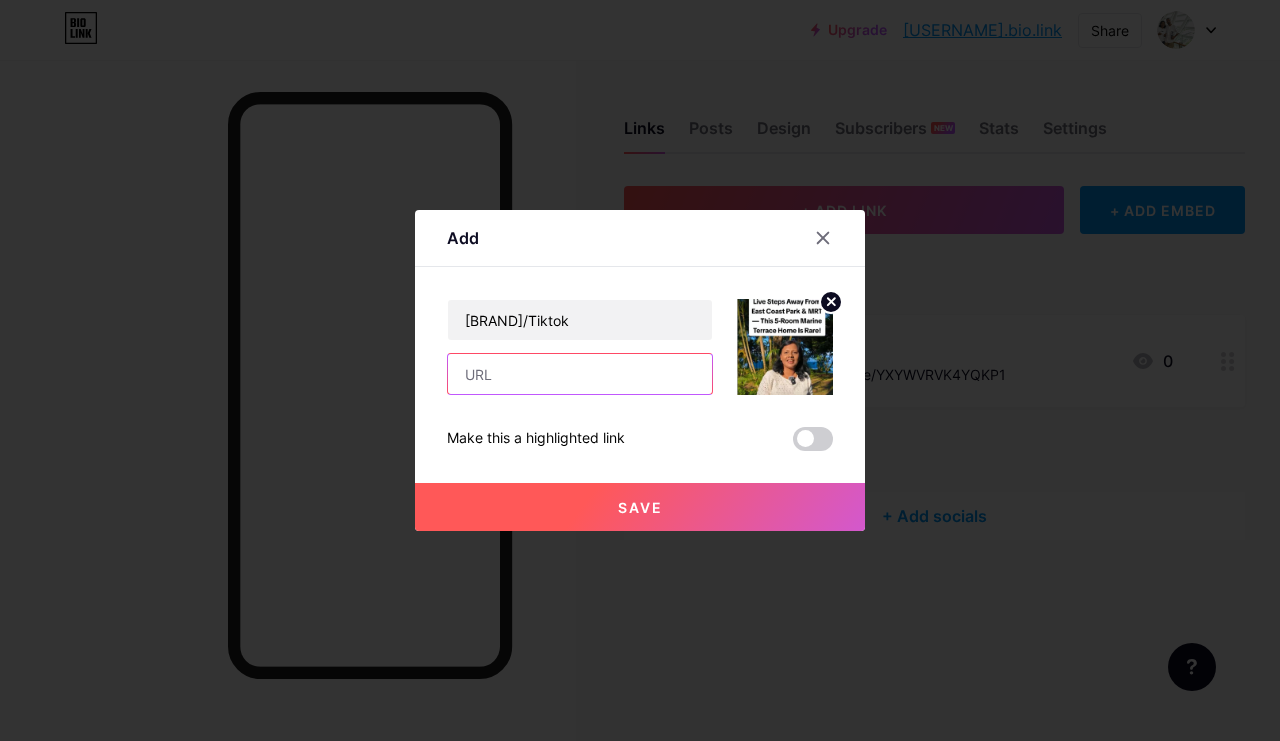 click at bounding box center [580, 374] 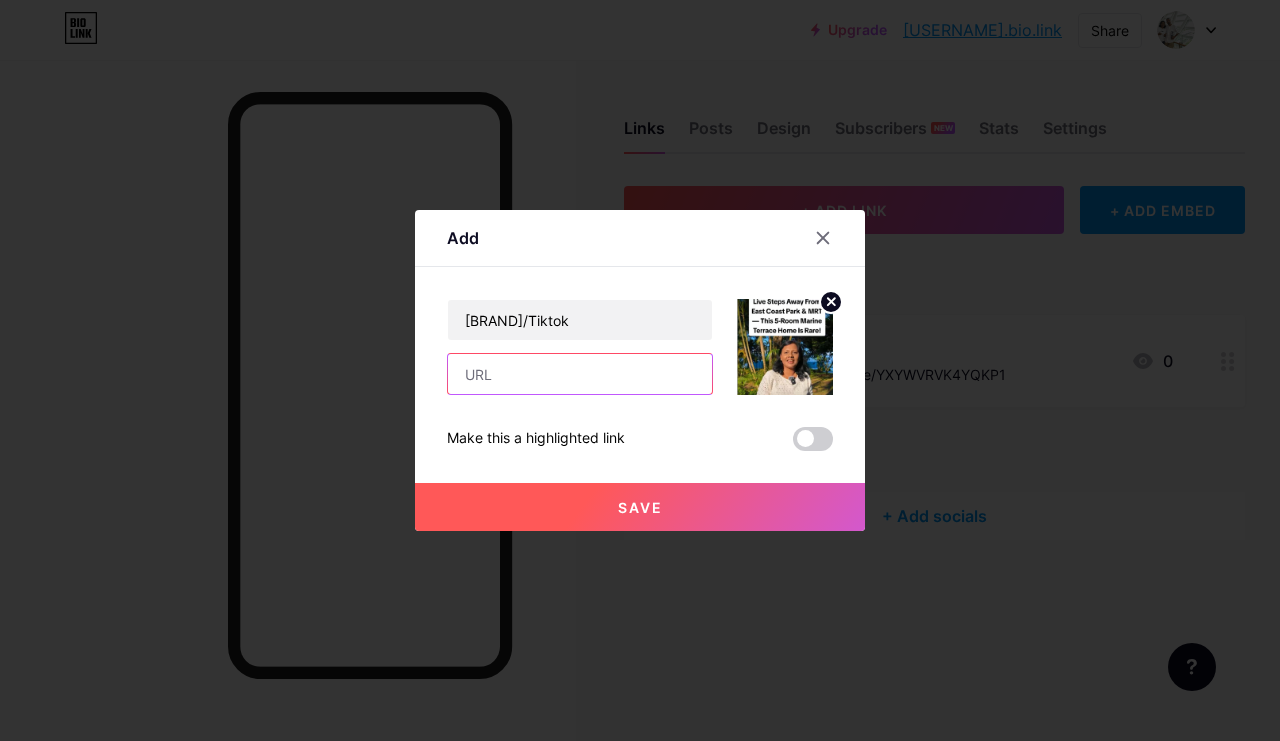 paste on "https://www.tiktok.com/@latha_kannan_?_t=ZS-8yb58RXbArB&_r=1" 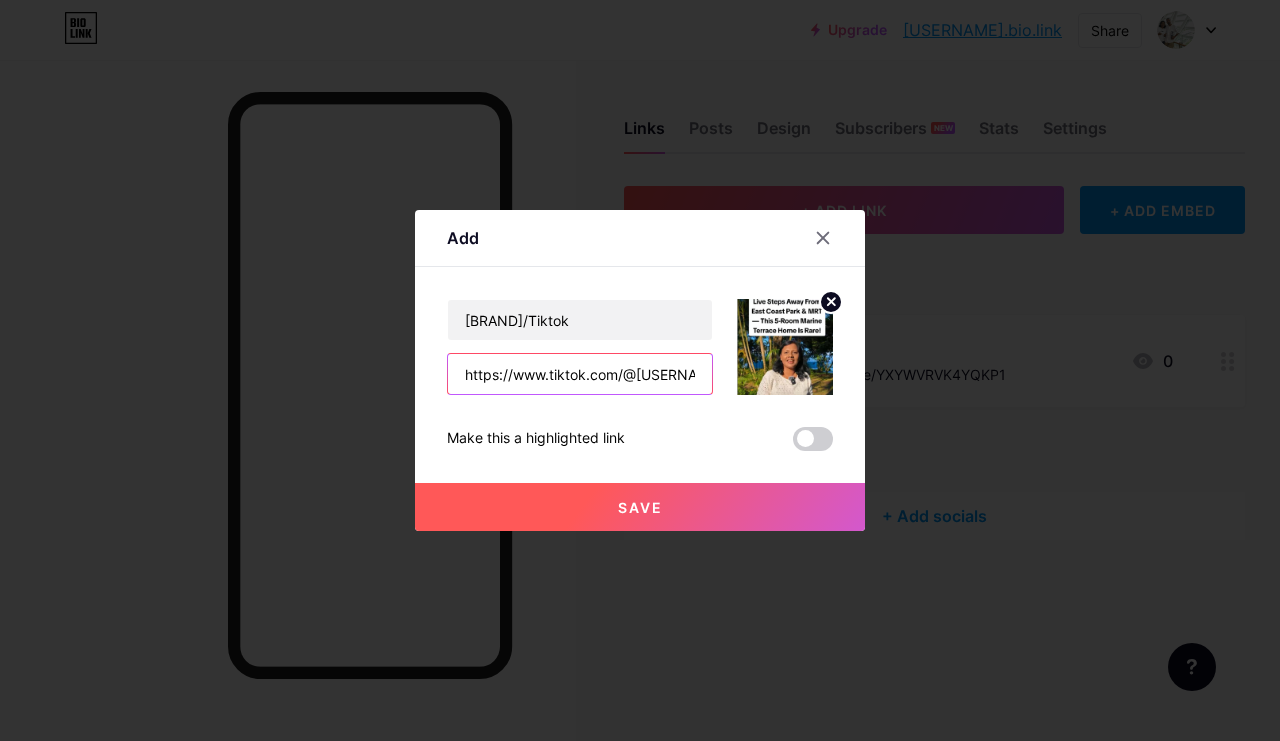 type on "https://www.tiktok.com/@latha_kannan_?_t=ZS-8yb58RXbArB&_r=1" 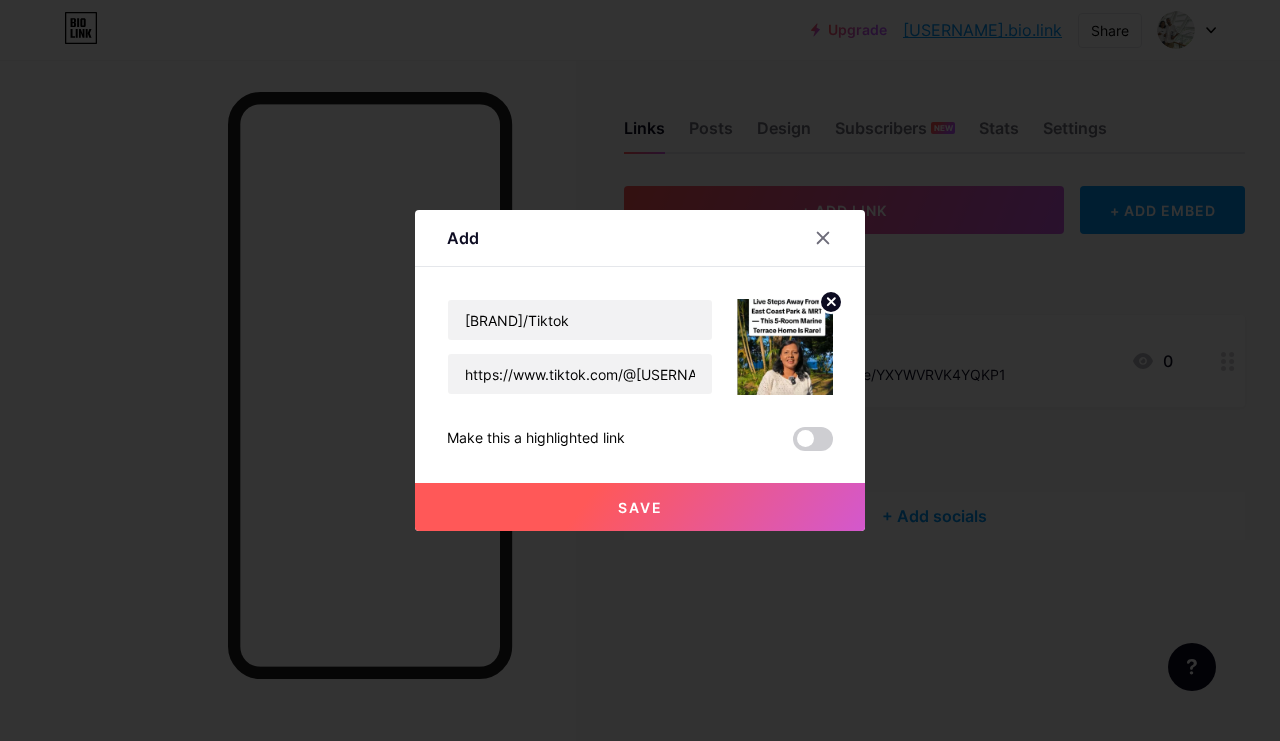 click on "Save" at bounding box center (640, 507) 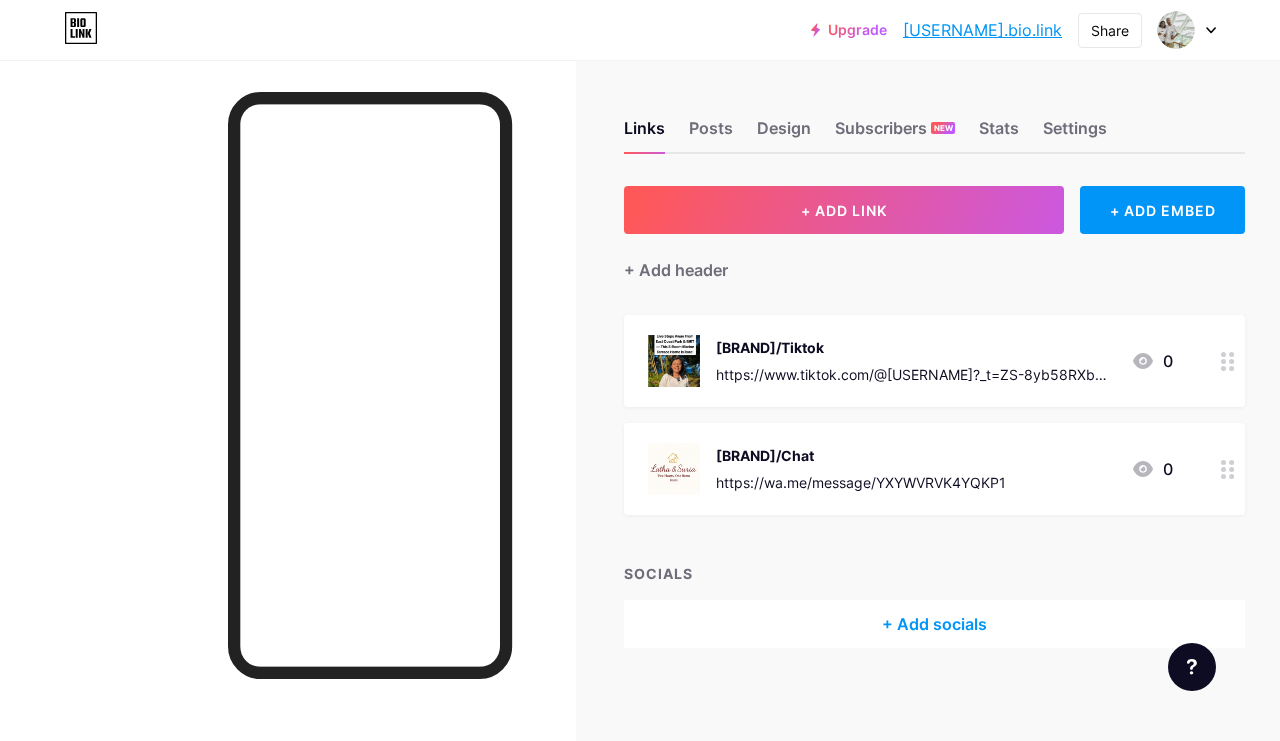 click at bounding box center [1228, 469] 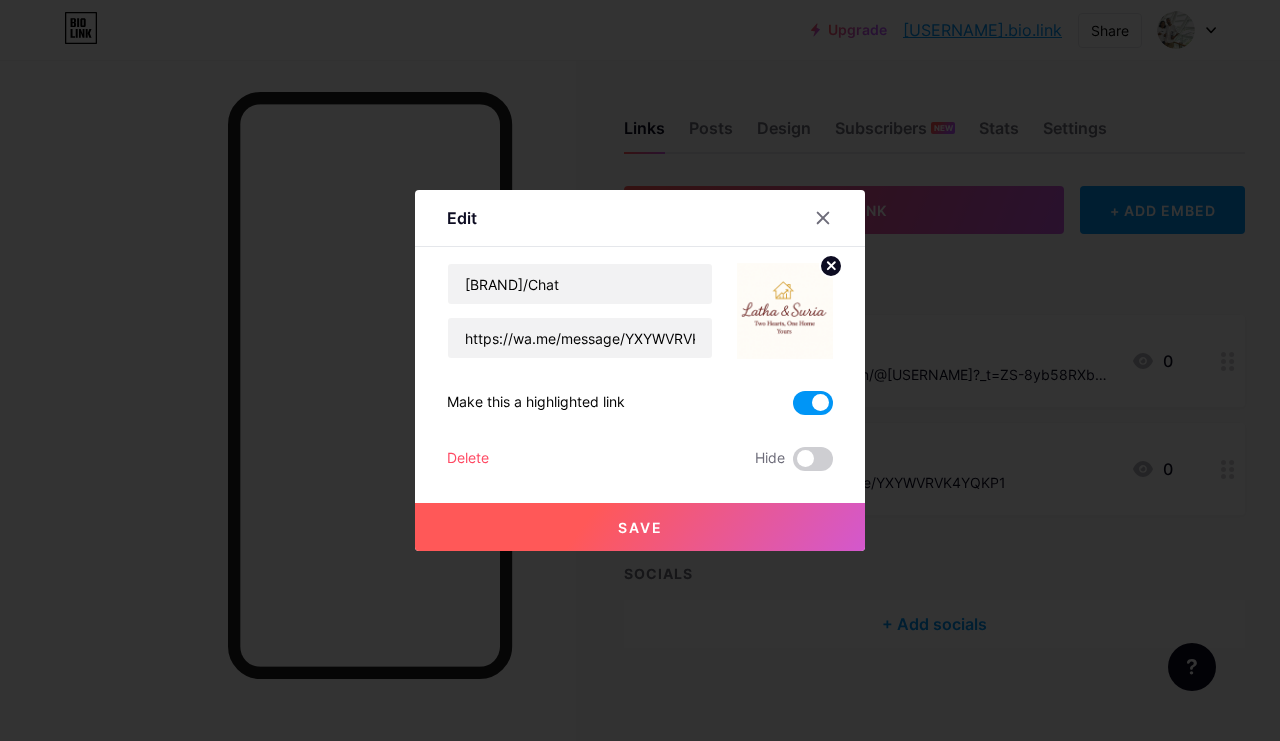 click on "Edit" at bounding box center (462, 218) 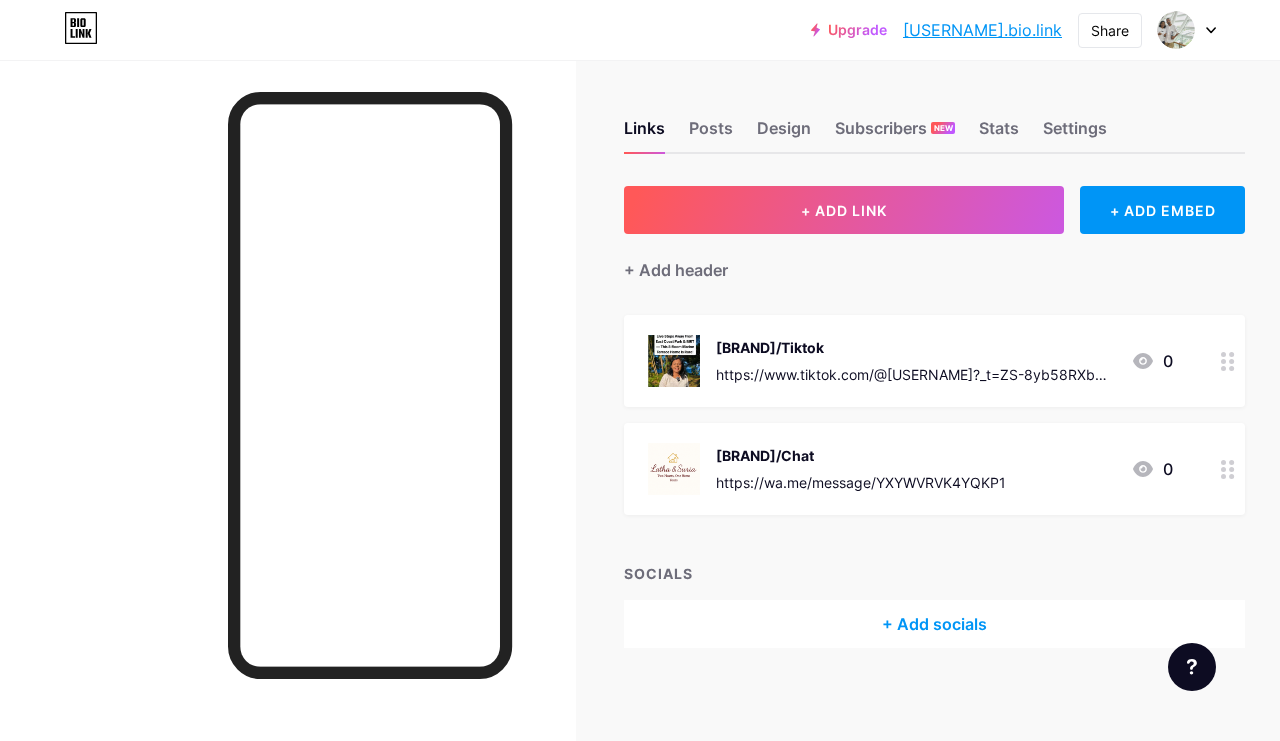 click at bounding box center (1228, 361) 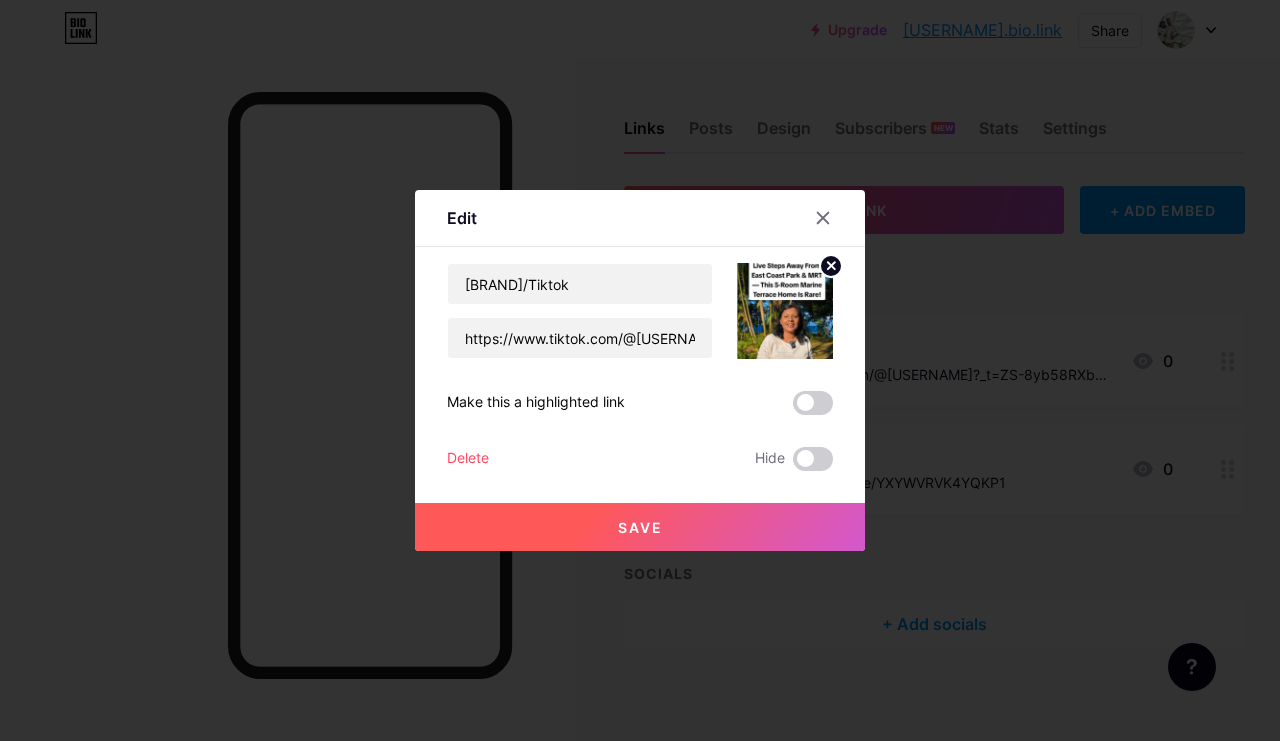 click at bounding box center [640, 370] 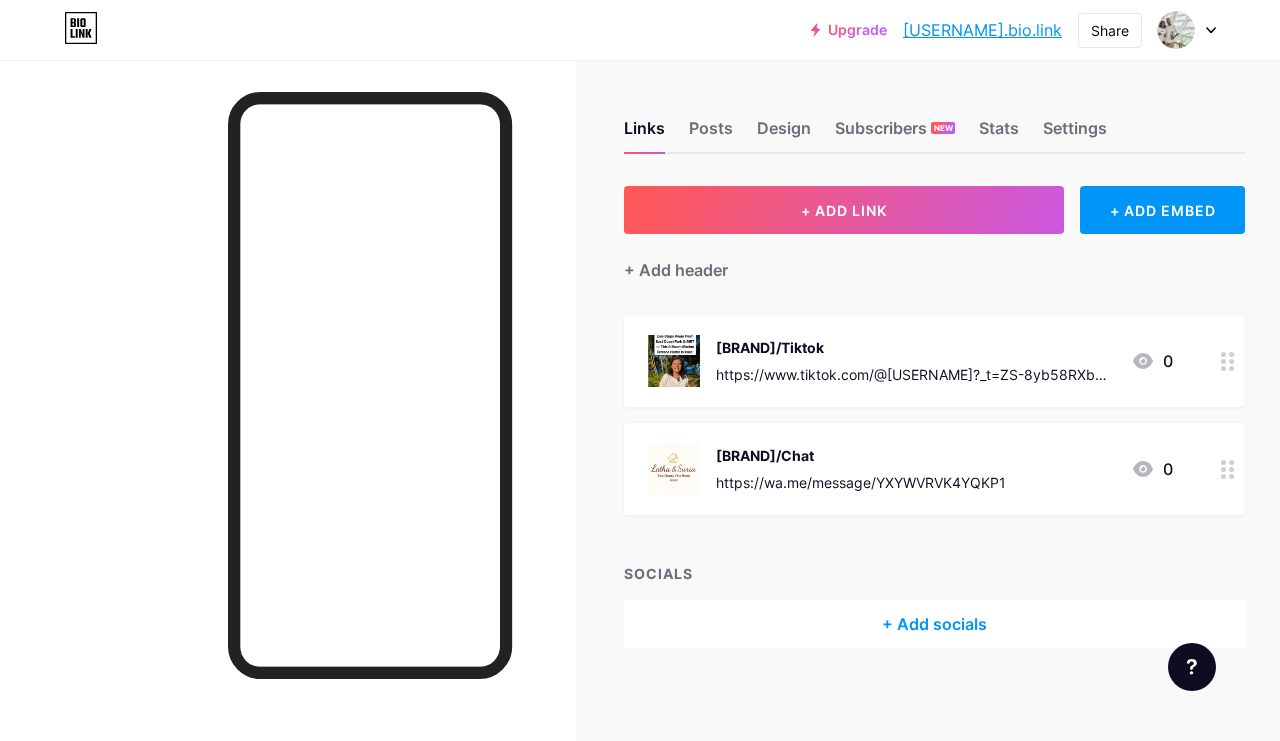 click 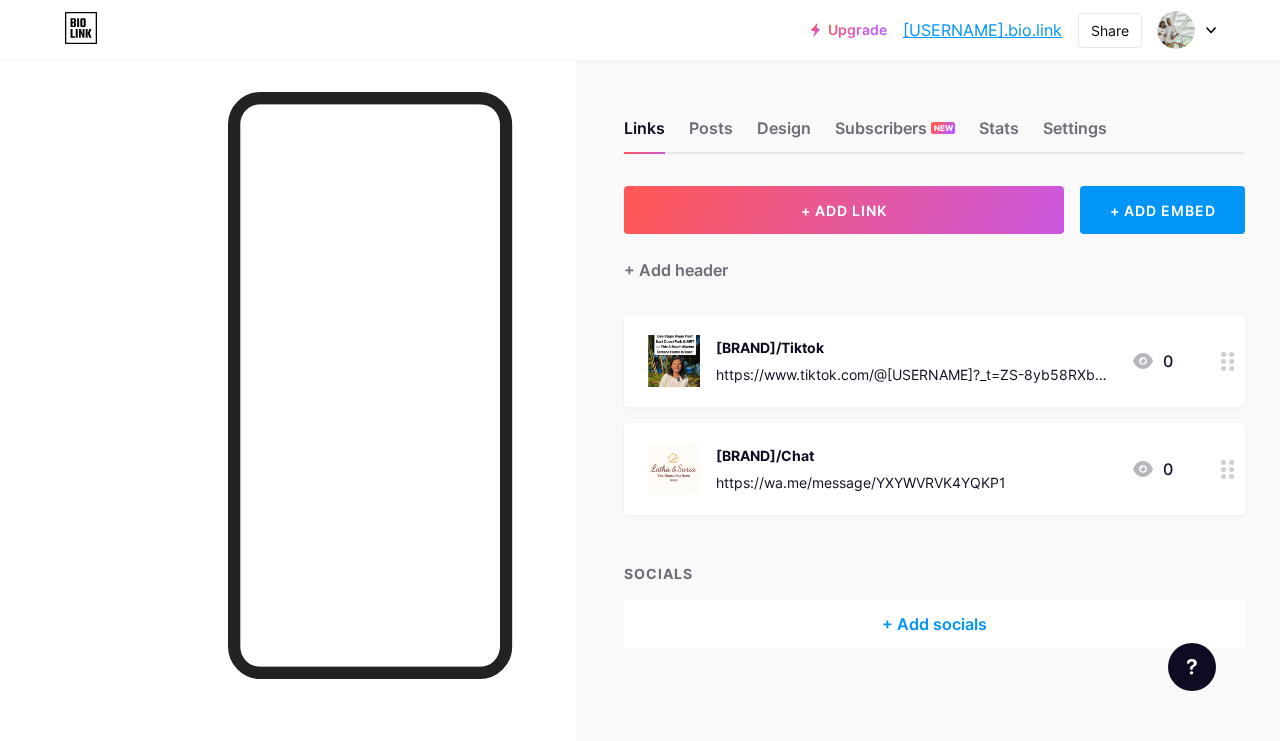 click 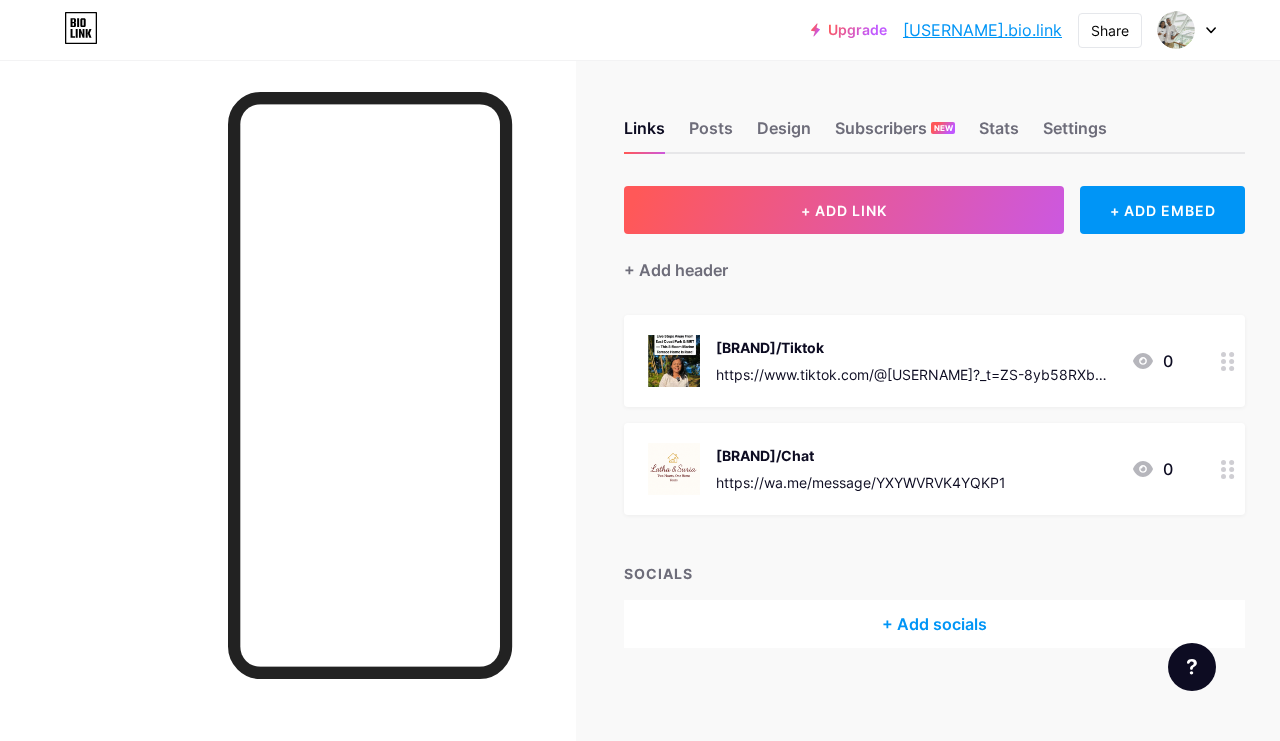 click 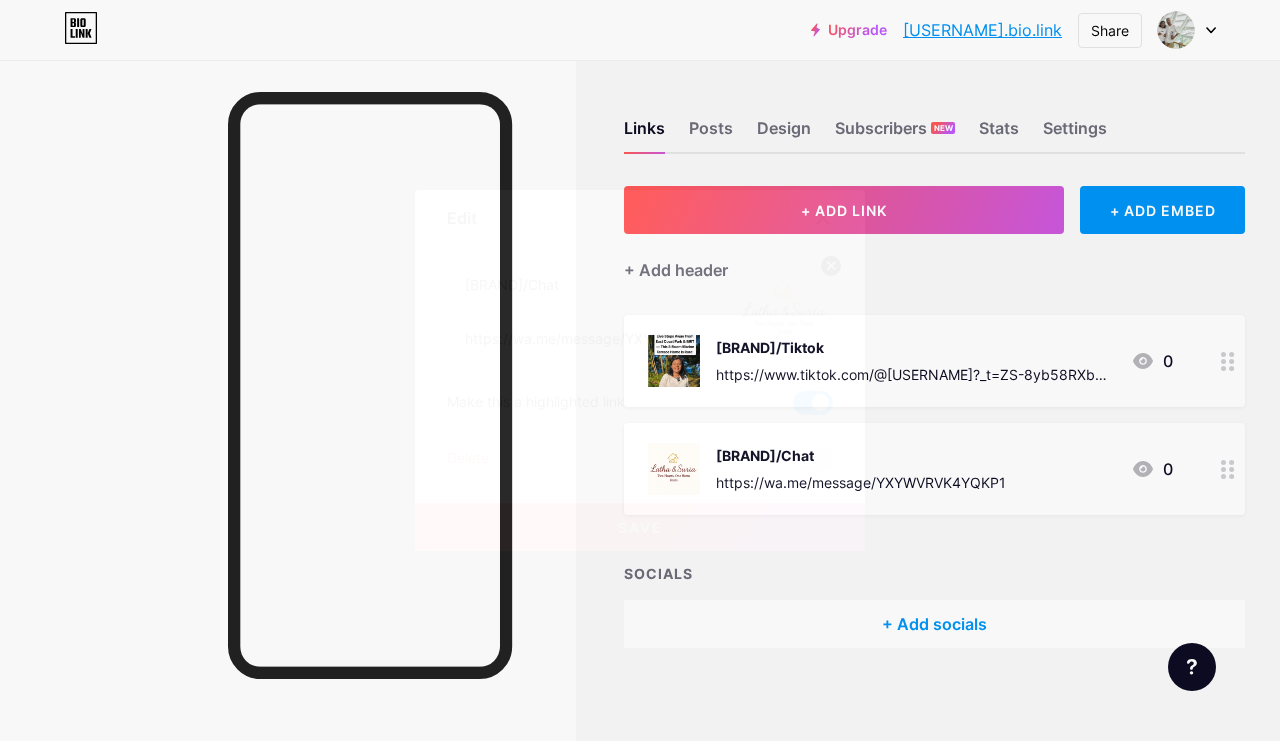 click on "Delete" at bounding box center (468, 459) 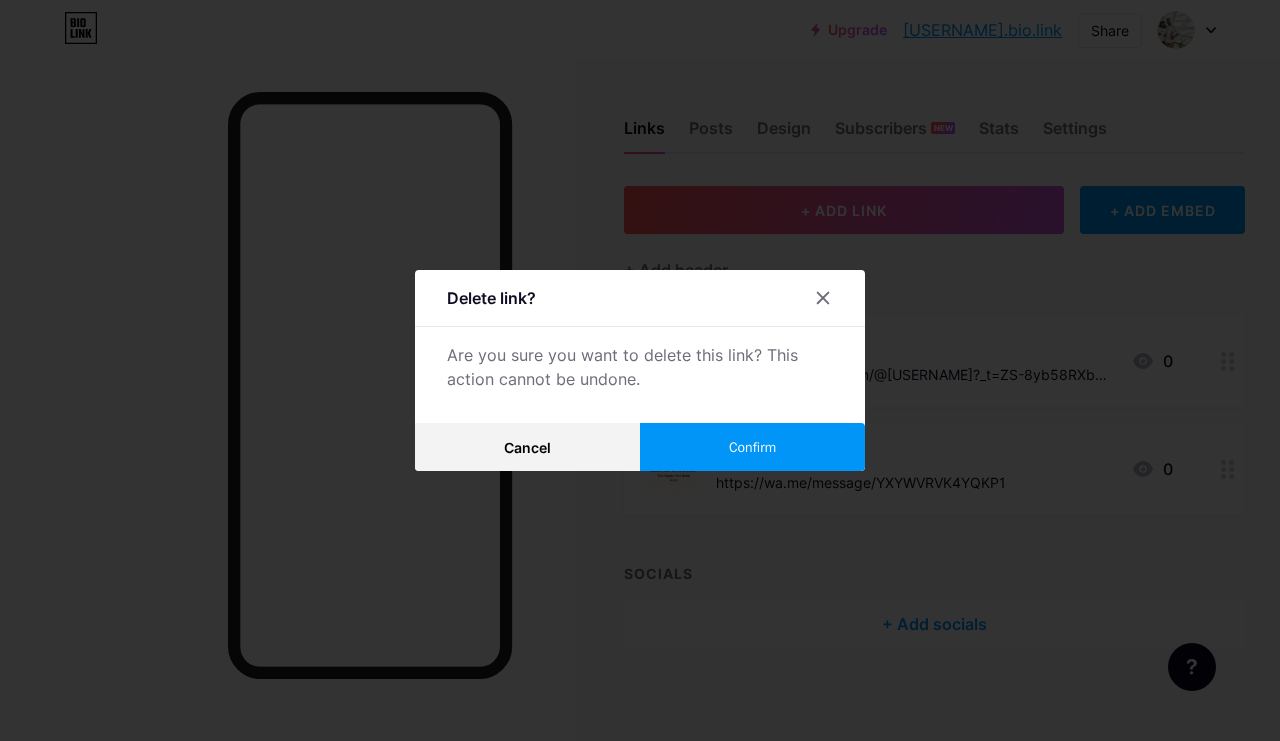 click on "Confirm" at bounding box center [752, 447] 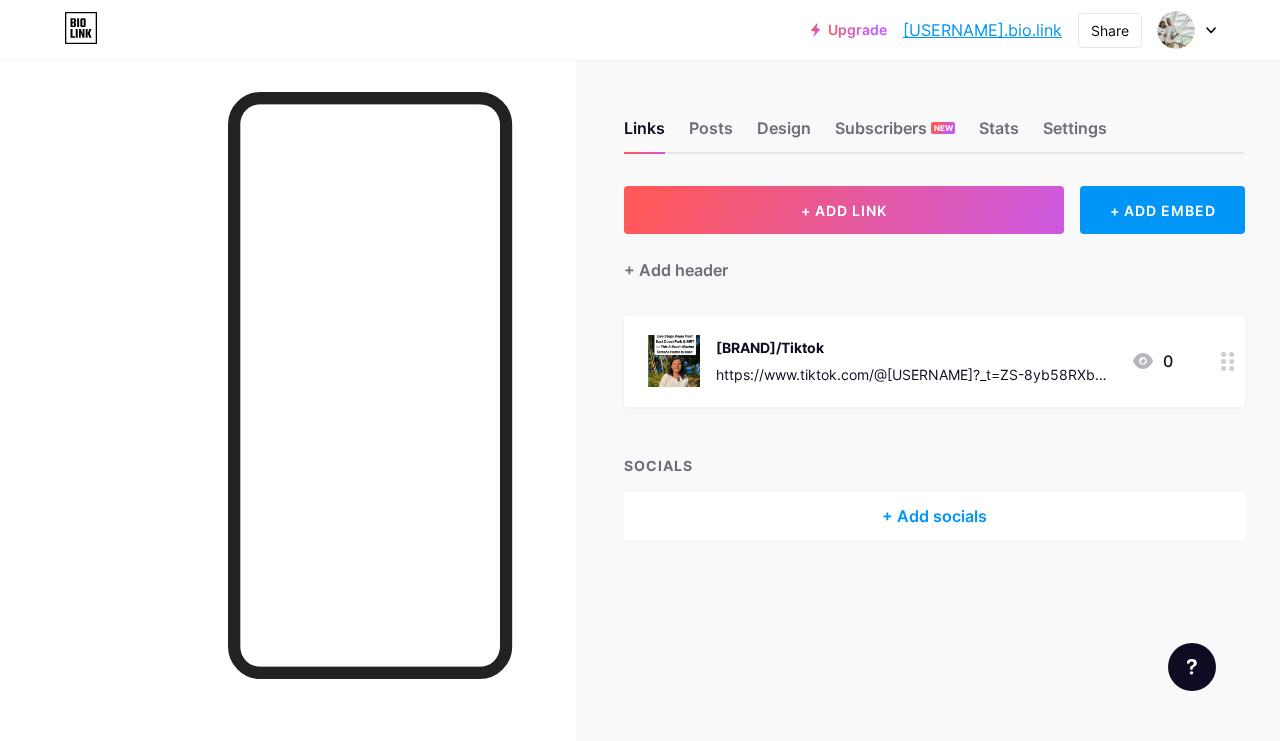click on "+ ADD LINK" at bounding box center [844, 210] 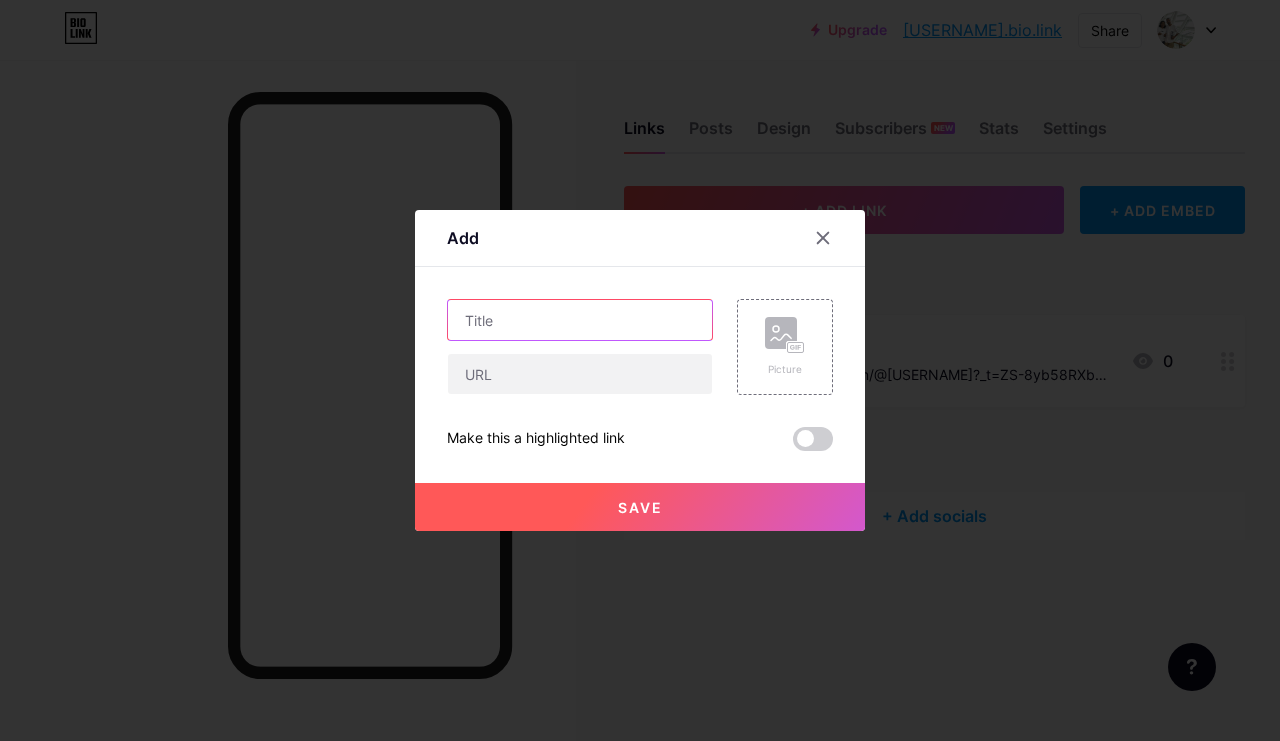 click at bounding box center (580, 320) 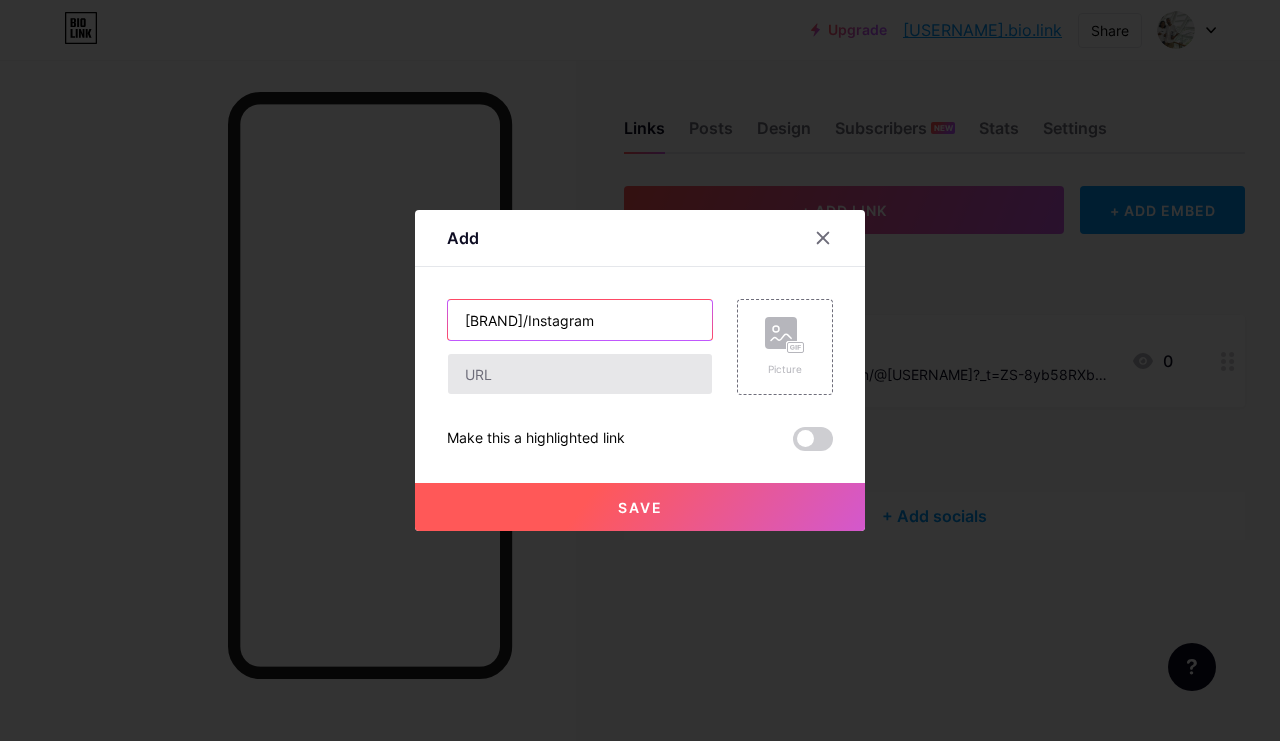 type on "[BRAND]/Instagram" 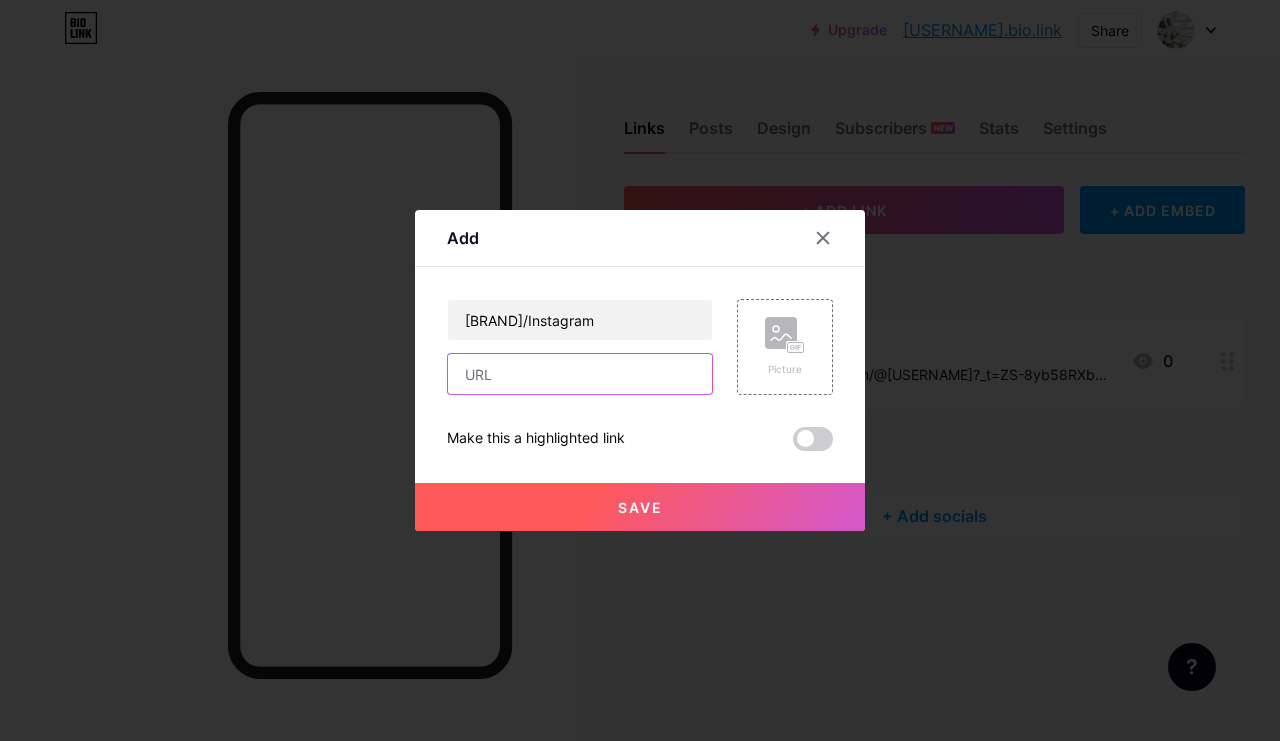 click at bounding box center (580, 374) 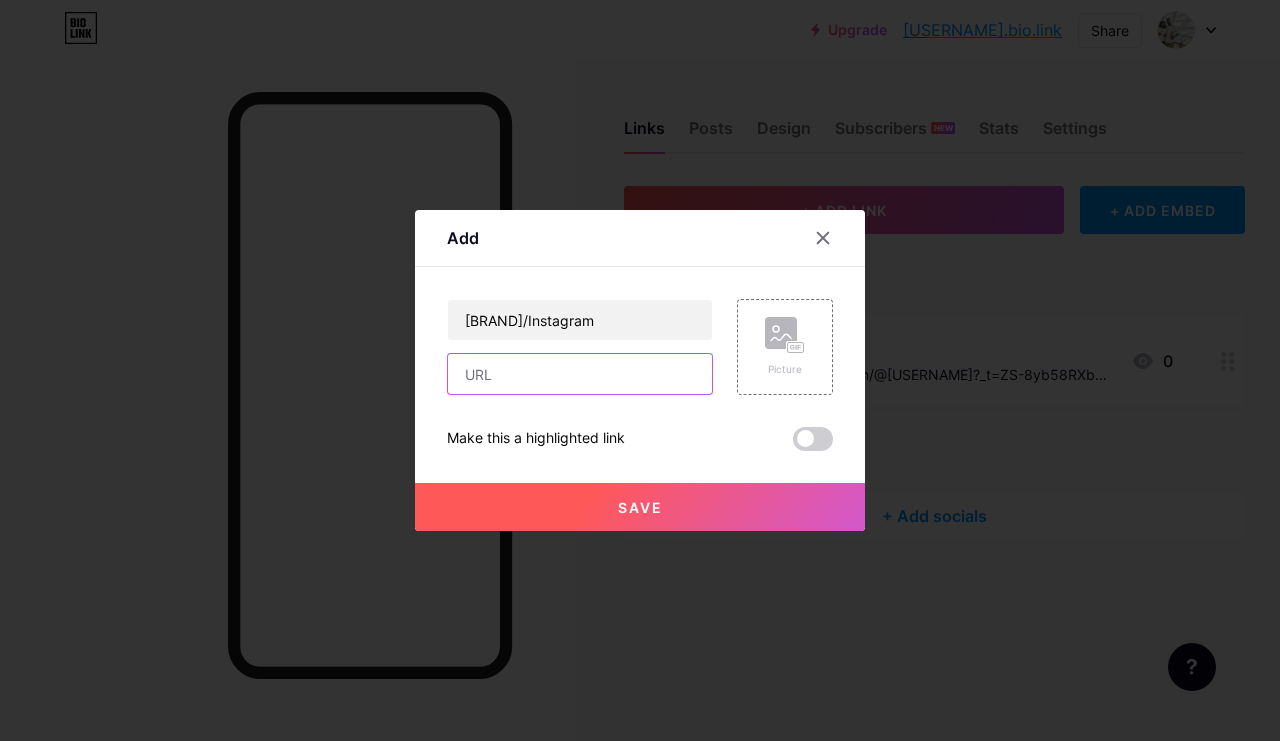 paste on "https://www.instagram.com/[USERNAME]?igsh=MTZzNzZ1c2R4ZjAzYQ%3D%3D&utm_source=qr" 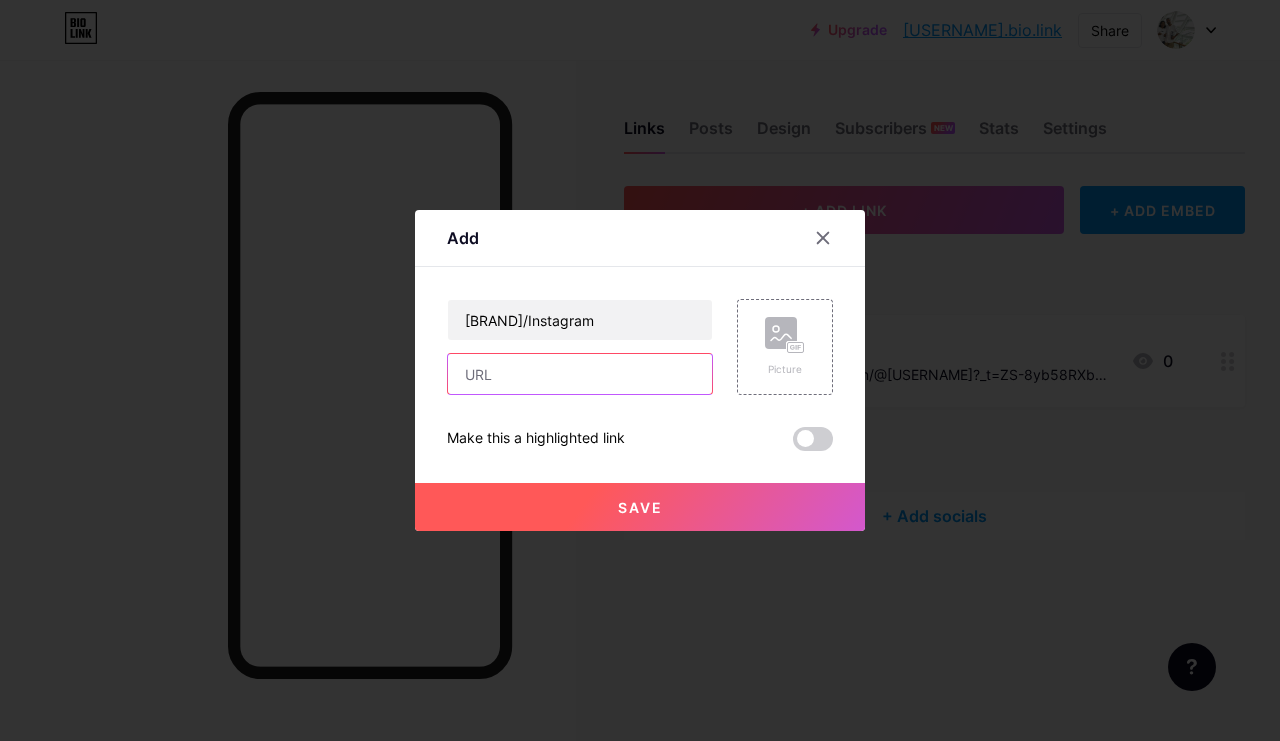 type on "https://www.instagram.com/[USERNAME]?igsh=MTZzNzZ1c2R4ZjAzYQ%3D%3D&utm_source=qr" 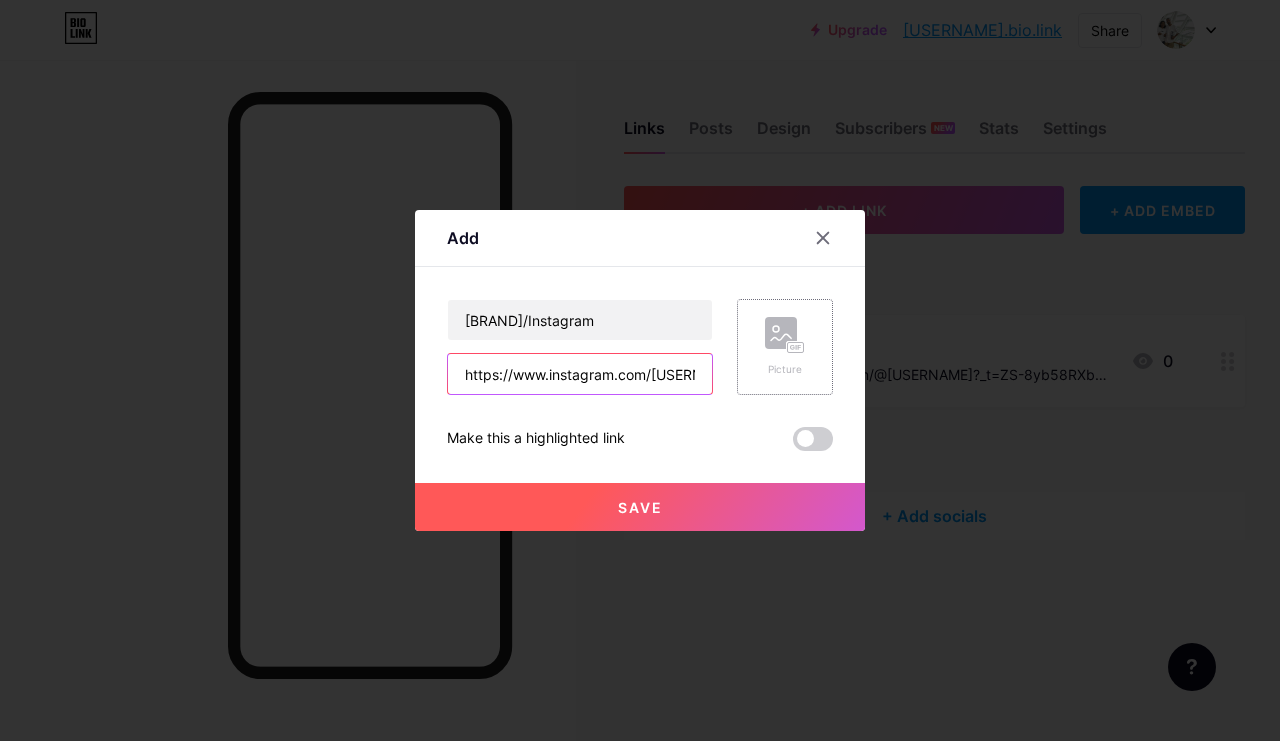 click on "Picture" at bounding box center [785, 347] 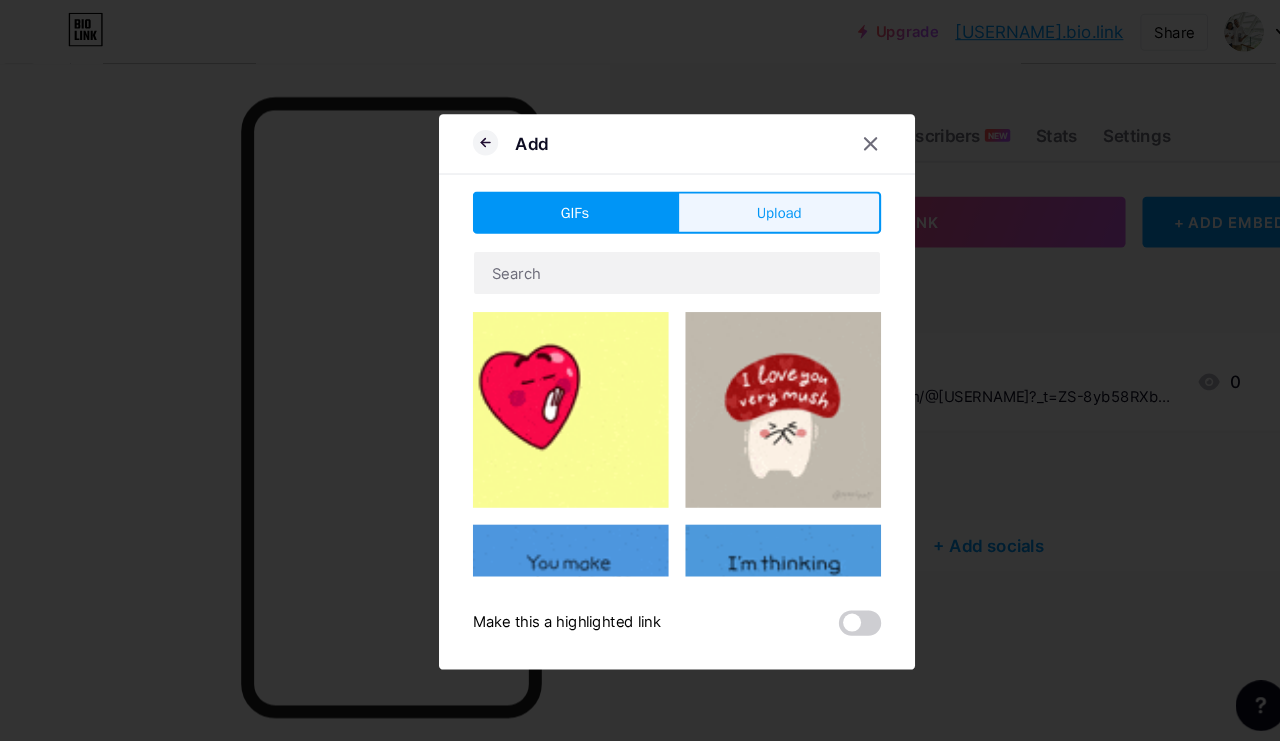 click on "Upload" at bounding box center [736, 201] 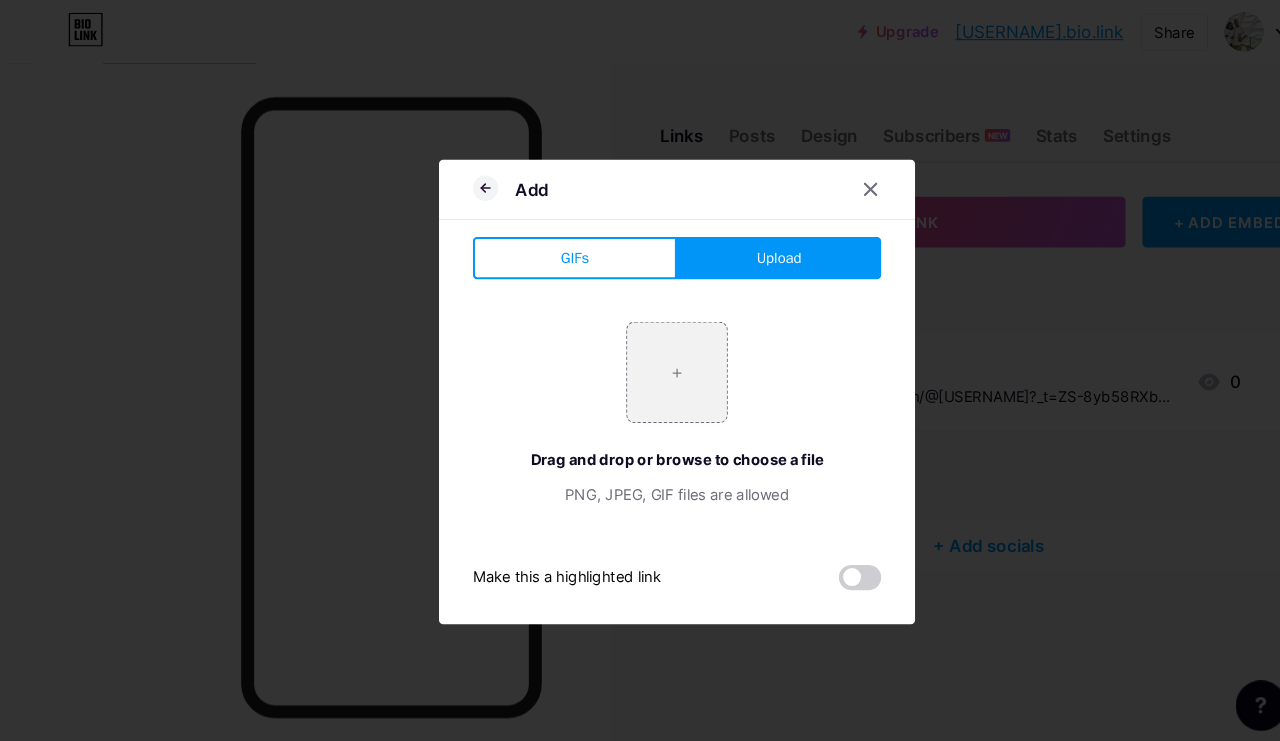click at bounding box center [640, 352] 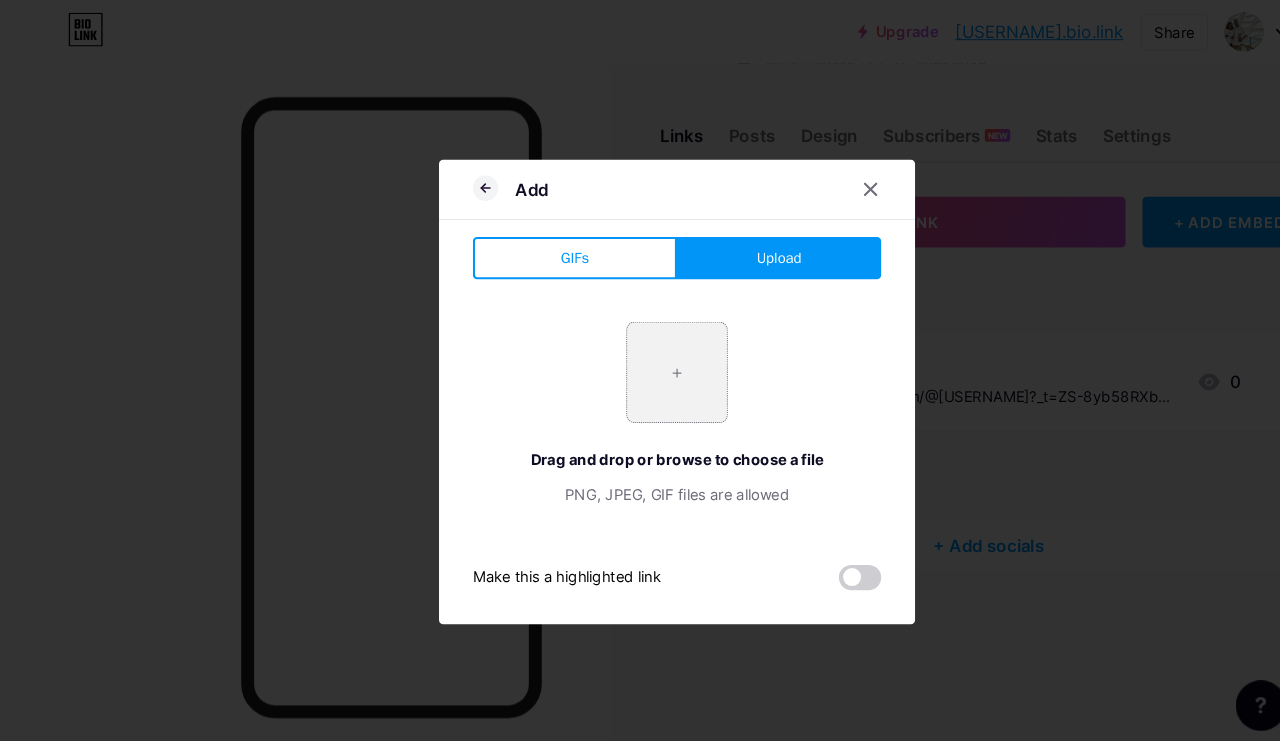 type on "C:\fakepath\IMG_8854.jpeg" 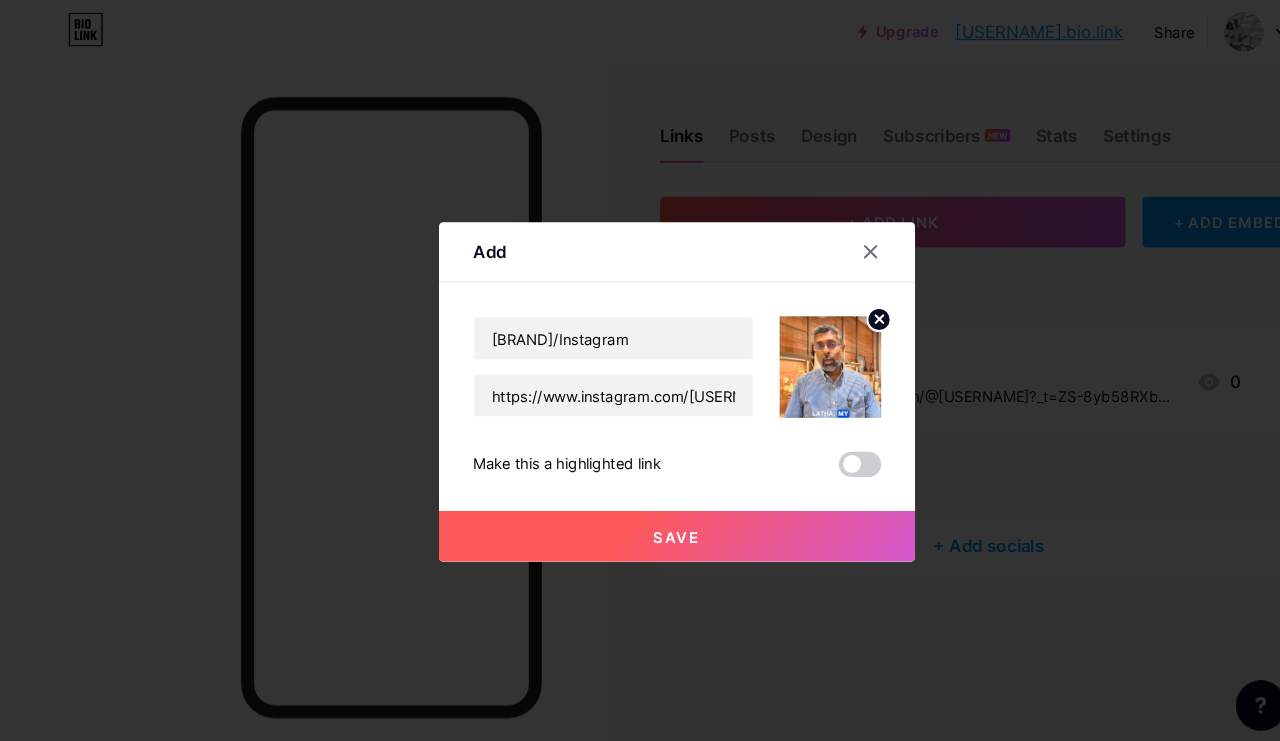 click on "Save" at bounding box center [640, 507] 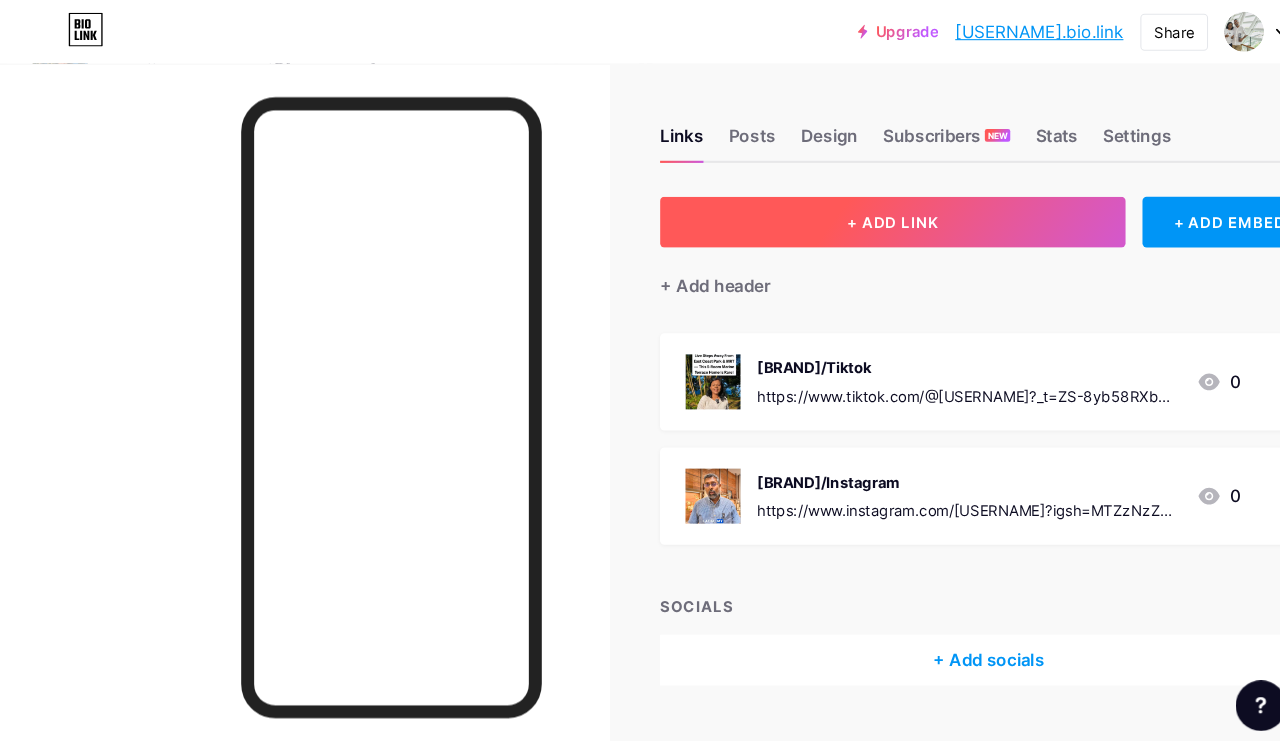click on "+ ADD LINK" at bounding box center (844, 210) 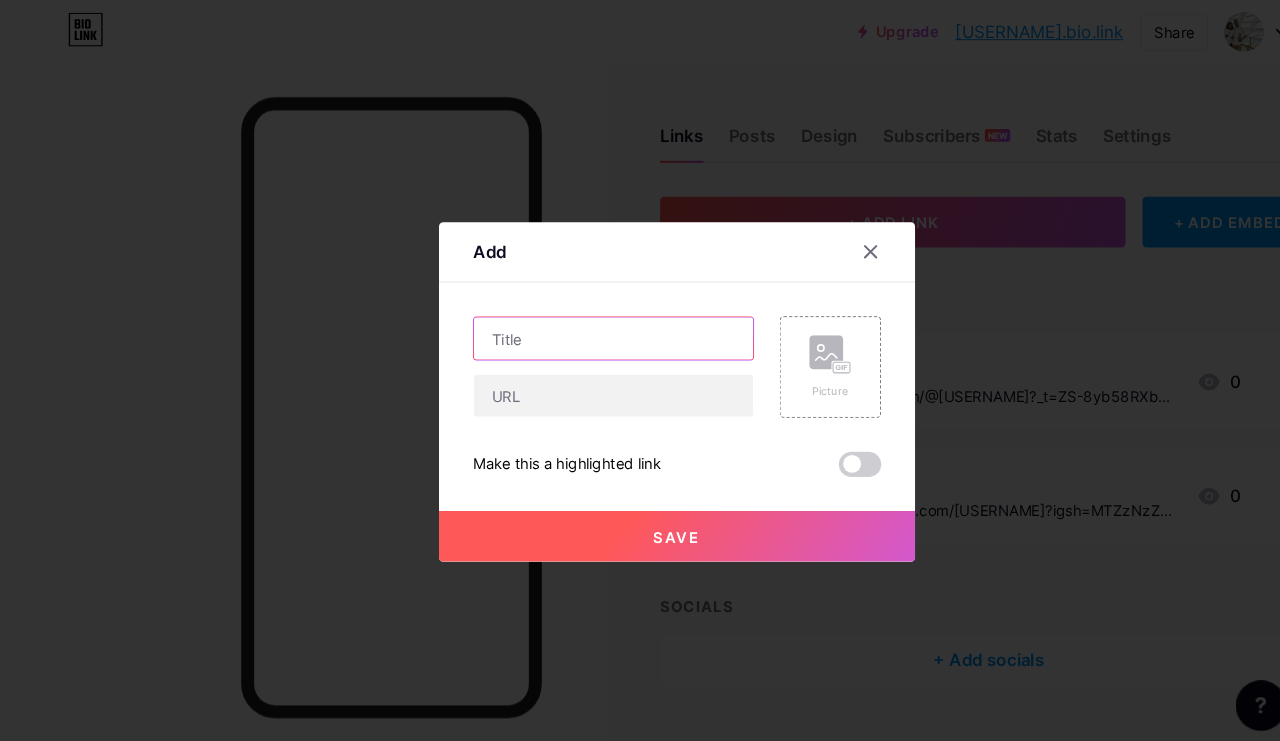 click at bounding box center (580, 320) 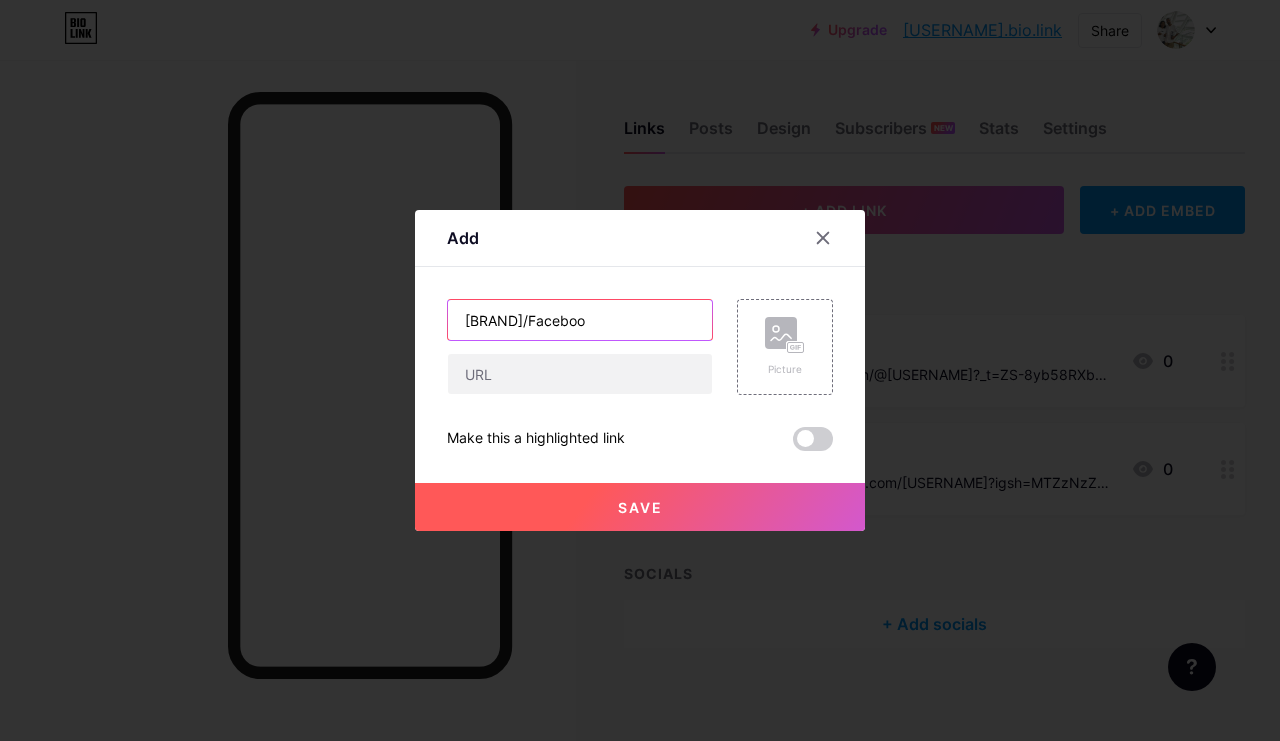 type on "[BRAND]/Facebook" 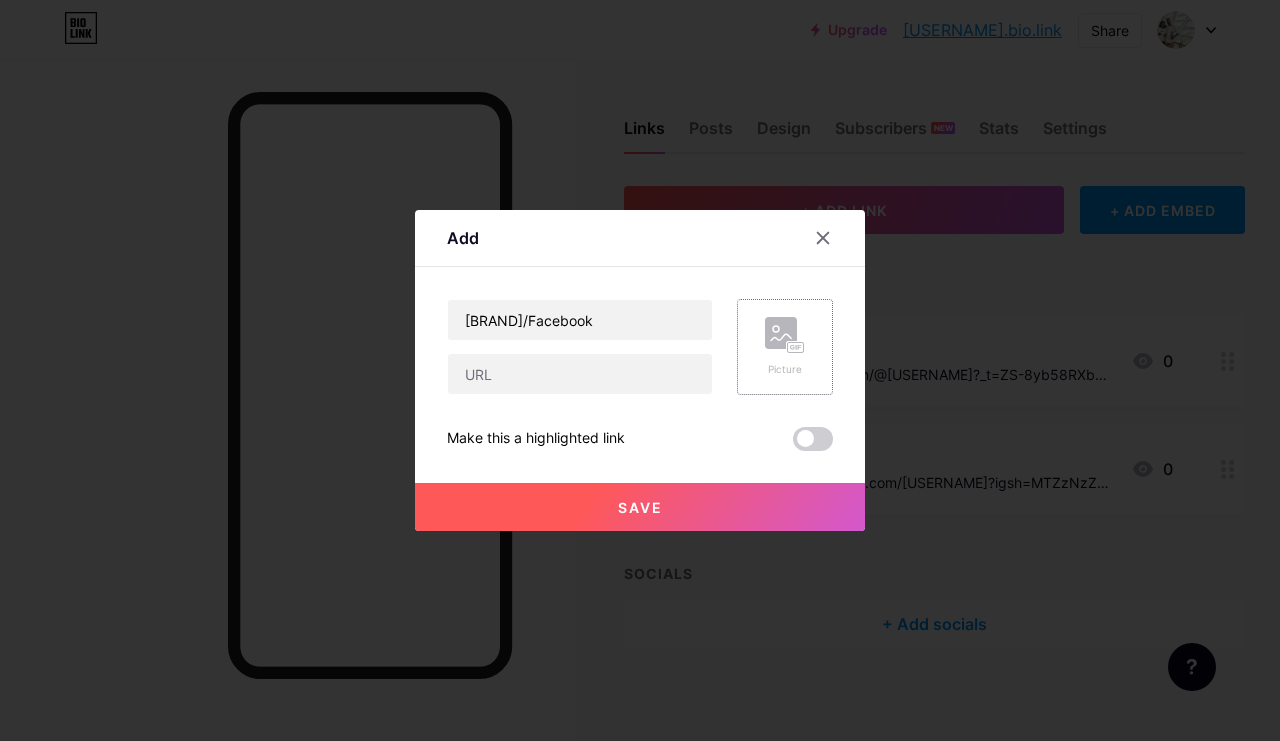 click 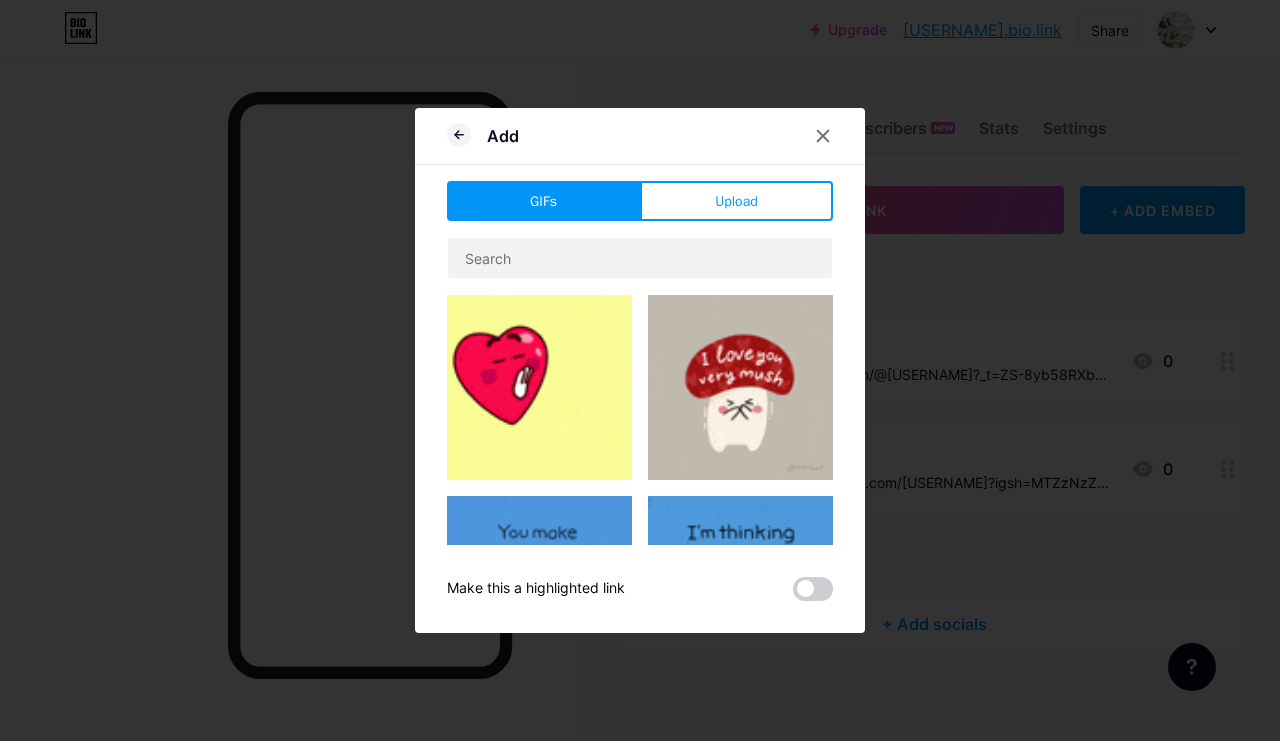 click on "Upload" at bounding box center (736, 201) 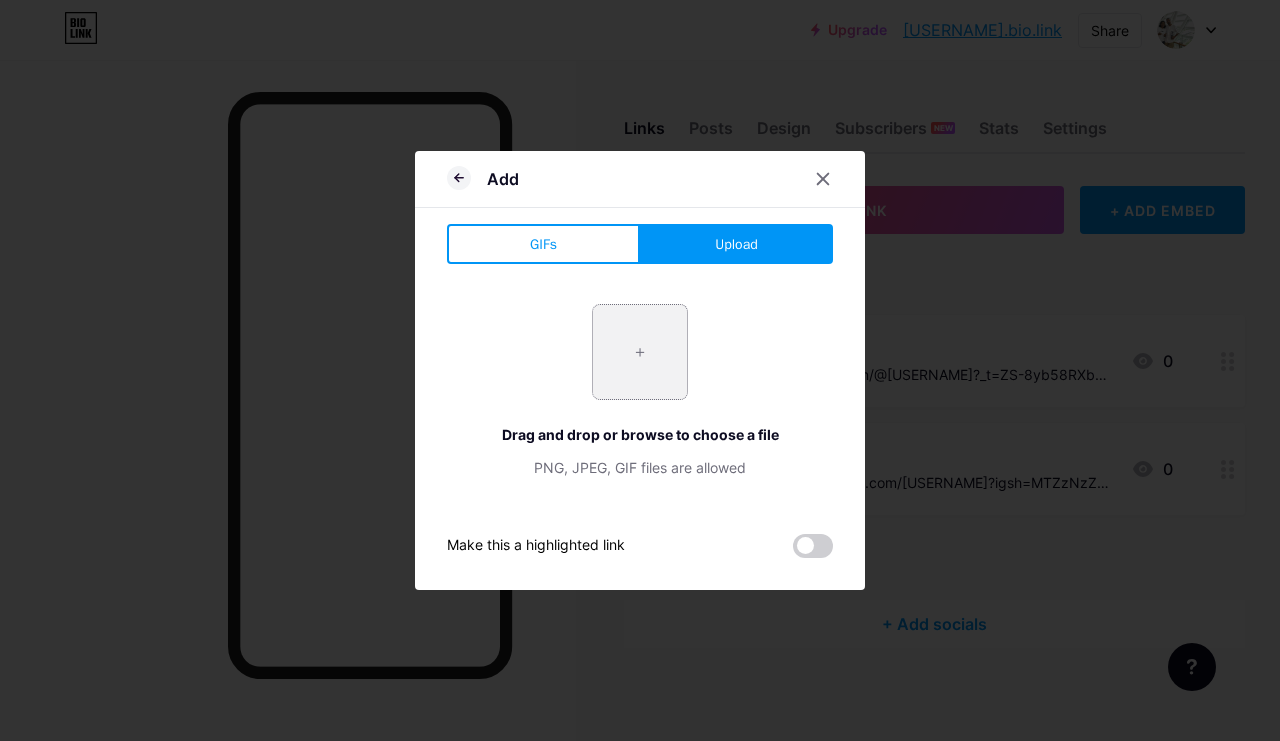 click at bounding box center (640, 352) 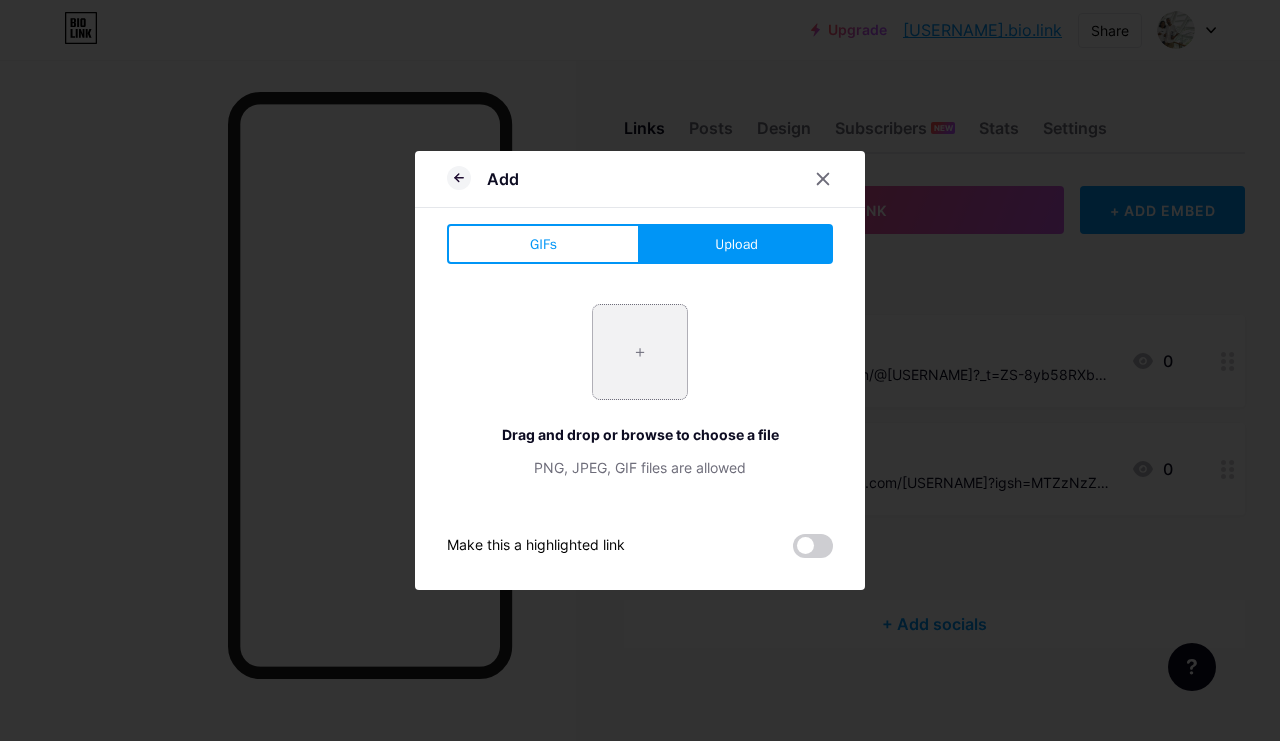 type on "C:\fakepath\IMG_8857.jpeg" 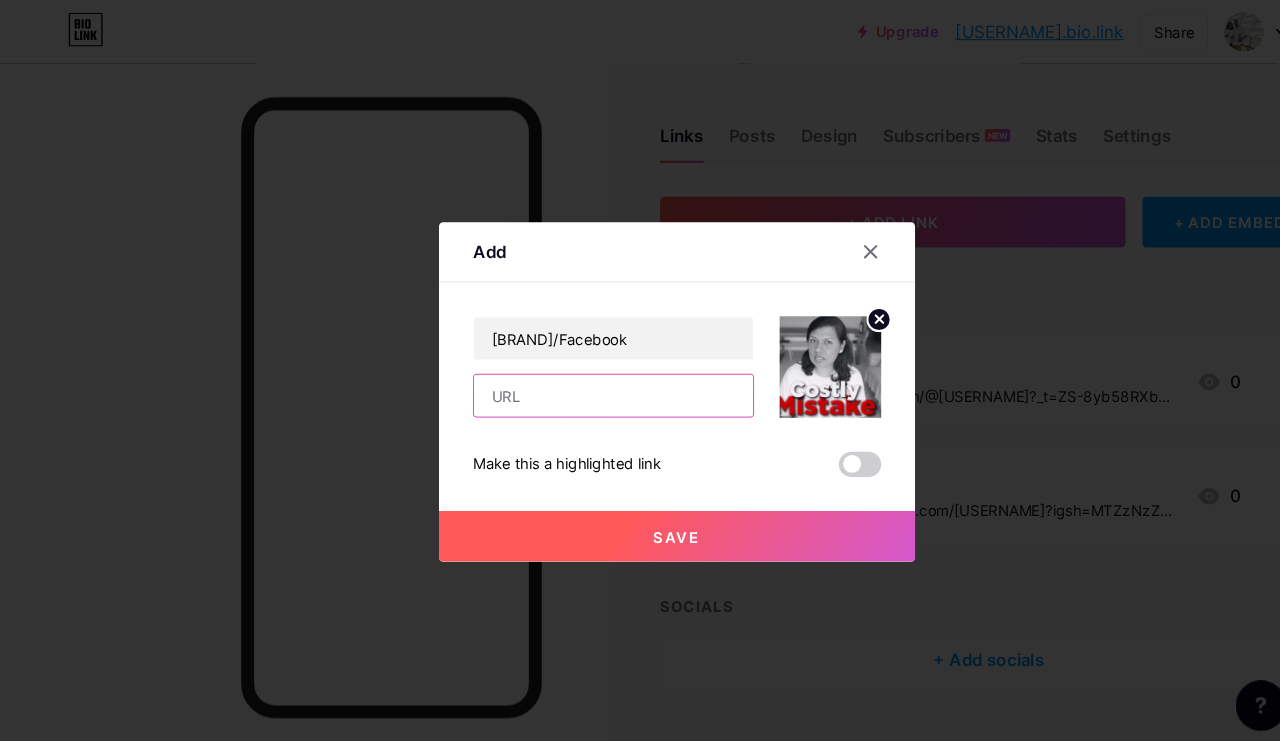 click at bounding box center (580, 374) 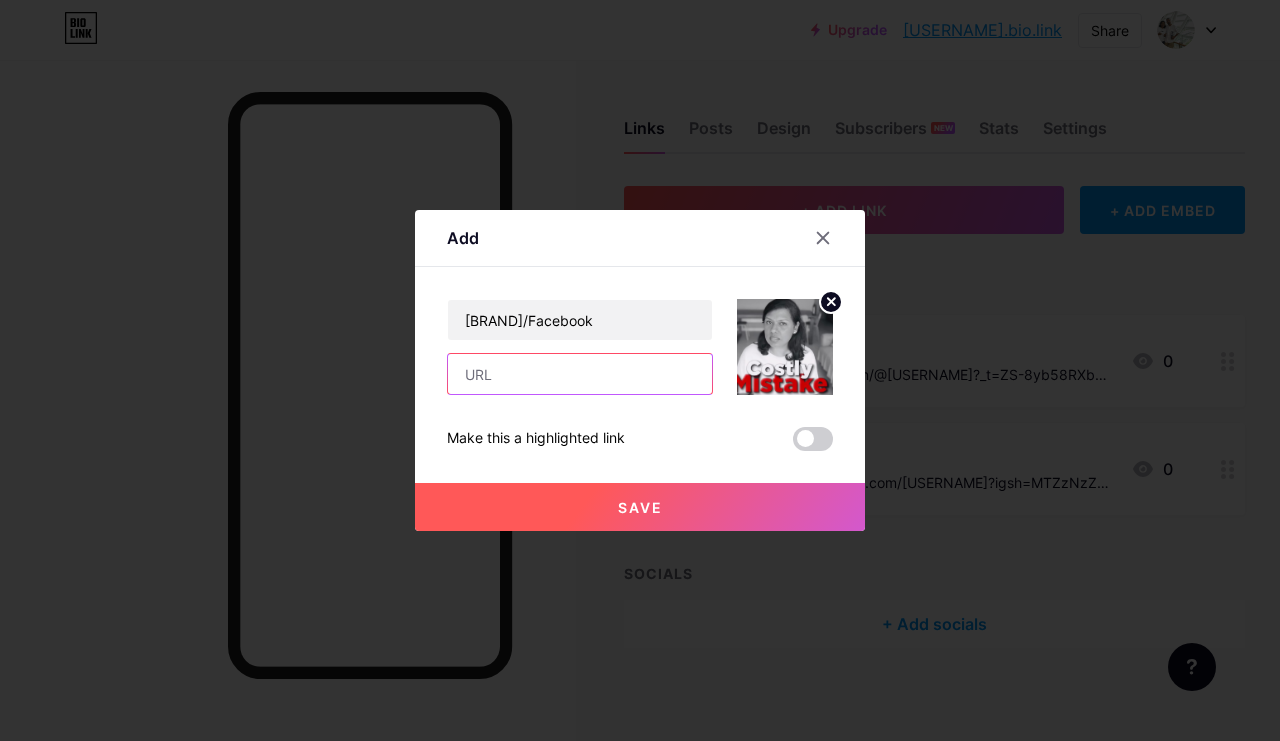 click at bounding box center [580, 374] 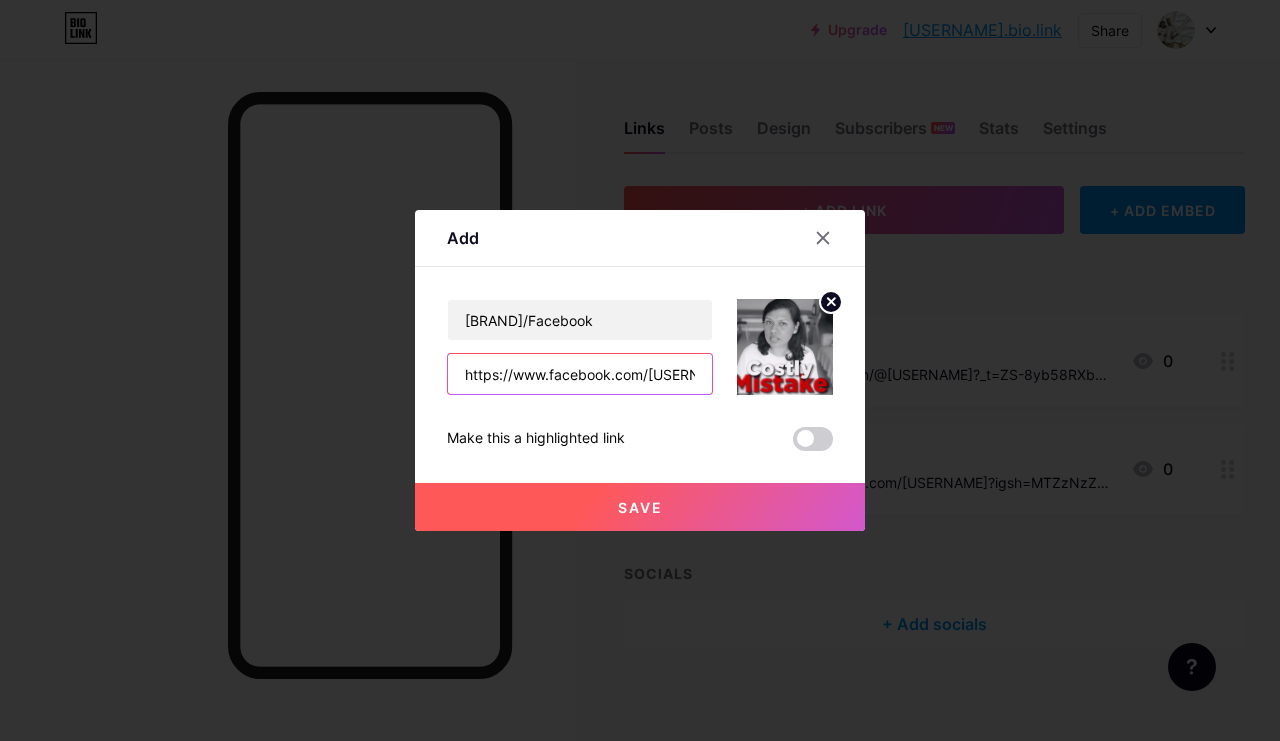 type on "https://www.facebook.com/[PERSON]?" 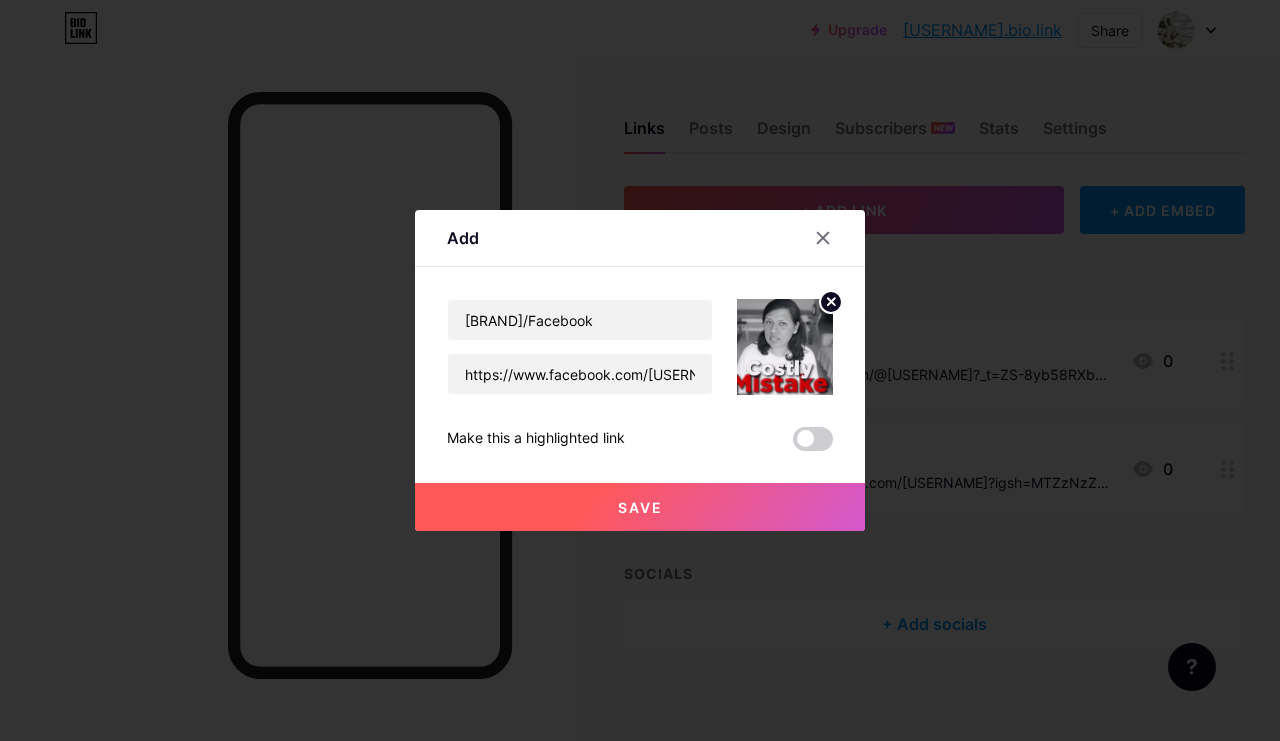 click on "Save" at bounding box center [640, 507] 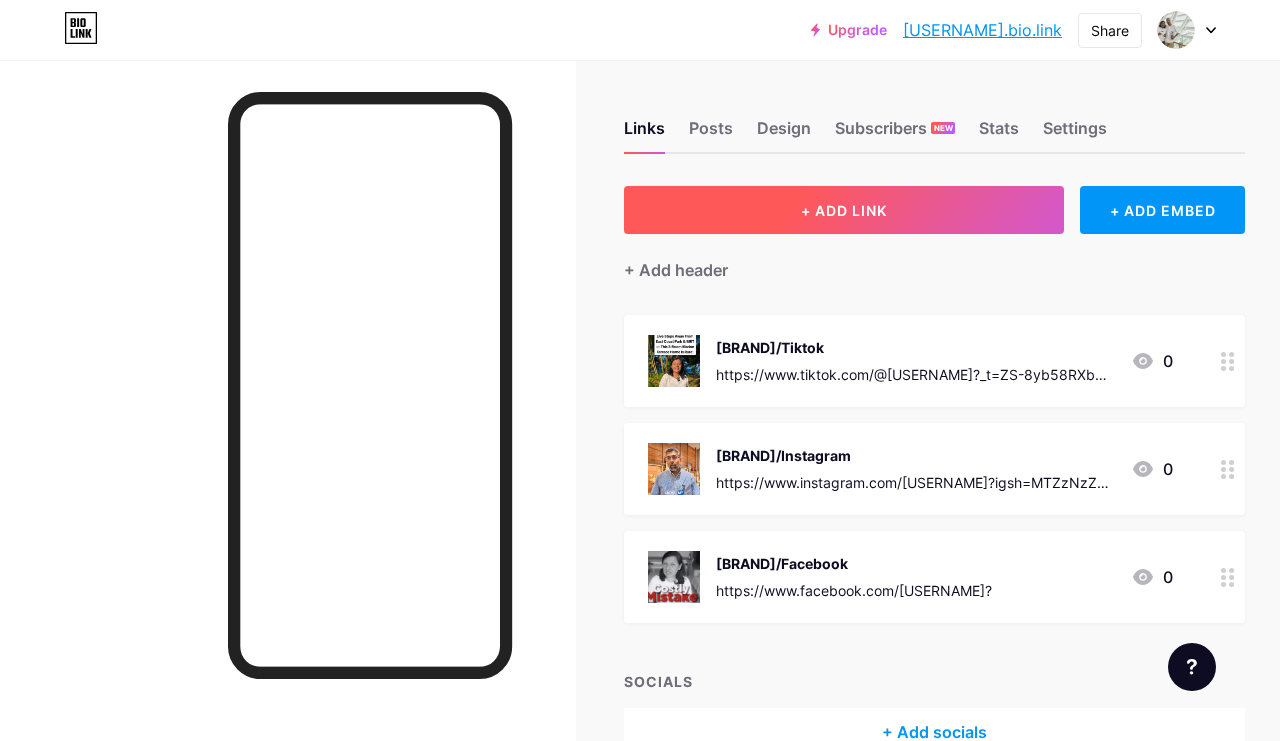 click on "+ ADD LINK" at bounding box center (844, 210) 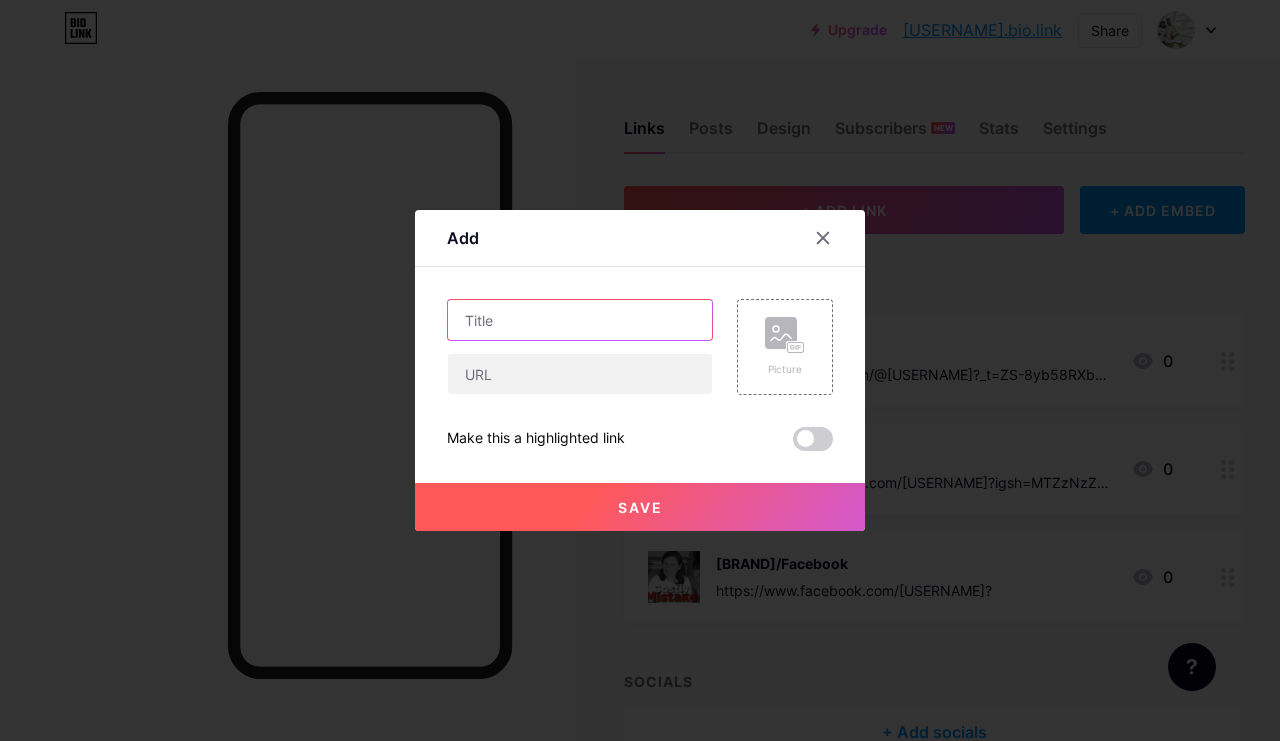 click at bounding box center [580, 320] 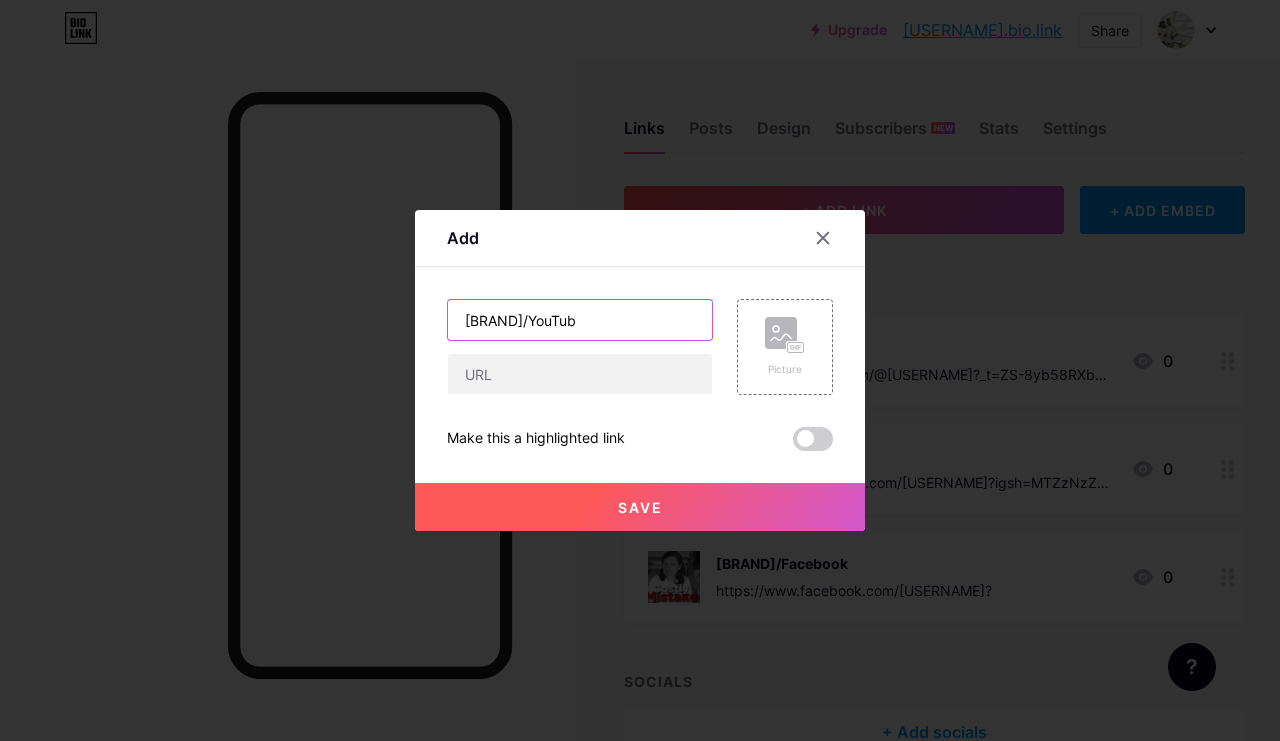 type on "LathaSuriaHomes/YouTube" 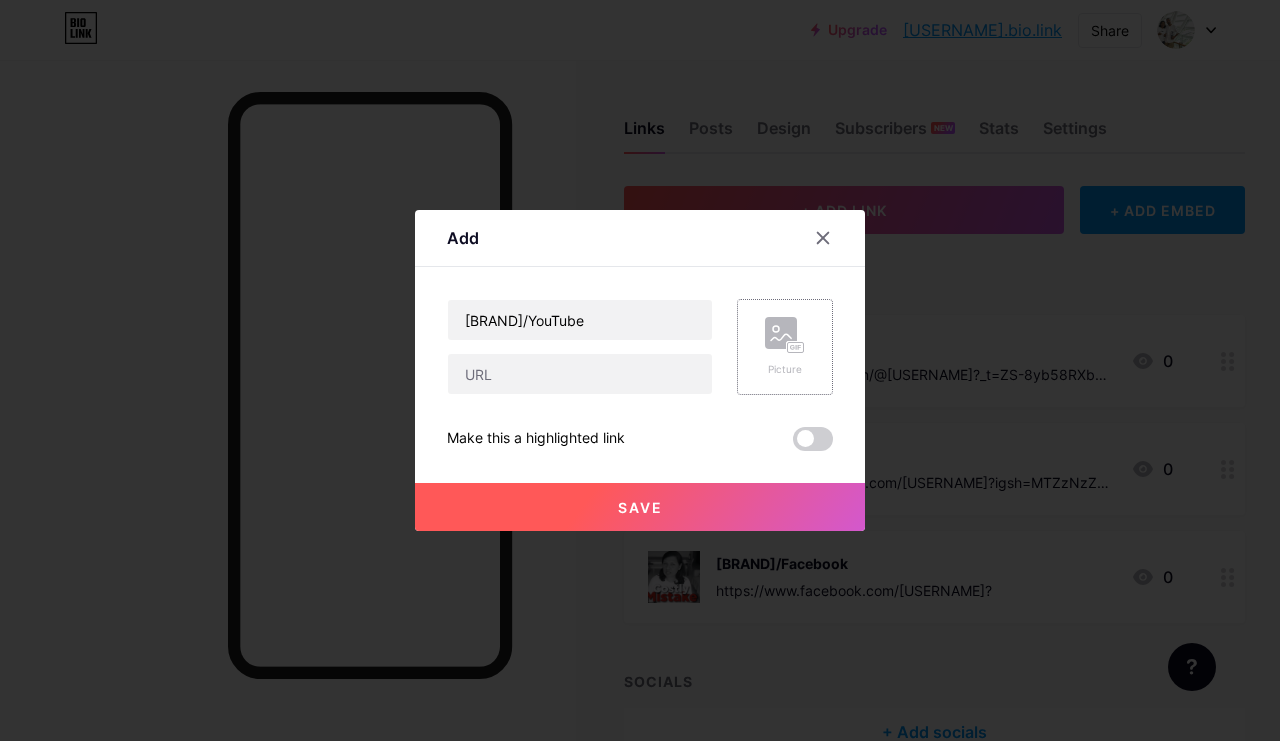 click 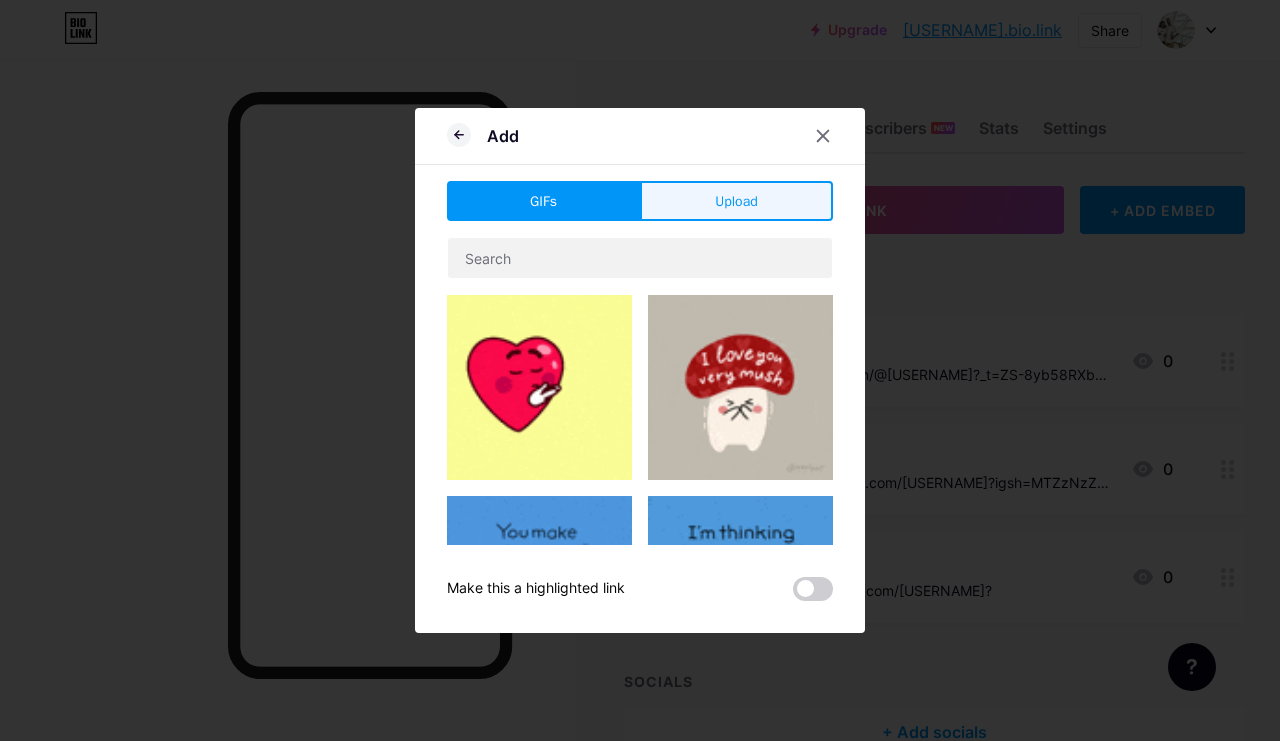 click on "Upload" at bounding box center (736, 201) 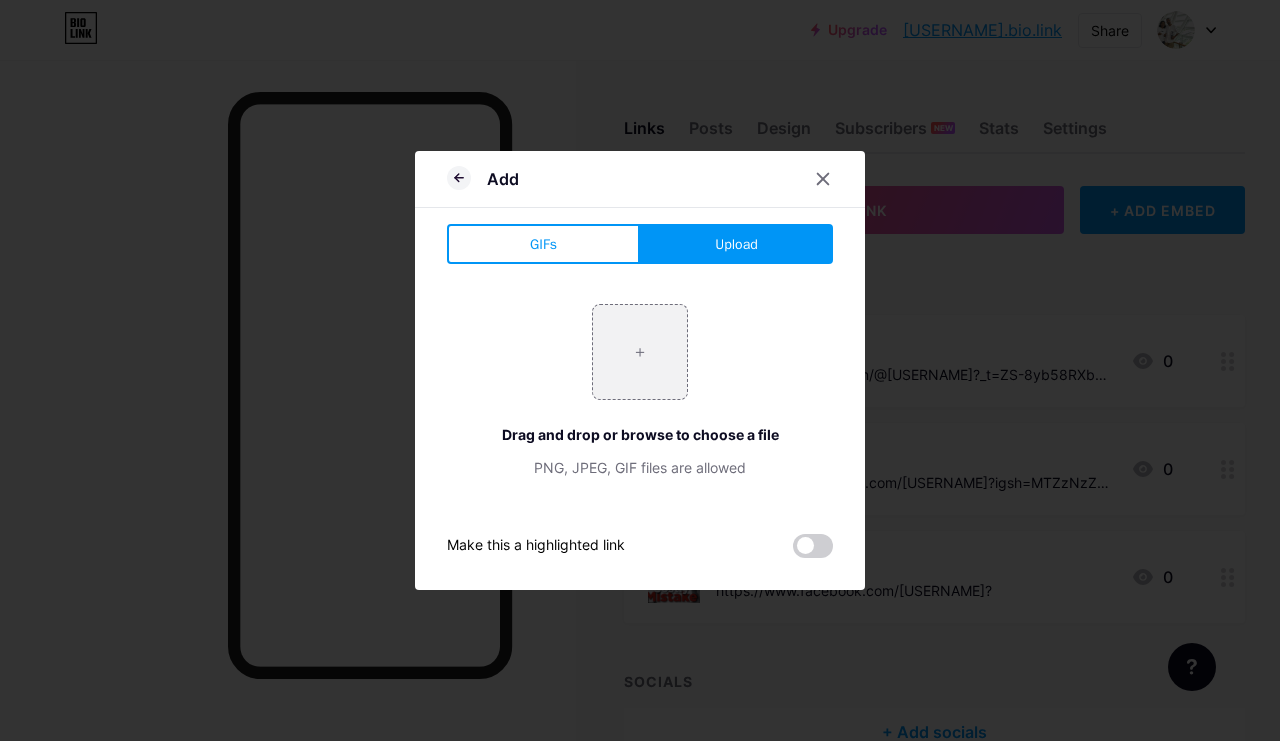 click at bounding box center (640, 352) 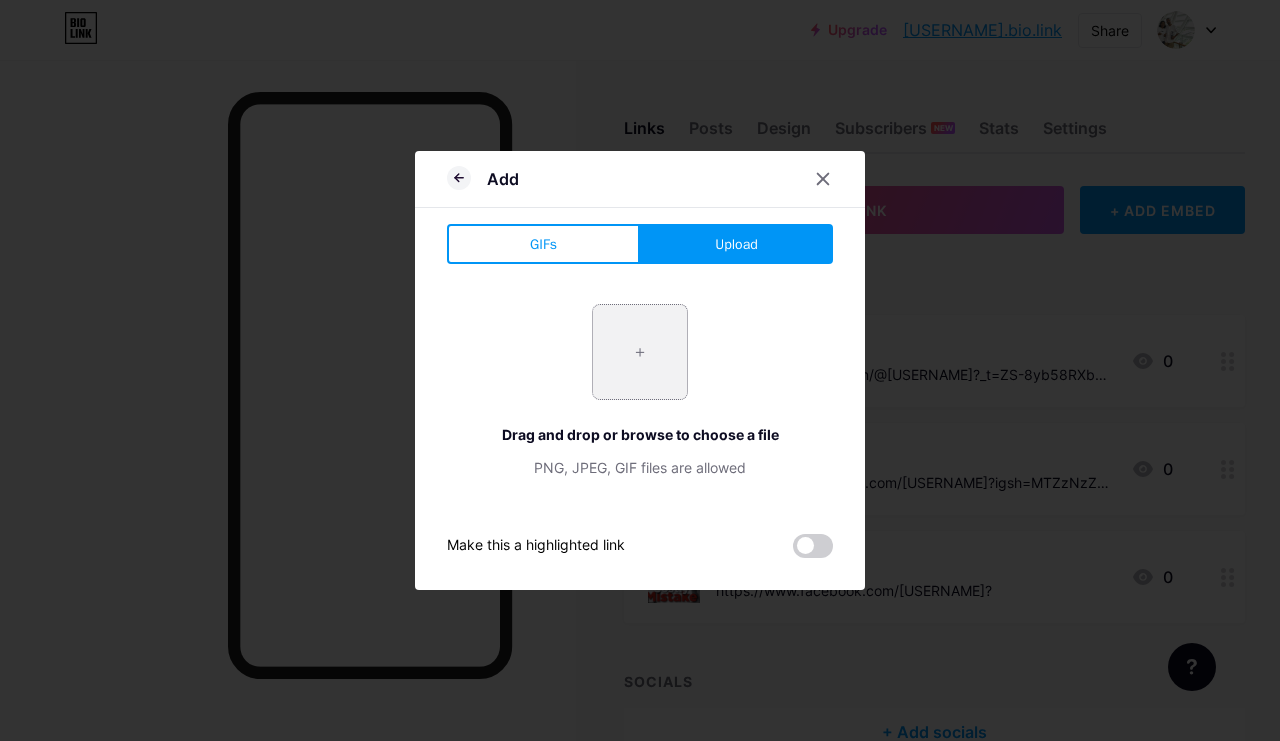 type on "C:\fakepath\IMG_8858.jpeg" 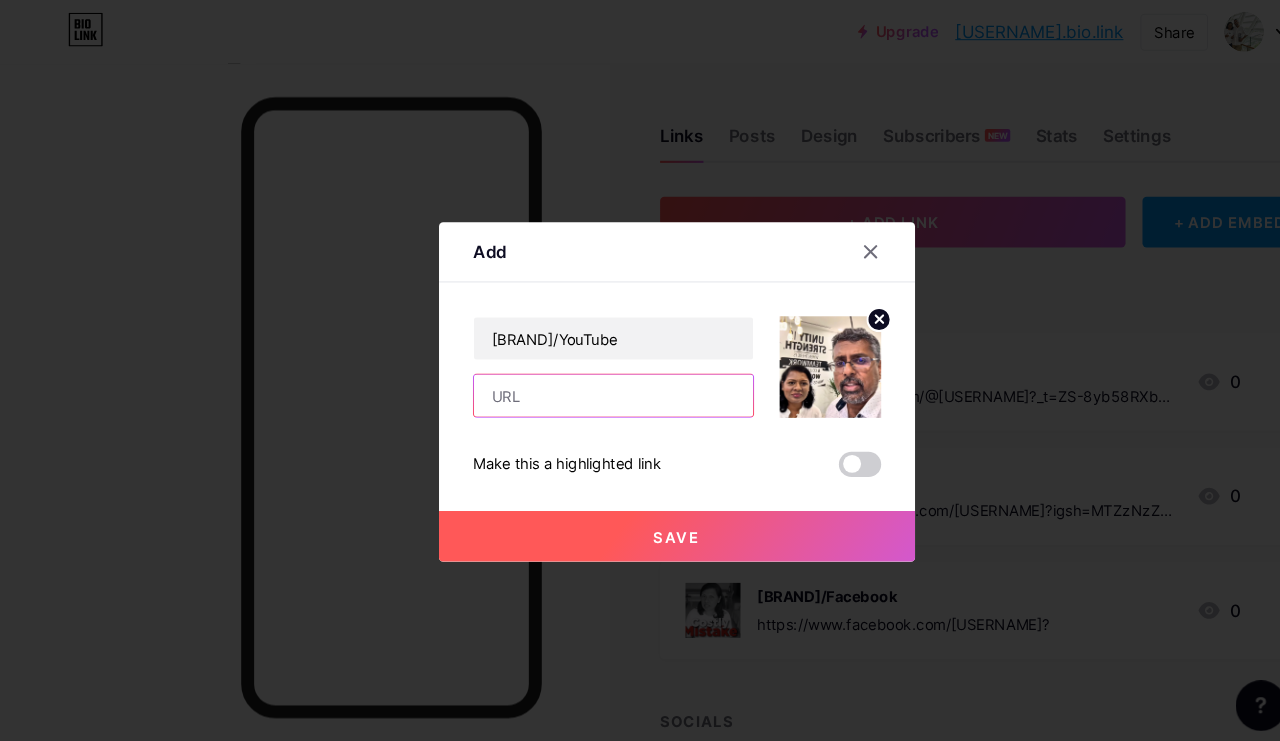 click at bounding box center (580, 374) 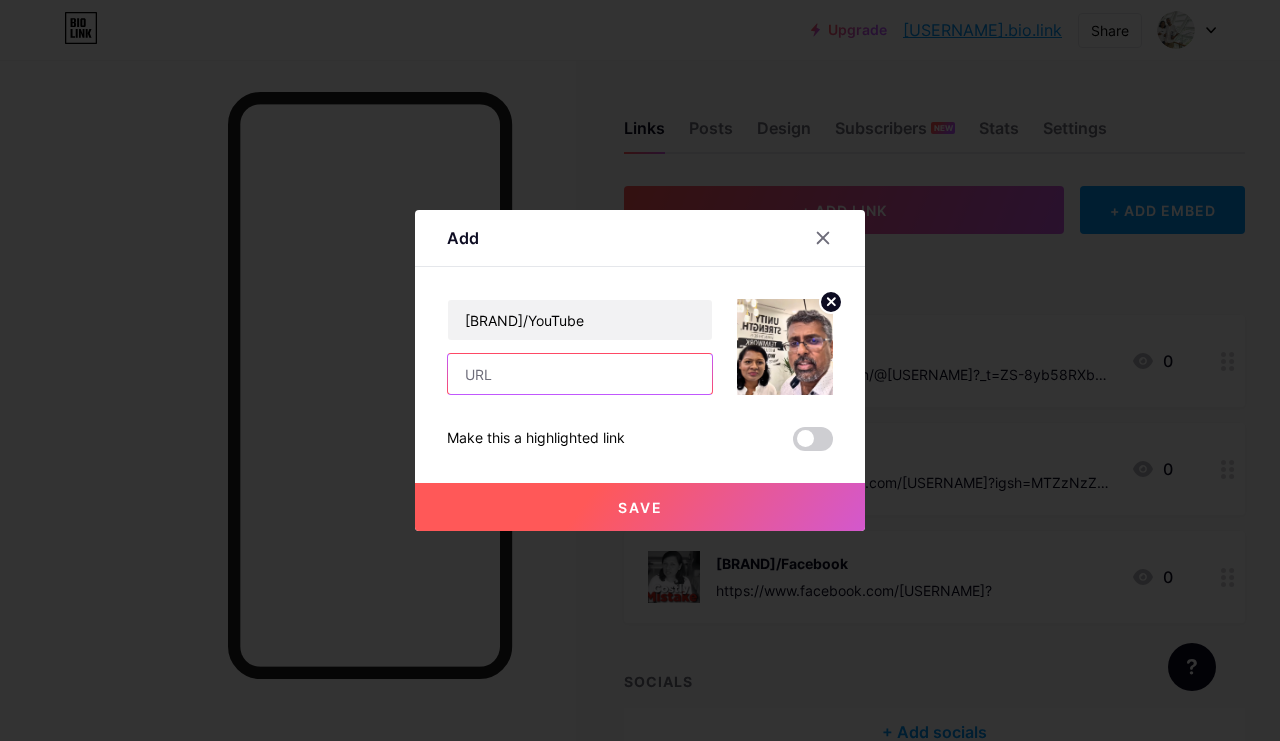 click at bounding box center (580, 374) 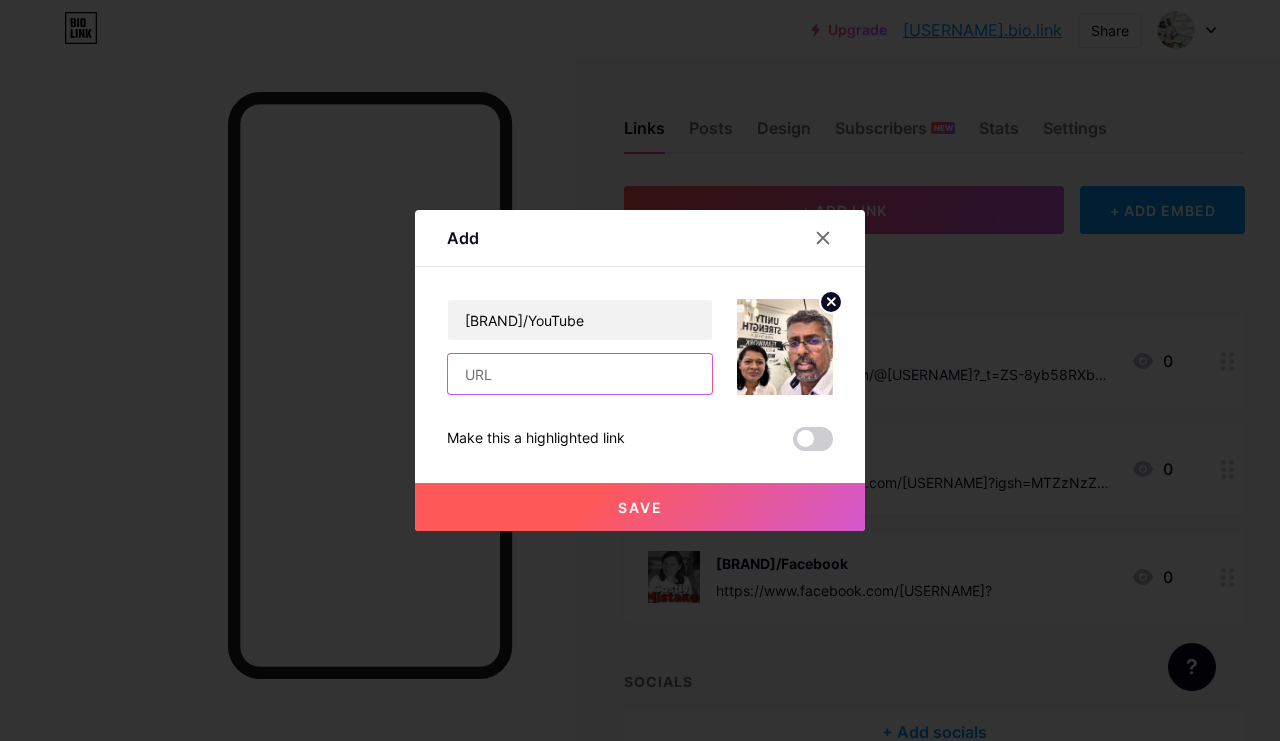 paste on "https://youtube.com/@[PERSON]?si=-nZIVQgsiWT5JbdI" 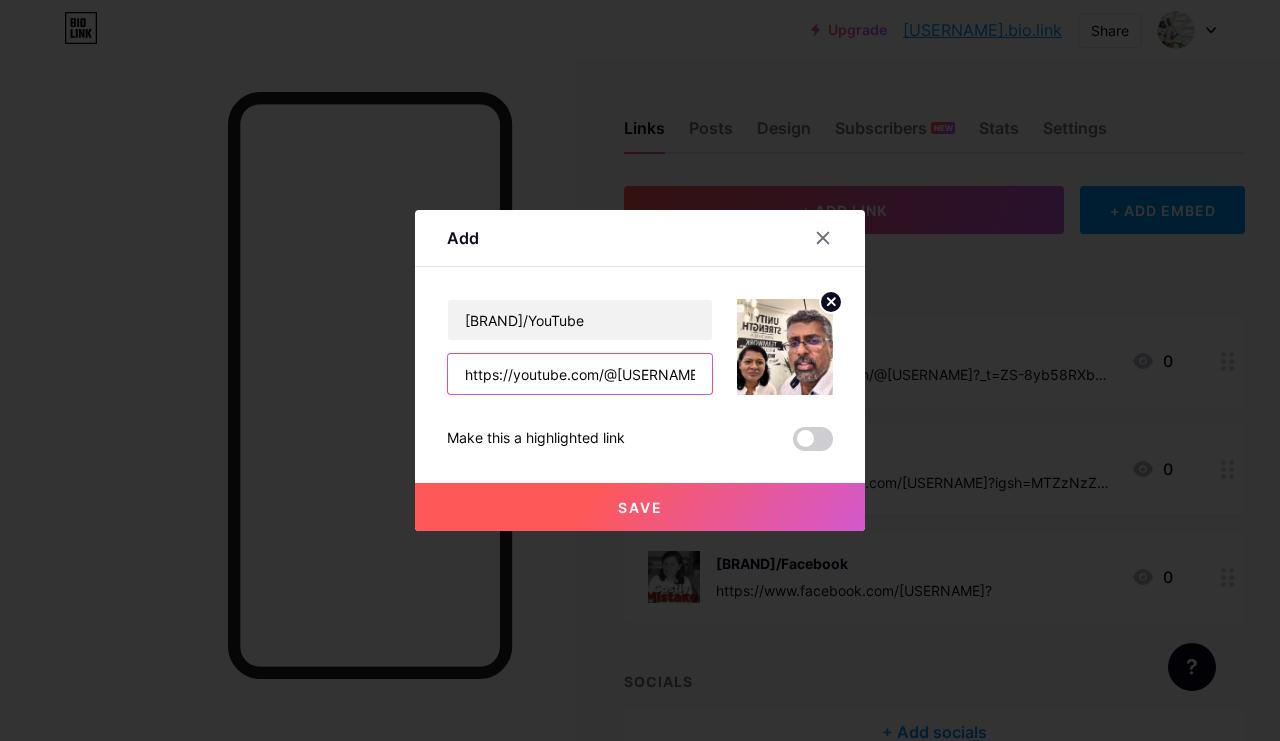 type on "https://youtube.com/@[PERSON]?si=-nZIVQgsiWT5JbdI" 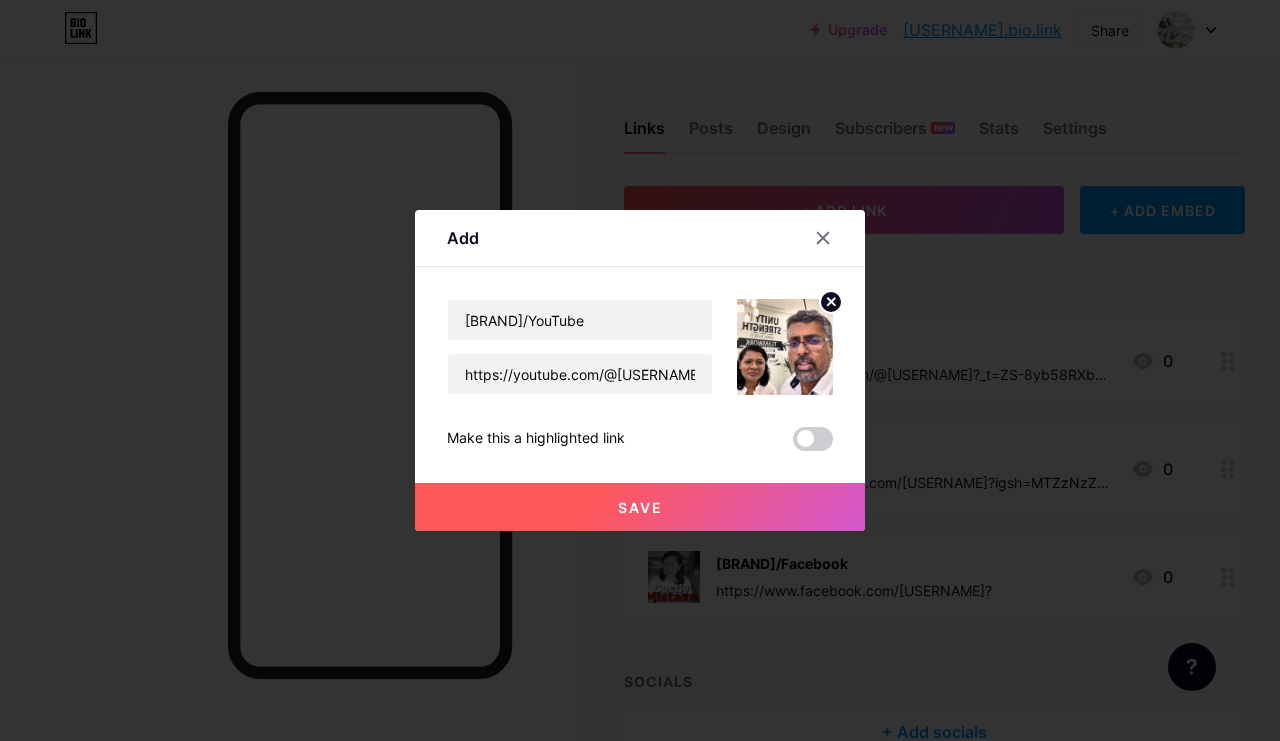 click on "Save" at bounding box center (640, 507) 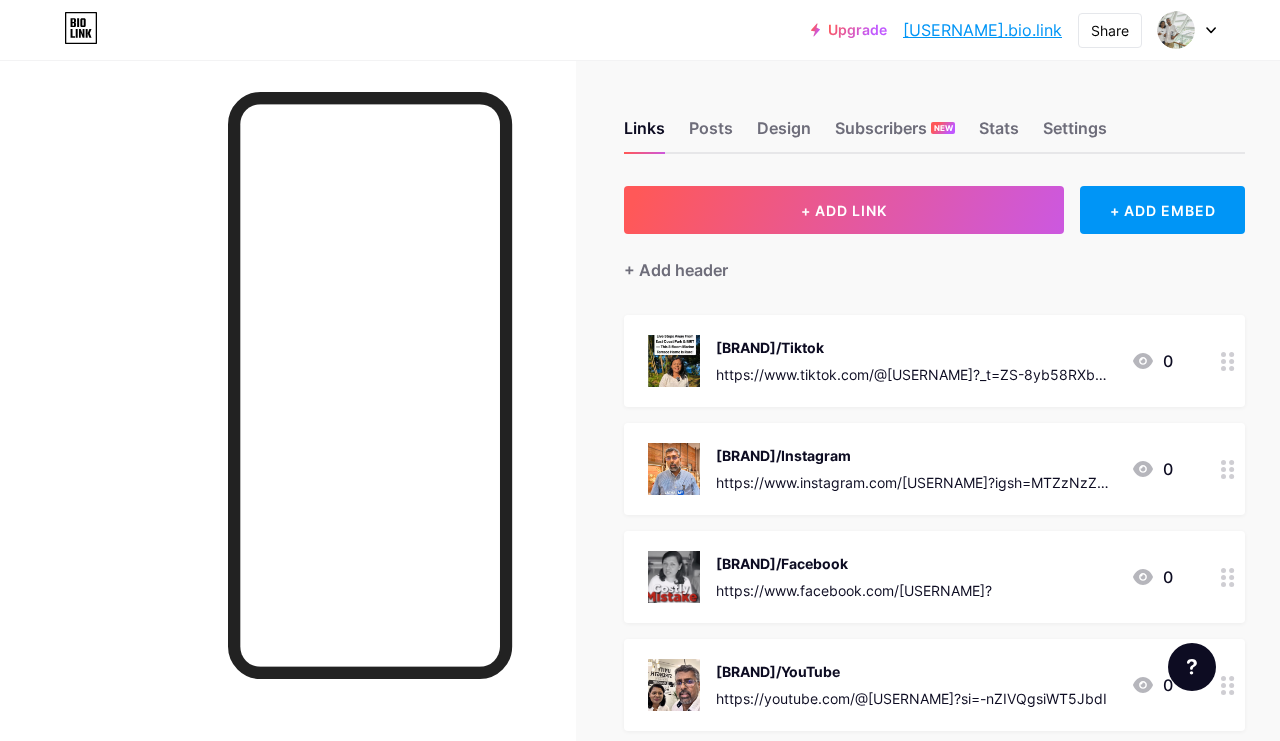 click 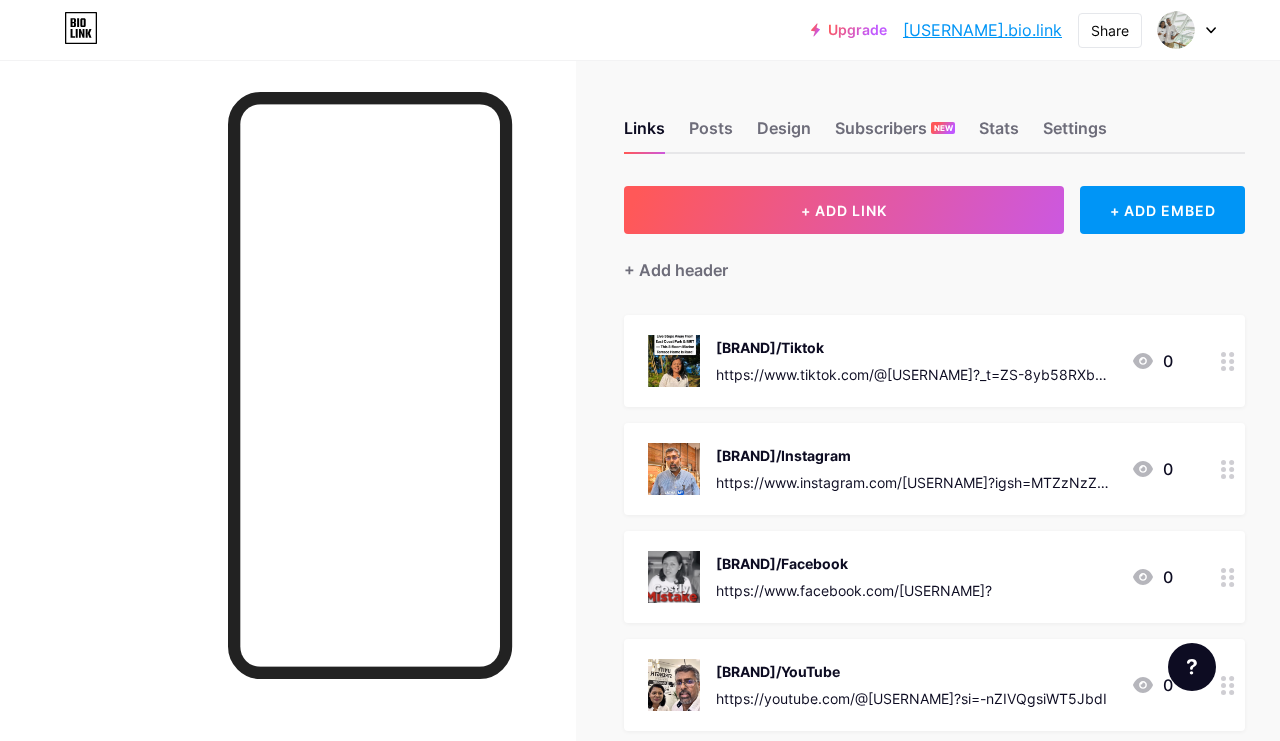 click on "Delete" at bounding box center [468, 459] 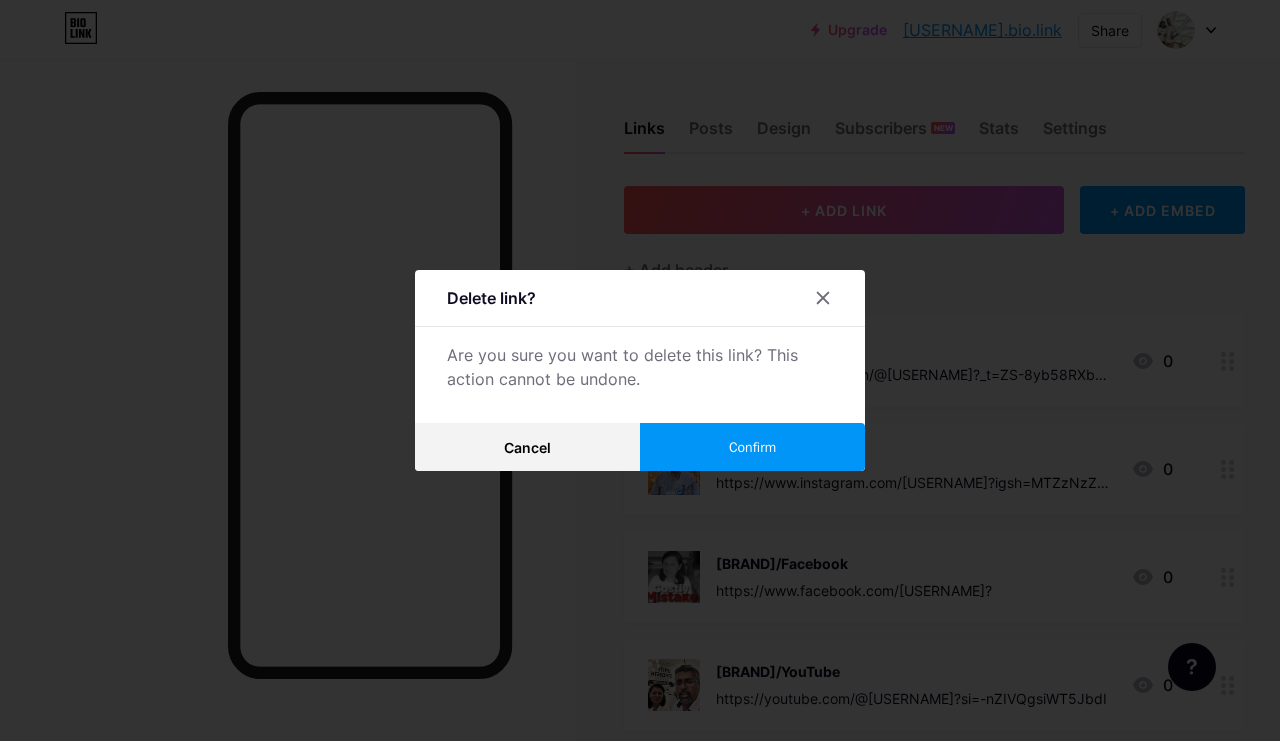 click on "Confirm" at bounding box center [752, 447] 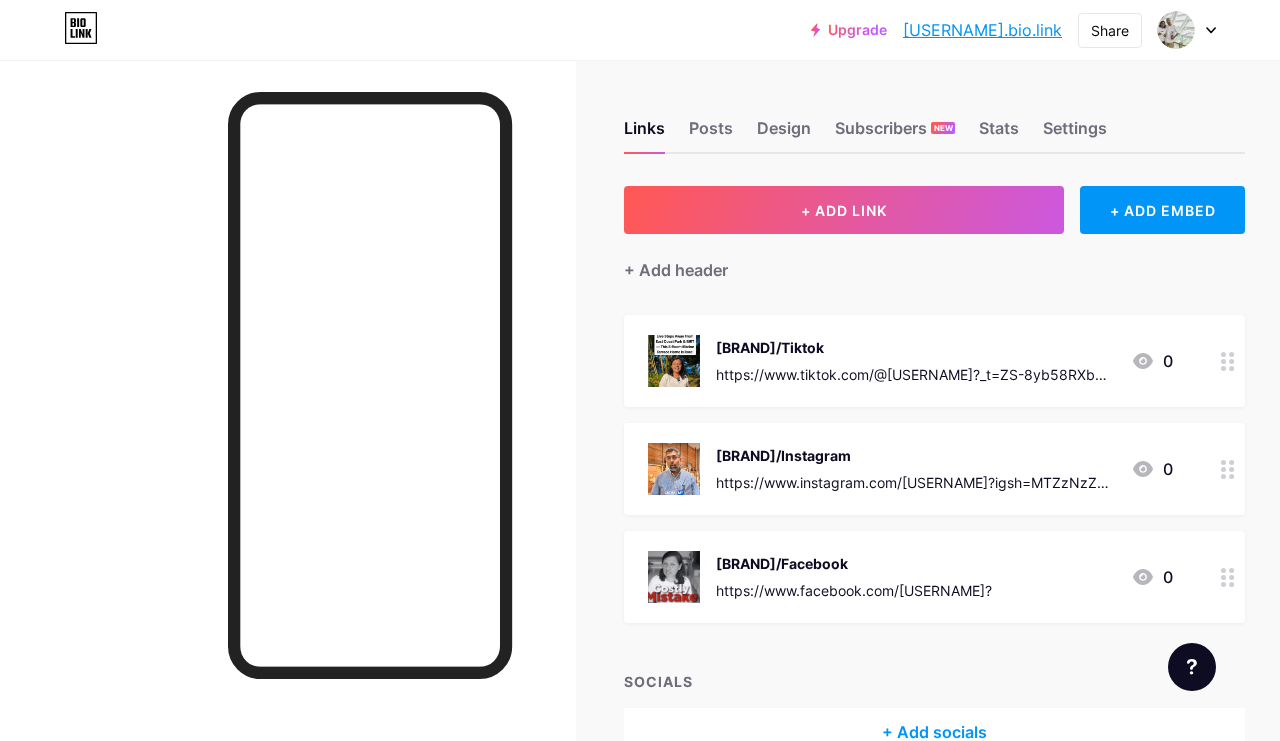 click 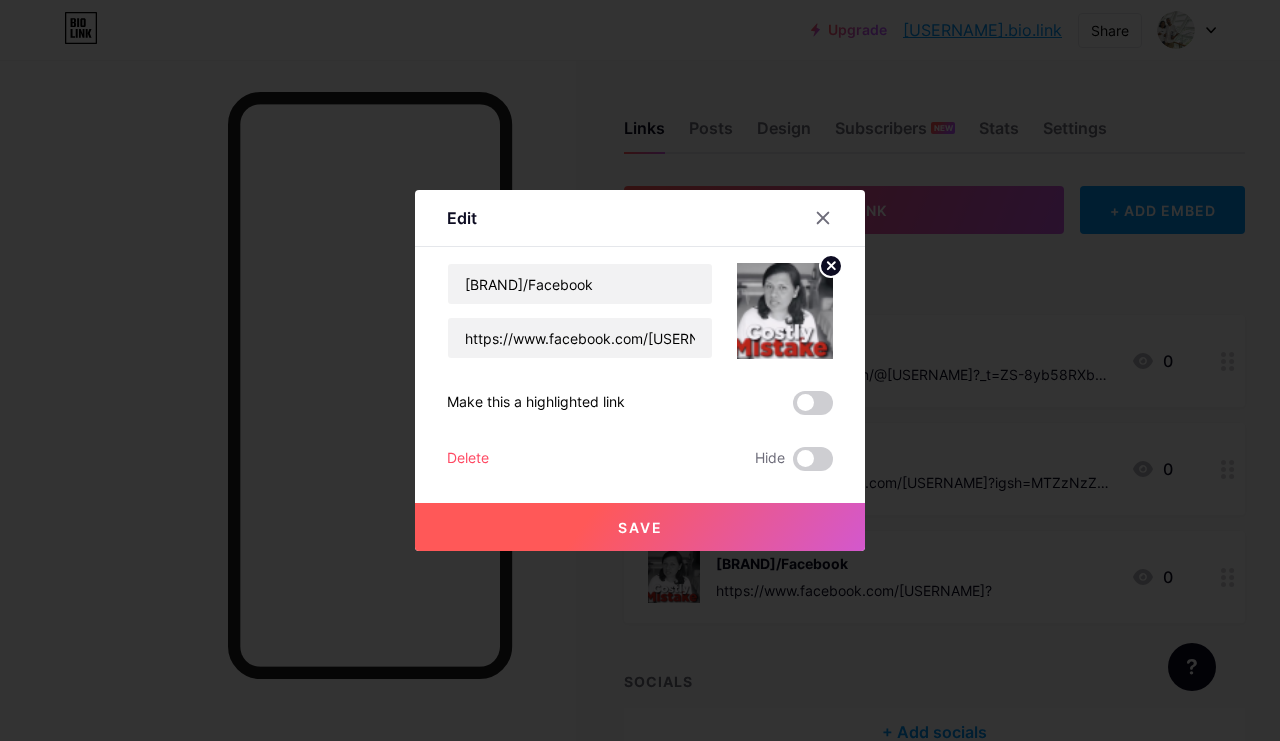 click on "Delete" at bounding box center (468, 459) 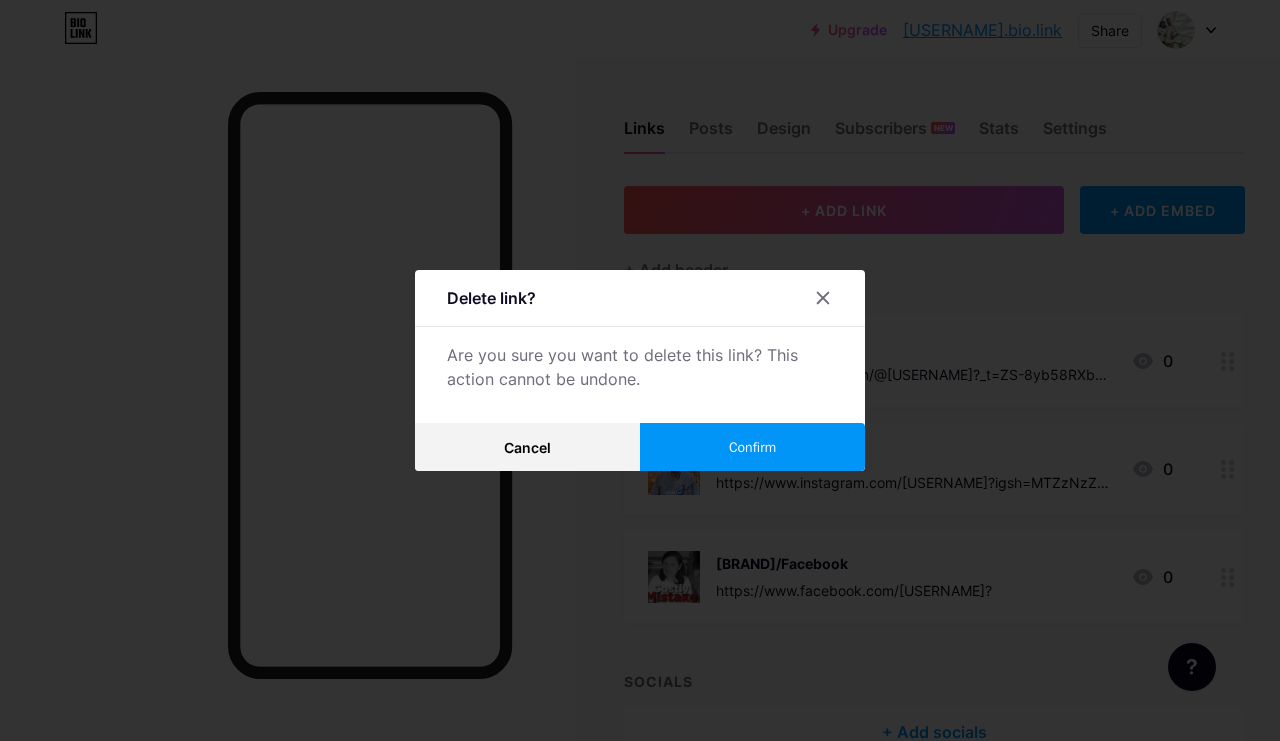 click on "Confirm" at bounding box center [752, 447] 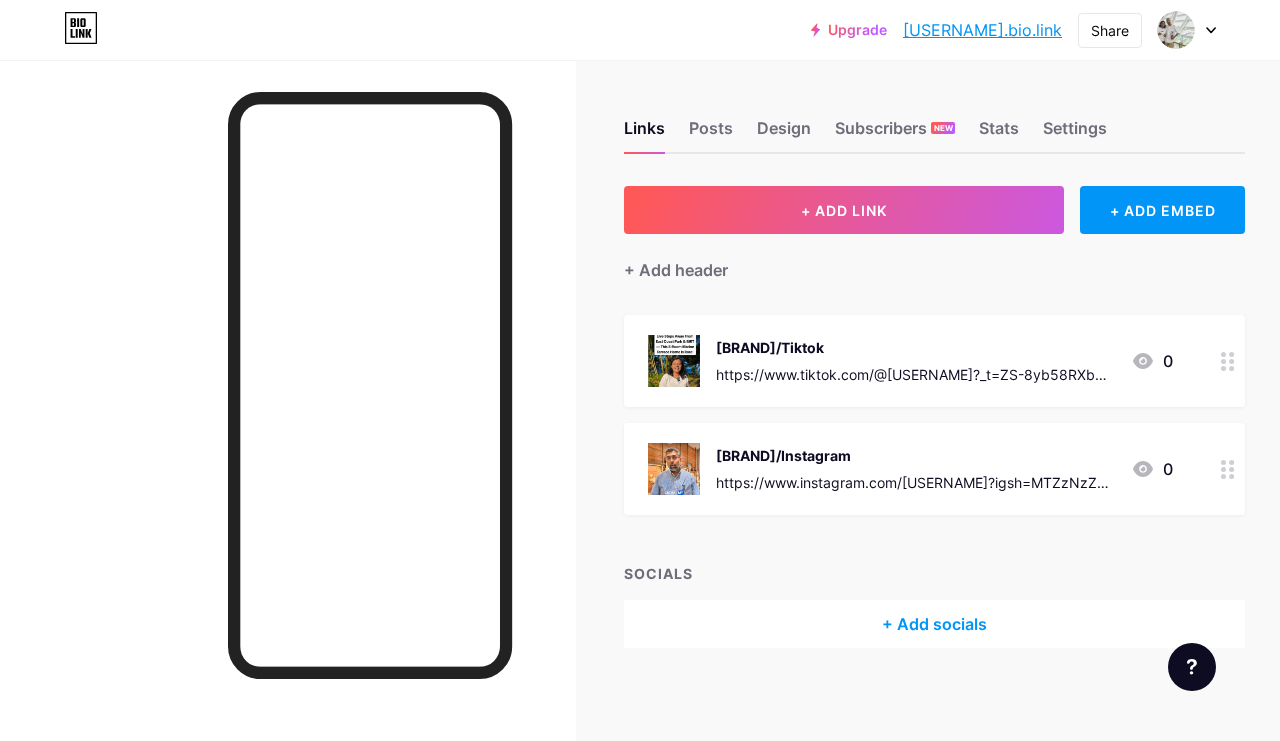 click 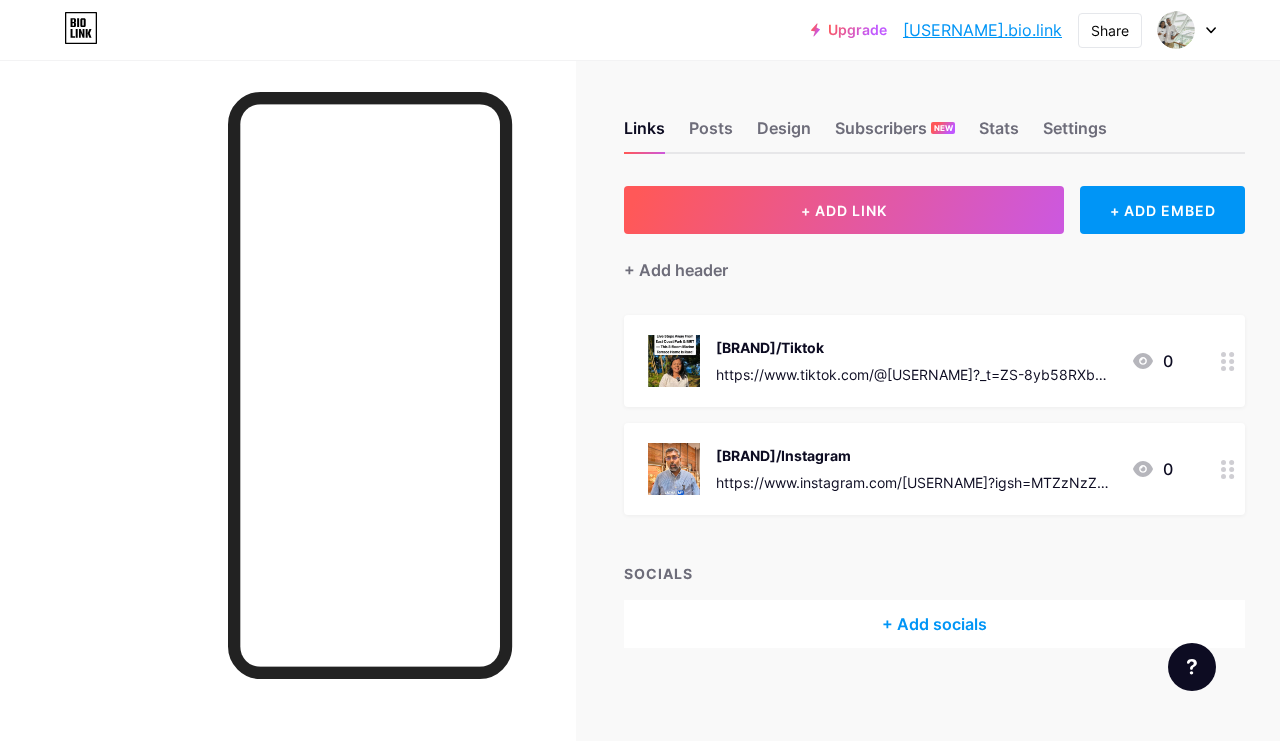 click on "Delete" at bounding box center [468, 459] 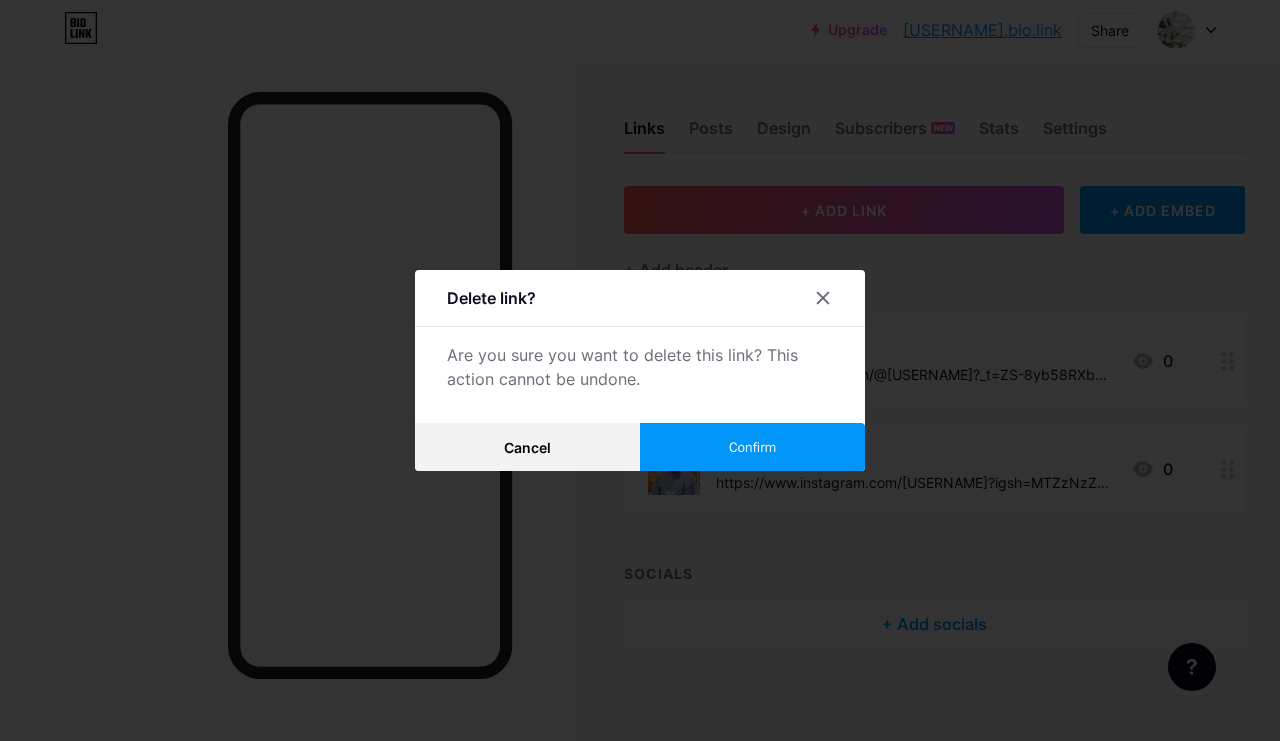 click on "Confirm" at bounding box center [752, 447] 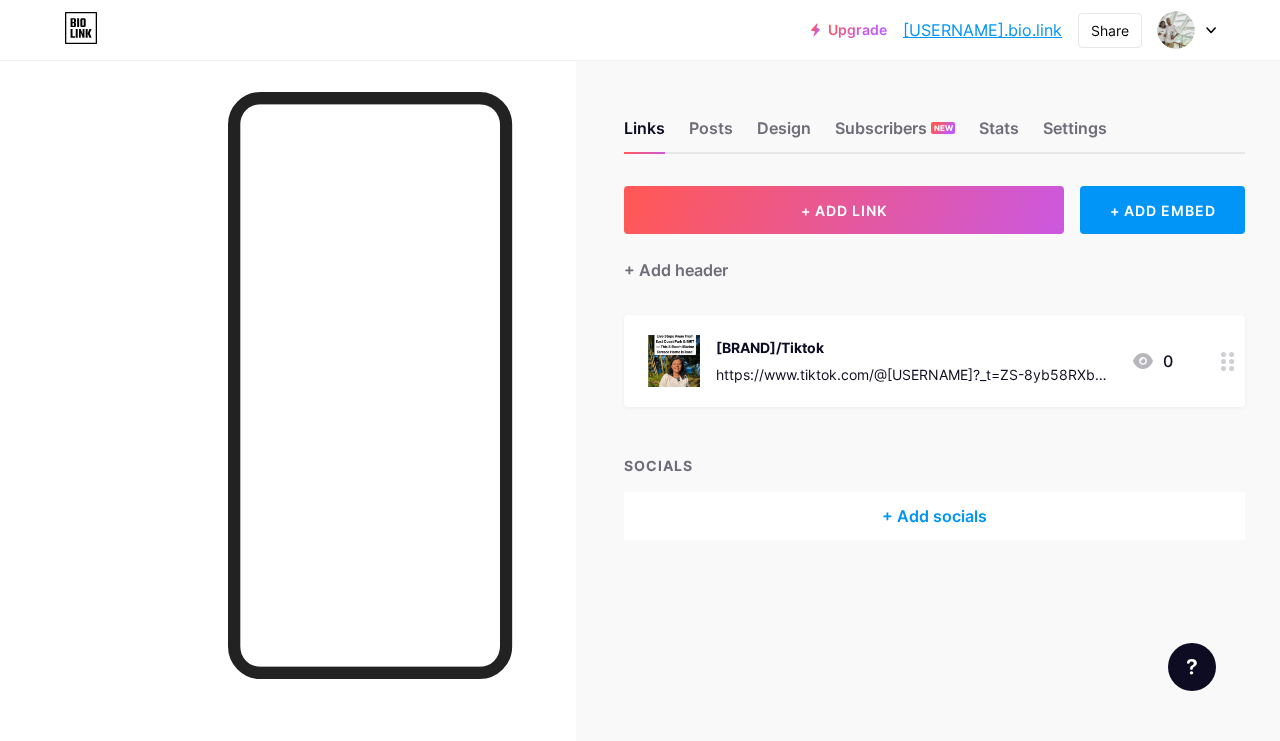 click 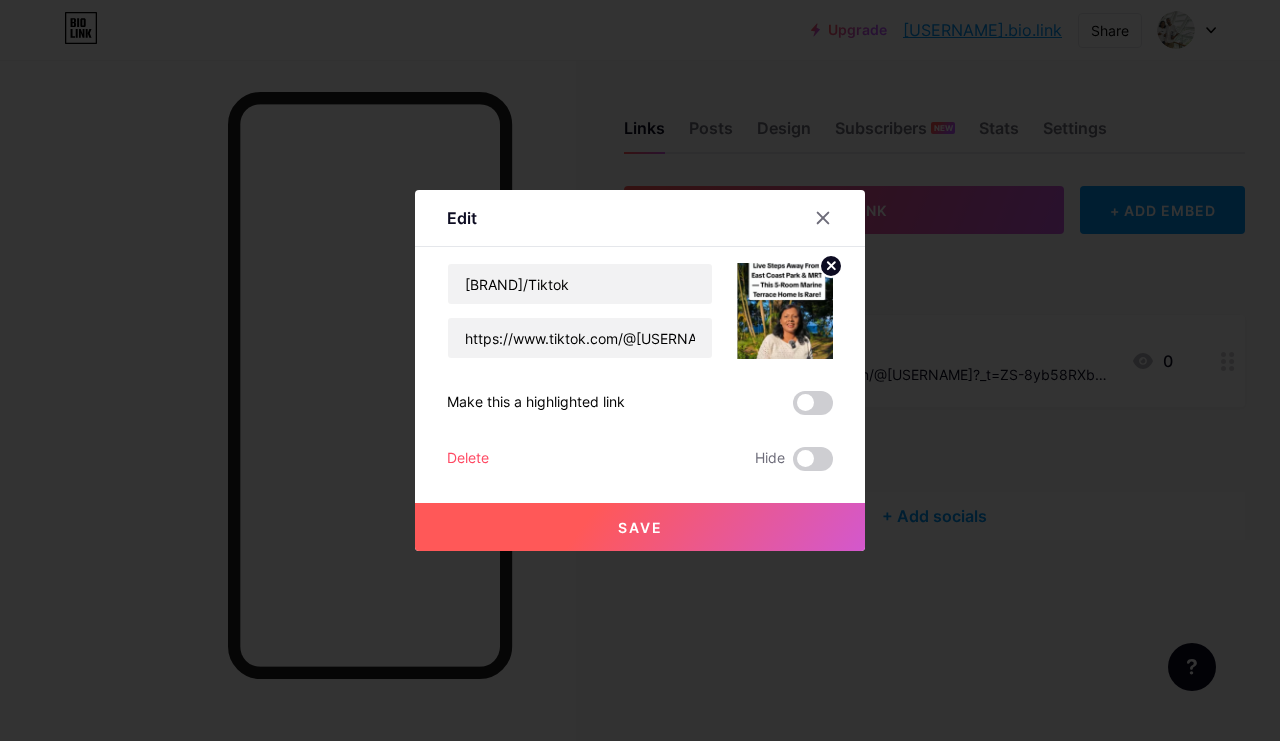 click on "Delete" at bounding box center [468, 459] 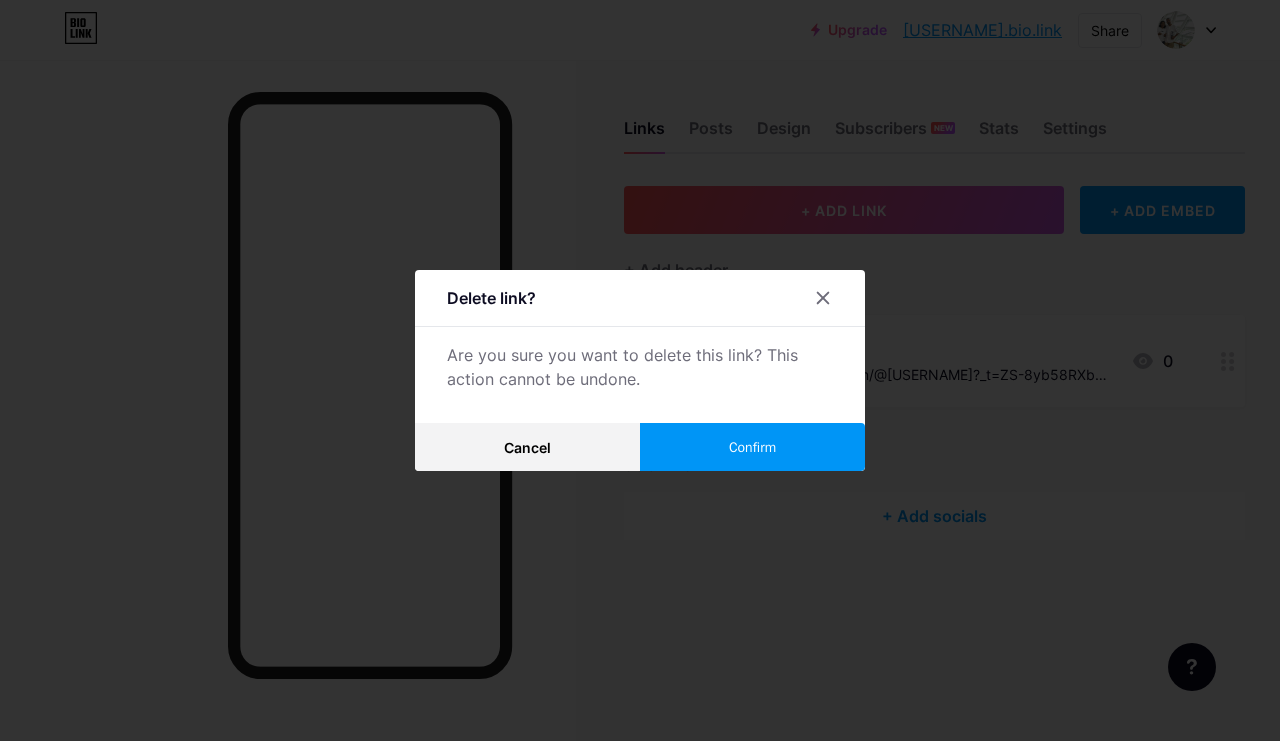 click on "Confirm" at bounding box center [752, 447] 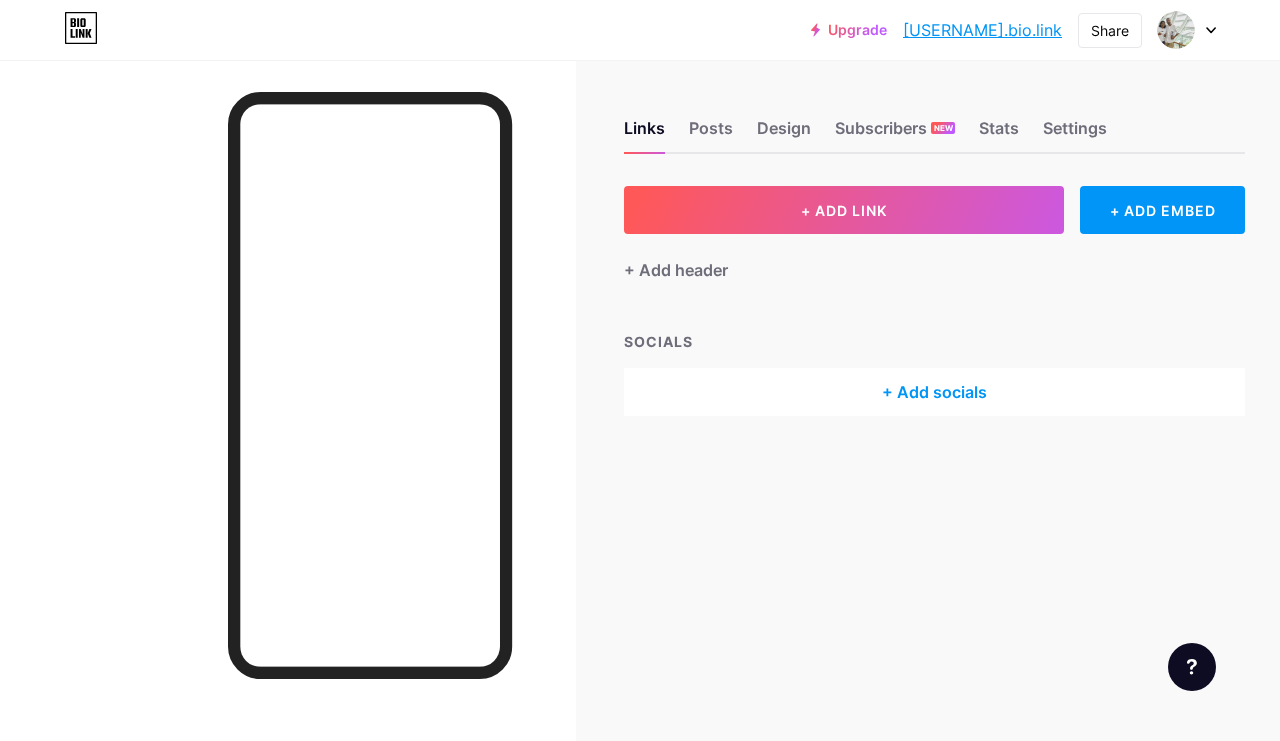click on "+ ADD LINK" at bounding box center (844, 210) 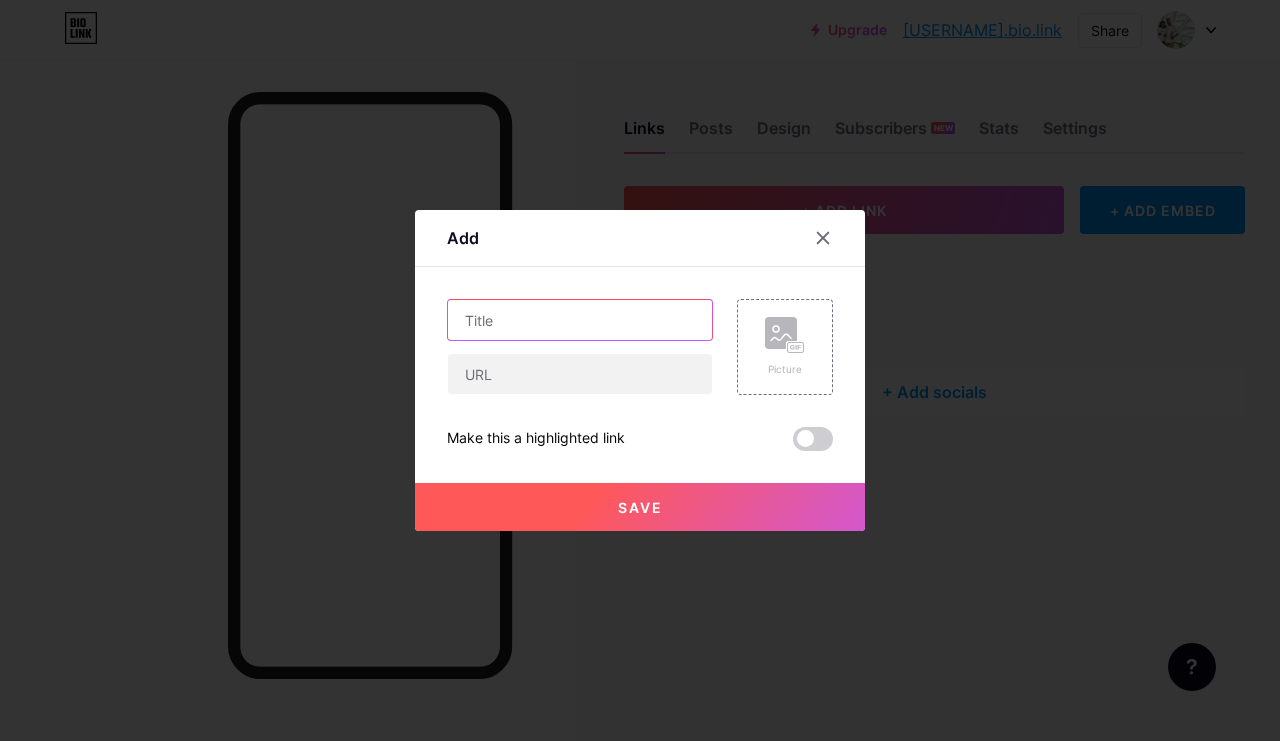click at bounding box center (580, 320) 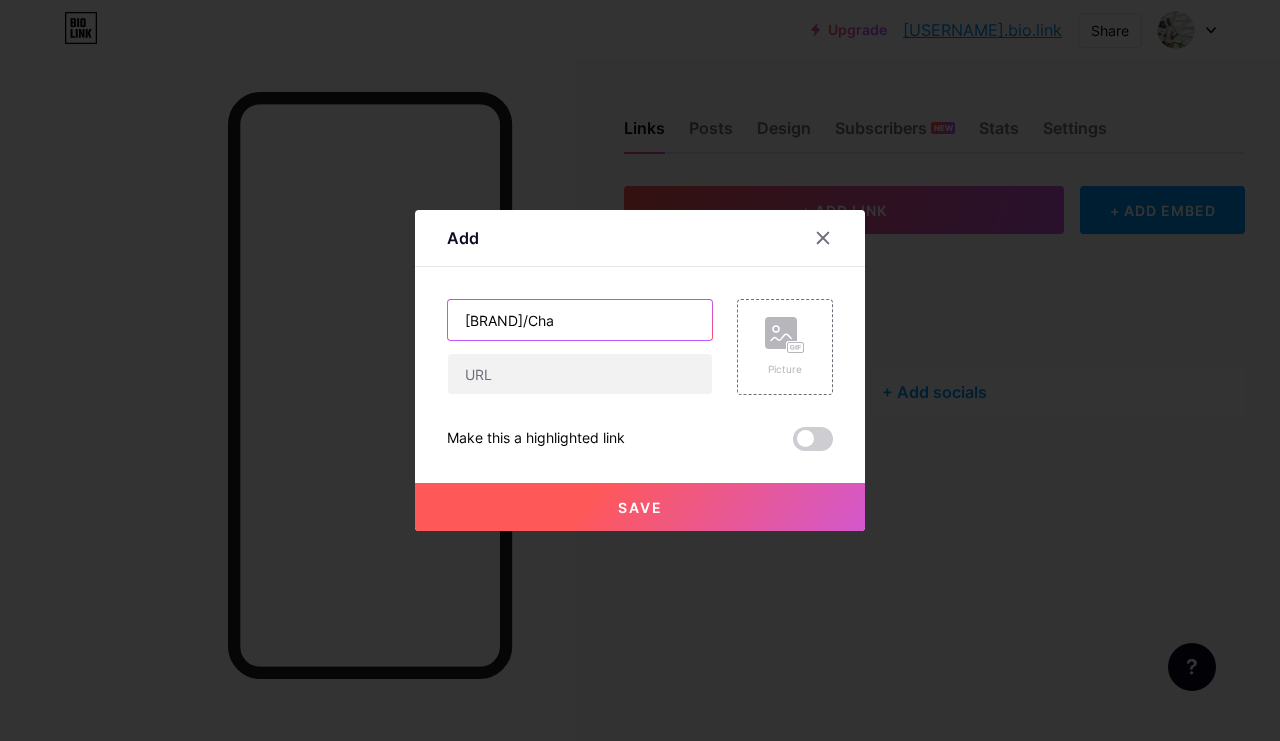 type on "LathaSuriaHomes/Chat" 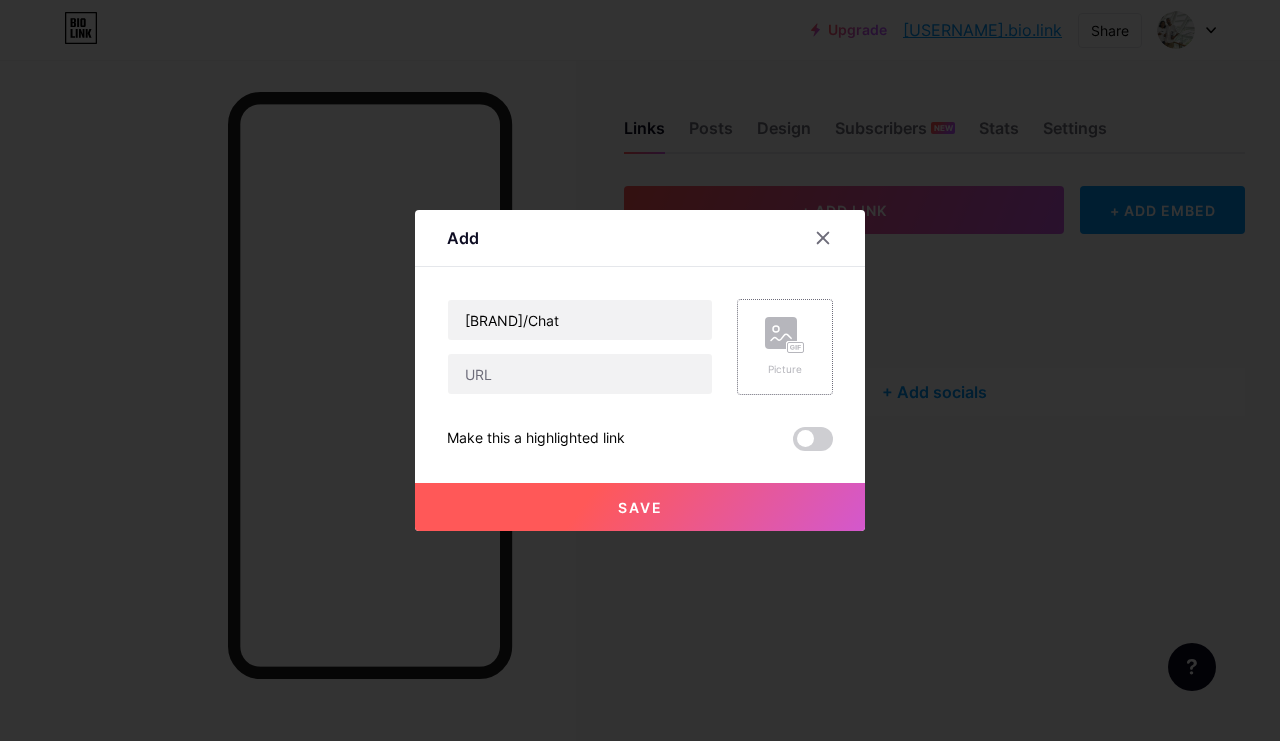click 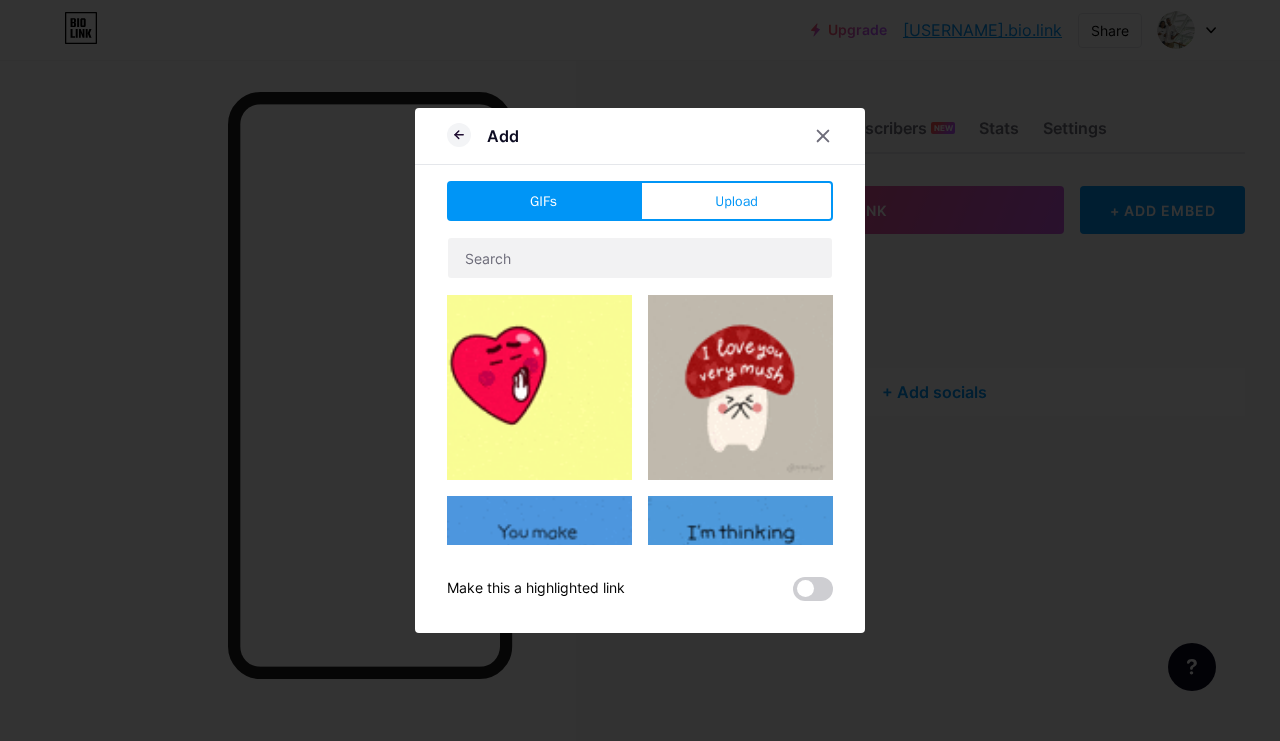click on "Upload" at bounding box center (736, 201) 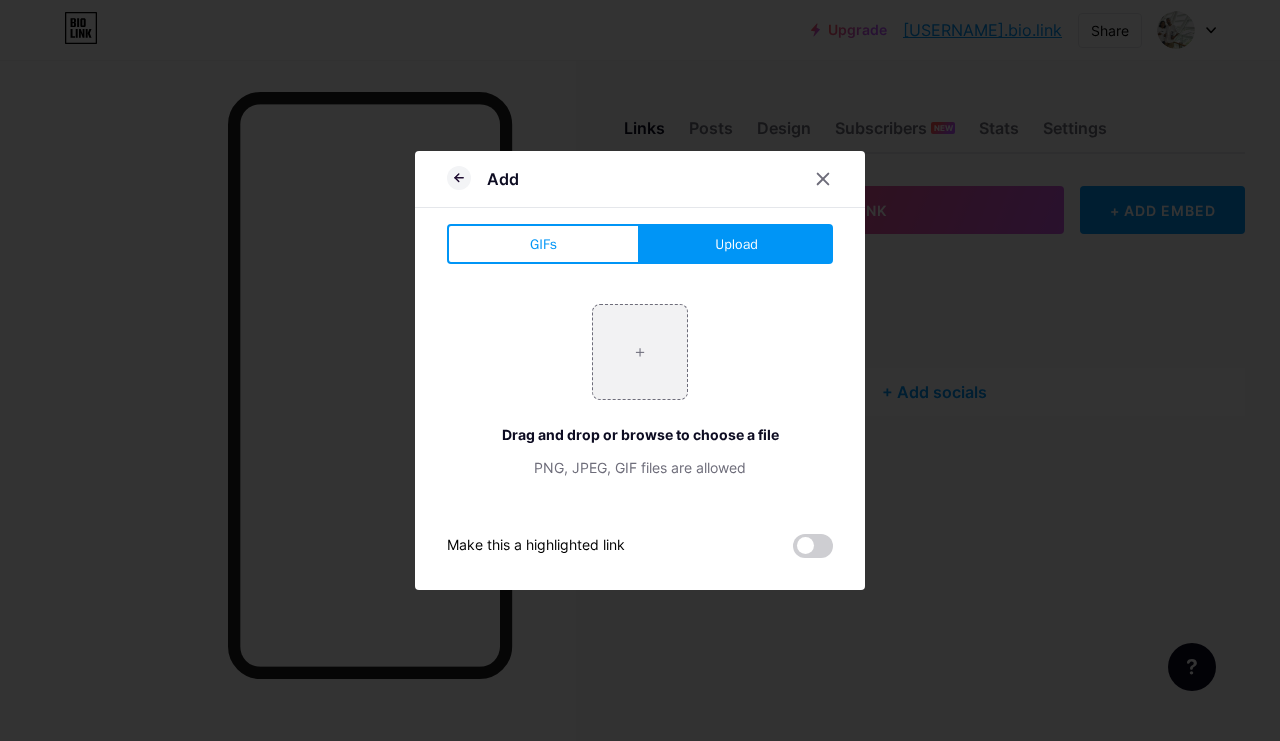 click at bounding box center (640, 352) 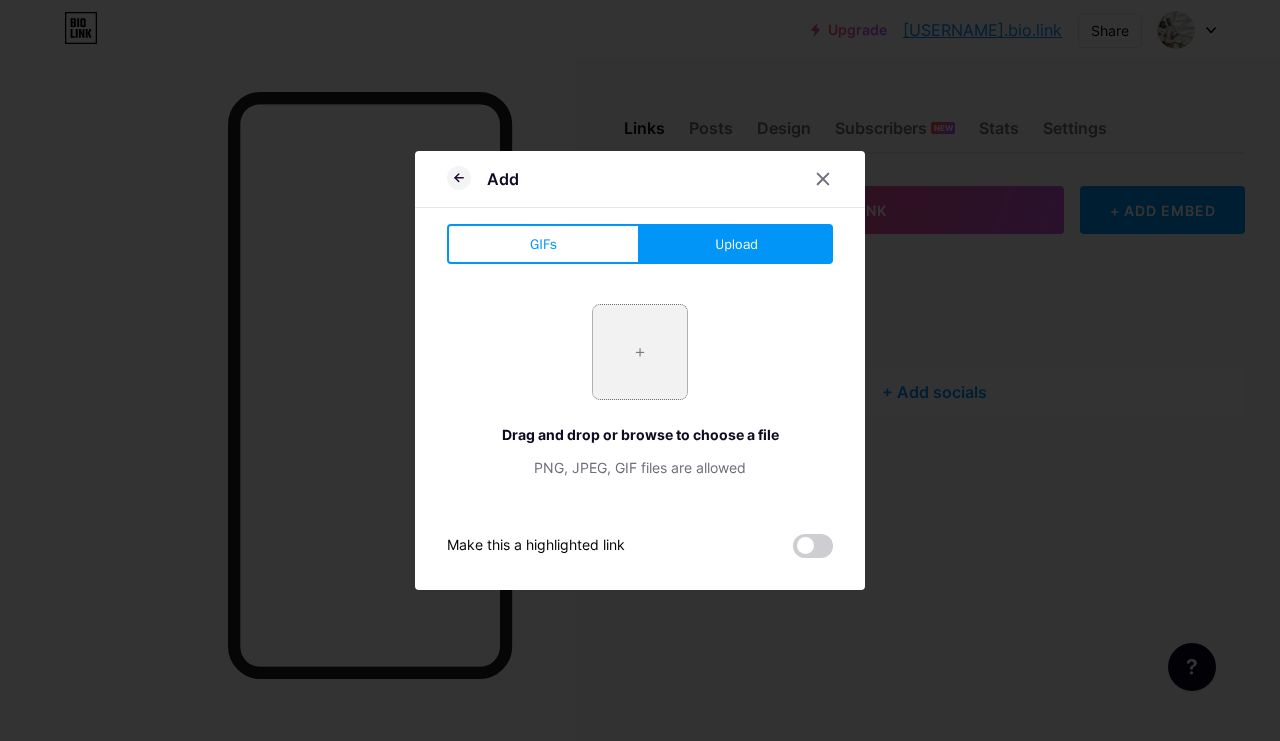 type on "C:\fakepath\IMG_8606.png" 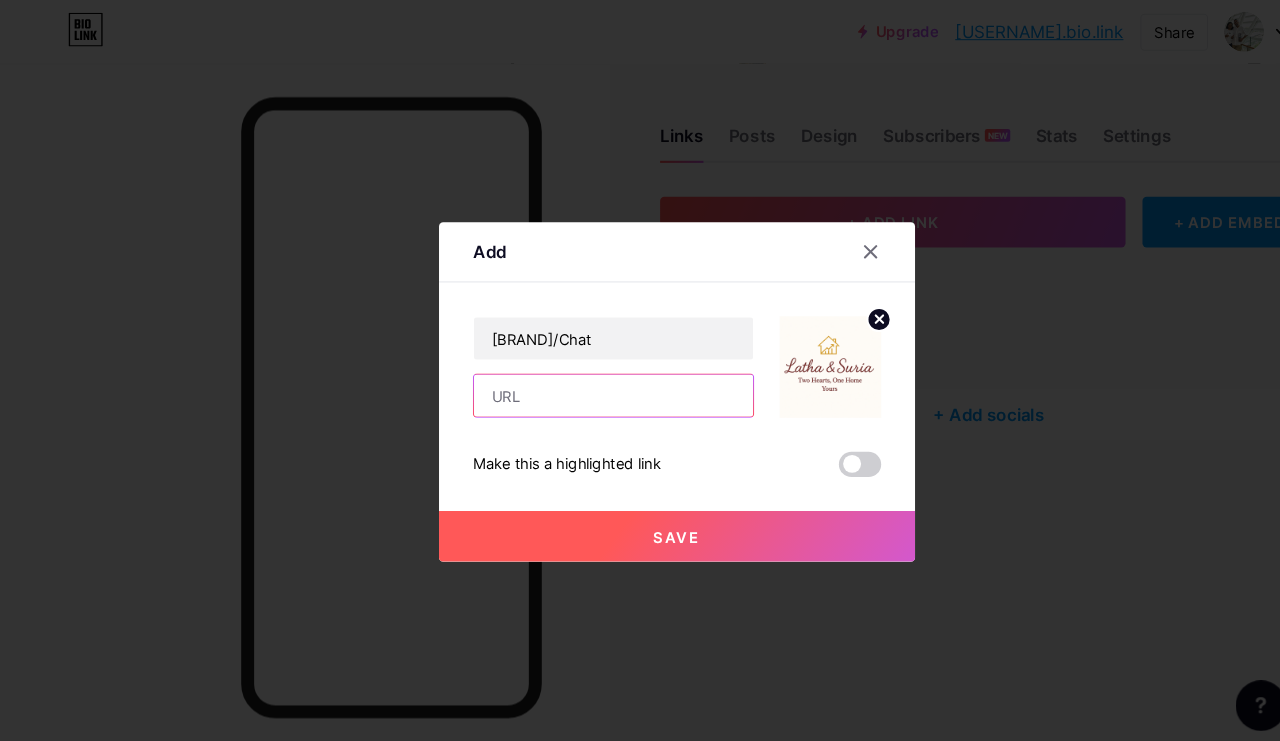 click at bounding box center [580, 374] 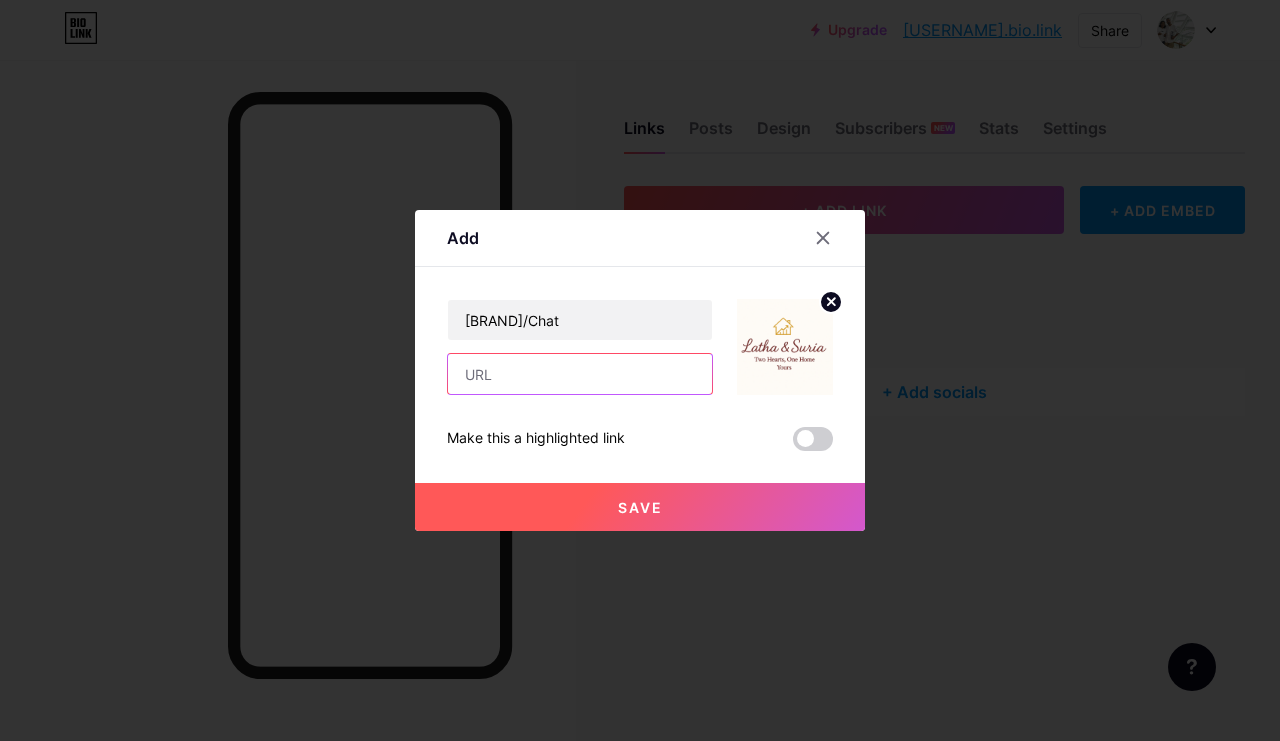 click at bounding box center [580, 374] 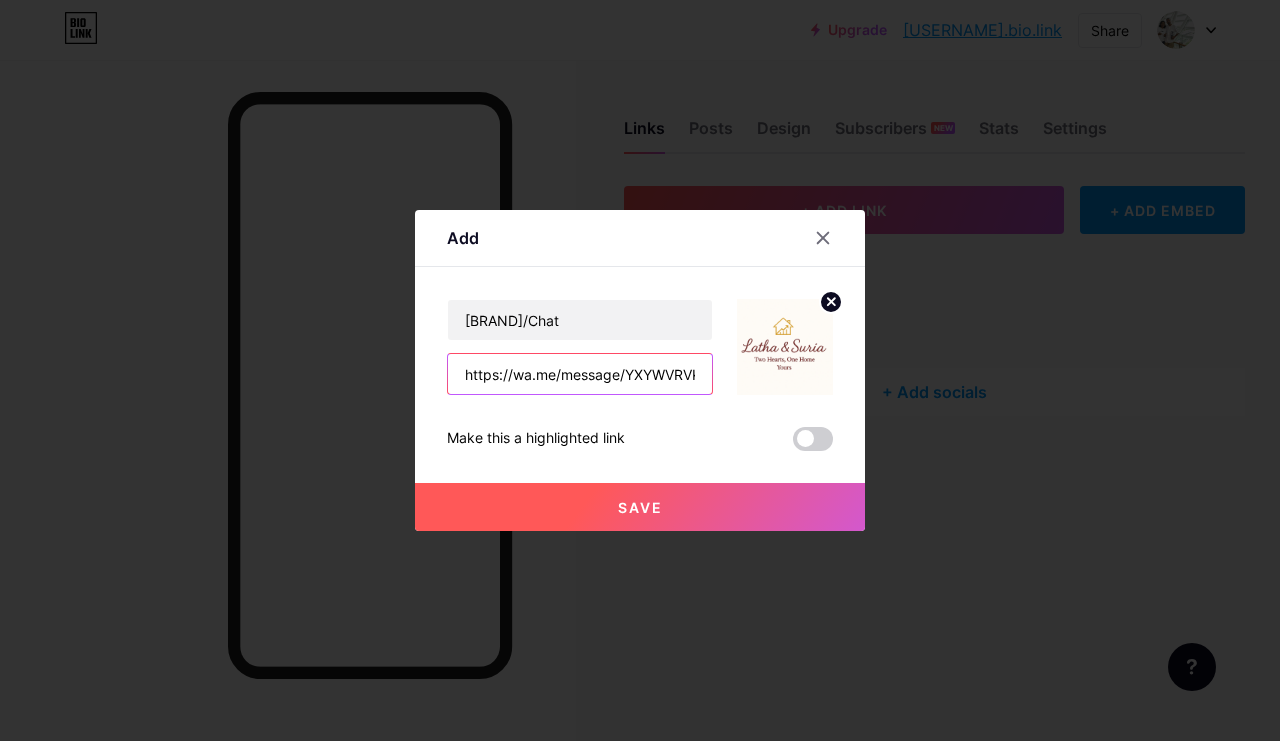 type on "https://wa.me/message/YXYWVRVK4YQKP1" 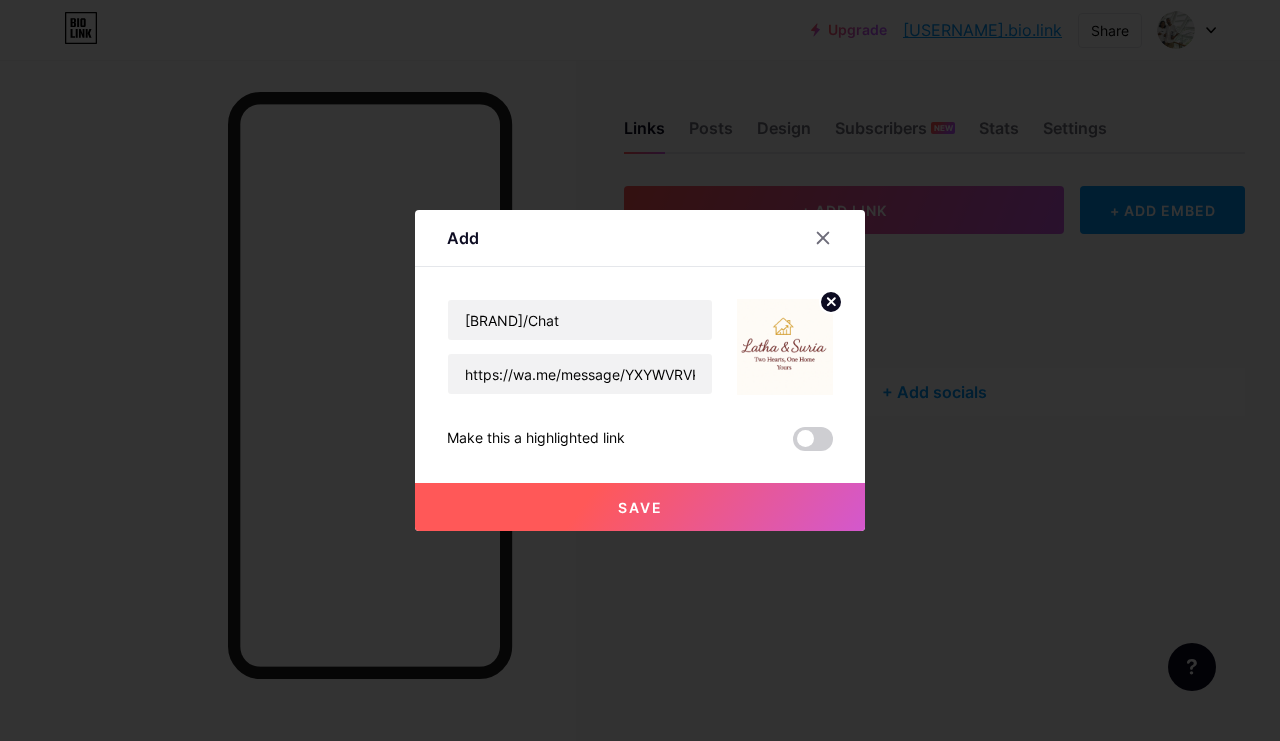 click on "Save" at bounding box center [640, 507] 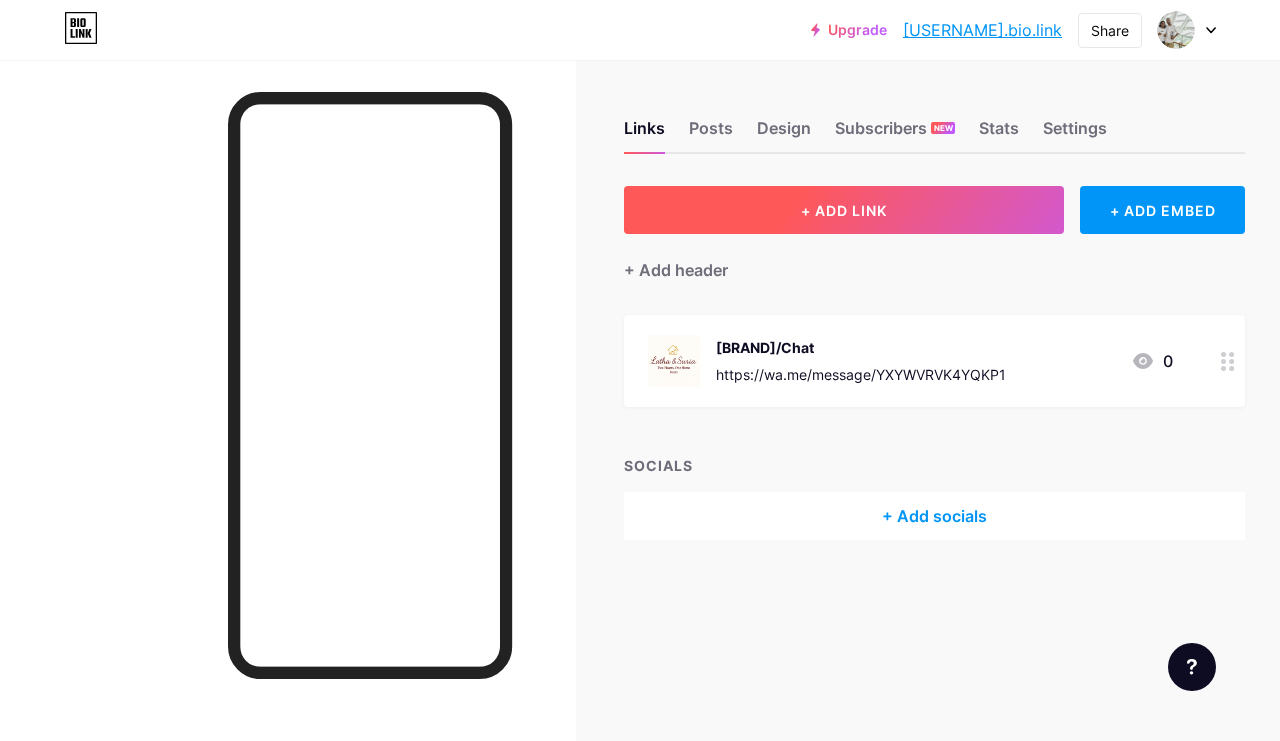 click on "+ ADD LINK" at bounding box center [844, 210] 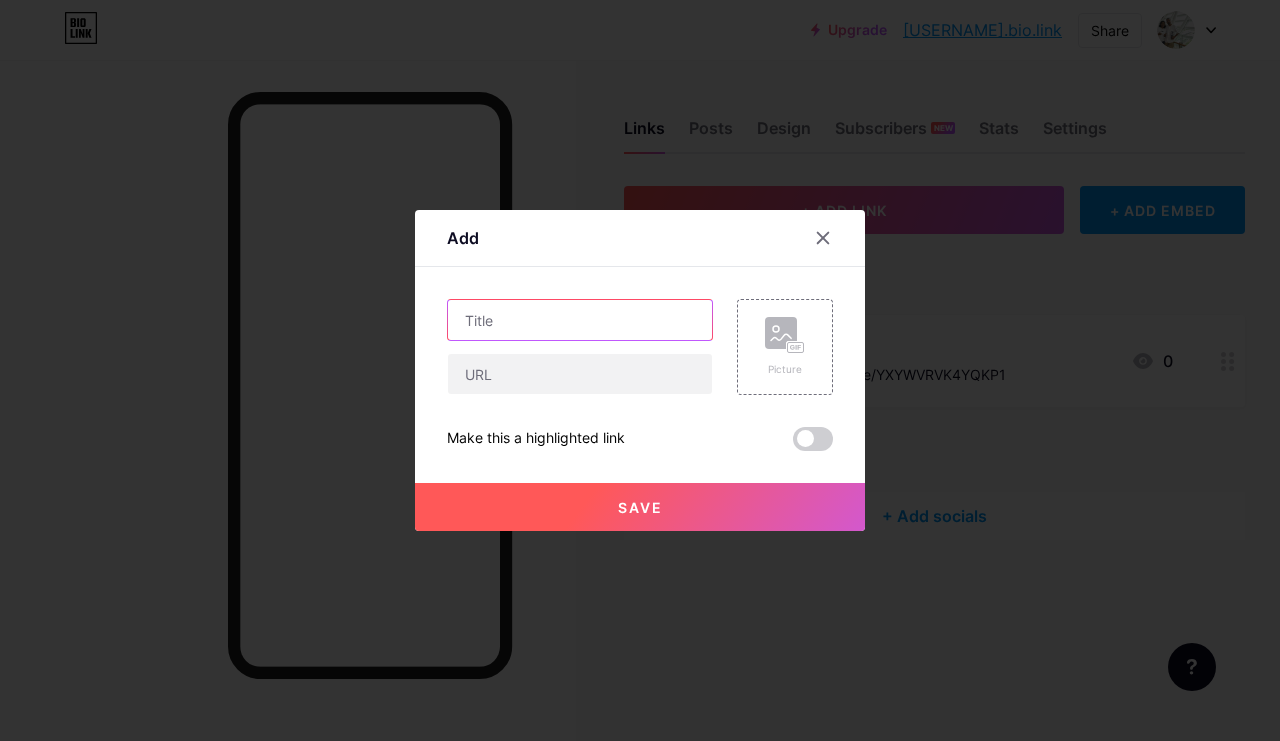 click at bounding box center (580, 320) 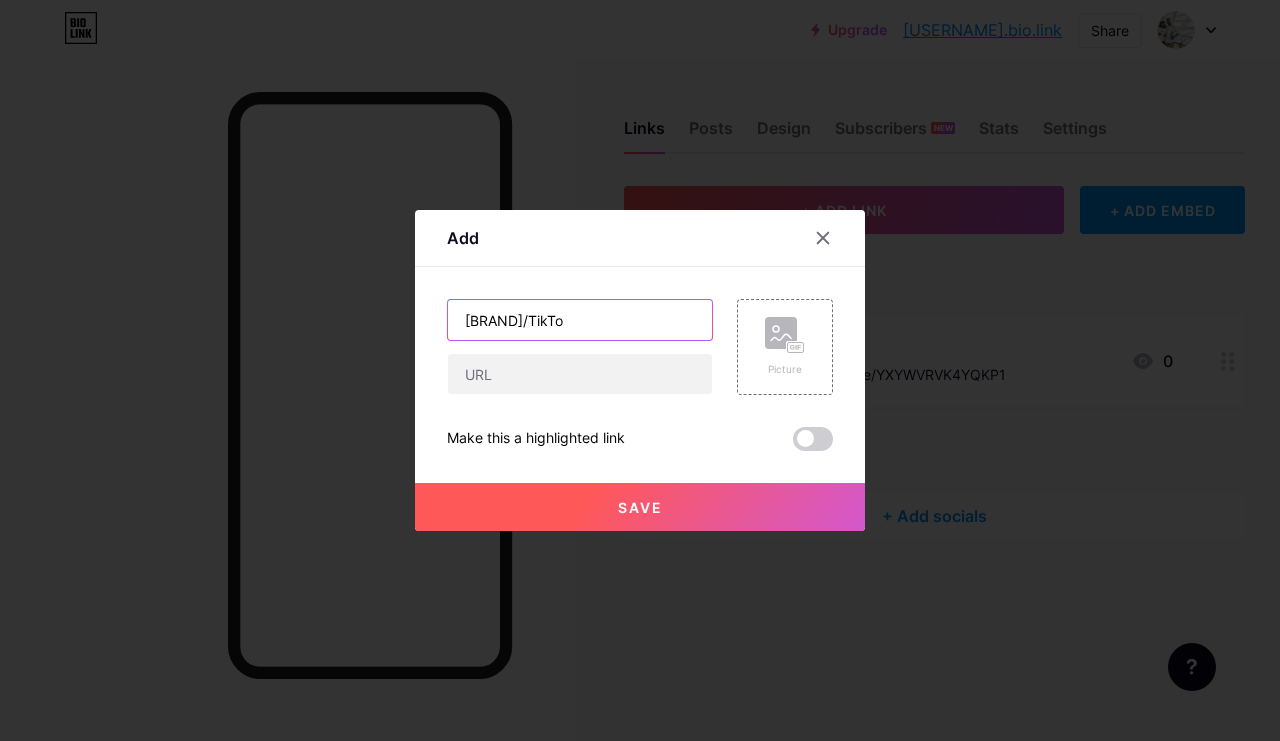 type on "LathaSuriaHomes/TikTok" 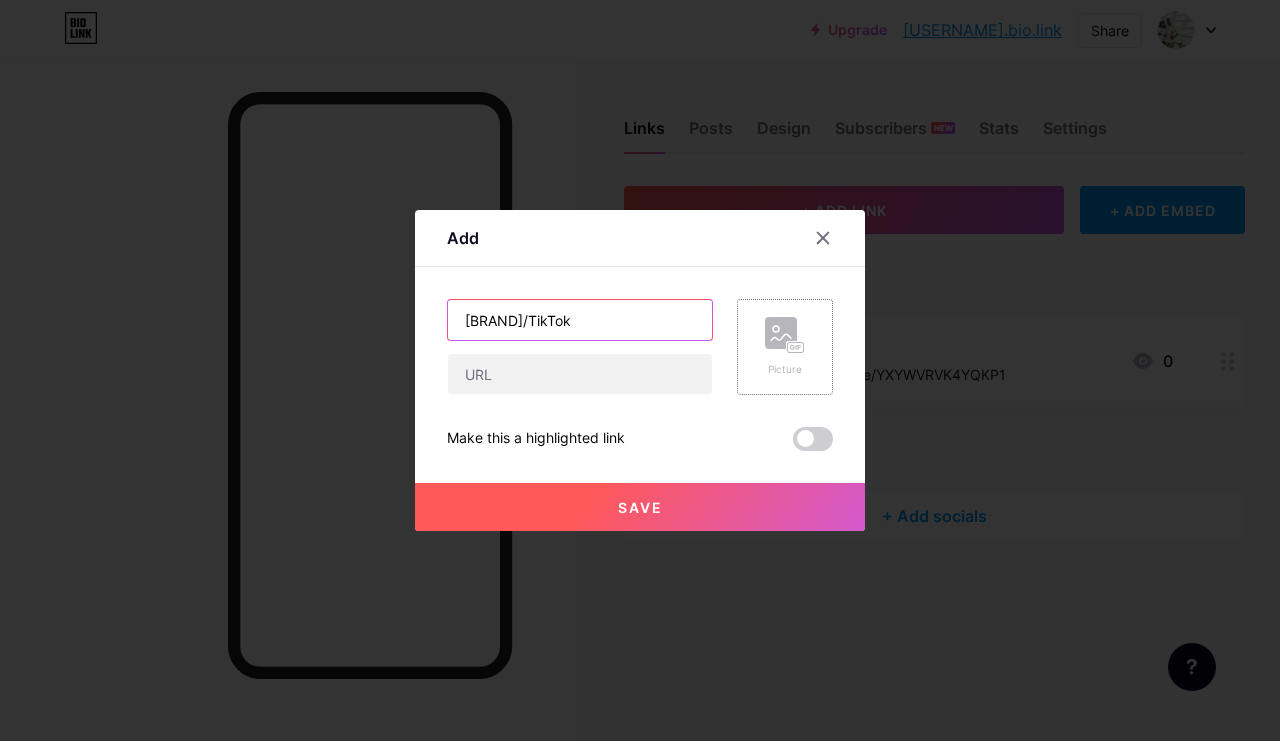 click 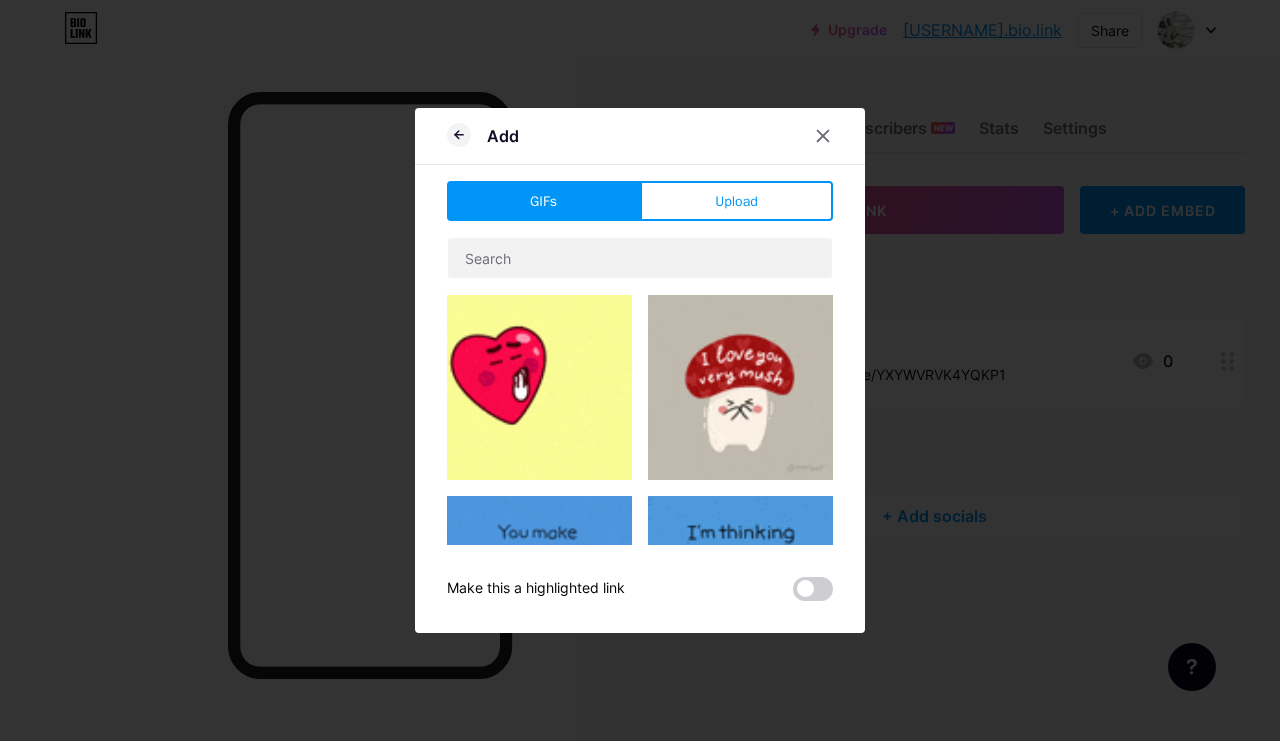 click on "Upload" at bounding box center (736, 201) 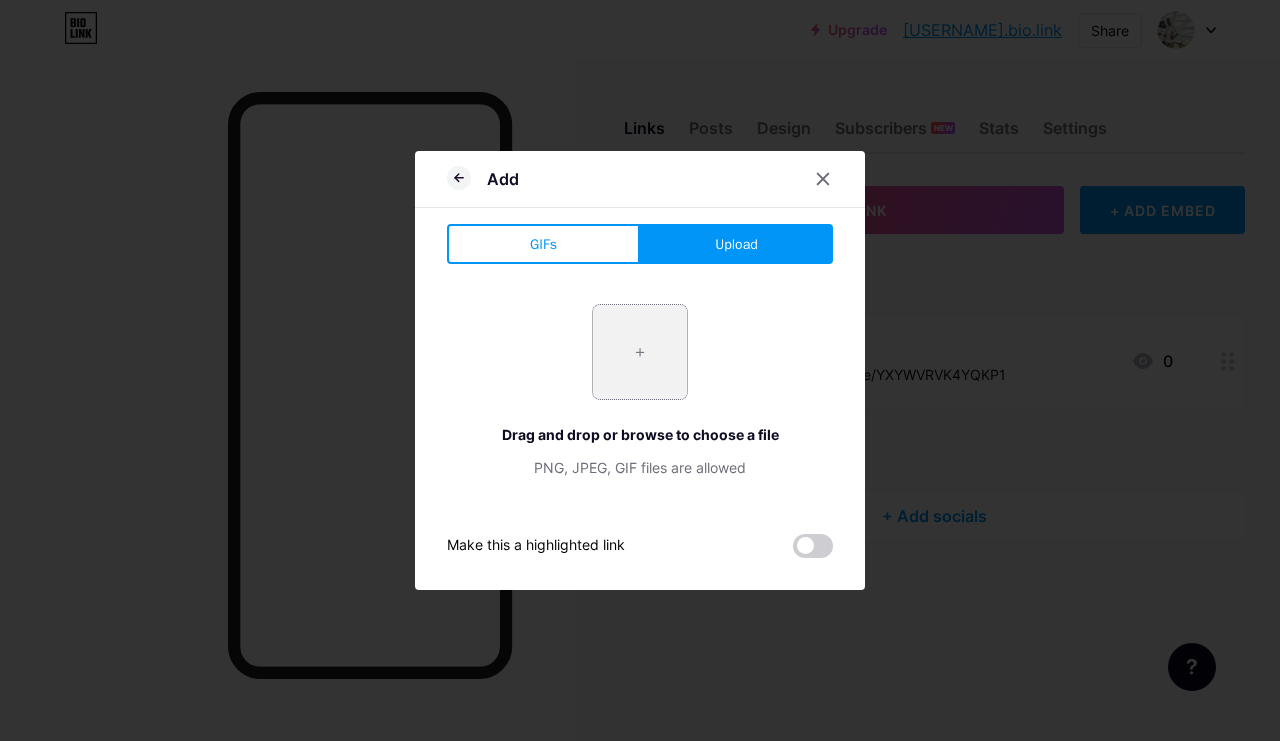 click at bounding box center [640, 352] 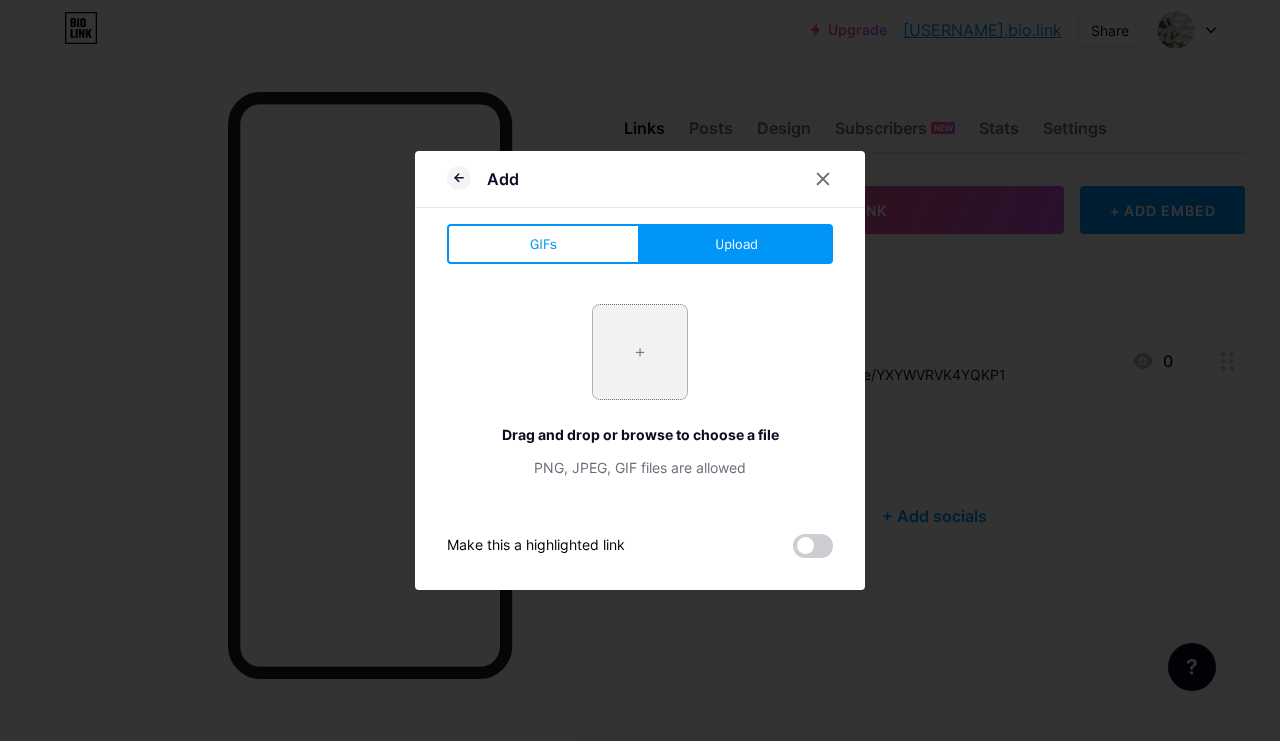 type on "C:\fakepath\IMG_8853.jpeg" 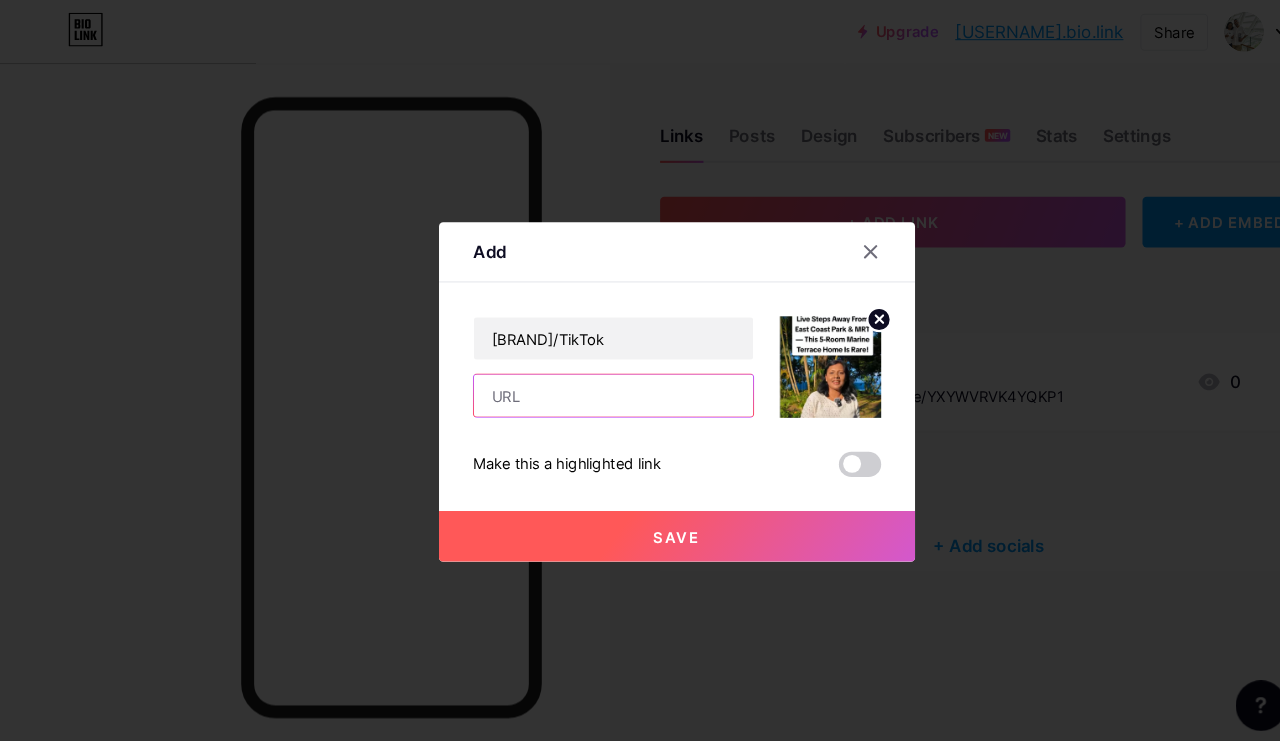 click at bounding box center [580, 374] 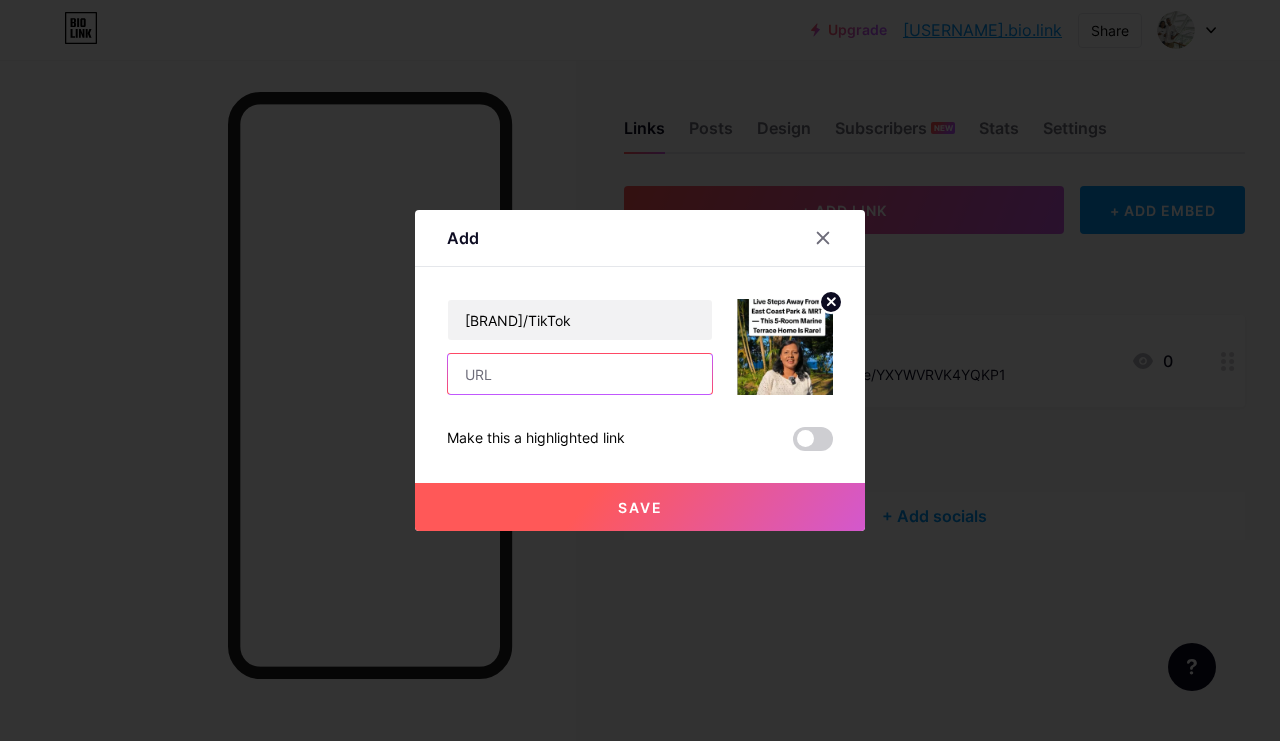 click at bounding box center [580, 374] 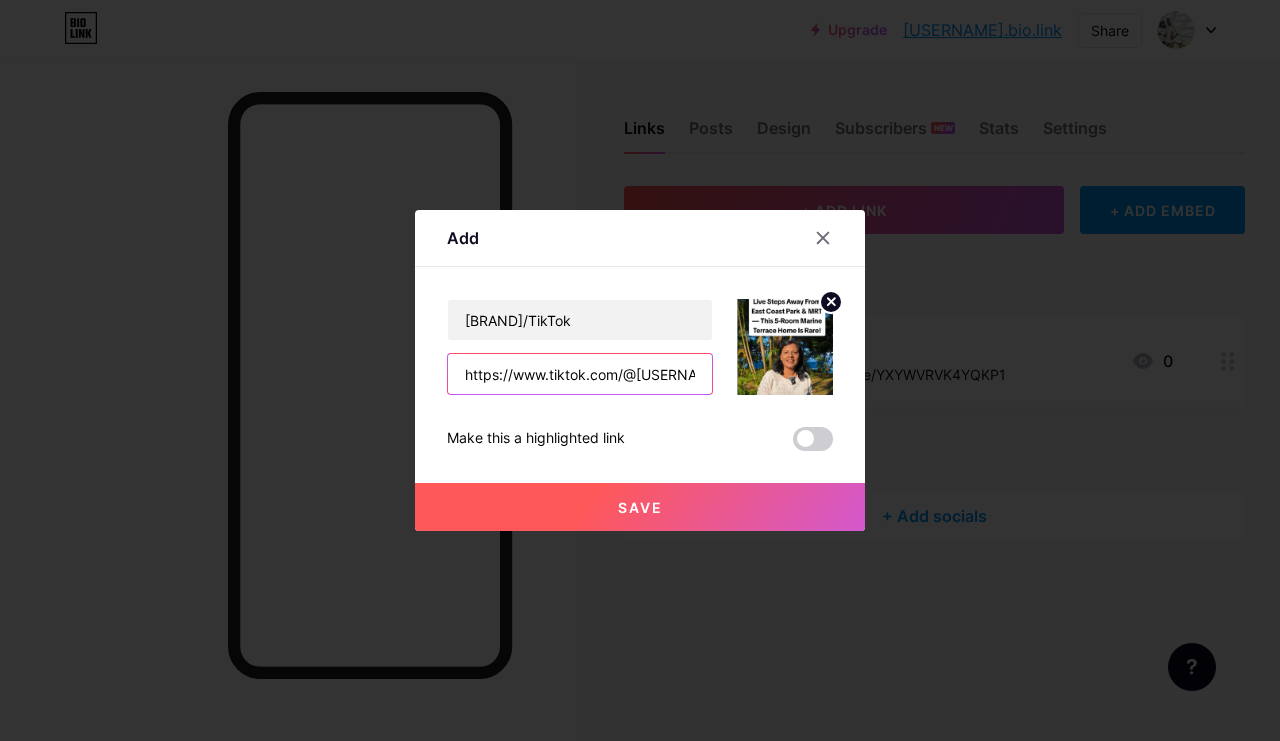 type on "https://www.tiktok.com/@[PERSON]?_t=ZS-8yb5vmUOmED&_r=1" 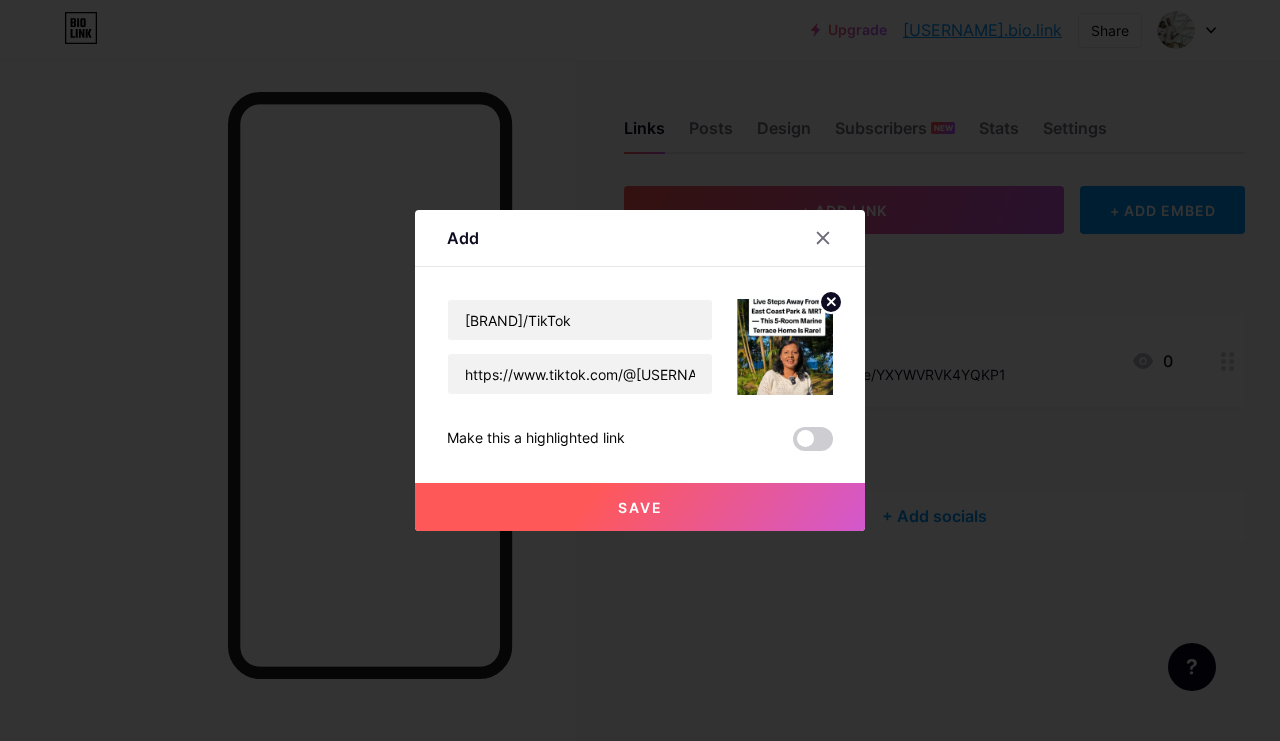 click on "Save" at bounding box center (640, 507) 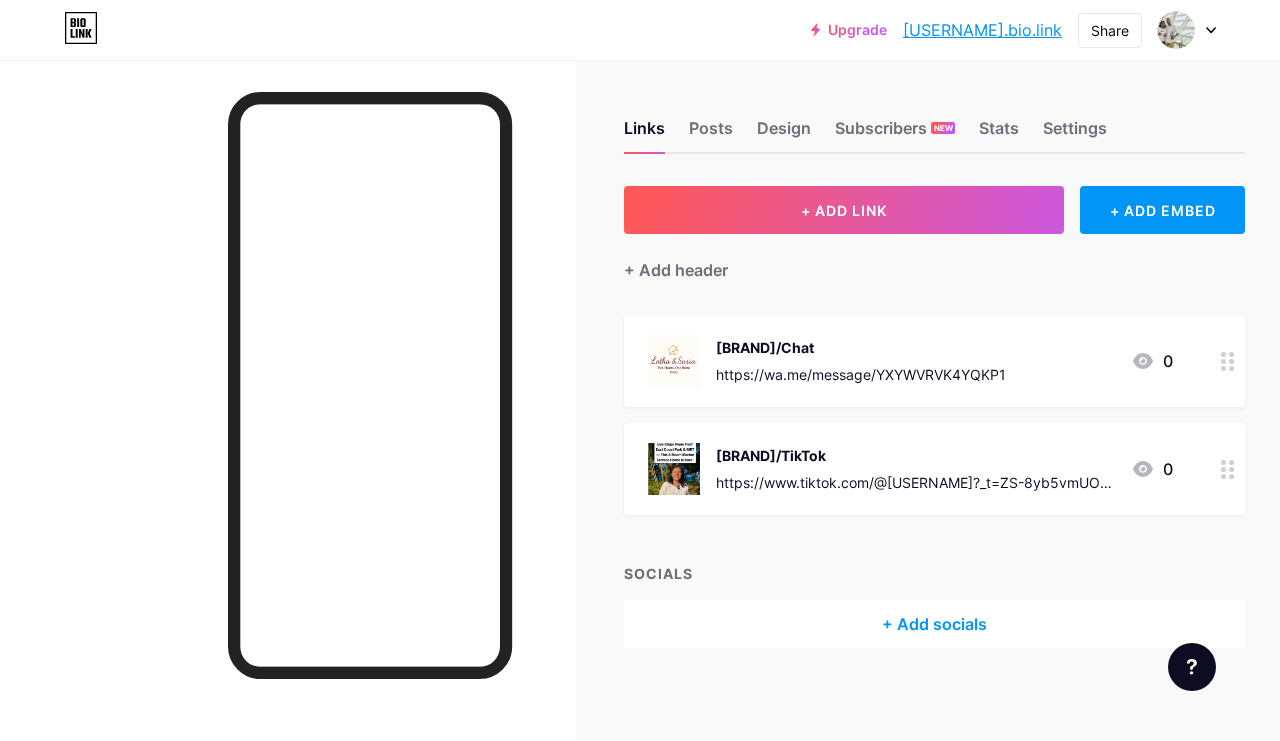 click 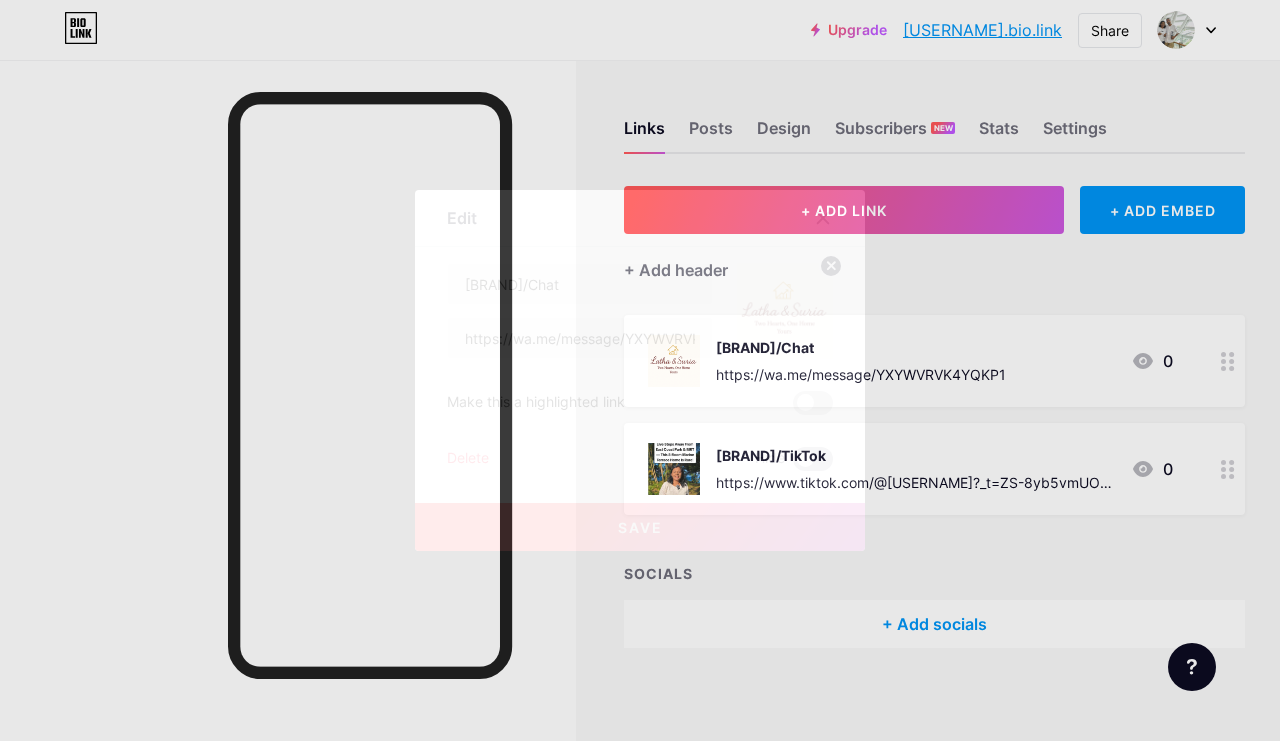 click at bounding box center [813, 459] 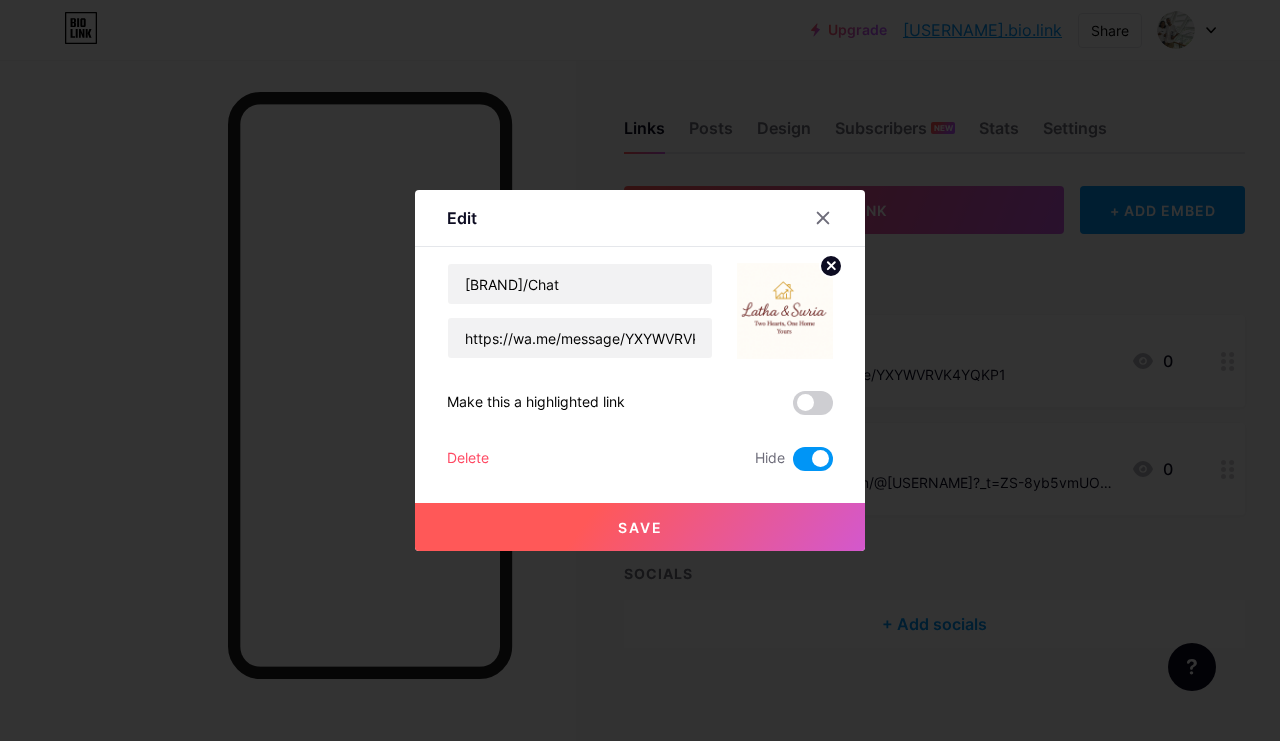 click at bounding box center [813, 459] 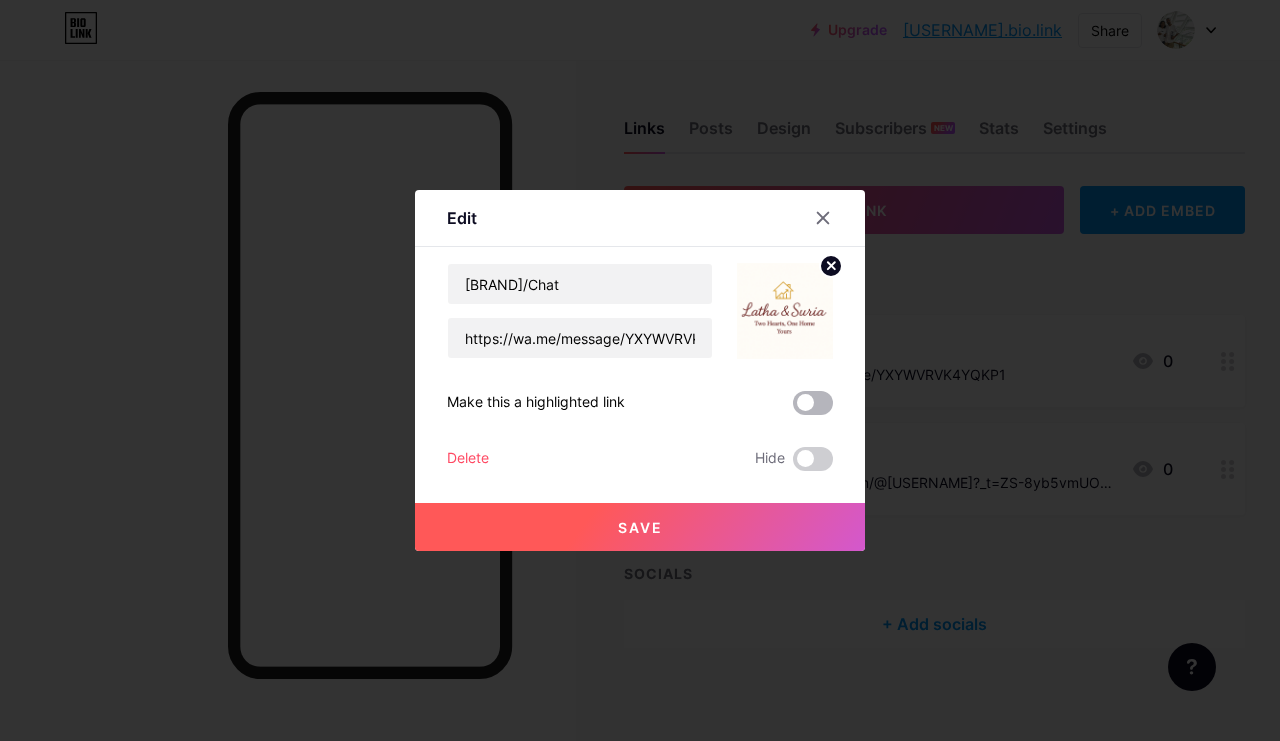 click at bounding box center [813, 403] 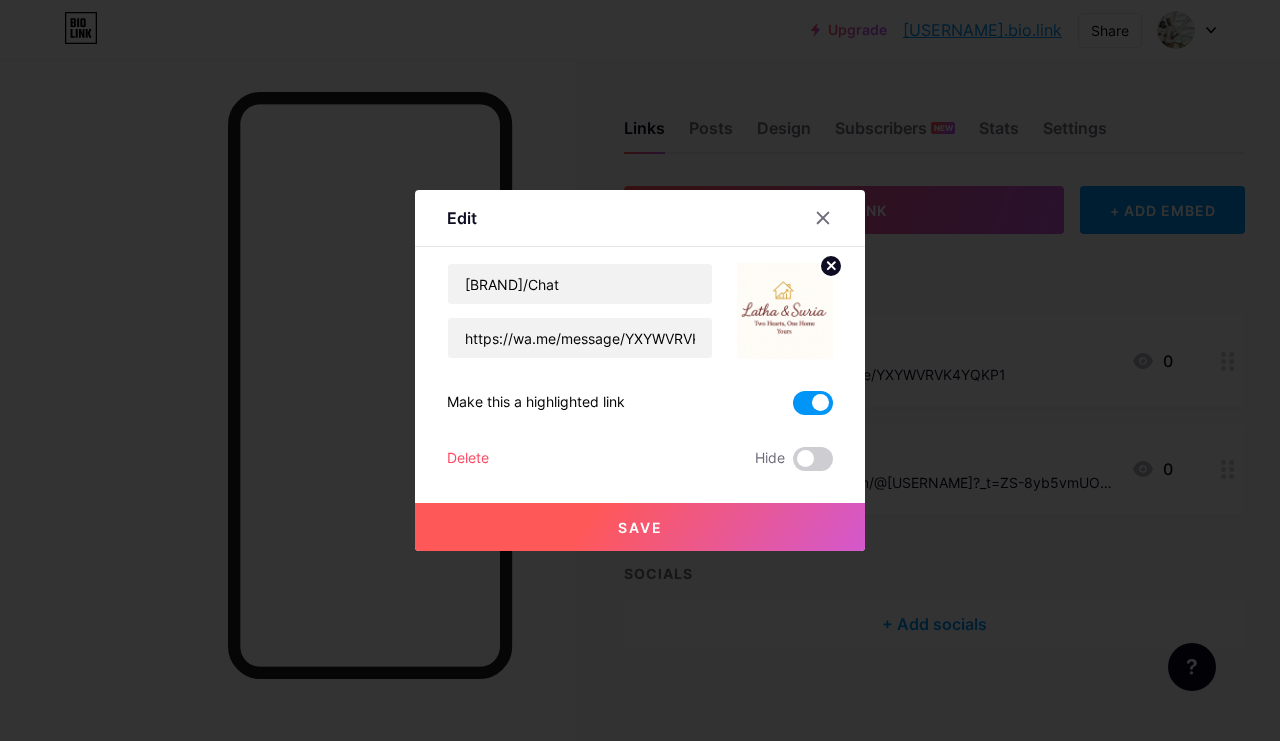 click on "Save" at bounding box center [640, 527] 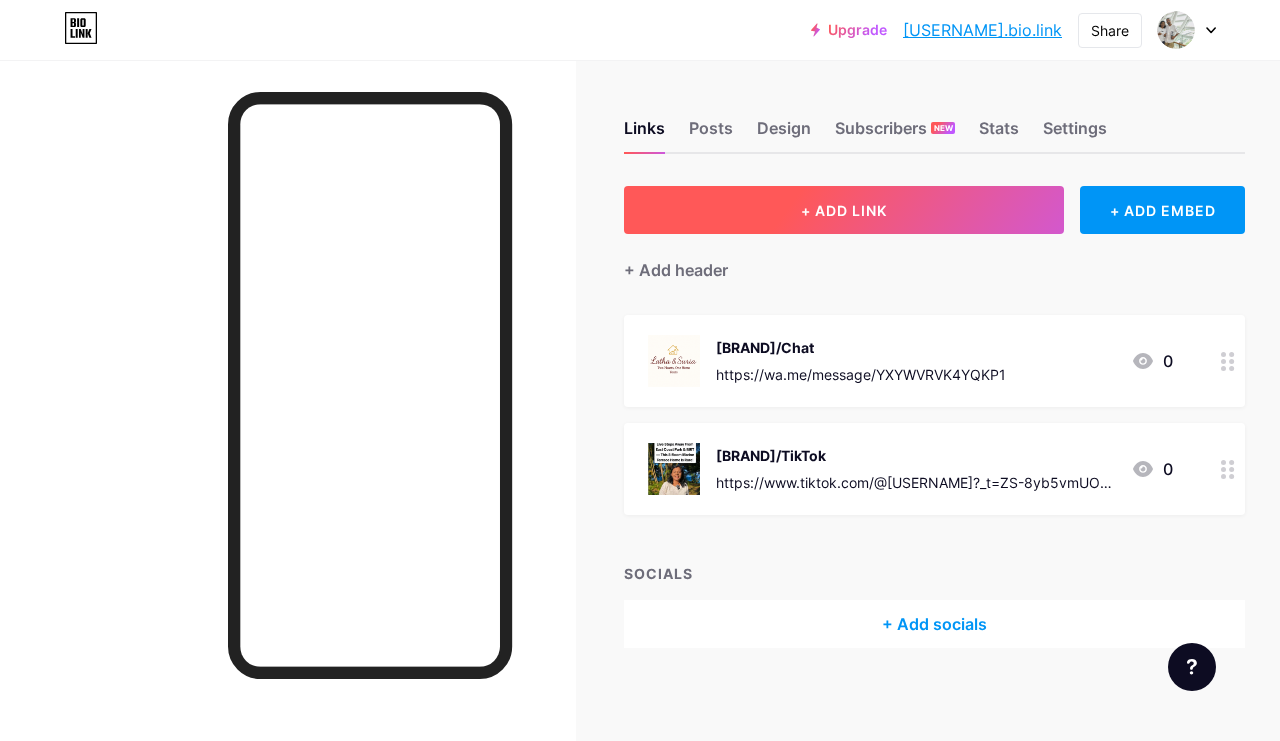 click on "+ ADD LINK" at bounding box center [844, 210] 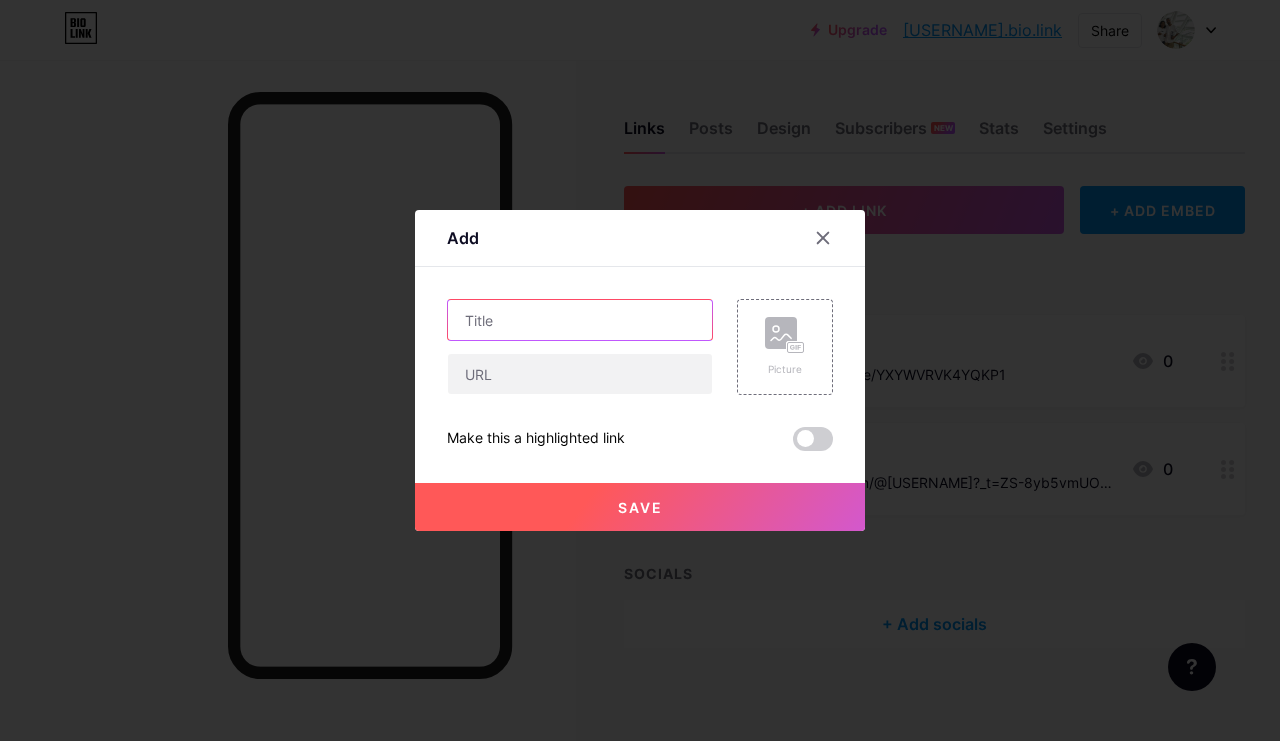 click at bounding box center [580, 320] 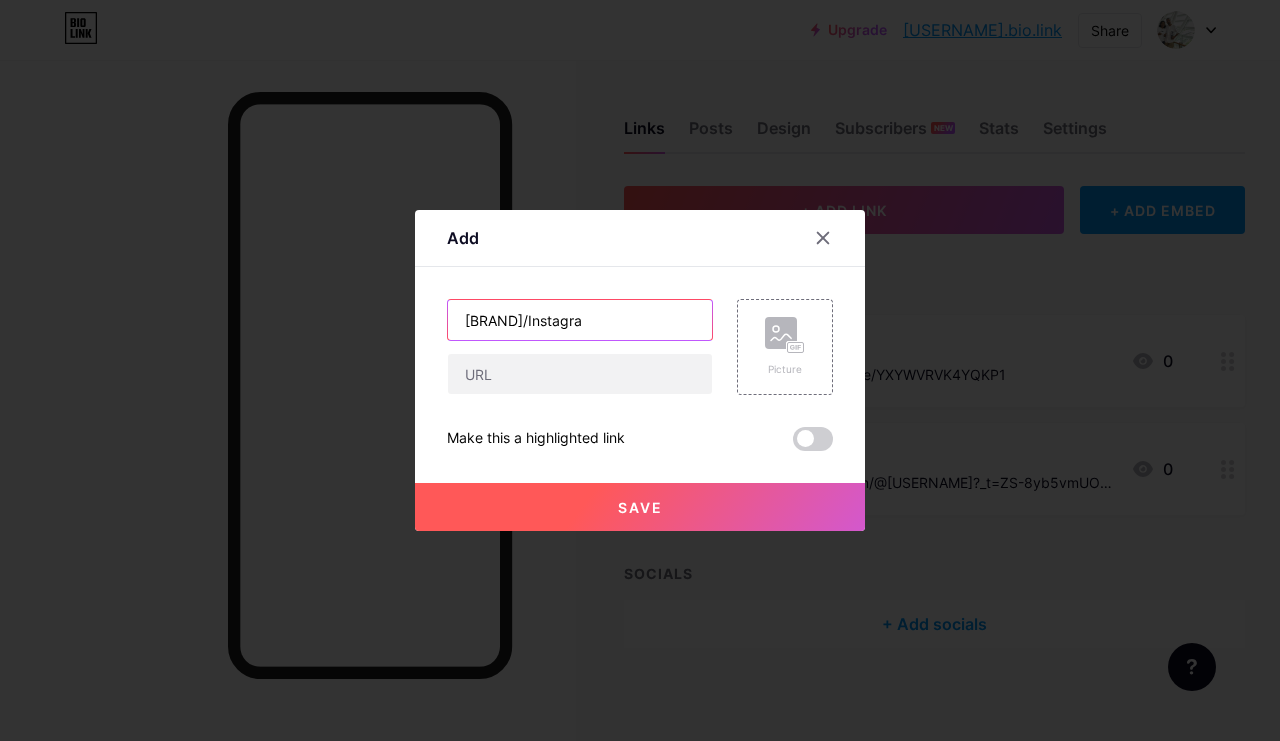 type on "LathaSuriaHomes/Instagram" 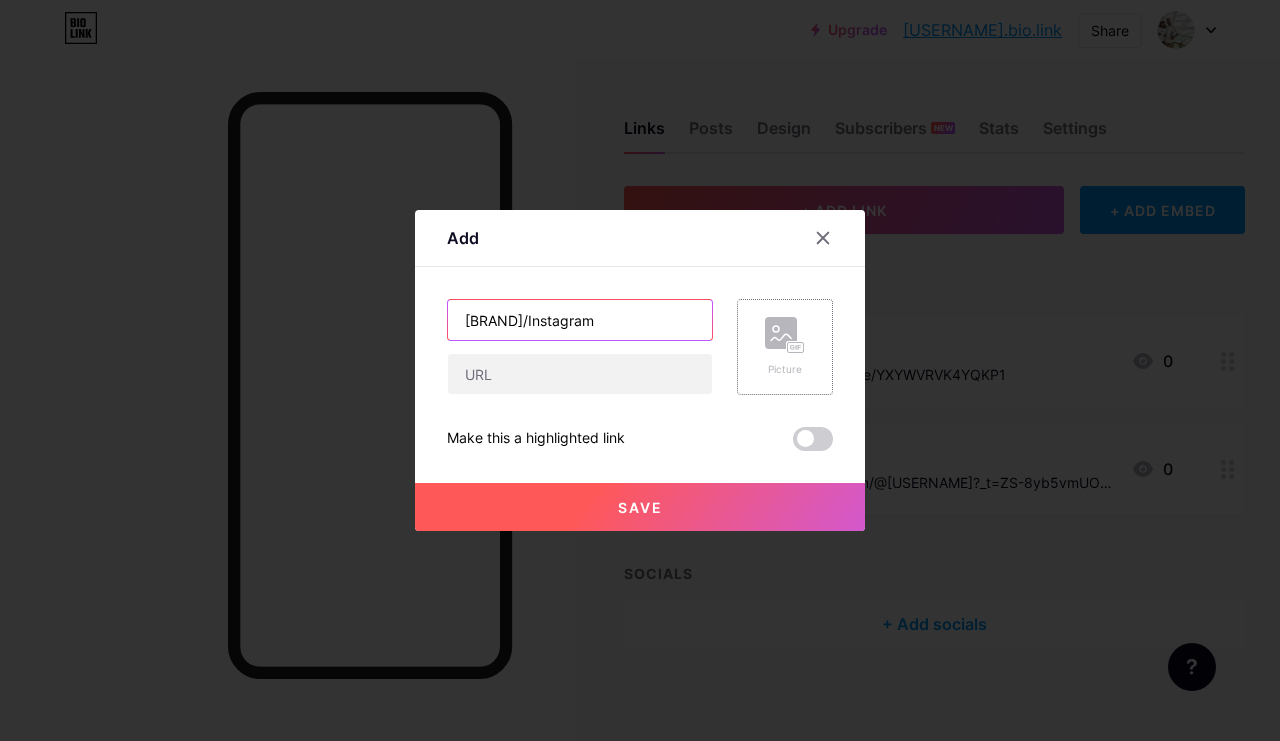 click on "Picture" at bounding box center (785, 347) 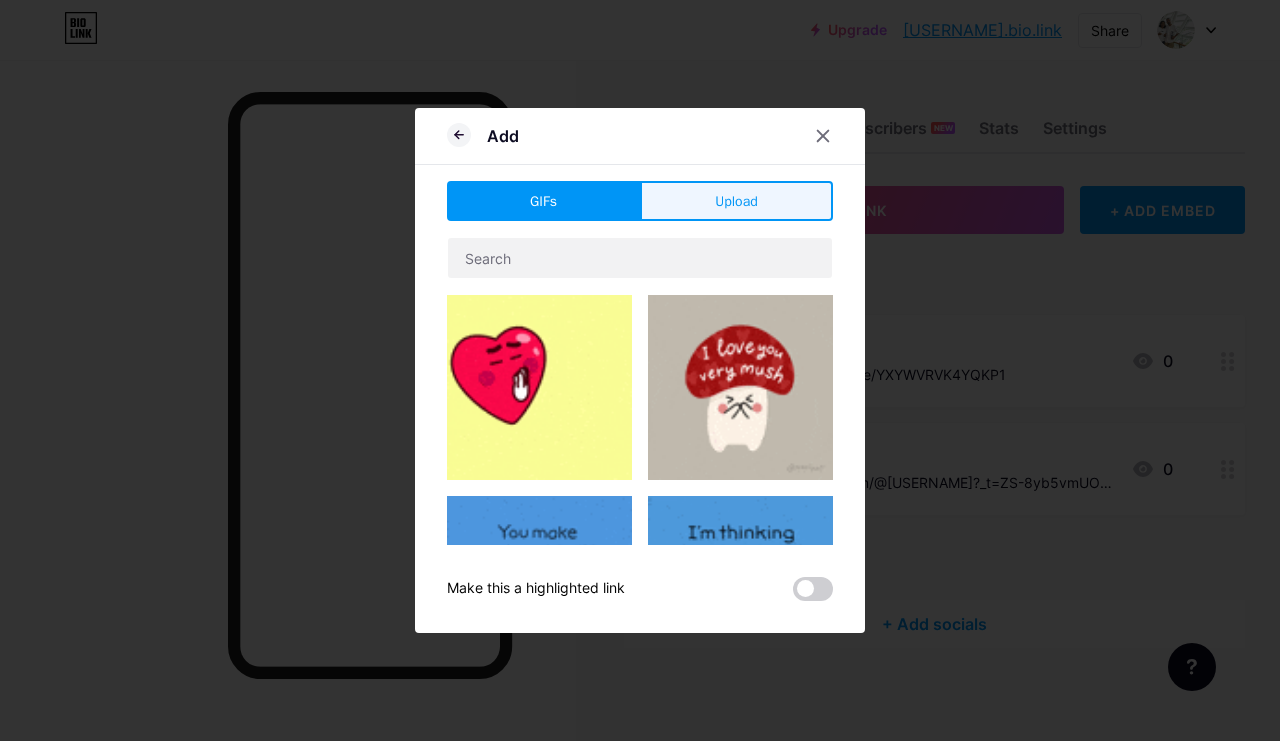 click on "Upload" at bounding box center [736, 201] 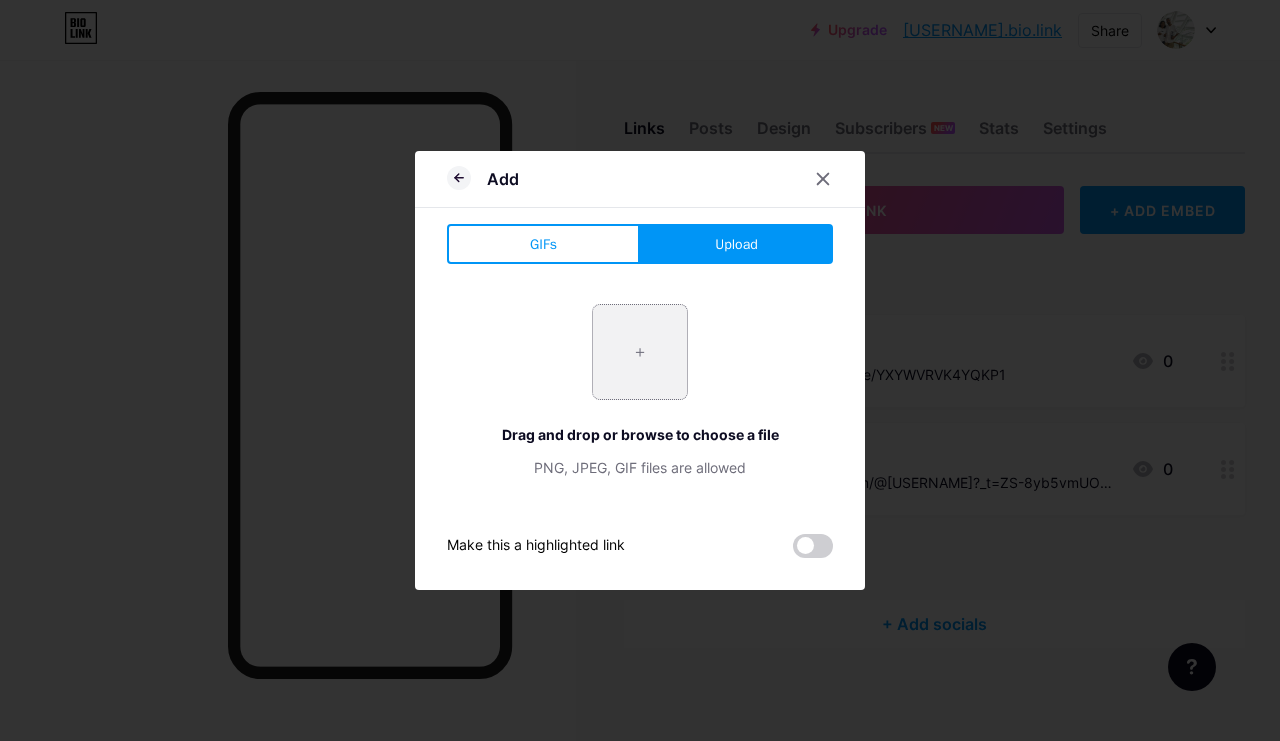 click at bounding box center [640, 352] 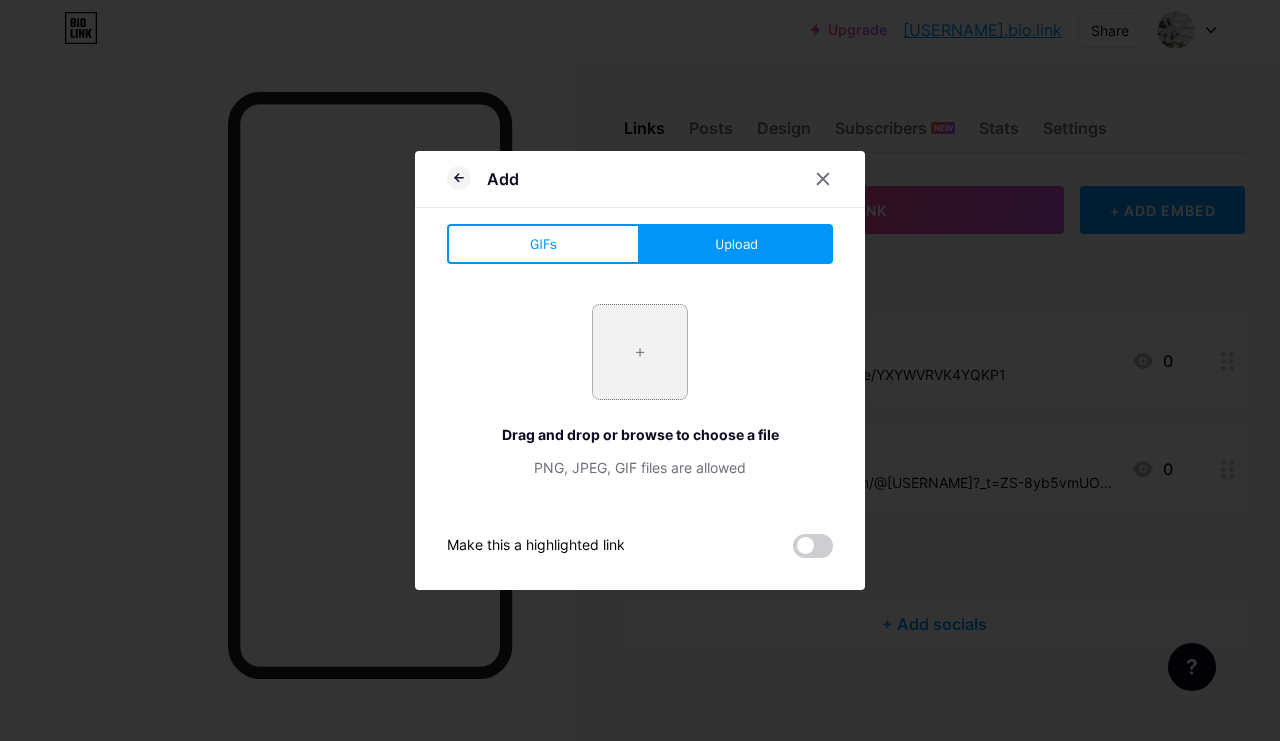 type on "C:\fakepath\IMG_8854.jpeg" 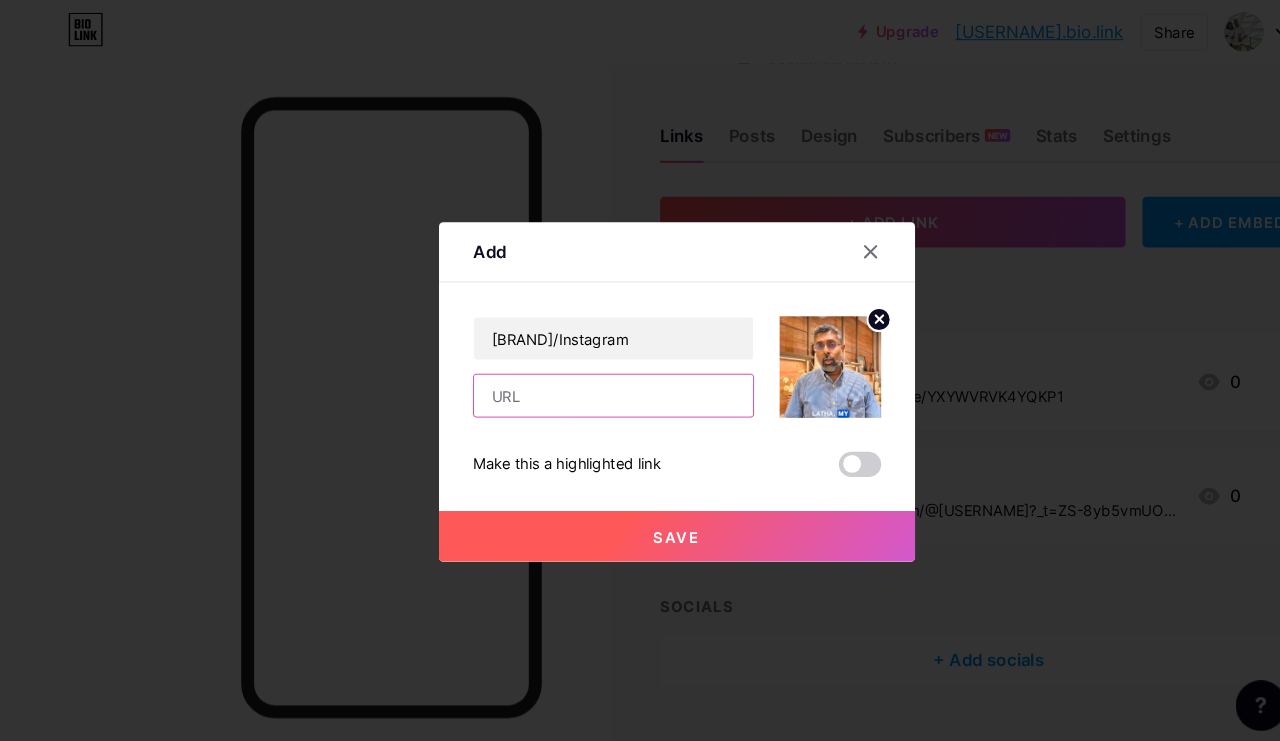 click at bounding box center [580, 374] 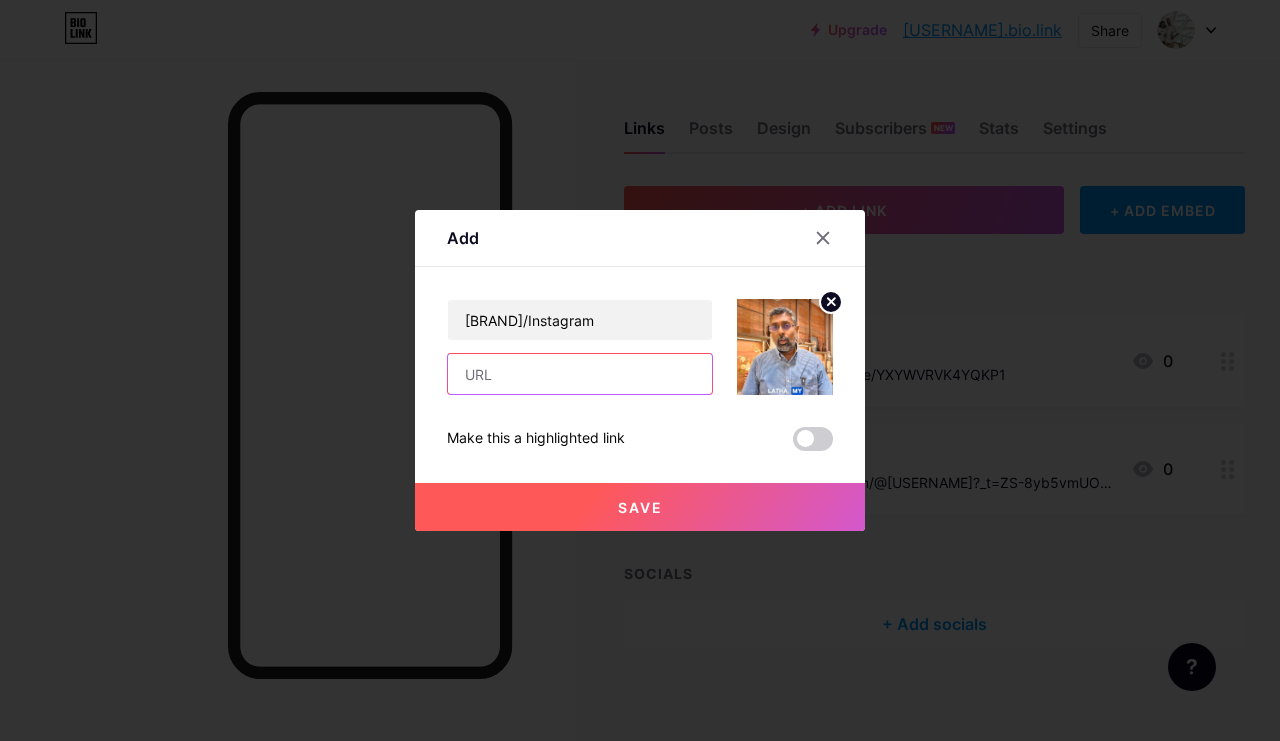 click at bounding box center [580, 374] 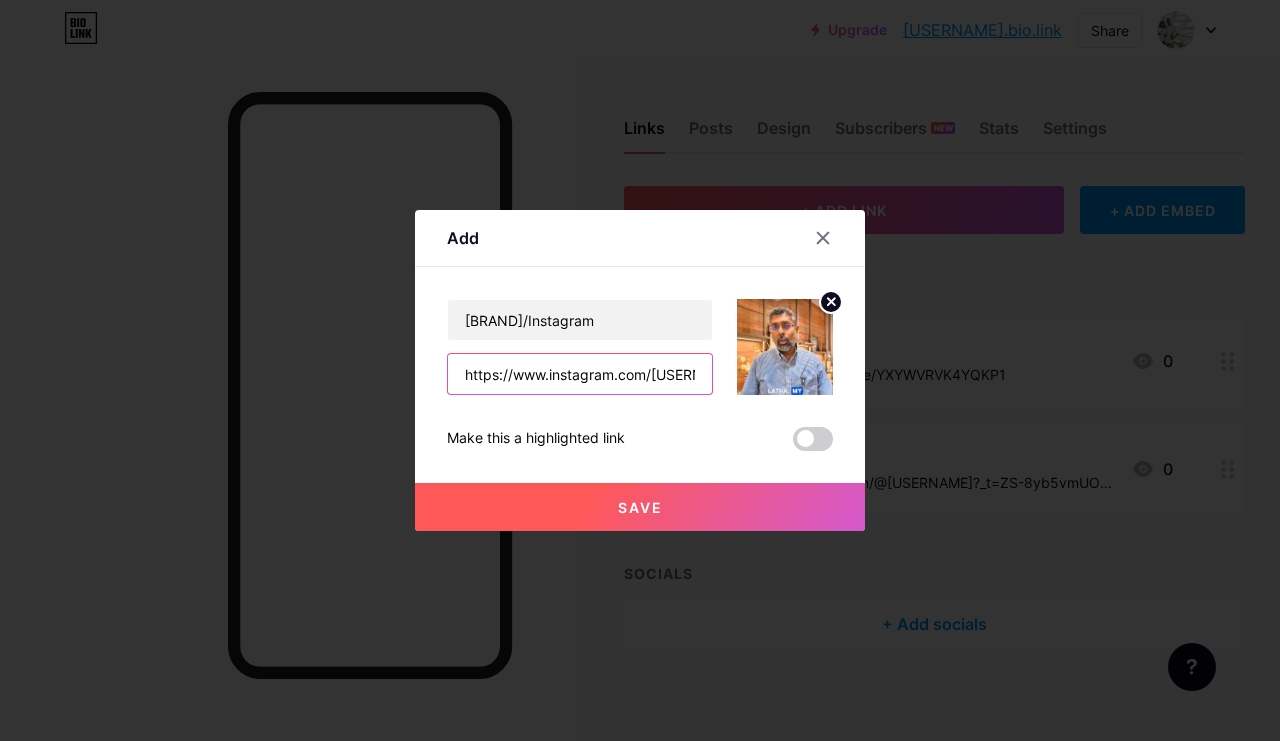 type on "https://www.instagram.com/[PERSON]?igsh=MTZzNzZ1c2R4ZjAzYQ%3D%3D&utm_source=qr" 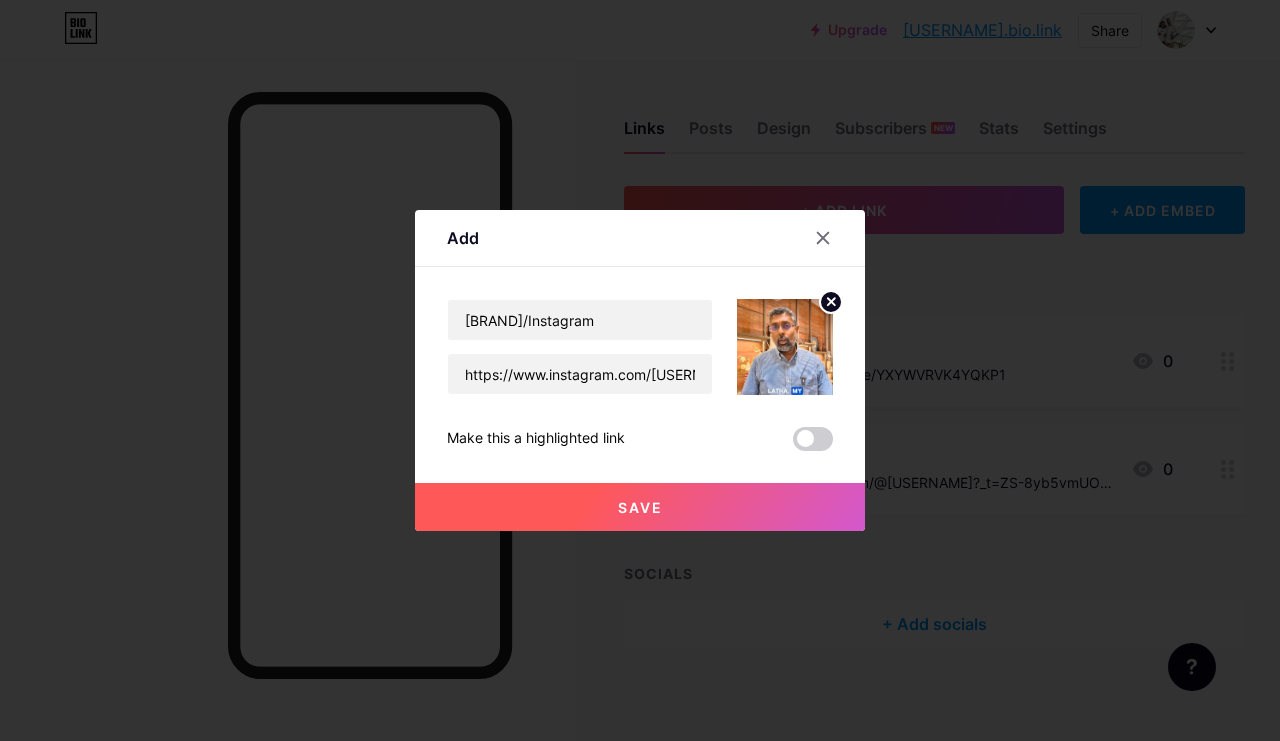 click on "Save" at bounding box center (640, 507) 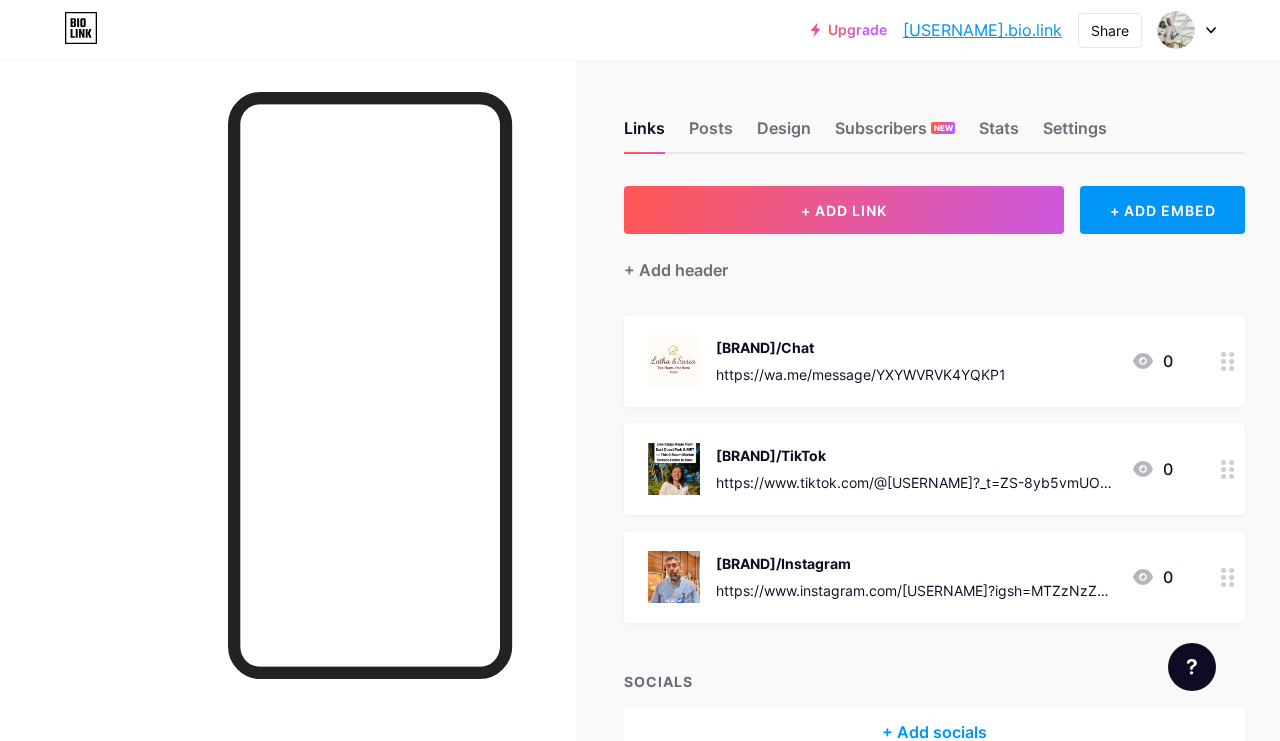 click on "+ ADD LINK" at bounding box center (844, 210) 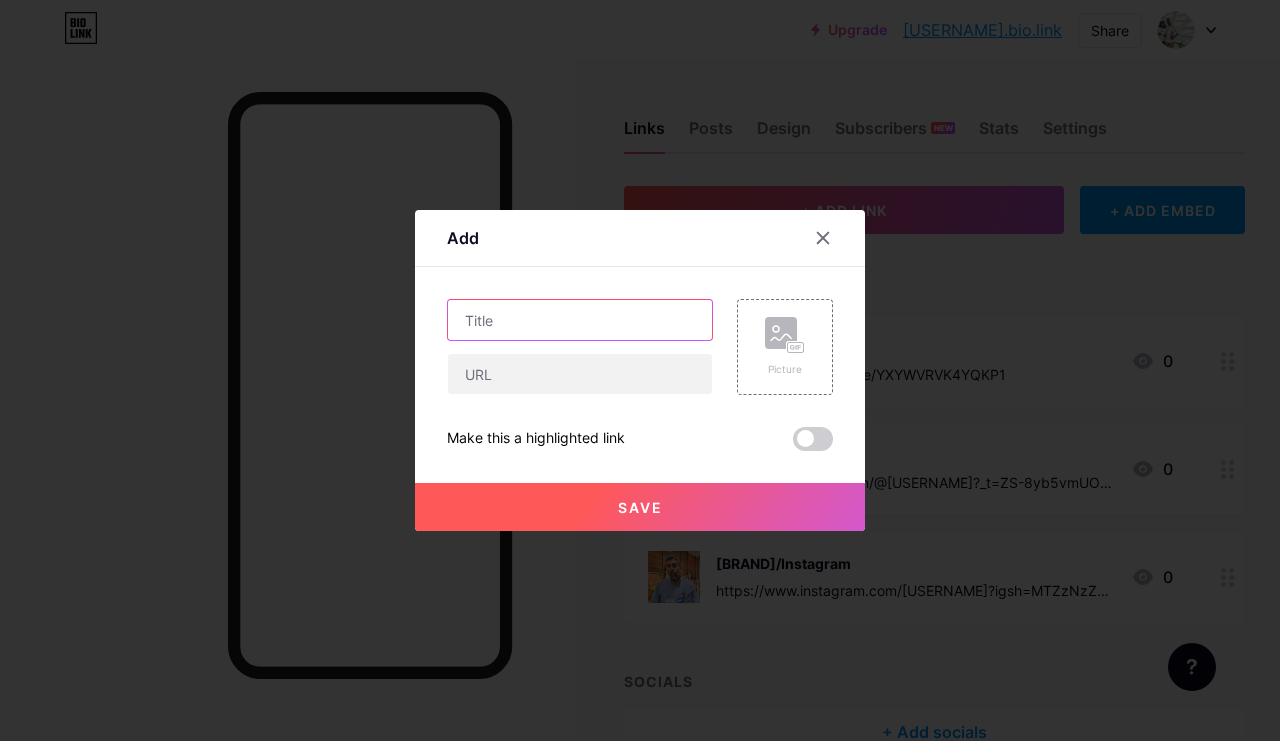 click at bounding box center [580, 320] 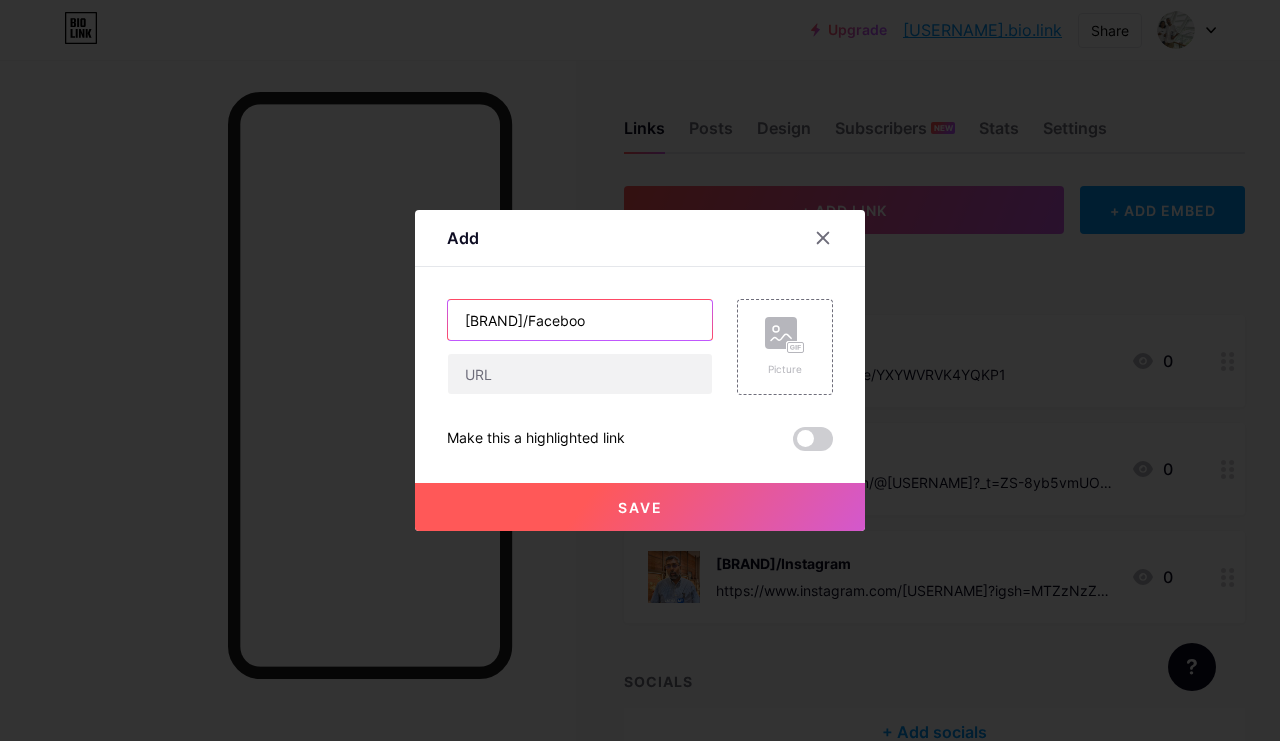 type on "LathaSuriaHomes/Facebook" 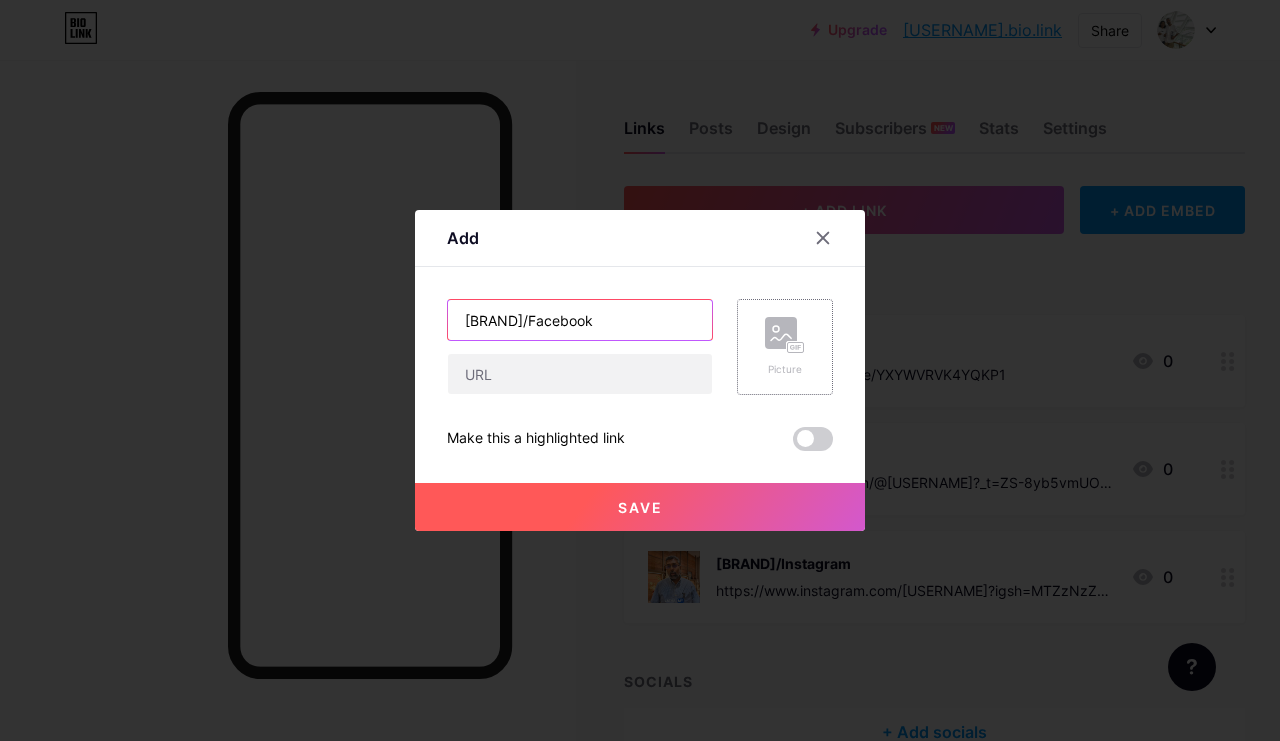 click 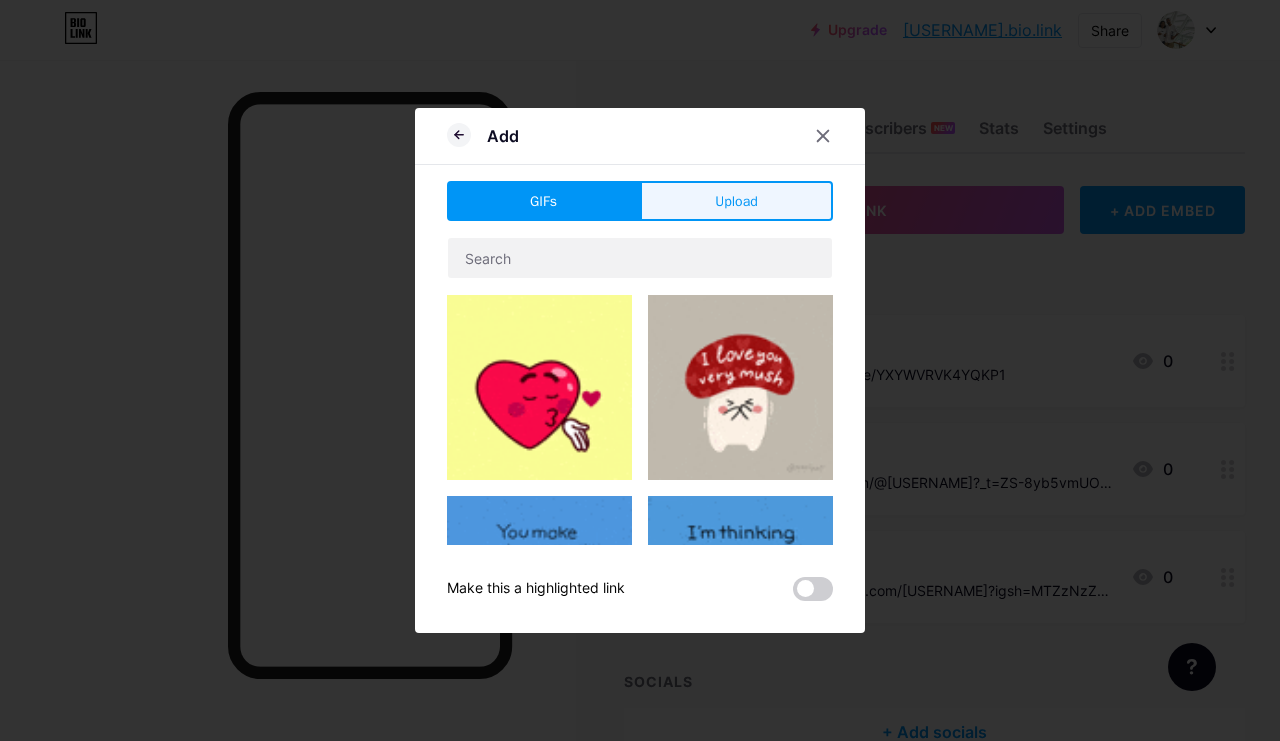 click on "Upload" at bounding box center (736, 201) 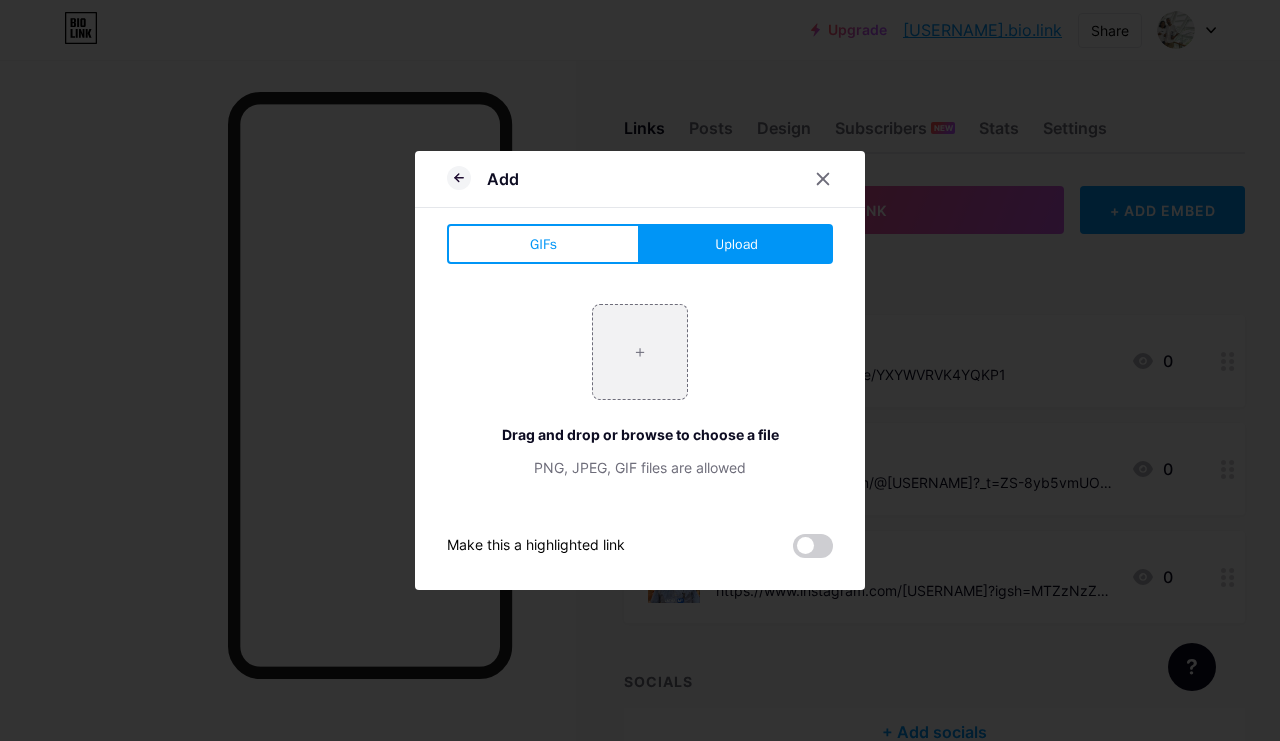 click on "Upload" at bounding box center (736, 244) 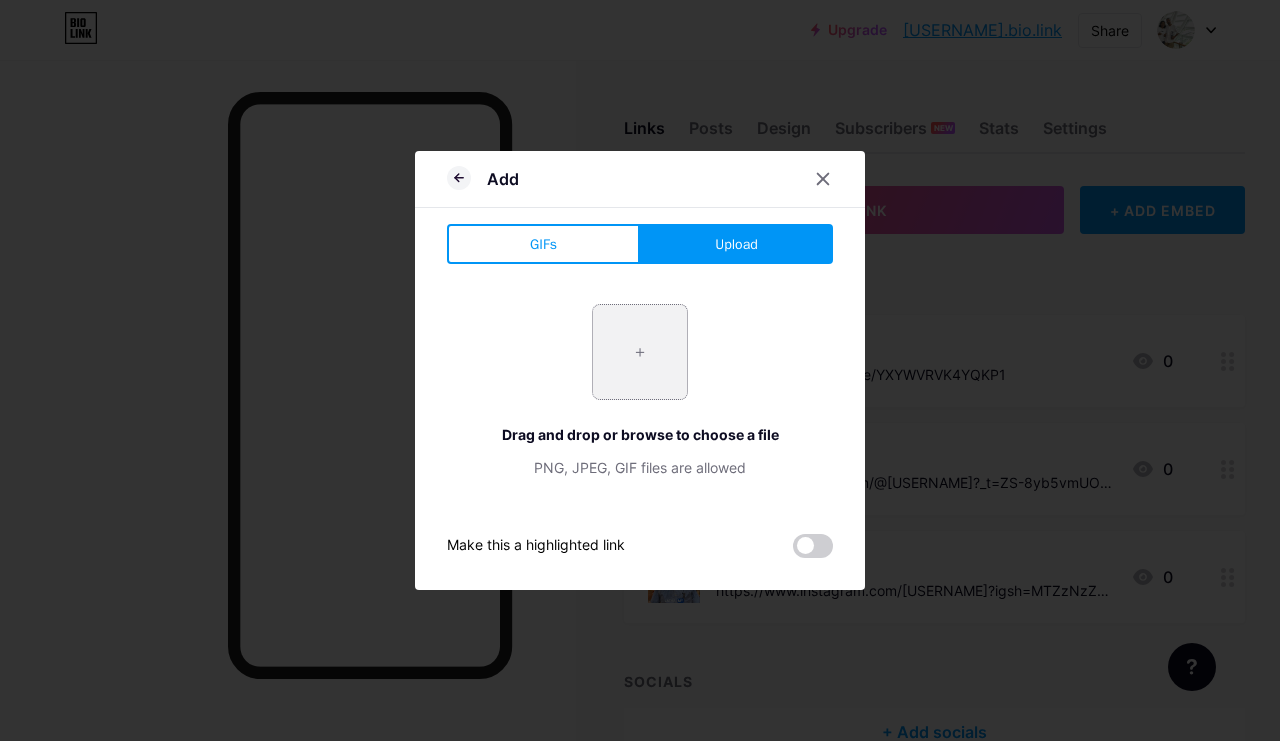 type on "C:\fakepath\IMG_8857.jpeg" 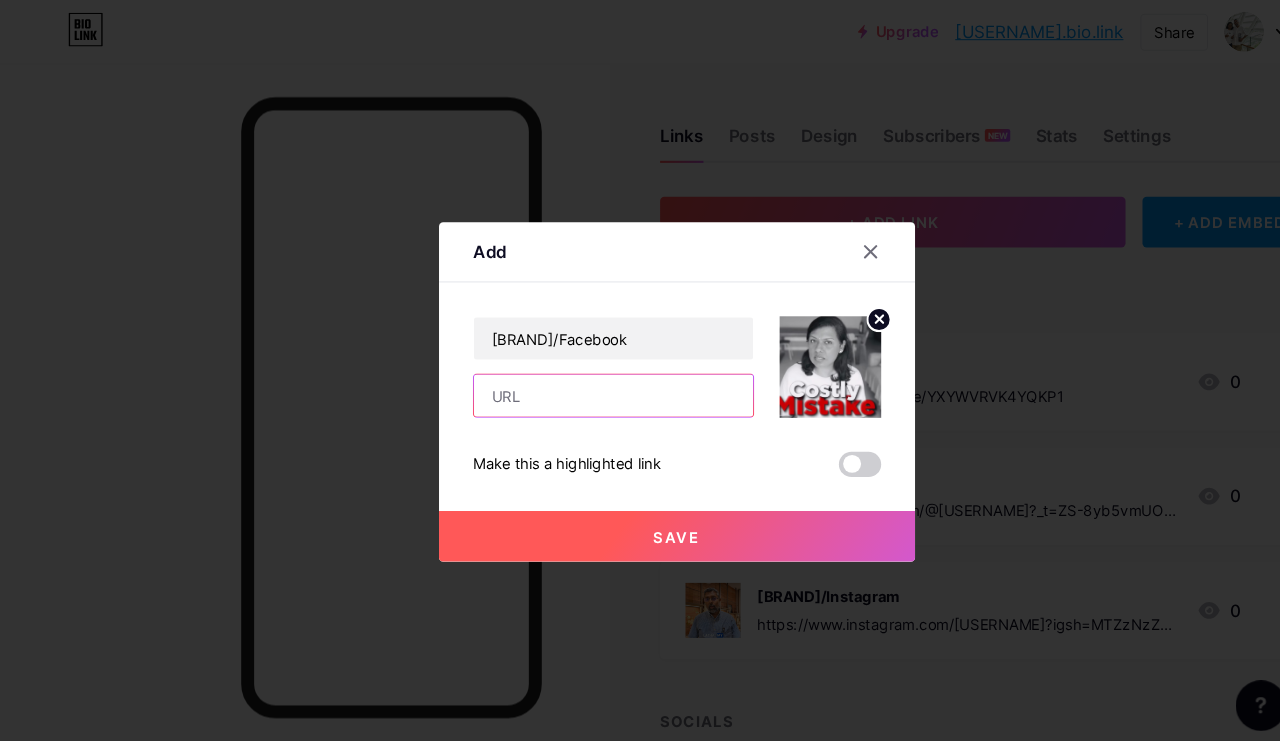 click at bounding box center (580, 374) 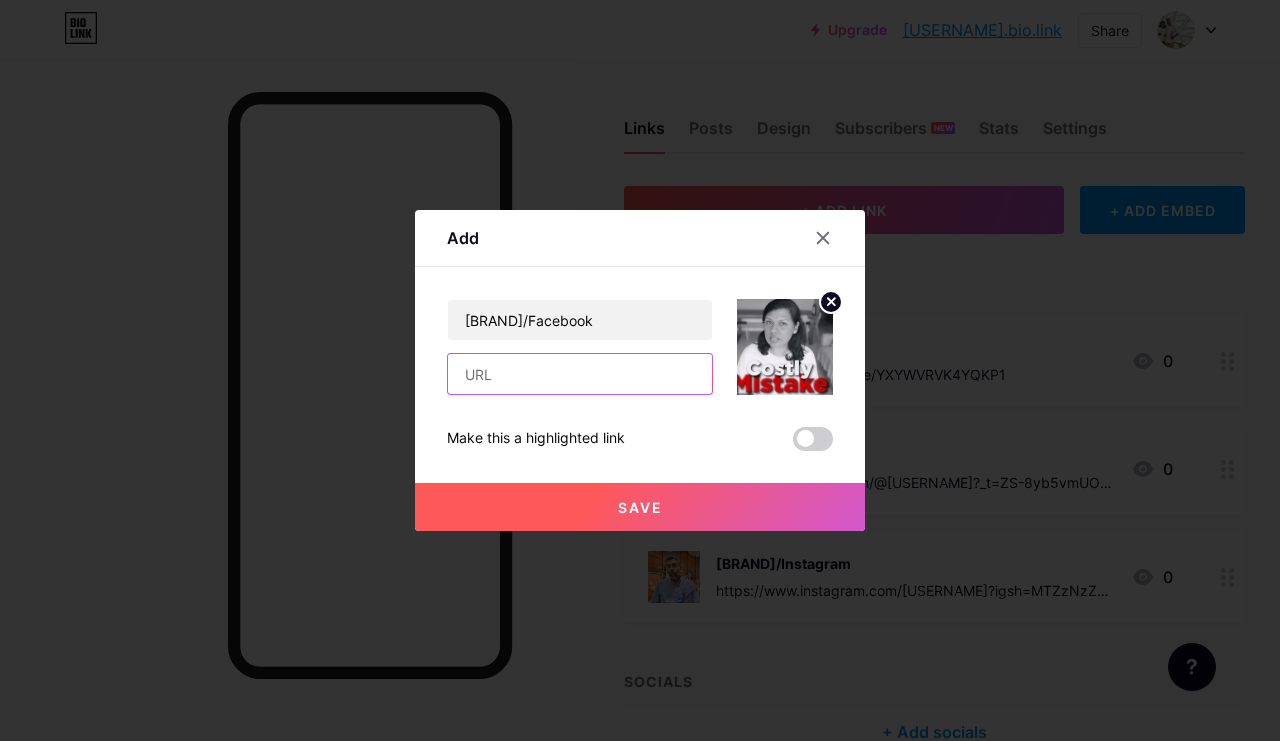 click at bounding box center [580, 374] 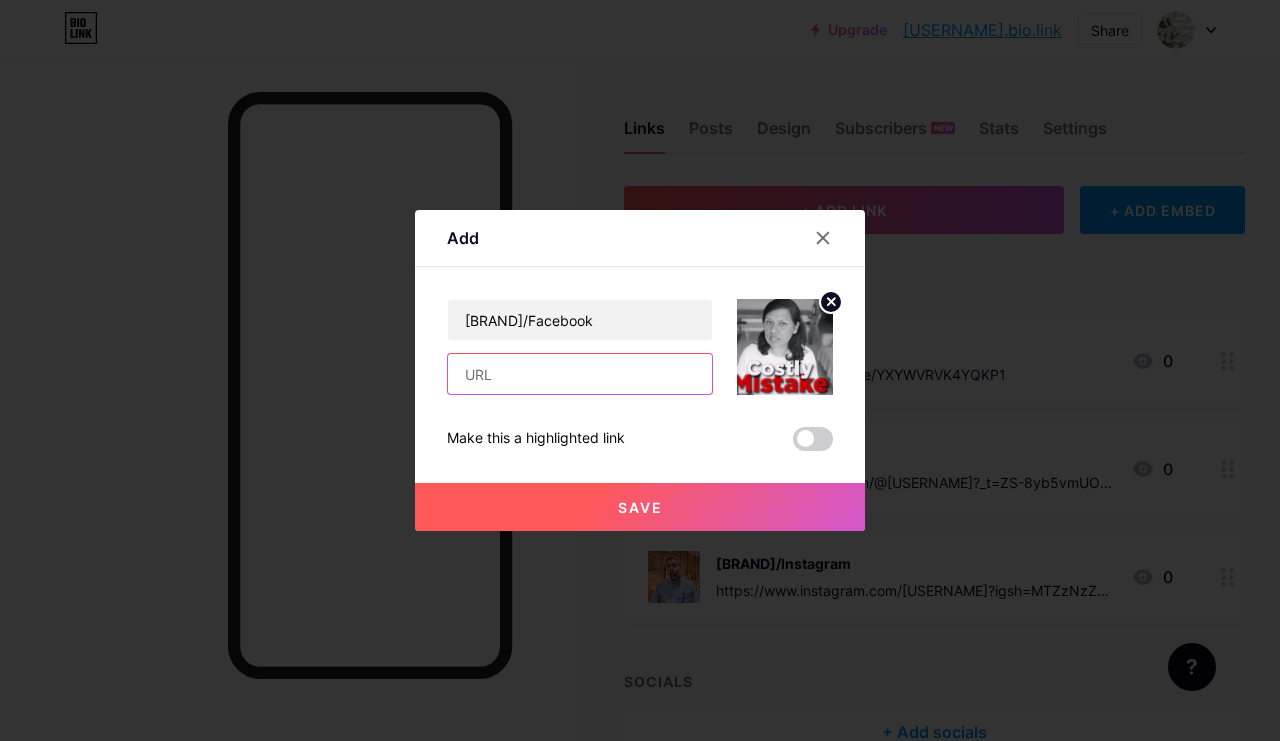paste on "https://www.facebook.com/lathakannanproperties?" 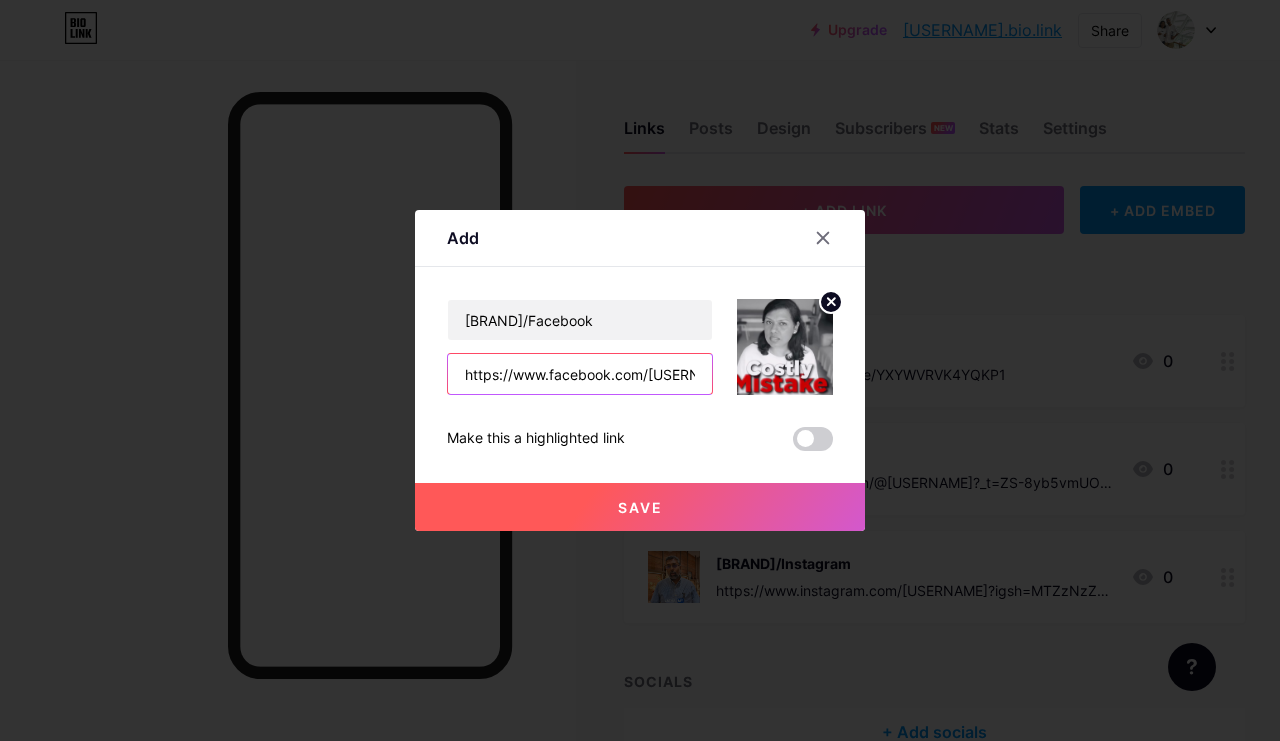 type on "https://www.facebook.com/lathakannanproperties?" 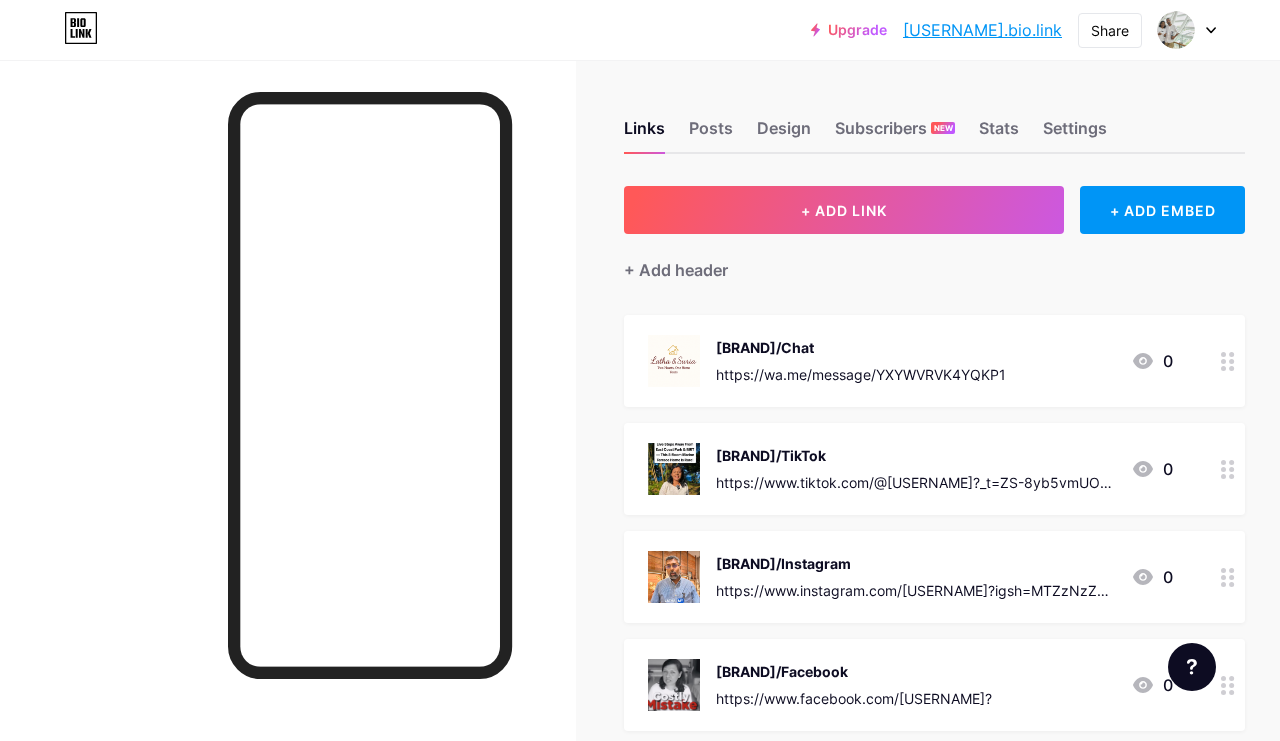 click on "+ ADD LINK" at bounding box center (844, 210) 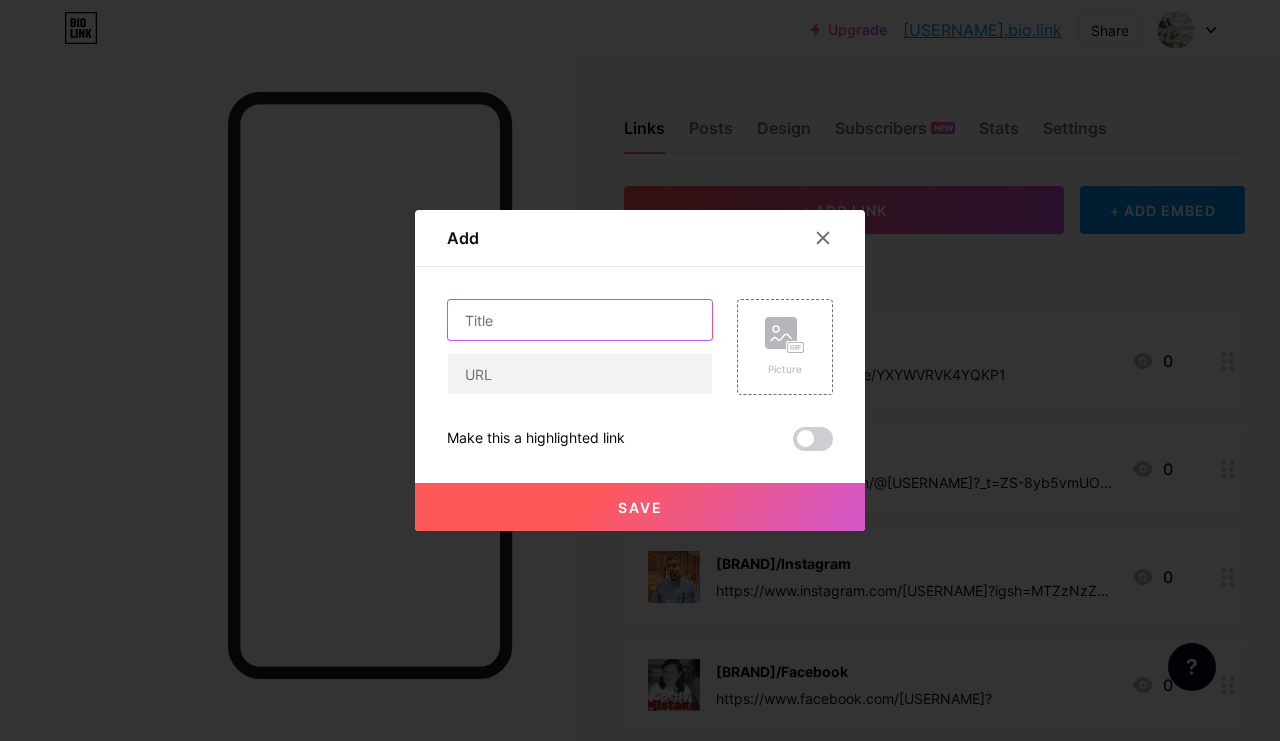 click at bounding box center [580, 320] 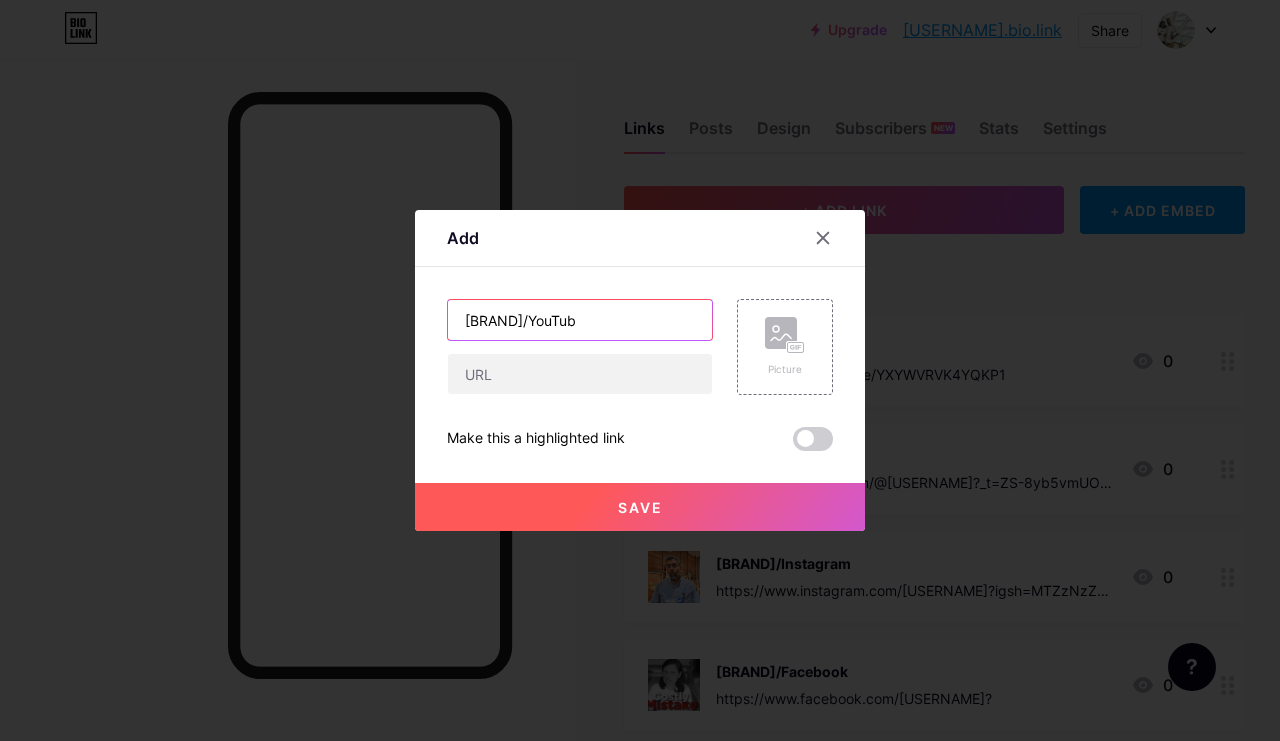 type on "LathaSuriaHomes/YouTube" 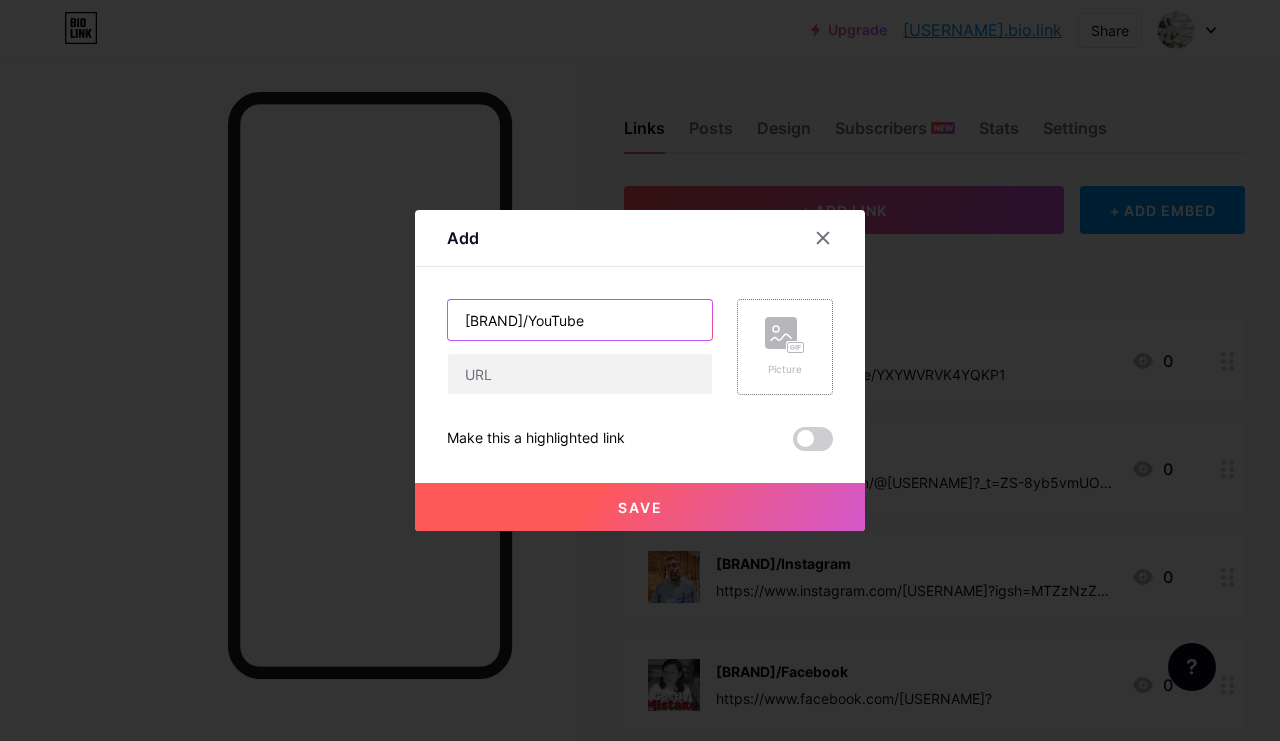 click 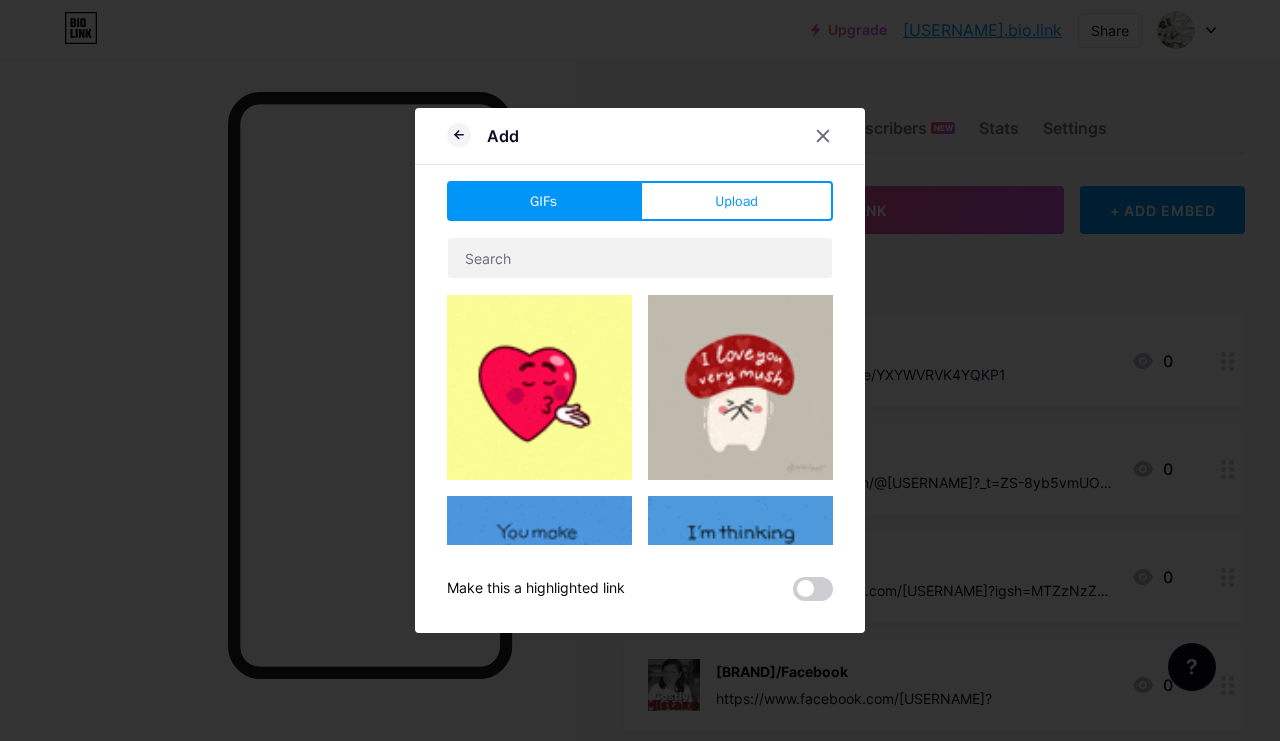click on "Upload" at bounding box center (736, 201) 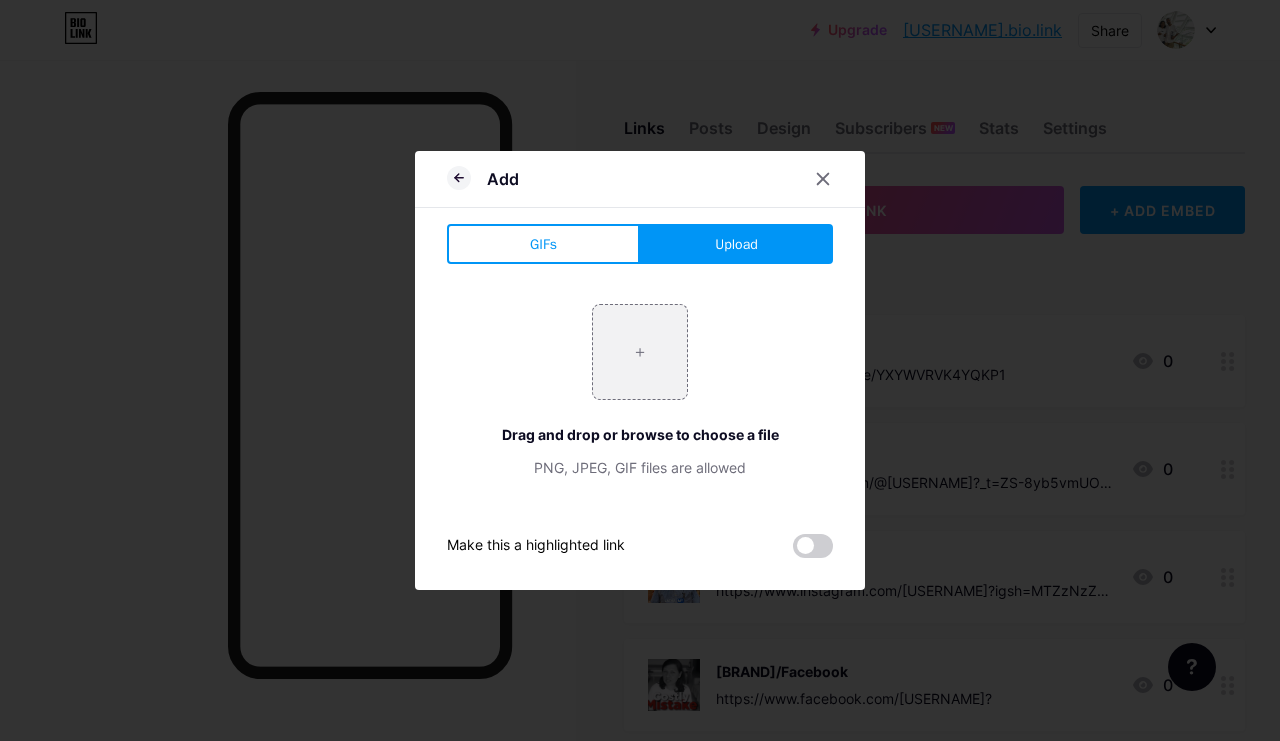 click at bounding box center [640, 352] 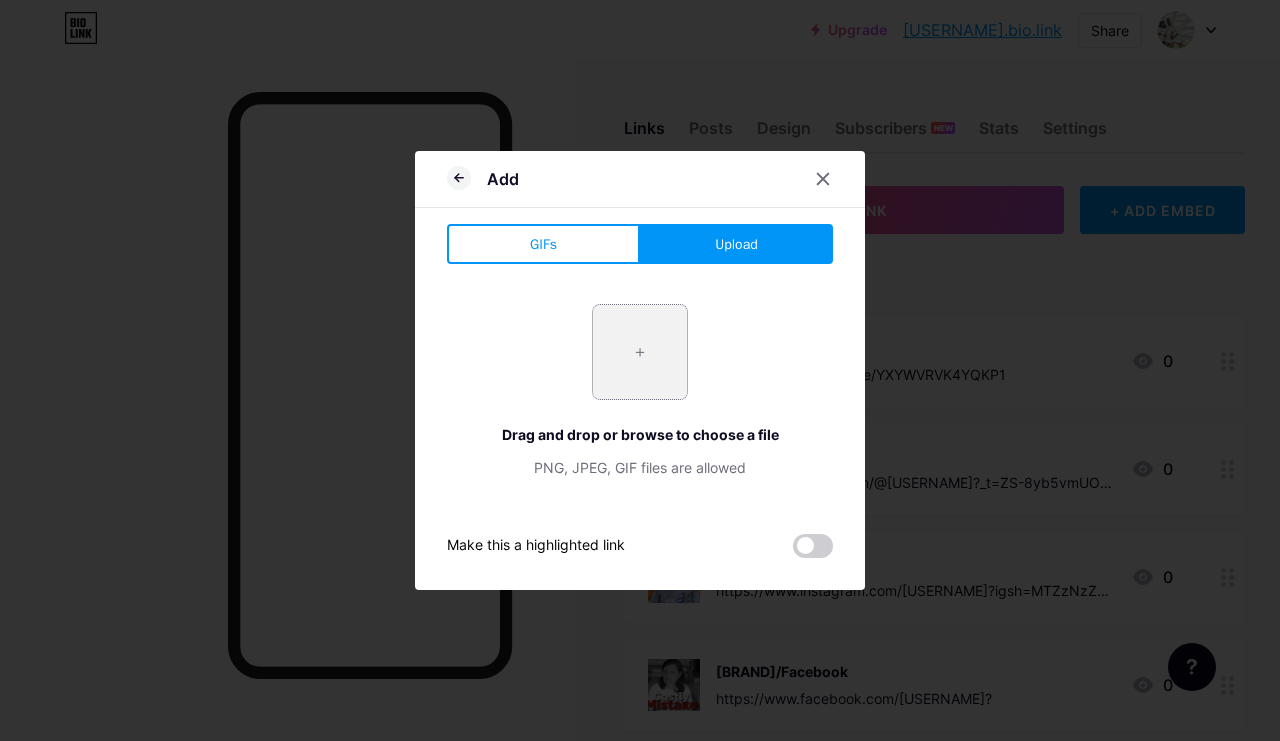 type on "C:\fakepath\IMG_8858.jpeg" 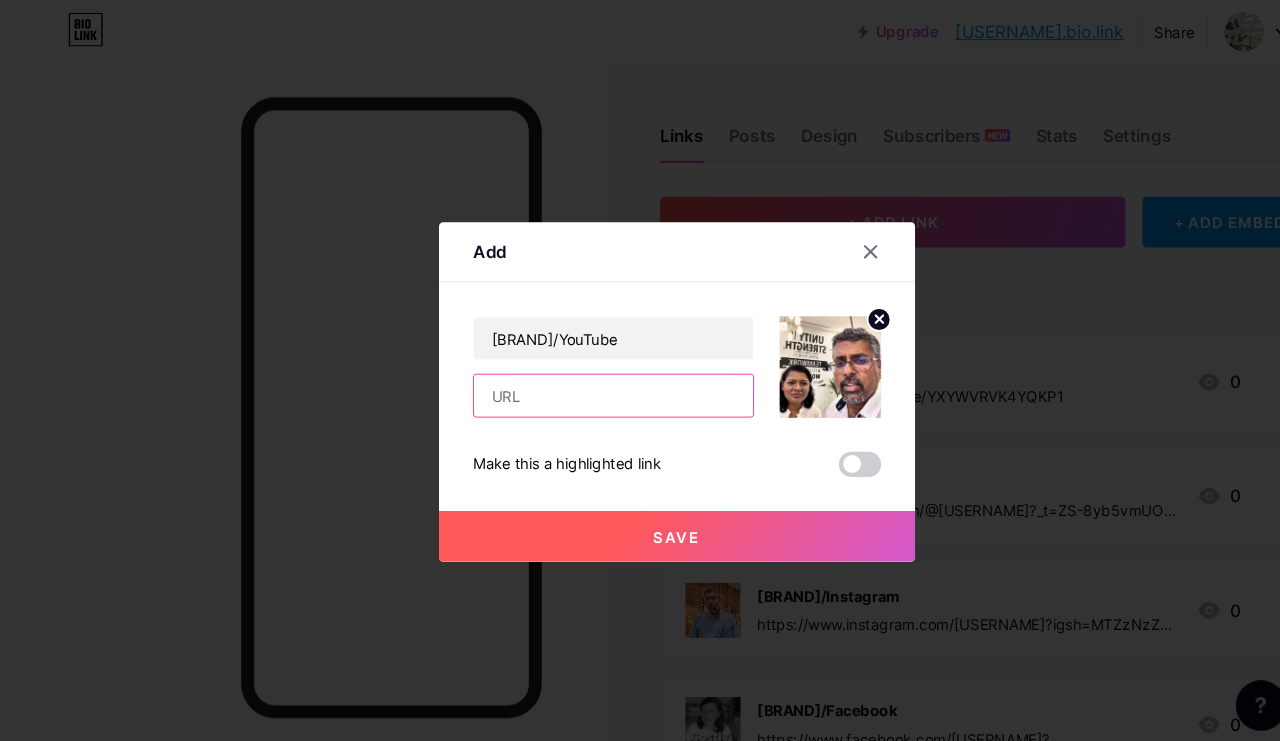 click at bounding box center [580, 374] 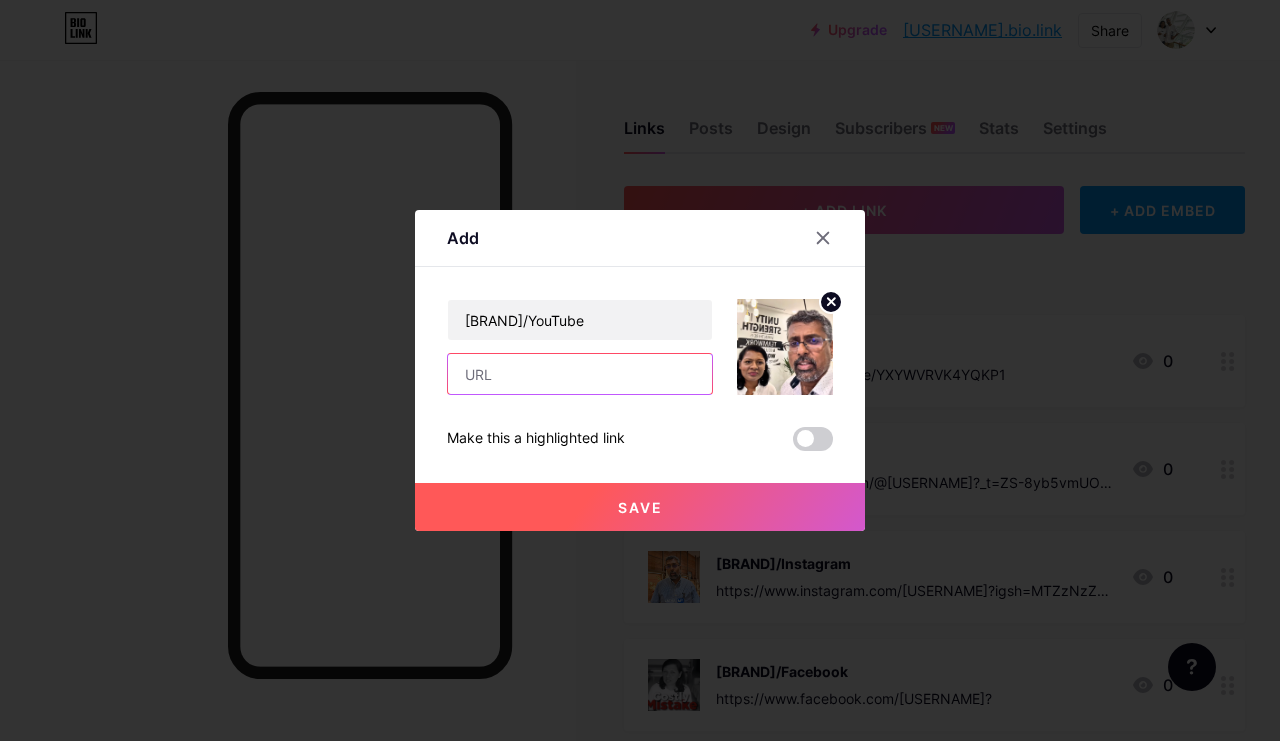 click at bounding box center (580, 374) 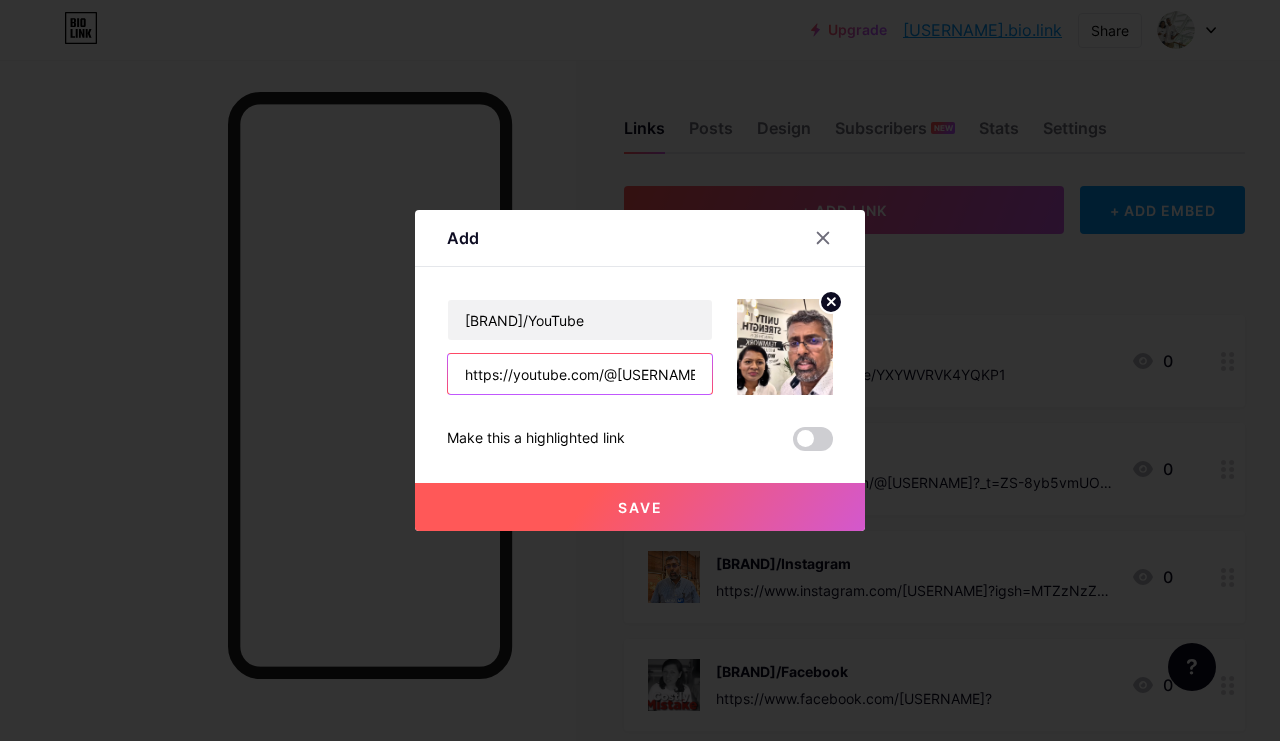 type on "https://youtube.com/@lathakannanhomes?si=-nZIVQgsiWT5JbdI" 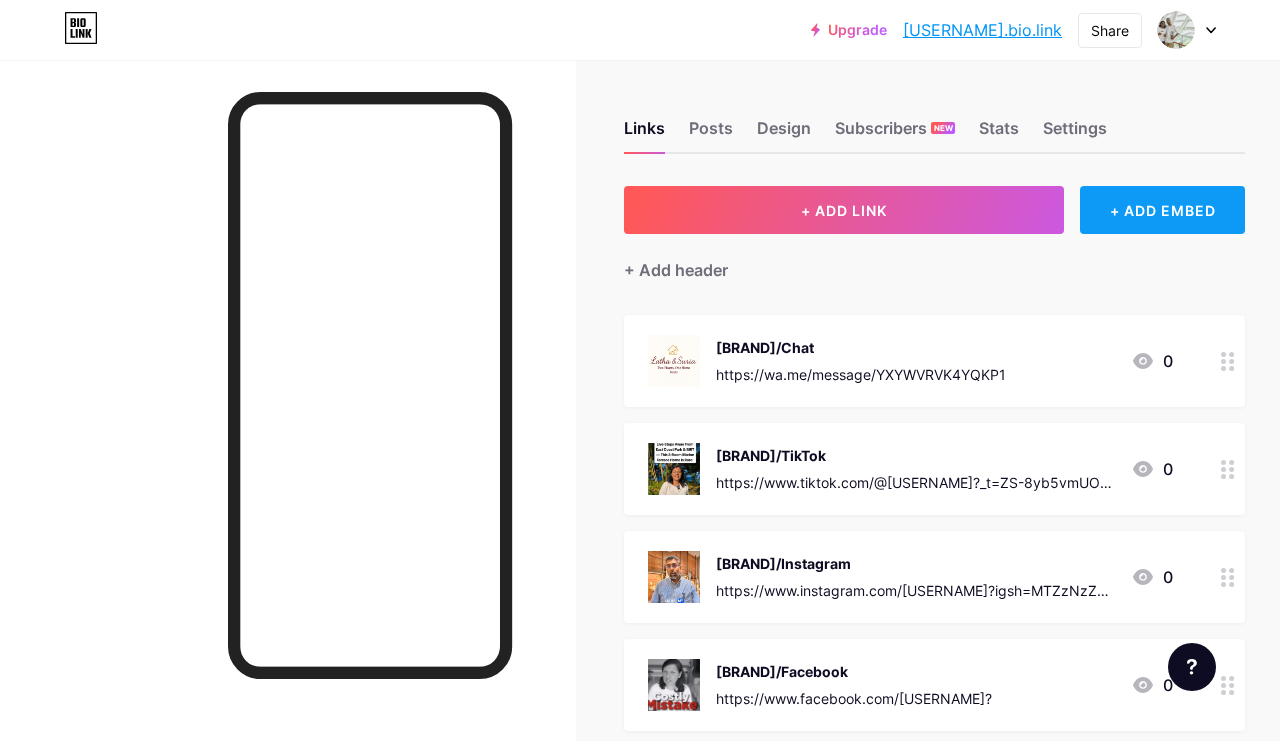 click on "+ ADD EMBED" at bounding box center (1162, 210) 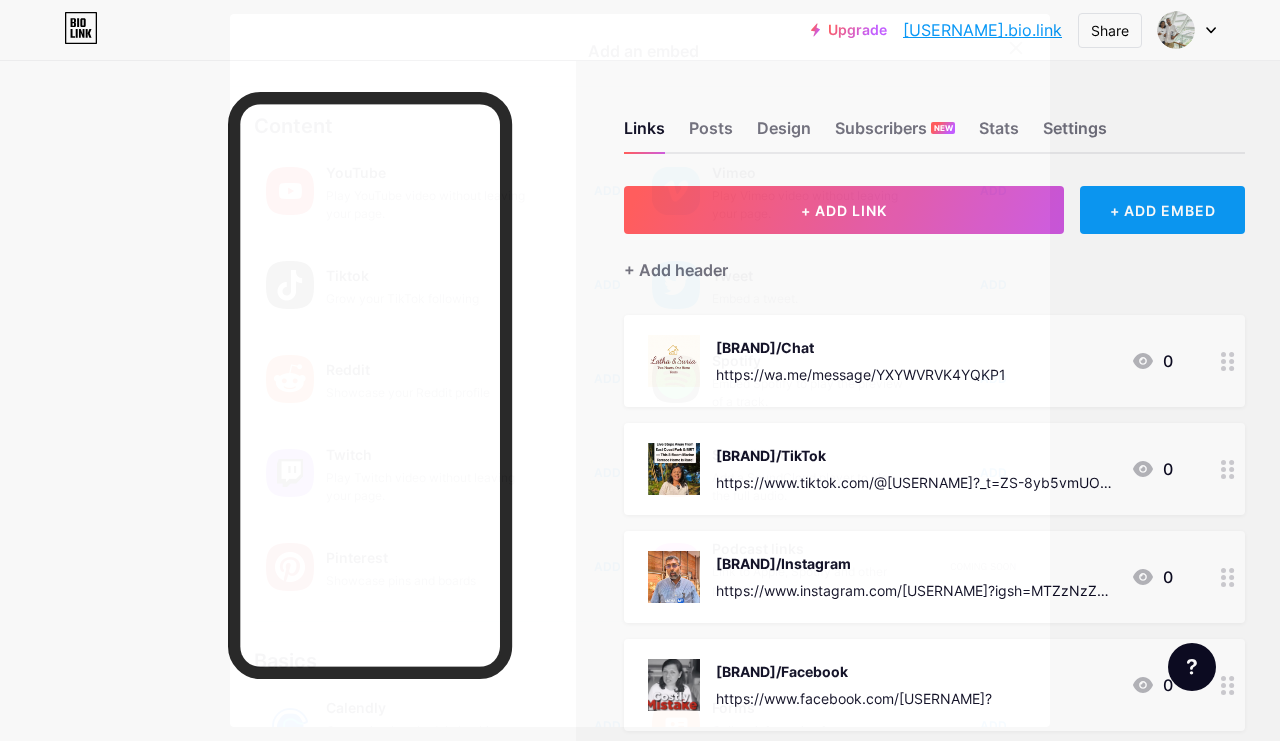click on "ADD" at bounding box center (607, 284) 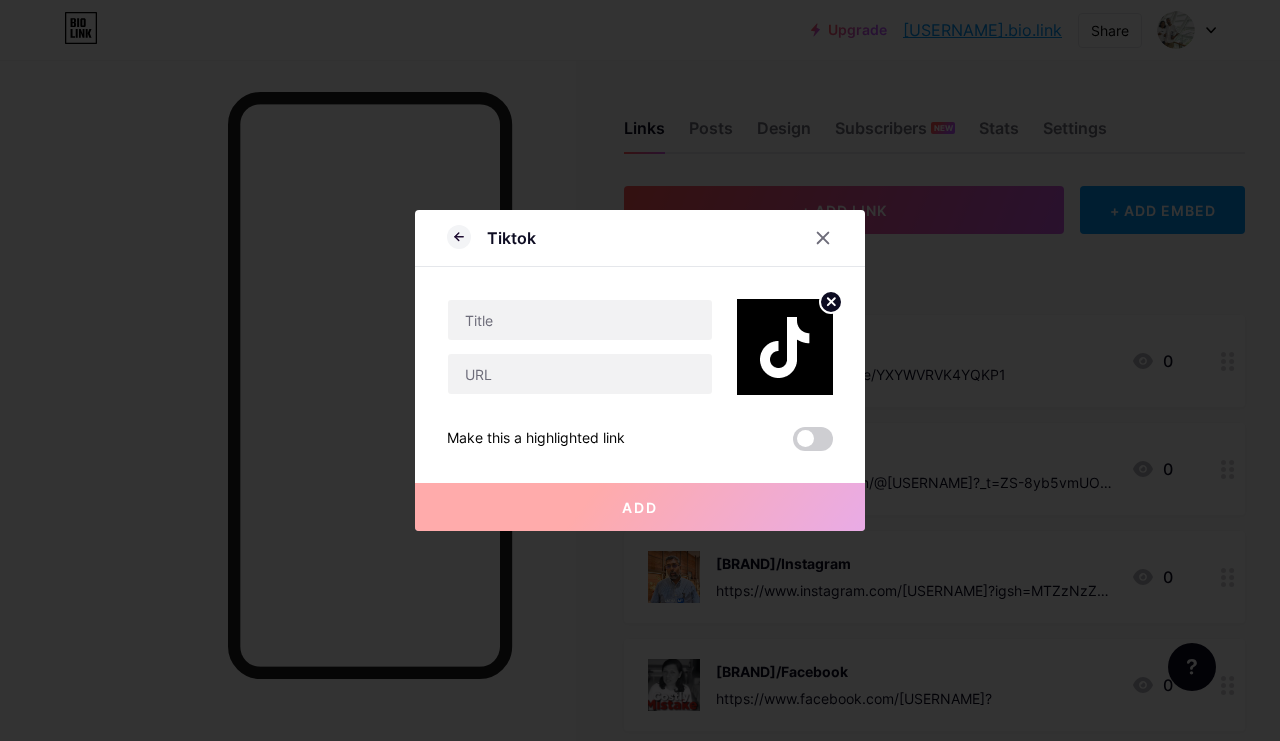 click at bounding box center (640, 331) 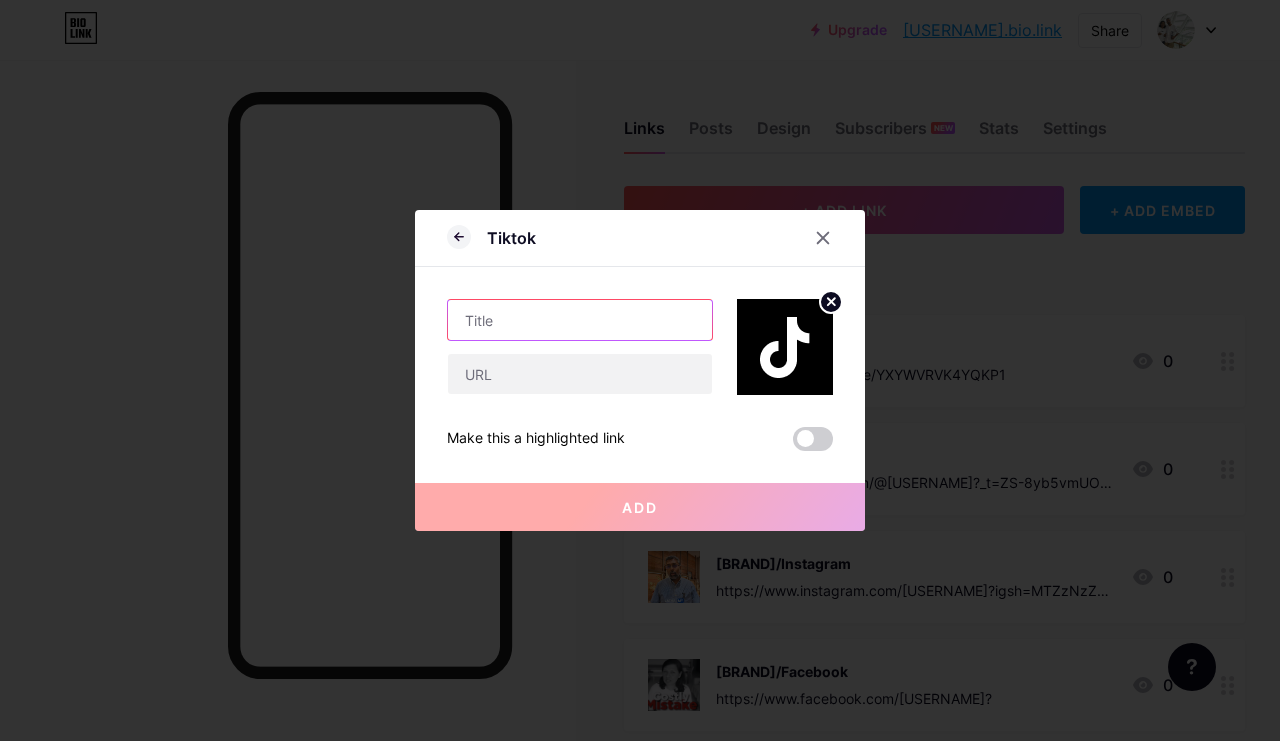 click at bounding box center (580, 320) 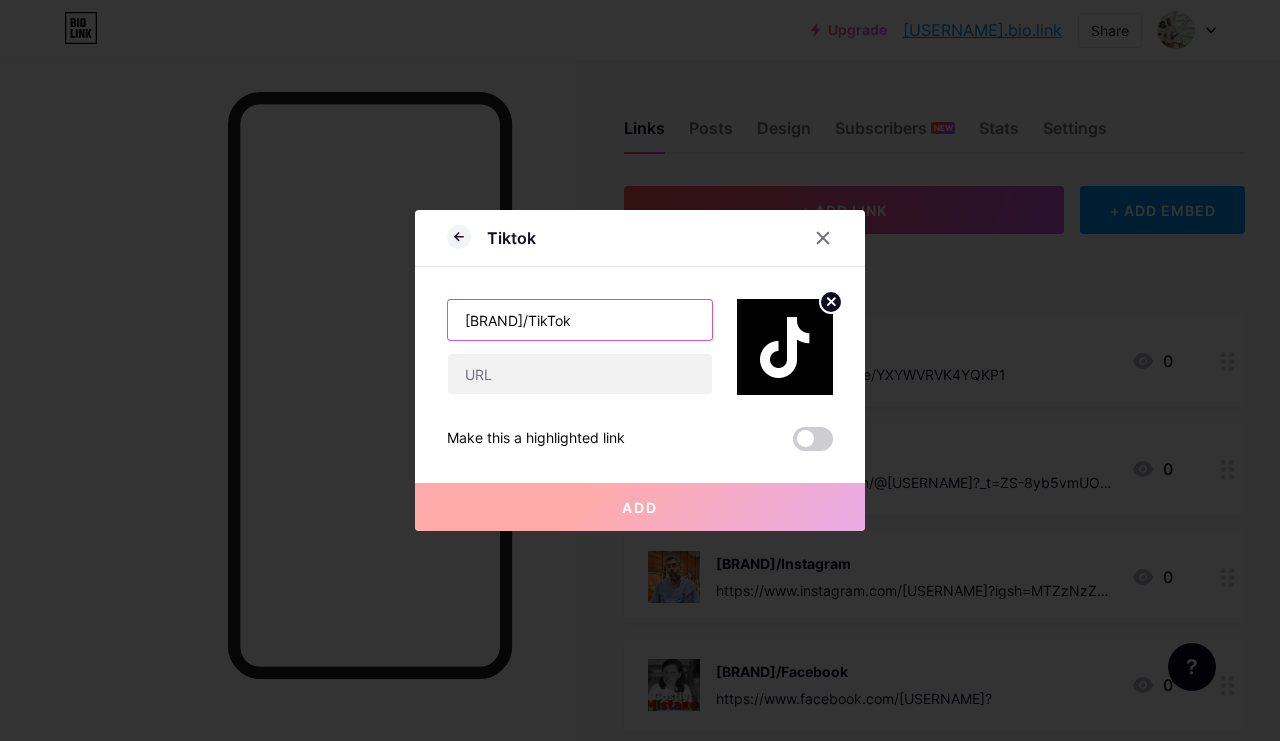 type on "LathaSuriaHomes/TikTok" 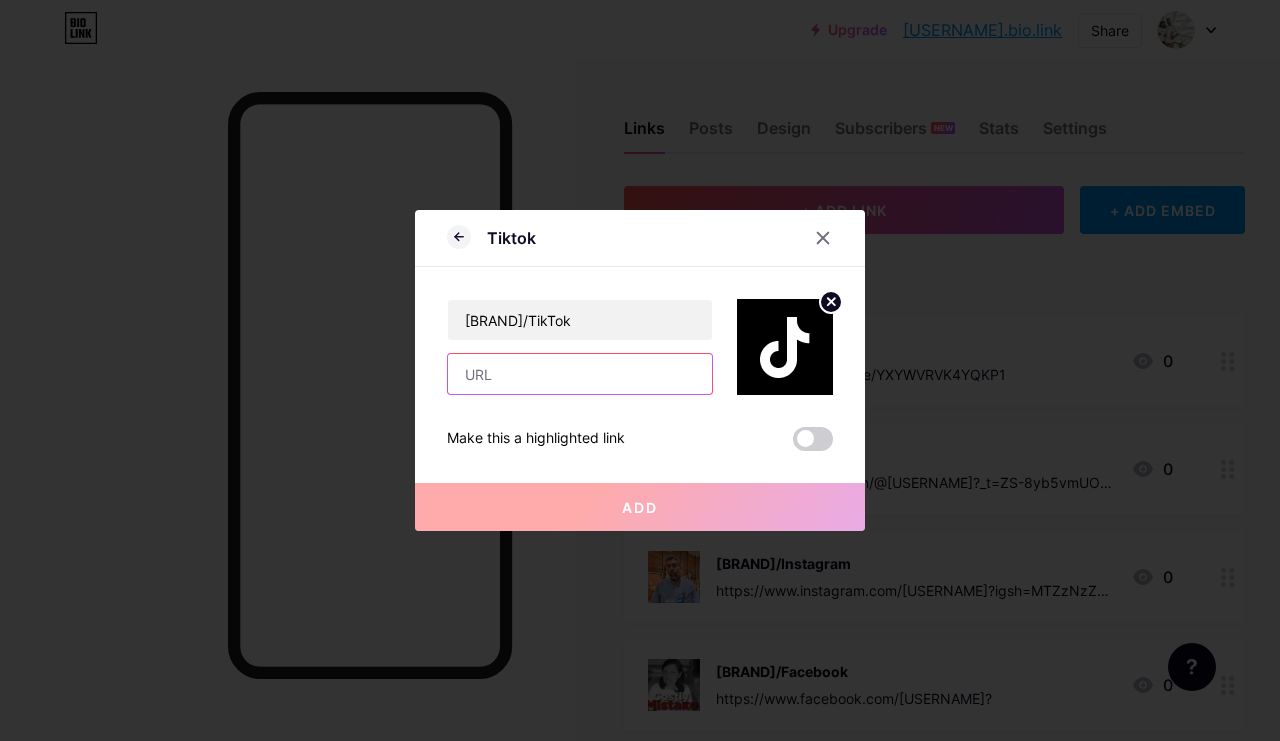 click at bounding box center [580, 374] 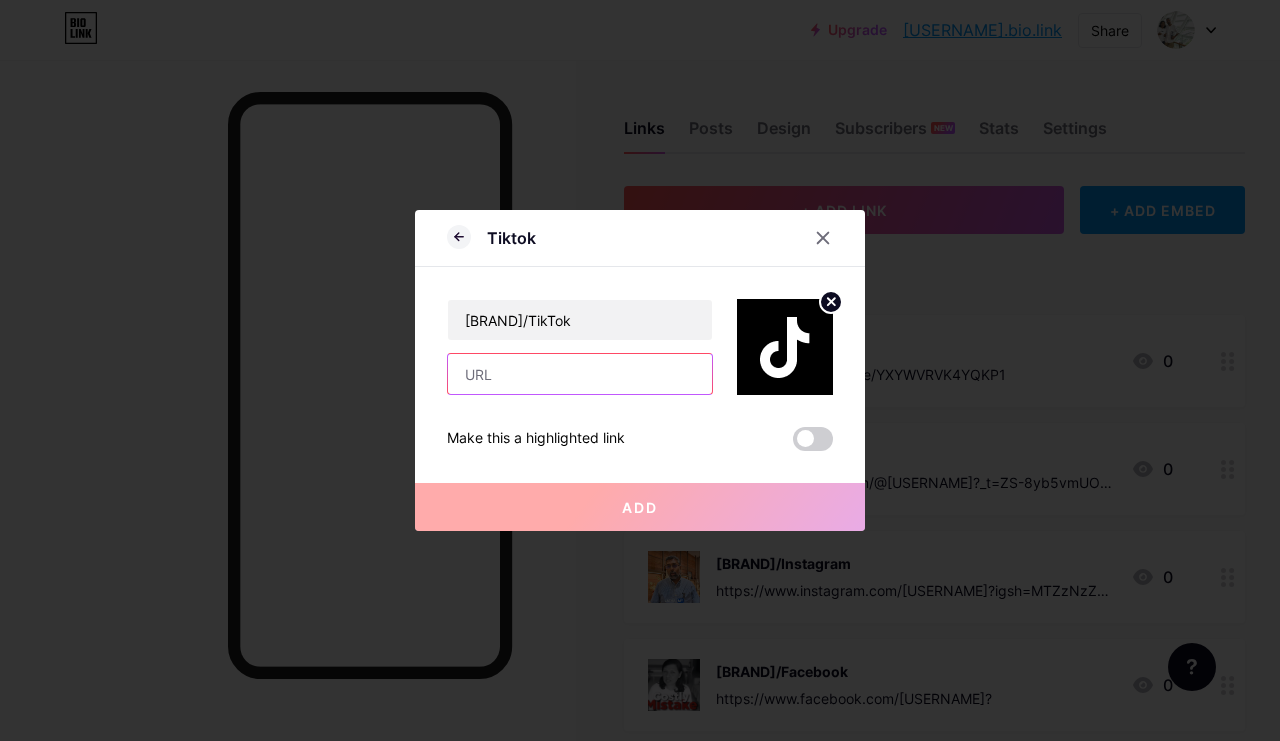 paste on "https://www.tiktok.com/@latha_kannan_?_t=ZS-8yb6B5FFWev&_r=1" 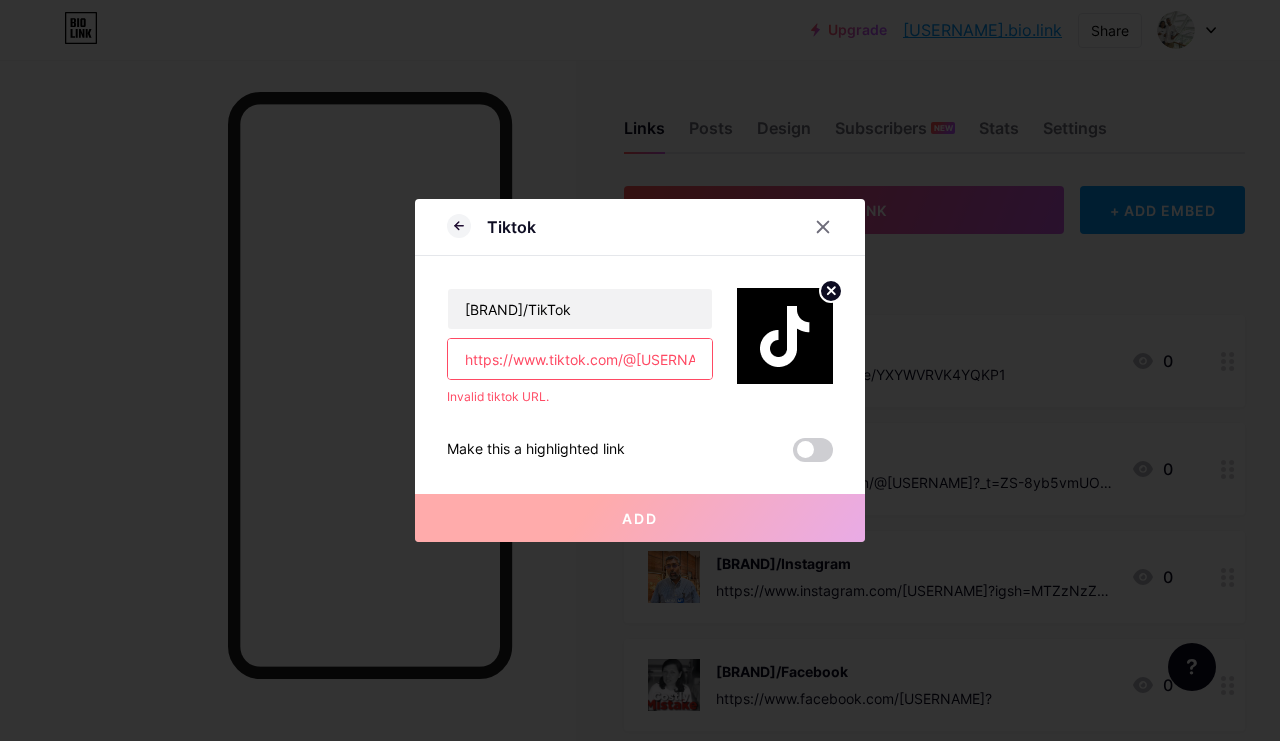 click on "Add" at bounding box center (640, 518) 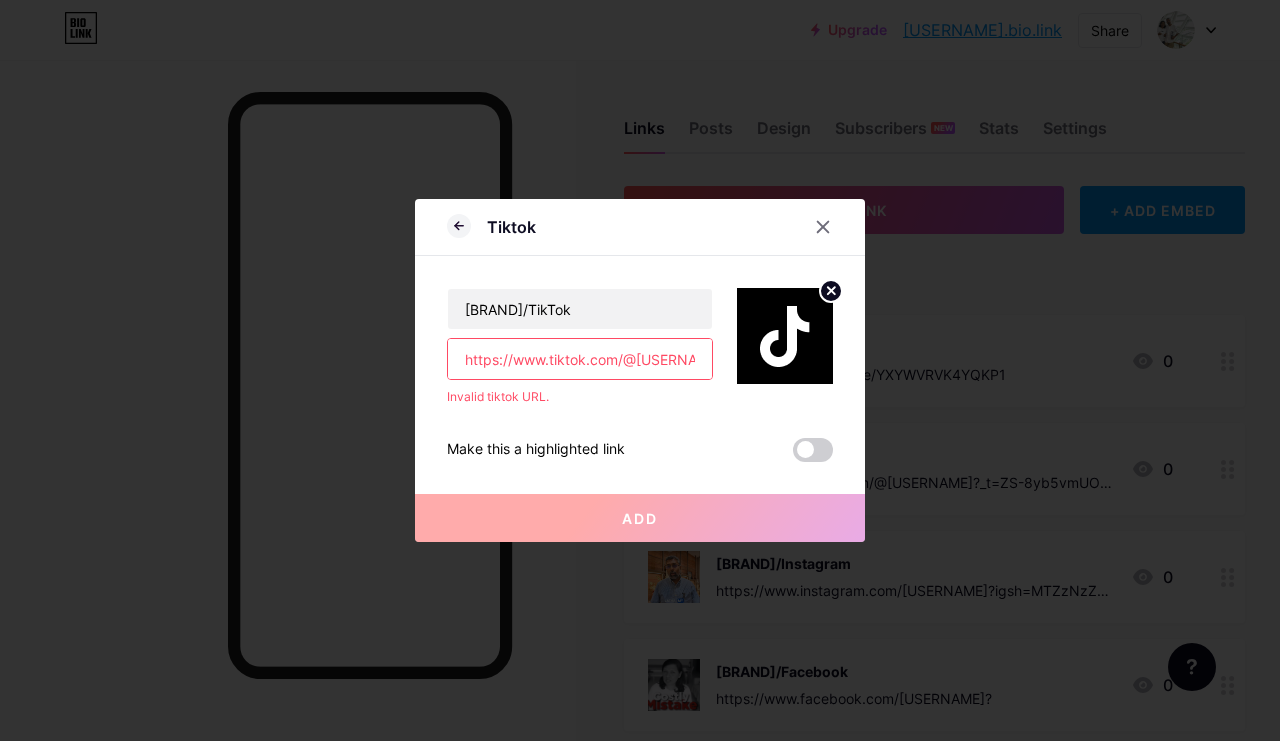 click on "https://www.tiktok.com/@latha_kannan_?_t=ZS-8yb6B5FFWev&_r=1" at bounding box center [580, 359] 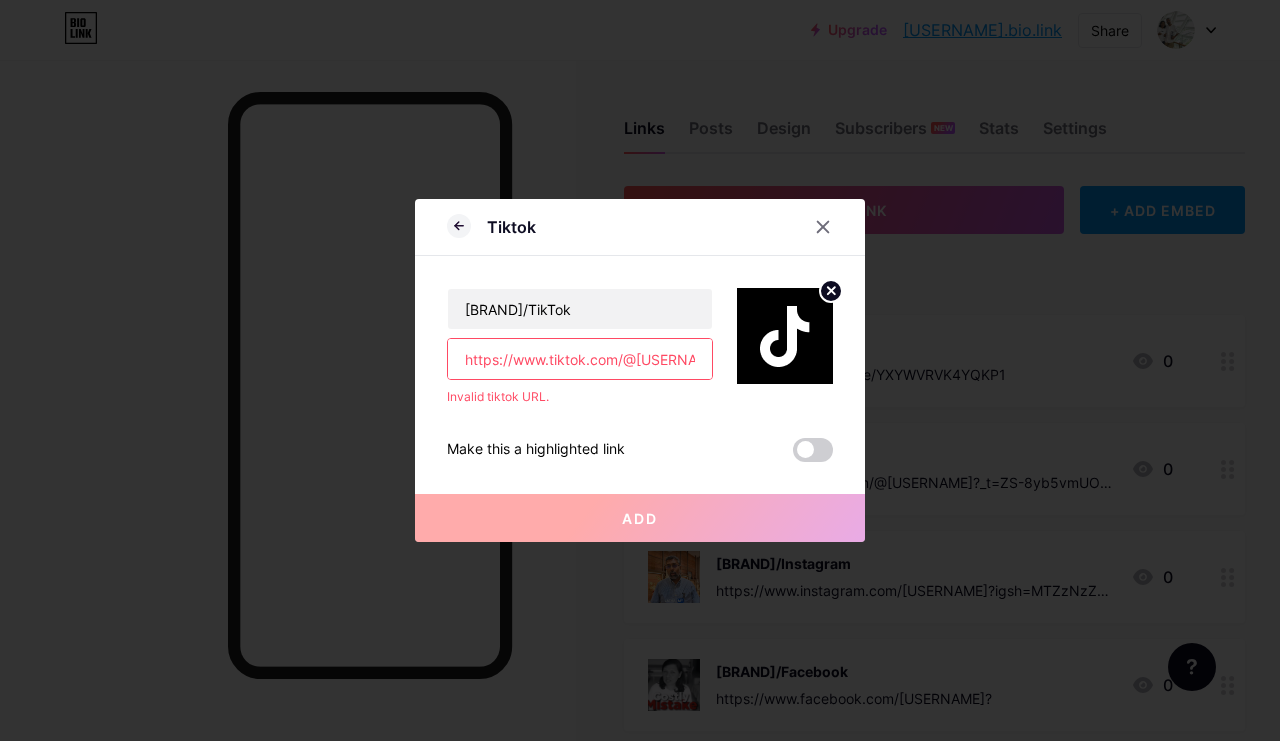 click on "https://www.tiktok.com/@latha_kannan_?_t=ZS-8yb6B5FFWev&_r=1" at bounding box center (580, 359) 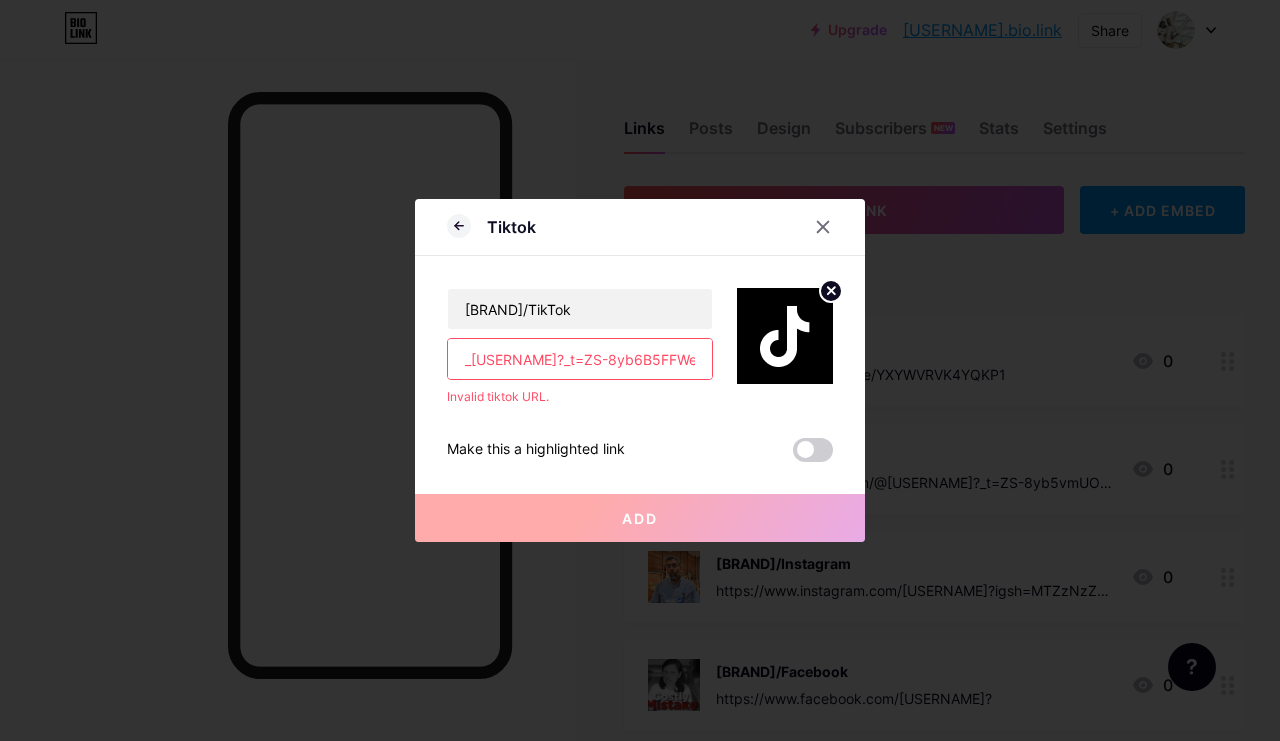 click on "_kannan_?_t=ZS-8yb6B5FFWev&_r=1" at bounding box center [580, 359] 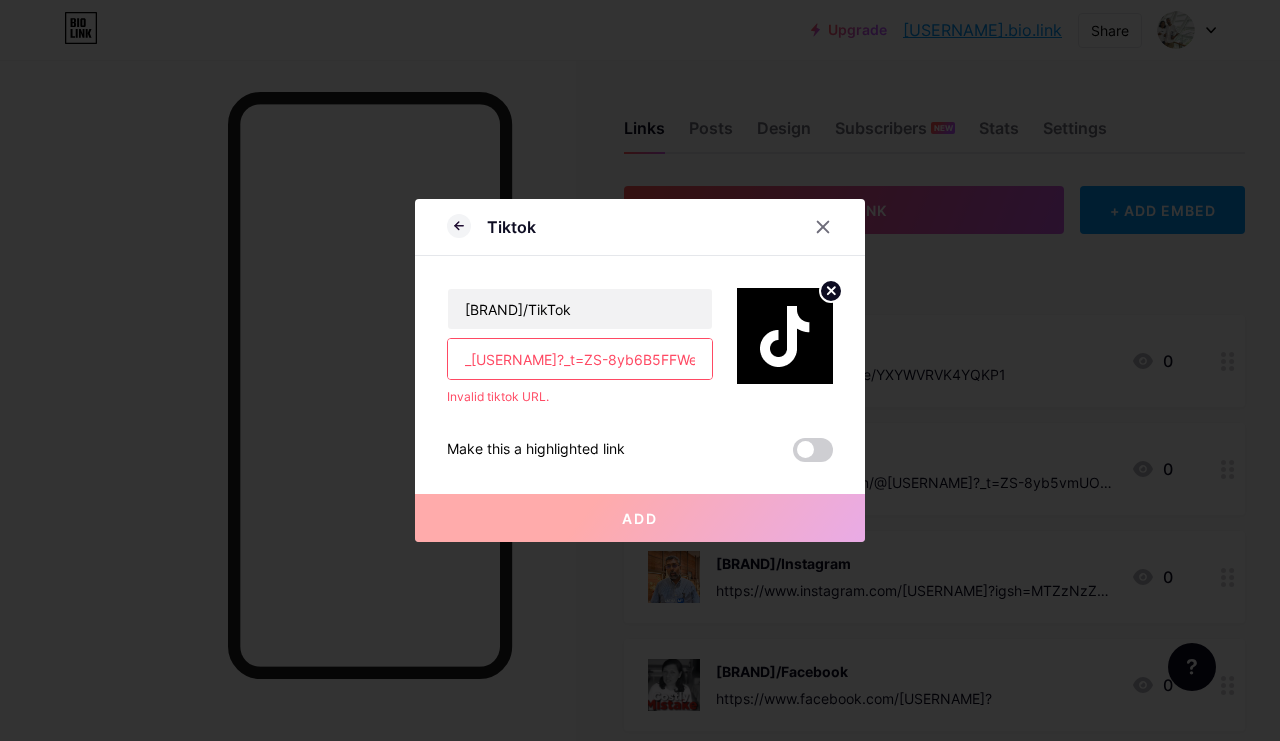 type on "_" 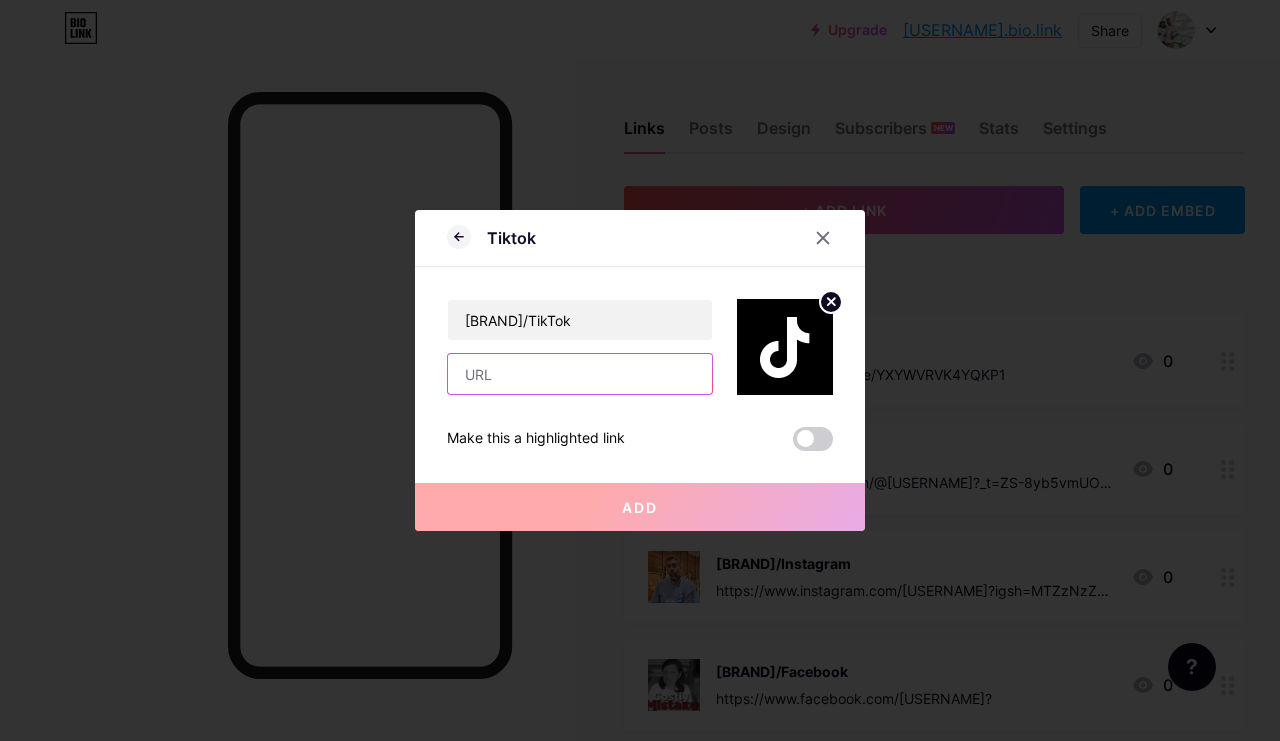 click at bounding box center [580, 374] 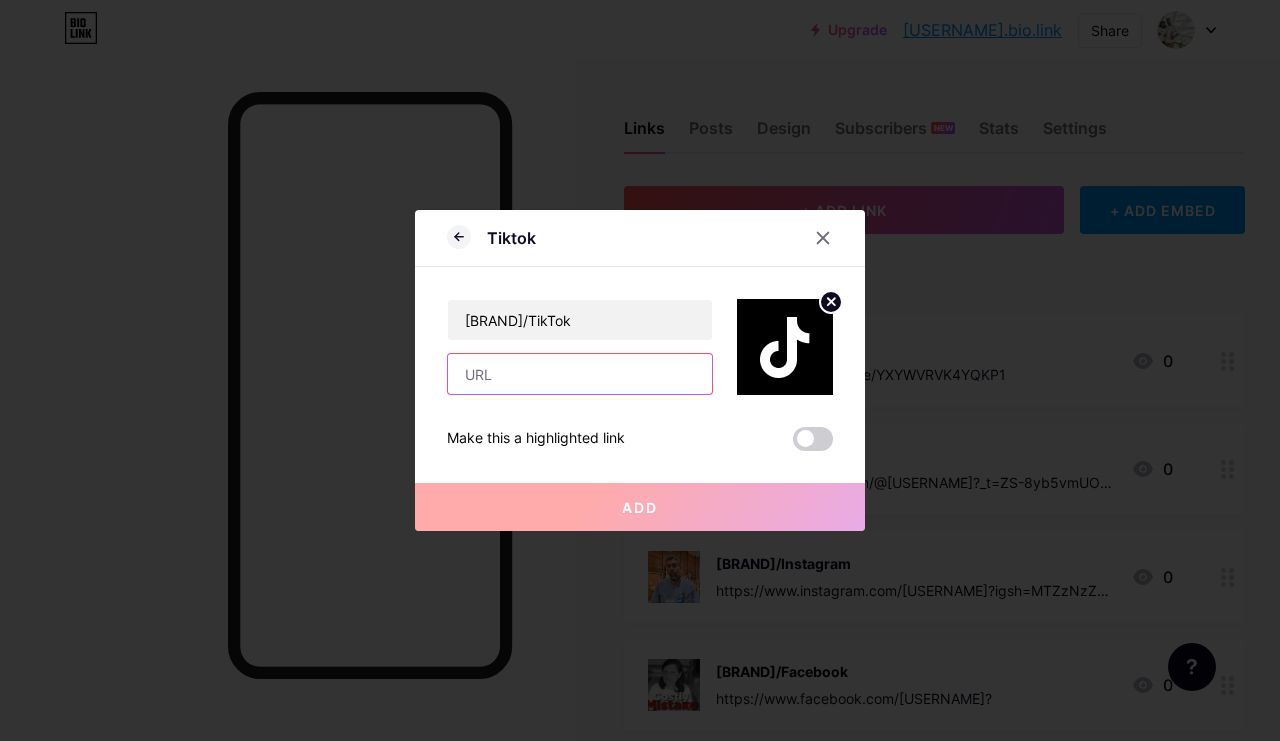 paste on "https://www.tiktok.com/@latha_kannan_?_t=ZS-8yb6CfTHKls&_r=1" 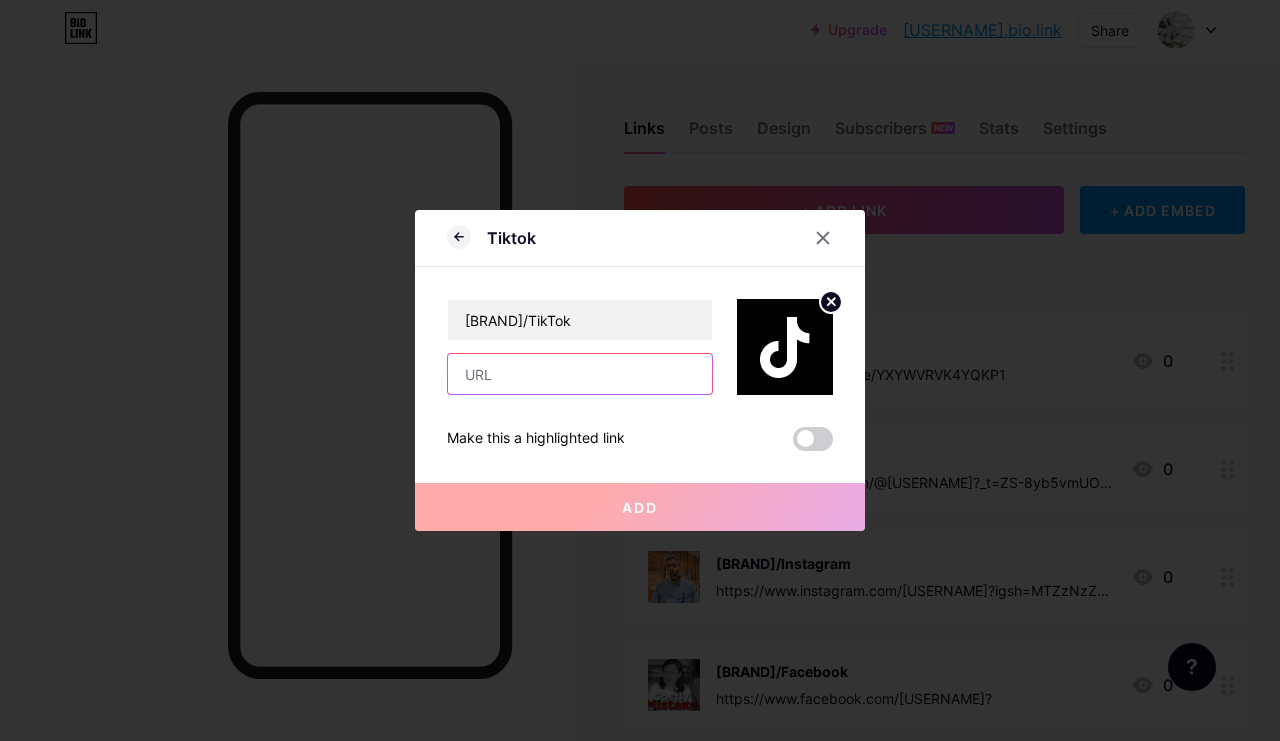 type on "https://www.tiktok.com/@latha_kannan_?_t=ZS-8yb6CfTHKls&_r=1" 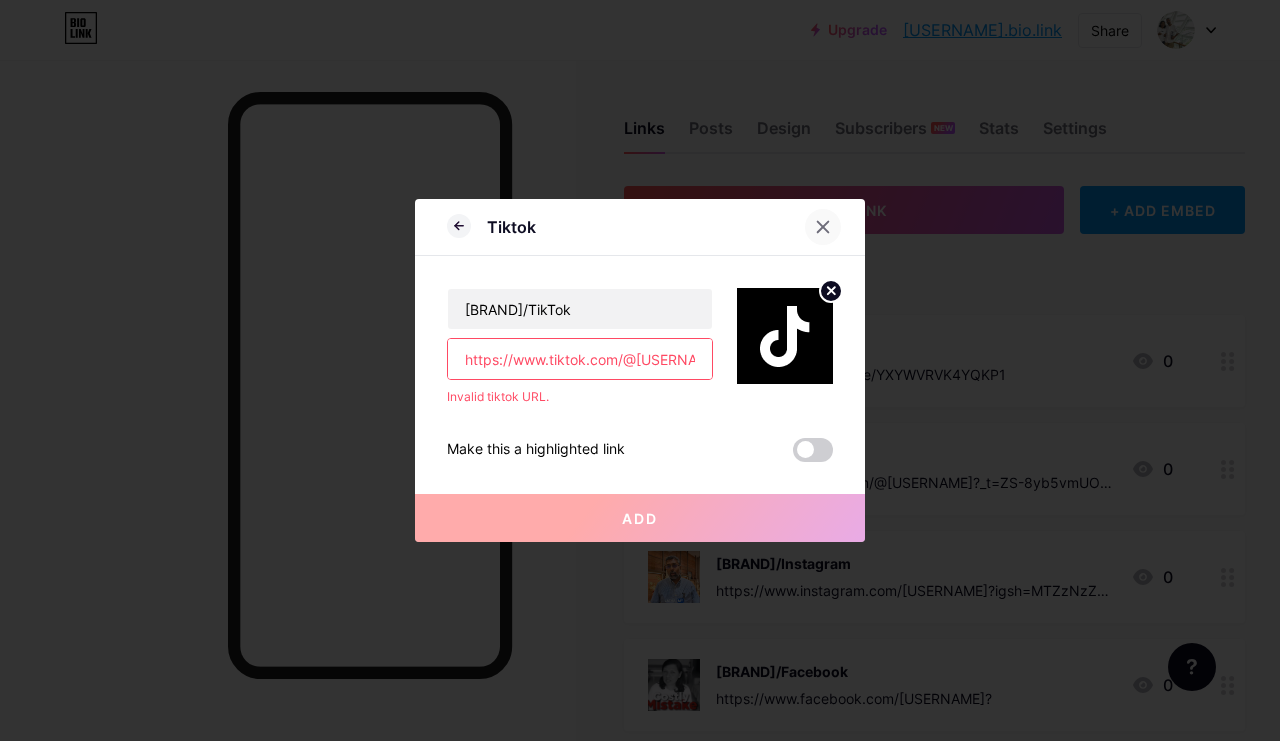 click 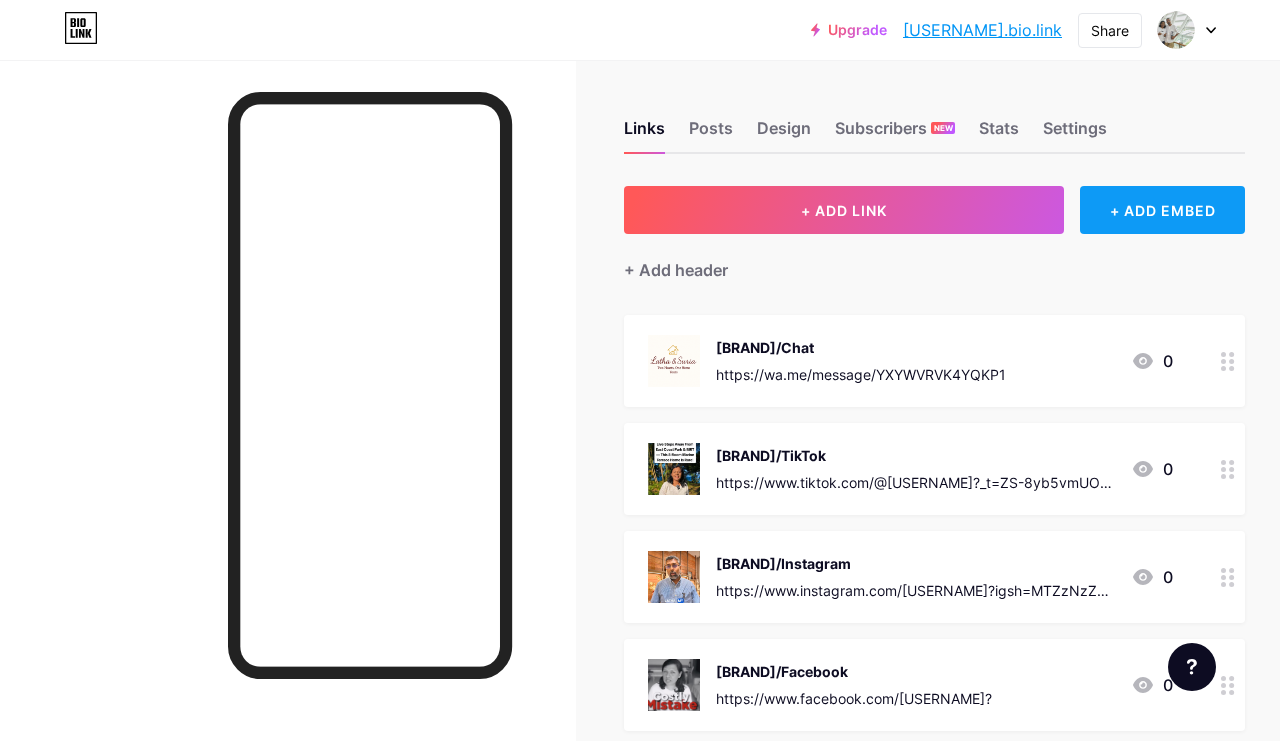 click on "+ ADD EMBED" at bounding box center [1162, 210] 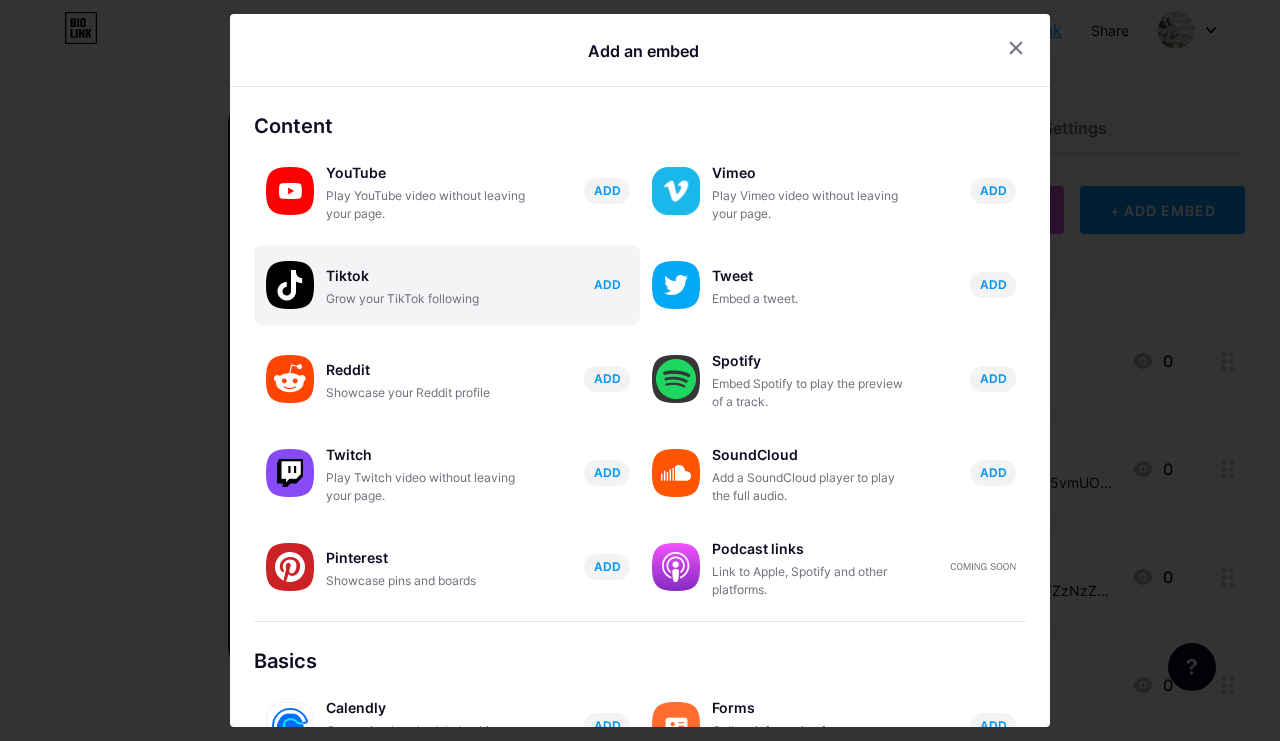 click on "ADD" at bounding box center (607, 284) 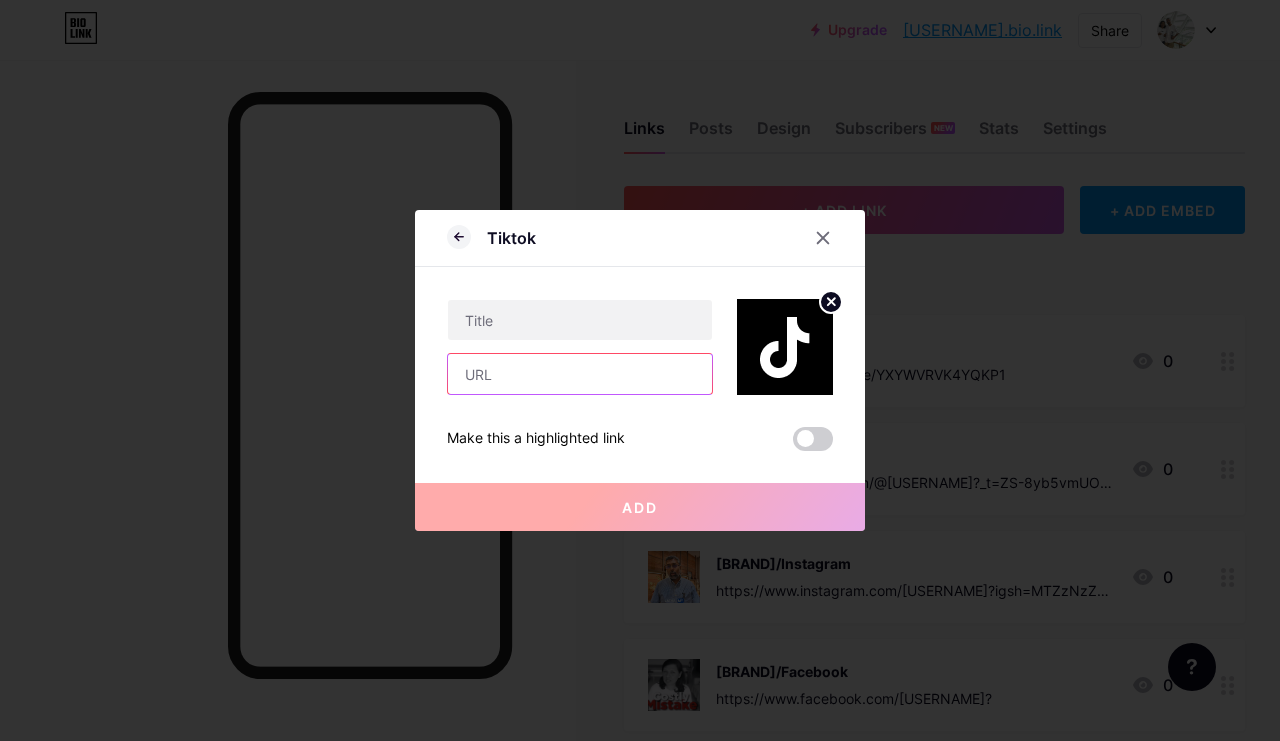 click at bounding box center (580, 374) 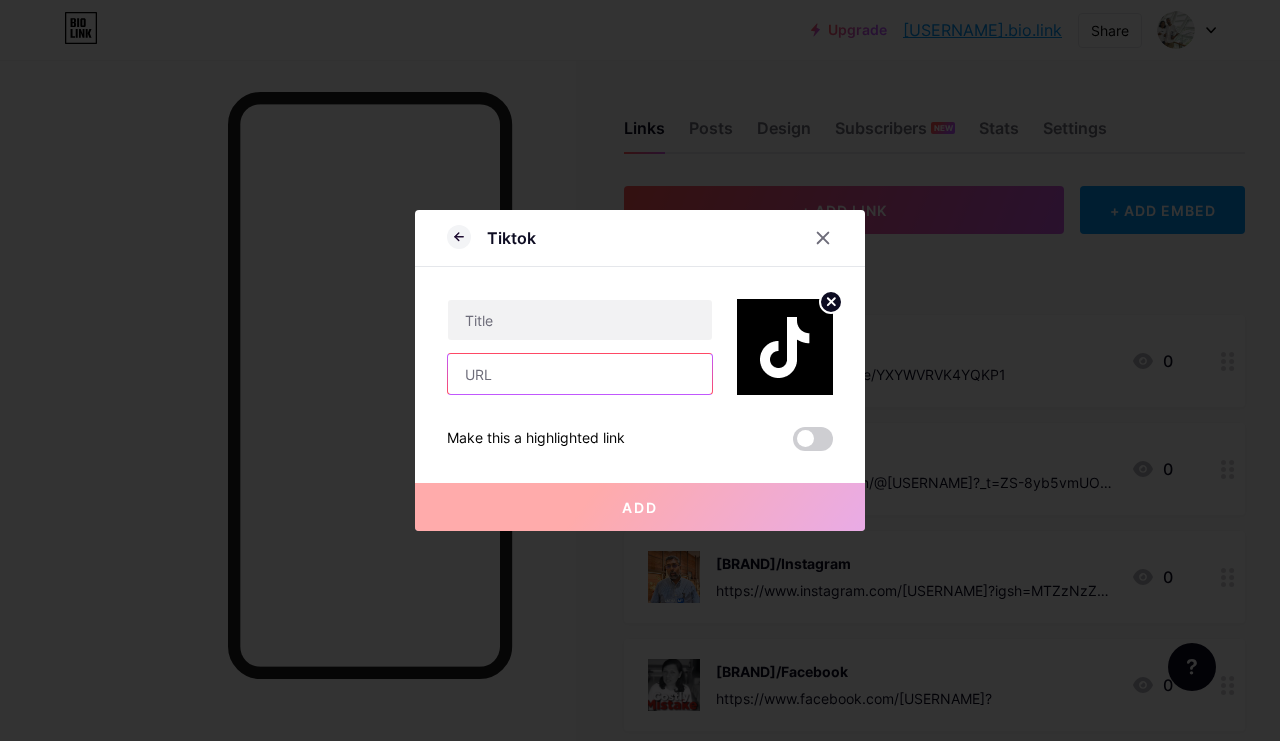 paste on "www.tiktok.com/@latha_kannan_" 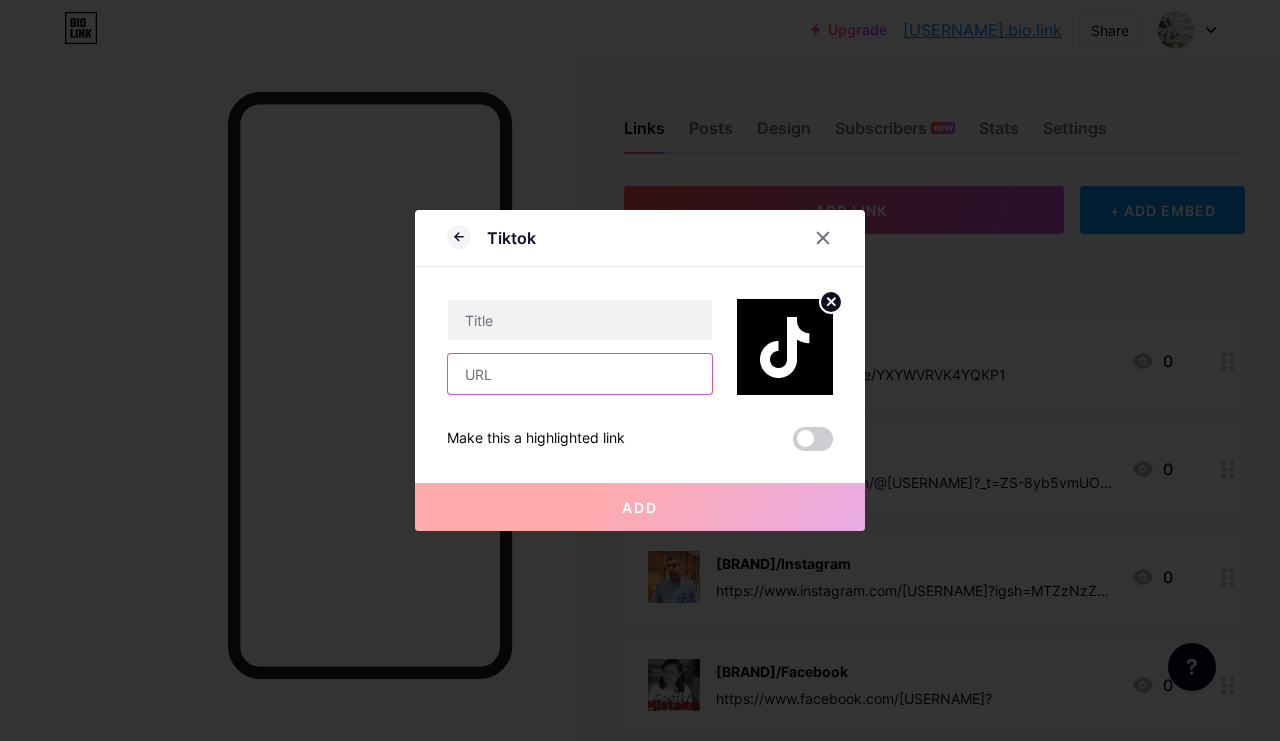 type on "www.tiktok.com/@latha_kannan_" 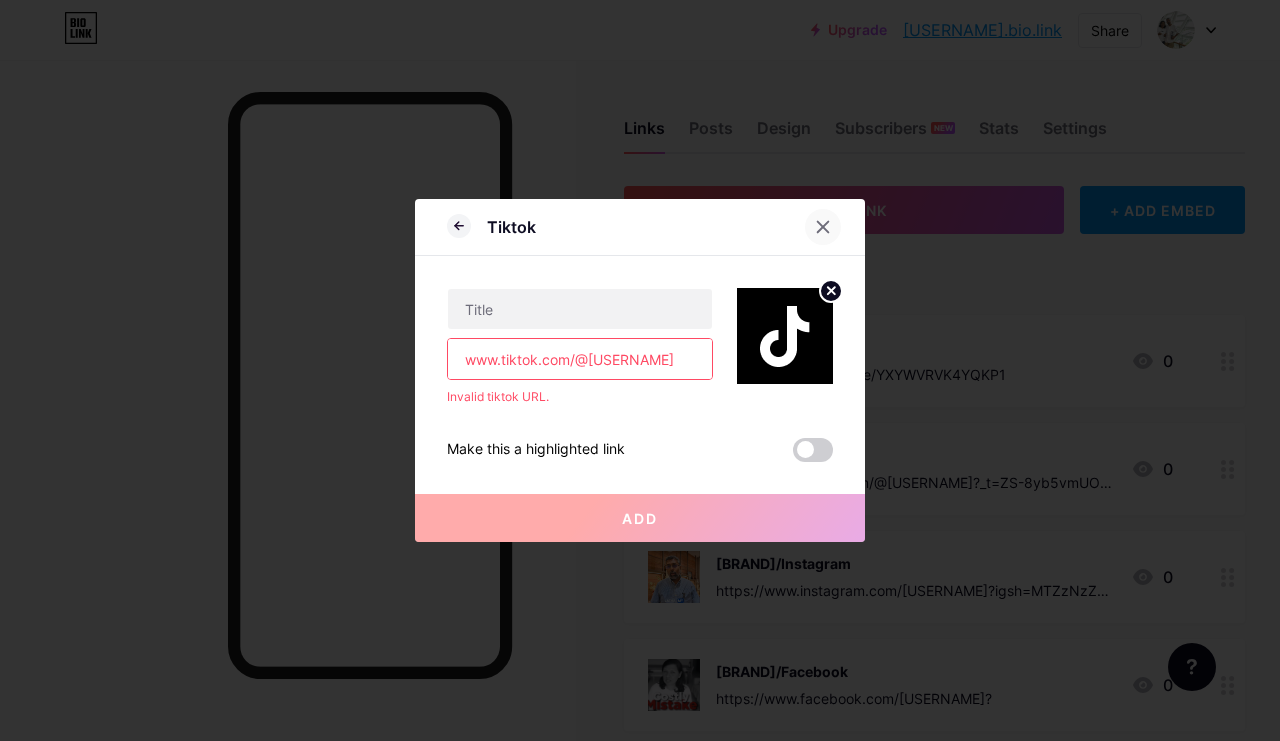 click at bounding box center [823, 227] 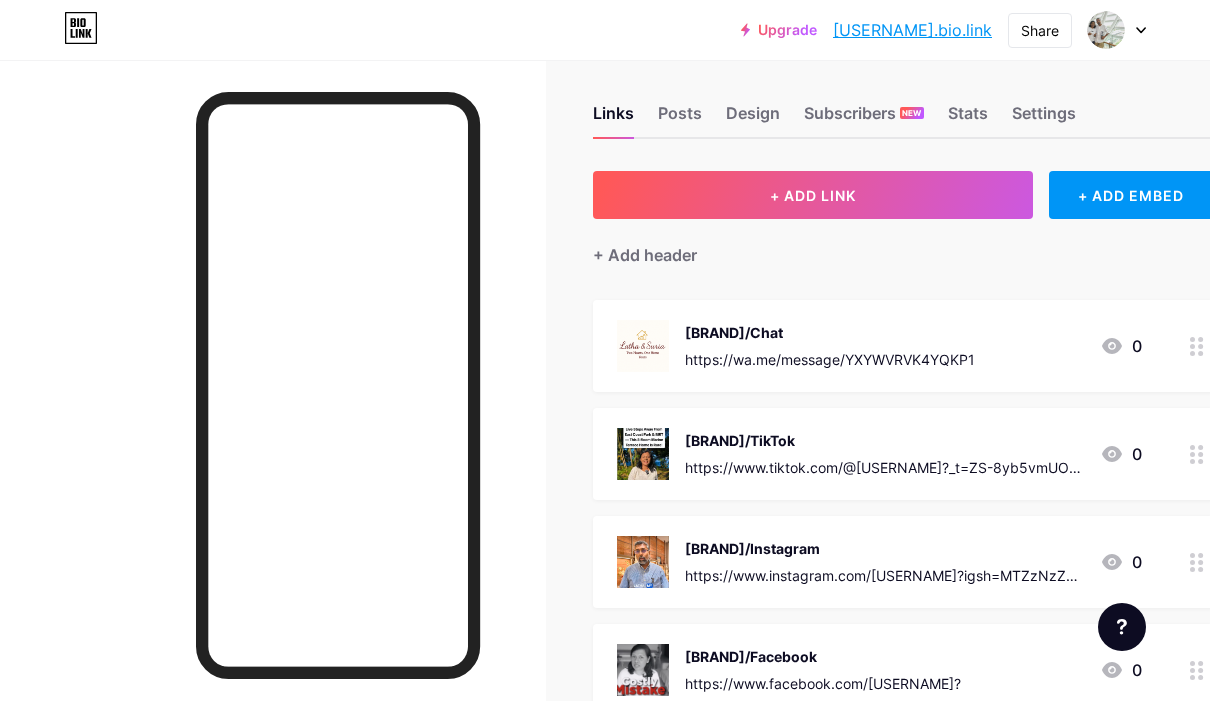 scroll, scrollTop: 0, scrollLeft: 0, axis: both 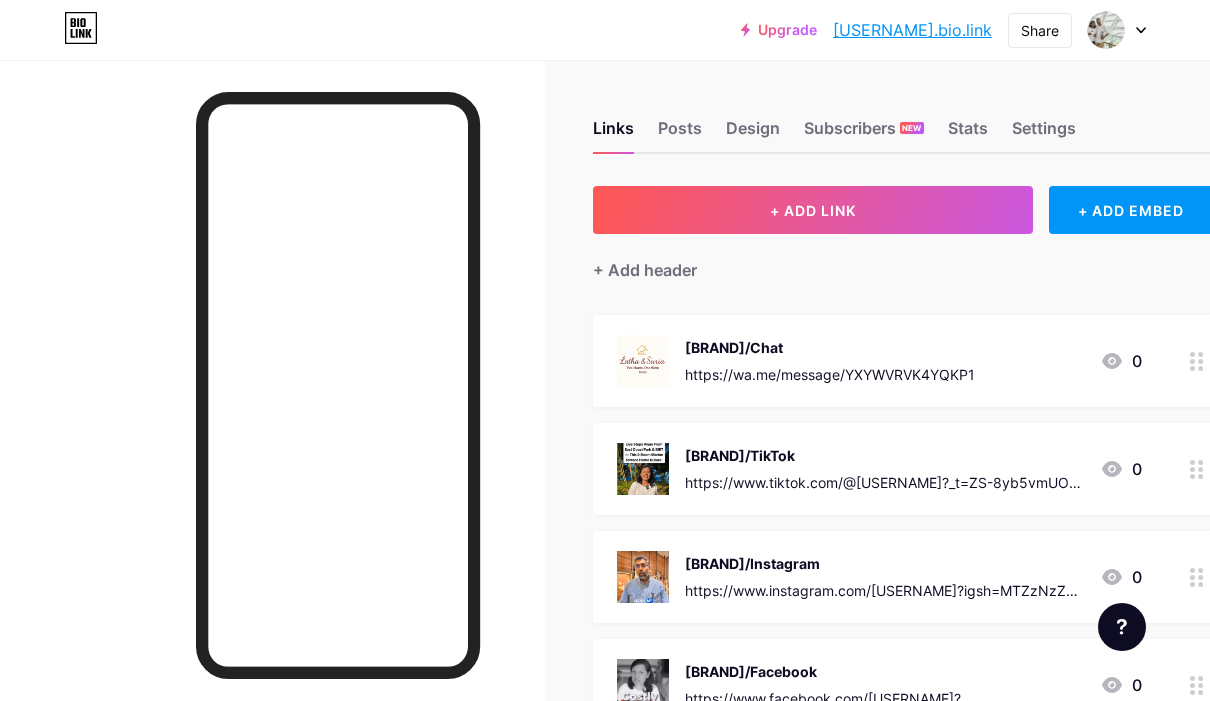 click 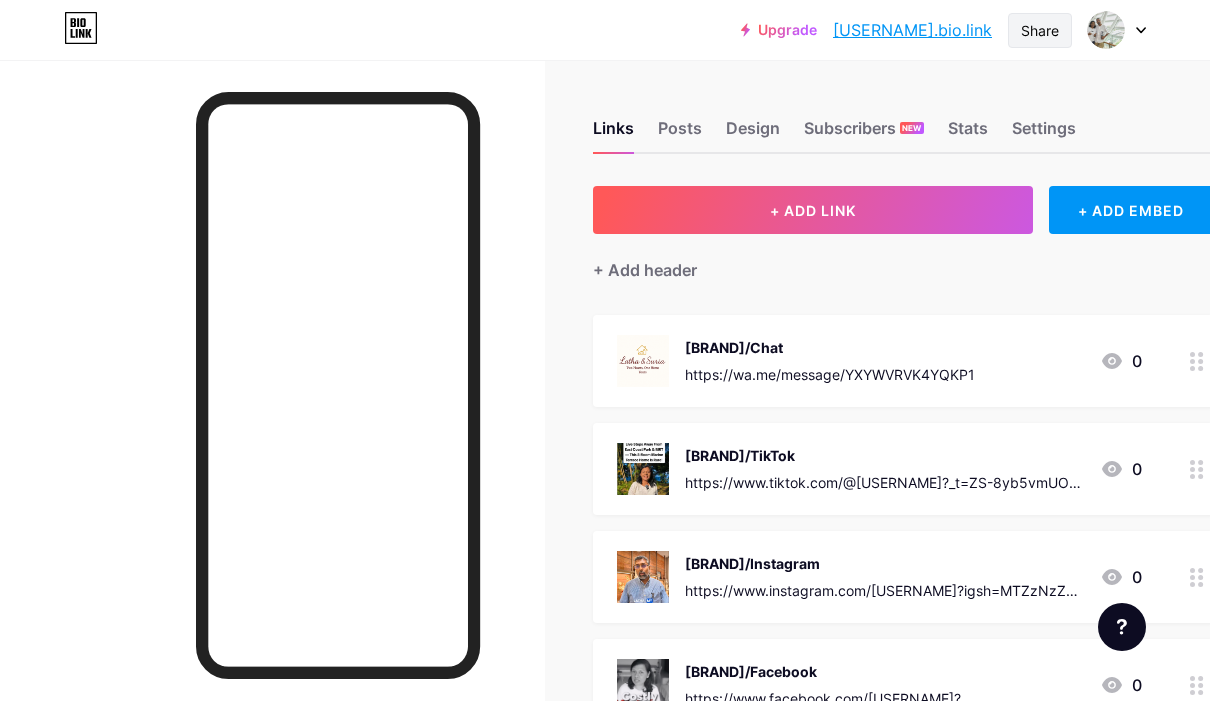 click on "Share" at bounding box center [1040, 30] 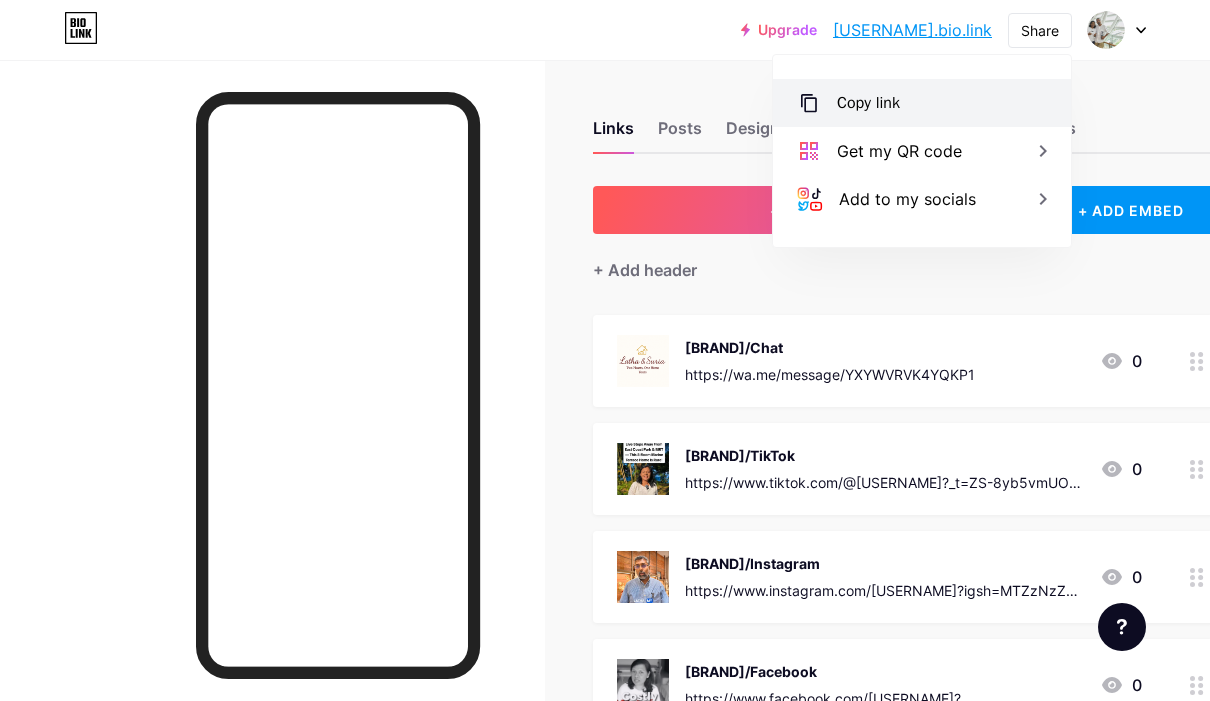 click on "Copy link" at bounding box center (922, 103) 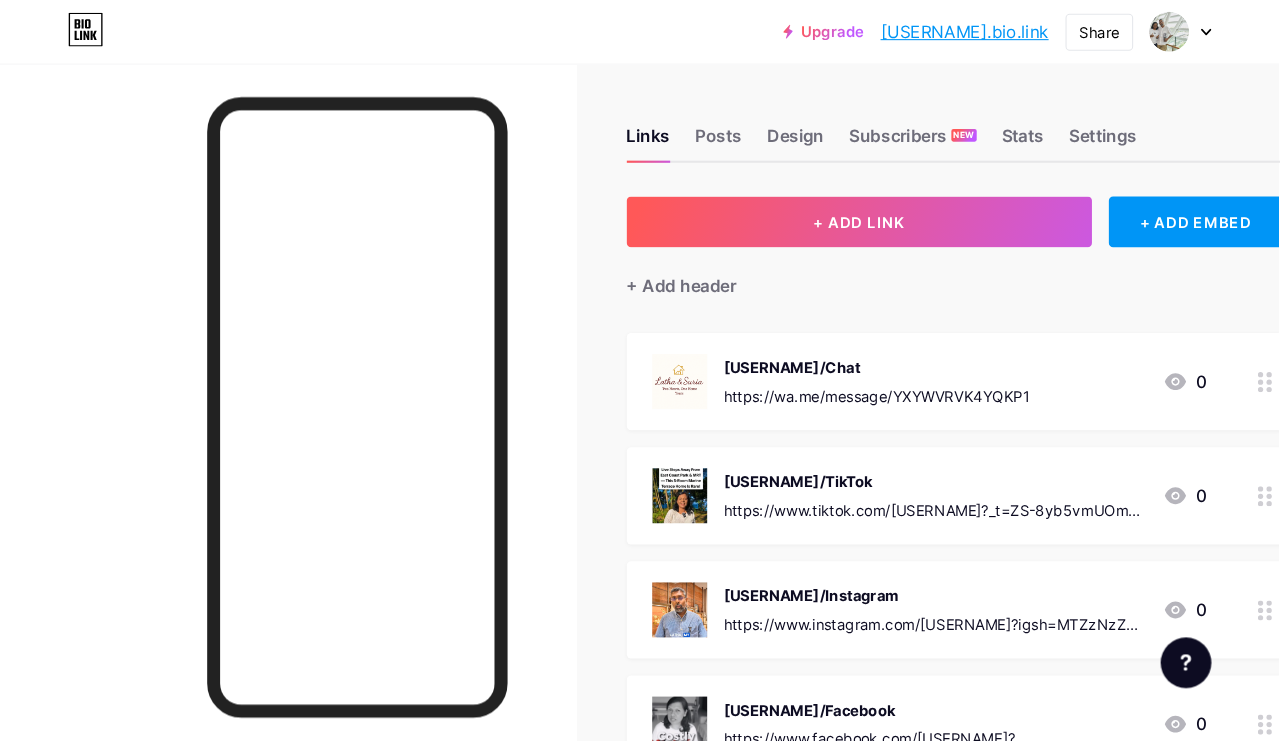 scroll, scrollTop: 7, scrollLeft: 0, axis: vertical 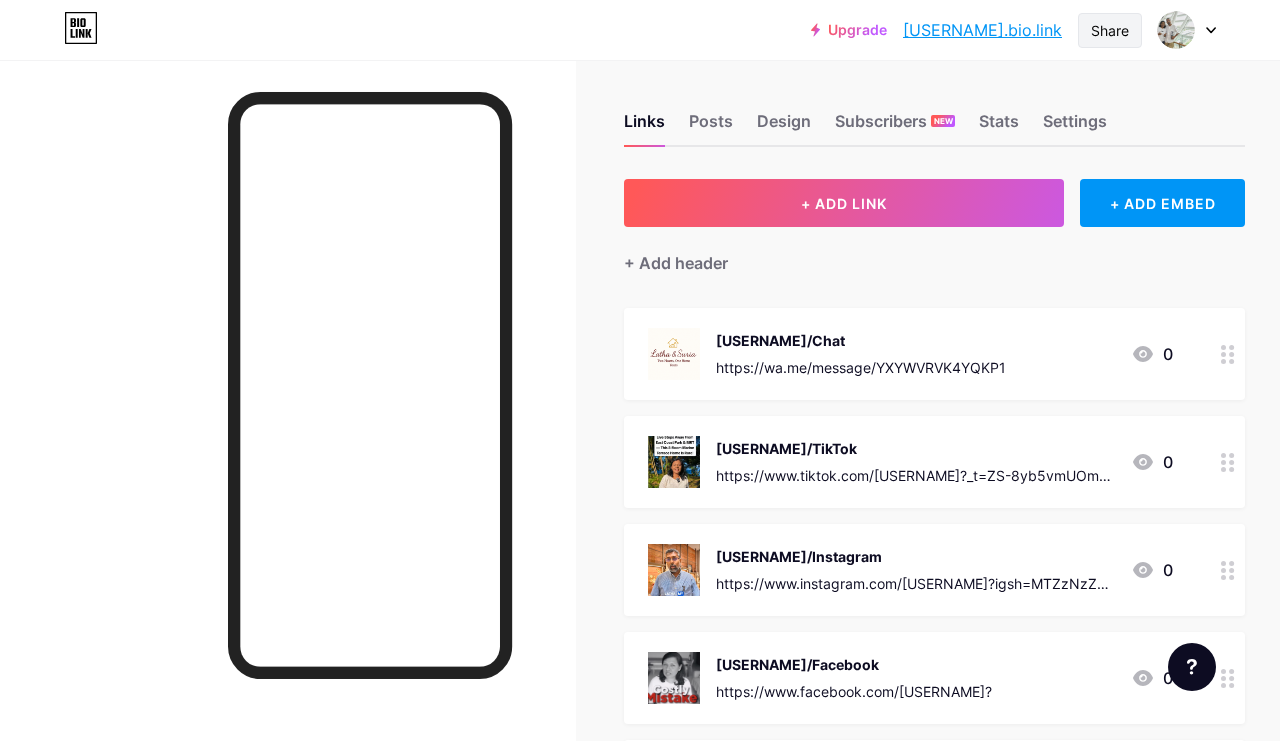 click on "Share" at bounding box center [1110, 30] 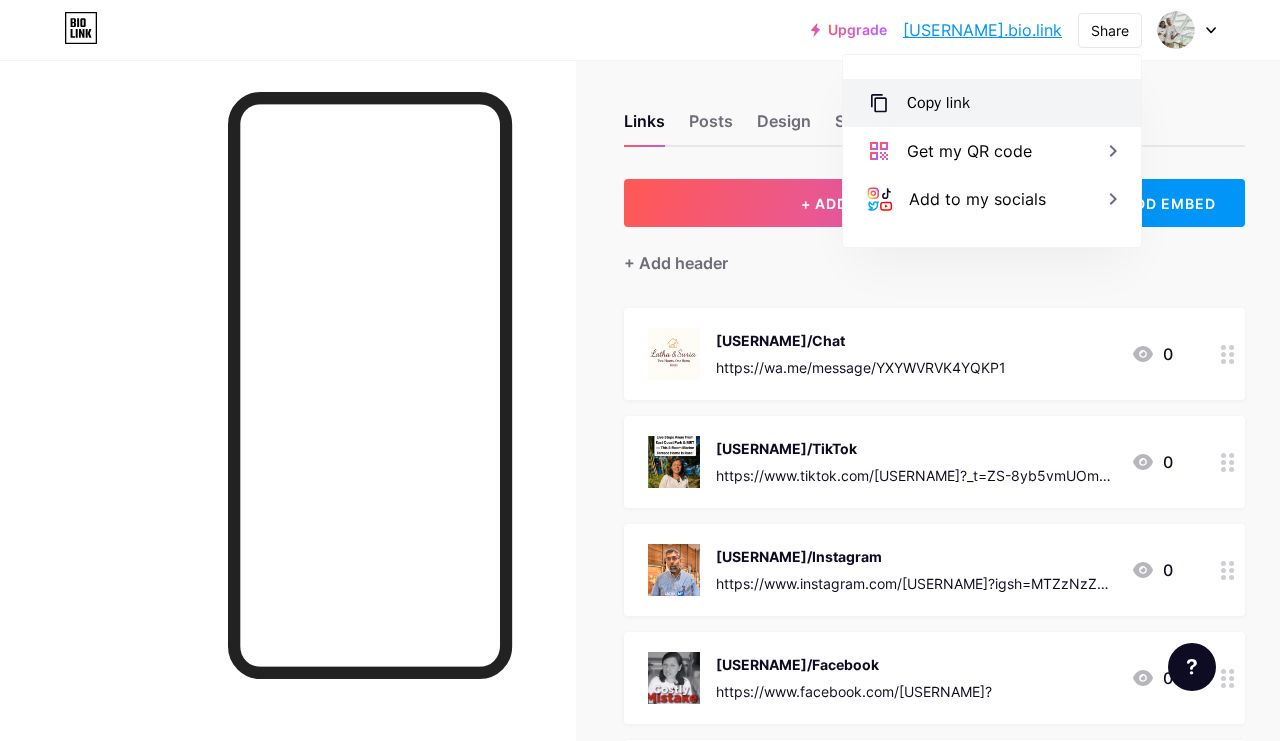 click on "Copy link" at bounding box center (992, 103) 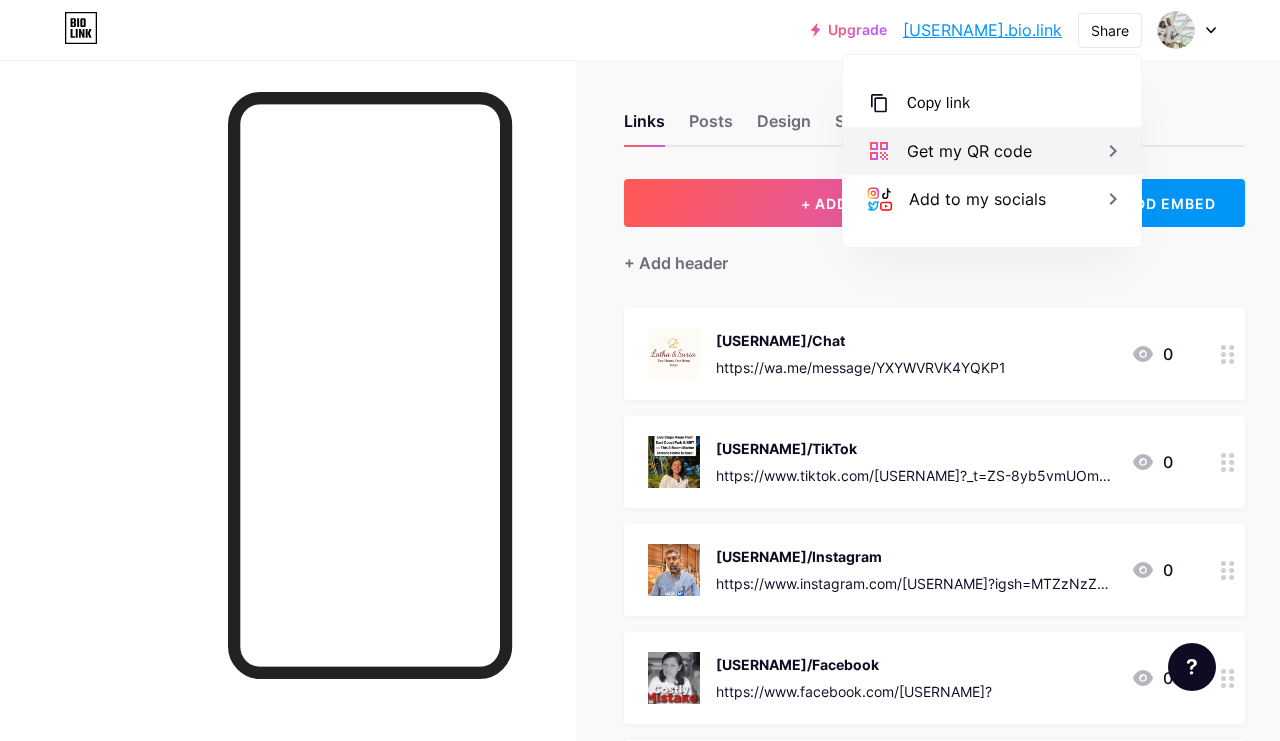click 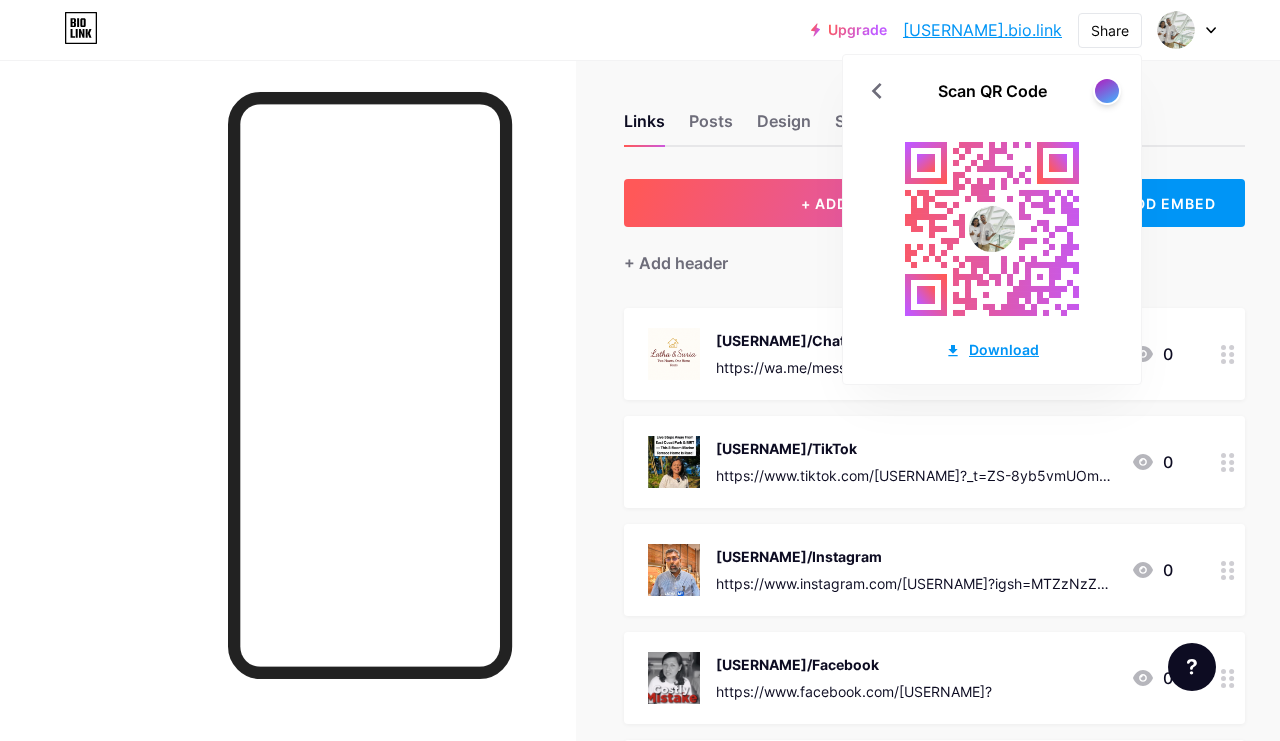 click on "Download" at bounding box center [992, 349] 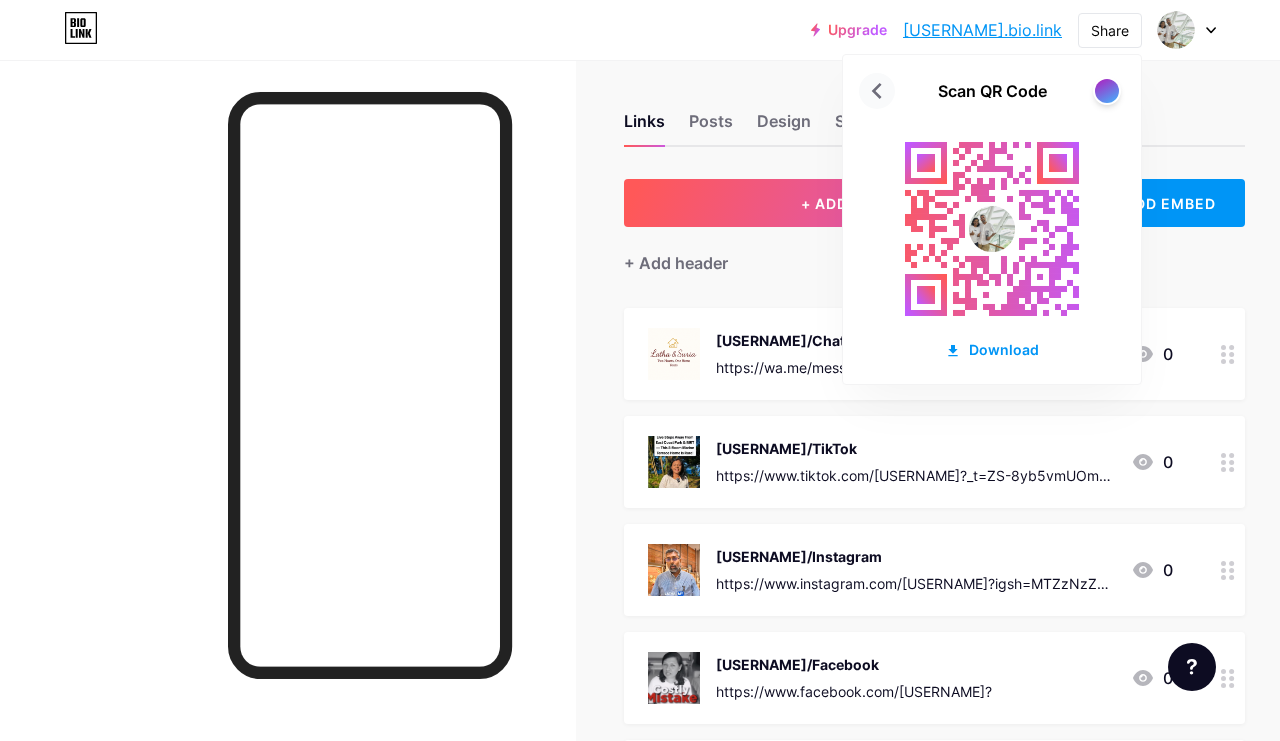 click 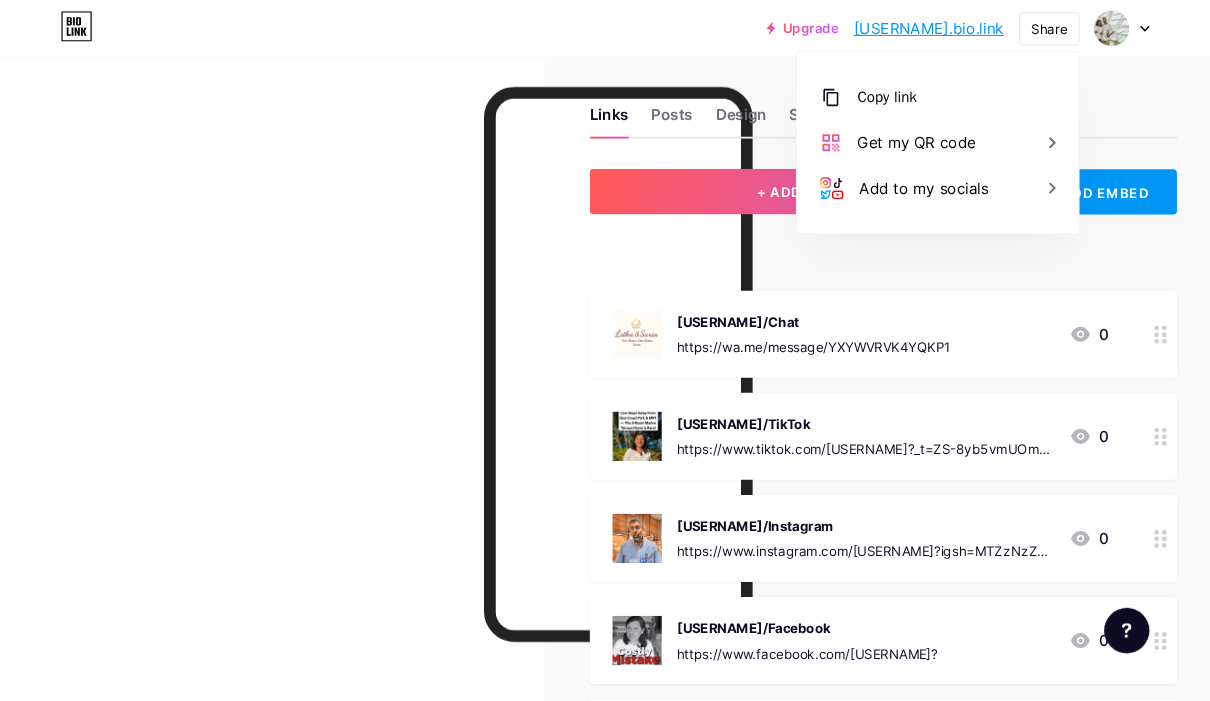 scroll, scrollTop: 0, scrollLeft: 0, axis: both 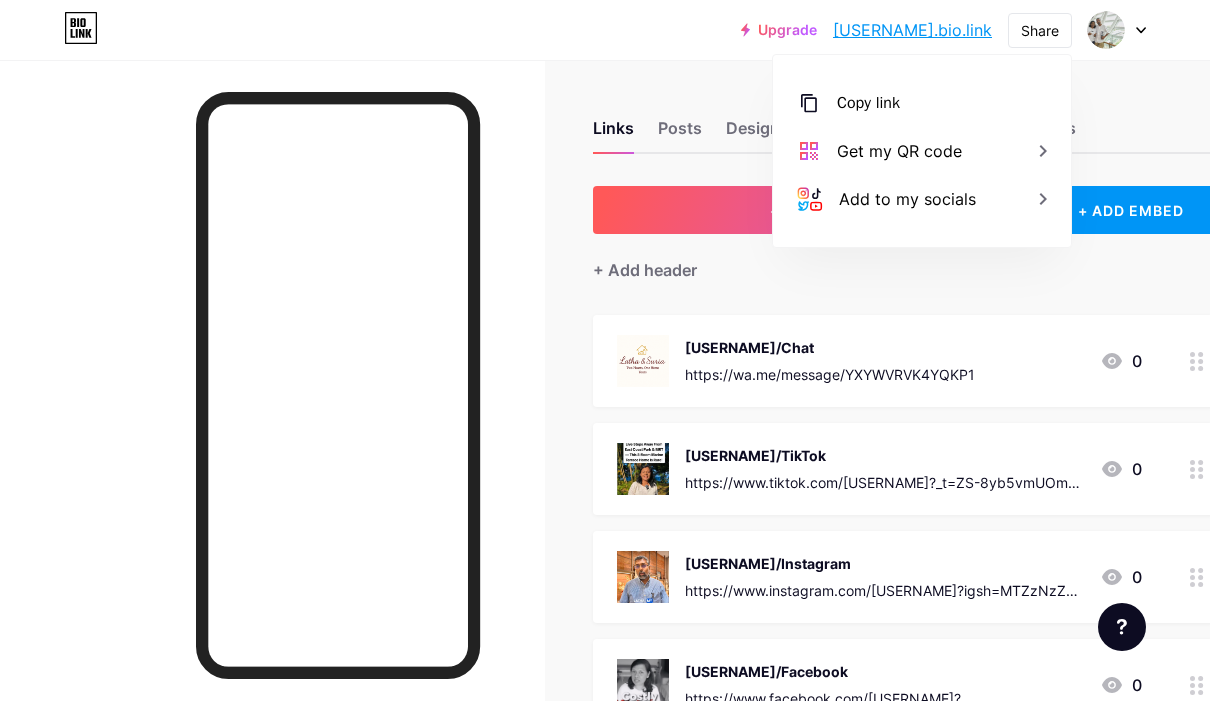 click on "[BRAND]/Chat" at bounding box center [830, 347] 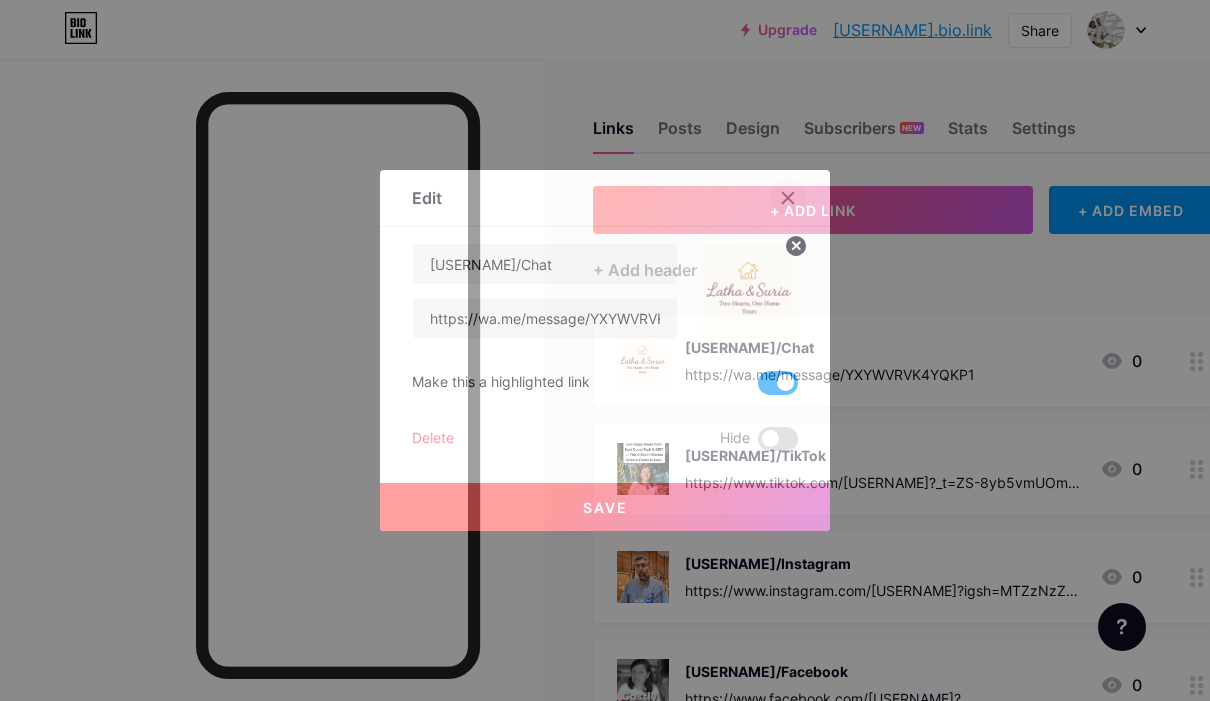 click 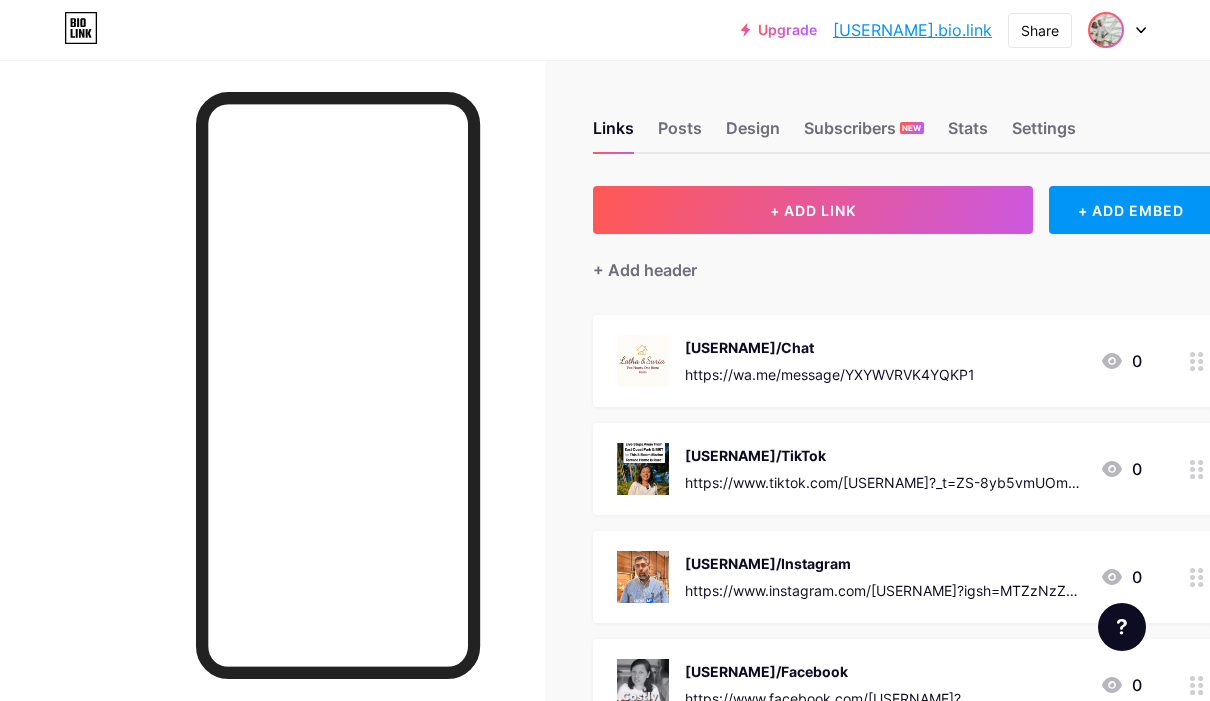 click at bounding box center (1106, 30) 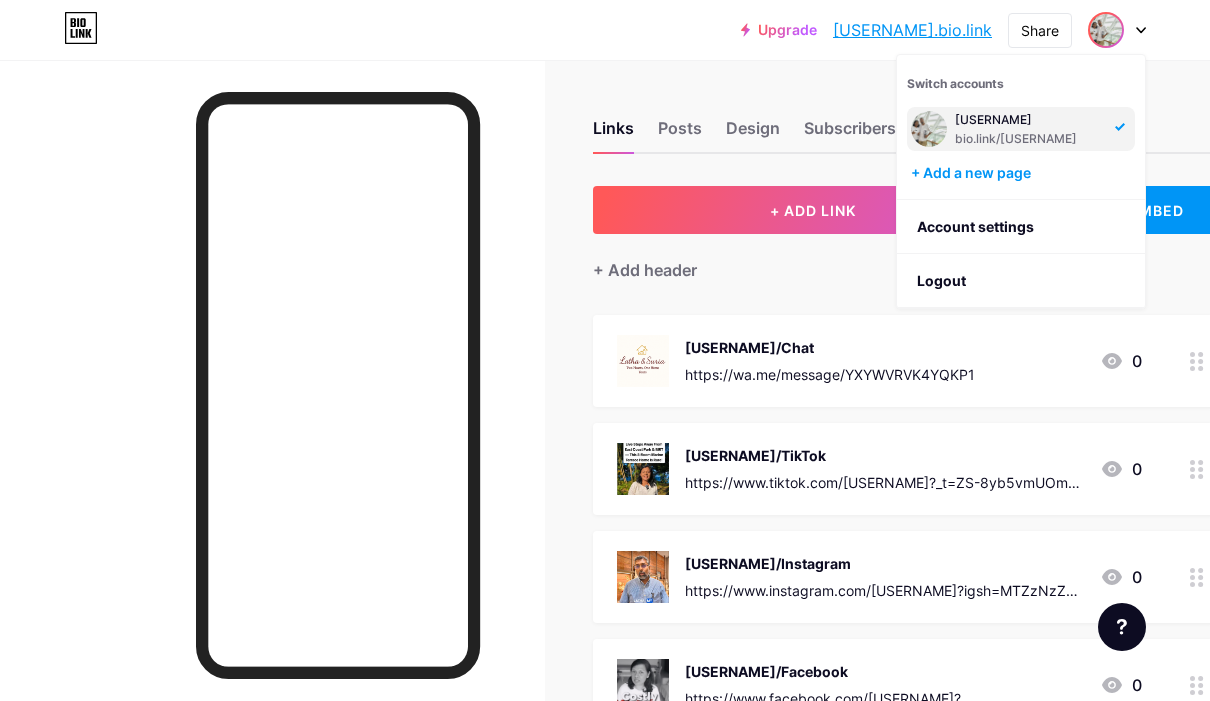 click on "Upgrade   lathasuriahomes...   lathasuriahomes.bio.link   Share               Switch accounts     LathaSuriaHomes   bio.link/lathasuriahomes       + Add a new page        Account settings   Logout" at bounding box center (605, 30) 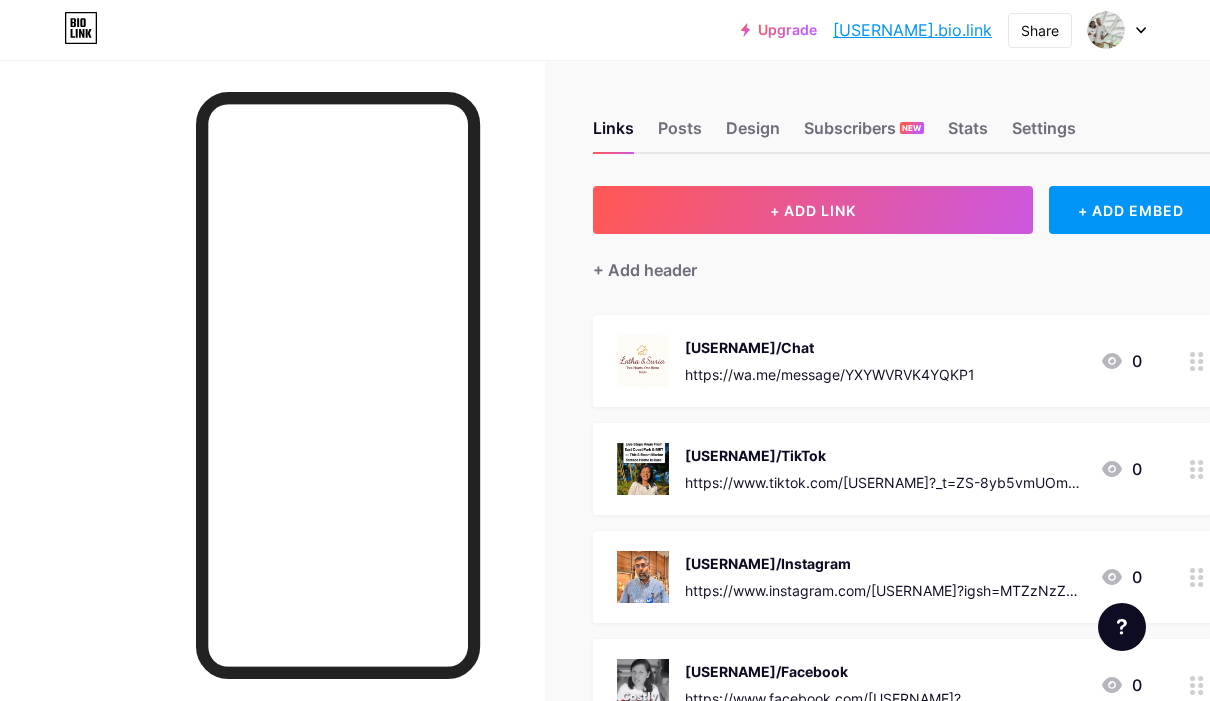 click at bounding box center (1117, 30) 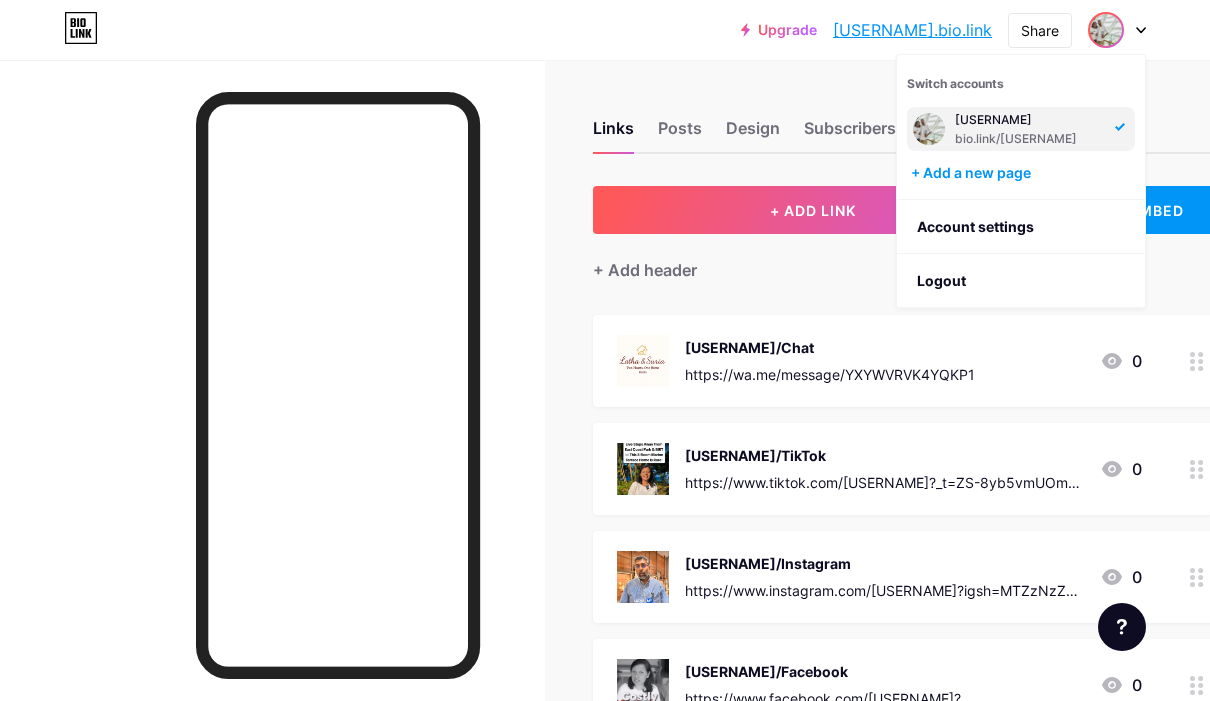 click at bounding box center [929, 129] 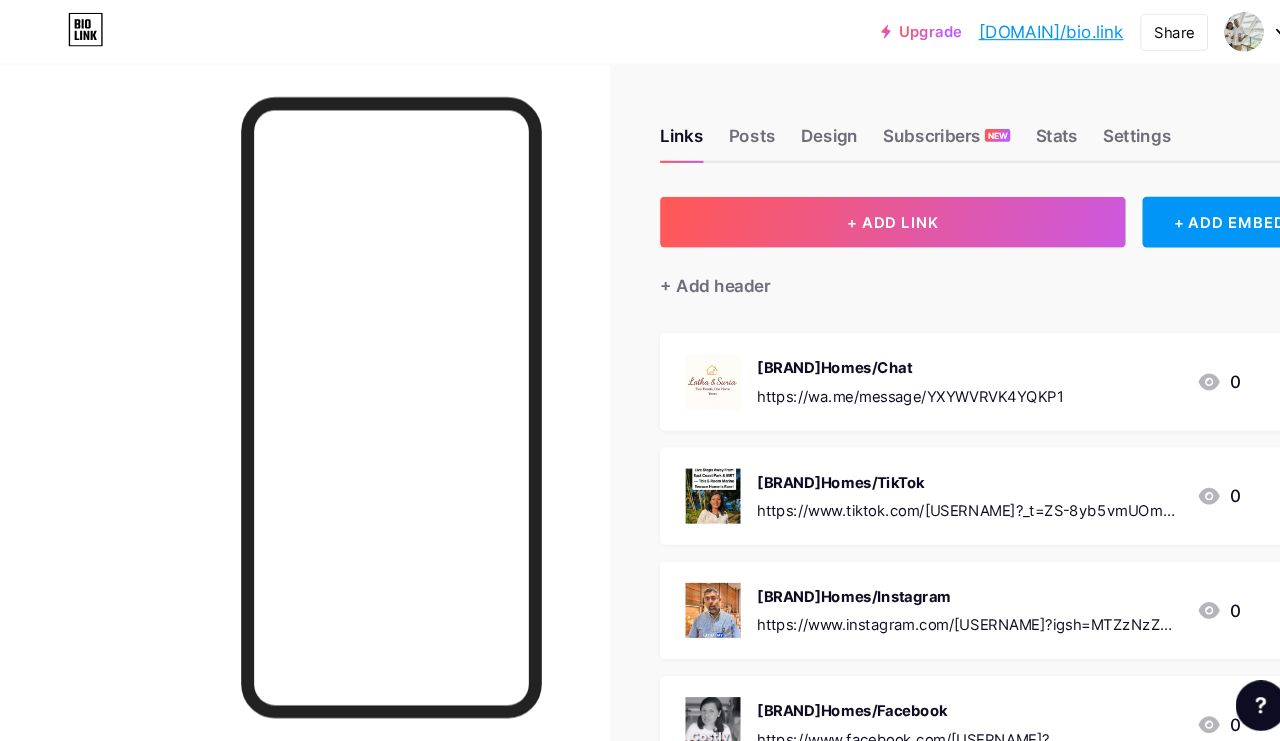 scroll, scrollTop: 7, scrollLeft: 0, axis: vertical 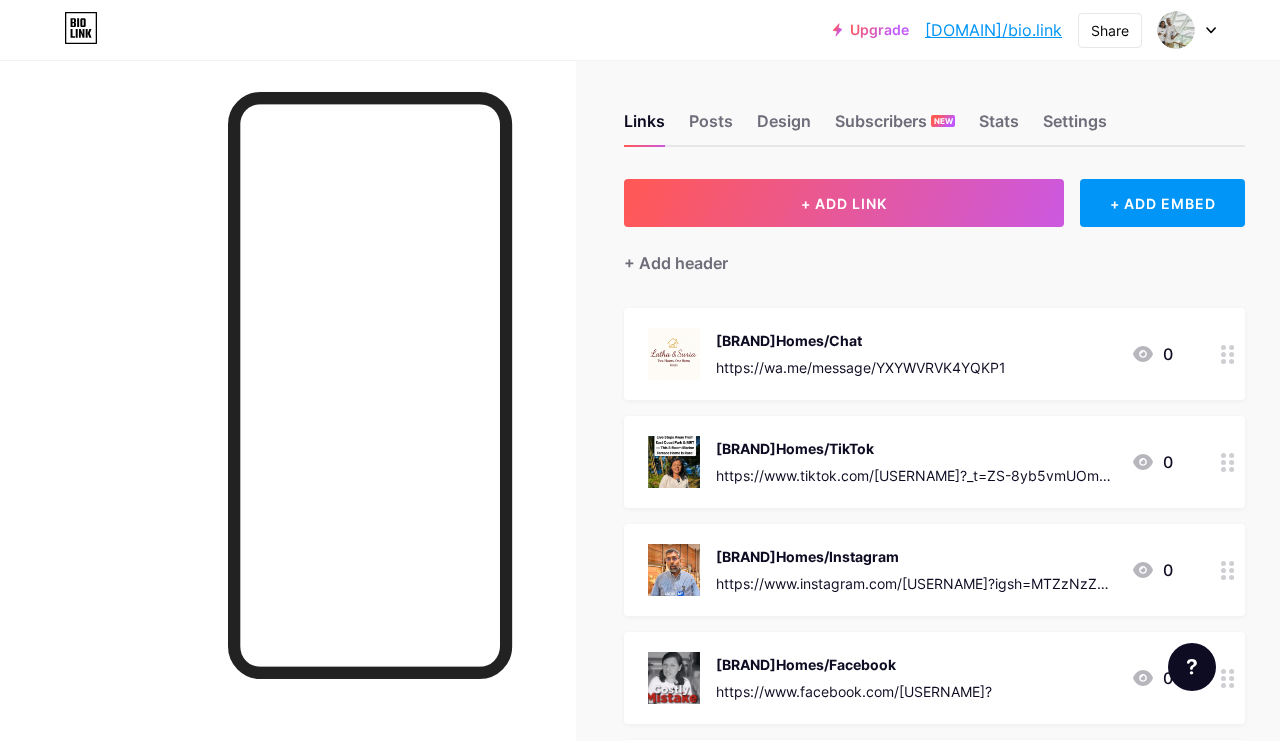 click at bounding box center [1176, 30] 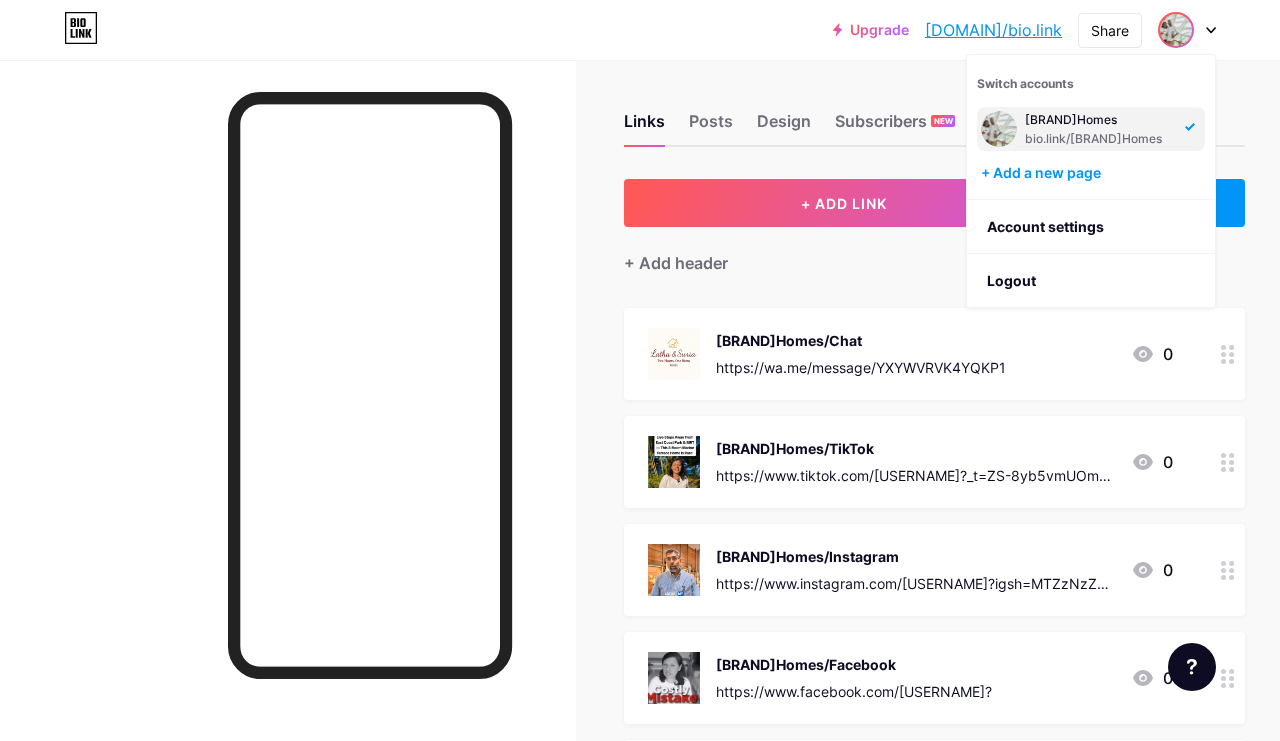 click on "[BRAND]Homes" at bounding box center (1099, 120) 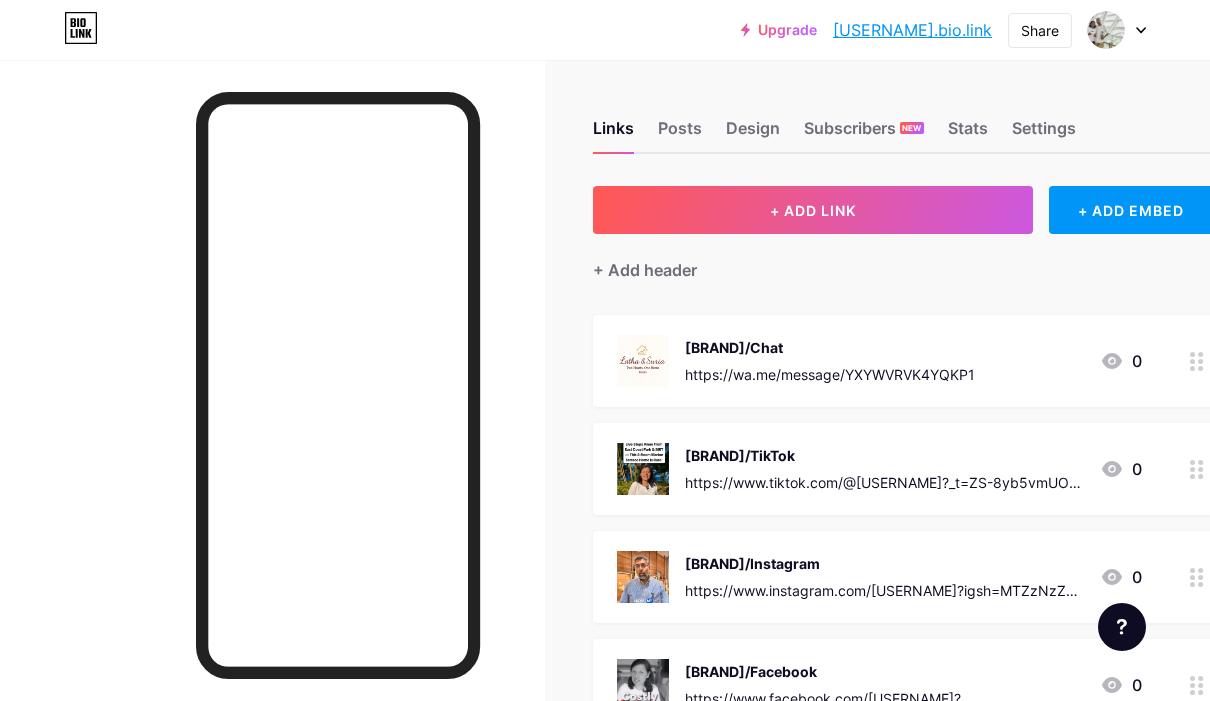 scroll, scrollTop: 0, scrollLeft: 0, axis: both 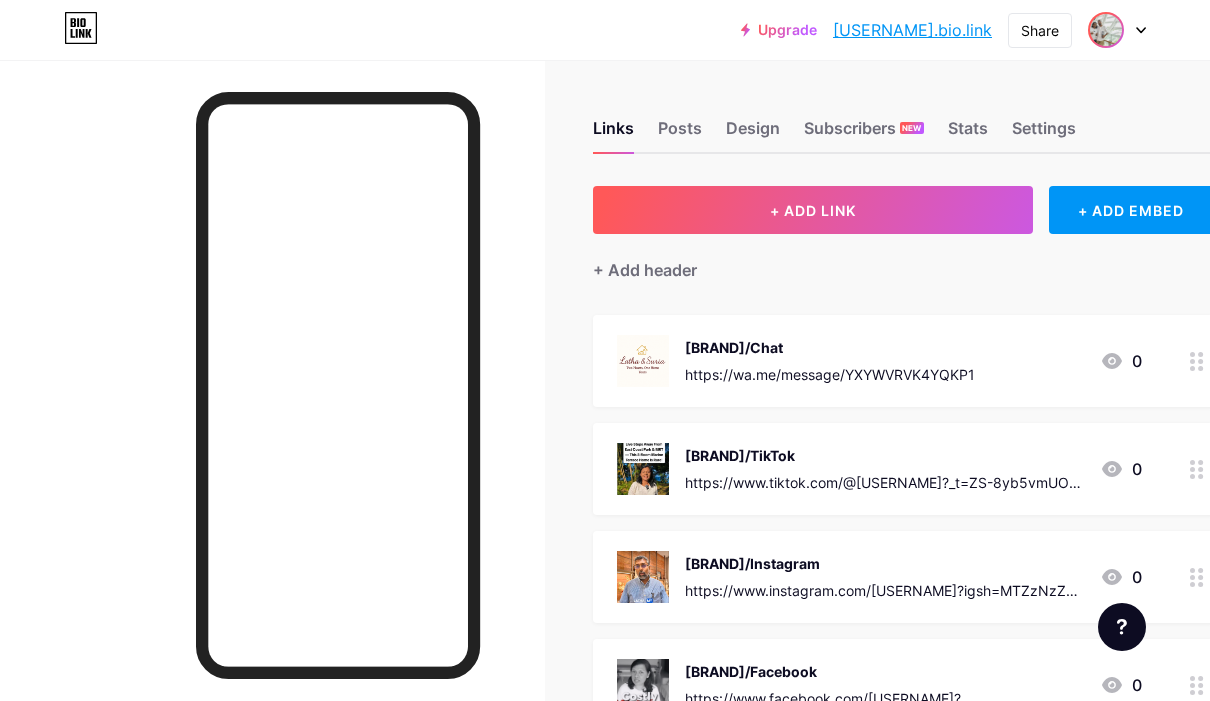 click at bounding box center (1106, 30) 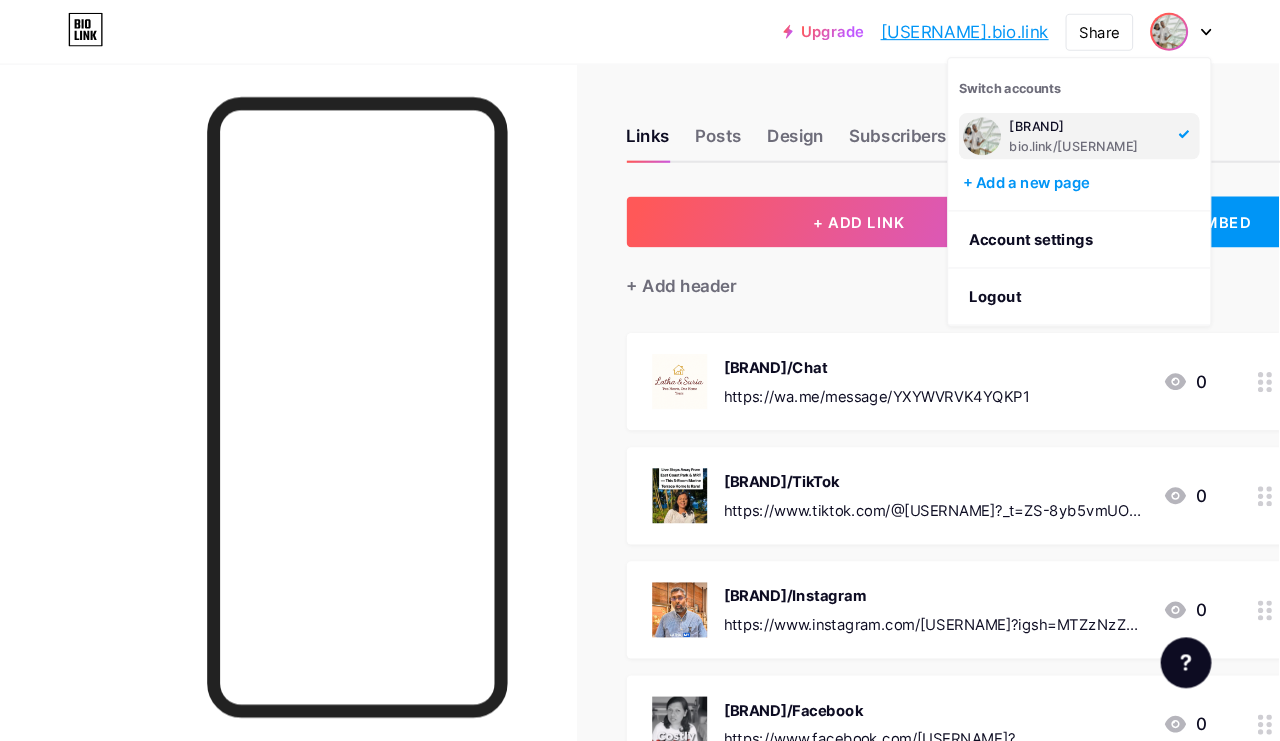 scroll, scrollTop: 7, scrollLeft: 0, axis: vertical 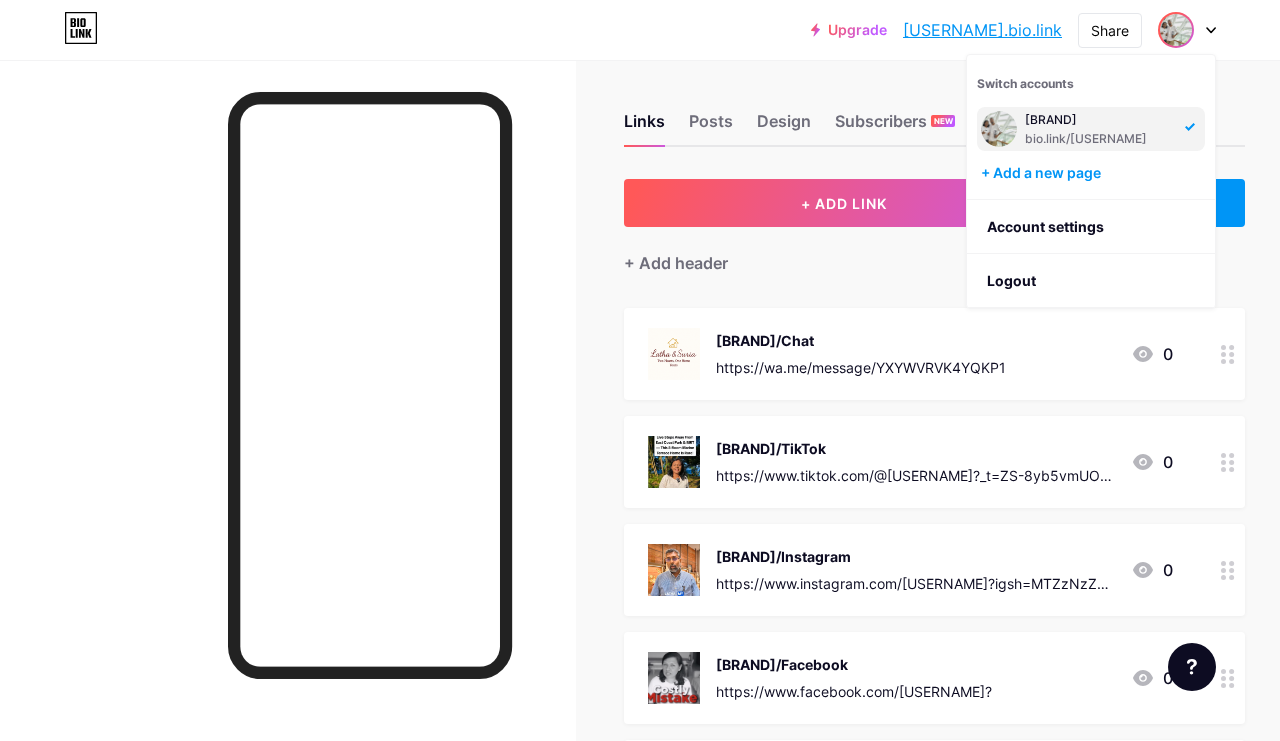 click on "Links
Posts
Design
Subscribers
NEW
Stats
Settings" at bounding box center (934, 112) 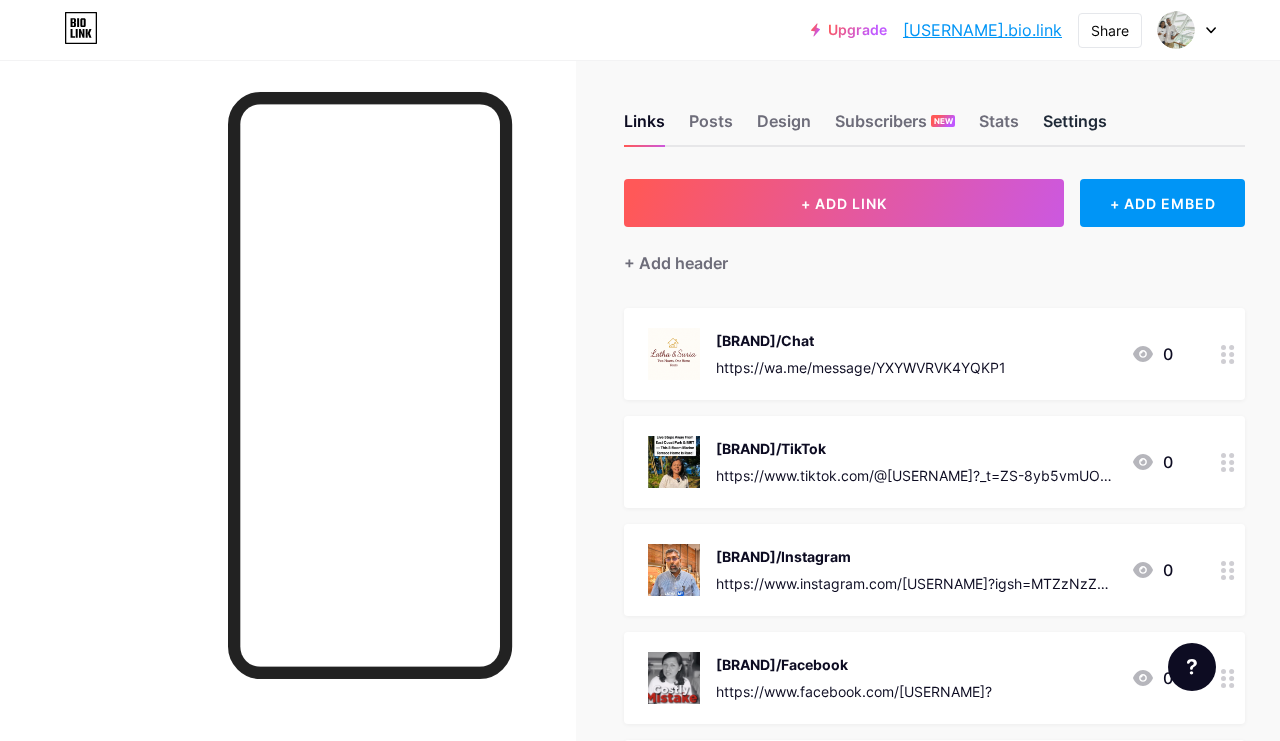 click on "Settings" at bounding box center [1075, 127] 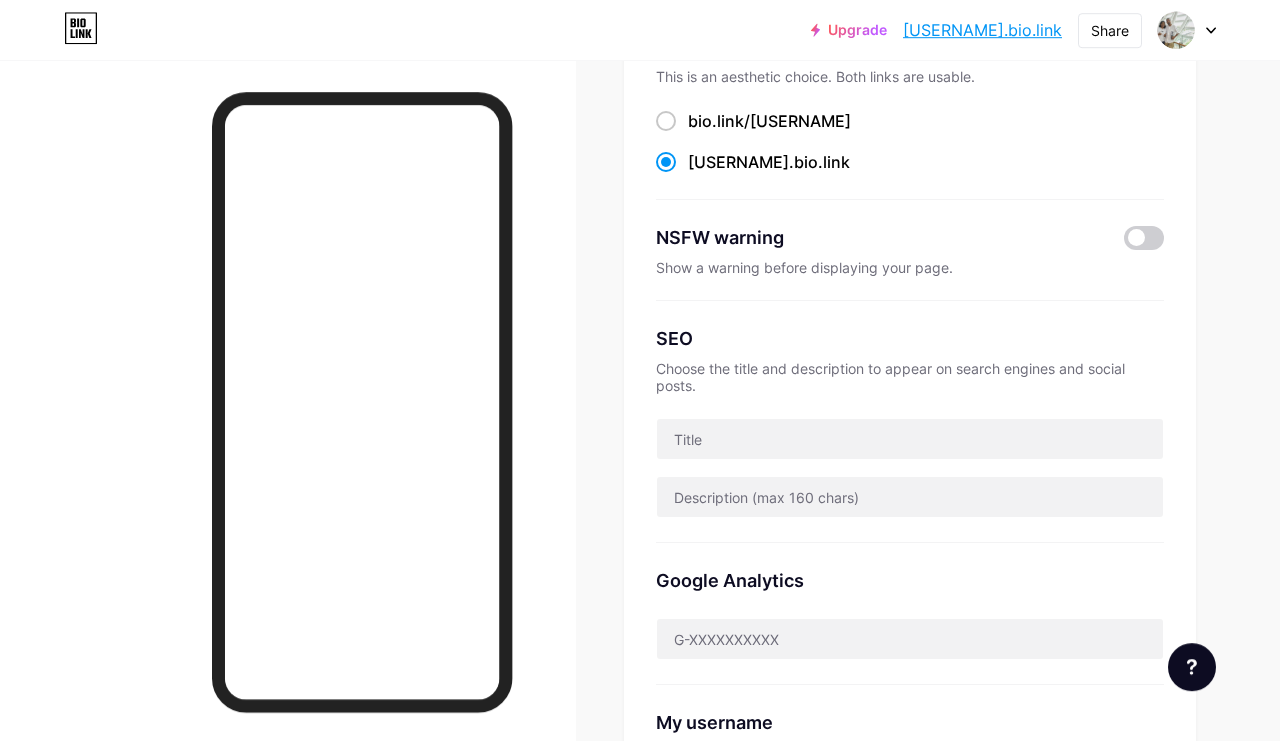 scroll, scrollTop: 0, scrollLeft: 0, axis: both 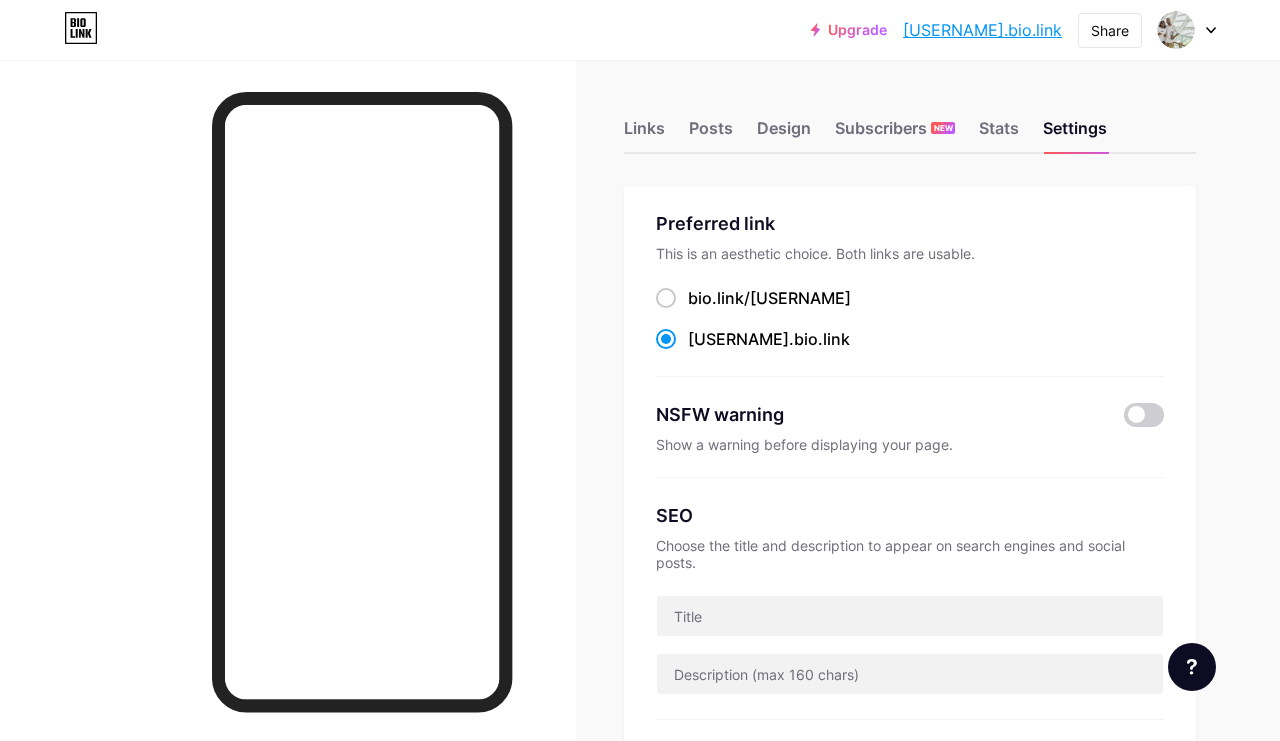 click at bounding box center [1187, 30] 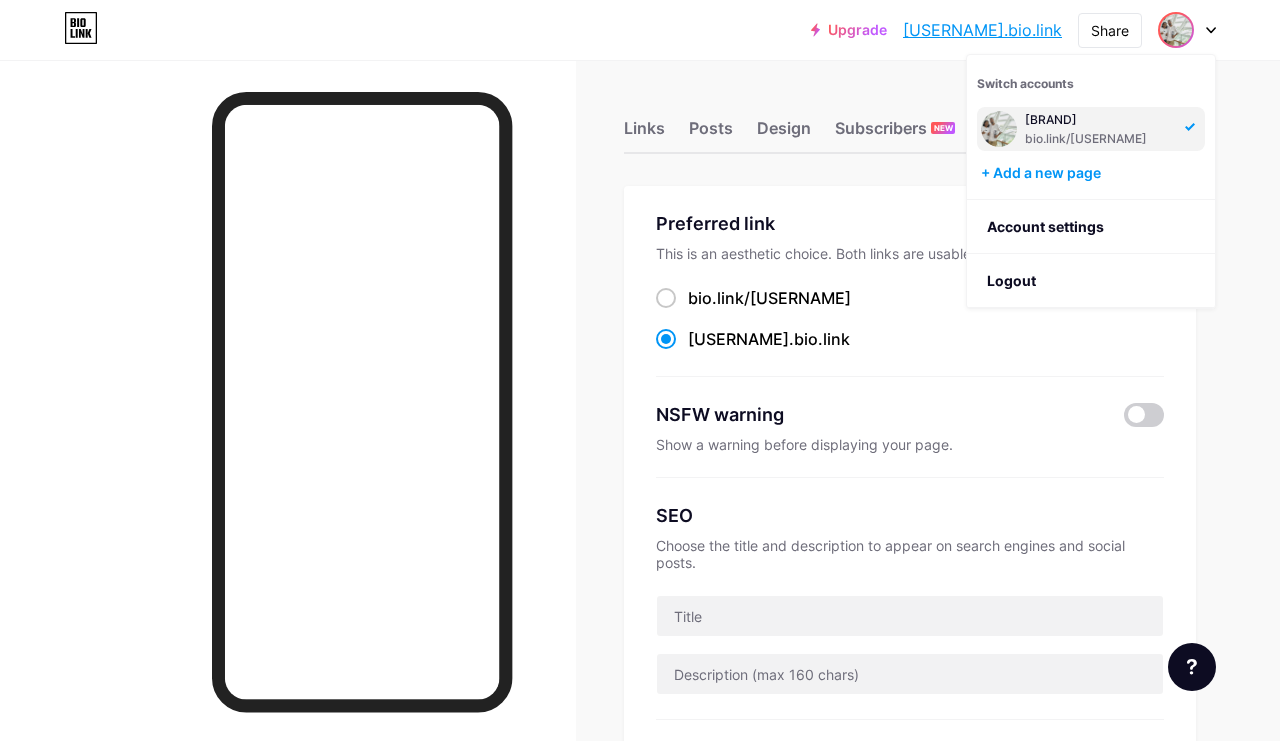 click on "bio.link/[USERNAME]" at bounding box center (1099, 139) 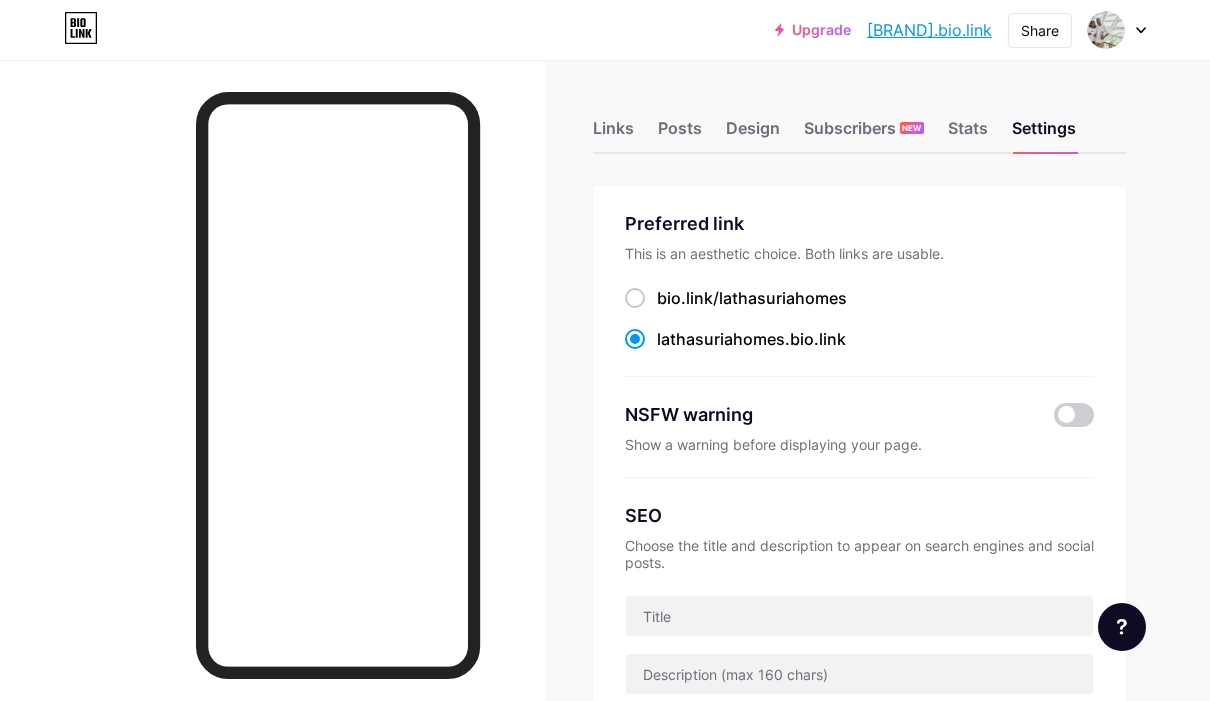 scroll, scrollTop: 0, scrollLeft: 0, axis: both 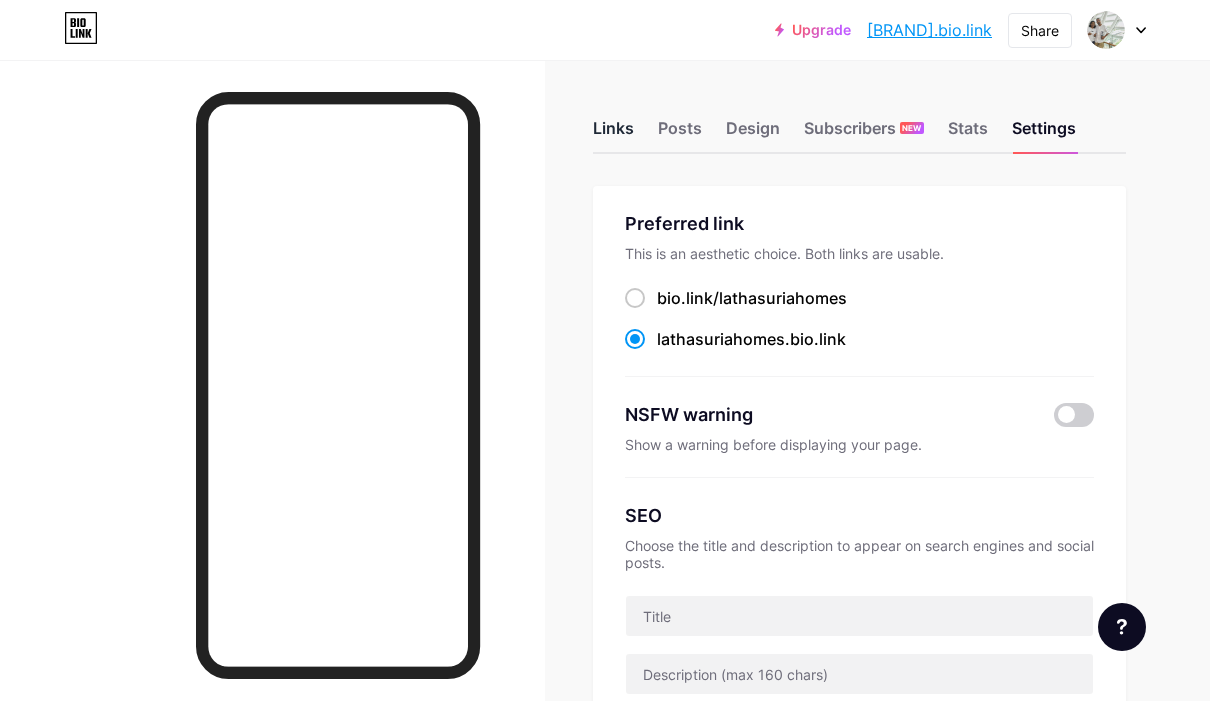 click on "Links" at bounding box center [613, 134] 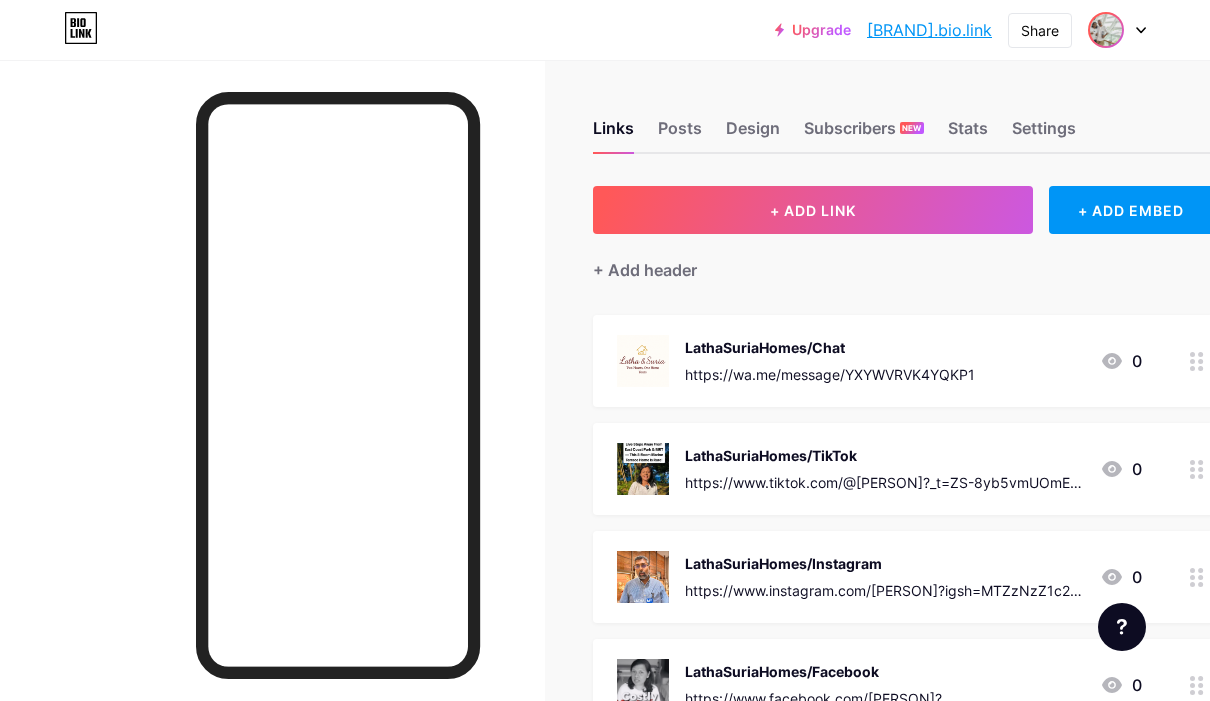 click at bounding box center [1106, 30] 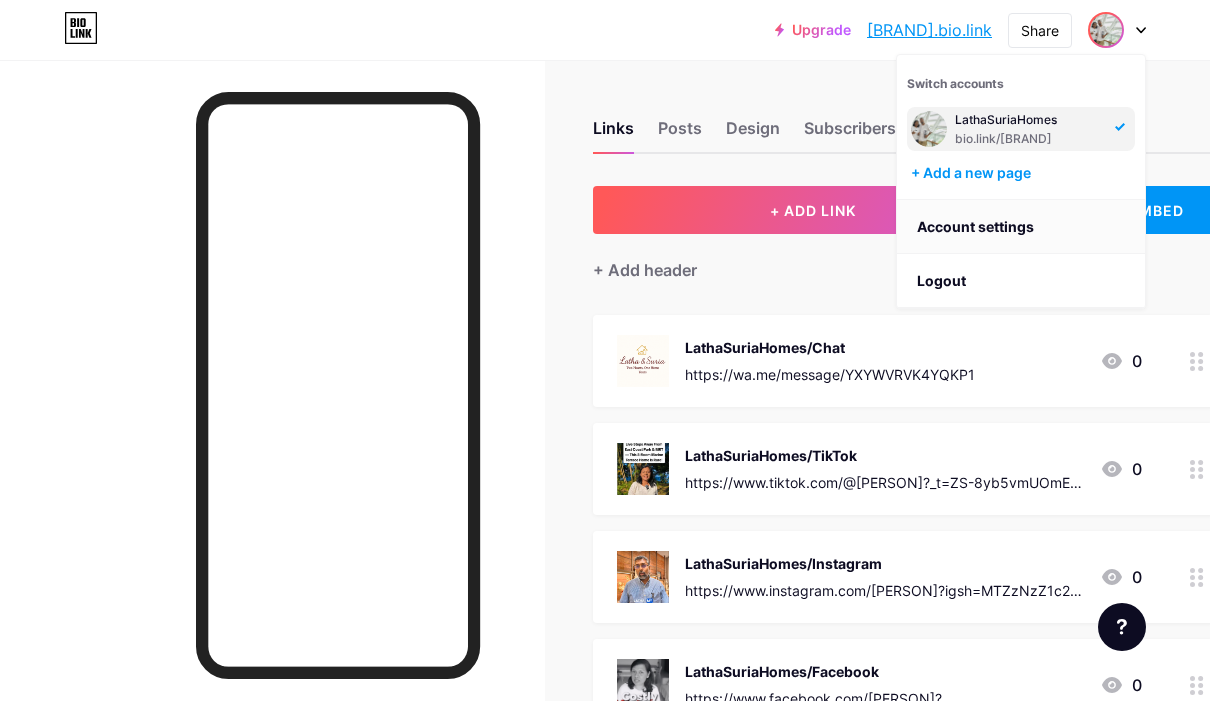 click on "Account settings" at bounding box center [1021, 227] 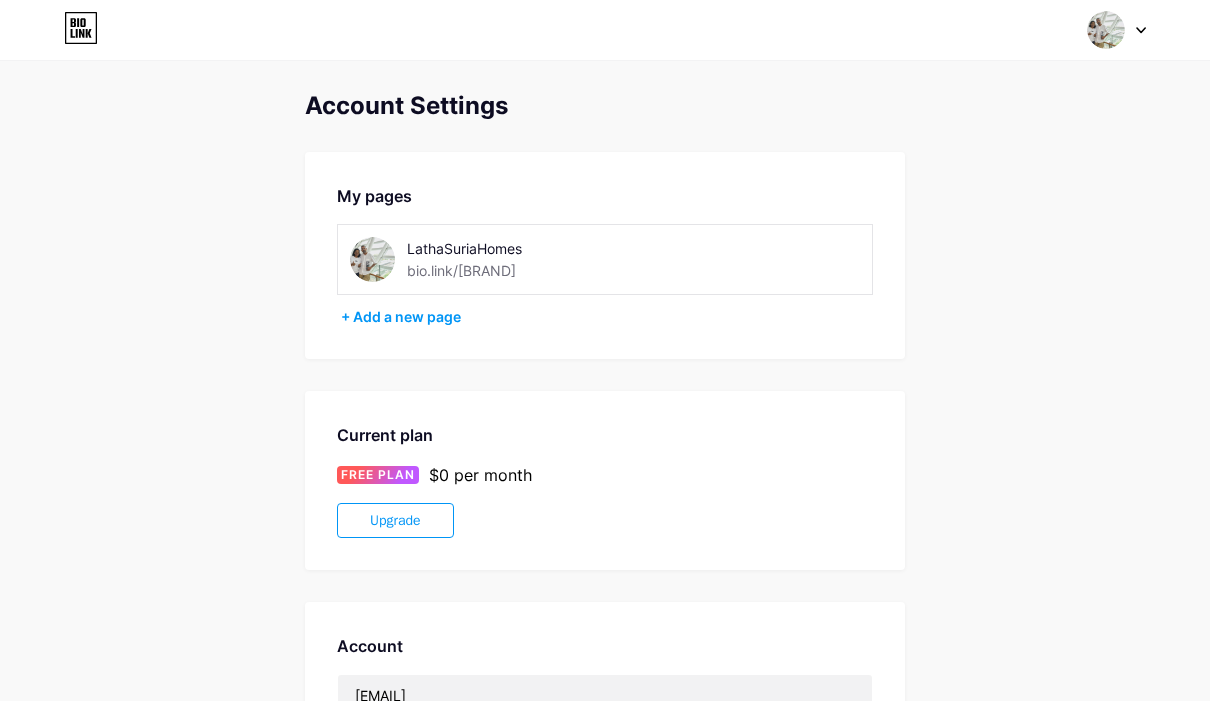 click at bounding box center (372, 259) 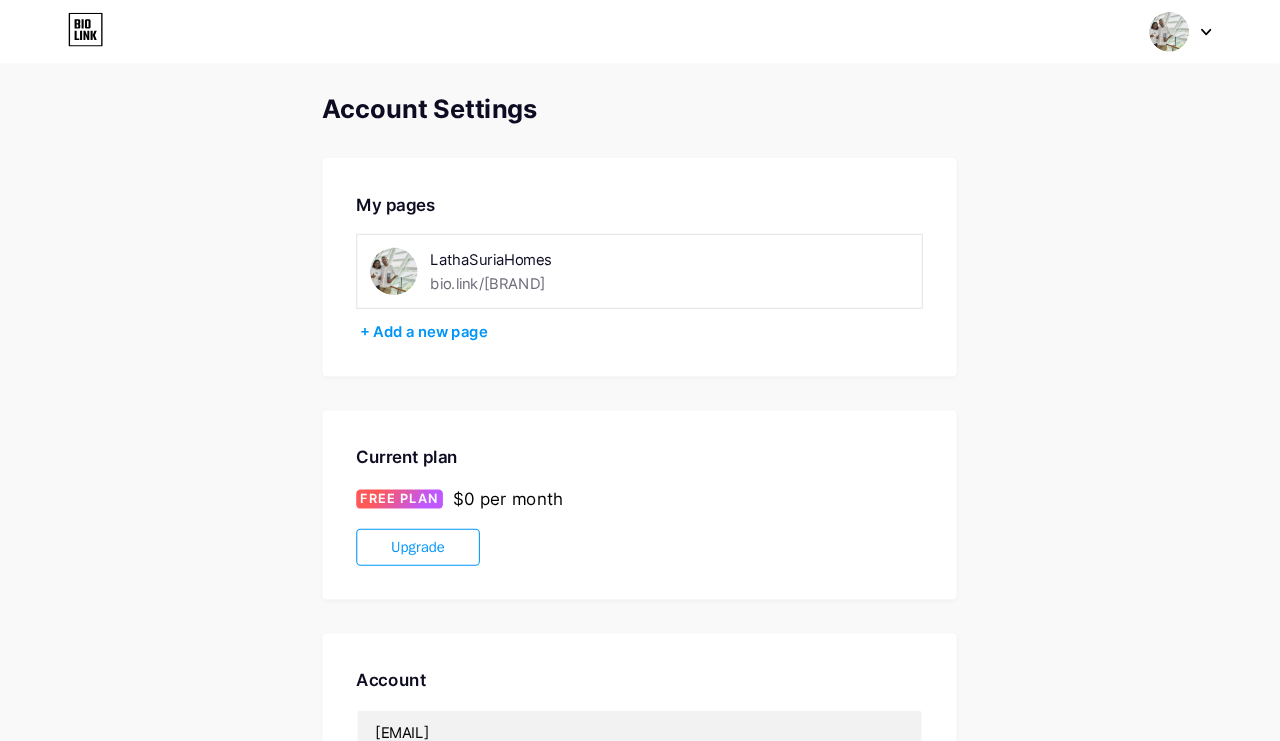 scroll, scrollTop: 0, scrollLeft: 0, axis: both 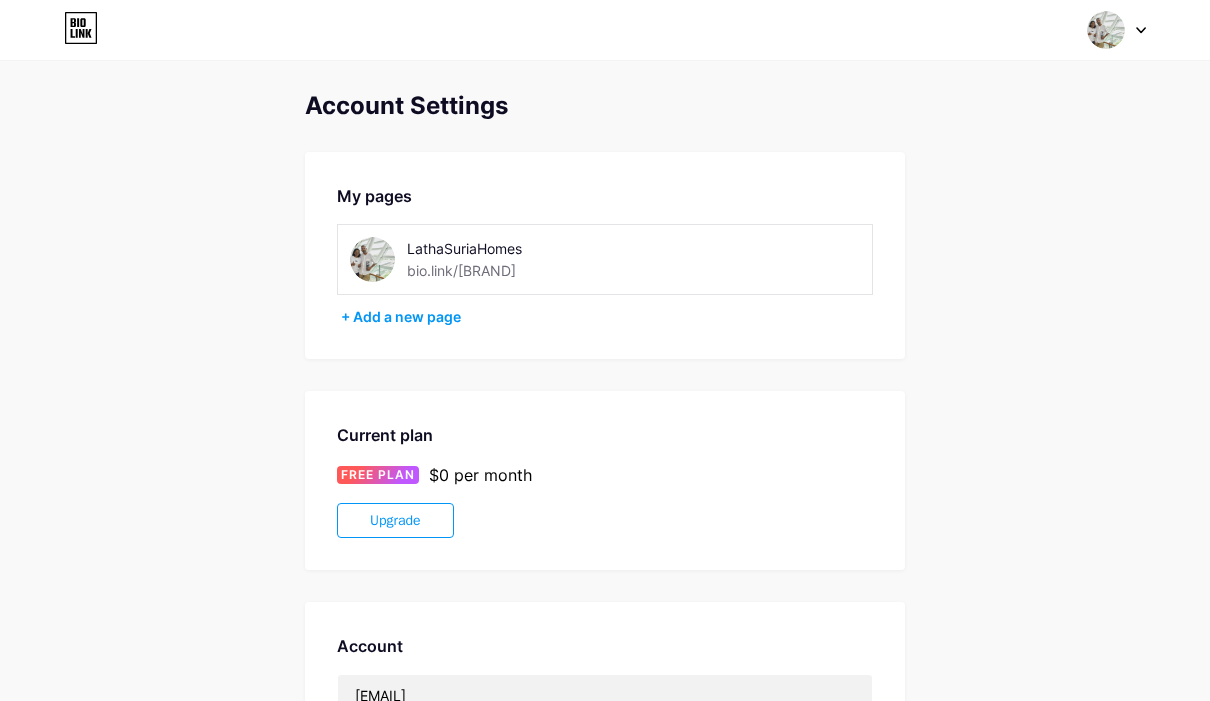 click at bounding box center (372, 259) 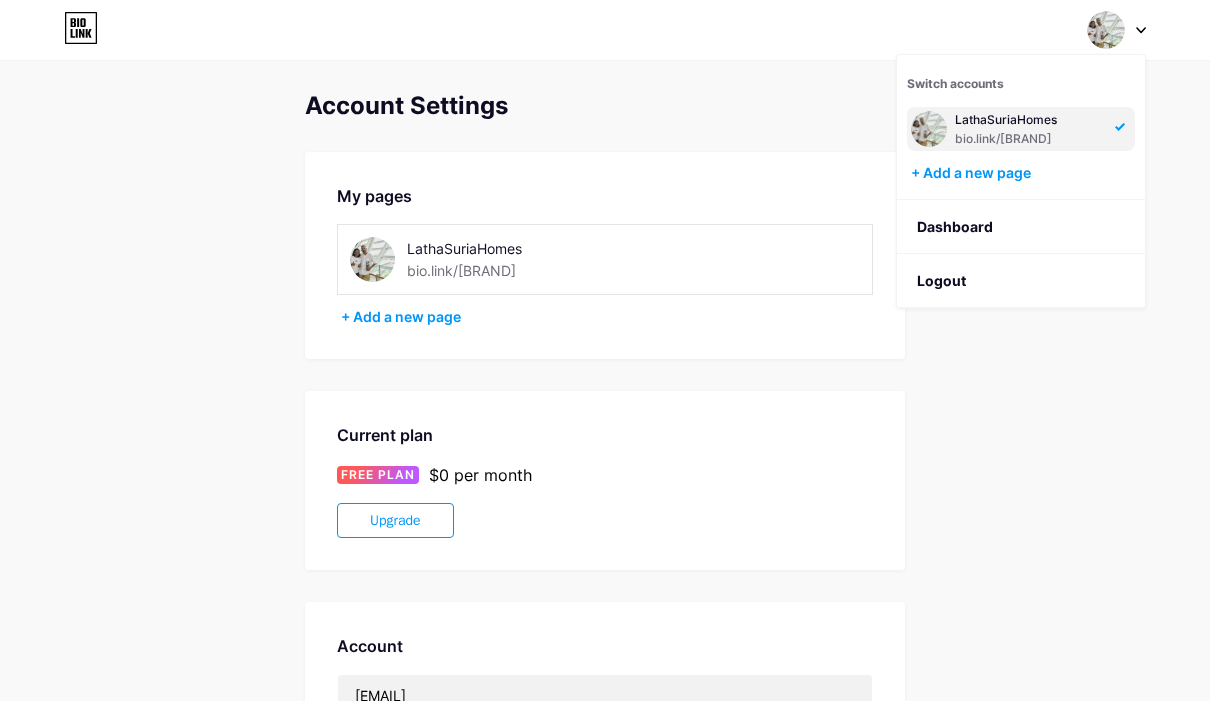 click on "Account Settings   My pages     [BRAND]   bio.link/[BRAND]      + Add a new page            Current plan   FREE PLAN
$0 per month
Upgrade
Account   [EMAIL]
Set Password
Danger Zone   Deleting your account permanently deletes your page and all your data.   Delete account" at bounding box center (605, 563) 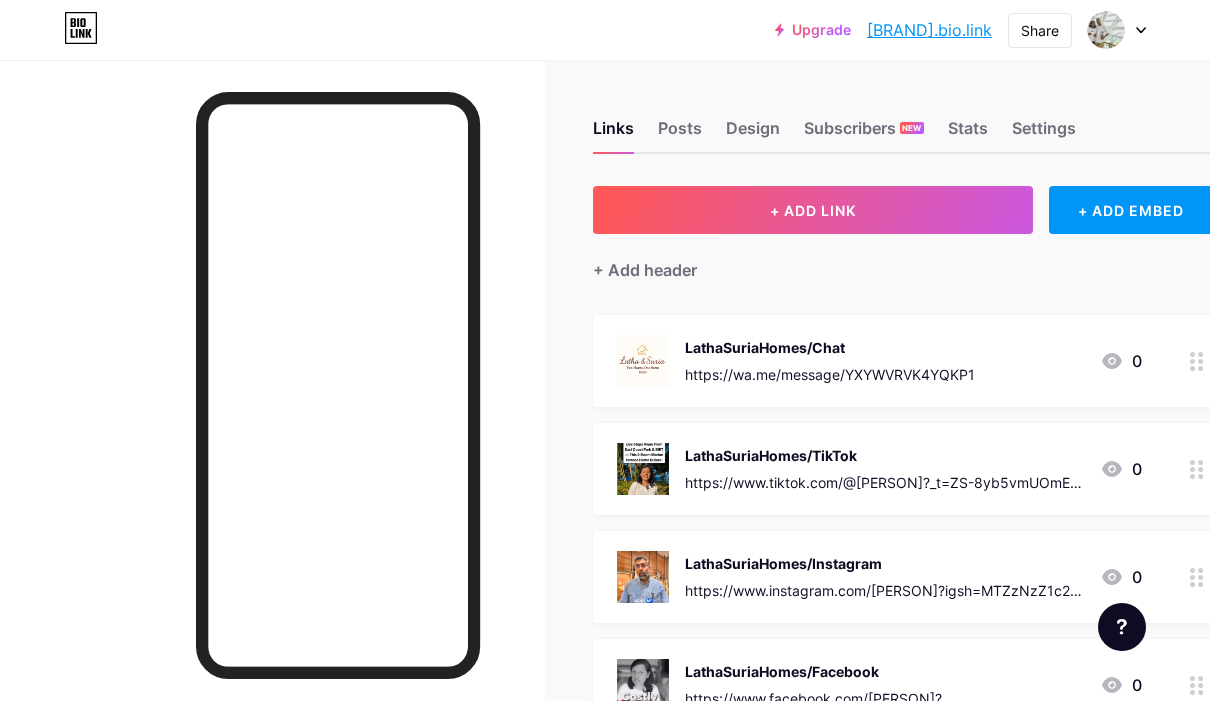 click 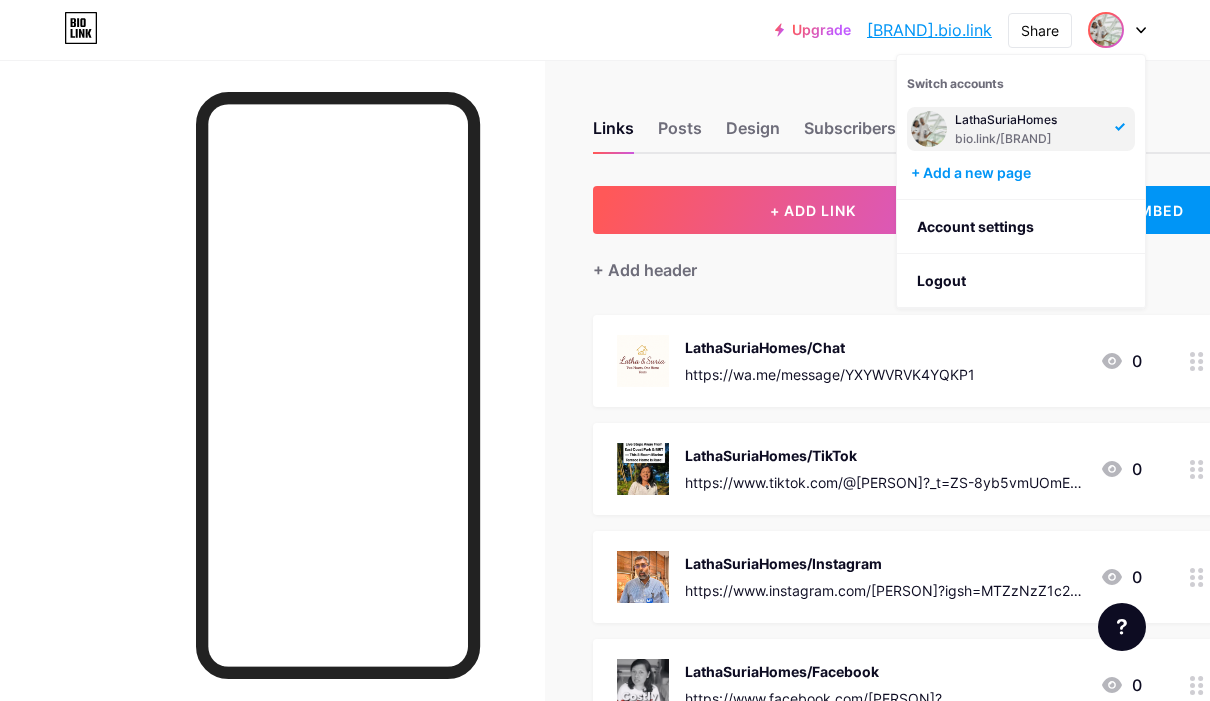 click on "[BRAND].bio.link" at bounding box center (929, 30) 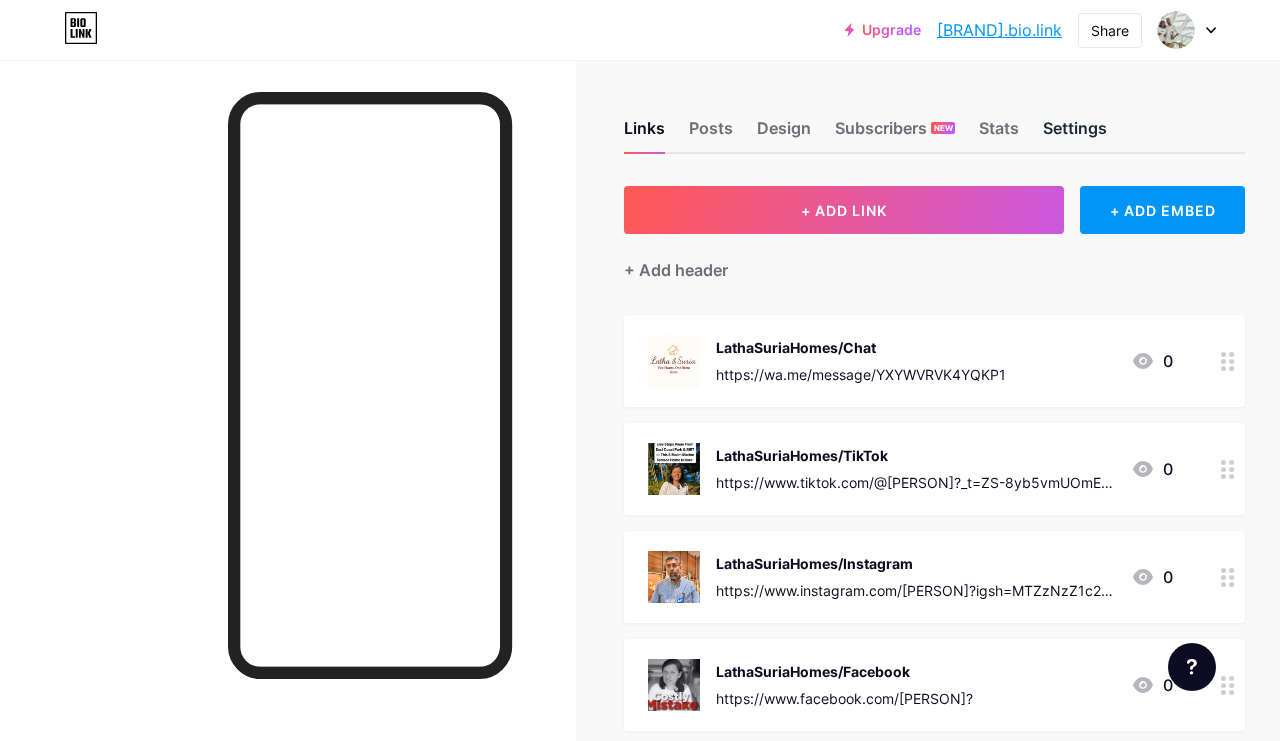 click on "Settings" at bounding box center [1075, 134] 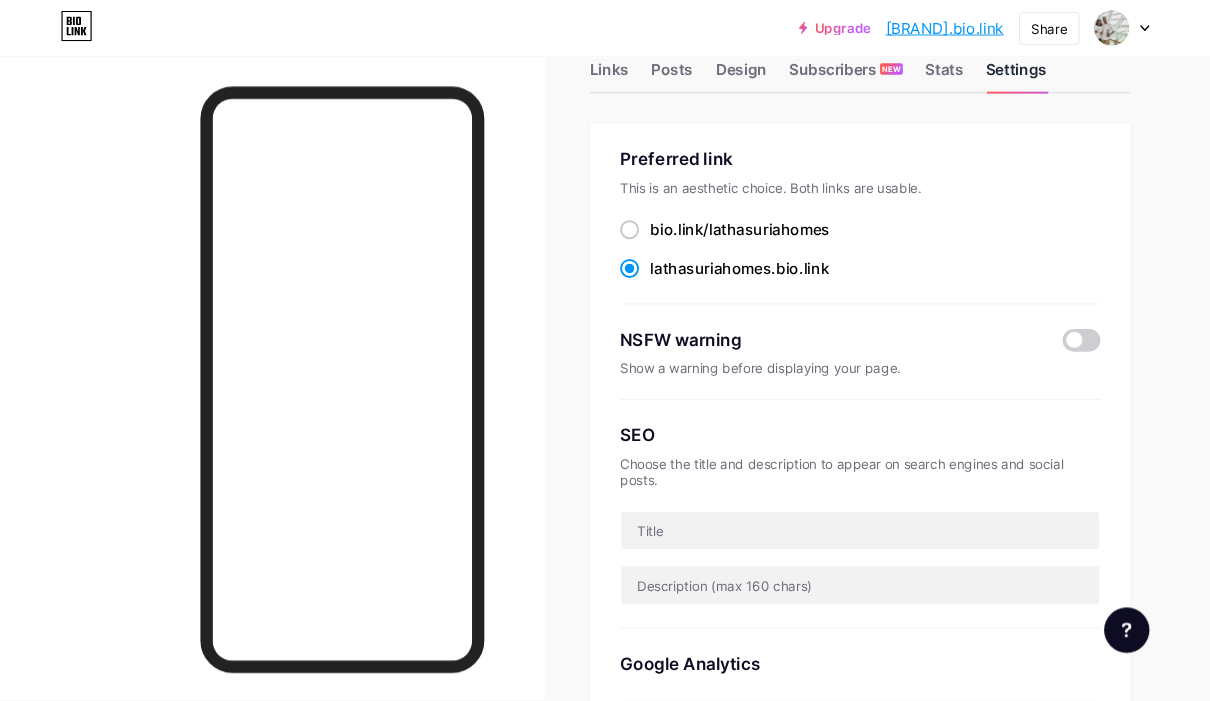 scroll, scrollTop: 0, scrollLeft: 0, axis: both 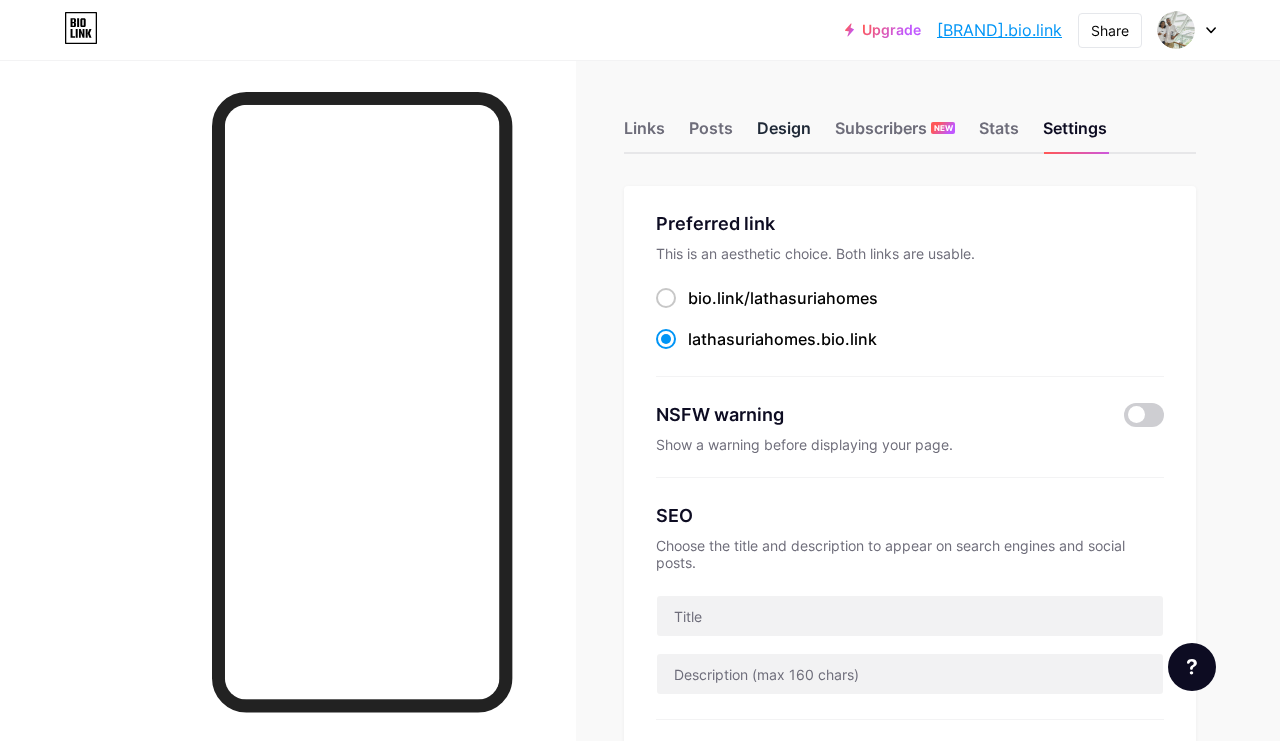 click on "Design" at bounding box center [784, 134] 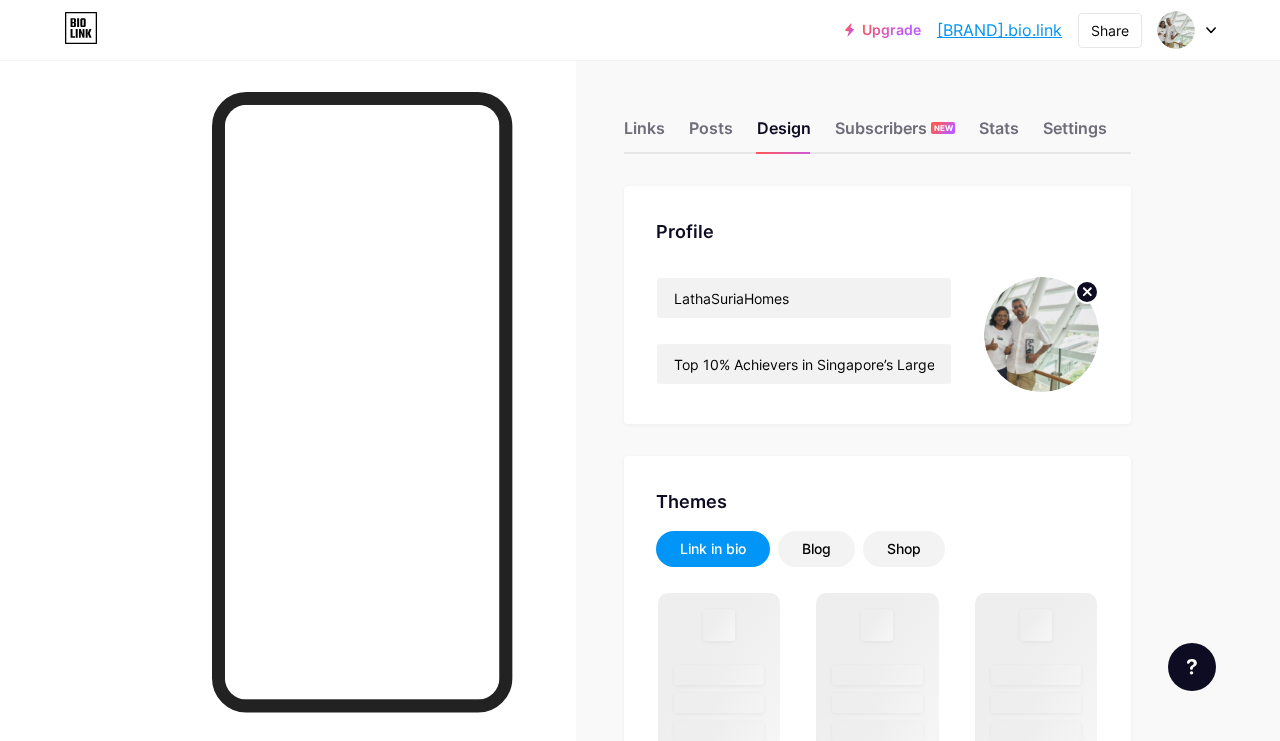 click at bounding box center (1041, 334) 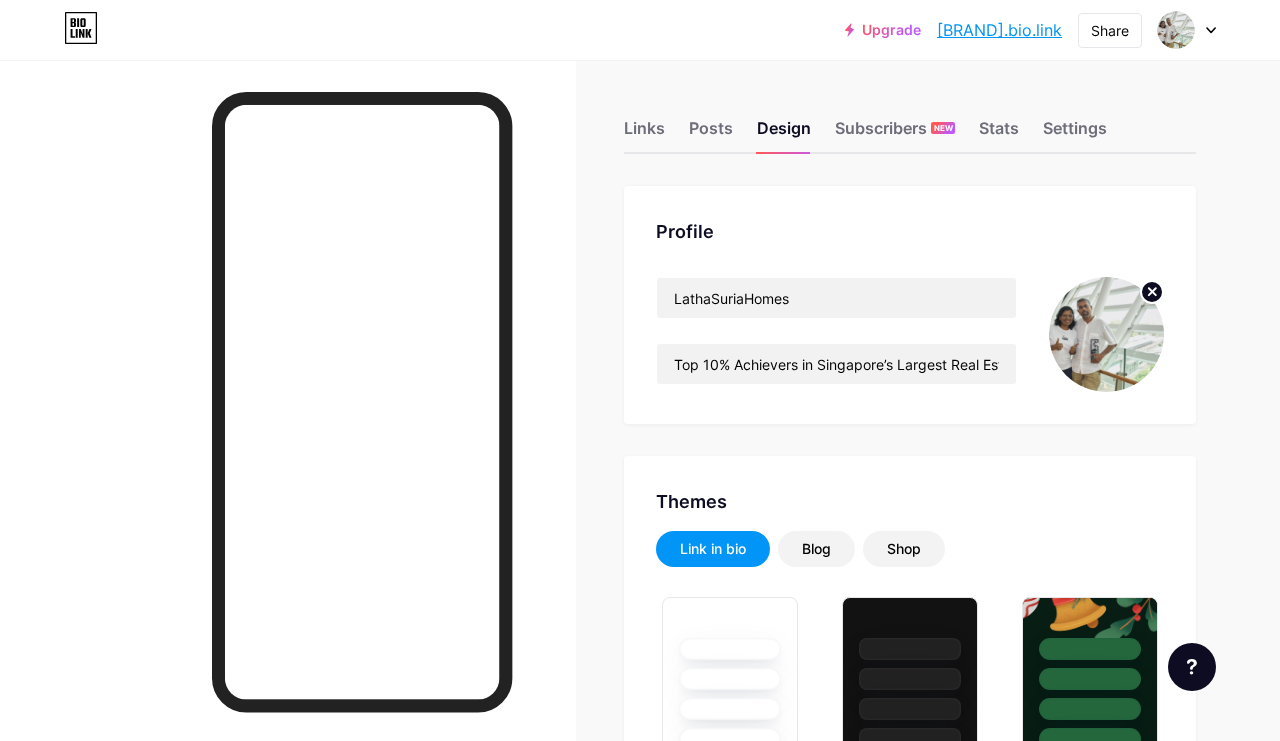 click at bounding box center [1106, 334] 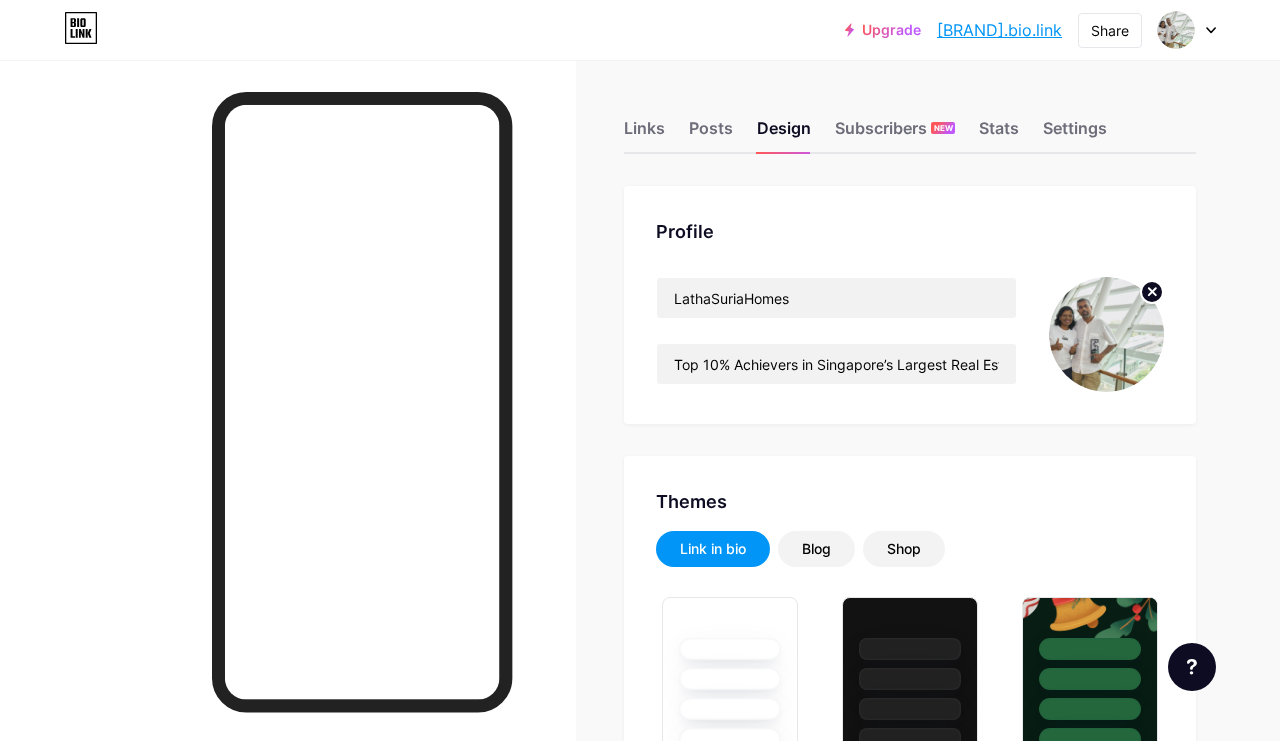 click 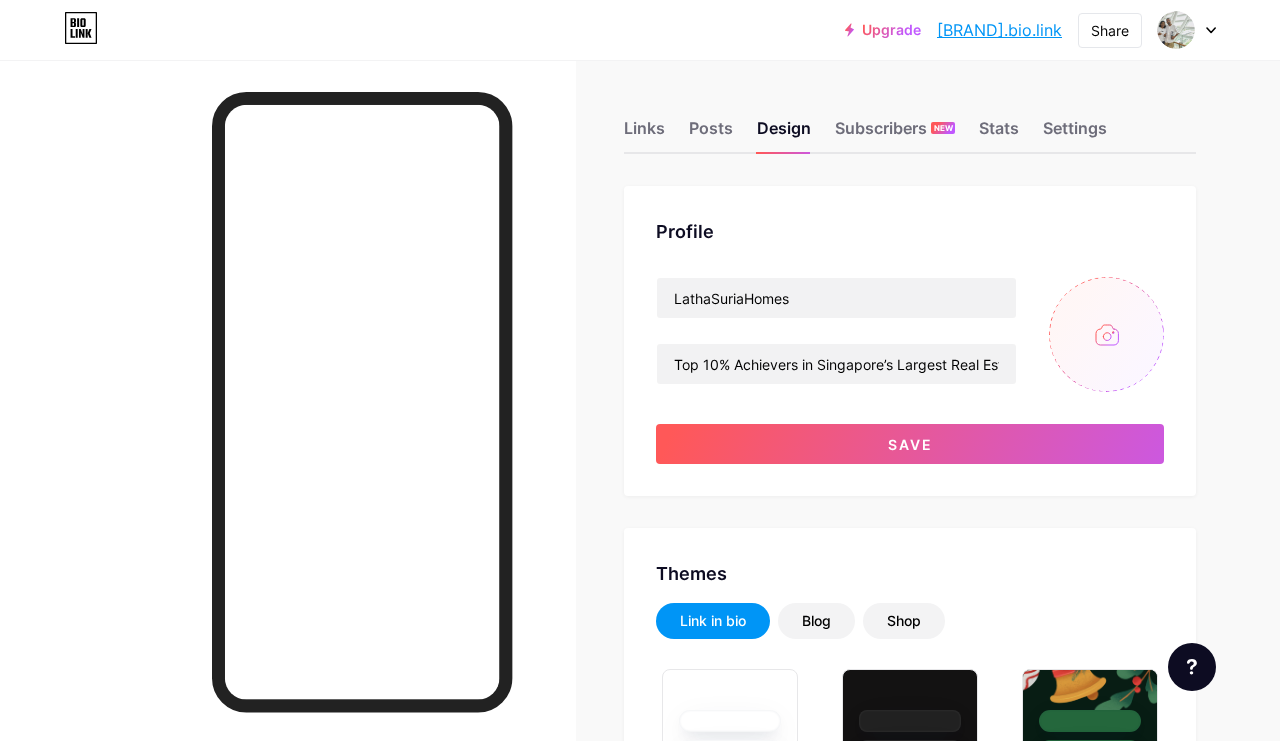 click at bounding box center (1106, 334) 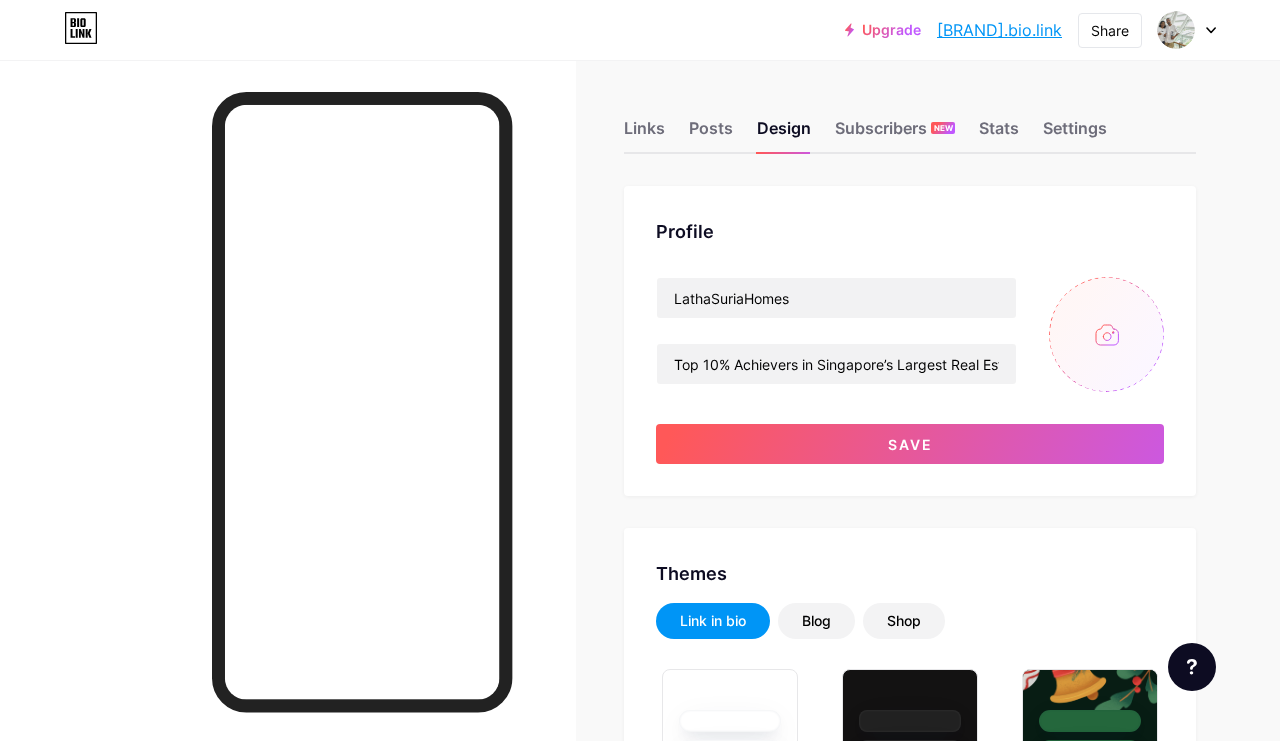 type on "C:\fakepath\IMG_6356.jpeg" 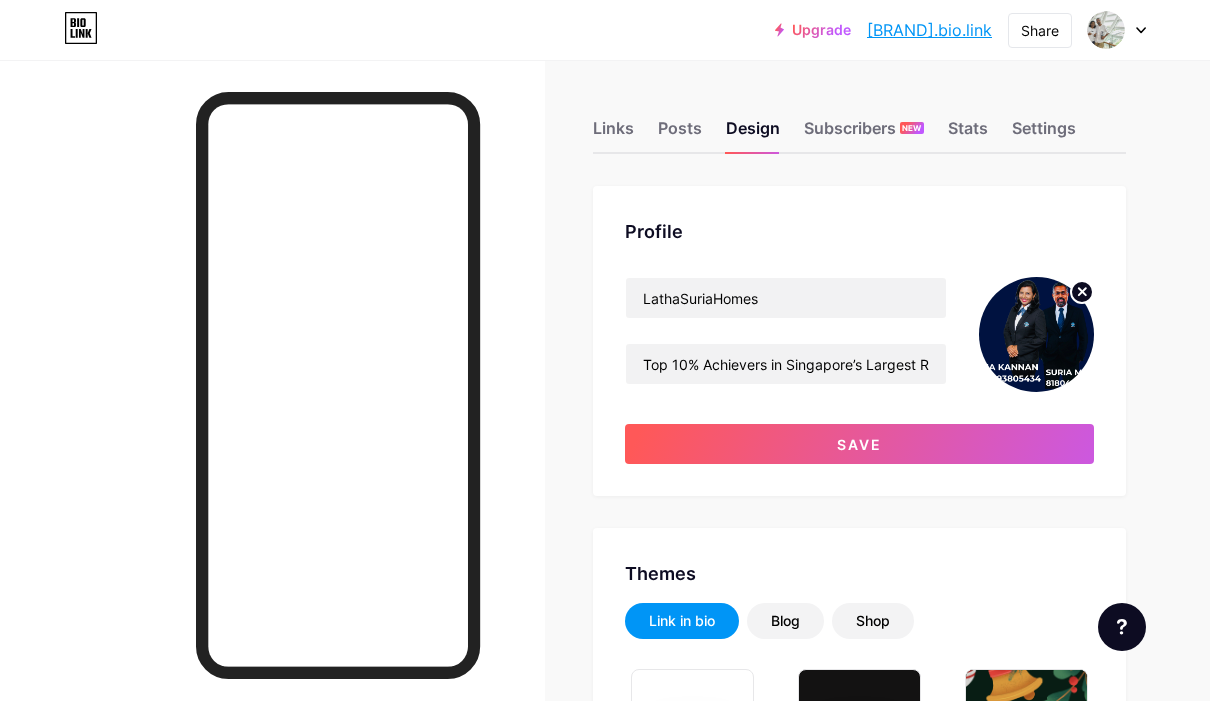 click 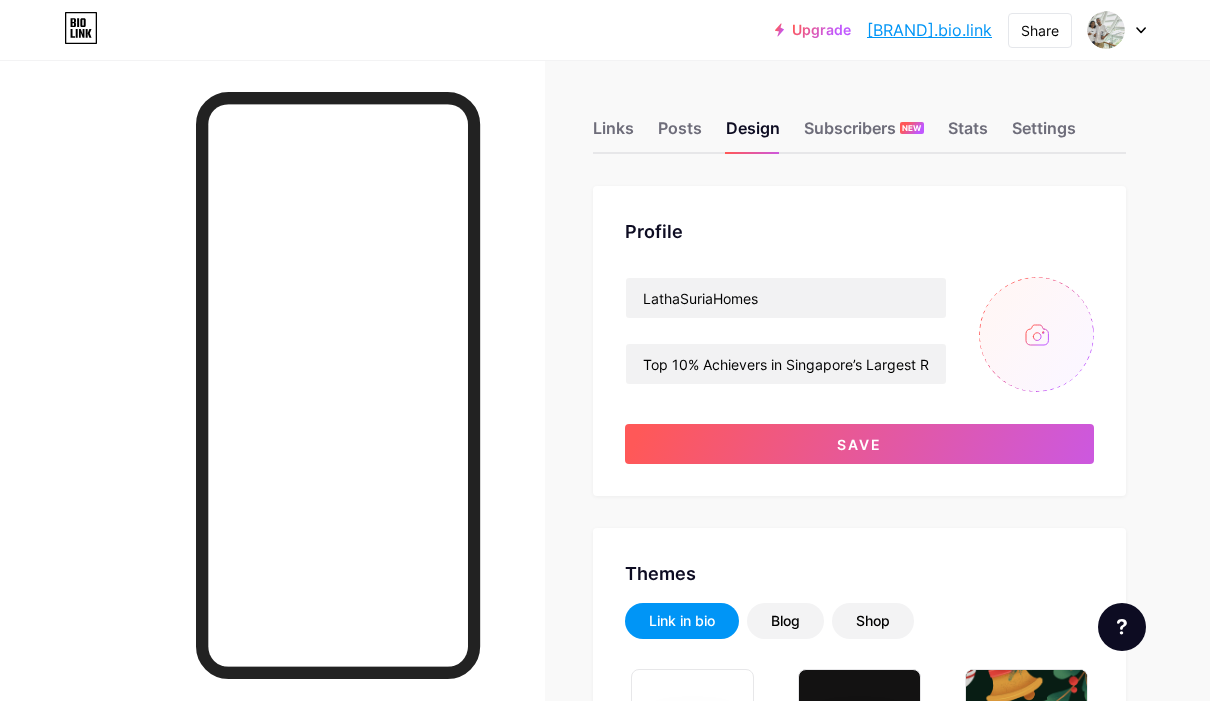 click at bounding box center [1036, 334] 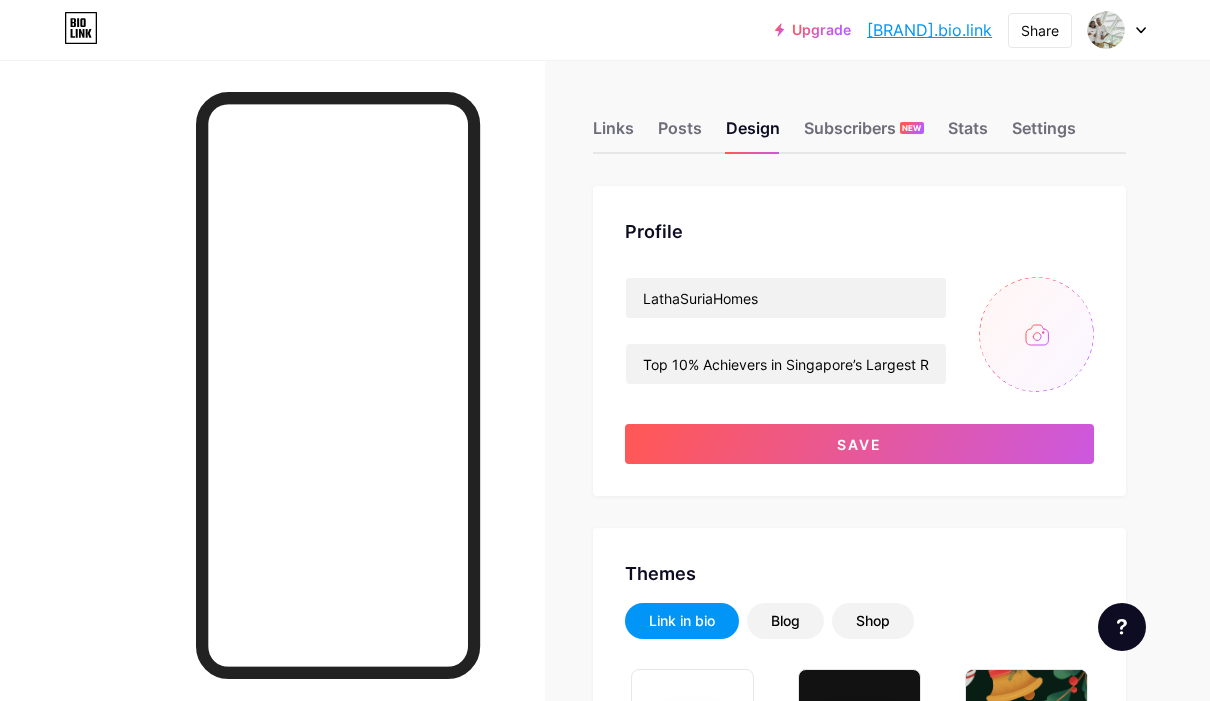 click at bounding box center (1036, 334) 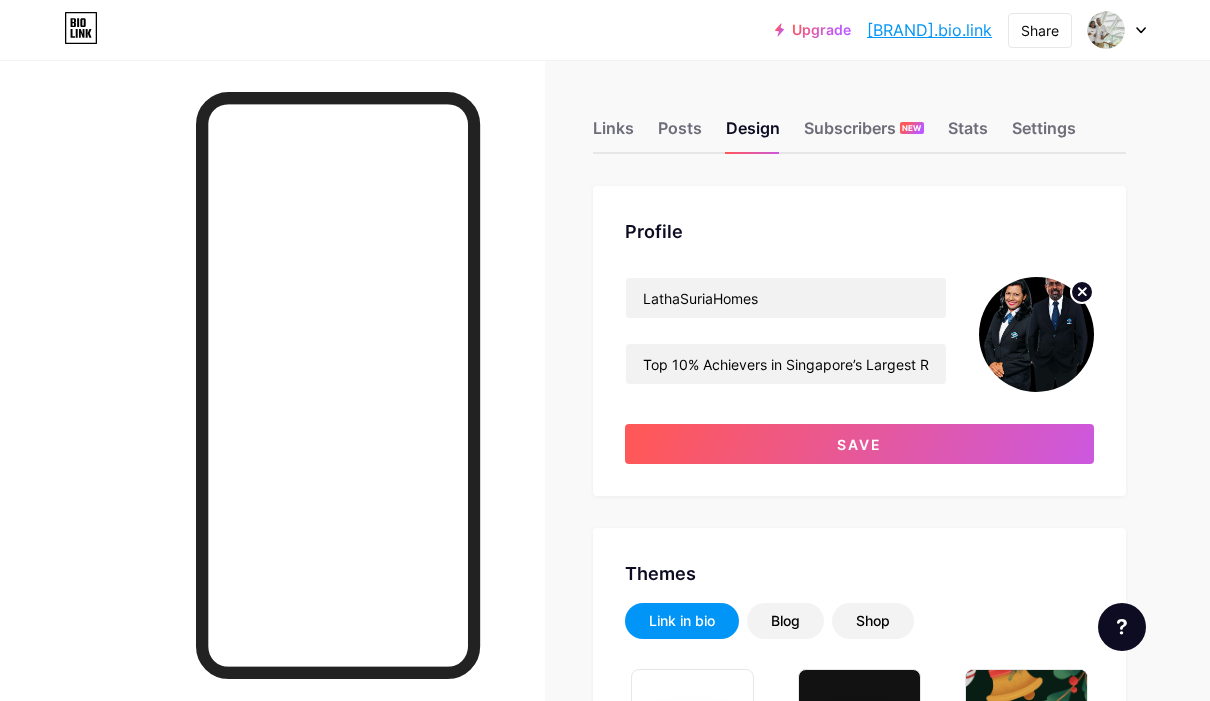 click at bounding box center [1036, 334] 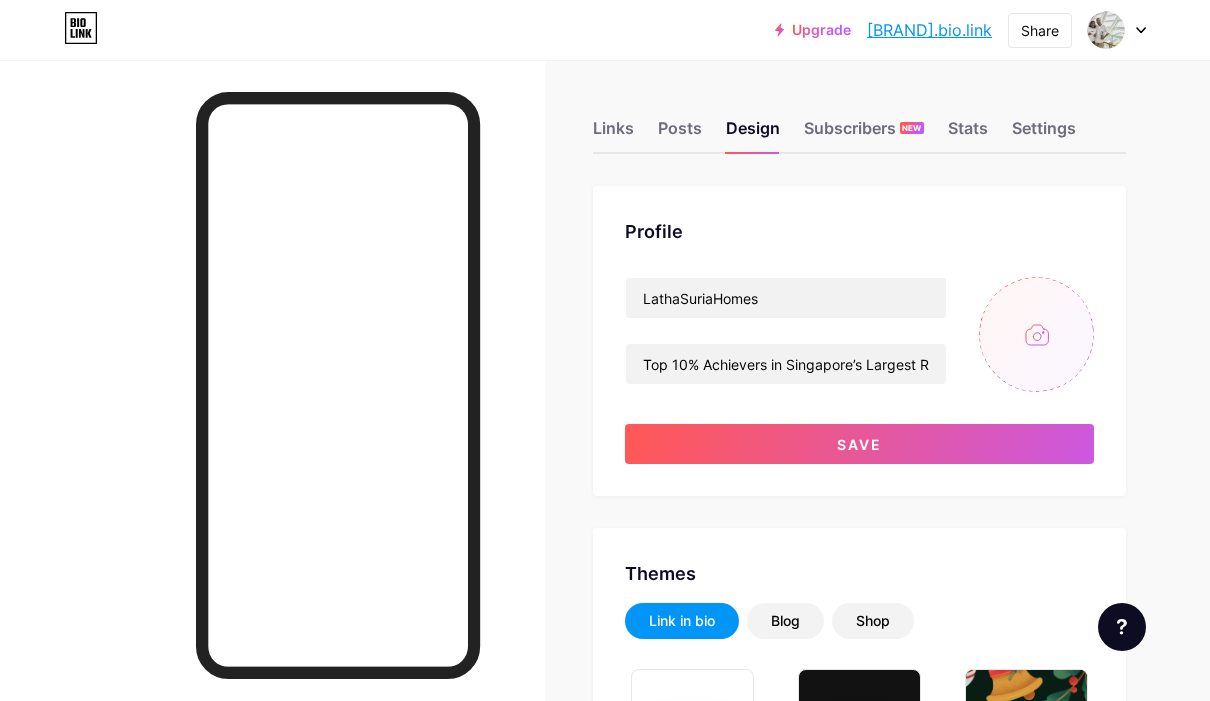 click at bounding box center [1036, 334] 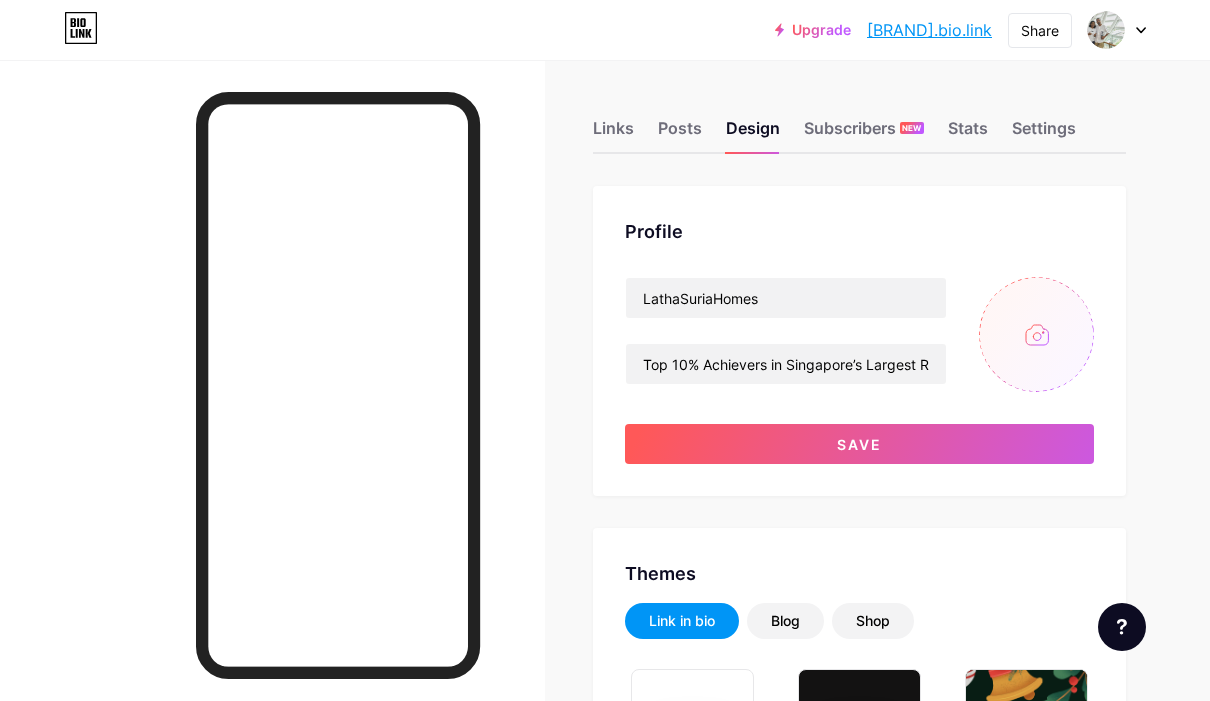type on "C:\fakepath\IMG_8860.jpeg" 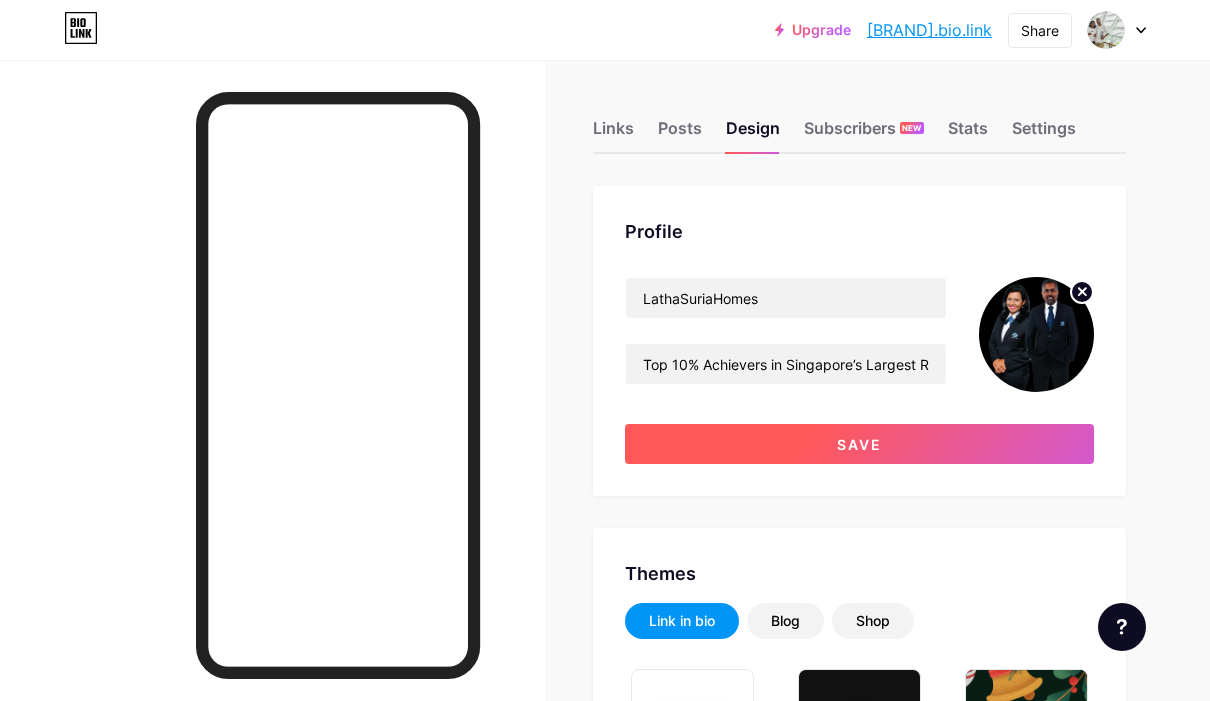 click on "Save" at bounding box center (859, 444) 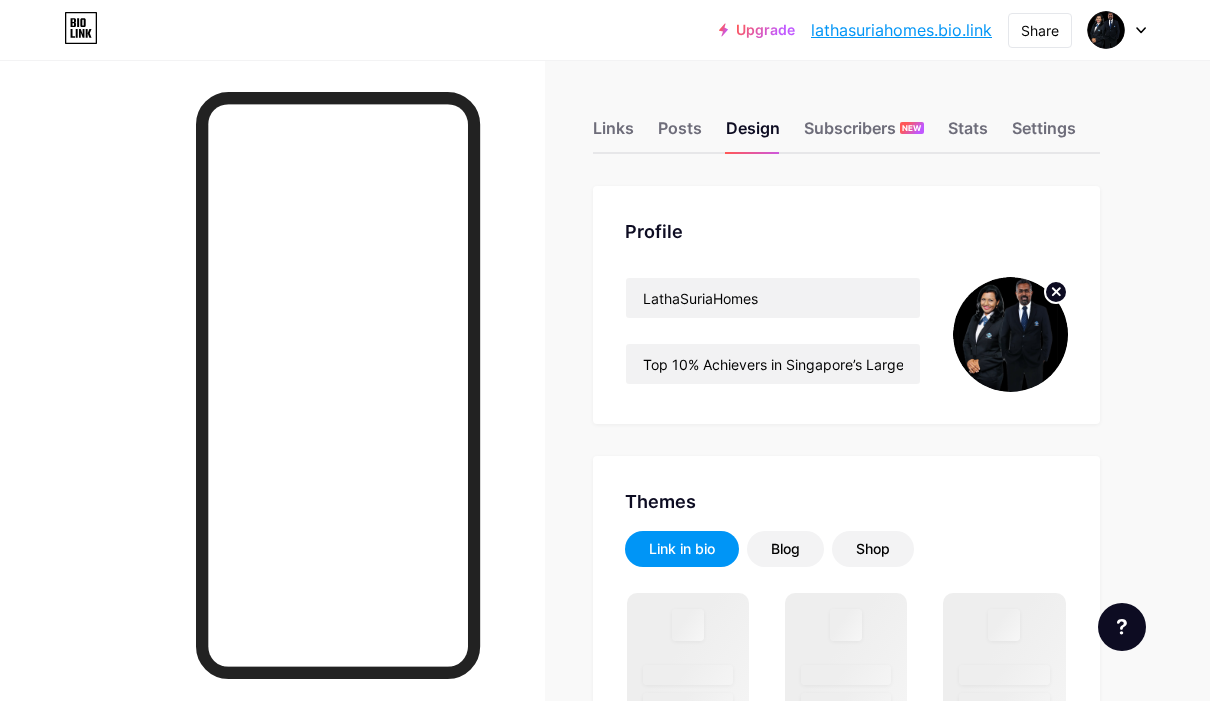 scroll, scrollTop: 0, scrollLeft: 0, axis: both 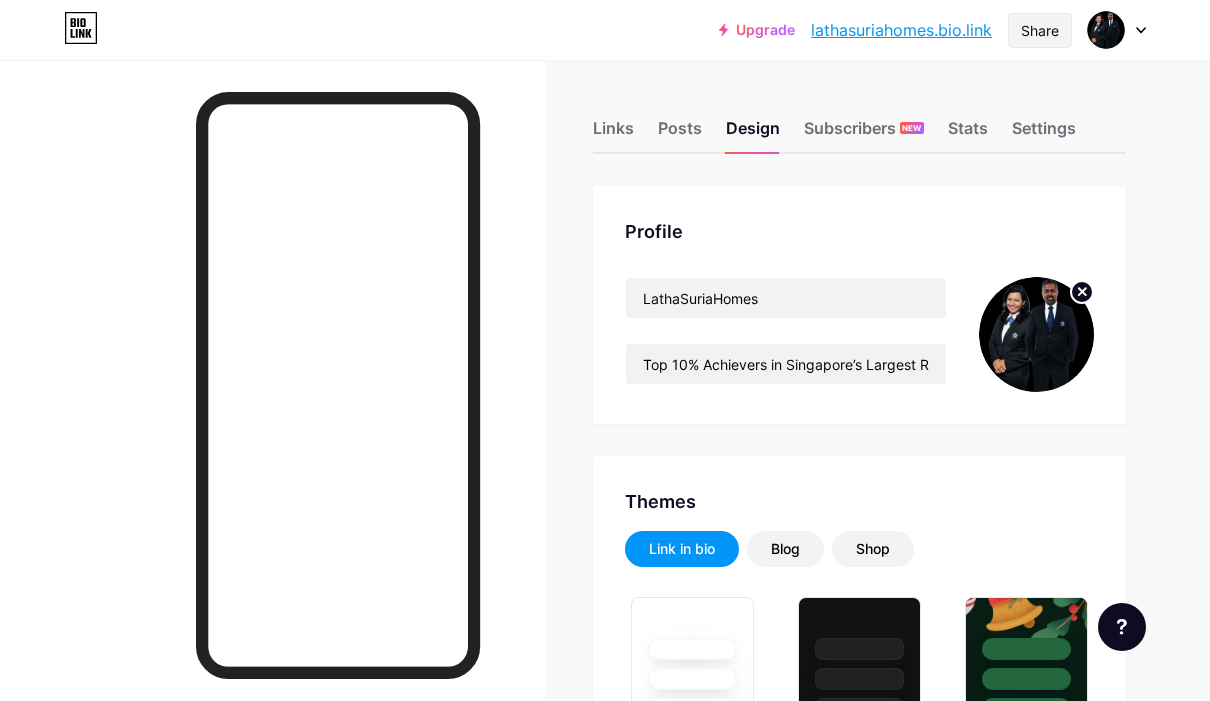 click on "Share" at bounding box center (1040, 30) 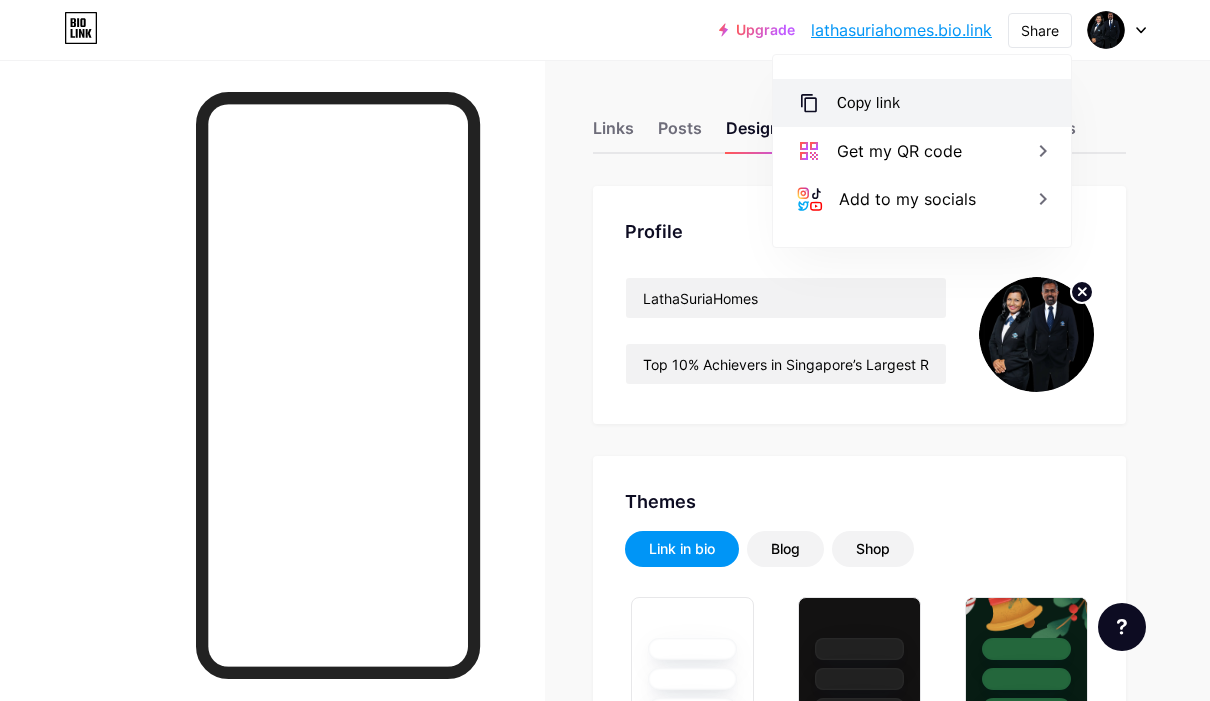 click on "Copy link" at bounding box center [868, 103] 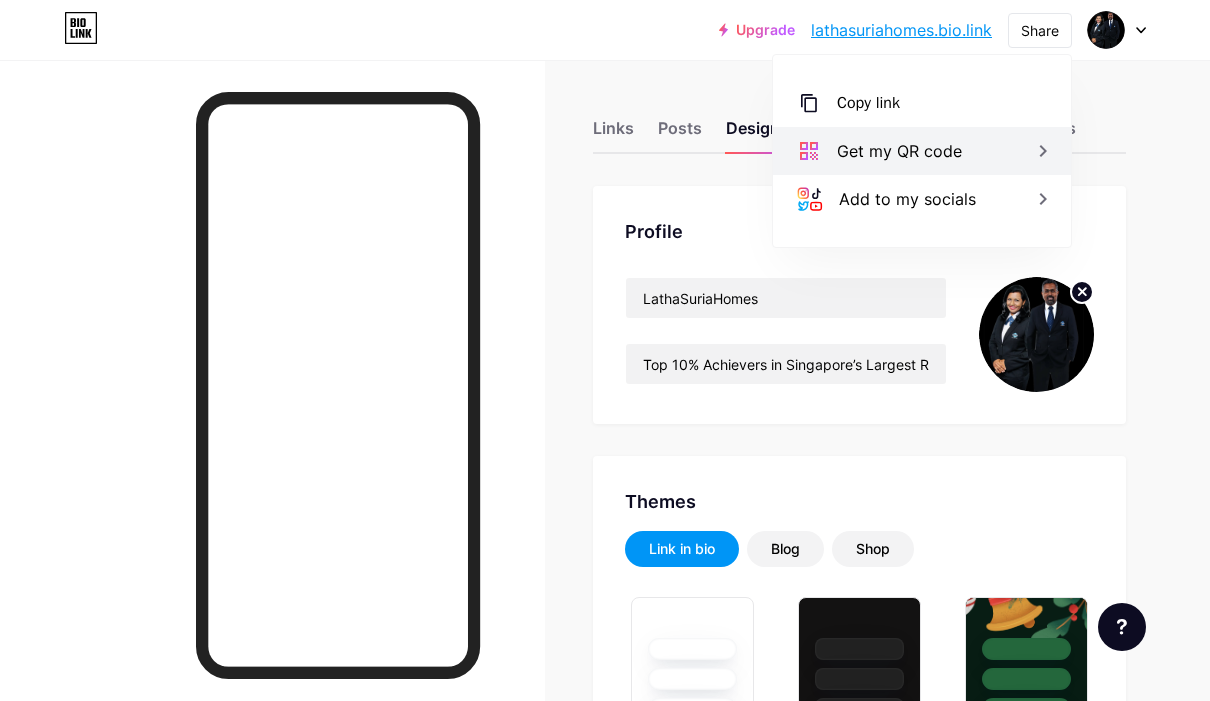 click on "Get my QR code" at bounding box center [922, 151] 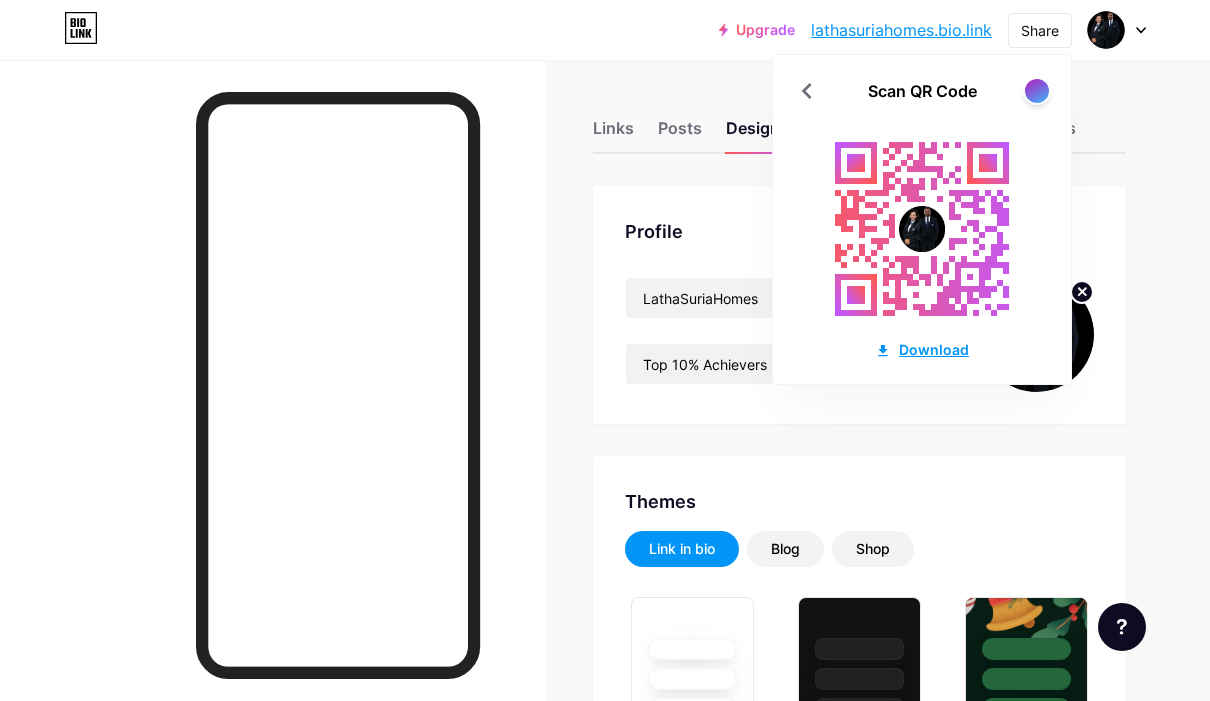 click on "Download" at bounding box center [922, 349] 